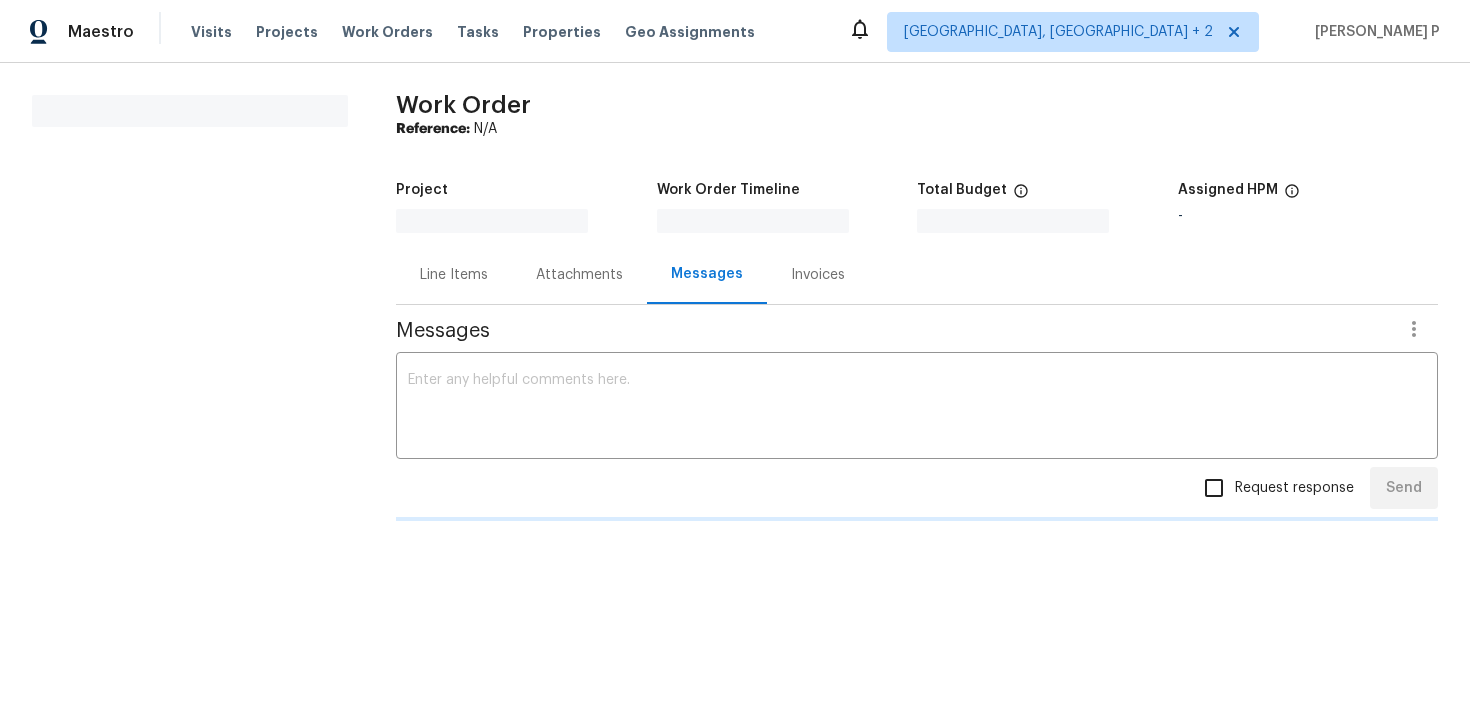 scroll, scrollTop: 0, scrollLeft: 0, axis: both 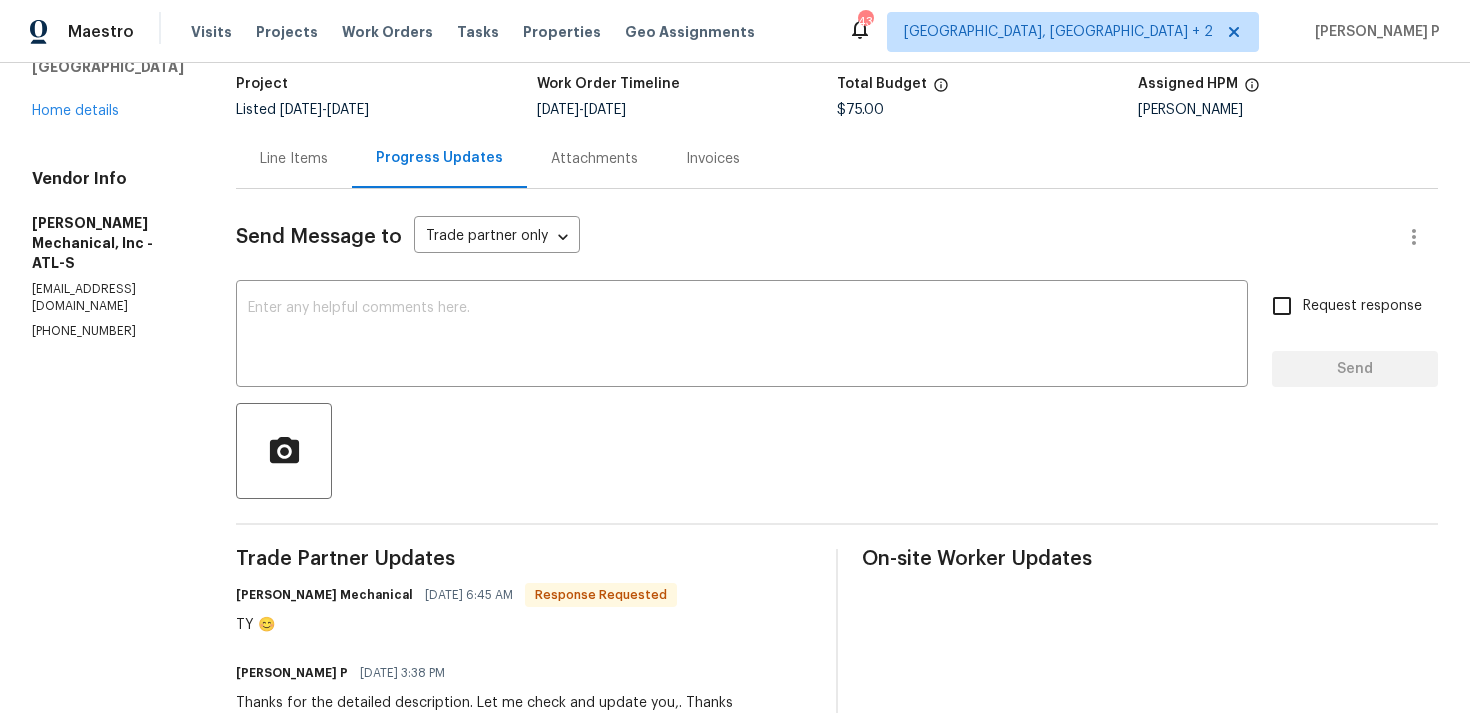 click on "Line Items" at bounding box center (294, 159) 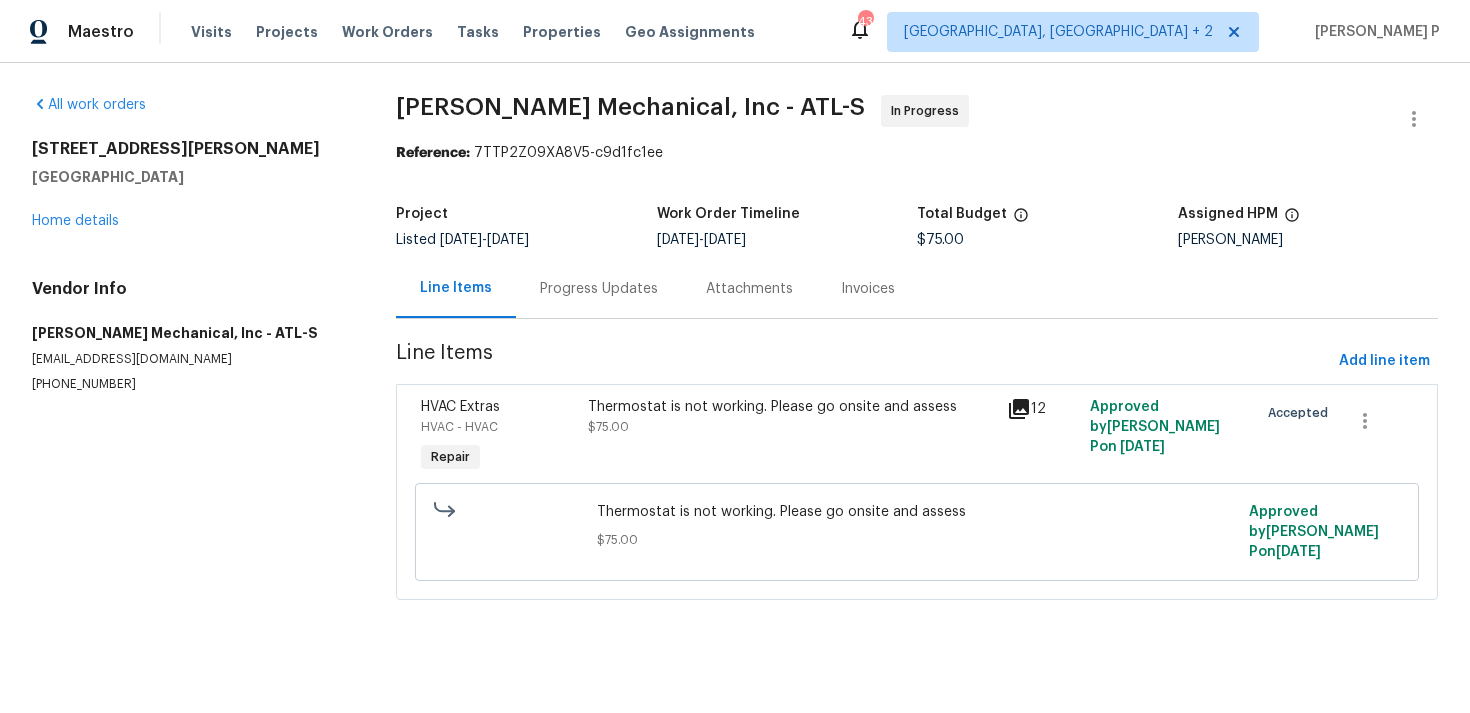click on "Thermostat is not working. Please go onsite and assess" at bounding box center (791, 407) 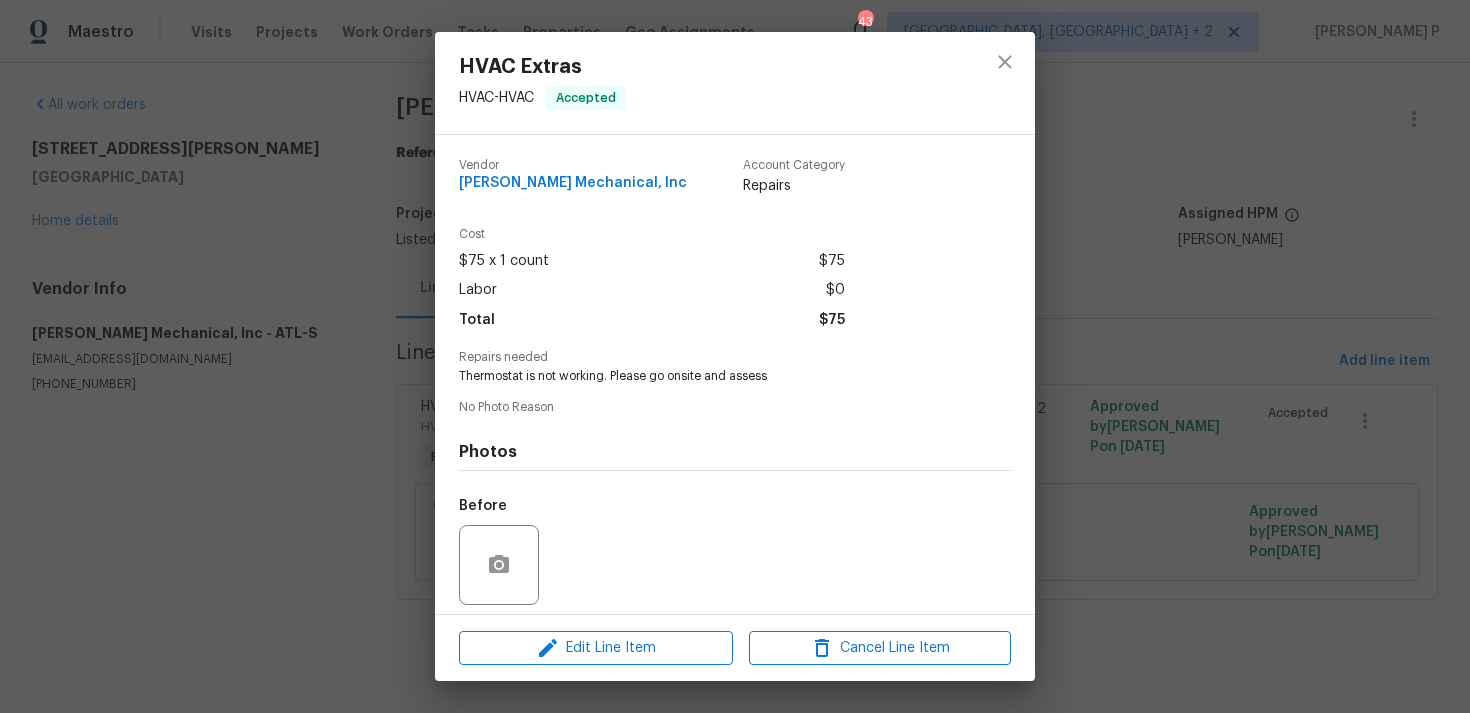 scroll, scrollTop: 141, scrollLeft: 0, axis: vertical 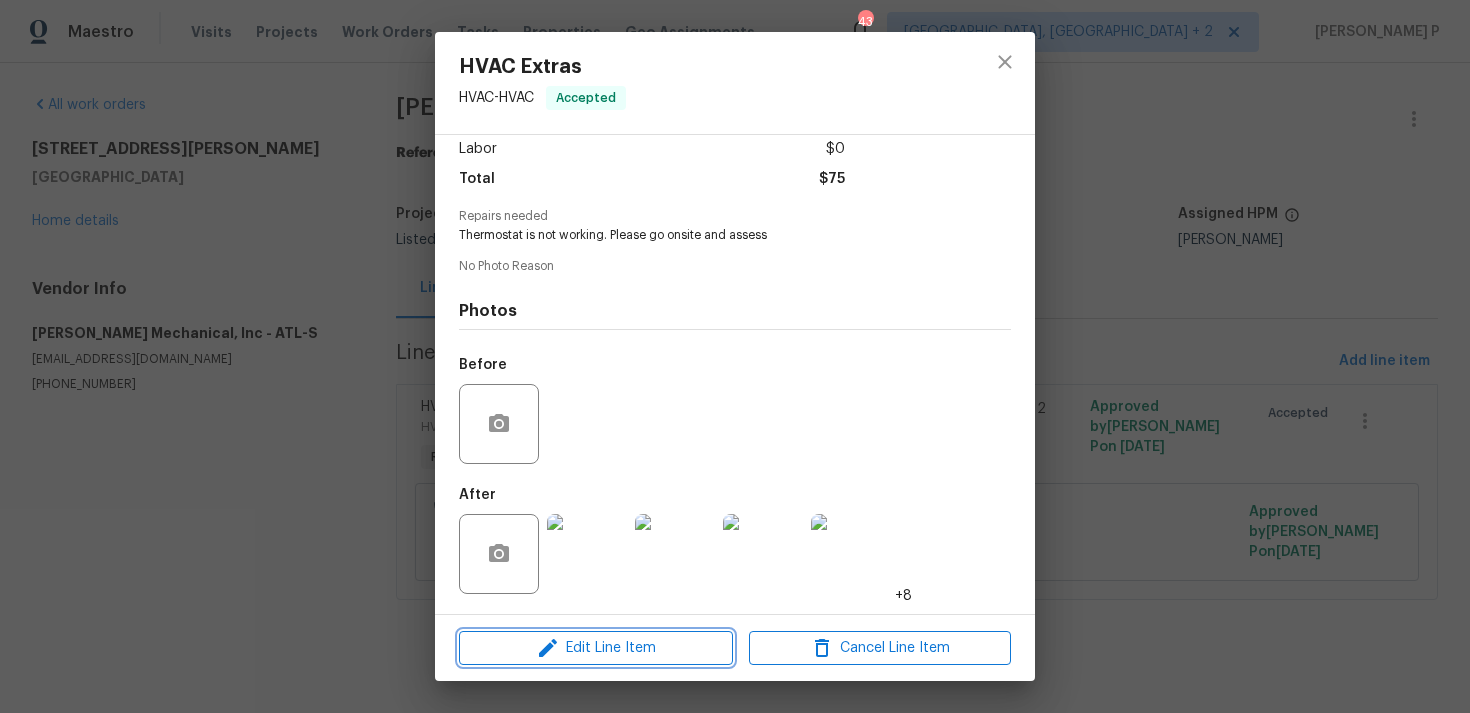 click on "Edit Line Item" at bounding box center [596, 648] 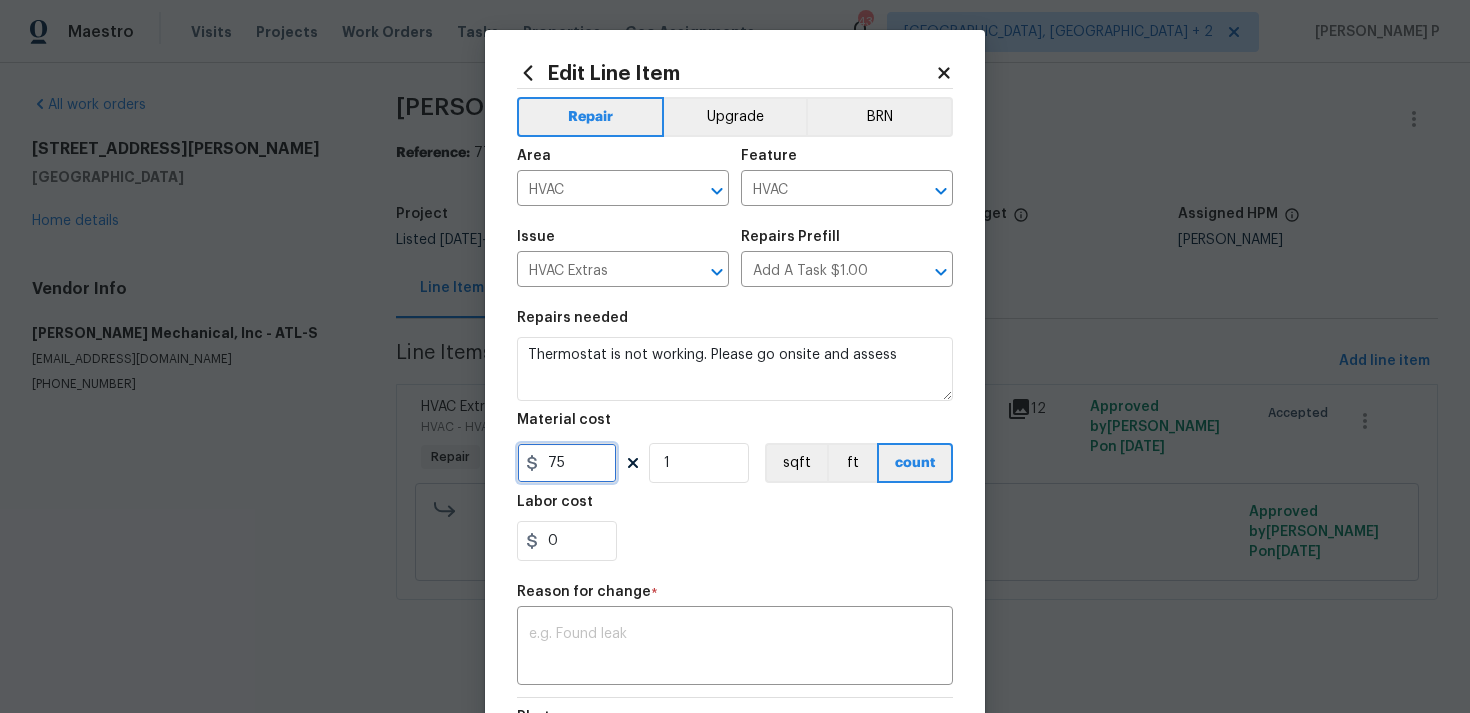 click on "75" at bounding box center [567, 463] 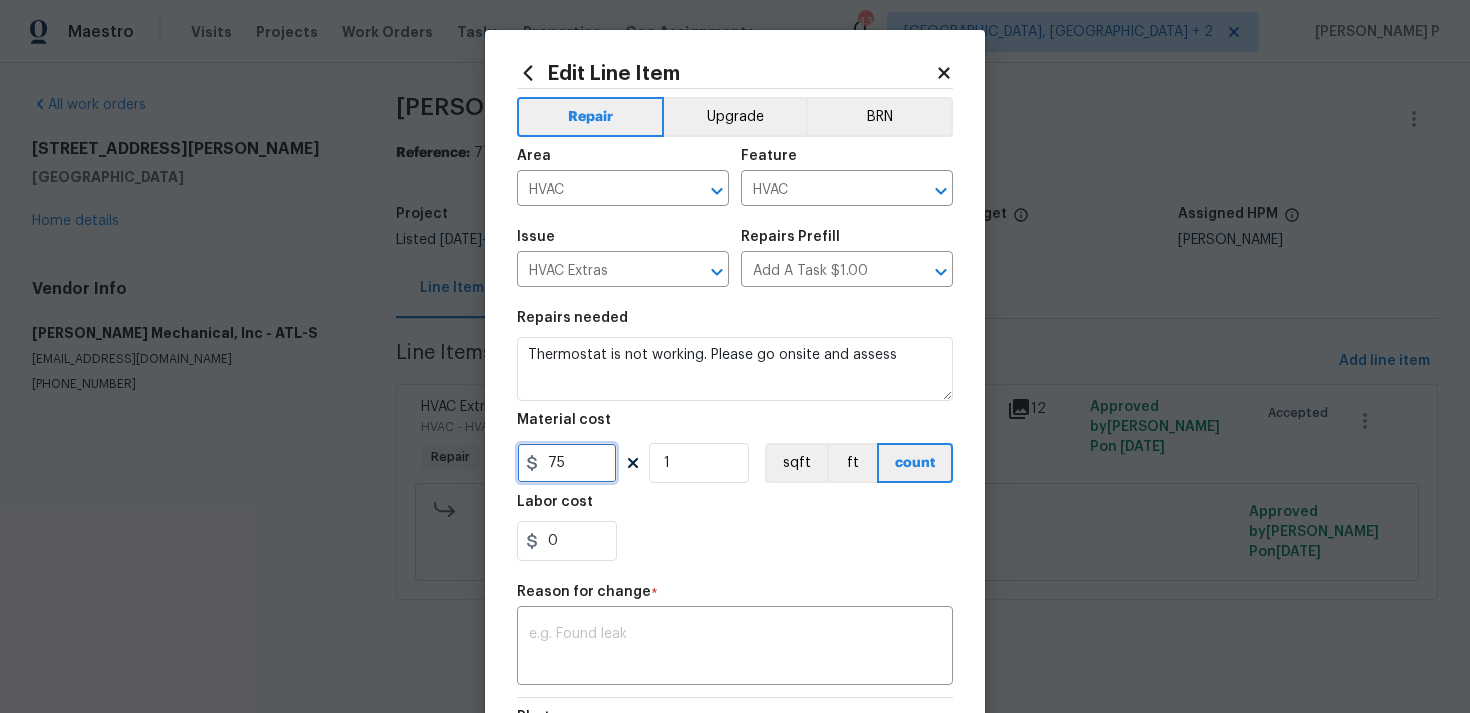 click on "75" at bounding box center (567, 463) 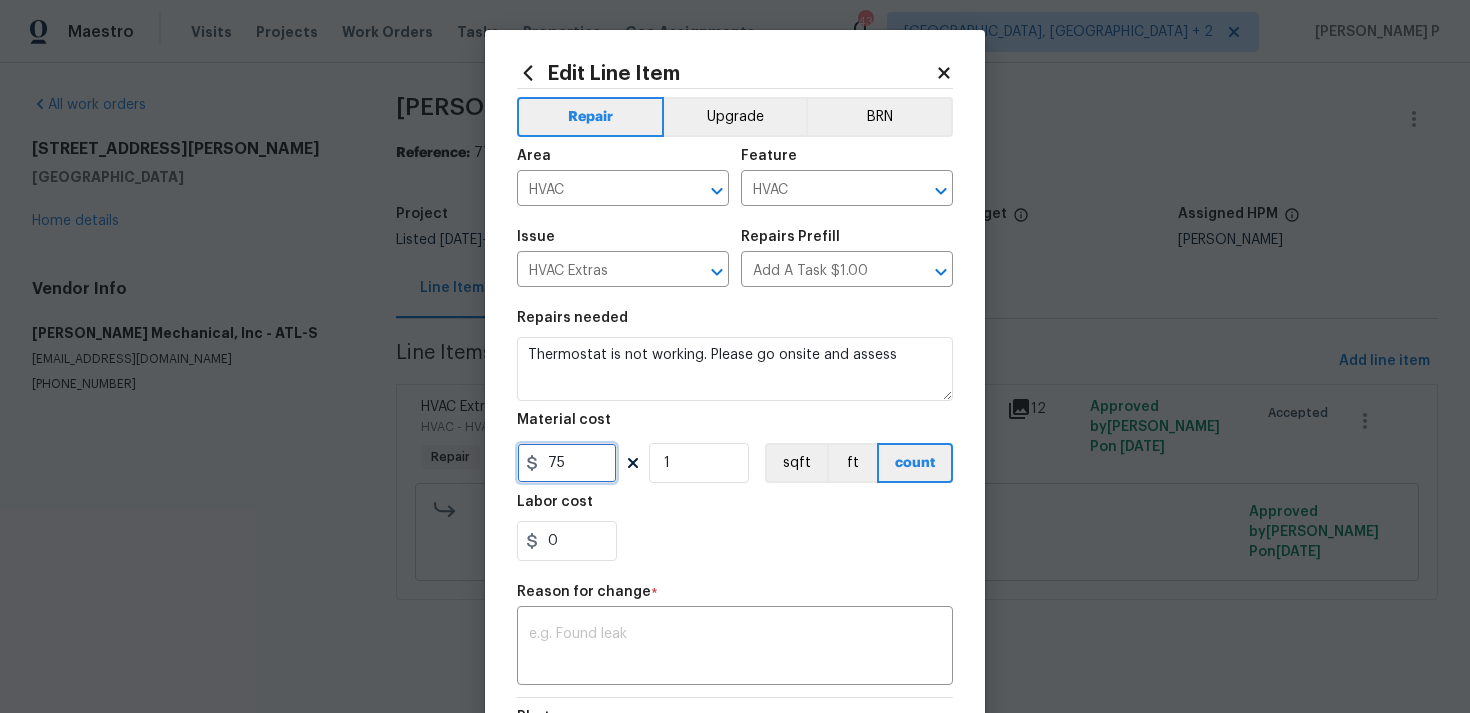 click on "75" at bounding box center (567, 463) 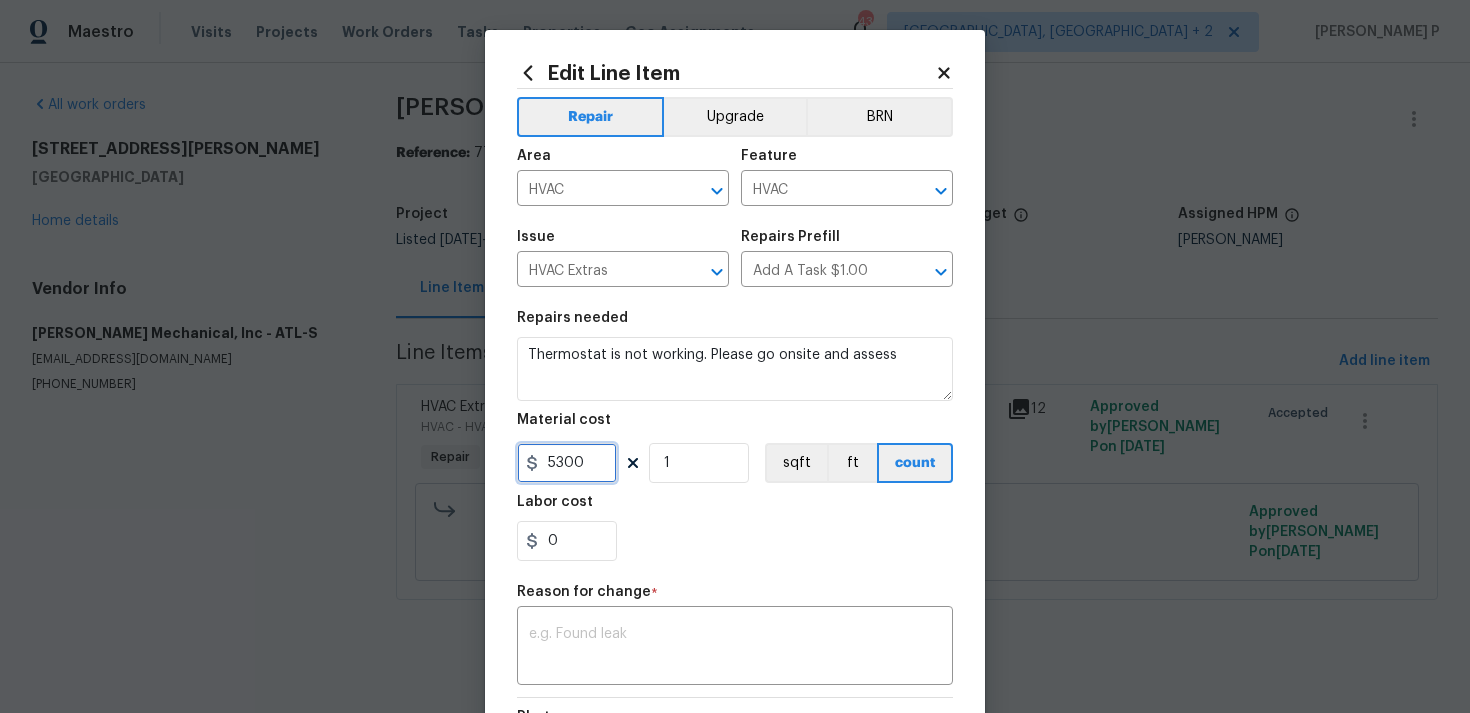 type on "5300" 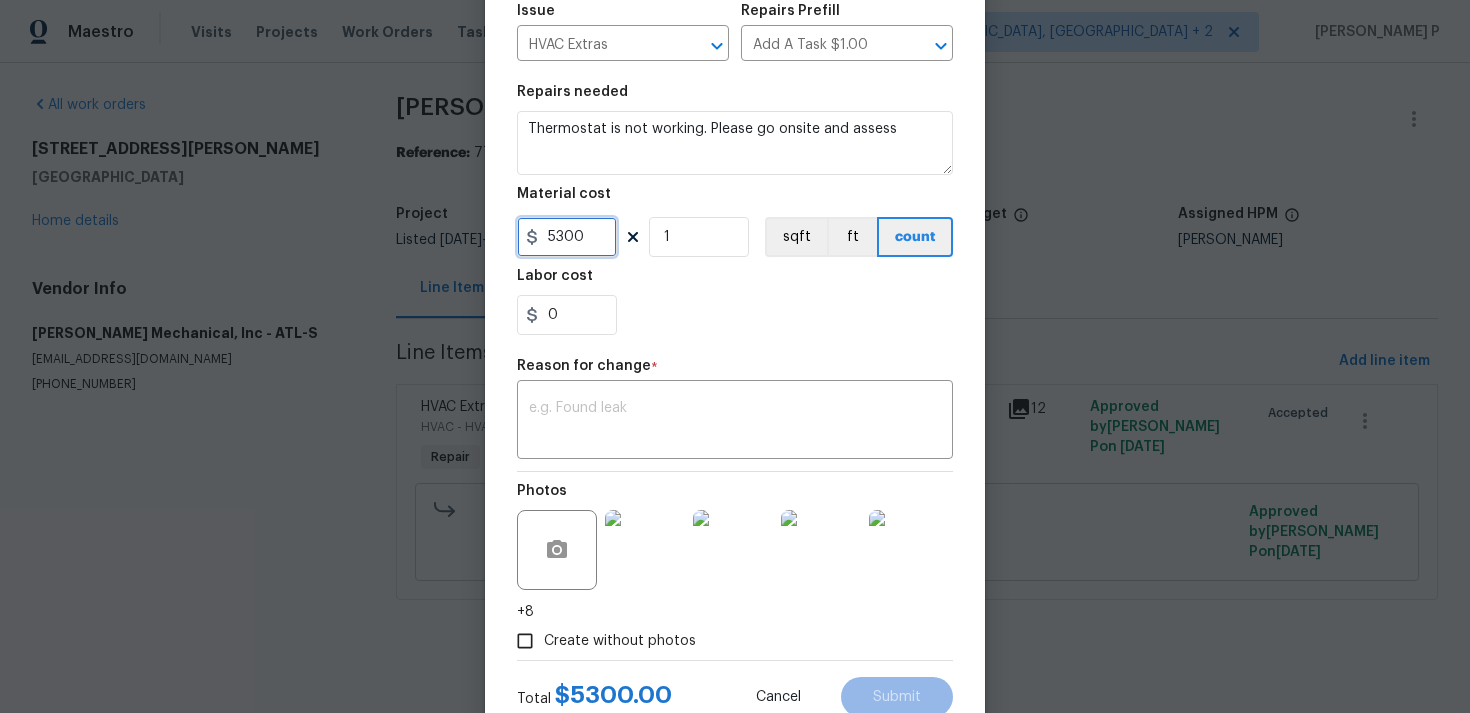 scroll, scrollTop: 228, scrollLeft: 0, axis: vertical 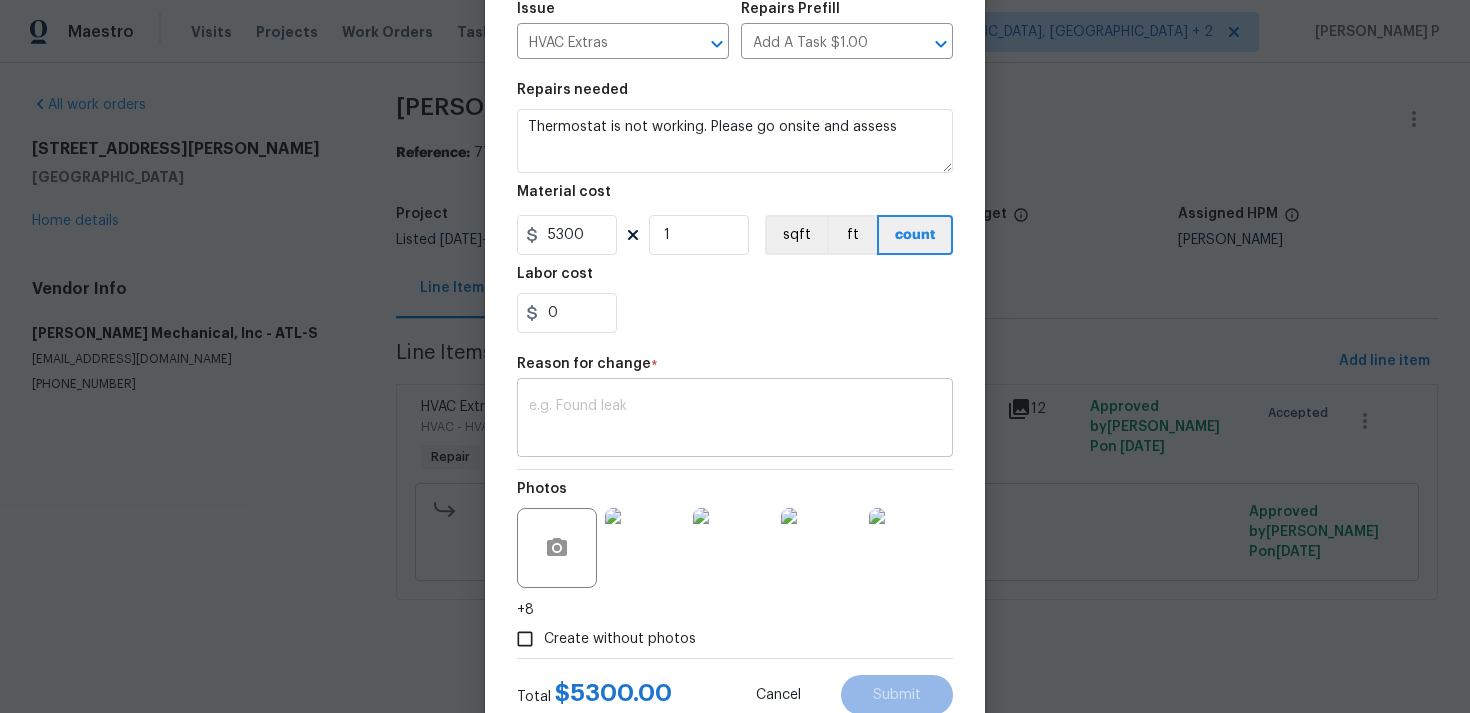 click at bounding box center [735, 420] 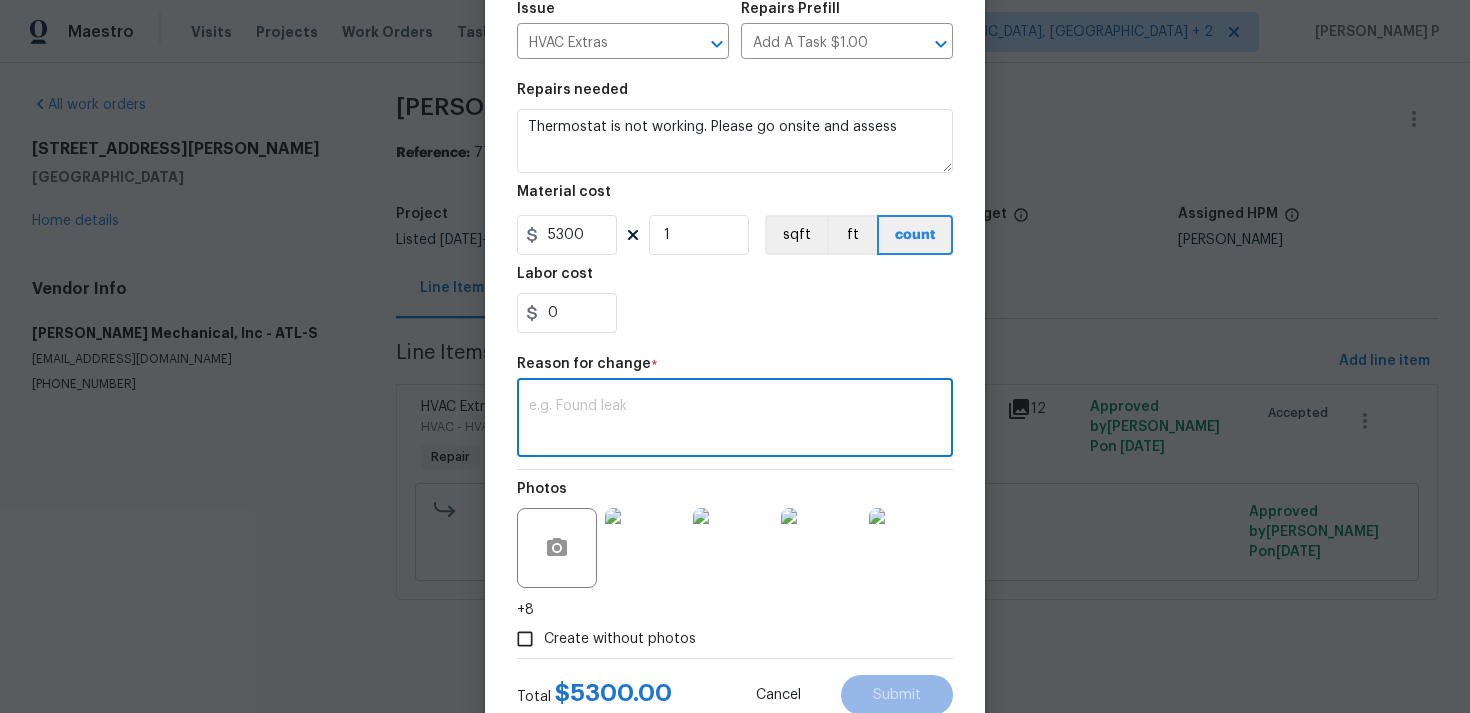 paste on "(RP) Updated cost per BR team approval." 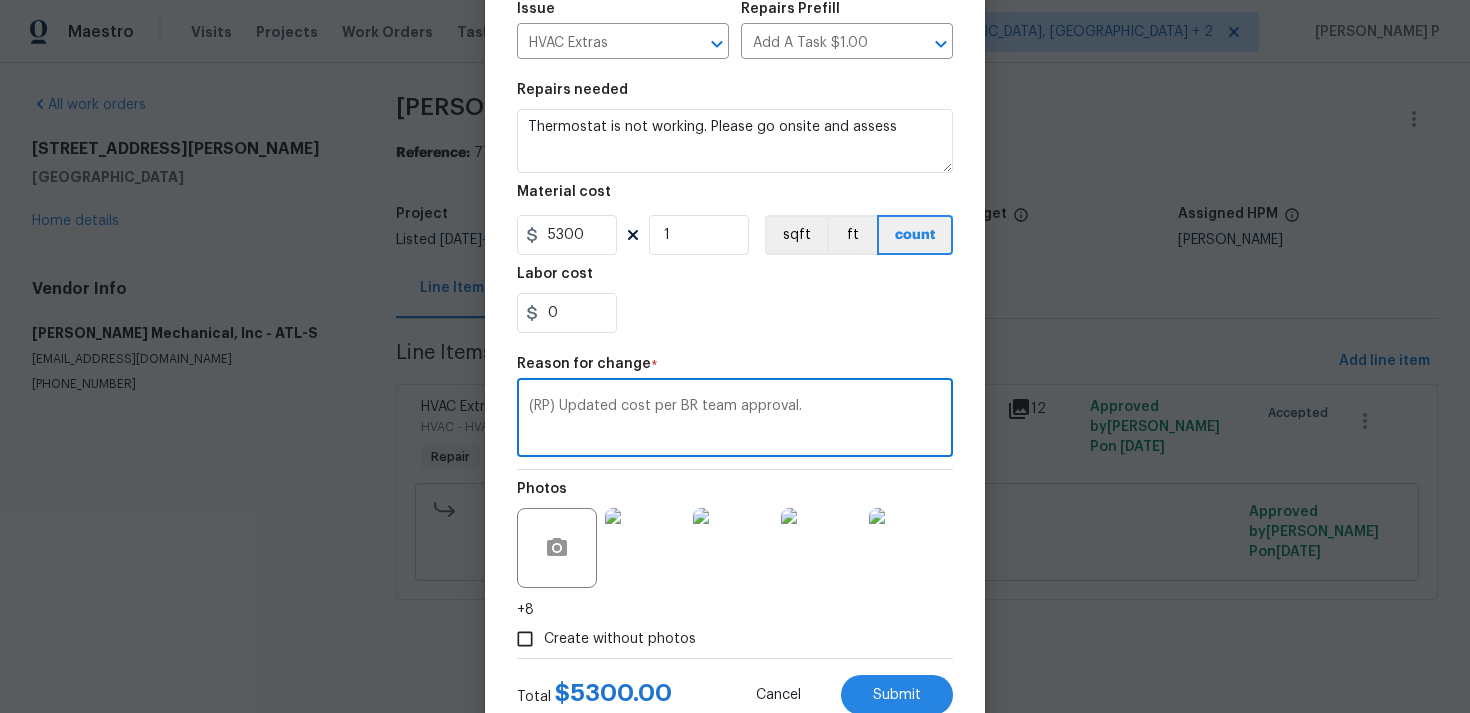 click on "(RP) Updated cost per BR team approval." at bounding box center (735, 420) 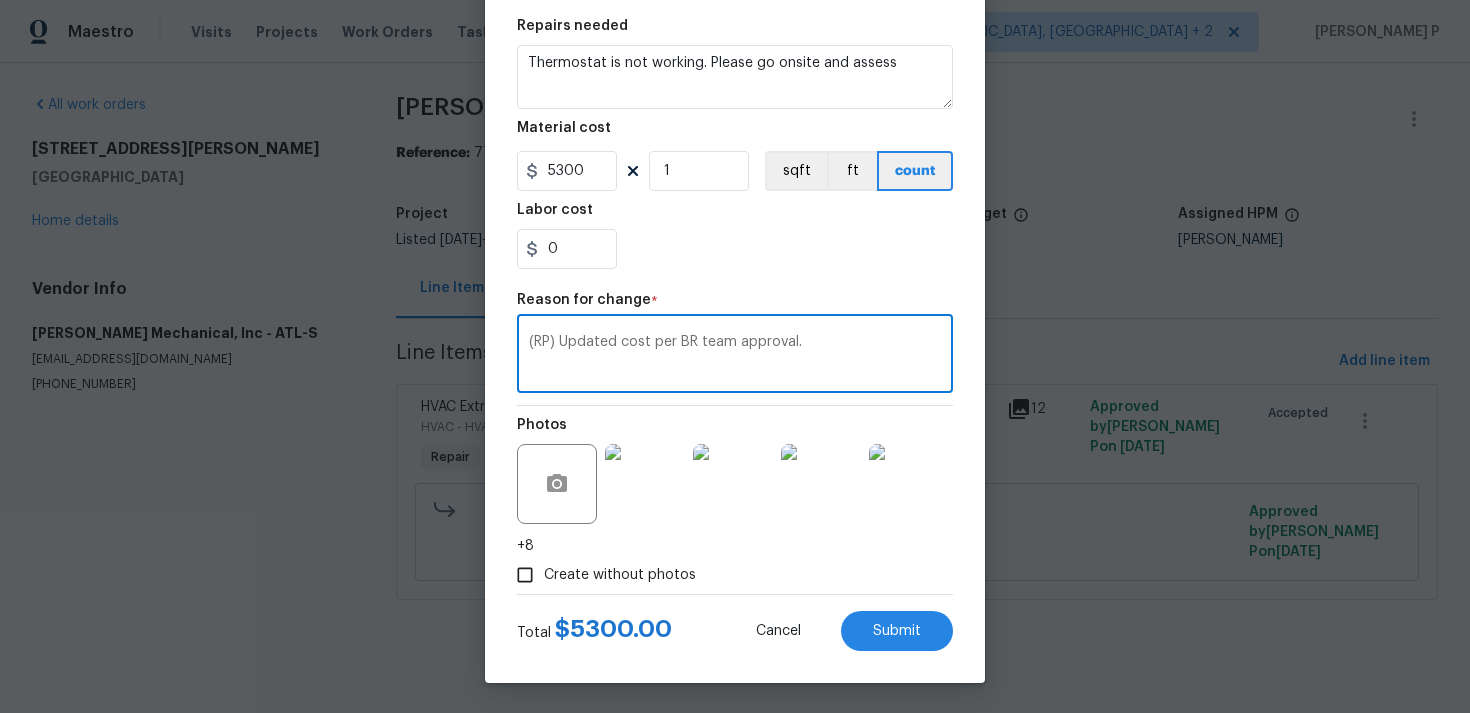 type on "(RP) Updated cost per BR team approval." 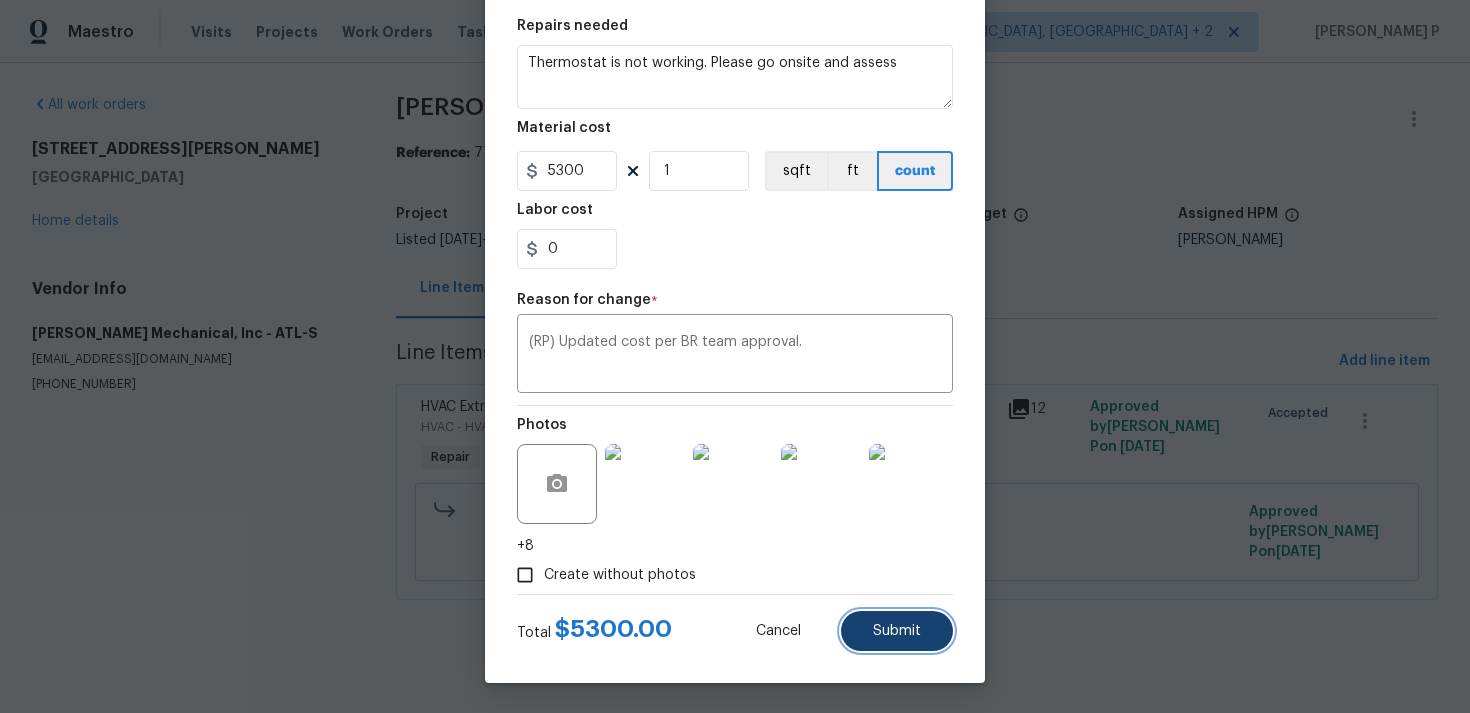 click on "Submit" at bounding box center [897, 631] 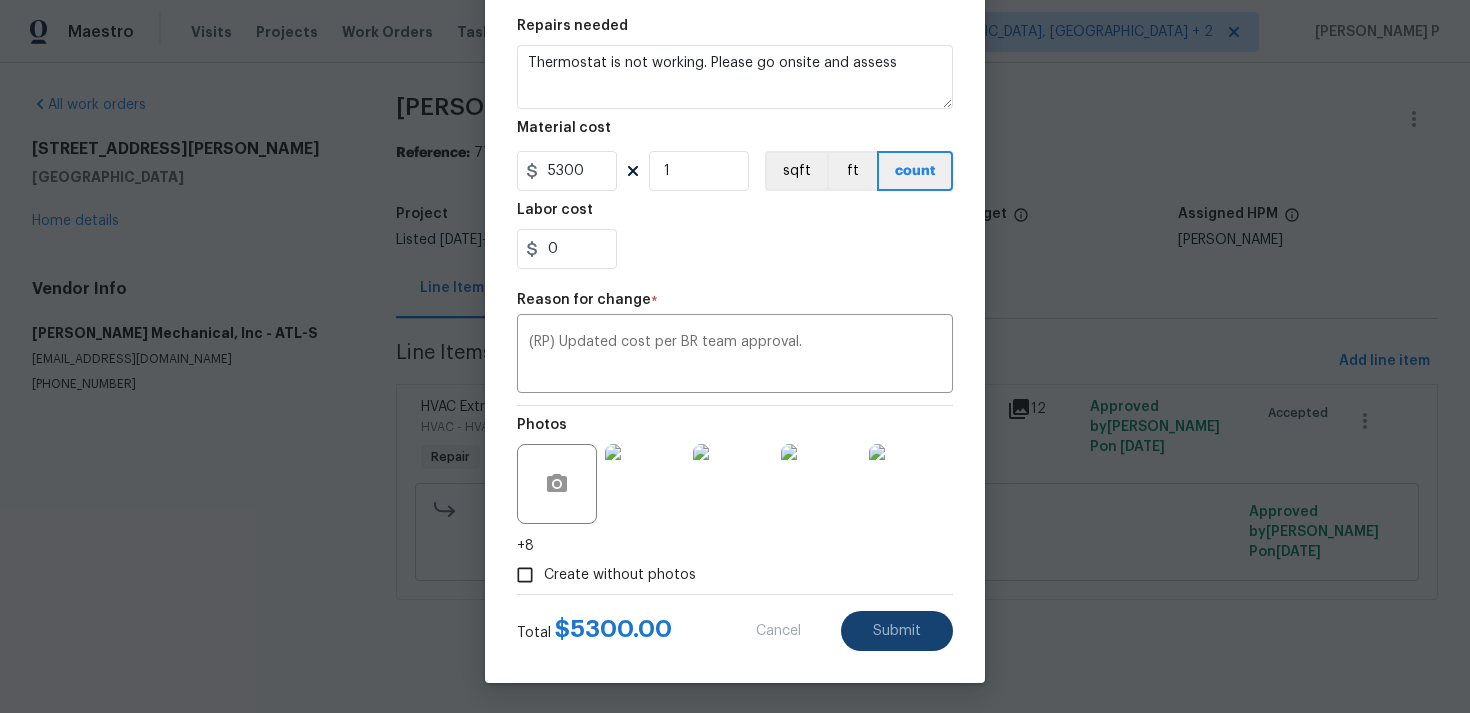 type on "75" 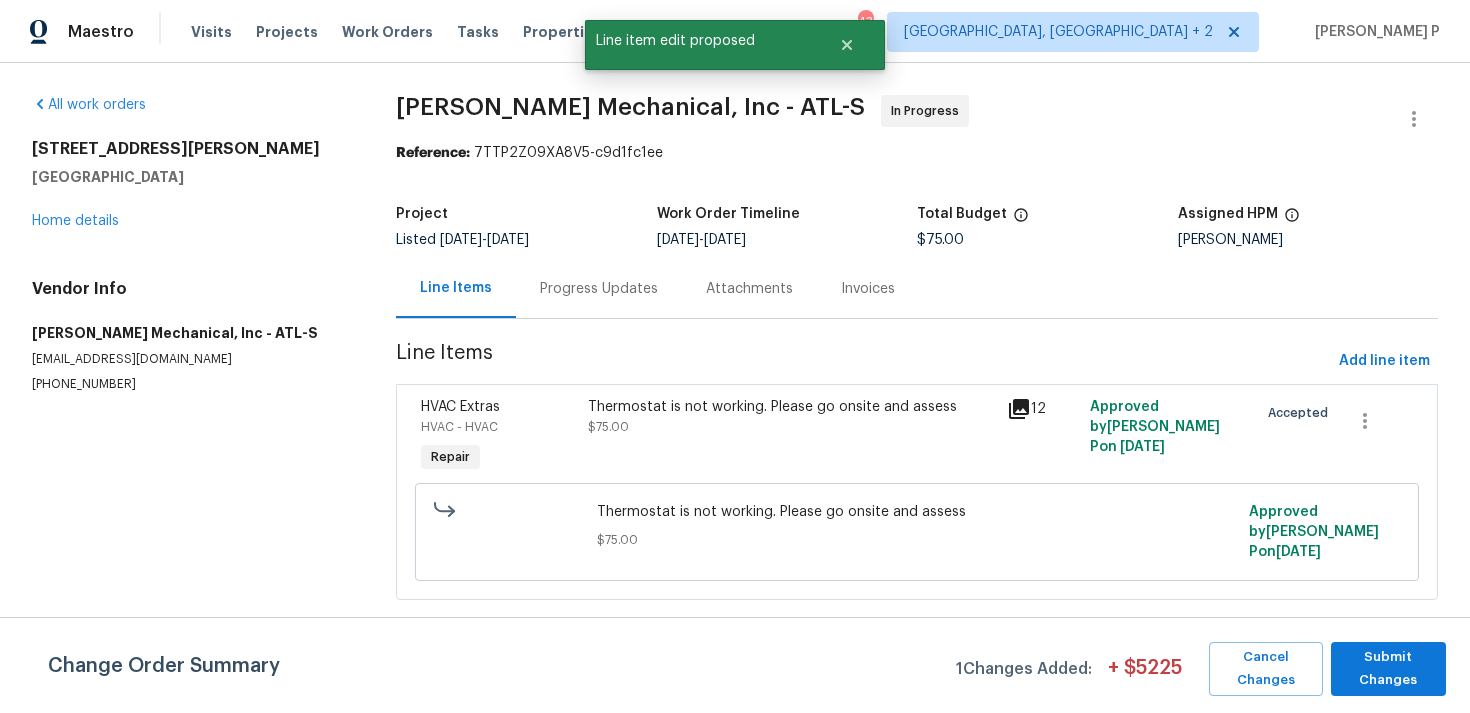 scroll, scrollTop: 0, scrollLeft: 0, axis: both 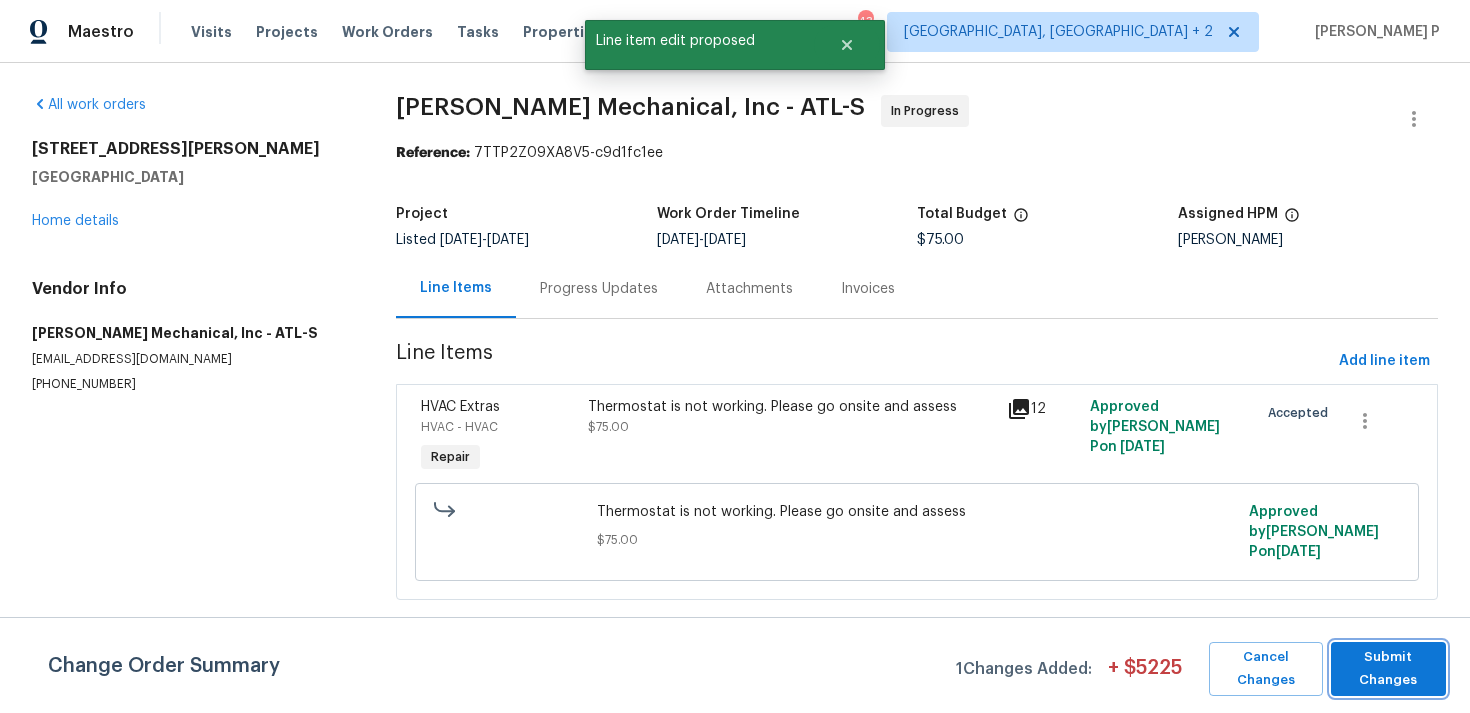 click on "Submit Changes" at bounding box center (1388, 669) 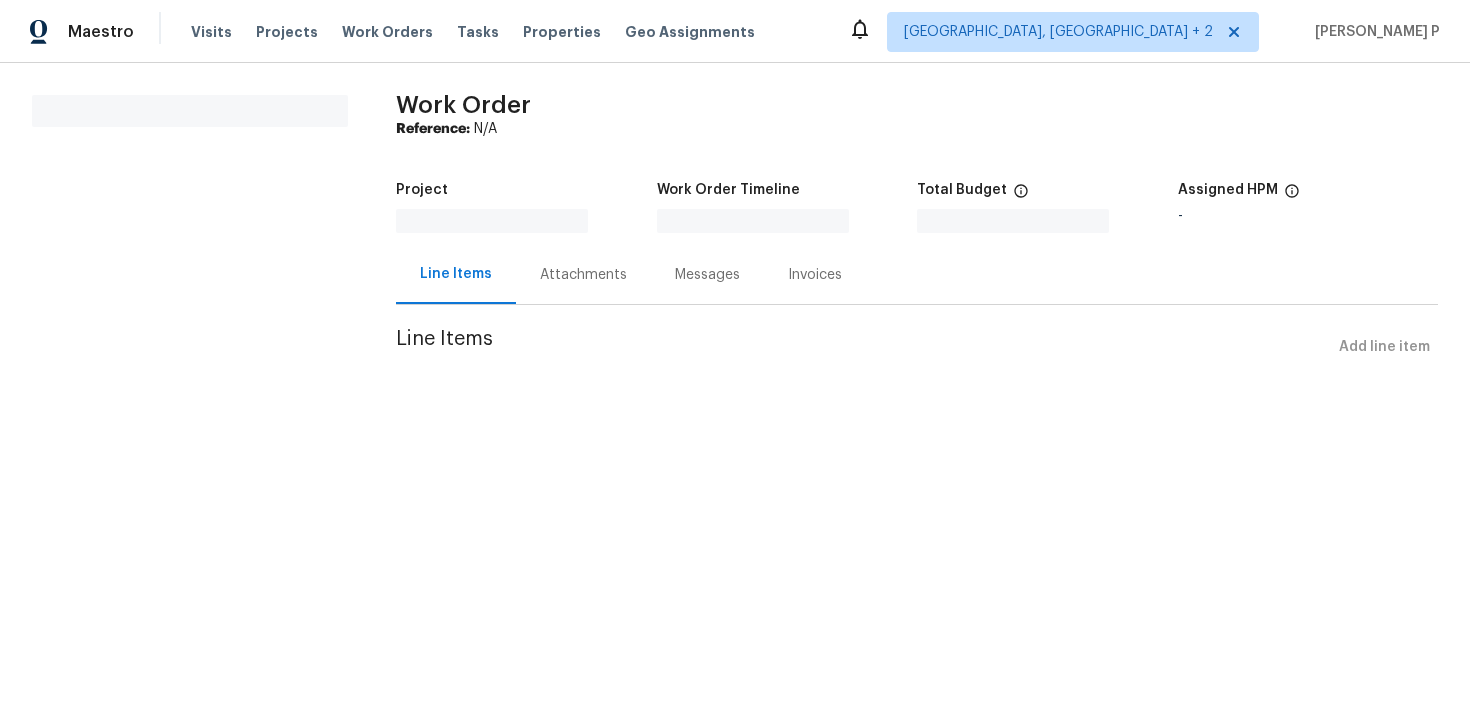 scroll, scrollTop: 0, scrollLeft: 0, axis: both 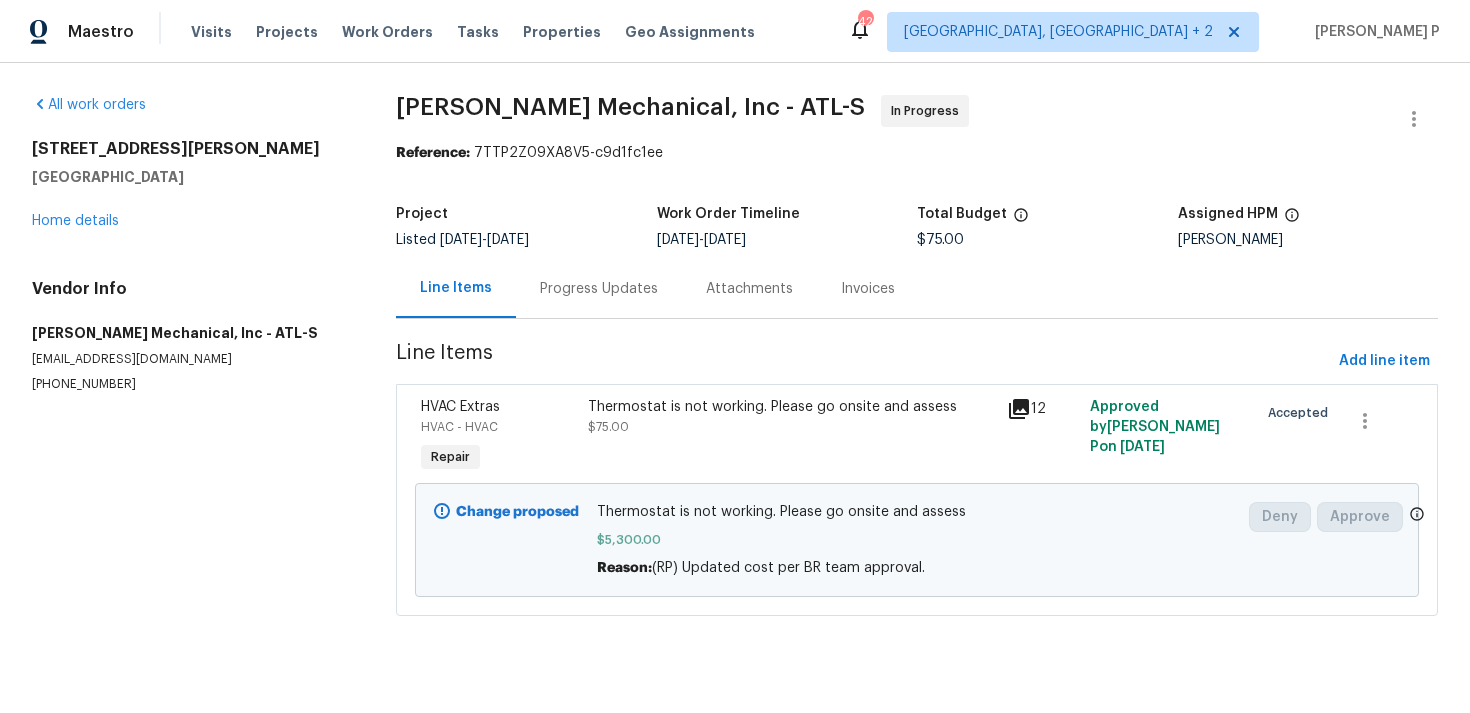 click on "[PERSON_NAME] Mechanical, Inc - ATL-S In Progress" at bounding box center [893, 119] 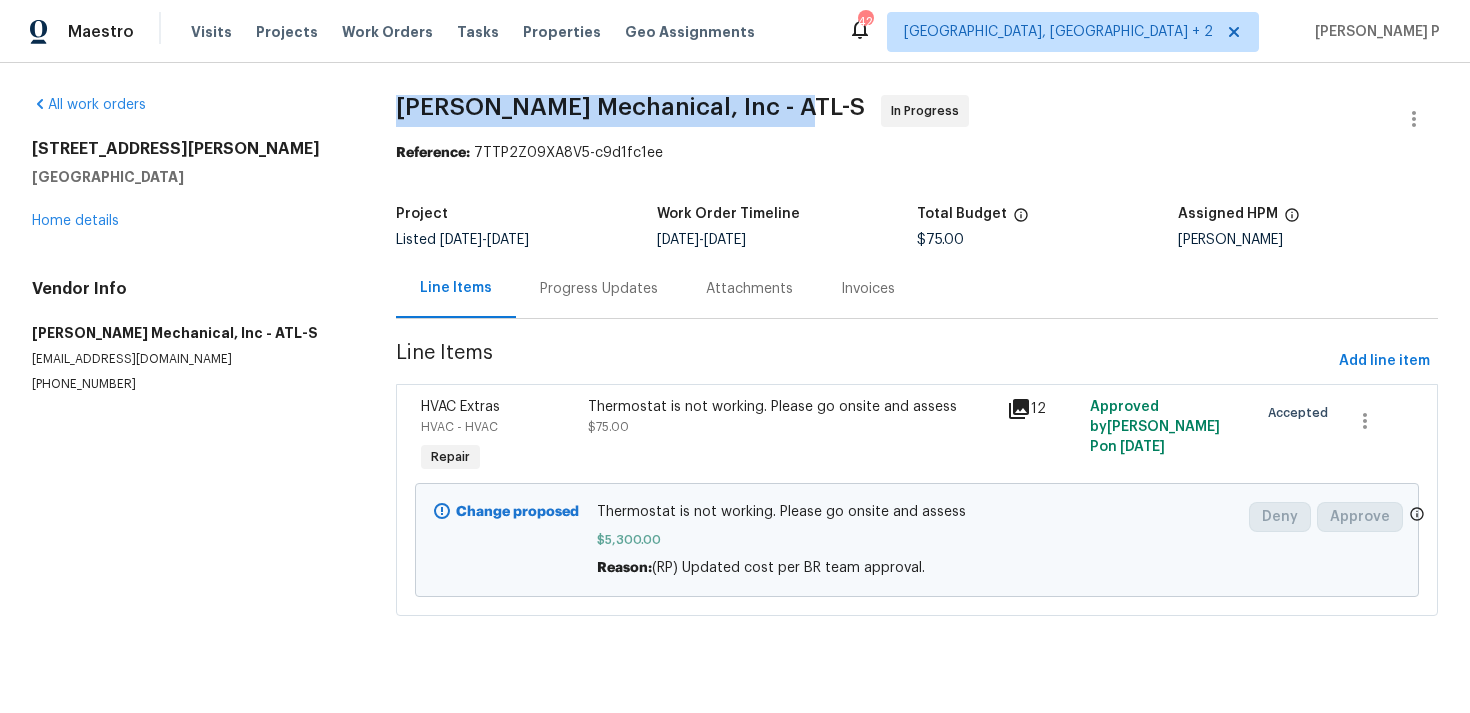 drag, startPoint x: 380, startPoint y: 98, endPoint x: 772, endPoint y: 99, distance: 392.00128 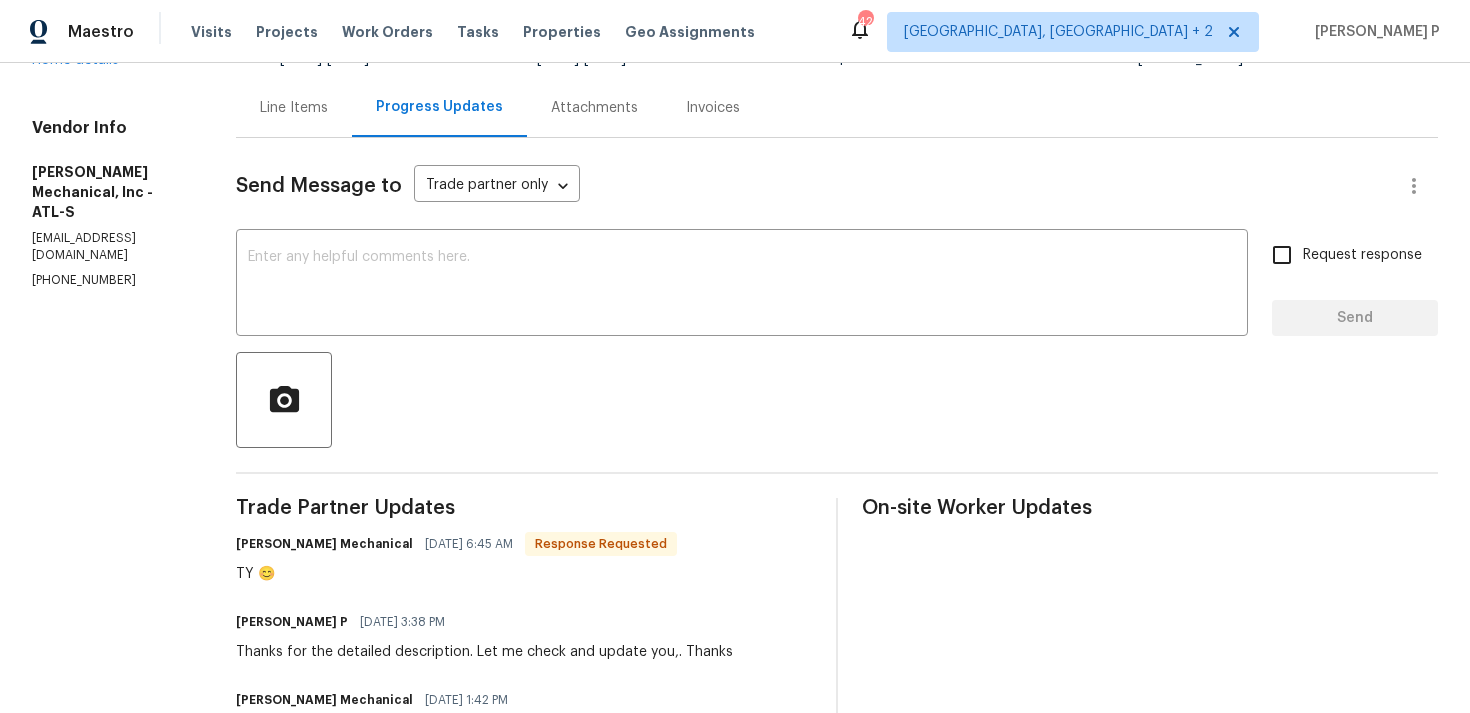 scroll, scrollTop: 169, scrollLeft: 0, axis: vertical 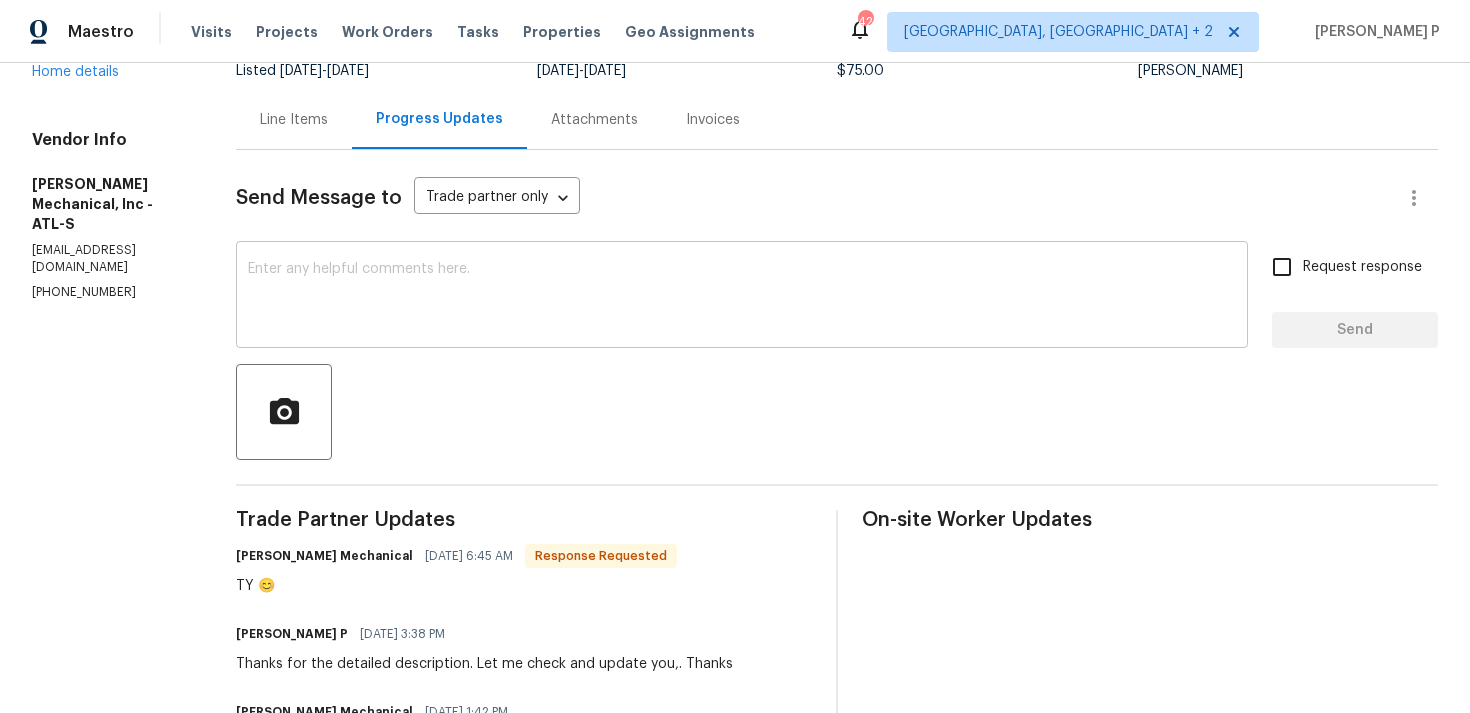 click at bounding box center (742, 297) 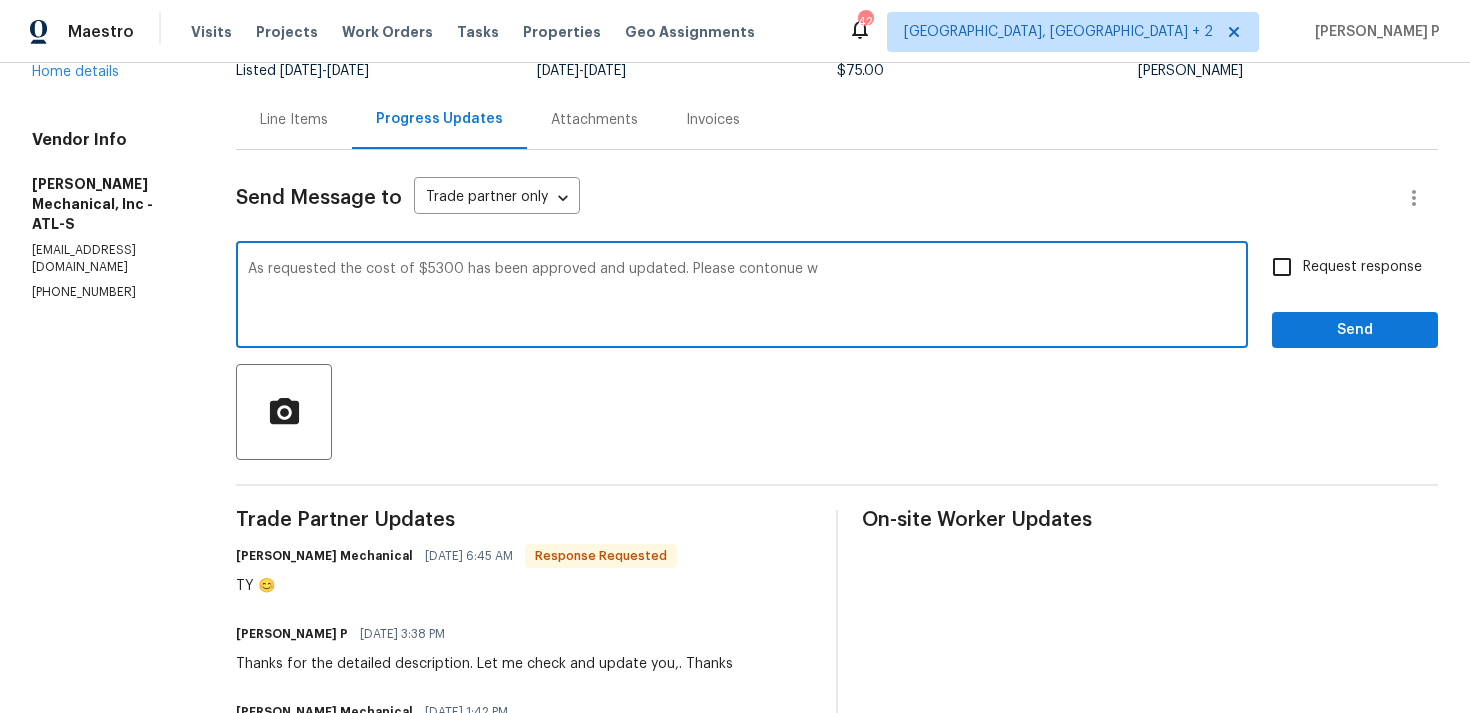 click on "As requested the cost of $5300 has been approved and updated. Please contonue w" at bounding box center (742, 297) 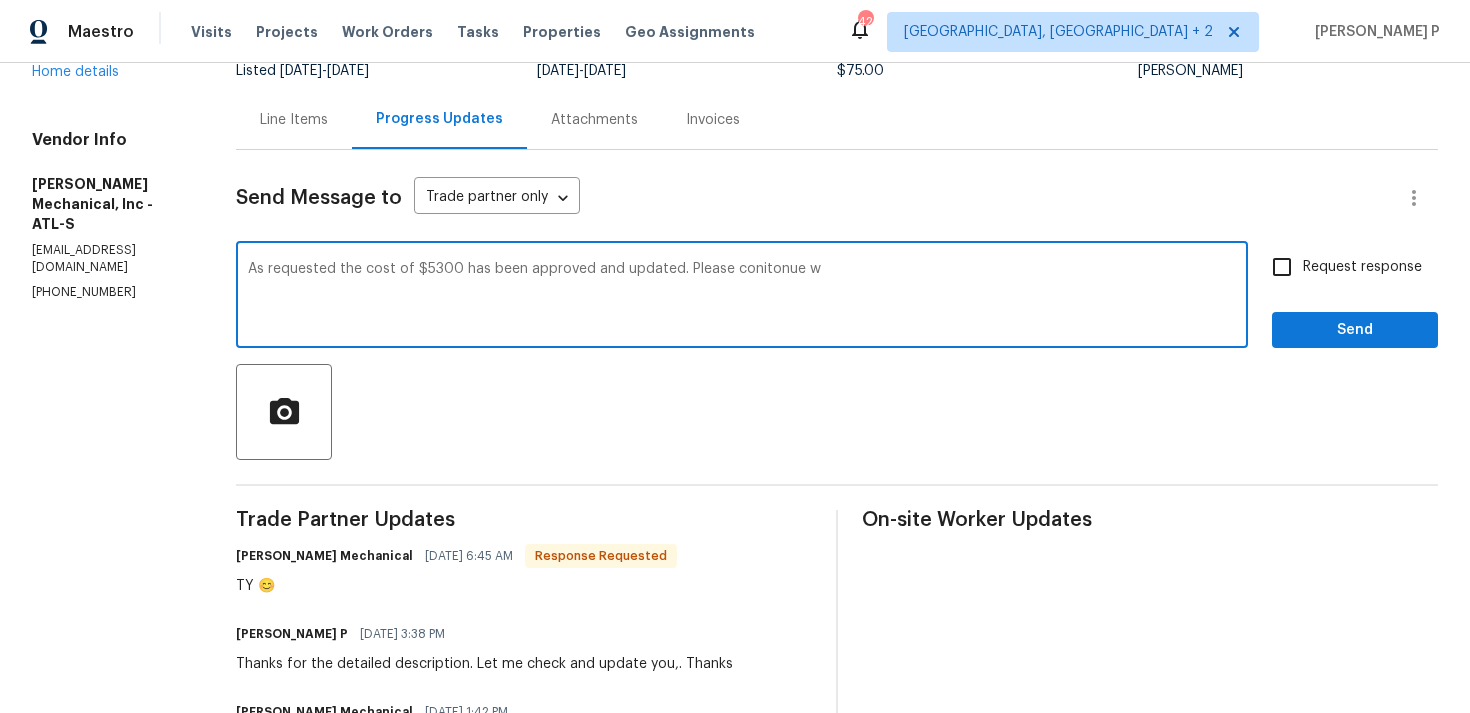 click on "As requested the cost of $5300 has been approved and updated. Please conitonue w" at bounding box center (742, 297) 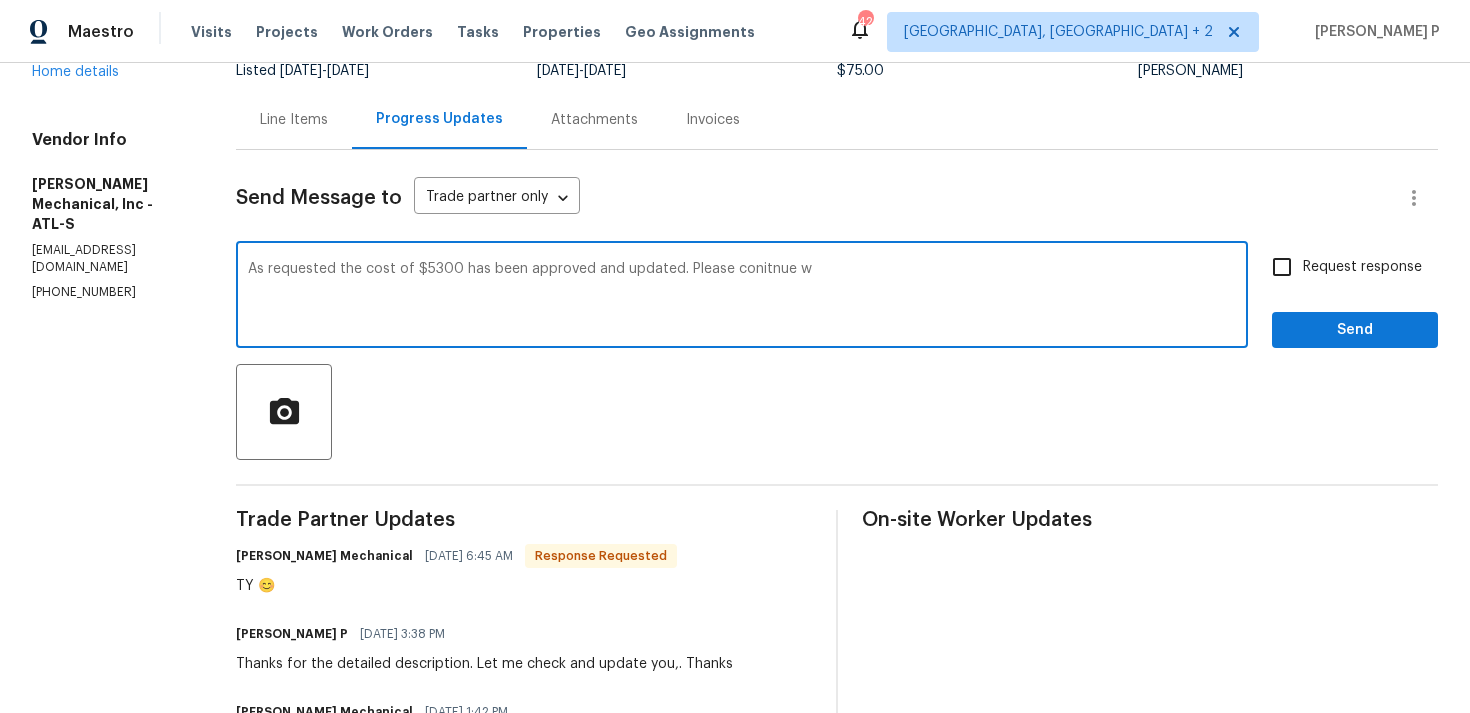 click on "As requested the cost of $5300 has been approved and updated. Please conitnue w x ​" at bounding box center (742, 297) 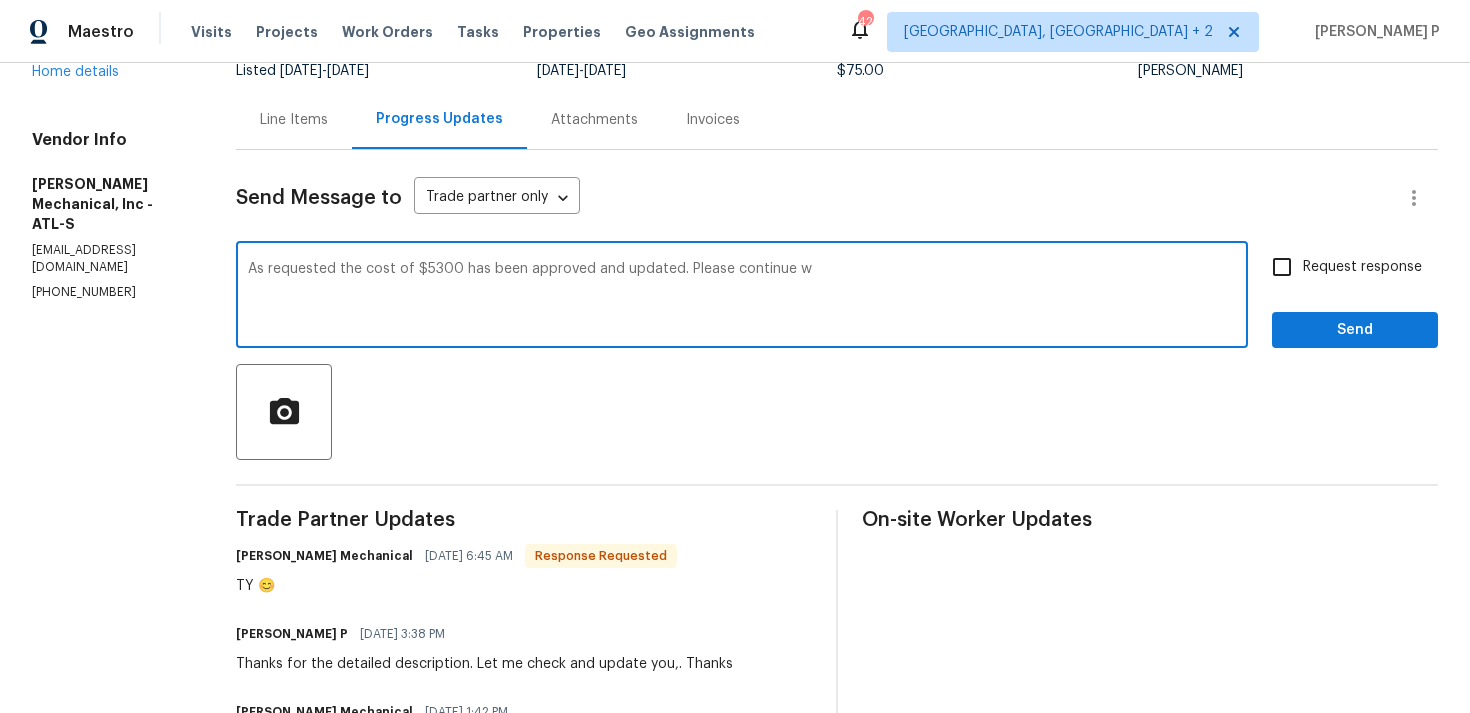 click on "As requested the cost of $5300 has been approved and updated. Please continue w x ​" at bounding box center (742, 297) 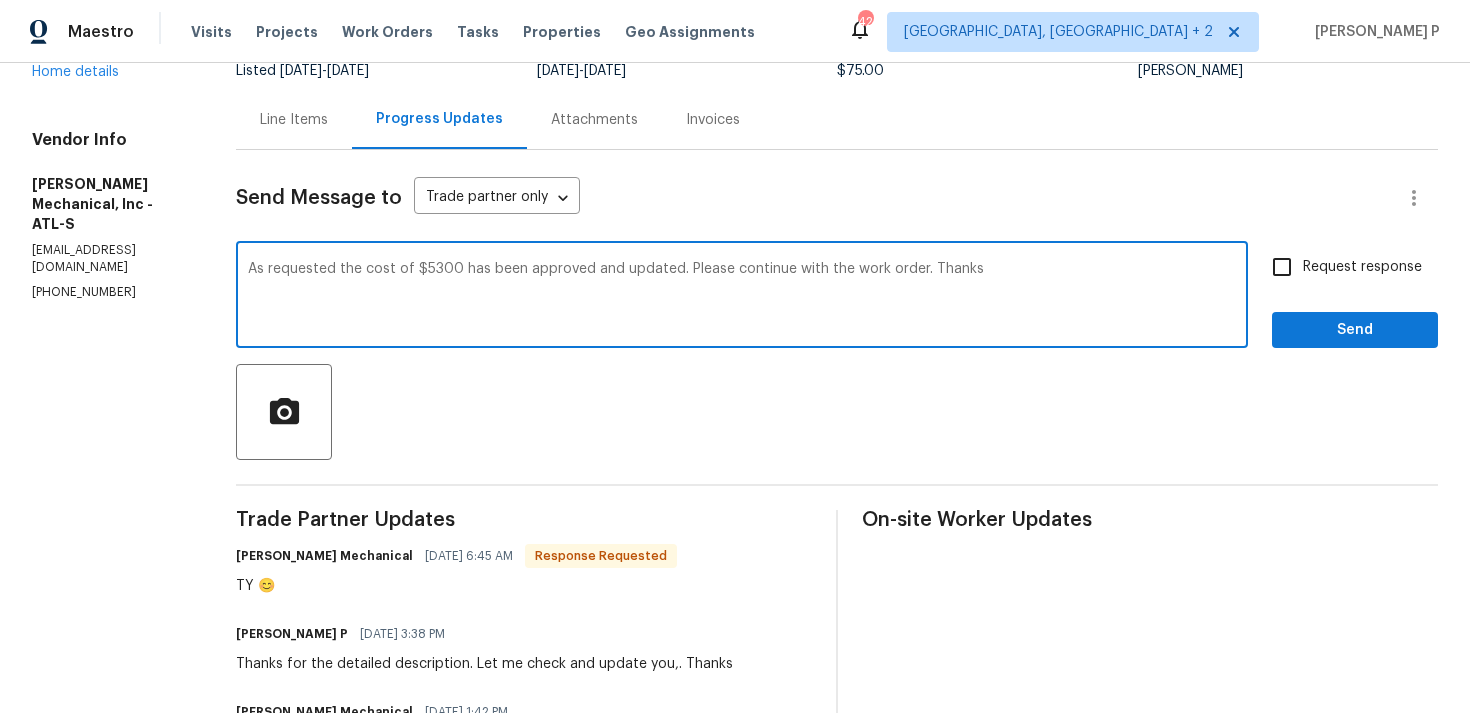 type on "As requested the cost of $5300 has been approved and updated. Please continue with the work order. Thanks" 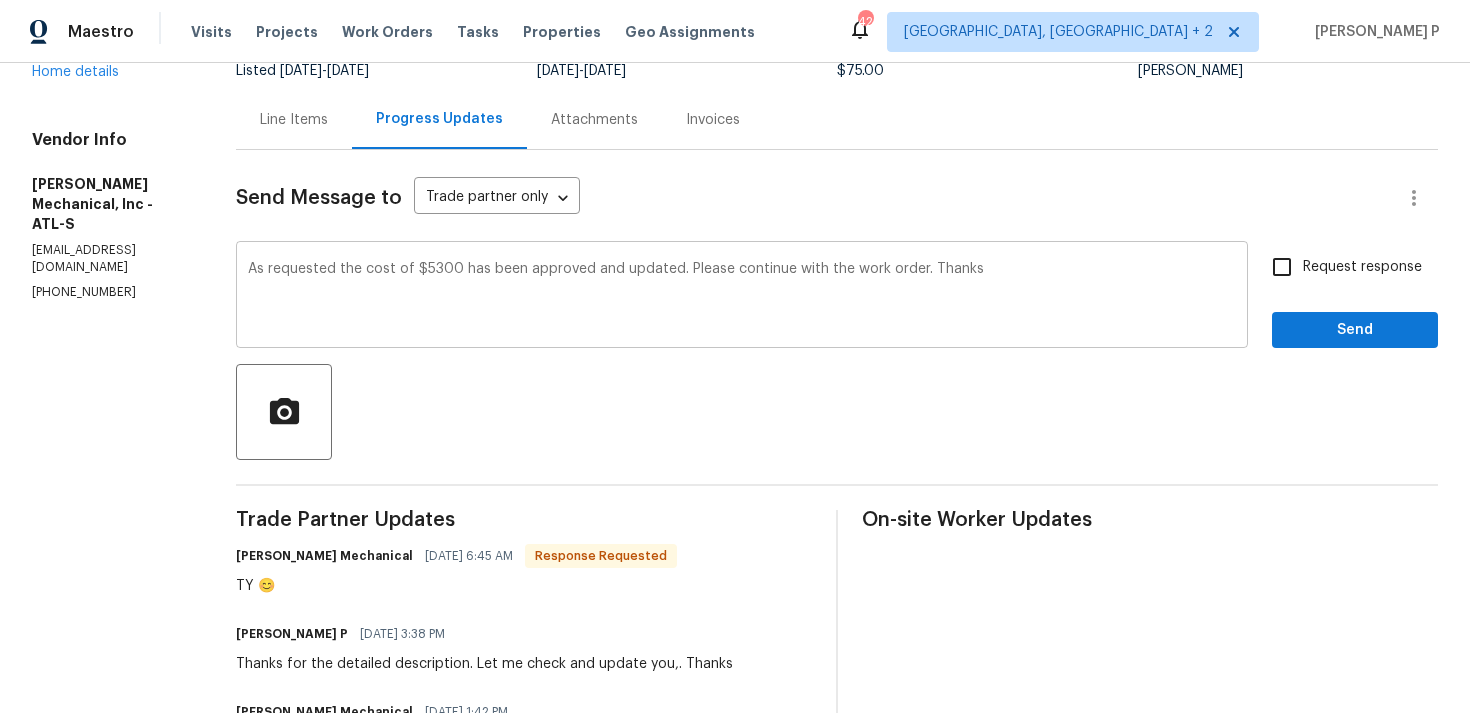 drag, startPoint x: 274, startPoint y: 267, endPoint x: 640, endPoint y: 266, distance: 366.00137 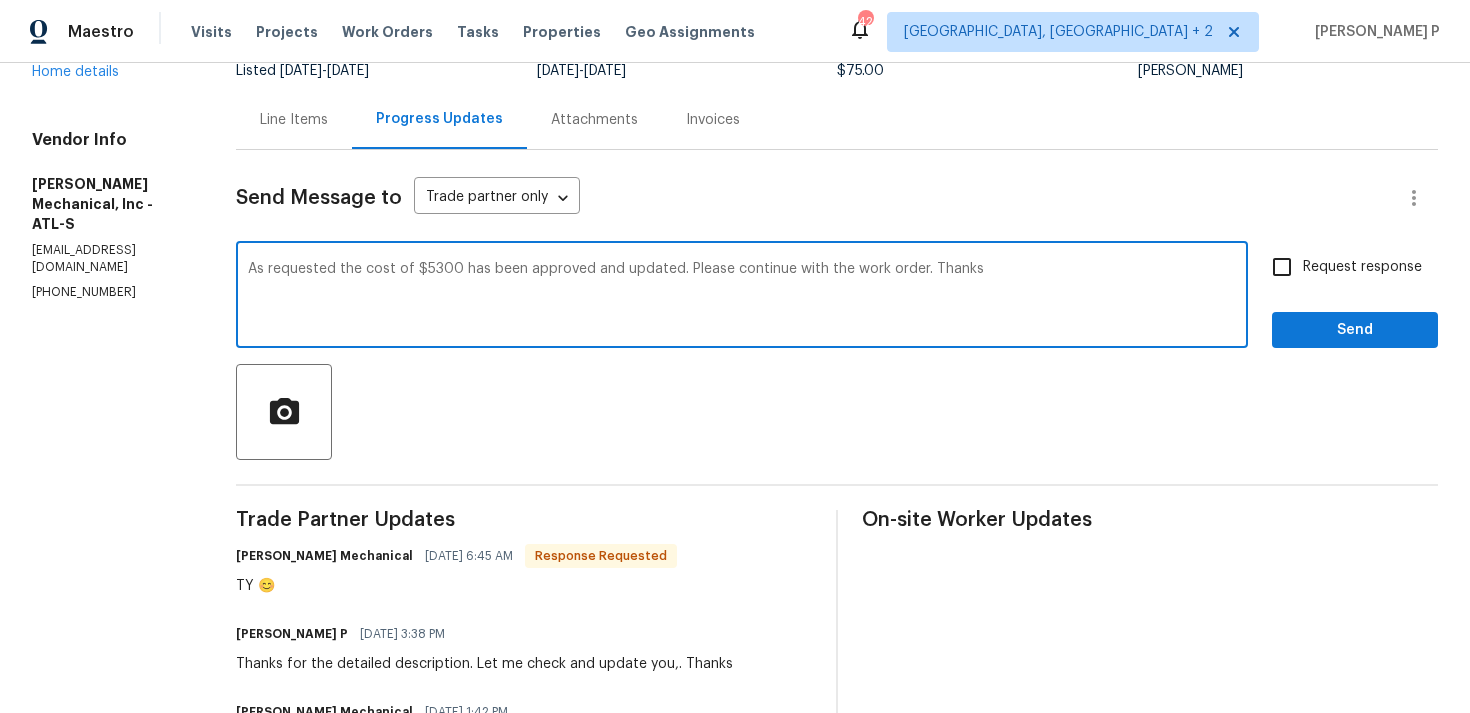 click on "All work orders 724 Dukehart Ct Stone Mountain, GA 30083 Home details Vendor Info JH Martin Mechanical, Inc - ATL-S service@jhmartinmechanical.com (770) 696-5947 JH Martin Mechanical, Inc - ATL-S In Progress Reference:   7TTP2Z09XA8V5-c9d1fc1ee Project Listed   7/7/2025  -  7/9/2025 Work Order Timeline 7/7/2025  -  7/9/2025 Total Budget $75.00 Assigned HPM Samuel Vetrik Line Items Progress Updates Attachments Invoices Send Message to Trade partner only Trade partner only ​ As requested the cost of $5300 has been approved and updated. Please continue with the work order. Thanks x ​ Request response Send Trade Partner Updates JH Martin Mechanical 07/10/2025 6:45 AM Response Requested TY 😊 Ramyasri P 07/09/2025 3:38 PM Thanks for the detailed description. Let me check and update you,. Thanks JH Martin Mechanical 07/09/2025 1:42 PM Ramyasri P 07/09/2025 9:53 AM Thank you for providing the schedule date, Michelle. JH Martin Mechanical 07/08/2025 9:26 AM Ramyasri P 07/08/2025 9:24 AM JH Martin Mechanical" at bounding box center (735, 836) 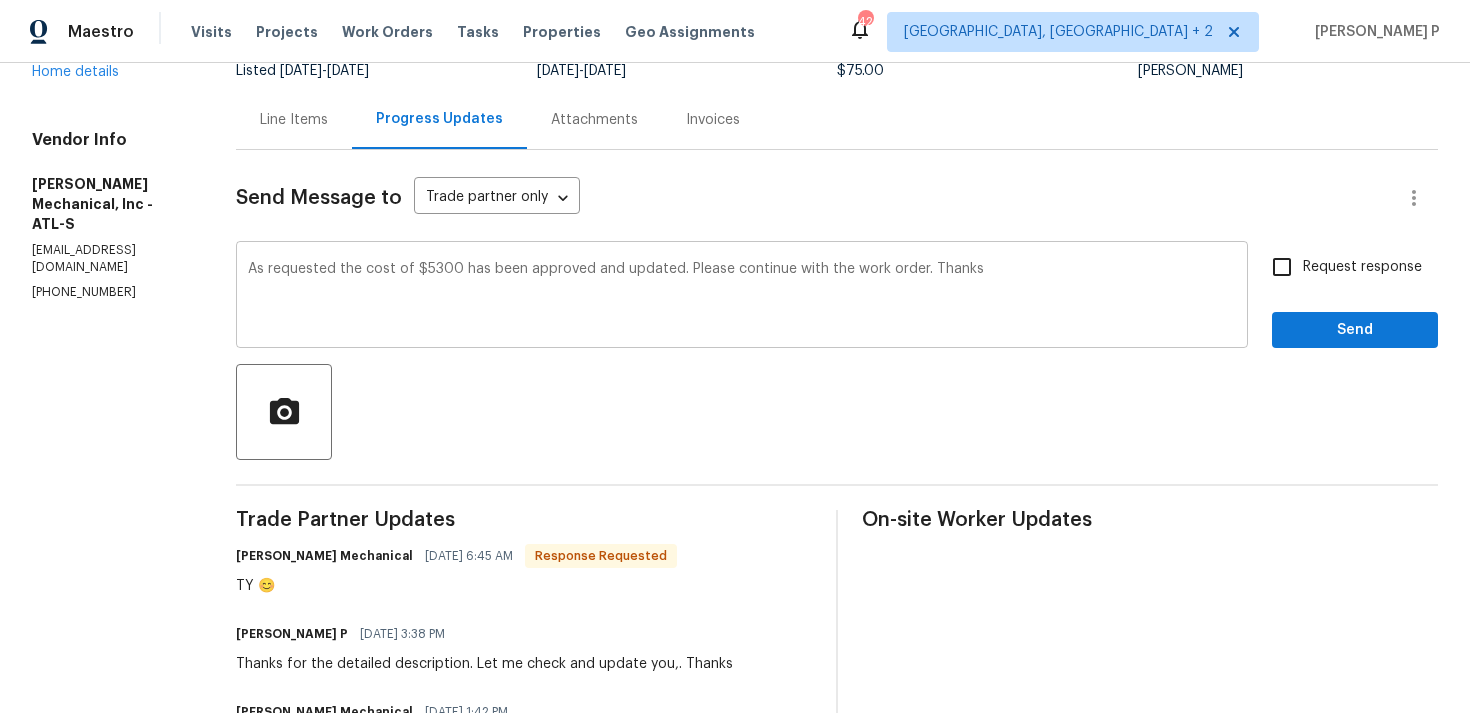 drag, startPoint x: 282, startPoint y: 263, endPoint x: 504, endPoint y: 264, distance: 222.00226 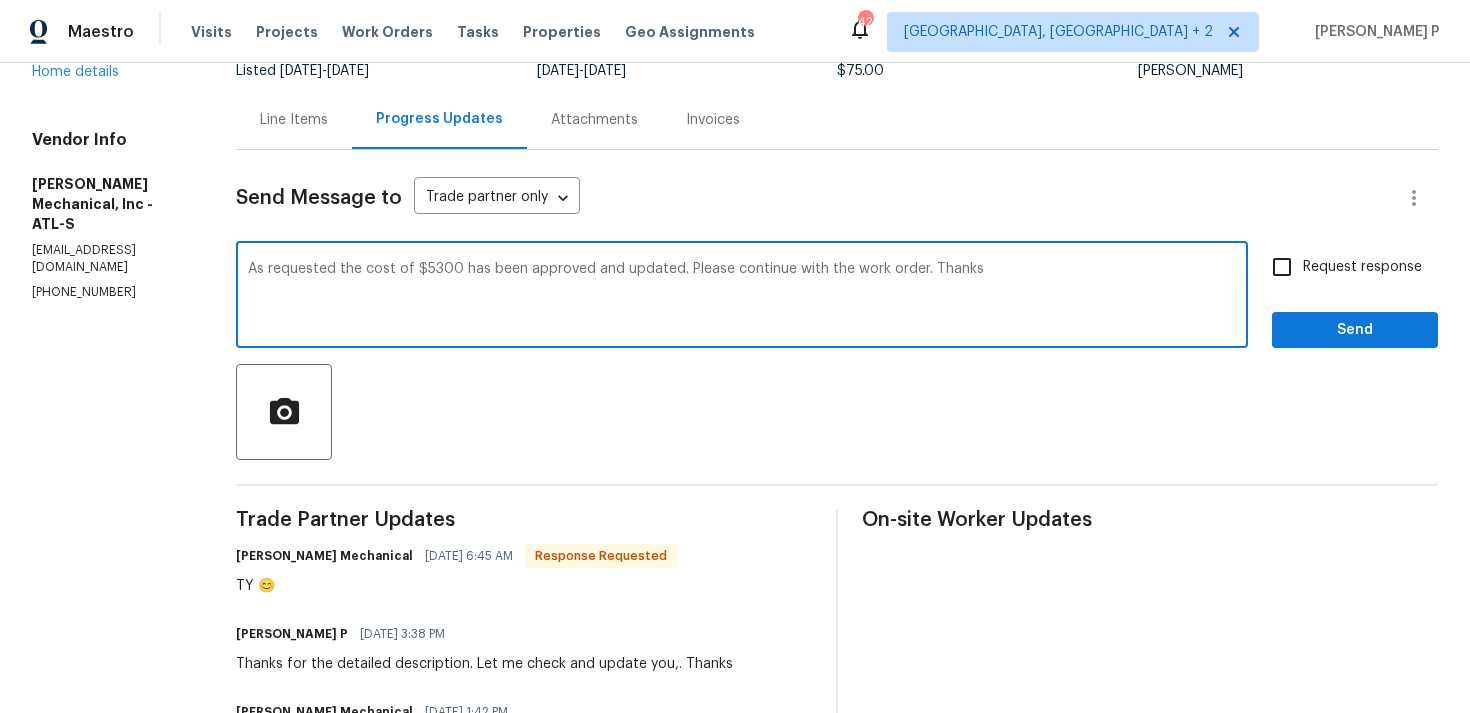 click on "As requested the cost of $5300 has been approved and updated. Please continue with the work order. Thanks" at bounding box center (742, 297) 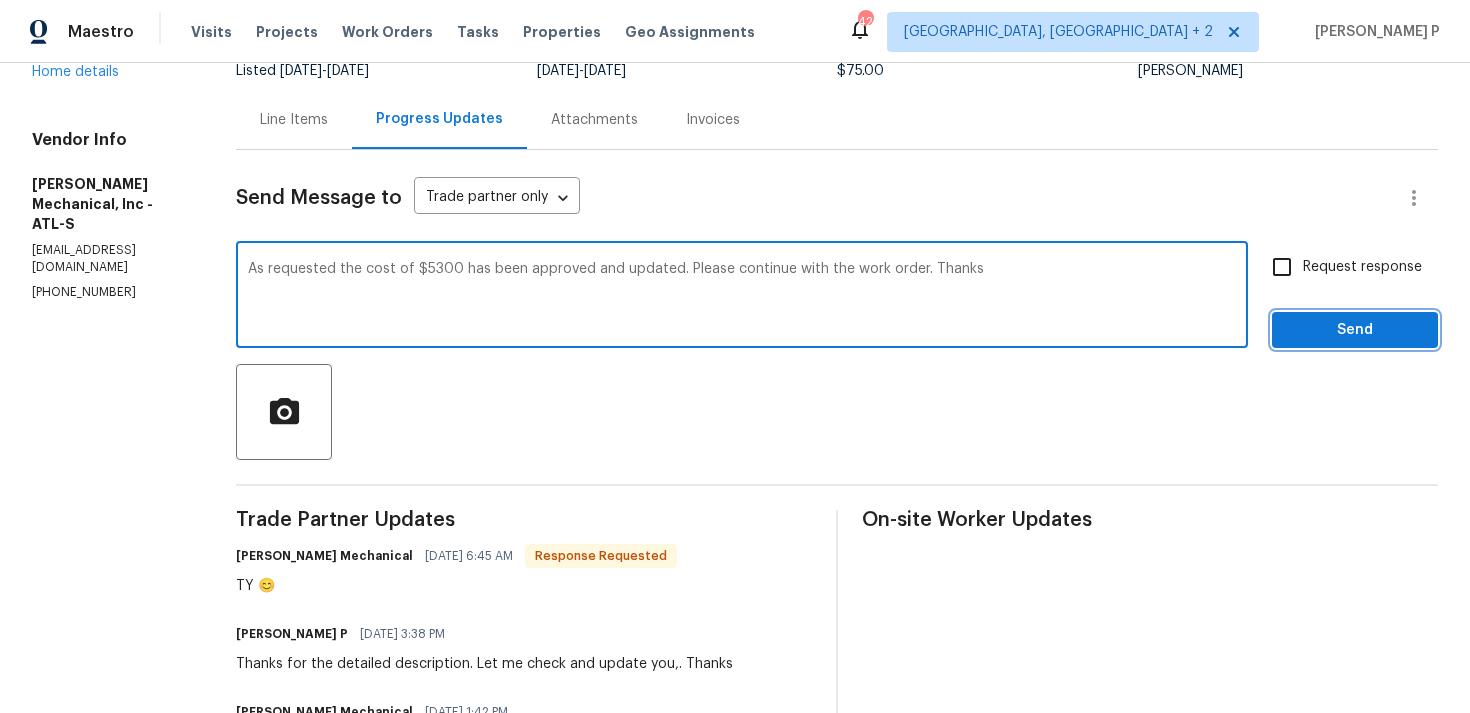click on "Send" at bounding box center (1355, 330) 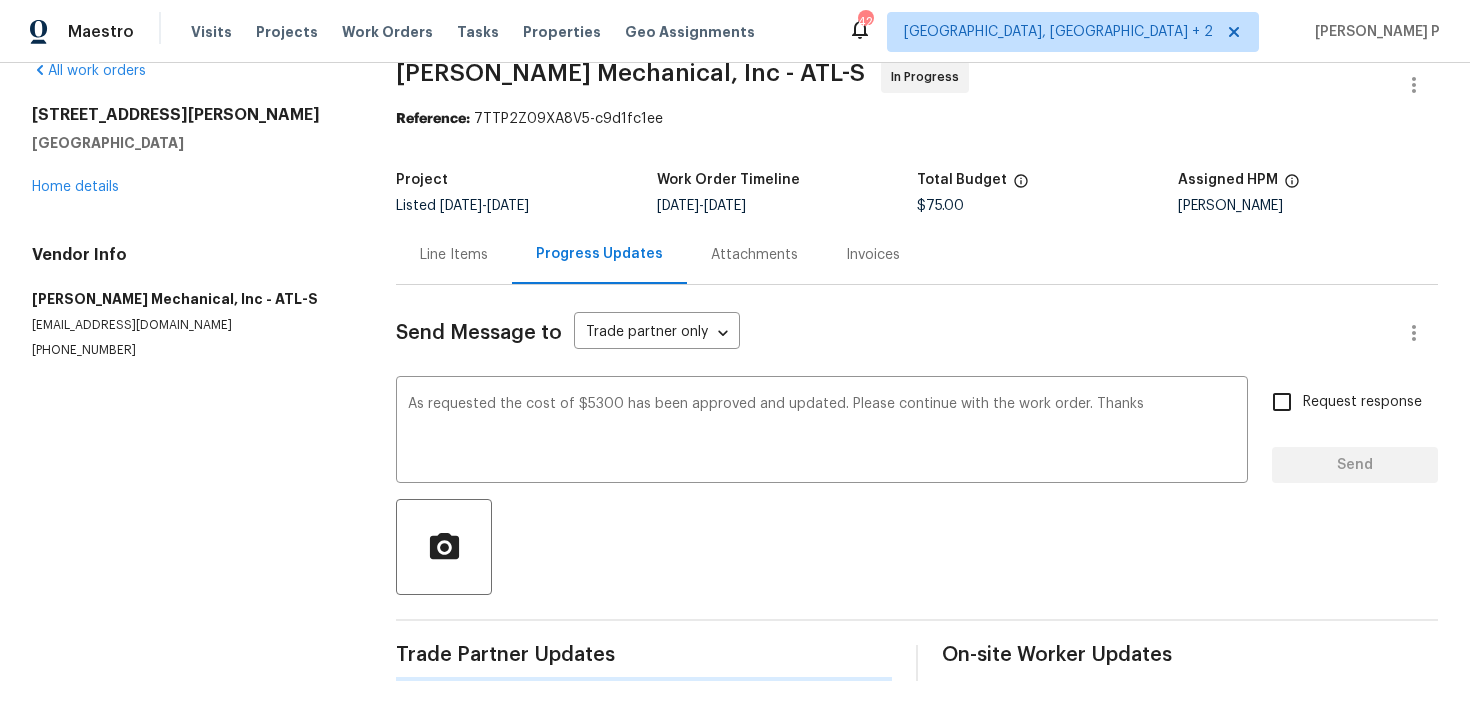 scroll, scrollTop: 34, scrollLeft: 0, axis: vertical 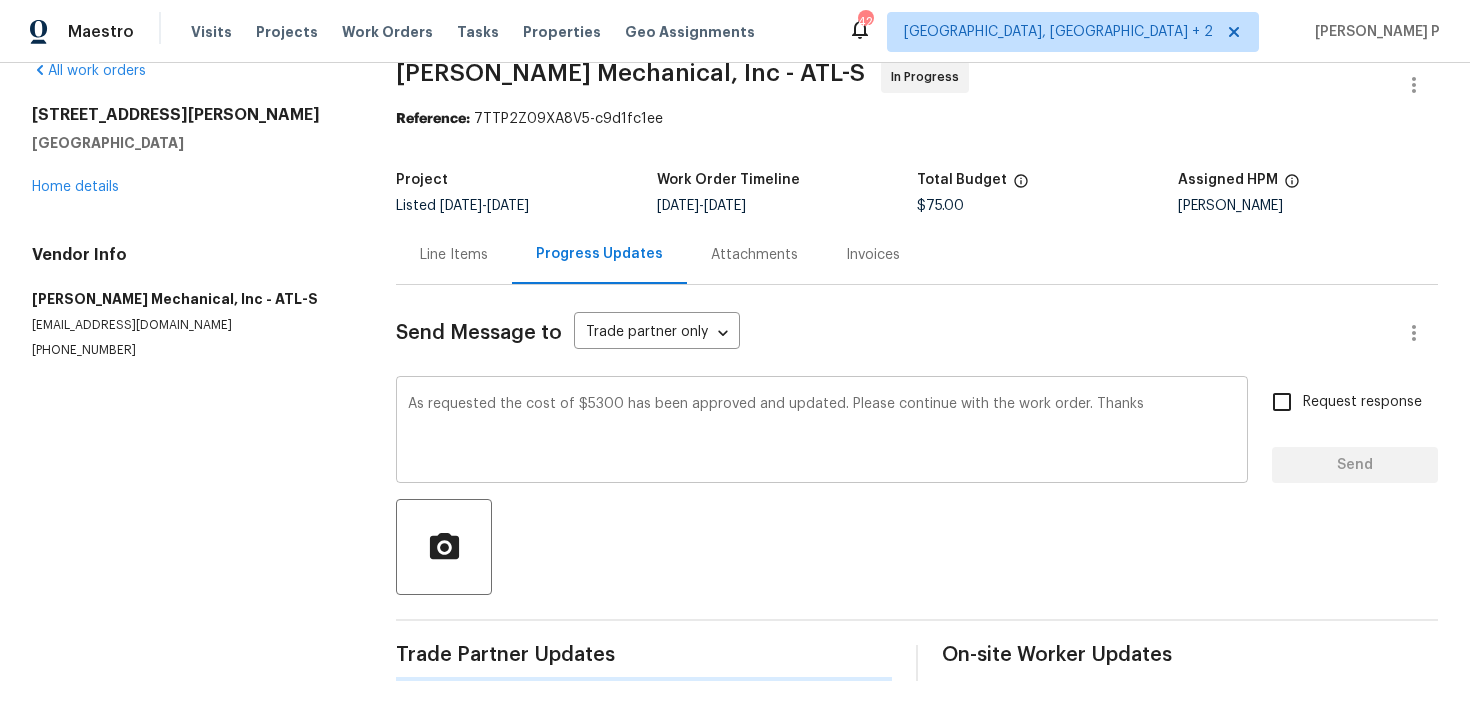 type 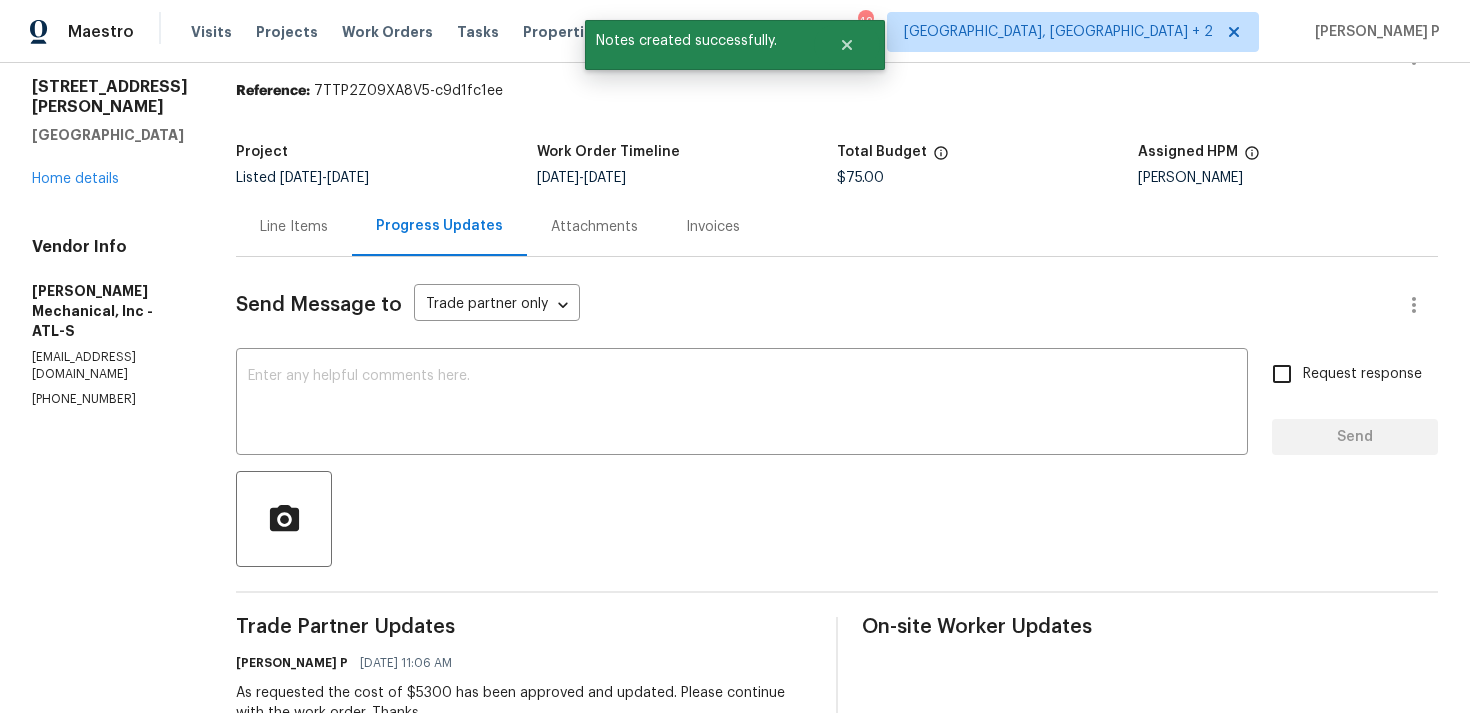 scroll, scrollTop: 0, scrollLeft: 0, axis: both 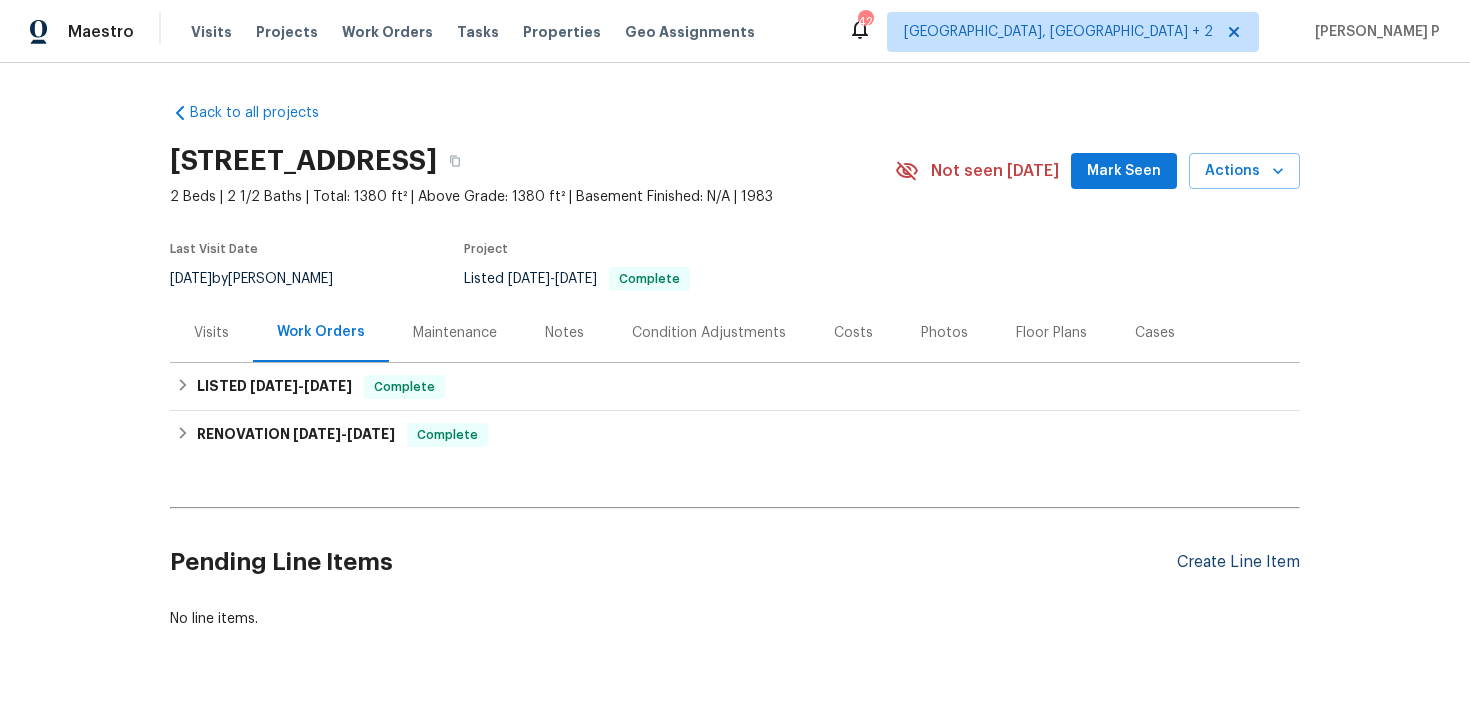 click on "Create Line Item" at bounding box center [1238, 562] 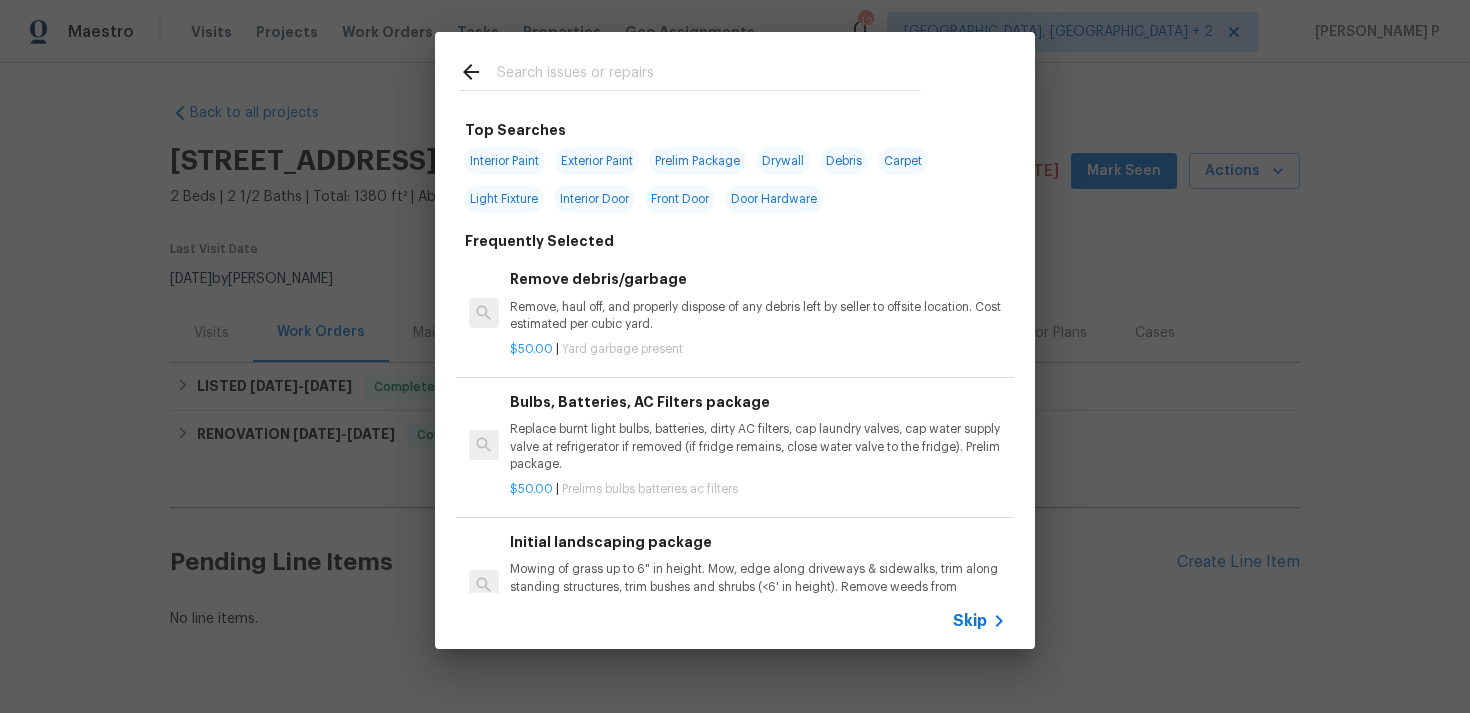click on "Skip" at bounding box center [735, 621] 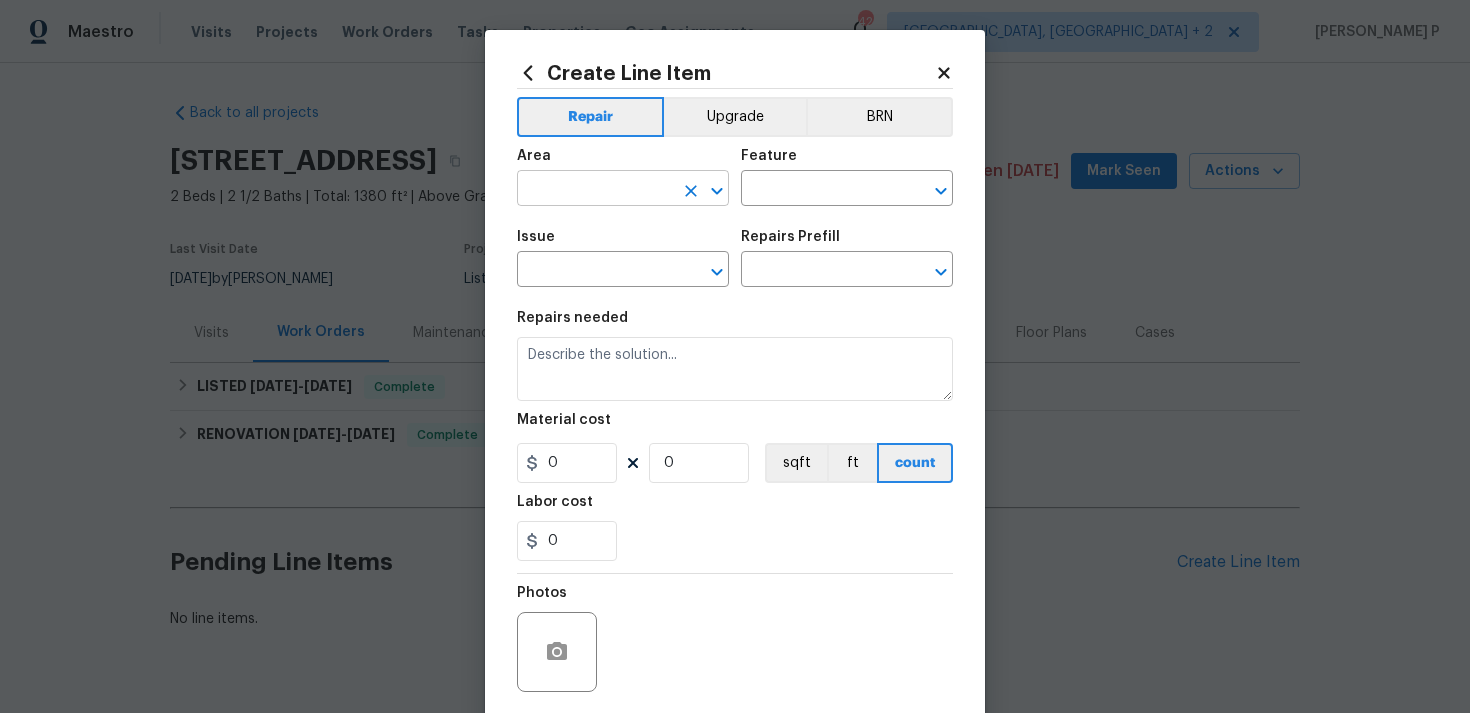 click at bounding box center [595, 190] 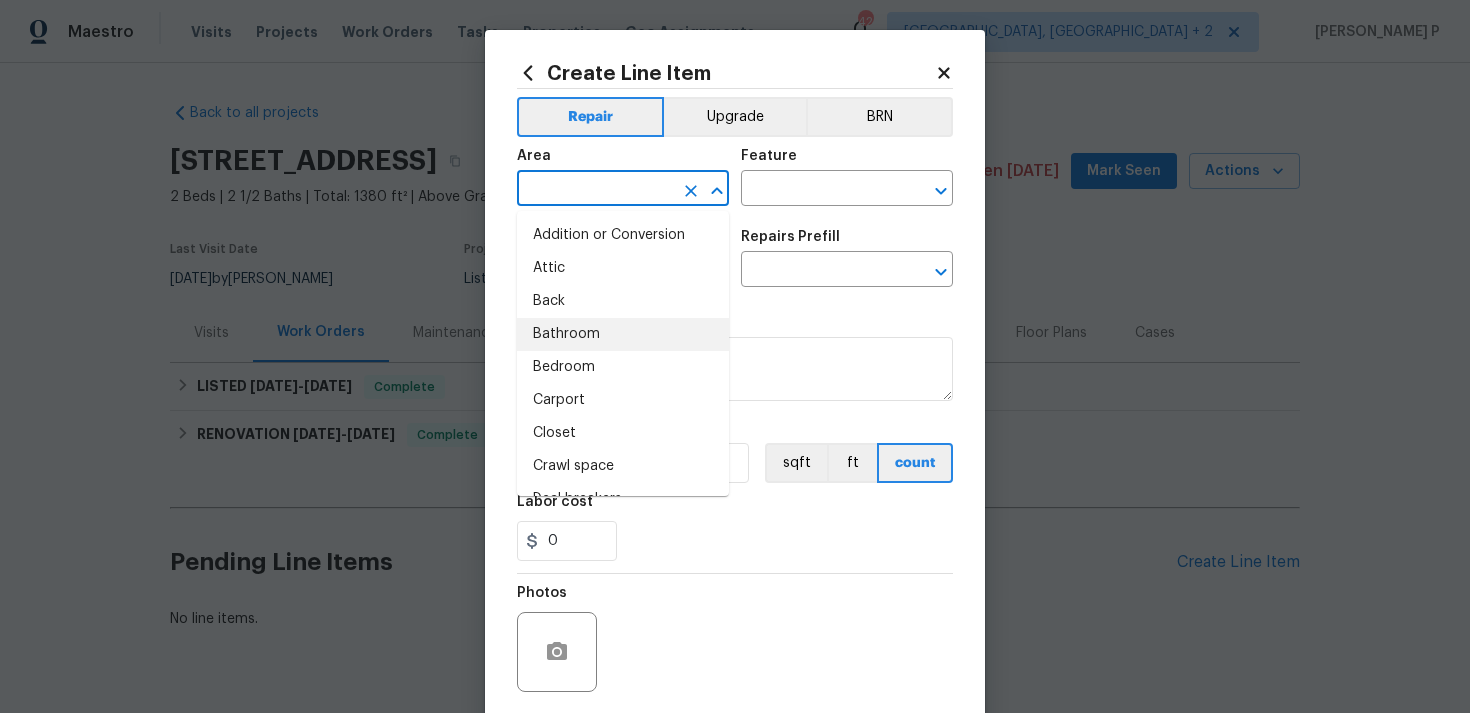 click on "Bathroom" at bounding box center (623, 334) 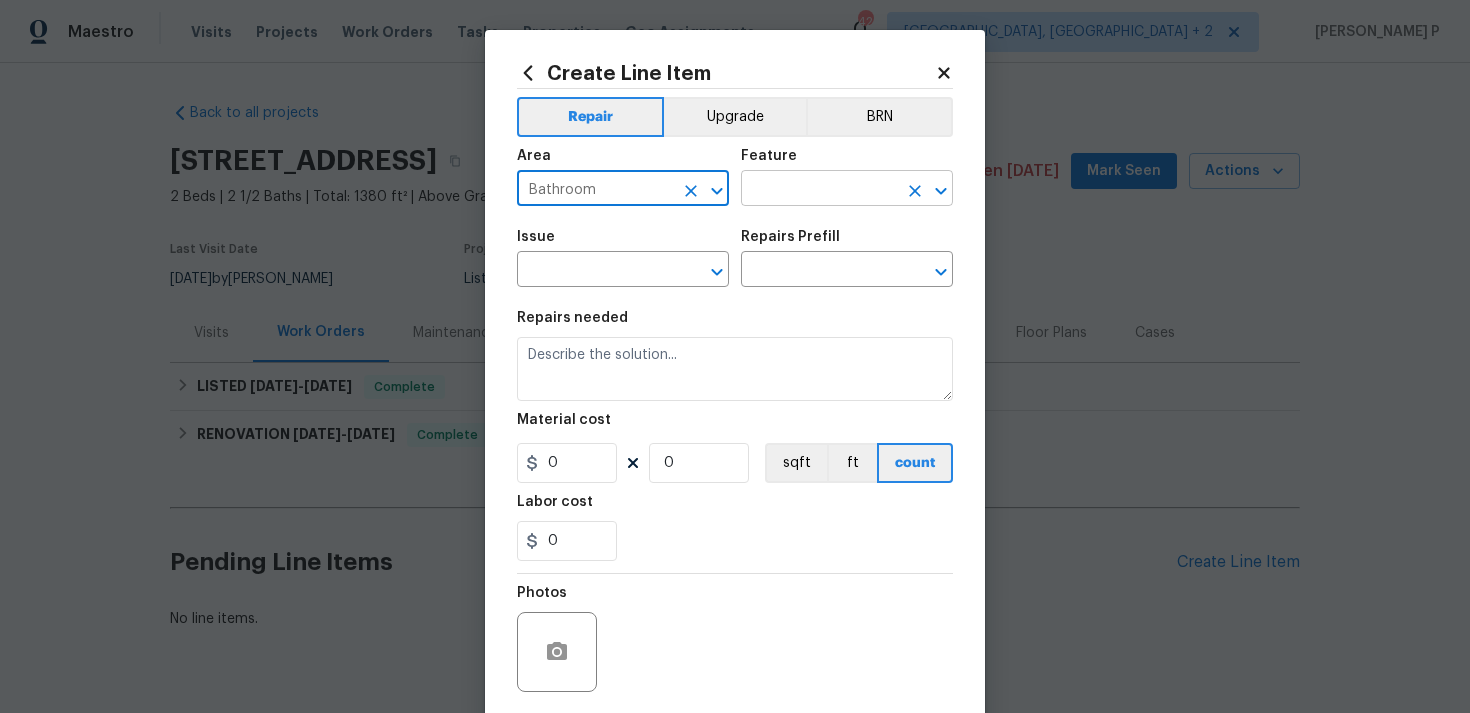 click at bounding box center [819, 190] 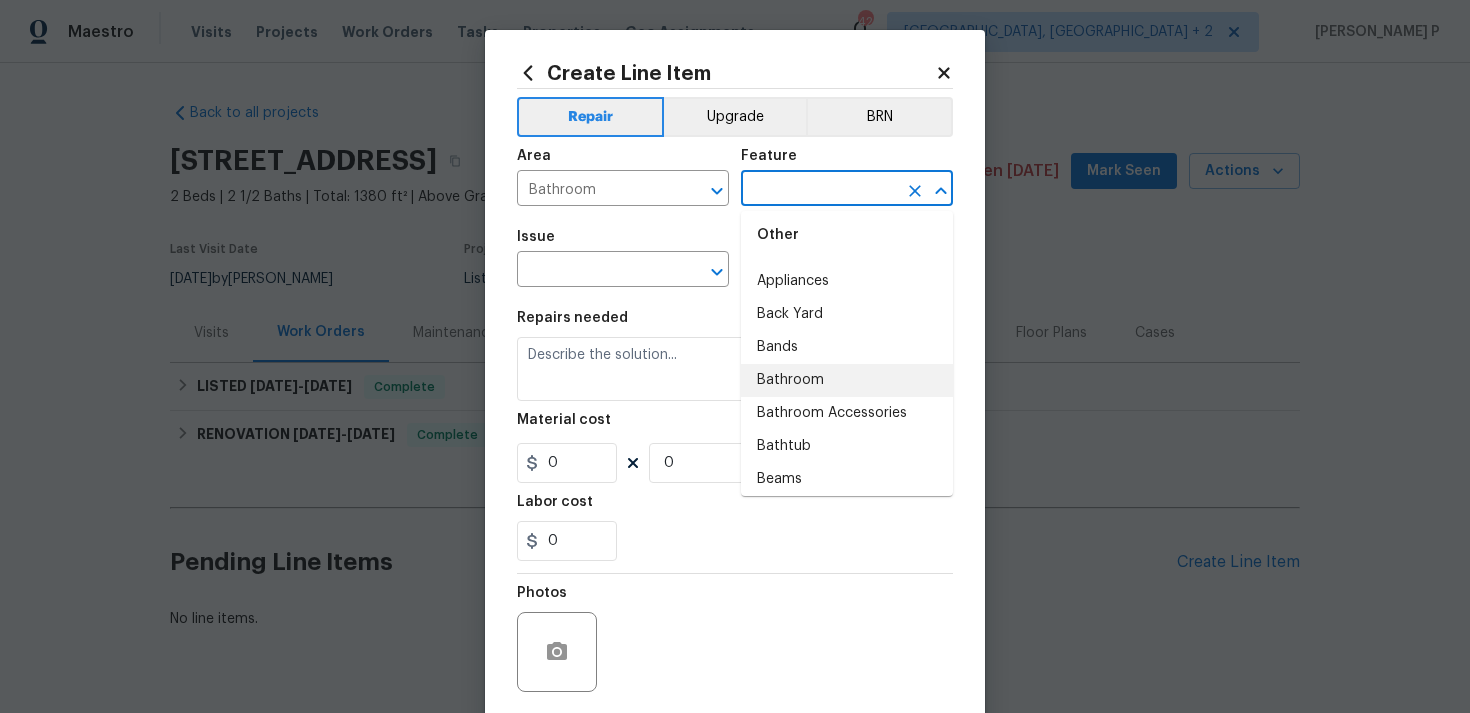 scroll, scrollTop: 419, scrollLeft: 0, axis: vertical 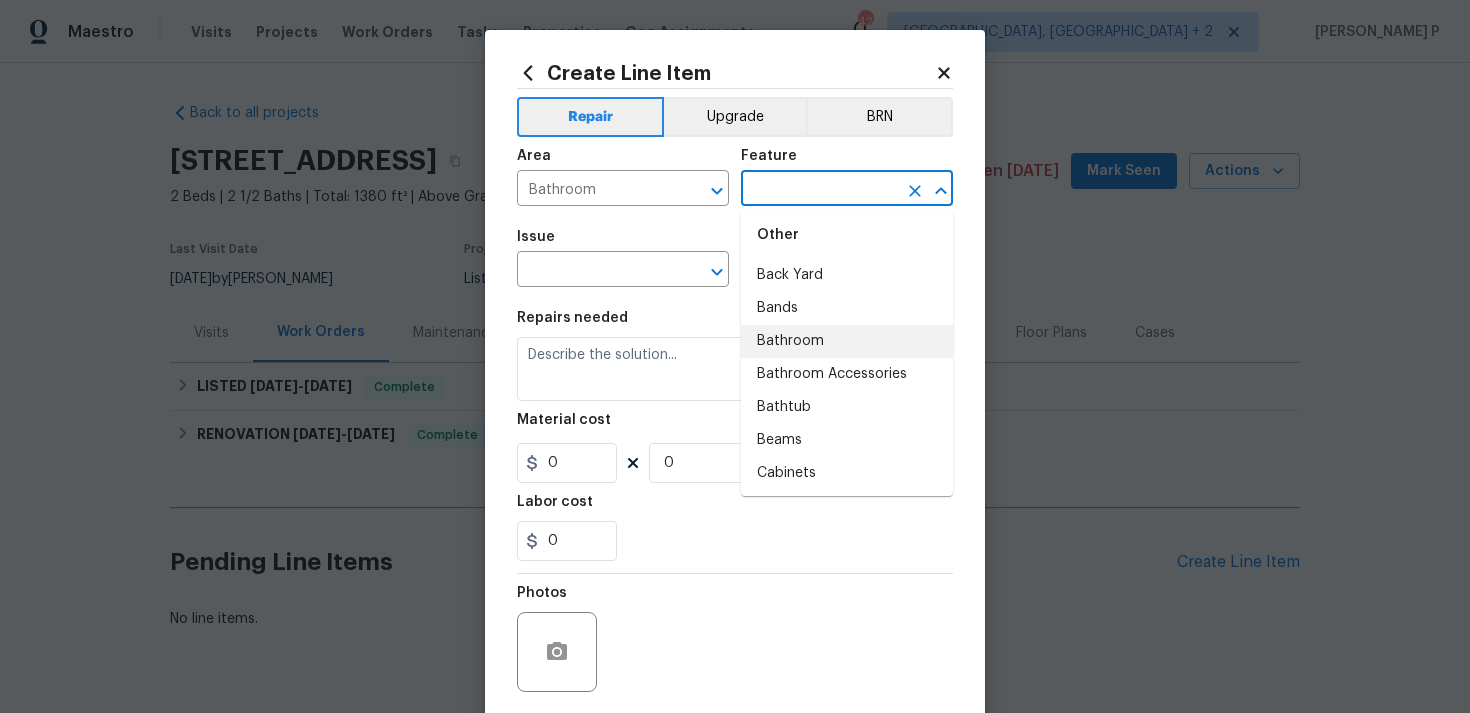 click on "Bathroom" at bounding box center (847, 341) 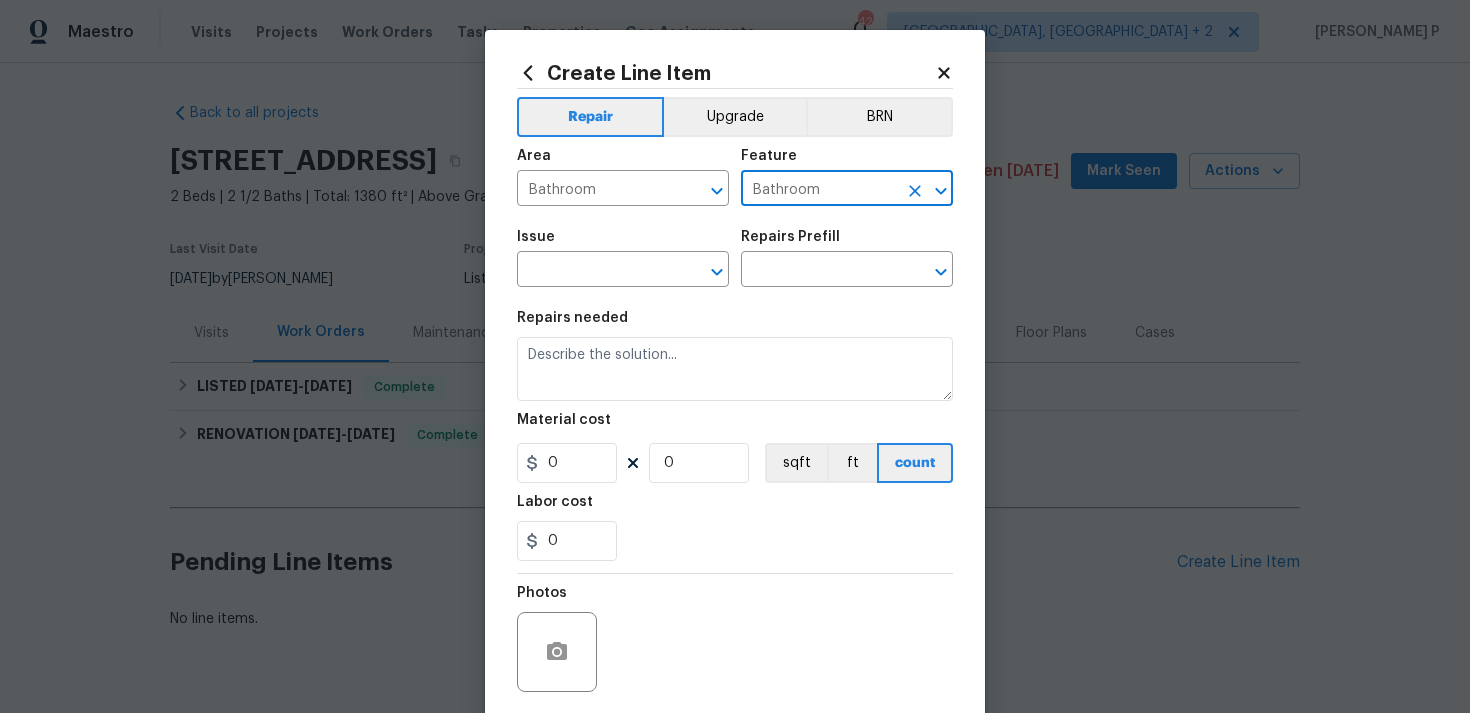 click on "Bathroom" at bounding box center [819, 190] 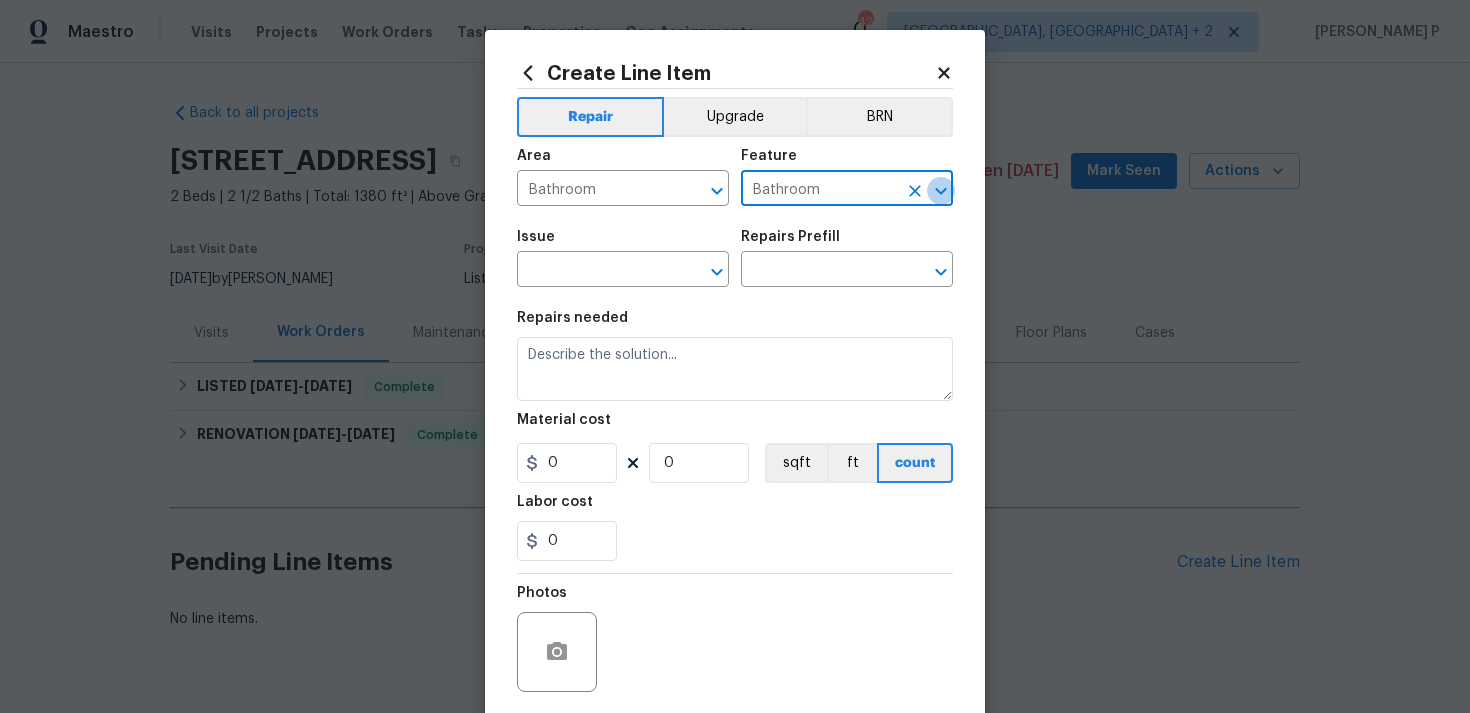 click 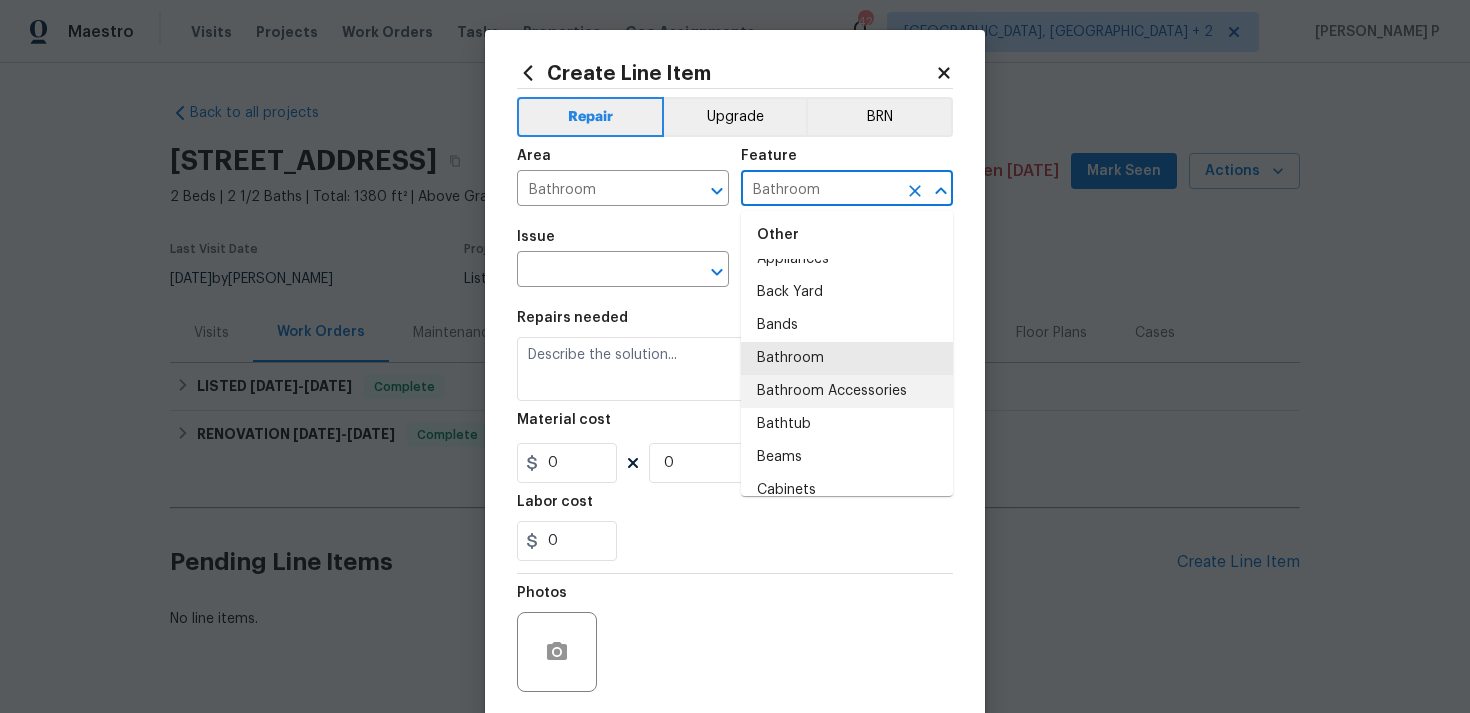 scroll, scrollTop: 405, scrollLeft: 0, axis: vertical 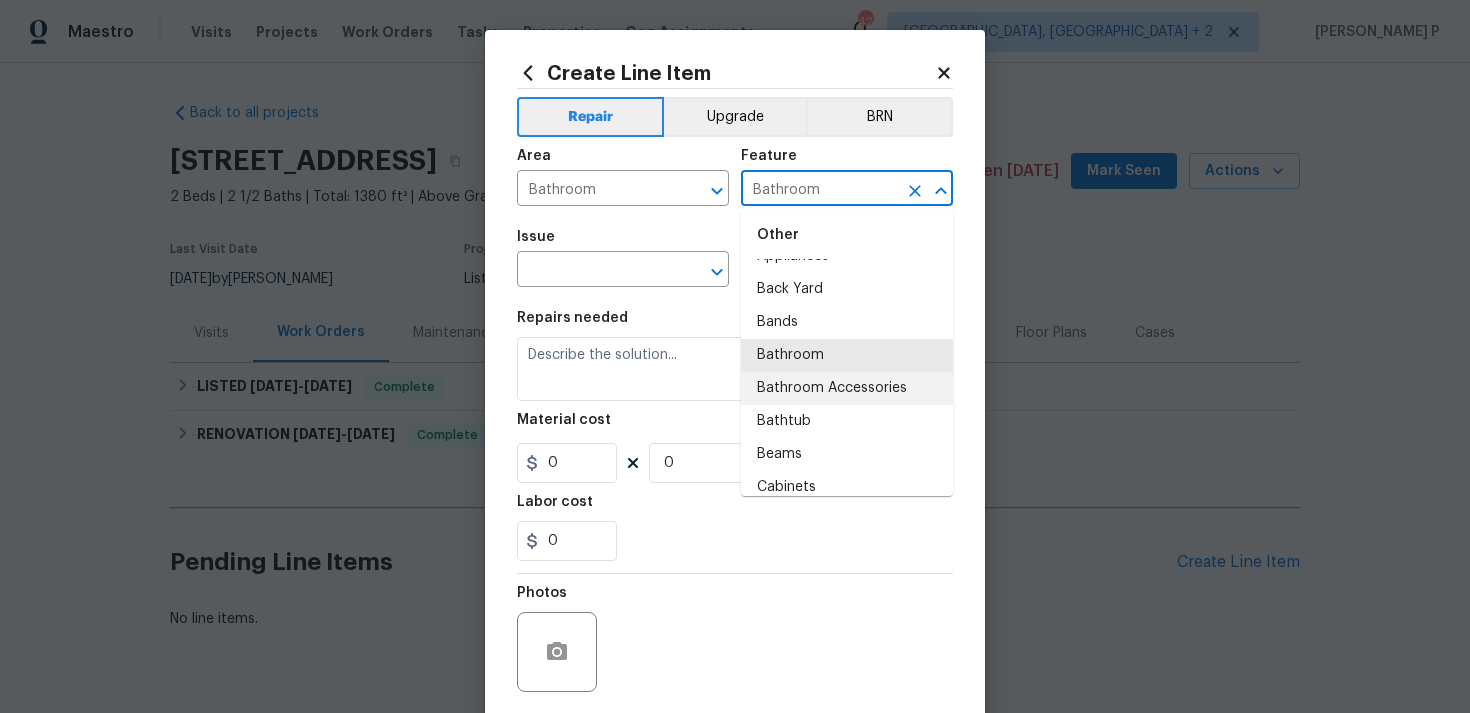 click on "Bathroom Accessories" at bounding box center (847, 388) 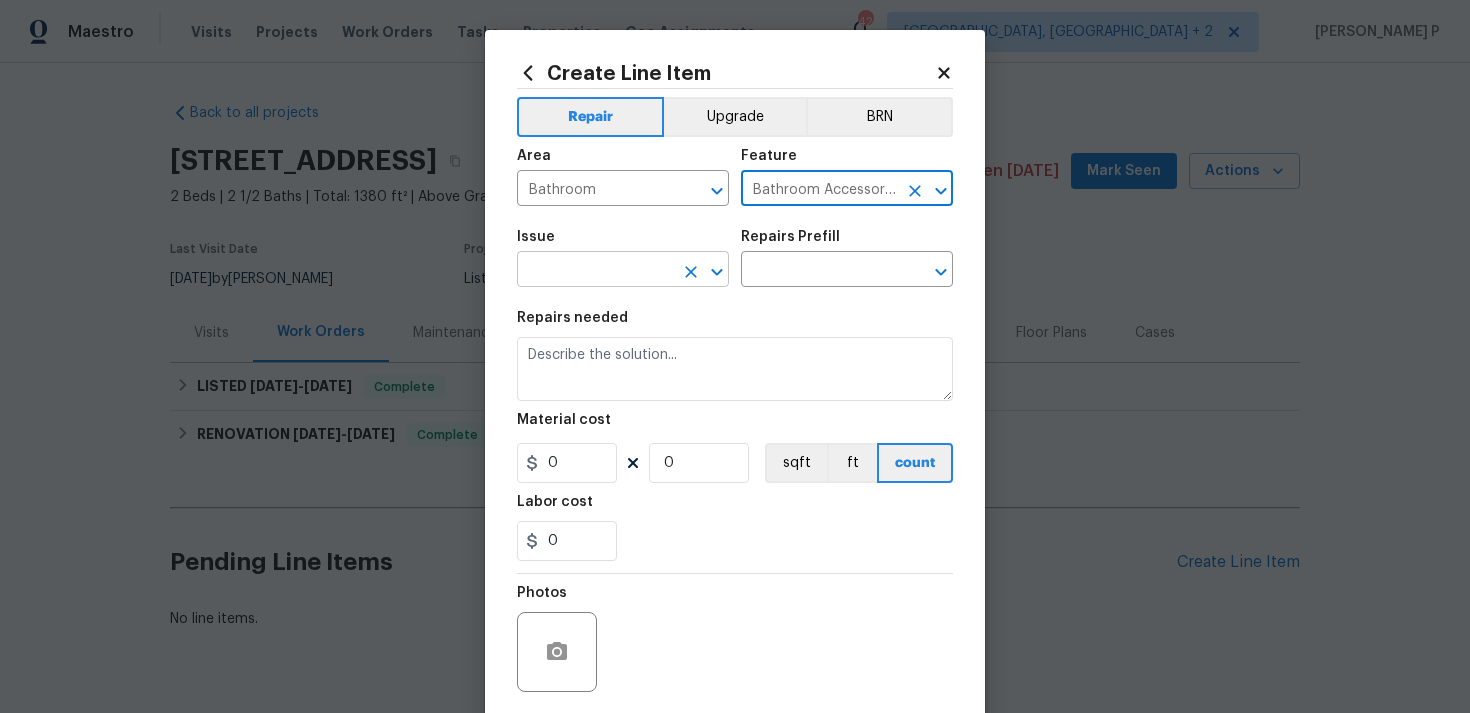 click 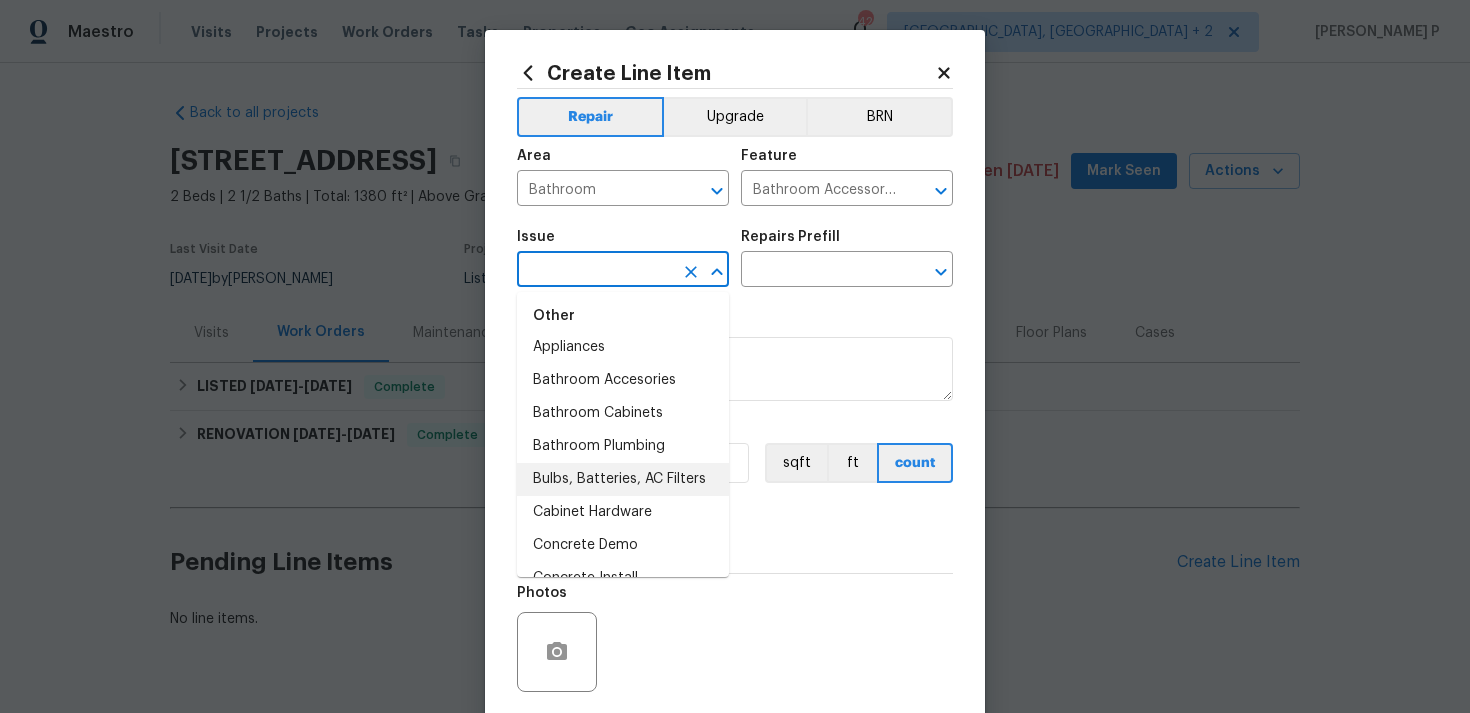 scroll, scrollTop: 436, scrollLeft: 0, axis: vertical 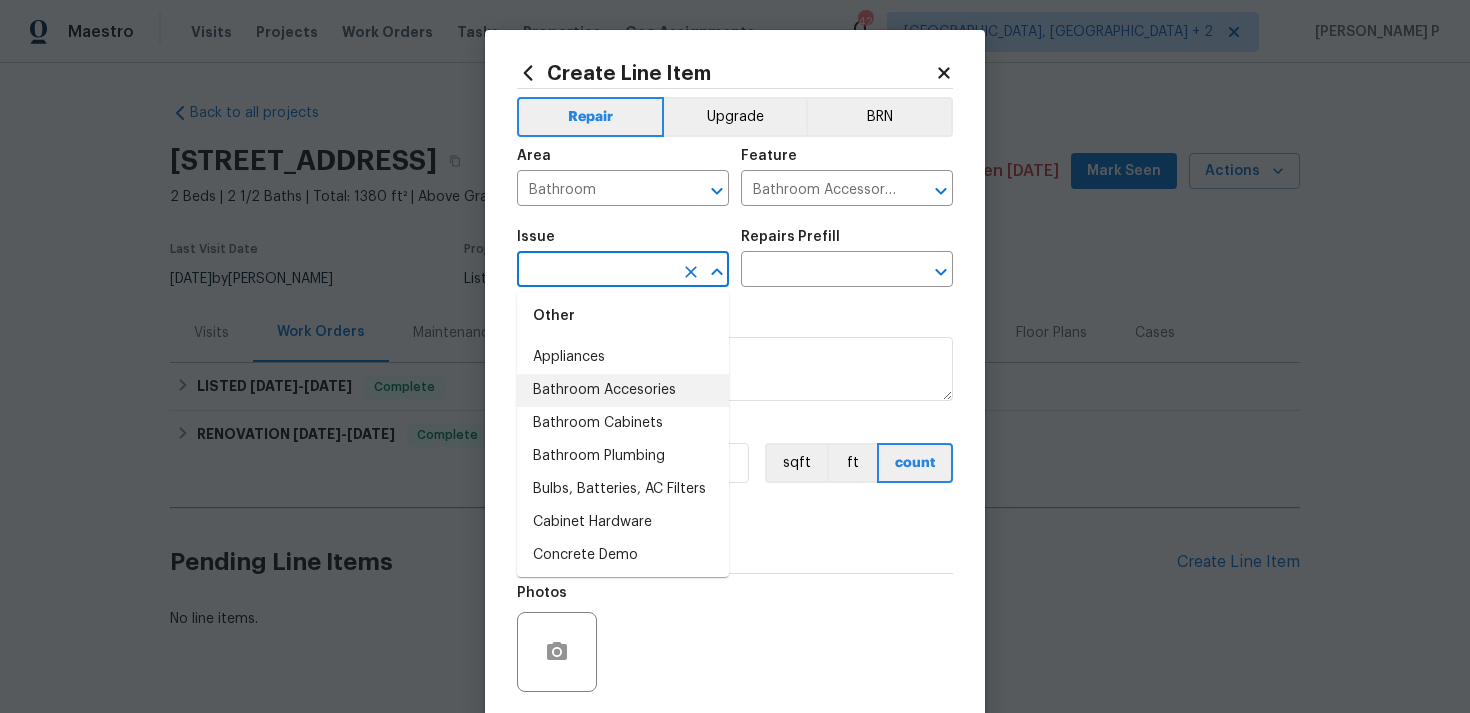 click on "Bathroom Accesories" at bounding box center [623, 390] 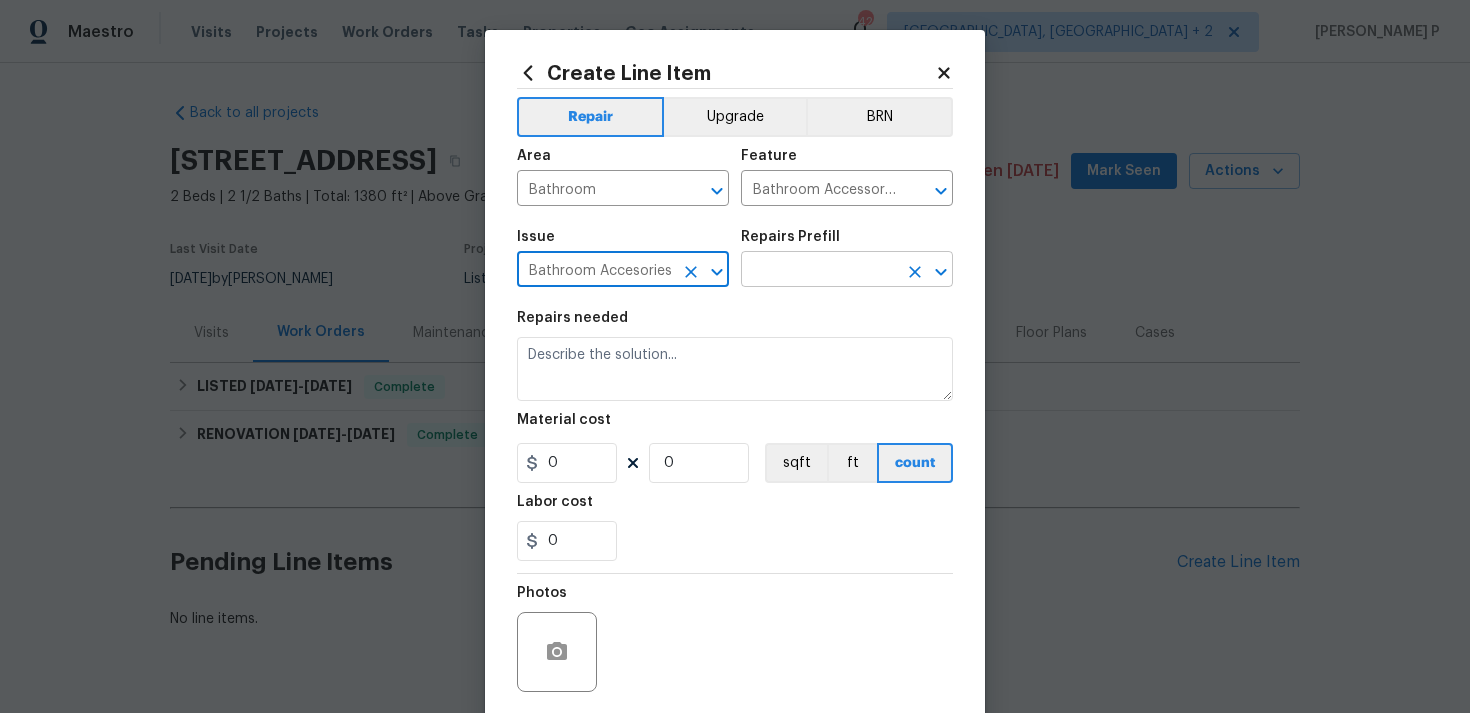click at bounding box center [819, 271] 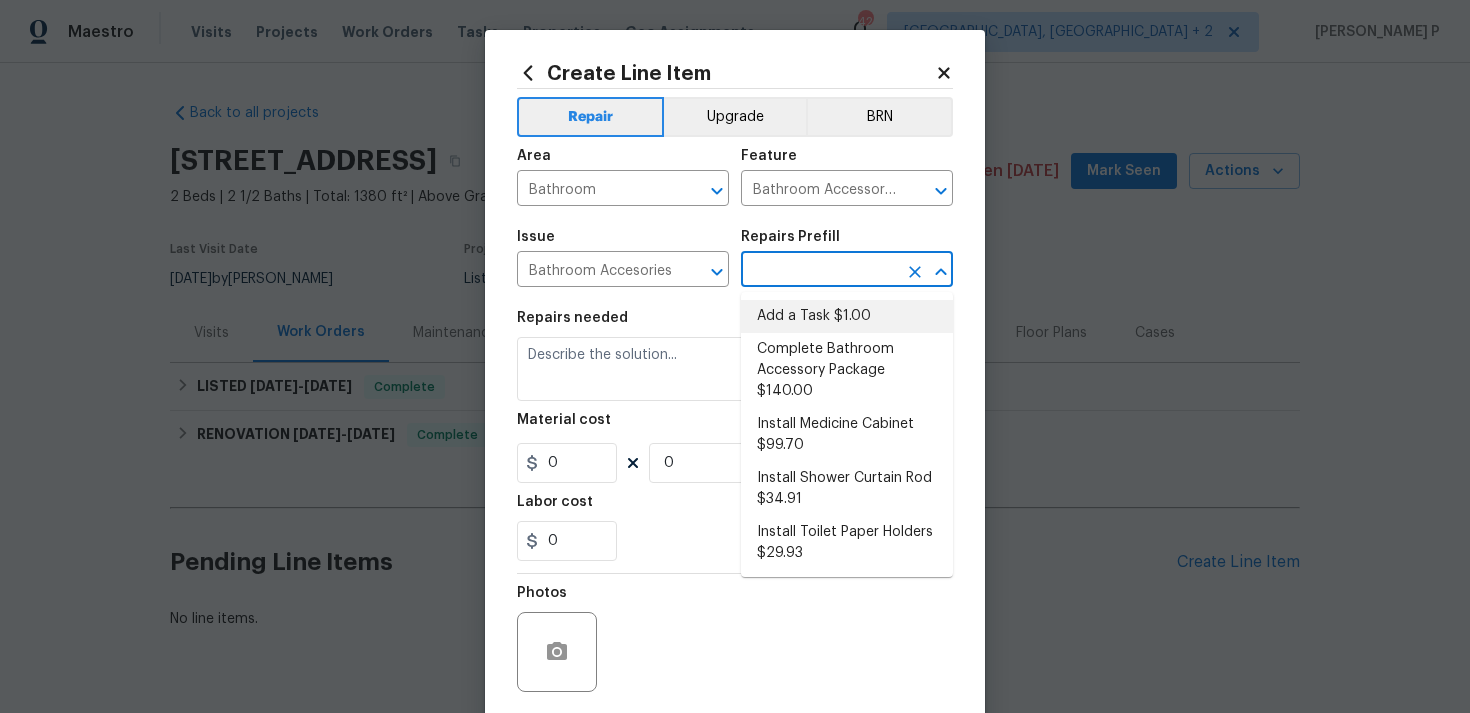 click on "Add a Task $1.00" at bounding box center (847, 316) 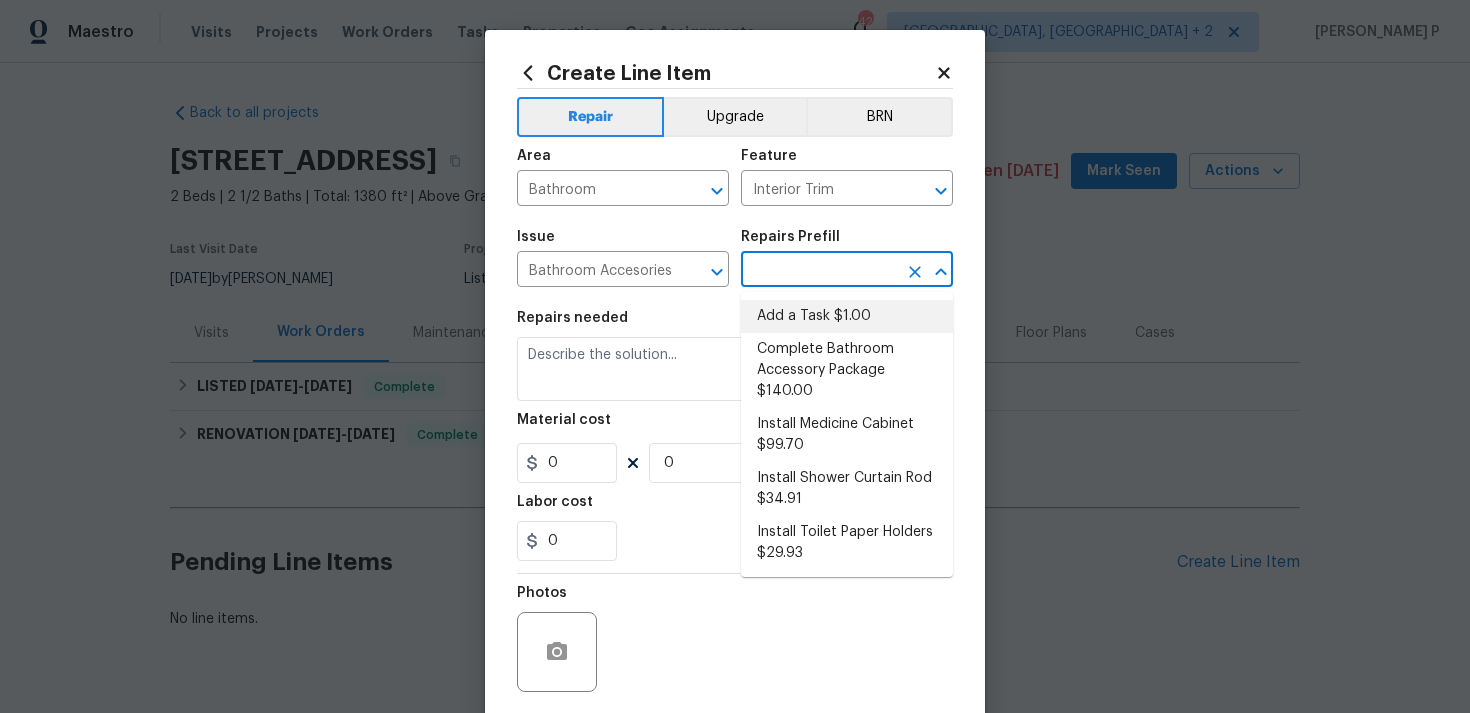 type on "Add a Task $1.00" 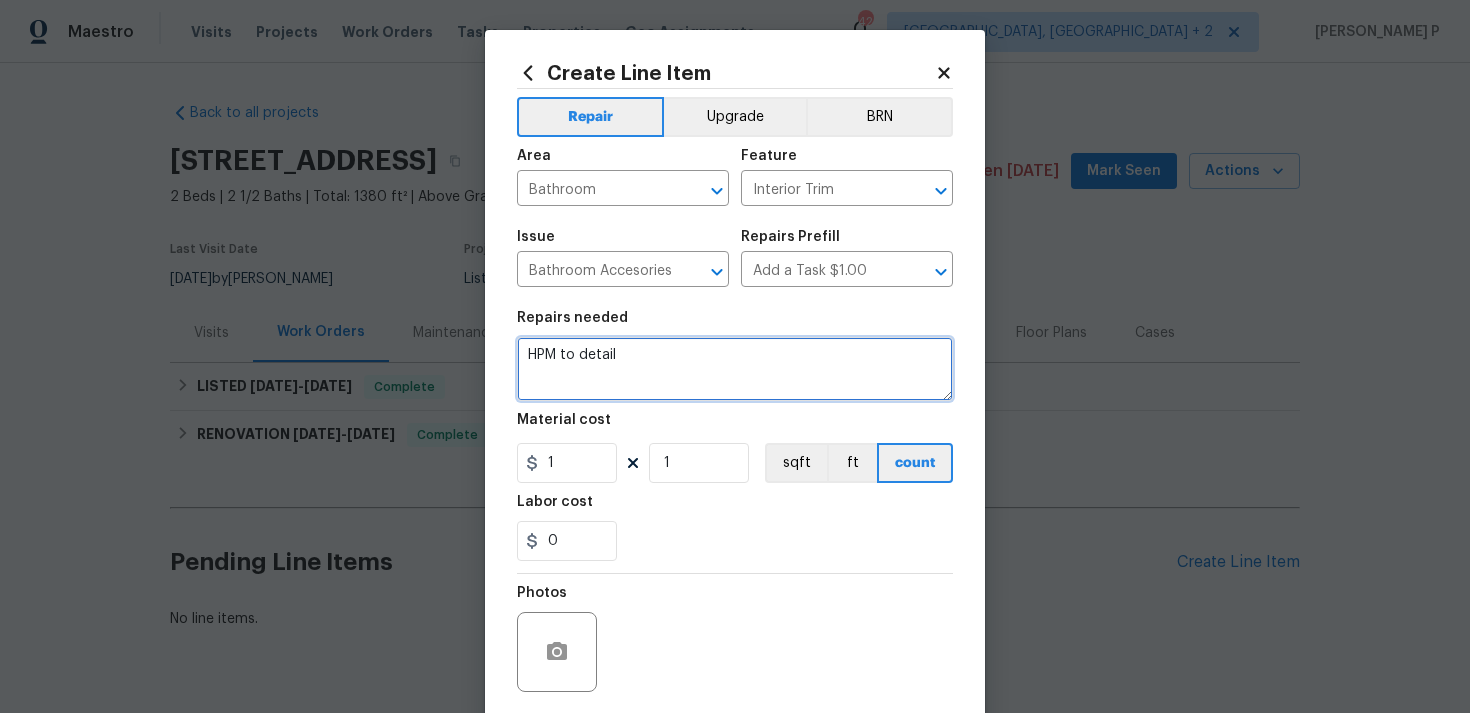 click on "HPM to detail" at bounding box center (735, 369) 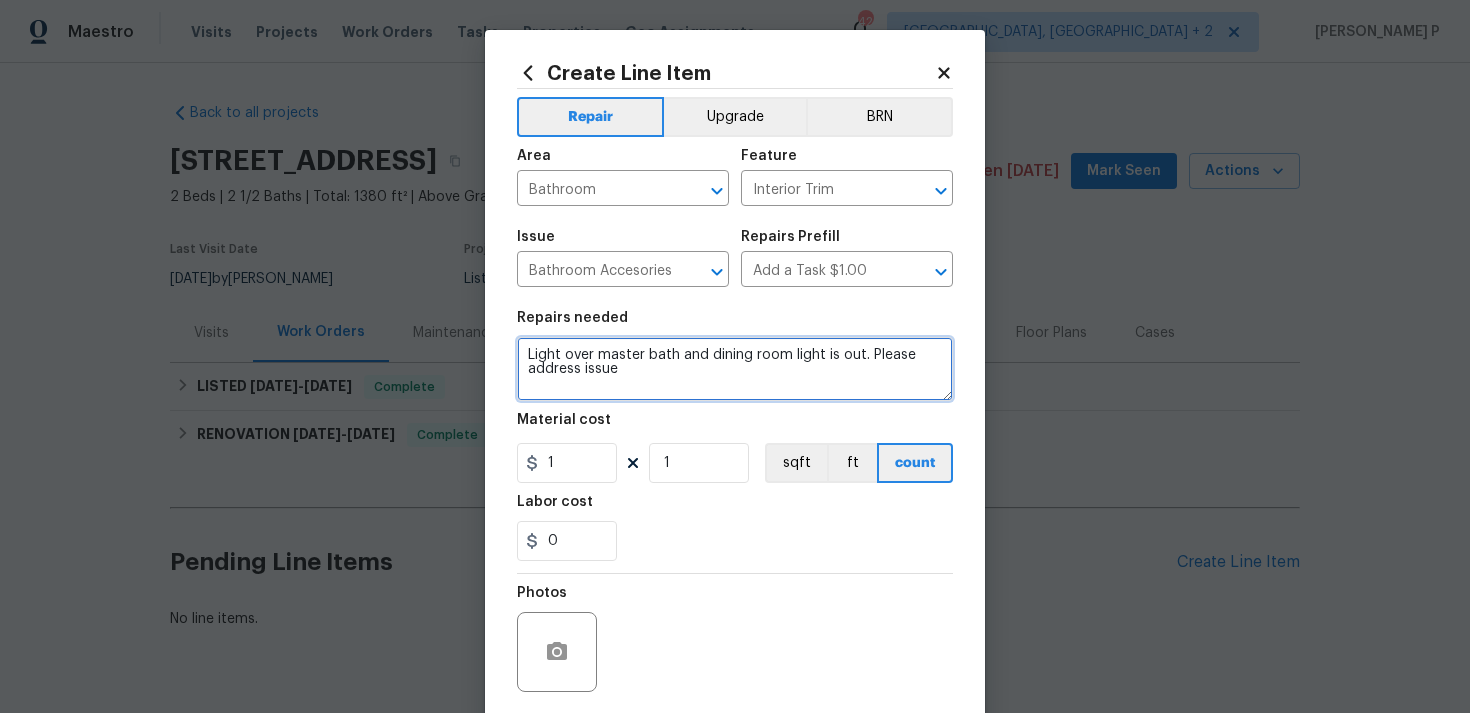 type on "Light over master bath and dining room light is out. Please address issue" 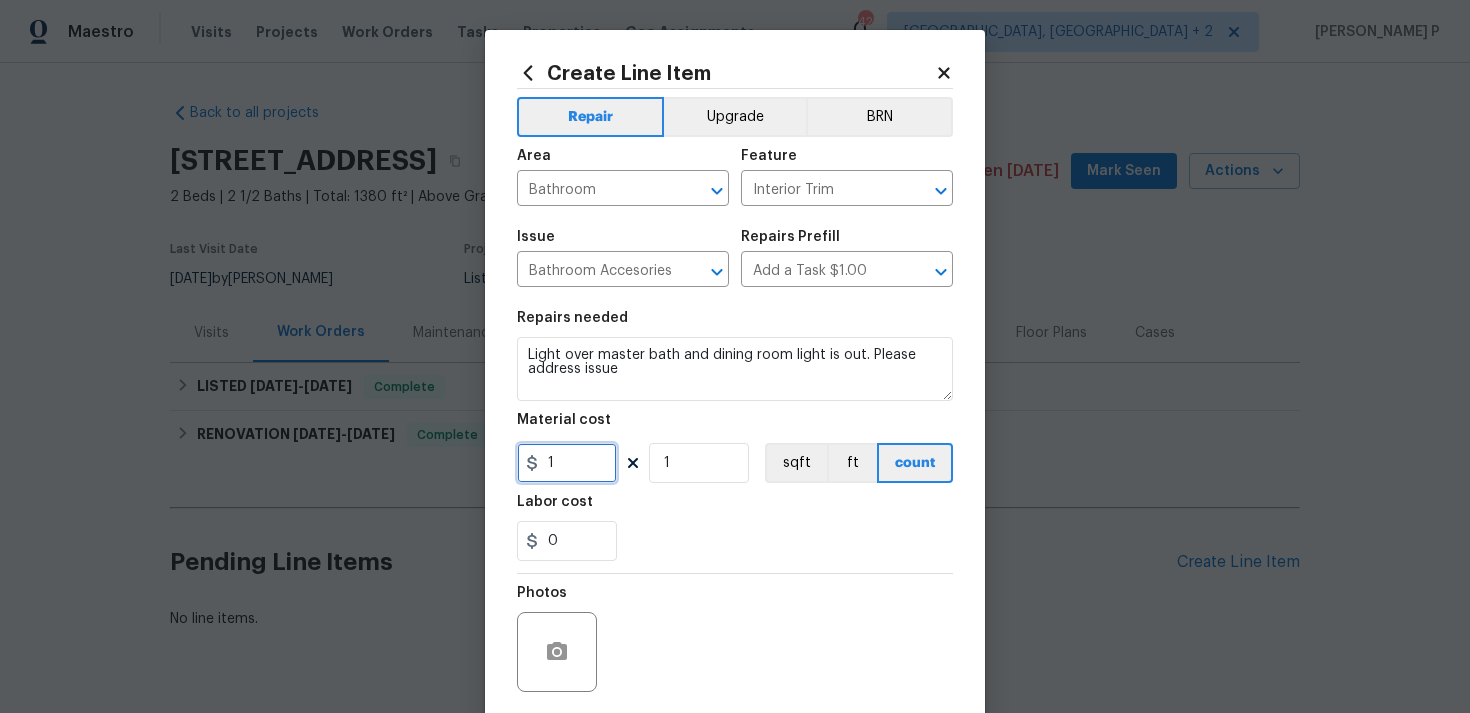 click on "1" at bounding box center [567, 463] 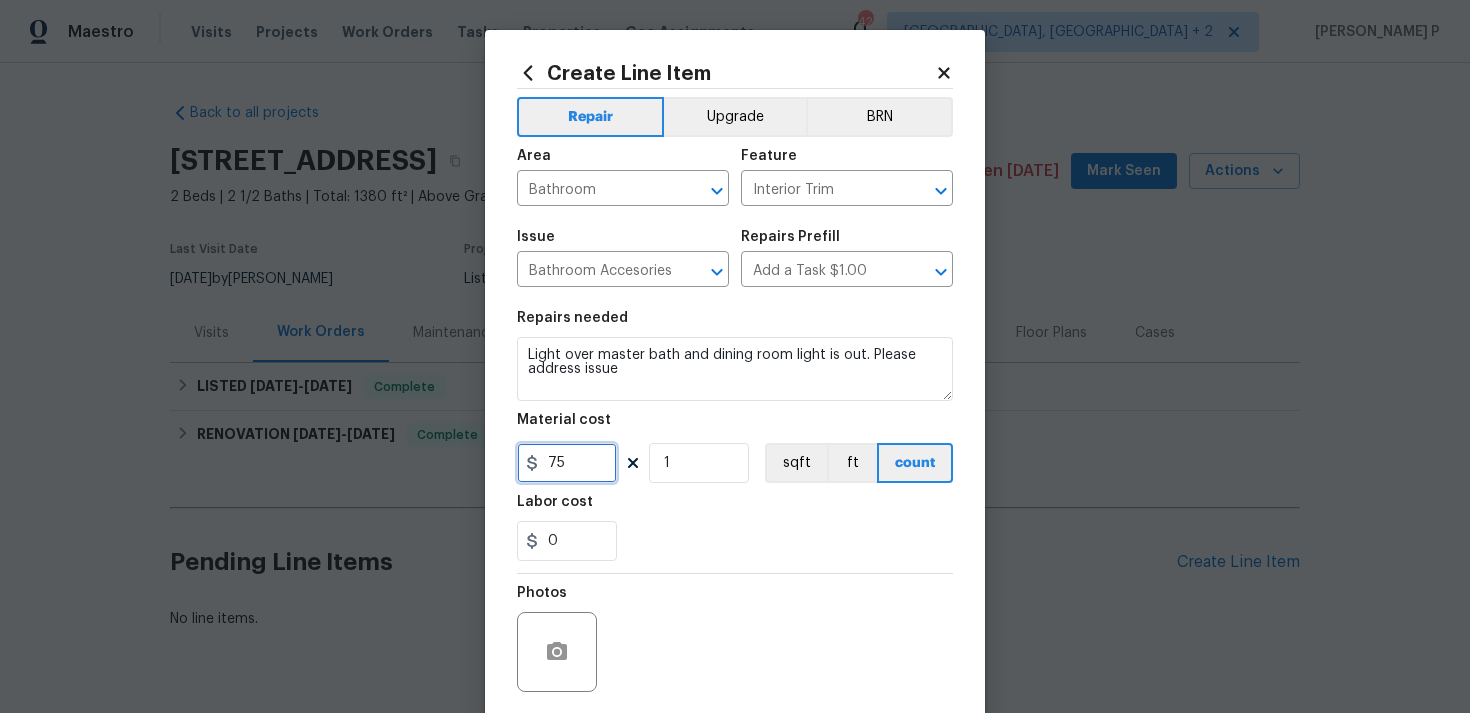 scroll, scrollTop: 149, scrollLeft: 0, axis: vertical 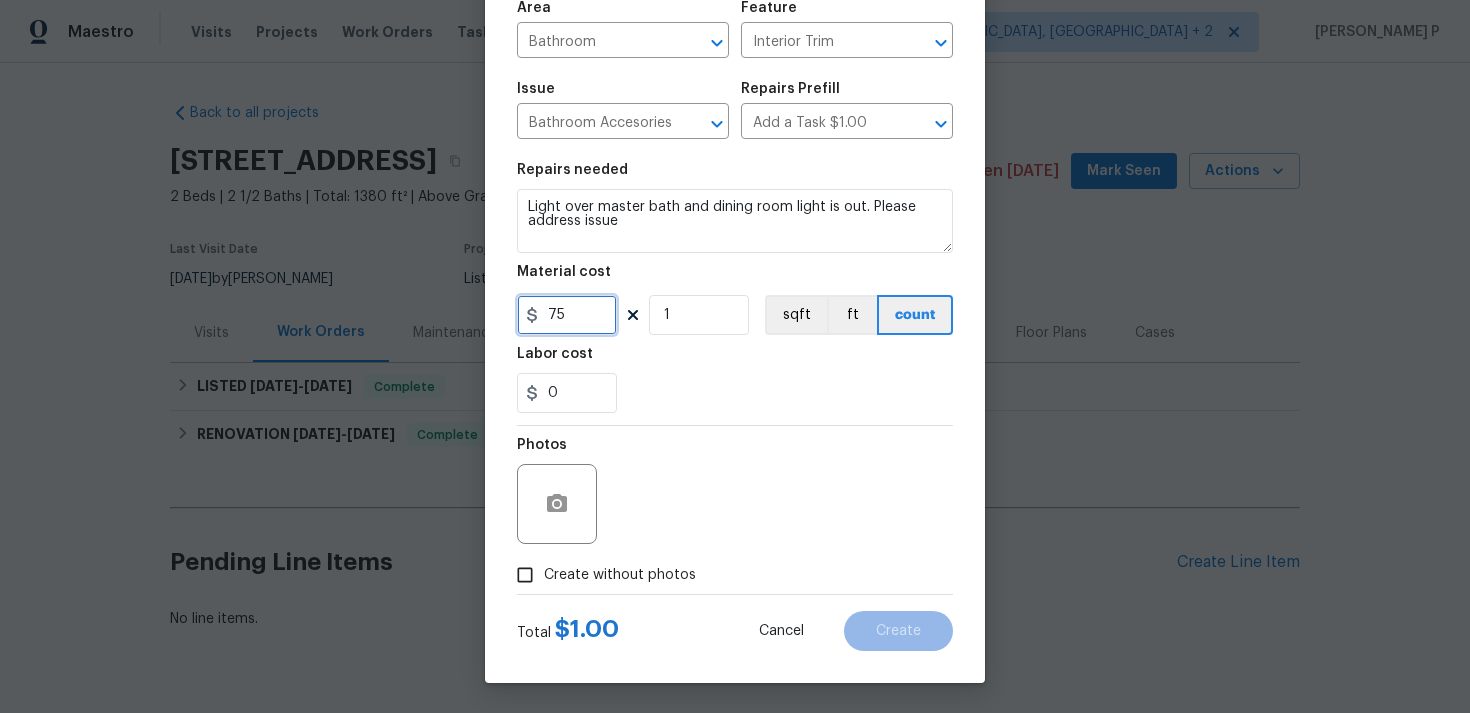 type on "75" 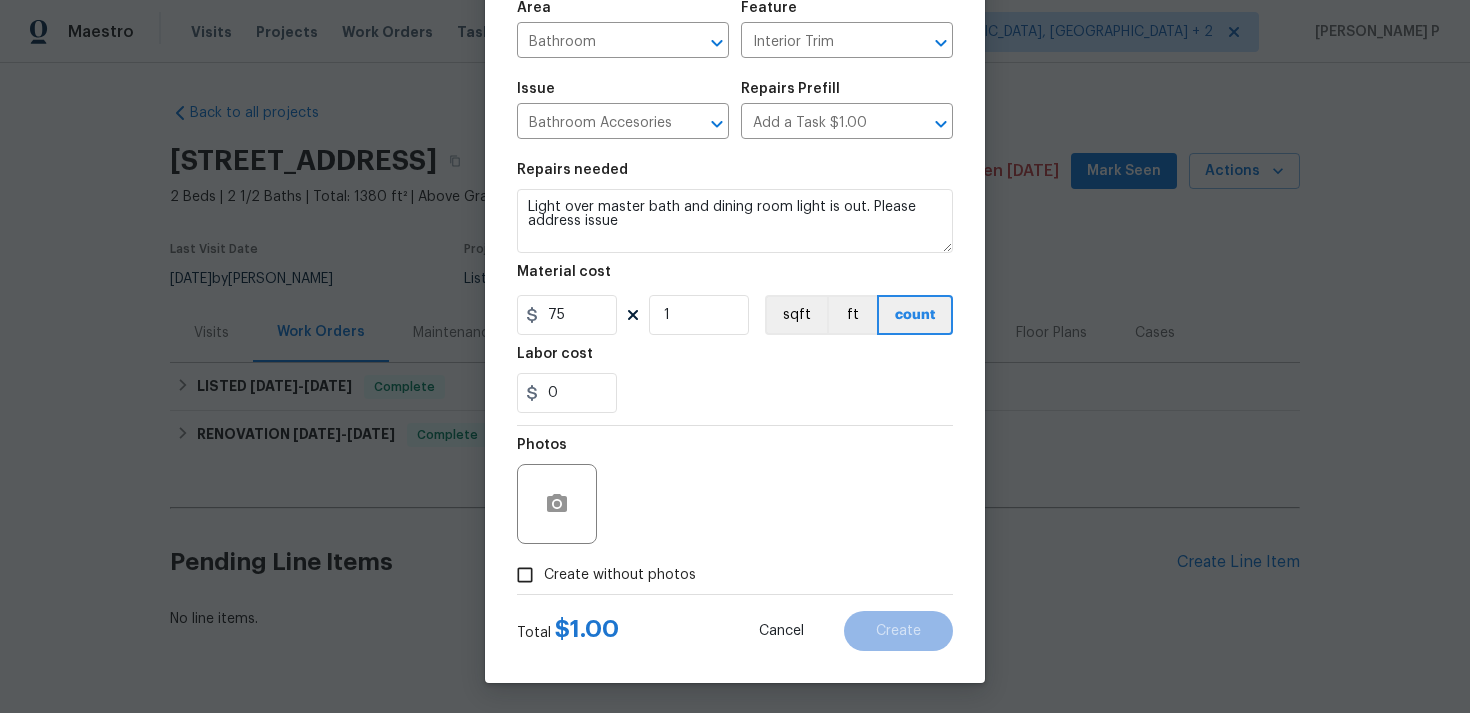 click on "Create without photos" at bounding box center [525, 575] 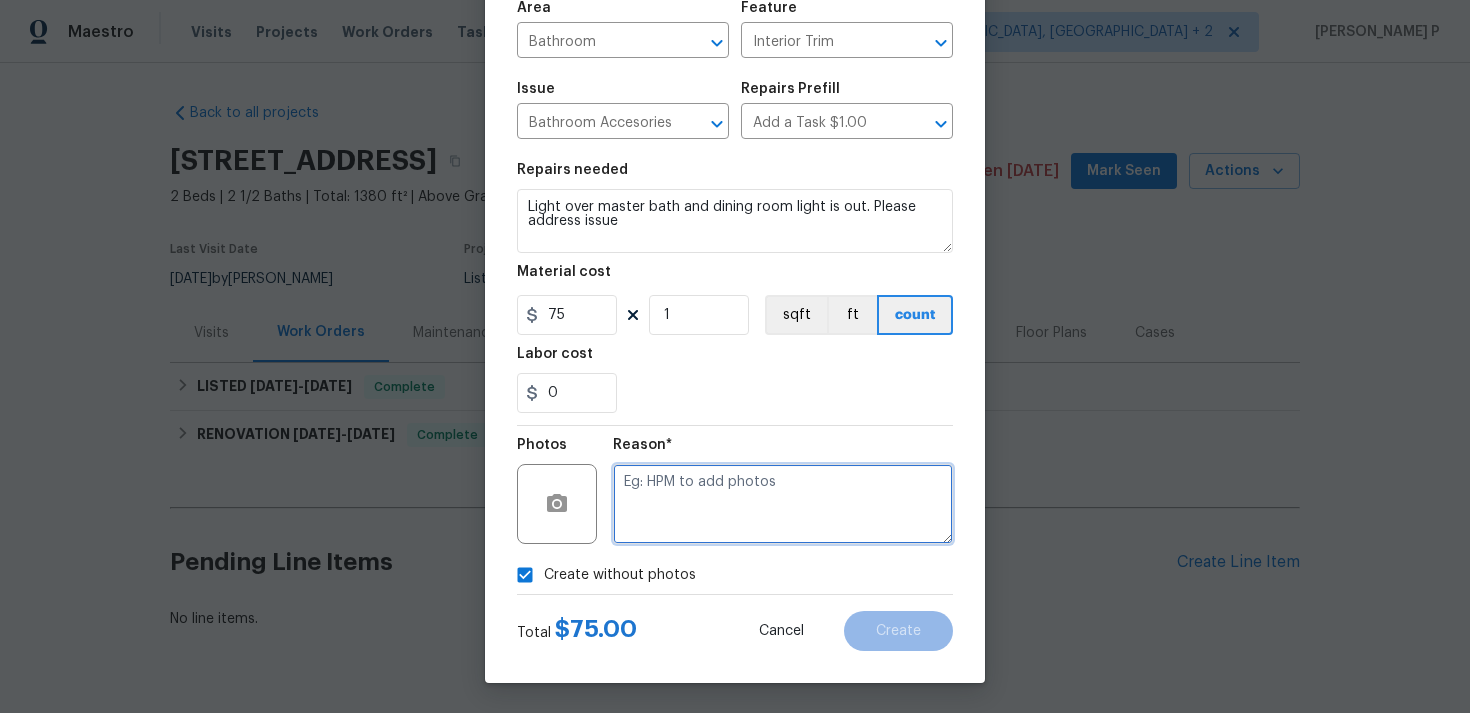 click at bounding box center [783, 504] 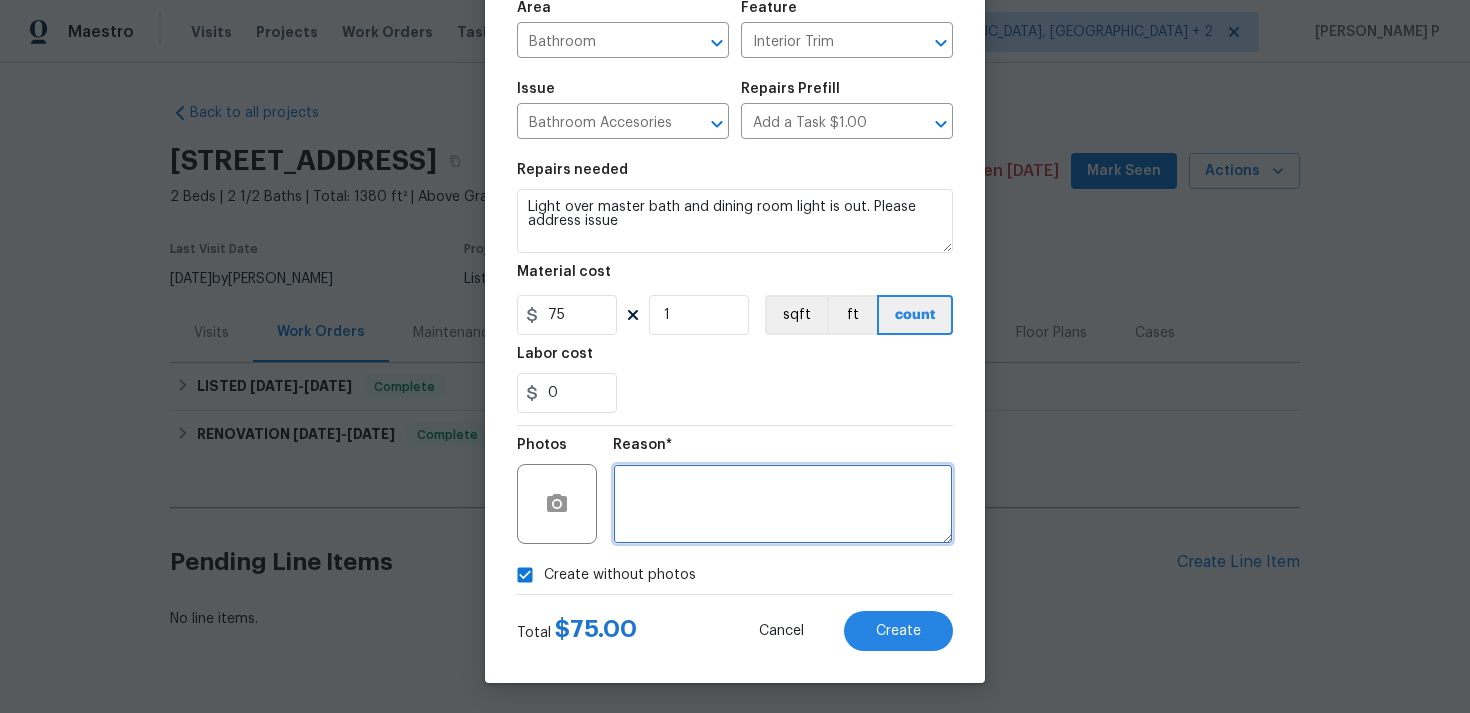 type 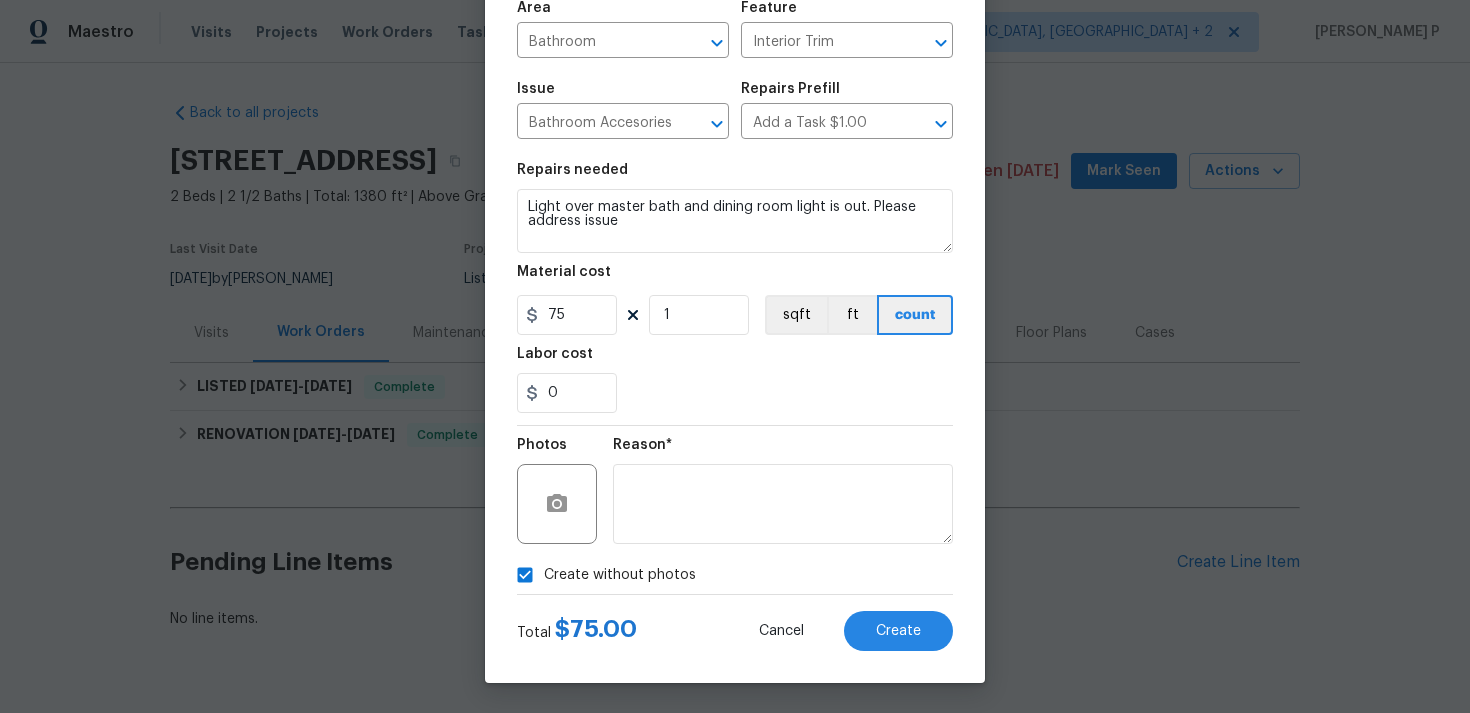 click on "Create Line Item Repair Upgrade BRN Area Bathroom ​ Feature Interior Trim ​ Issue Bathroom Accesories ​ Repairs Prefill Add a Task $1.00 ​ Repairs needed Light over master bath and dining room light is out. Please address issue Material cost 75 1 sqft ft count Labor cost 0 Photos Reason*   Create without photos Total   $ 75.00 Cancel Create" at bounding box center (735, 282) 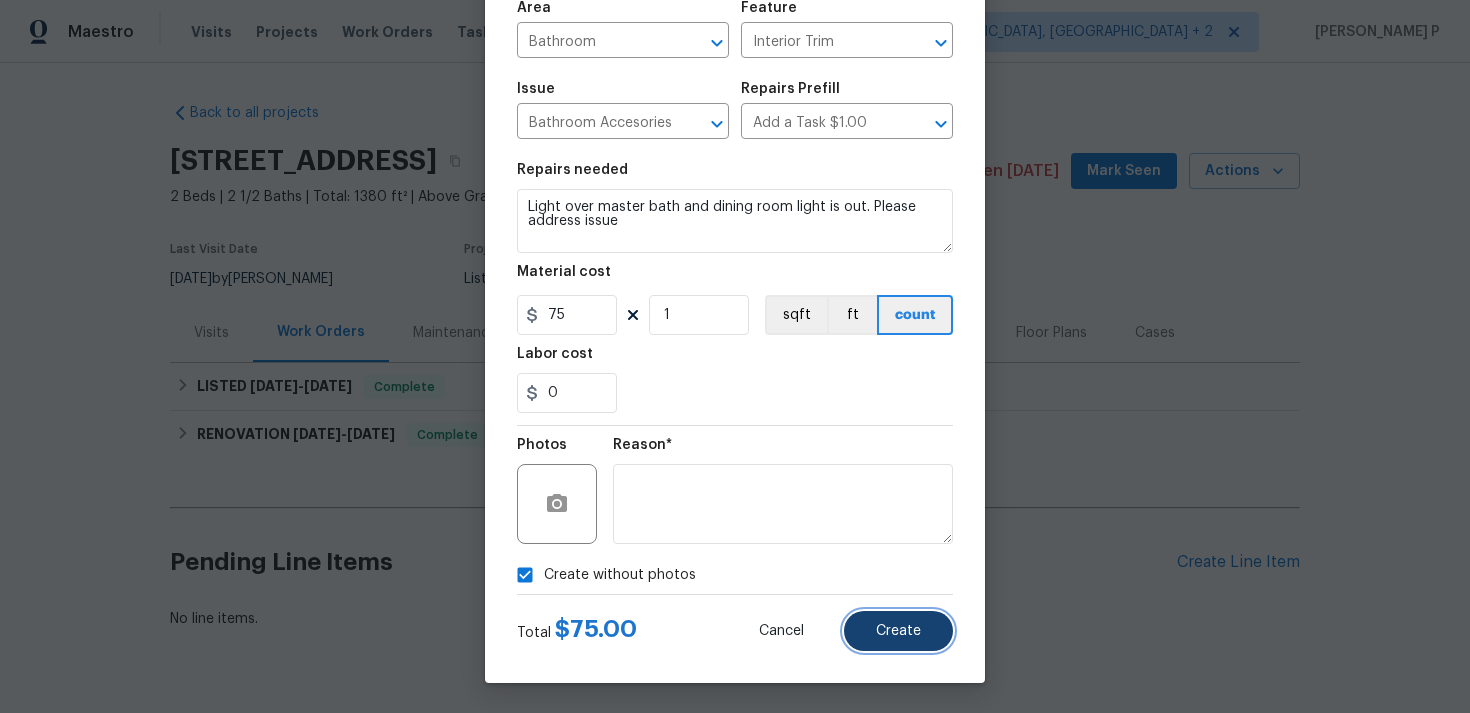 click on "Create" at bounding box center (898, 631) 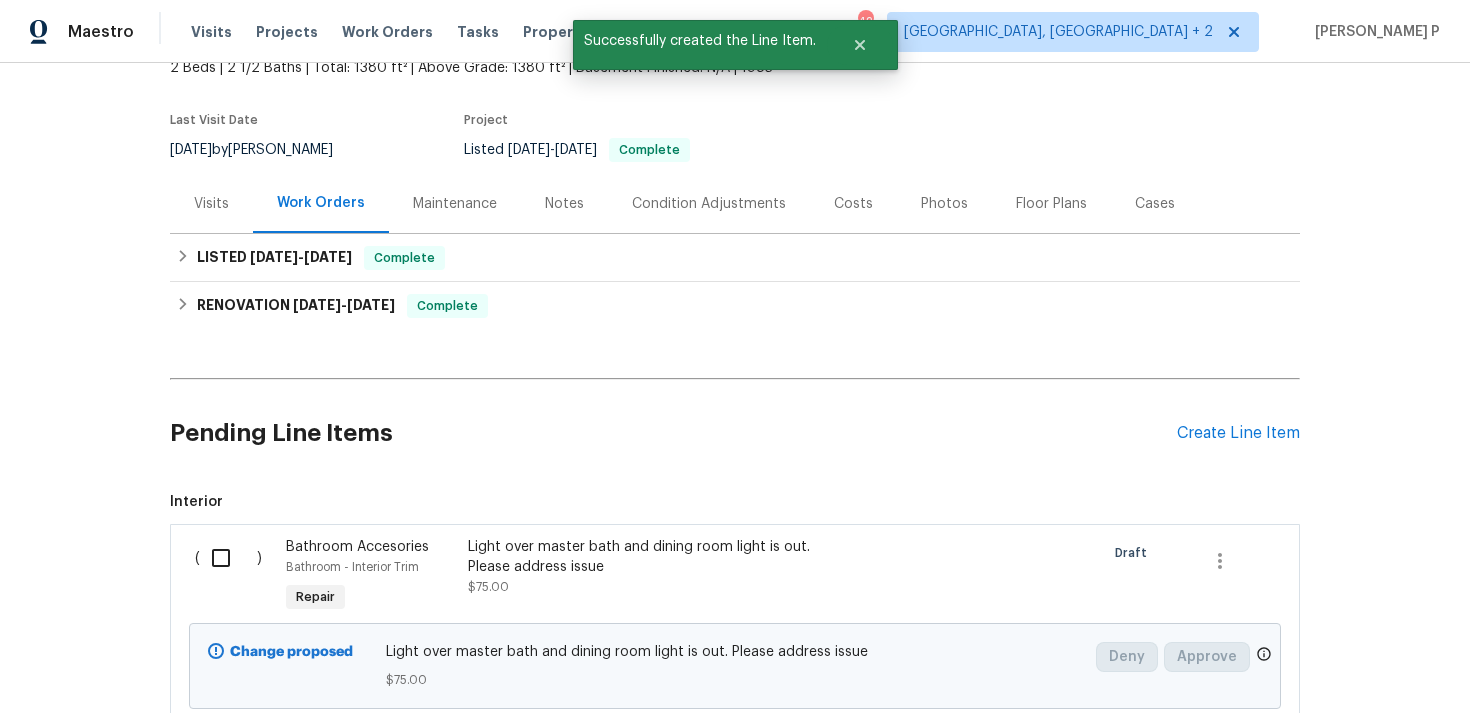 scroll, scrollTop: 280, scrollLeft: 0, axis: vertical 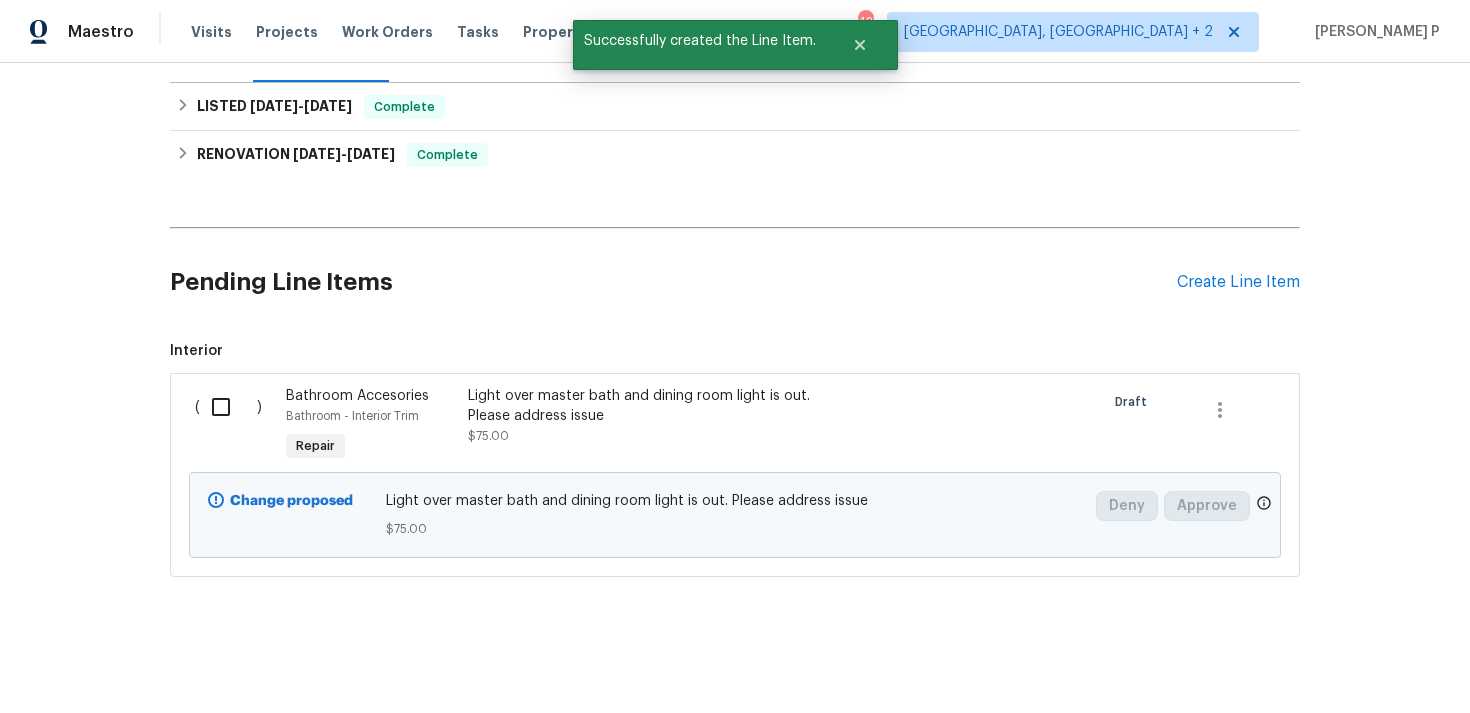 click at bounding box center [228, 407] 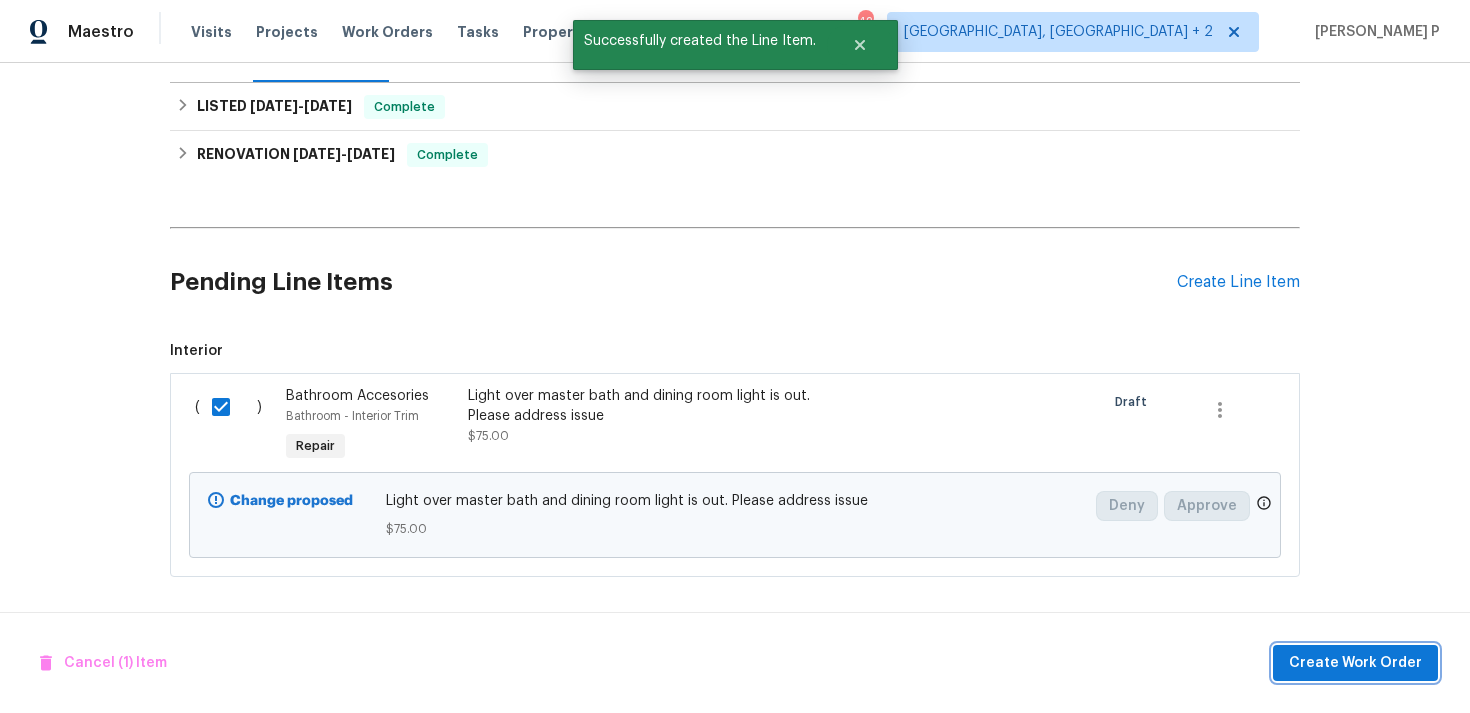 click on "Create Work Order" at bounding box center (1355, 663) 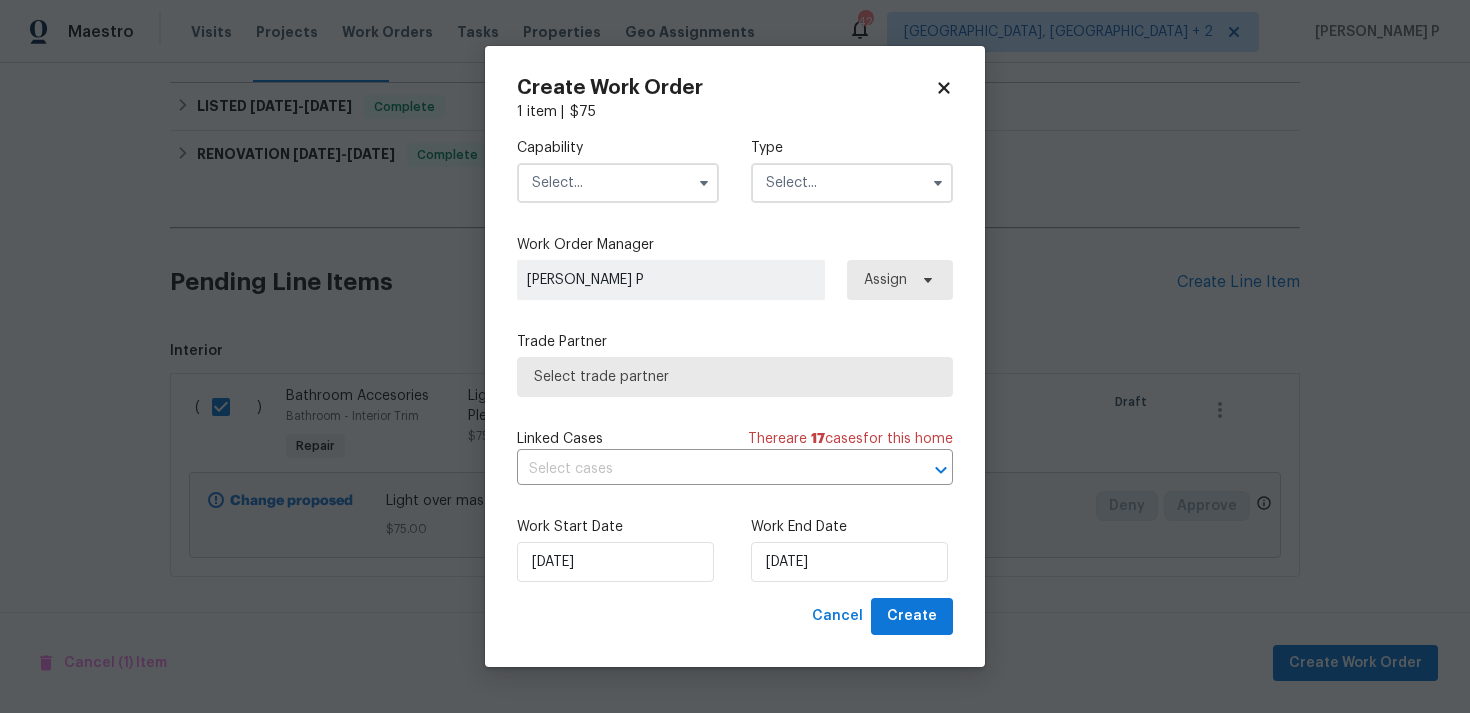 click at bounding box center [852, 183] 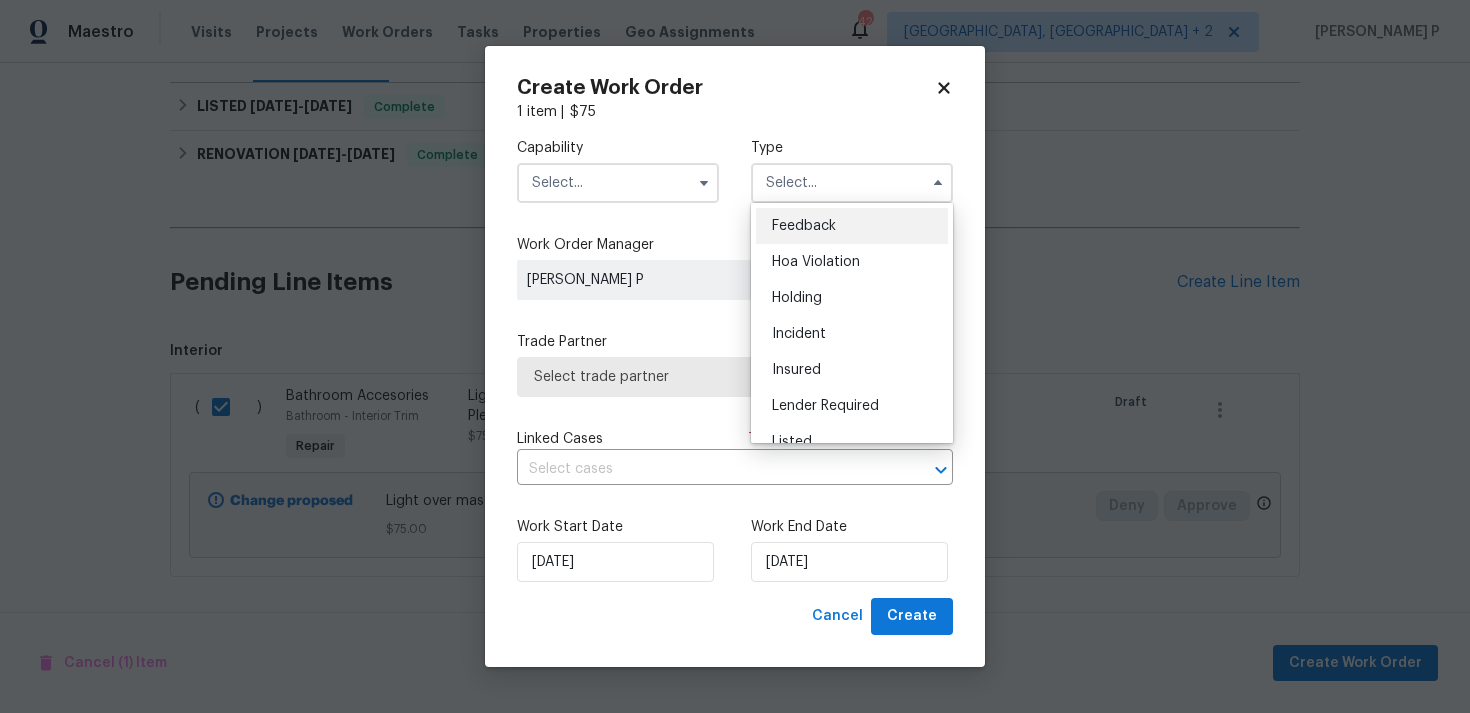 click on "Feedback" at bounding box center [804, 226] 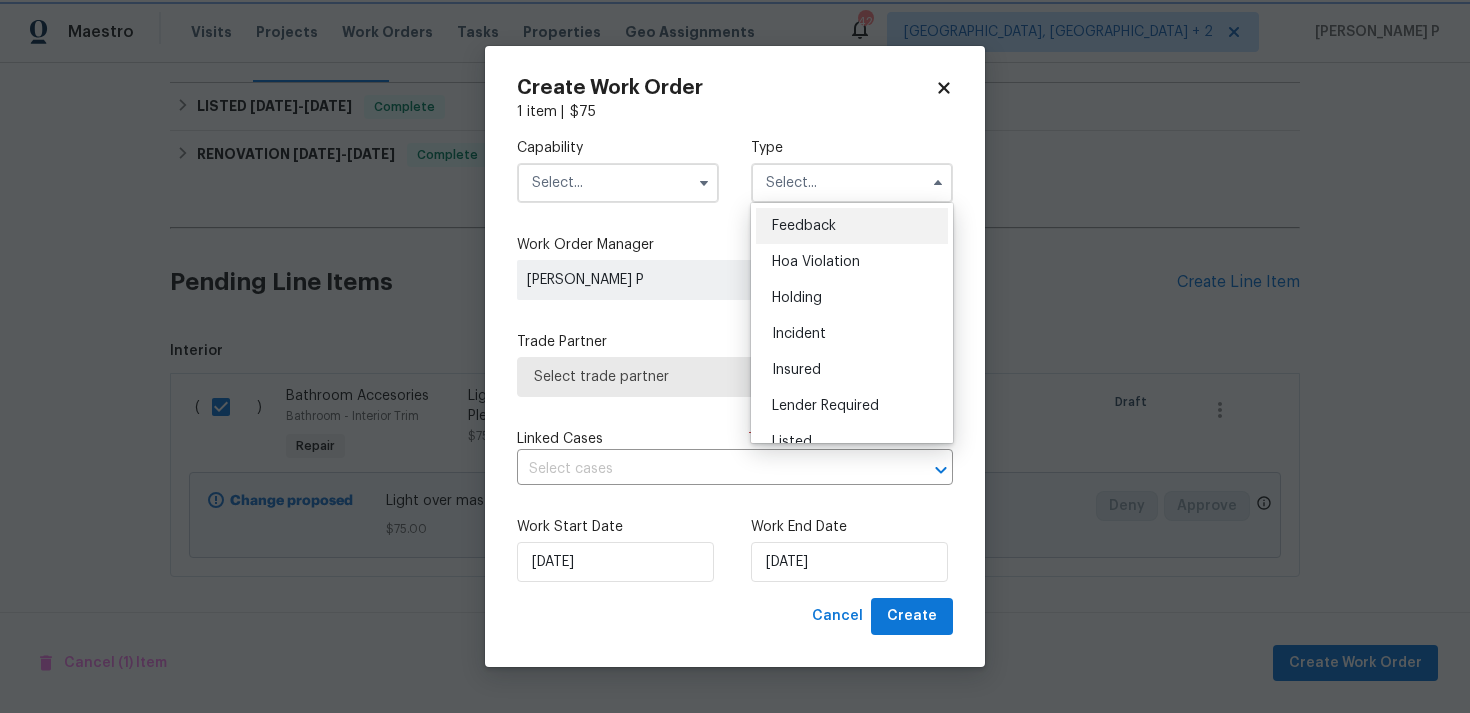 type on "Feedback" 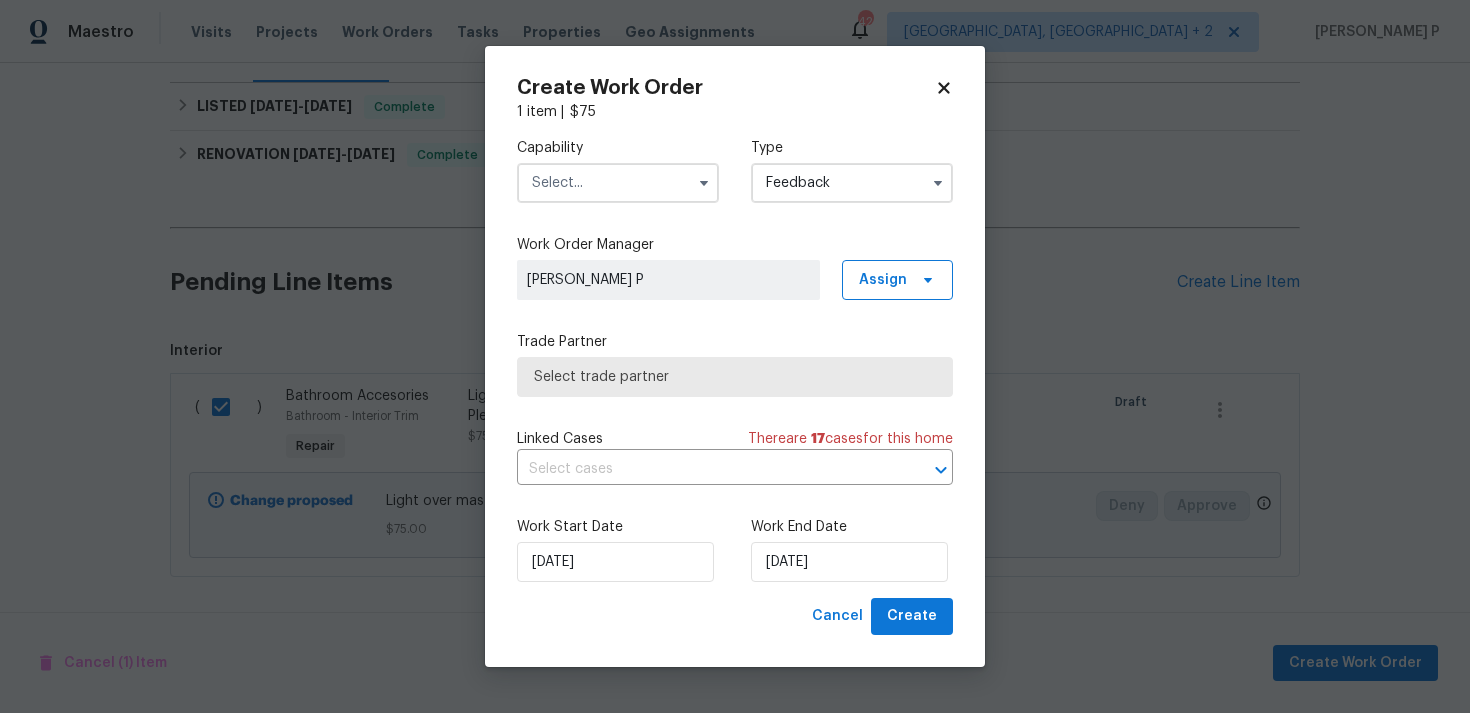 click at bounding box center [618, 183] 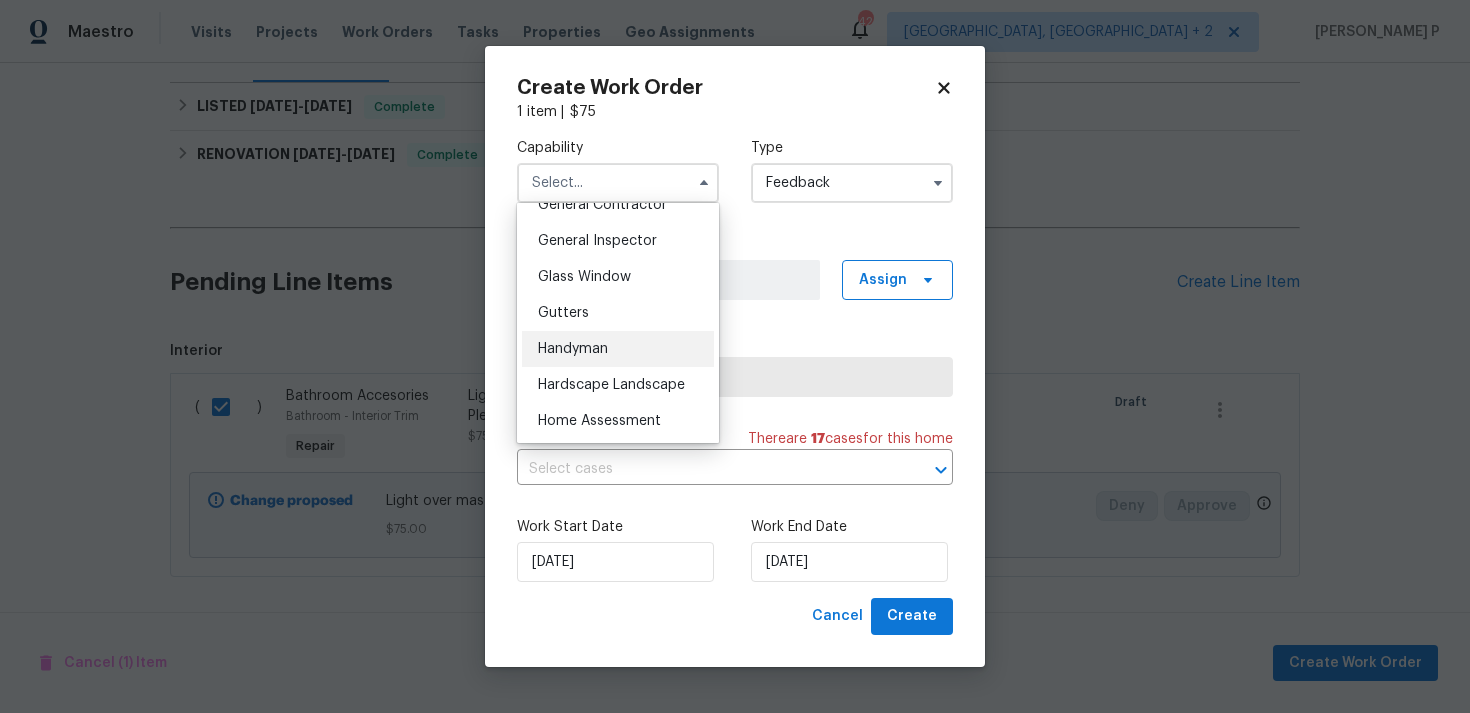 scroll, scrollTop: 979, scrollLeft: 0, axis: vertical 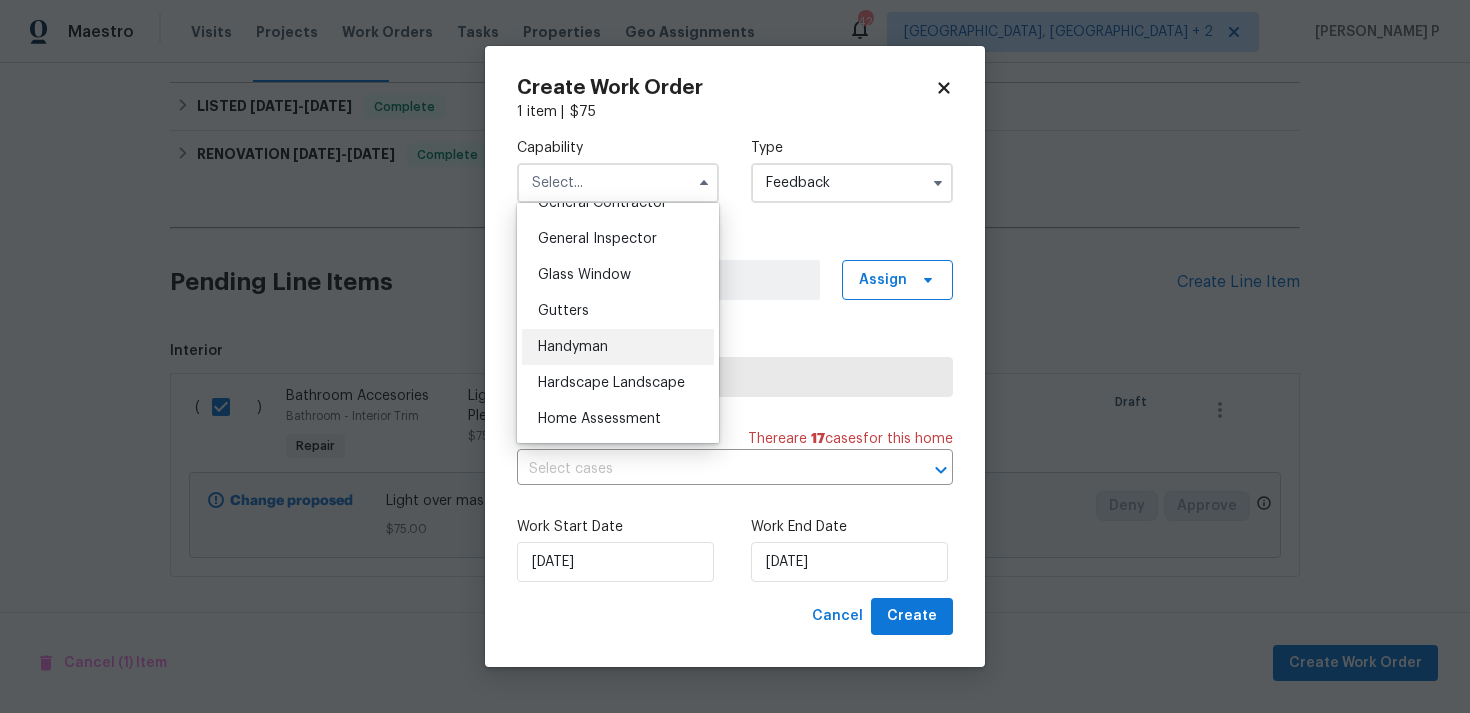 click on "Handyman" at bounding box center (573, 347) 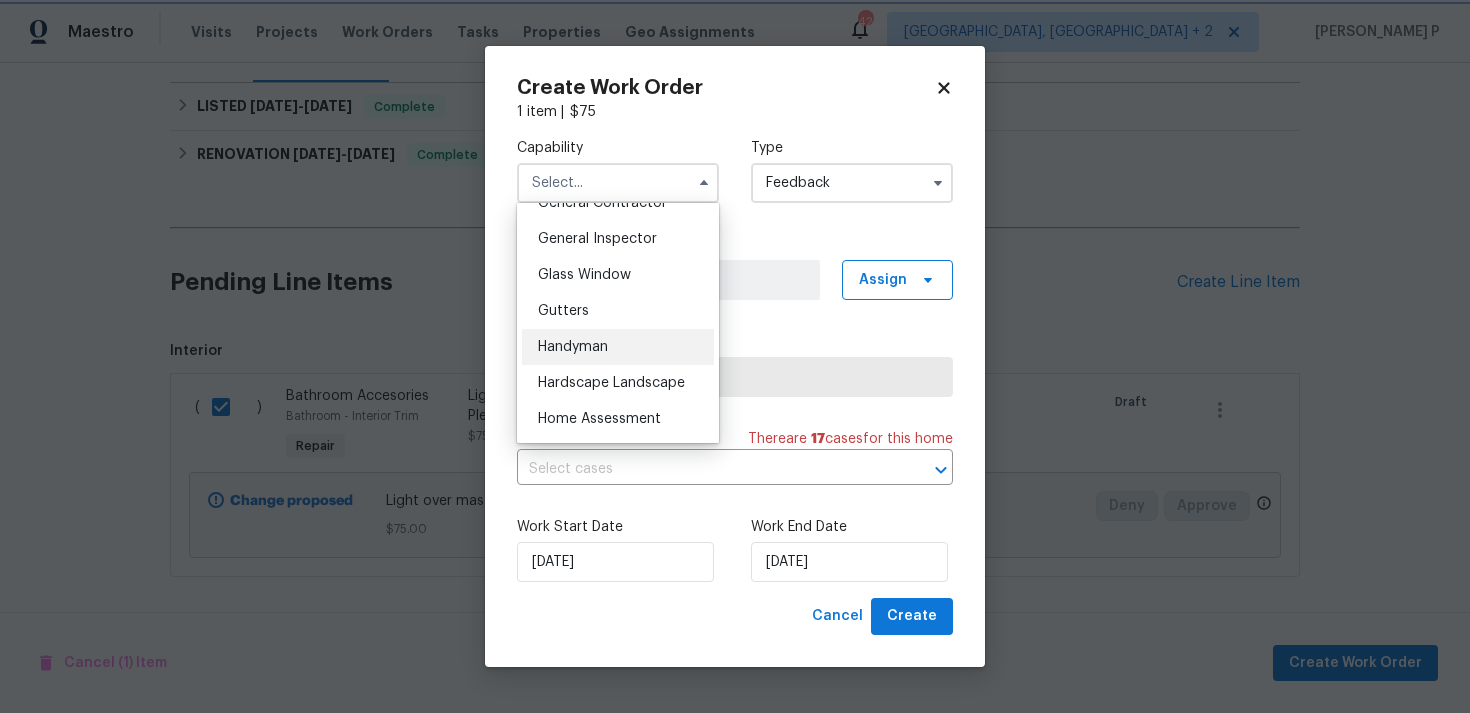 type on "Handyman" 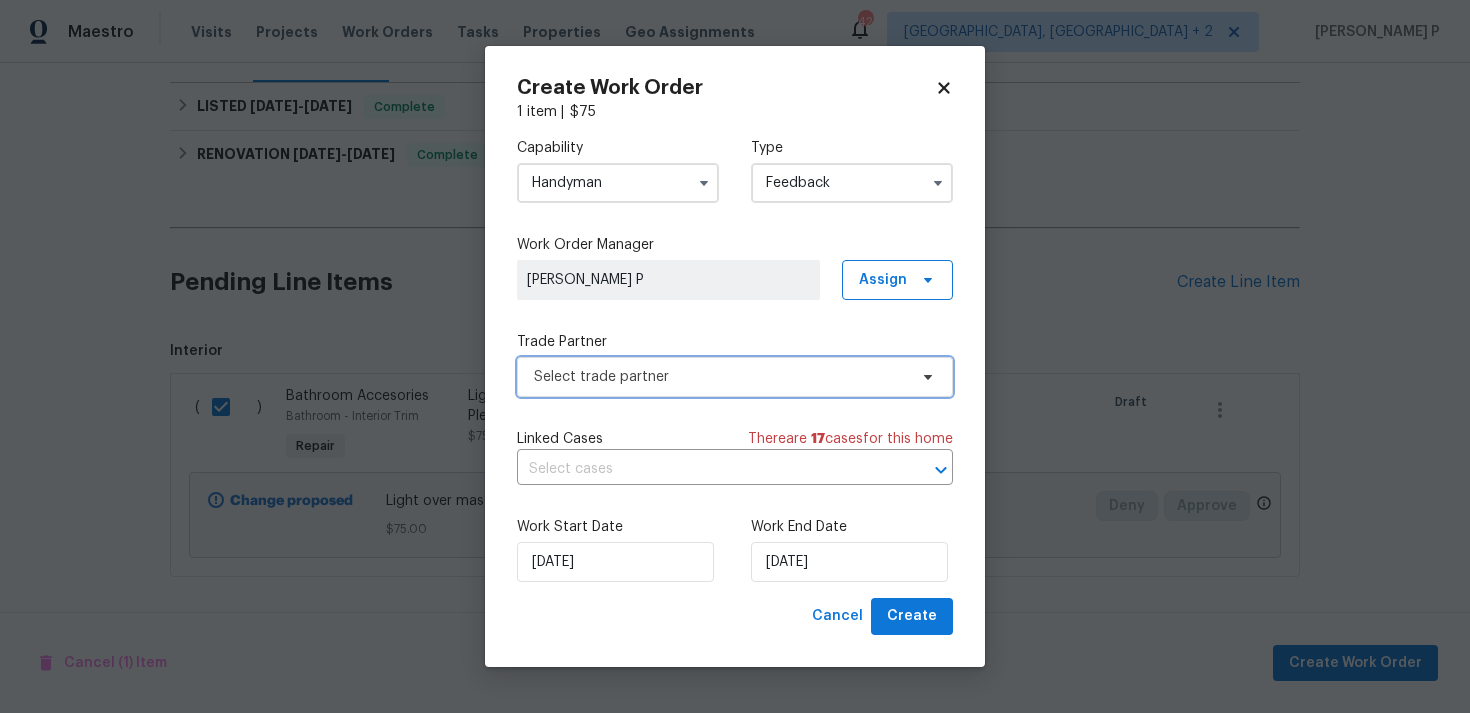 click on "Select trade partner" at bounding box center (720, 377) 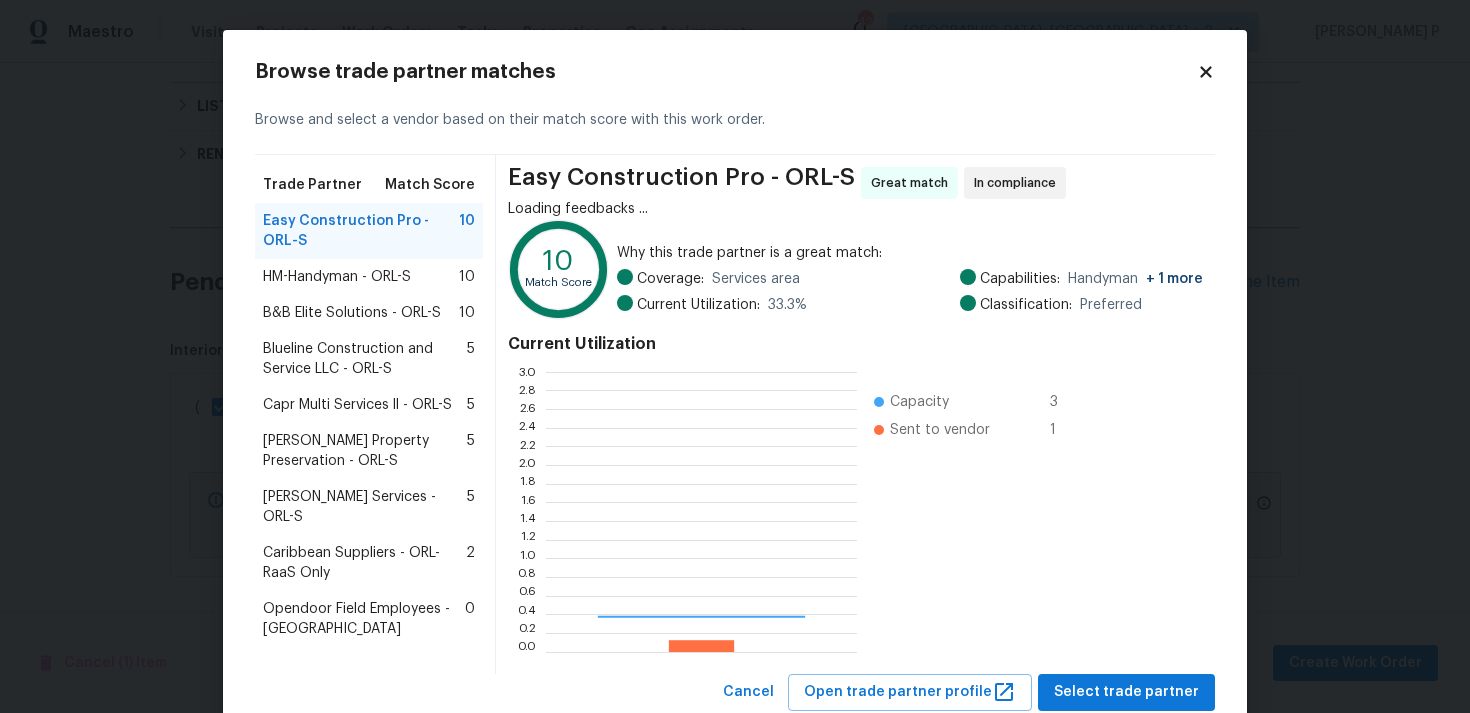 scroll, scrollTop: 2, scrollLeft: 1, axis: both 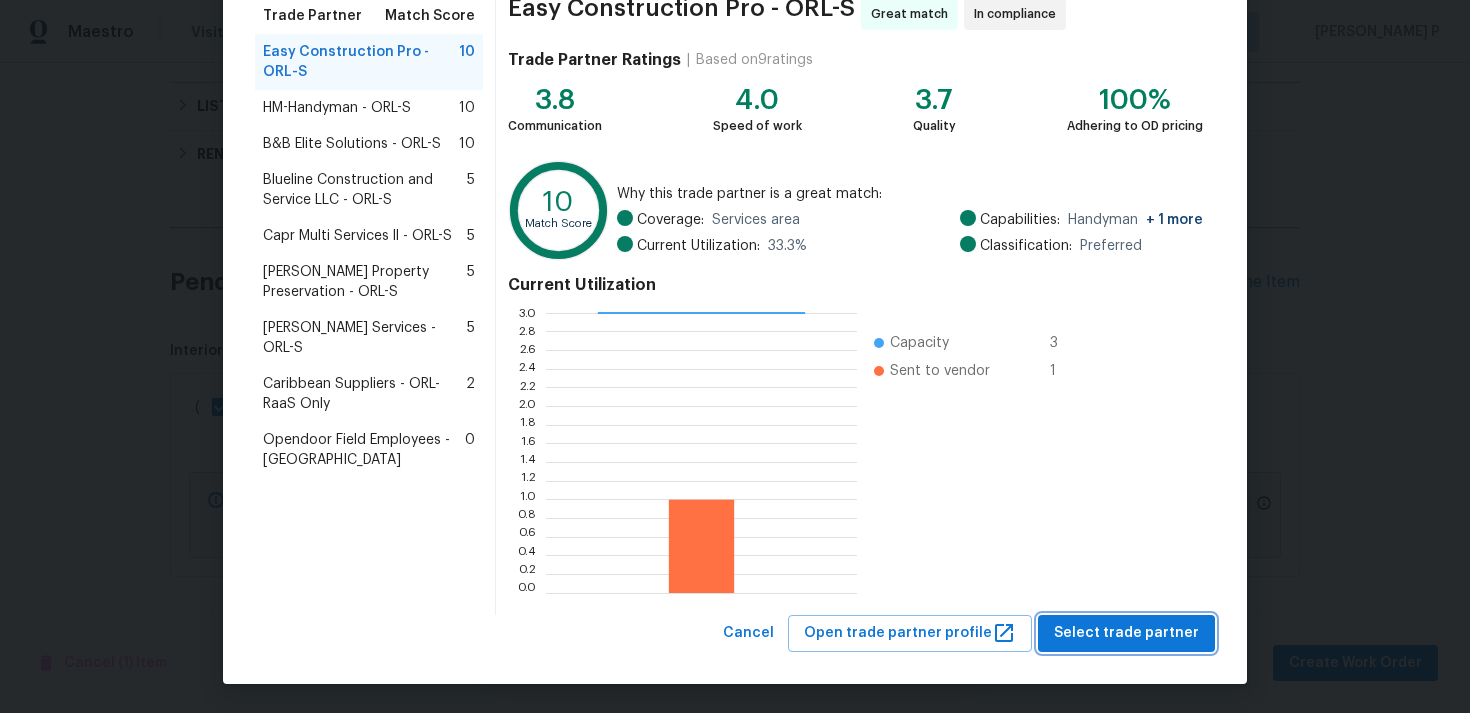 click on "Select trade partner" at bounding box center (1126, 633) 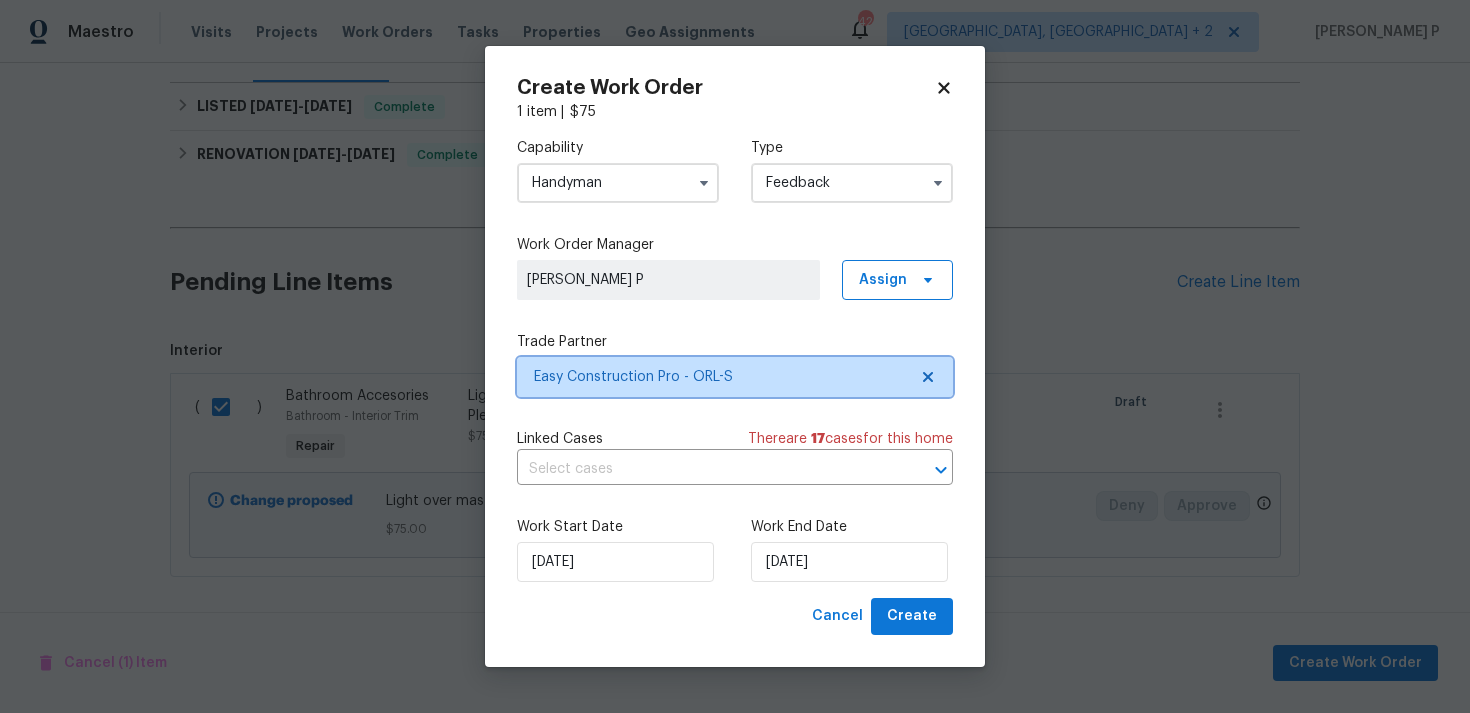 scroll, scrollTop: 0, scrollLeft: 0, axis: both 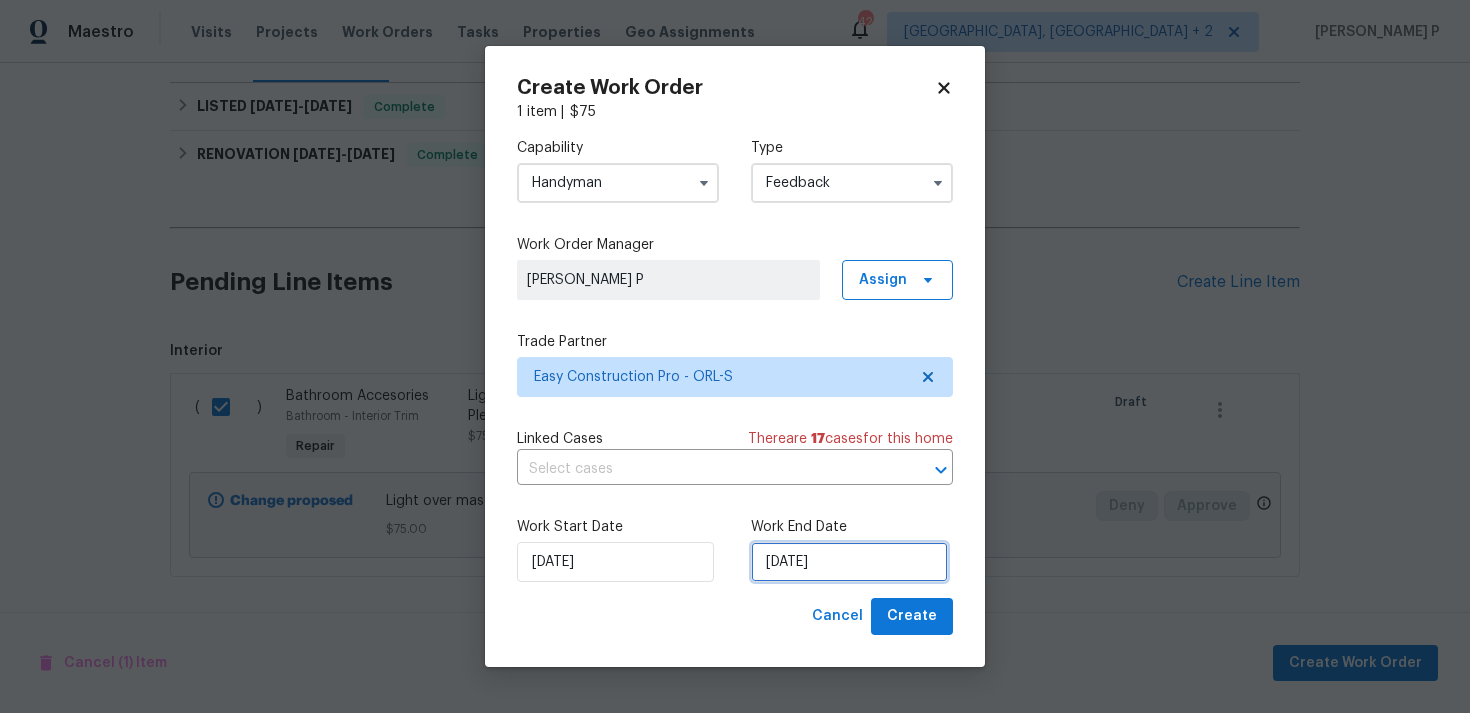 click on "[DATE]" at bounding box center (849, 562) 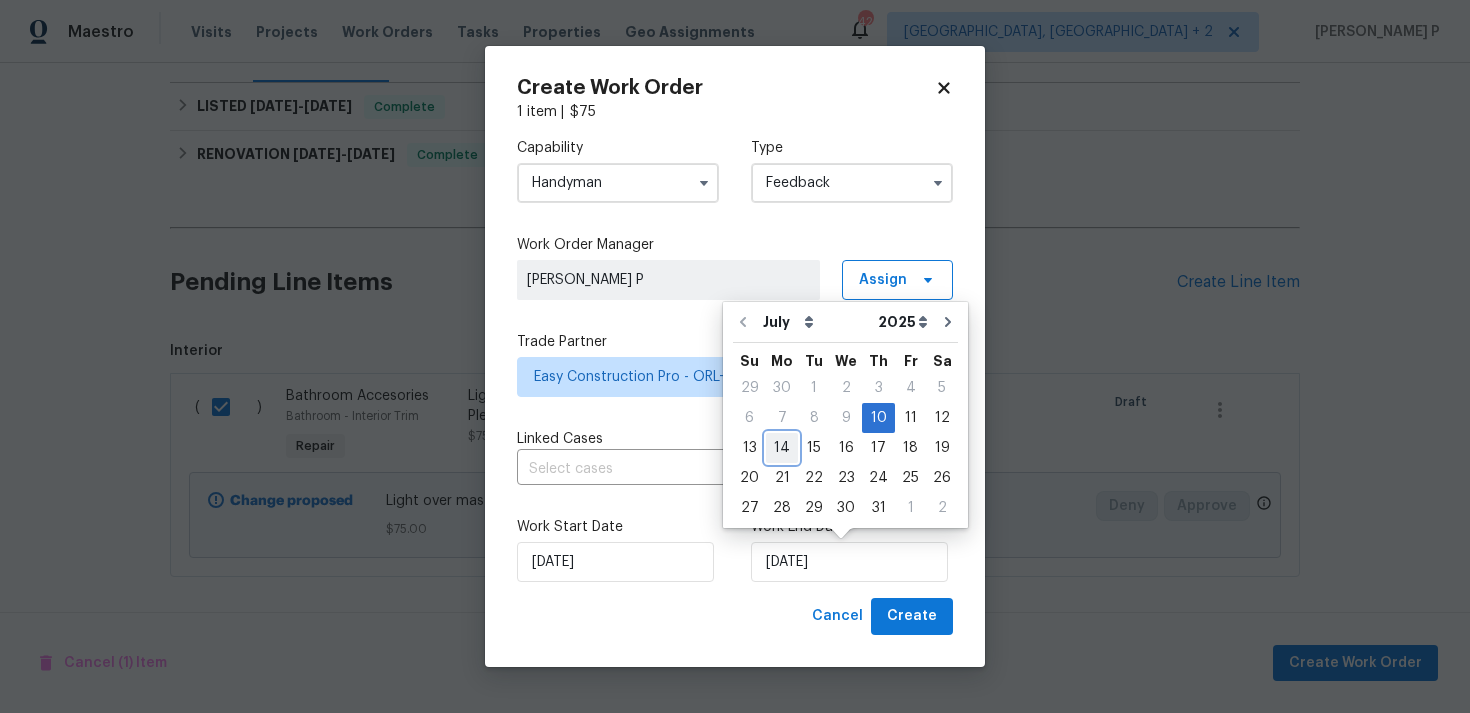 click on "14" at bounding box center [782, 448] 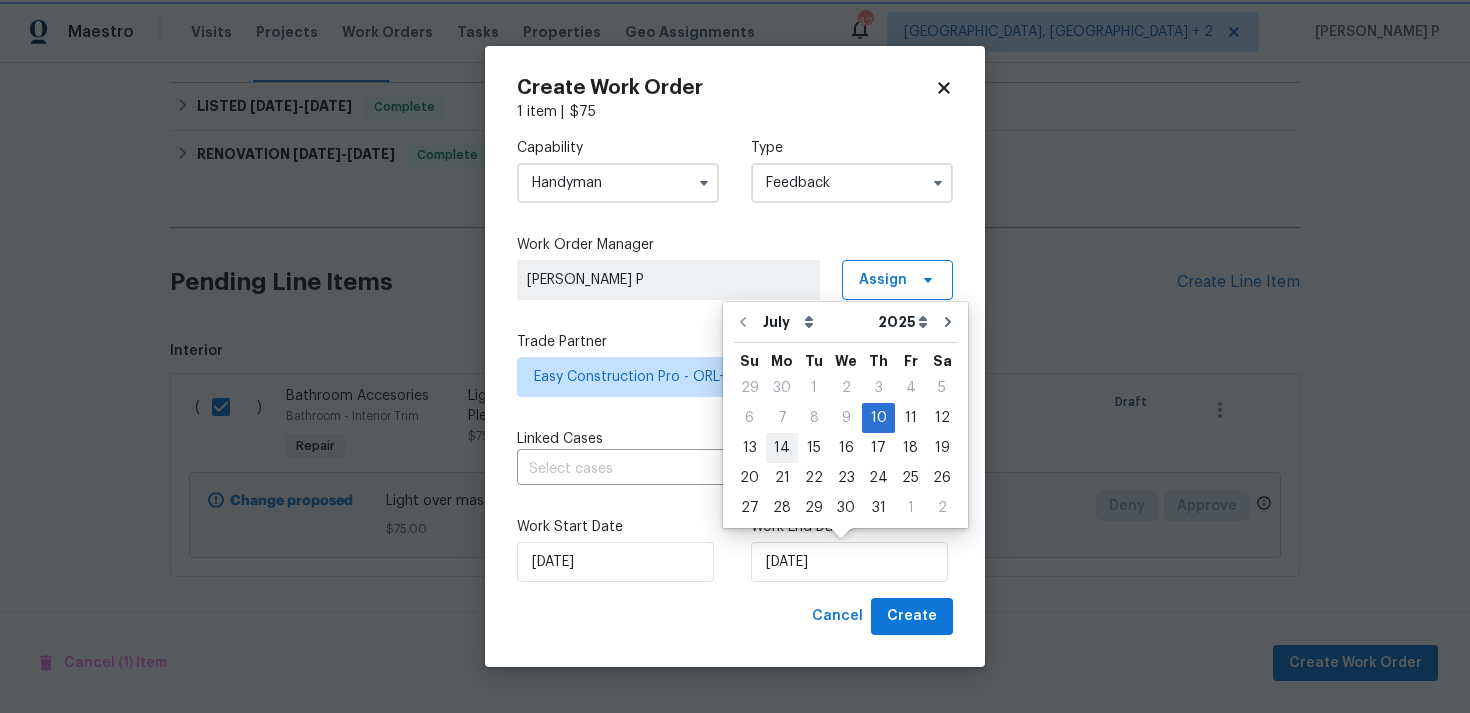 type on "[DATE]" 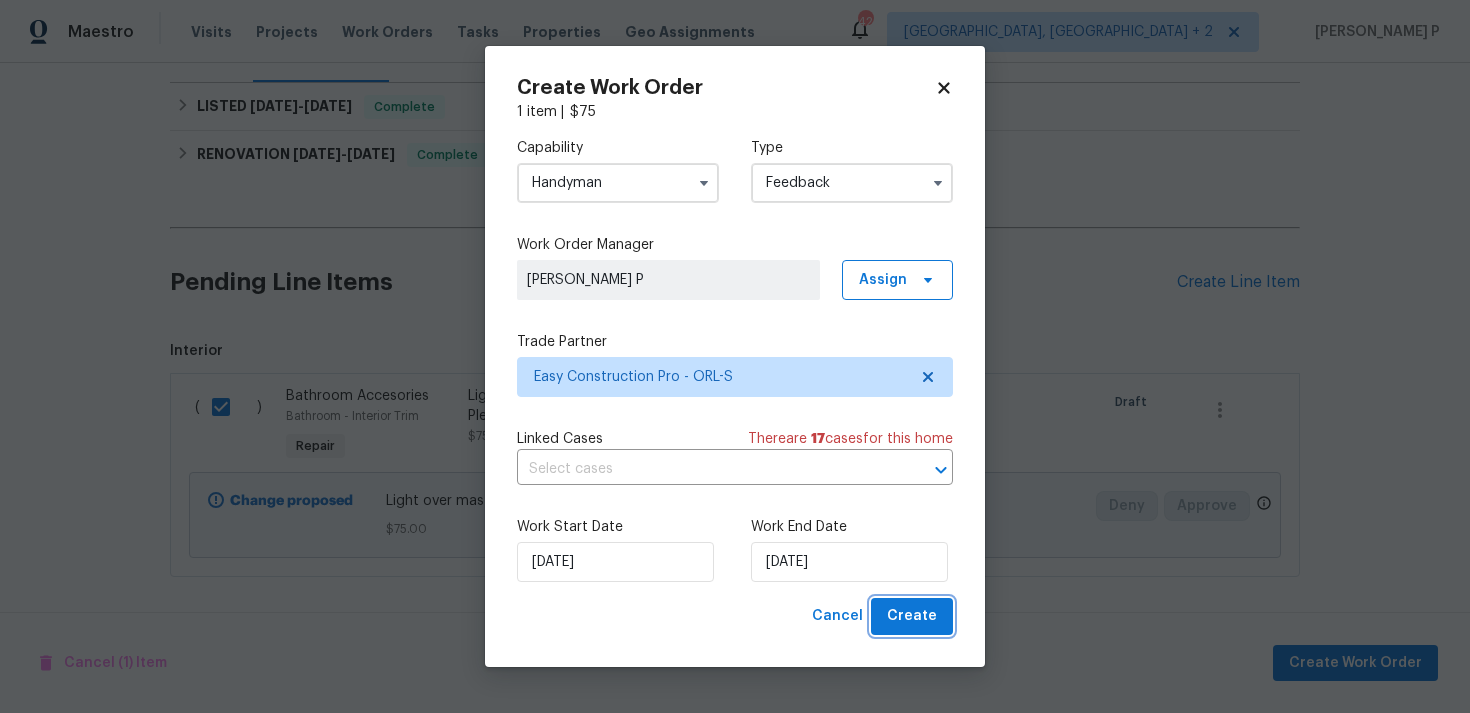 click on "Create" at bounding box center (912, 616) 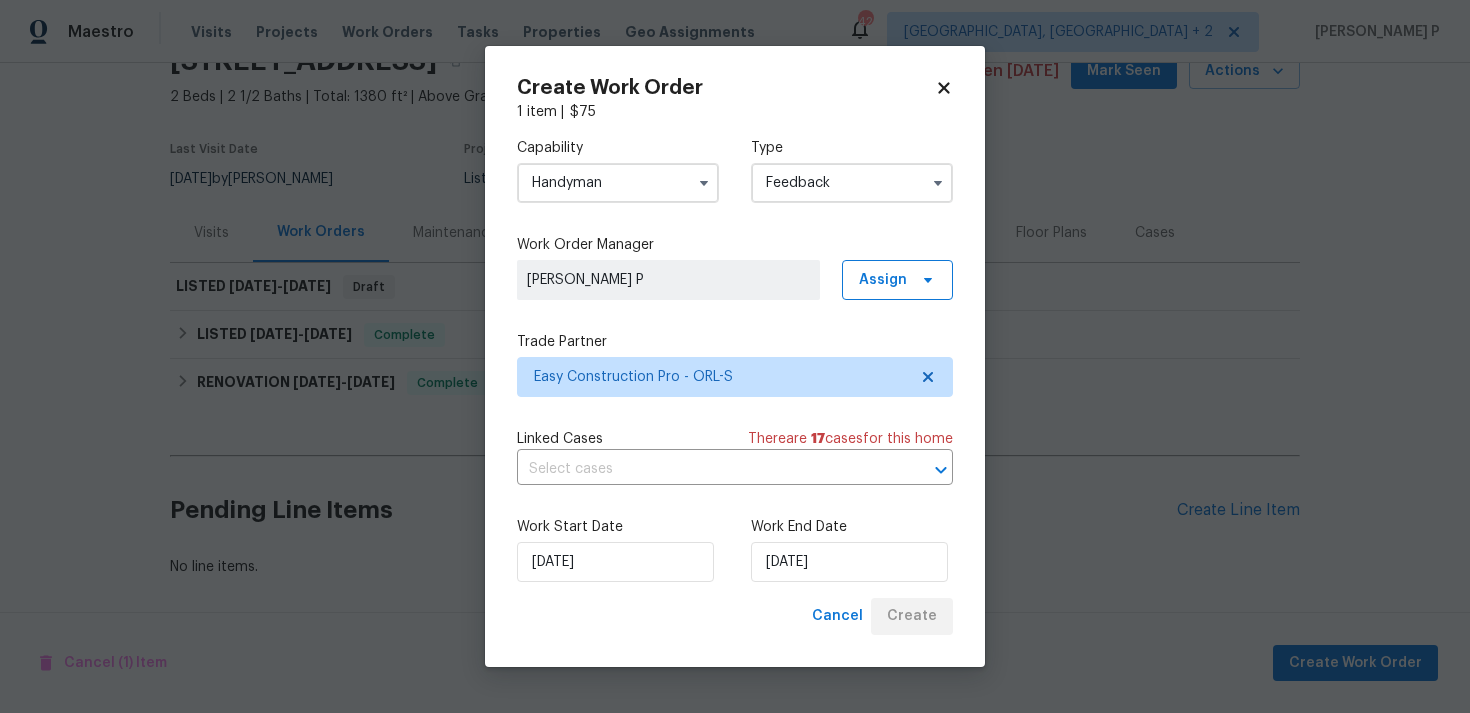 scroll, scrollTop: 100, scrollLeft: 0, axis: vertical 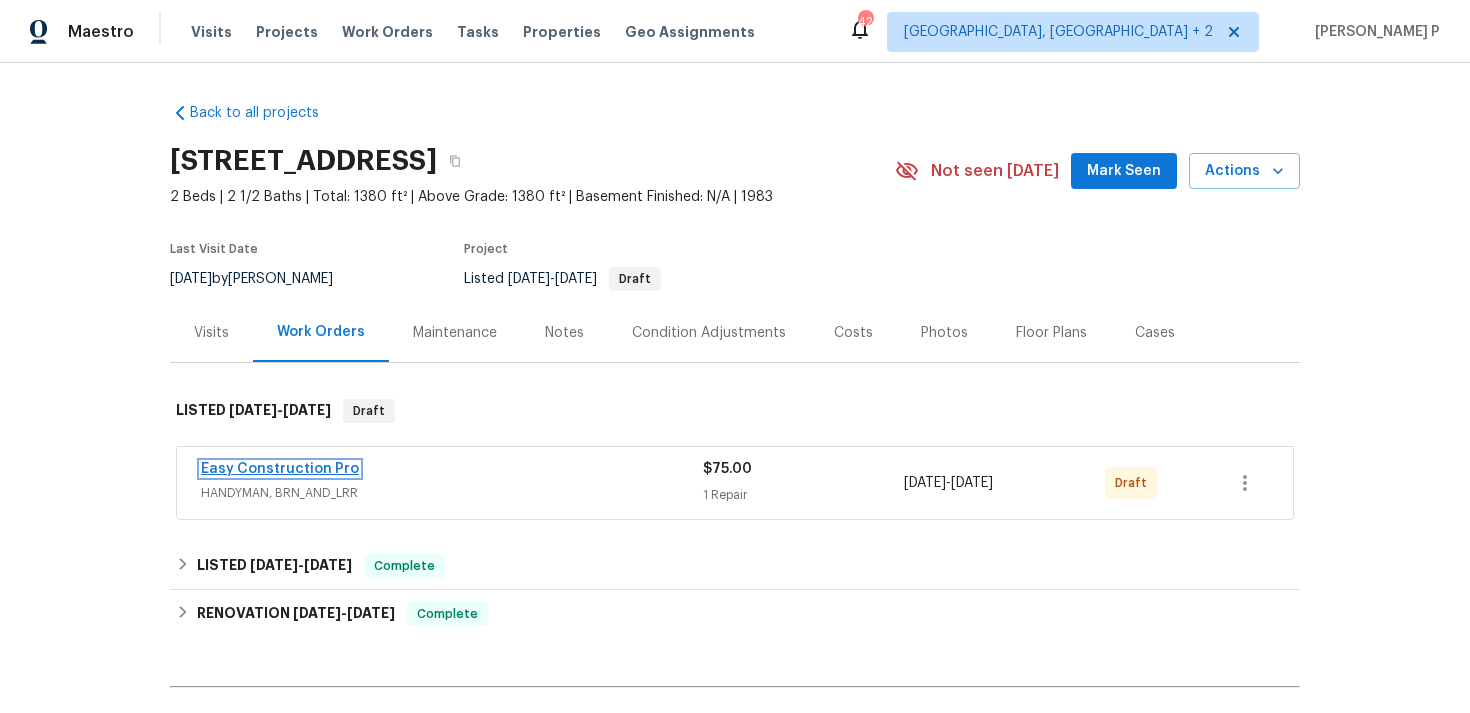 click on "Easy Construction Pro" at bounding box center [280, 469] 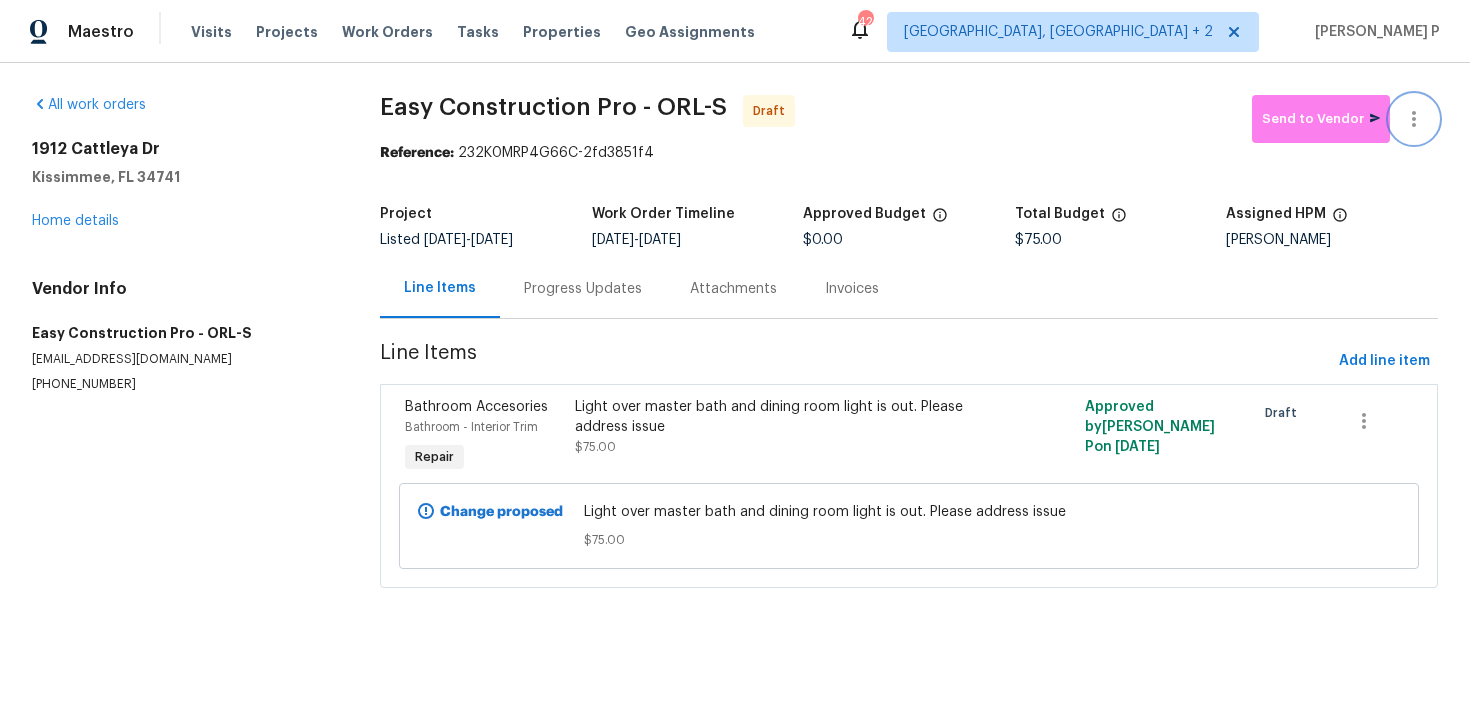 click 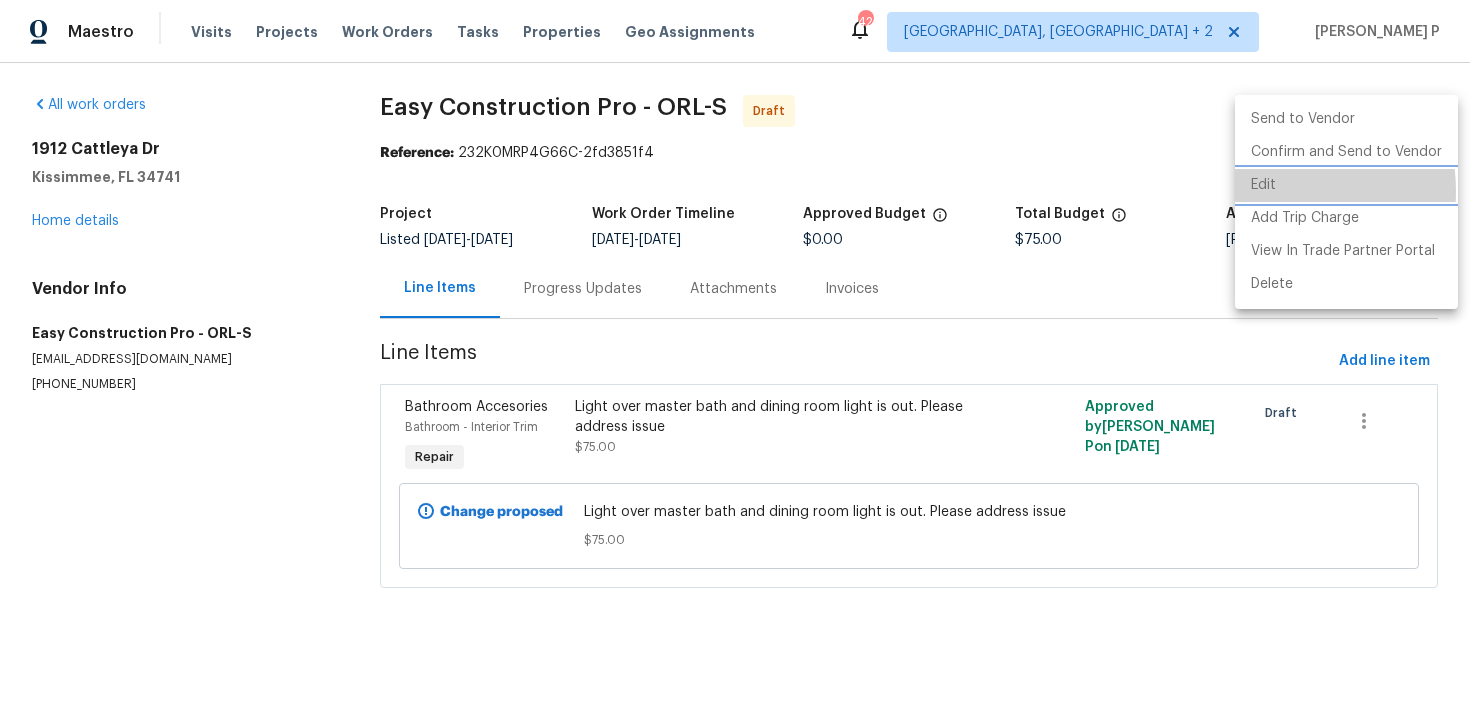 click on "Edit" at bounding box center (1346, 185) 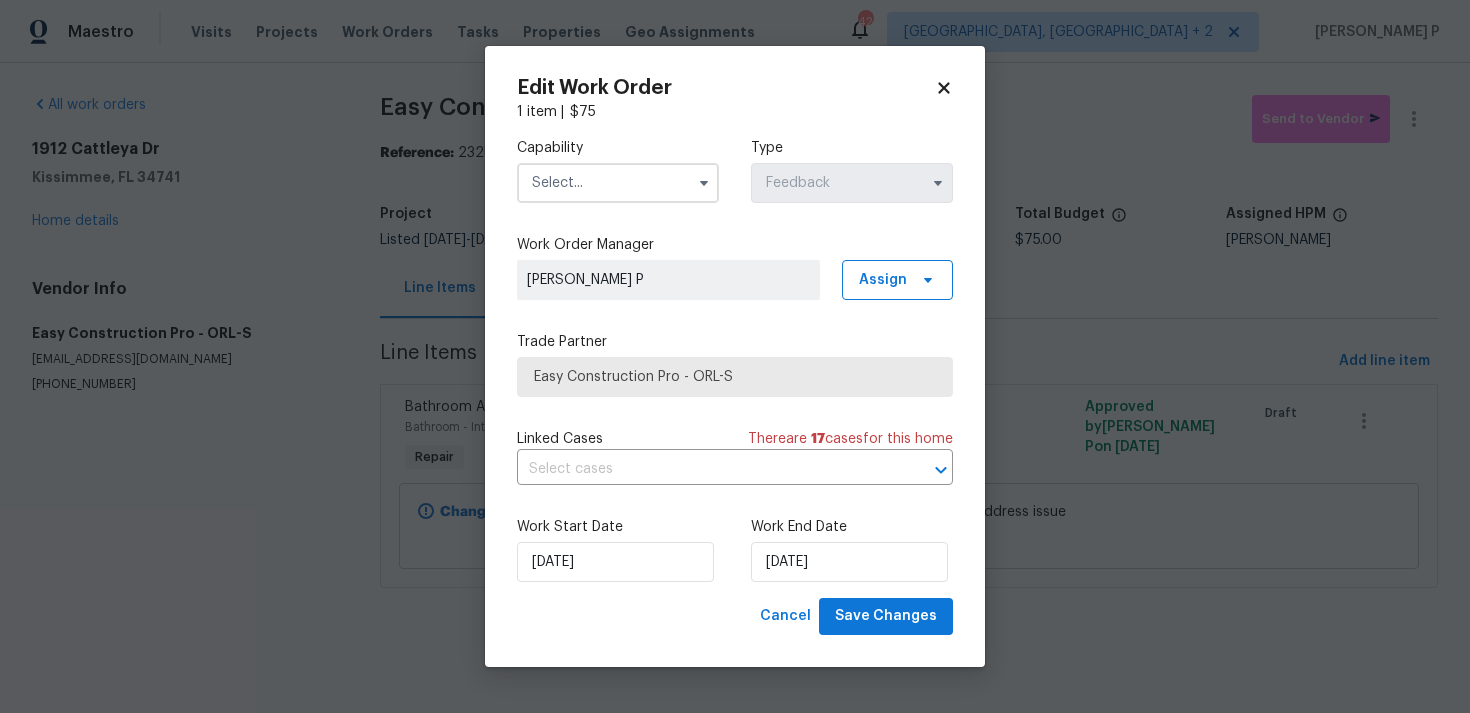 click on "Capability   Type   Feedback" at bounding box center (735, 170) 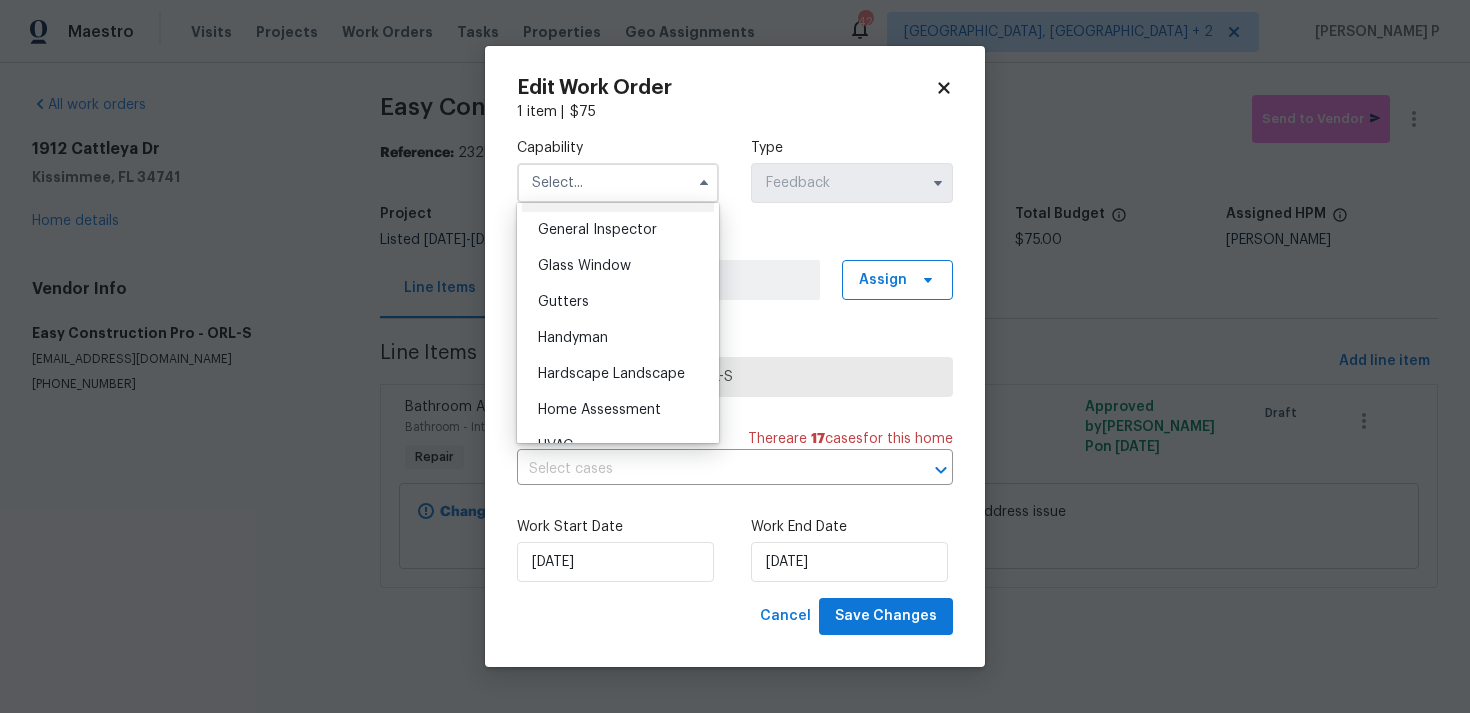 scroll, scrollTop: 999, scrollLeft: 0, axis: vertical 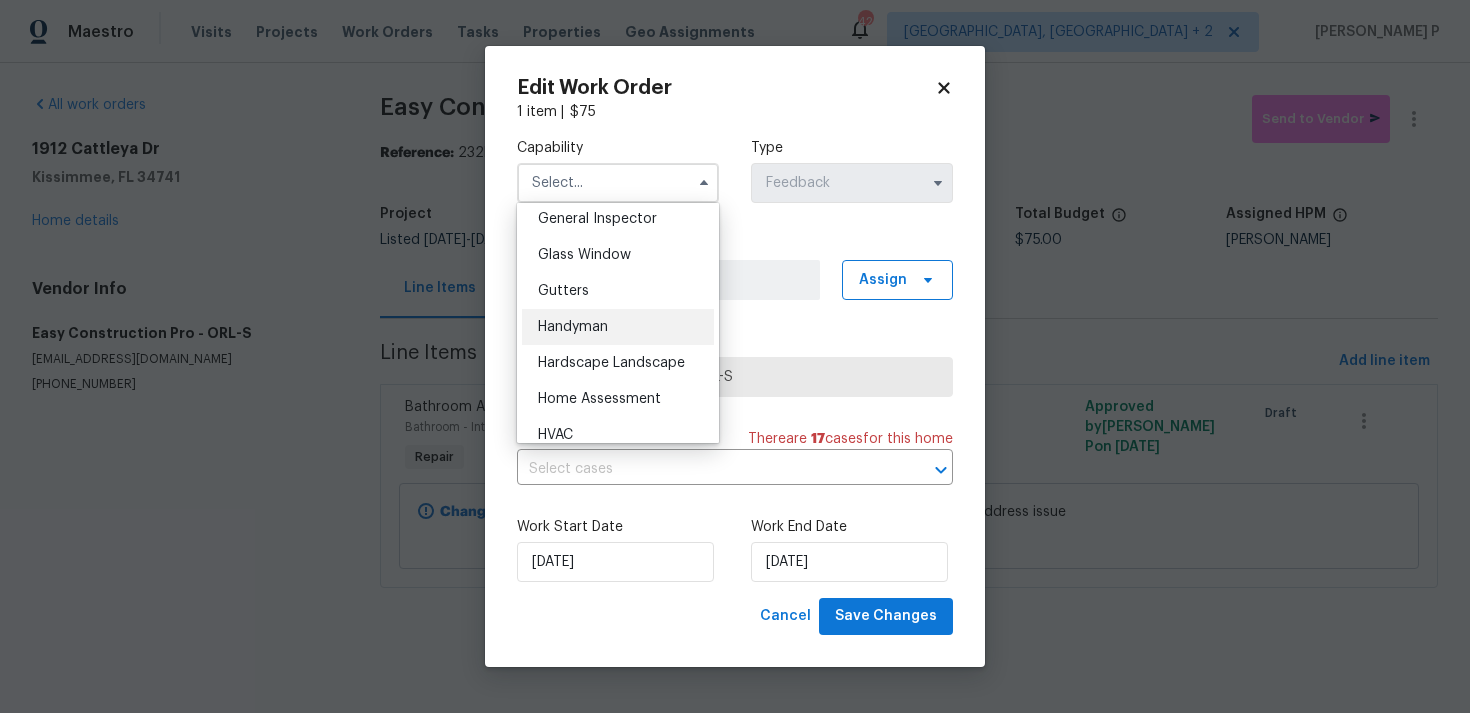 click on "Handyman" at bounding box center [618, 327] 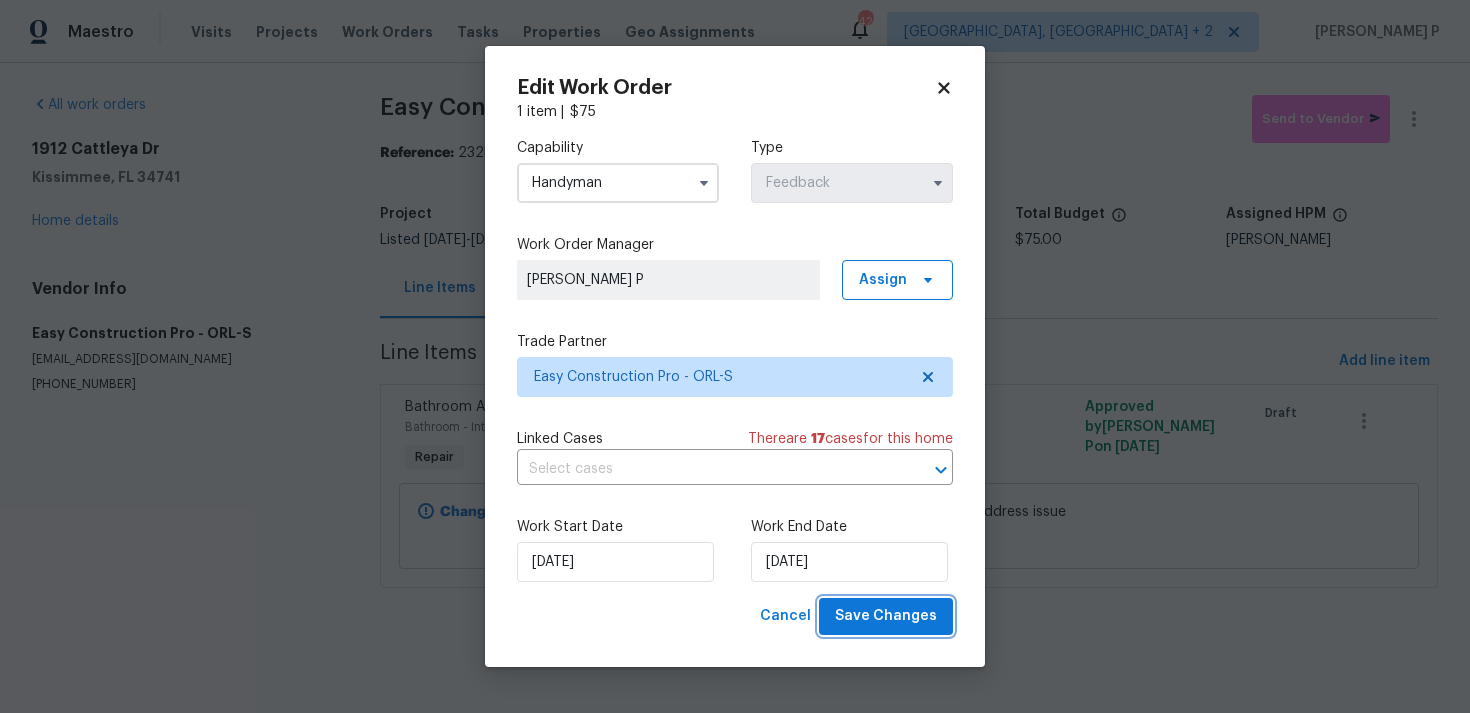click on "Save Changes" at bounding box center (886, 616) 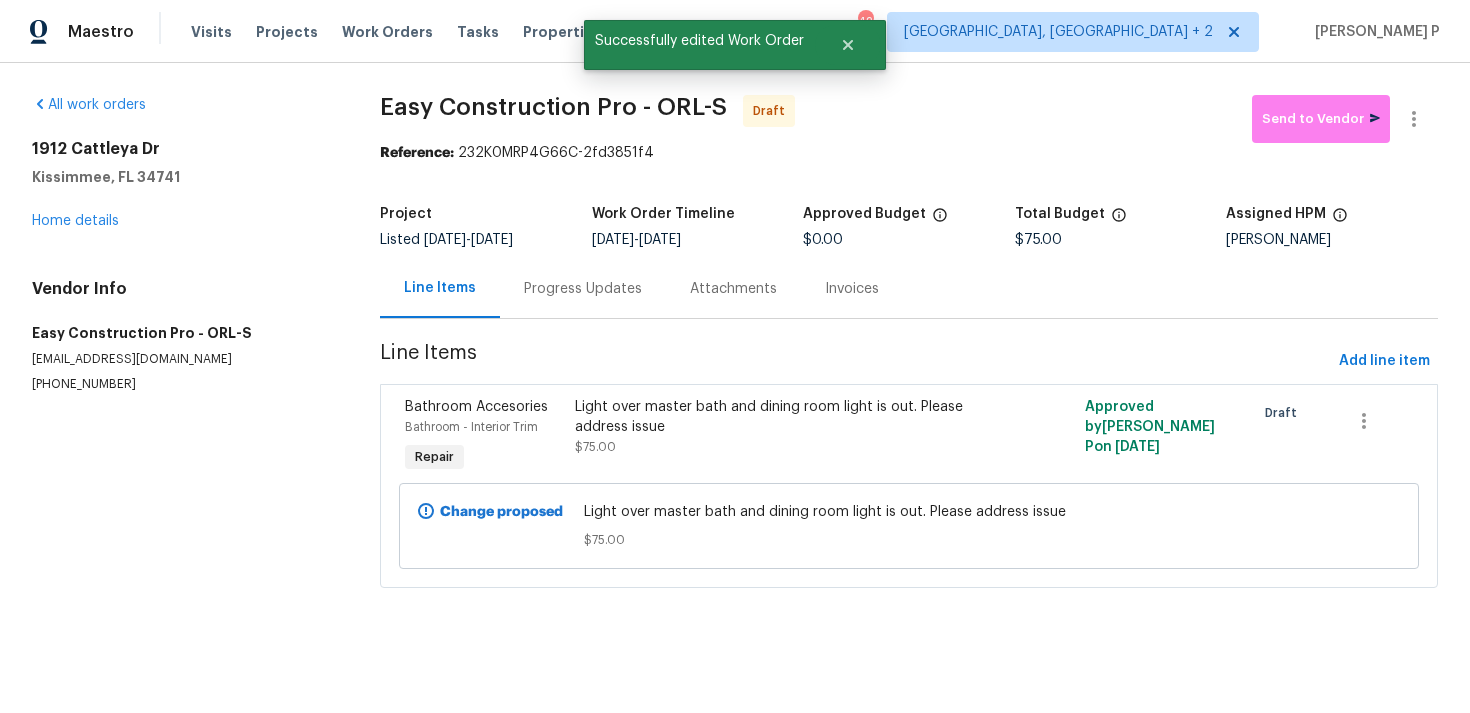 click on "Easy Construction Pro - ORL-S Draft Send to Vendor   Reference:   232K0MRP4G66C-2fd3851f4 Project Listed   [DATE]  -  [DATE] Work Order Timeline [DATE]  -  [DATE] Approved Budget $0.00 Total Budget $75.00 Assigned HPM [PERSON_NAME] Line Items Progress Updates Attachments Invoices Line Items Add line item Bathroom Accesories Bathroom - Interior Trim Repair Light over master bath and dining room light is out. Please address issue $75.00 Approved by  [PERSON_NAME] P  on   [DATE] Draft Change proposed Light over master bath and dining room light is out. Please address issue $75.00" at bounding box center [909, 353] 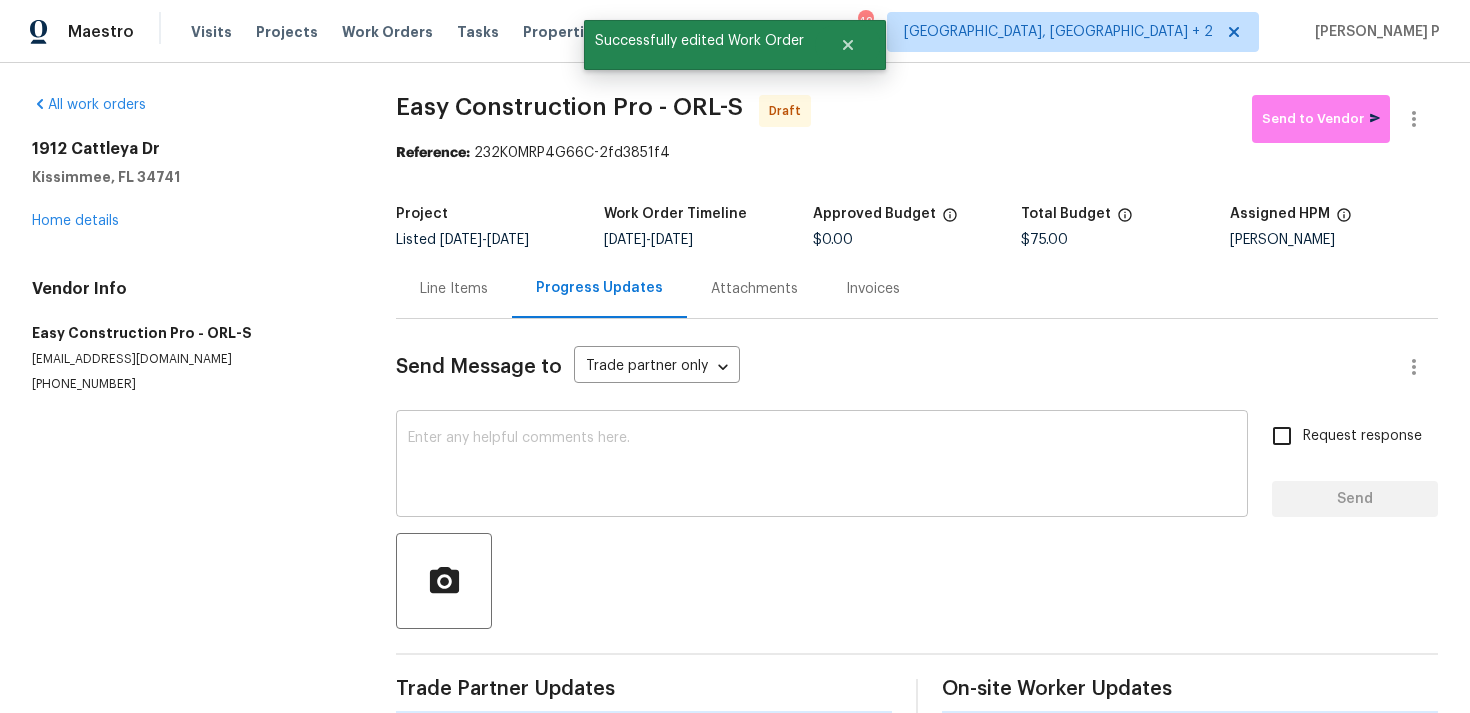 click at bounding box center (822, 466) 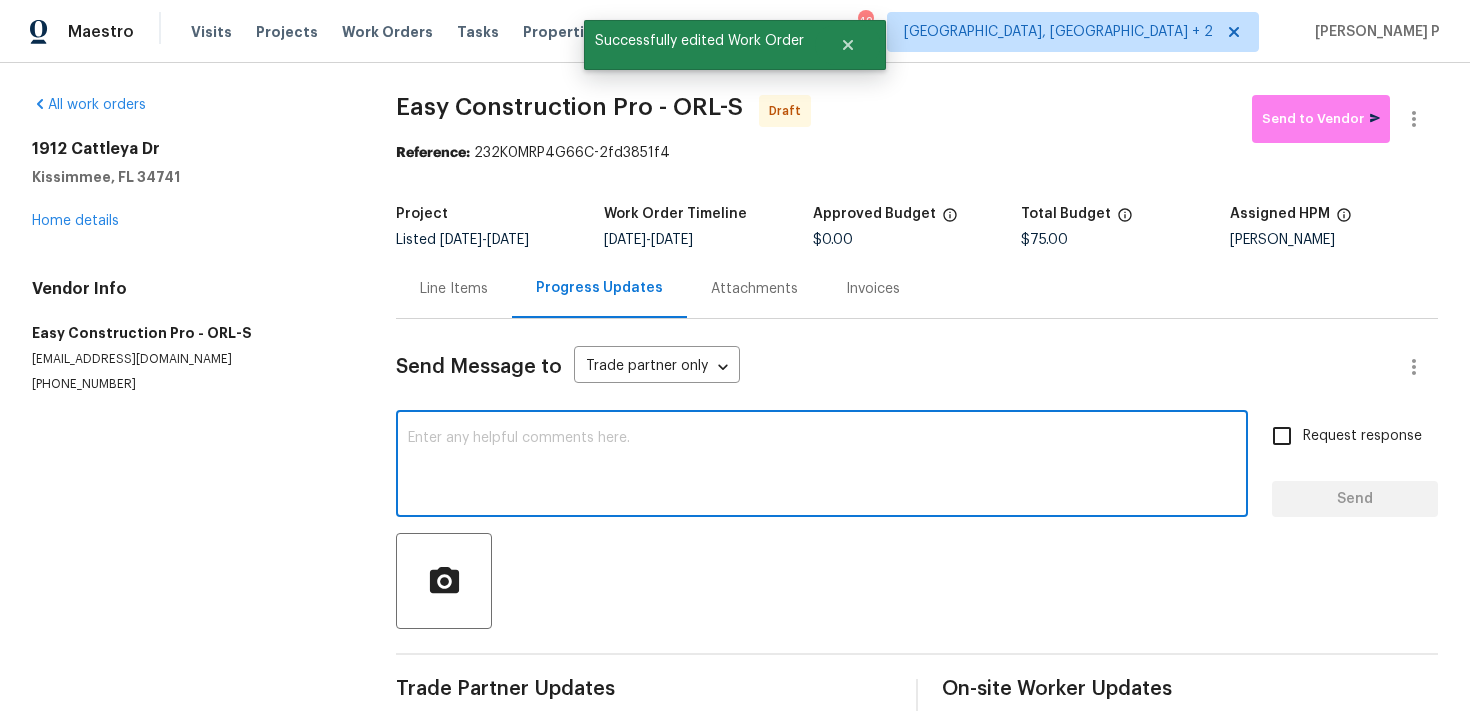 paste on "Hi, this is Ramyasri with Opendoor. I’m confirming you received the WO for the property at (Address). Please review and accept the WO within 24 hours and provide a schedule date. Please disregard the contact information for the HPM included in the WO. Our Centralised LWO Team is responsible for Listed WOs." 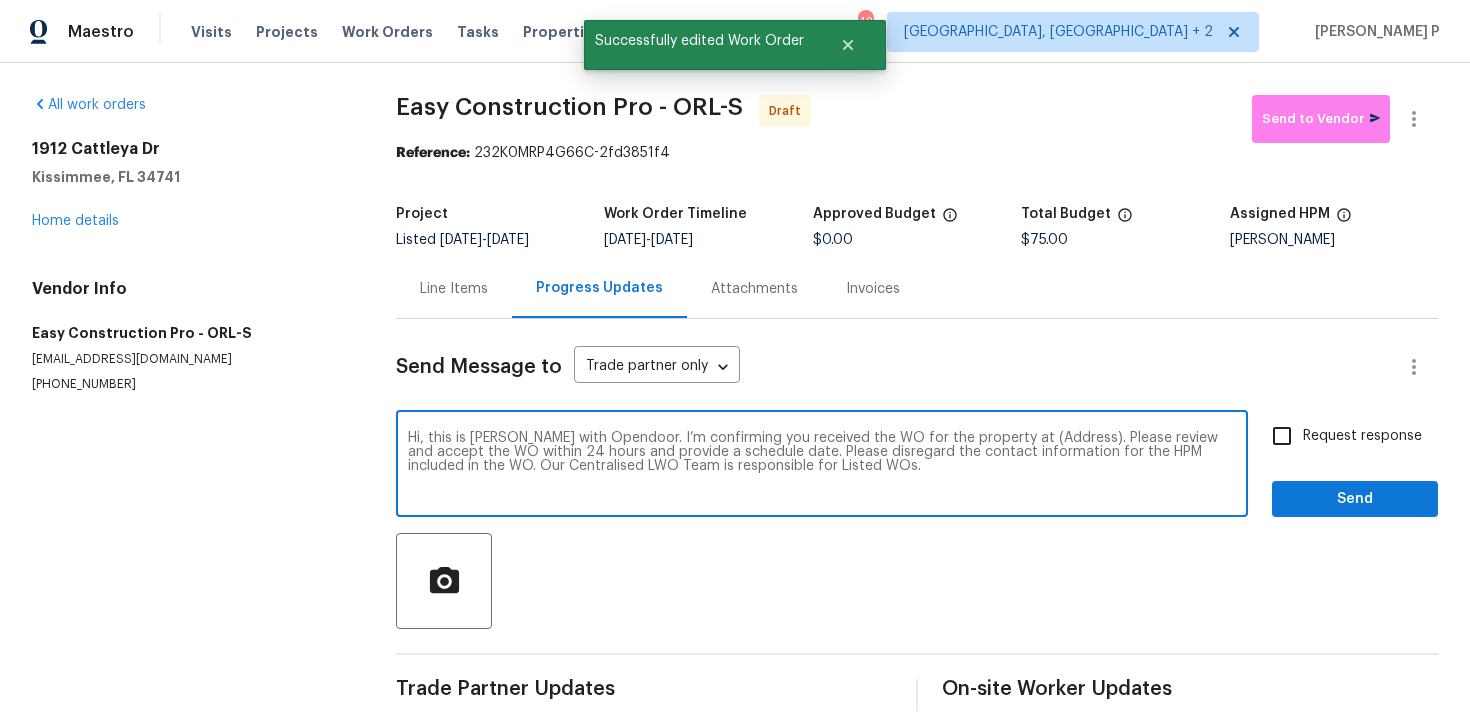click on "Hi, this is Ramyasri with Opendoor. I’m confirming you received the WO for the property at (Address). Please review and accept the WO within 24 hours and provide a schedule date. Please disregard the contact information for the HPM included in the WO. Our Centralised LWO Team is responsible for Listed WOs." at bounding box center (822, 466) 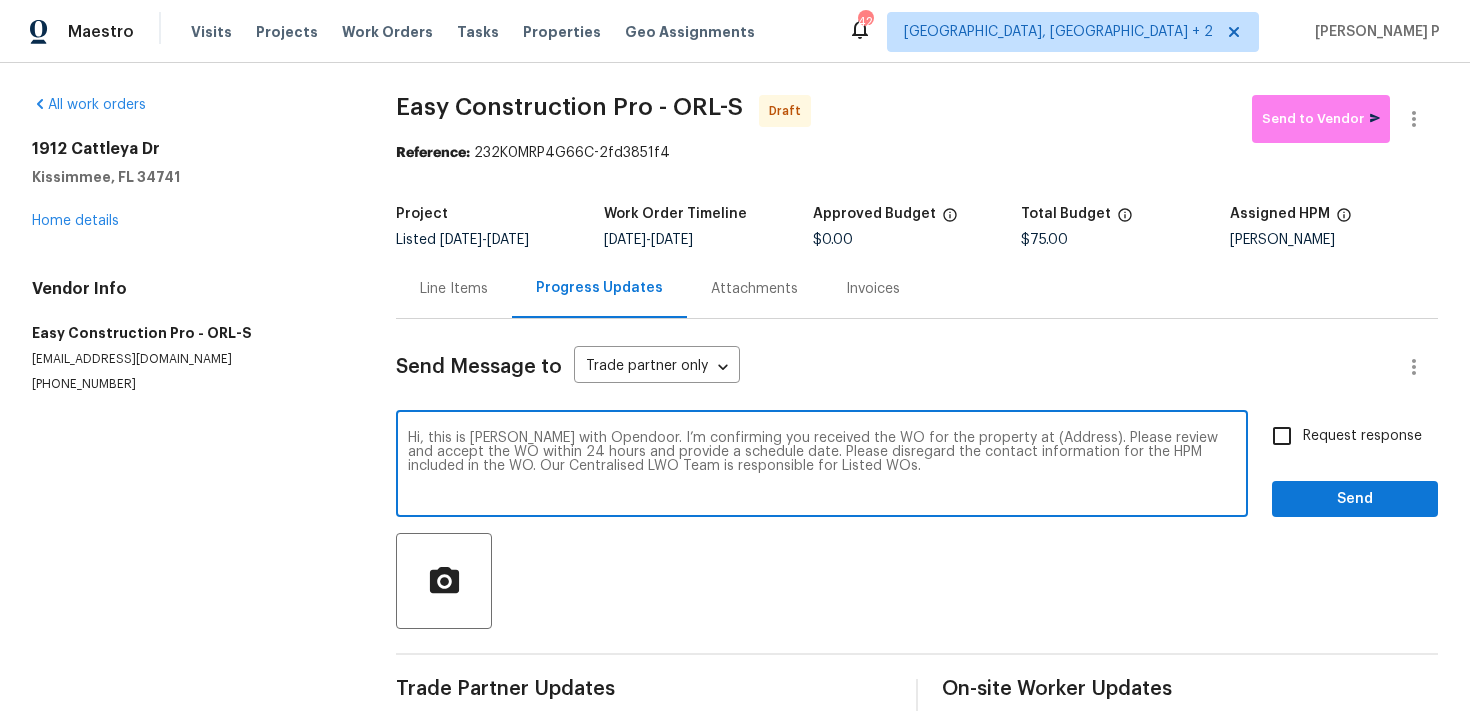 drag, startPoint x: 1005, startPoint y: 437, endPoint x: 1044, endPoint y: 432, distance: 39.319206 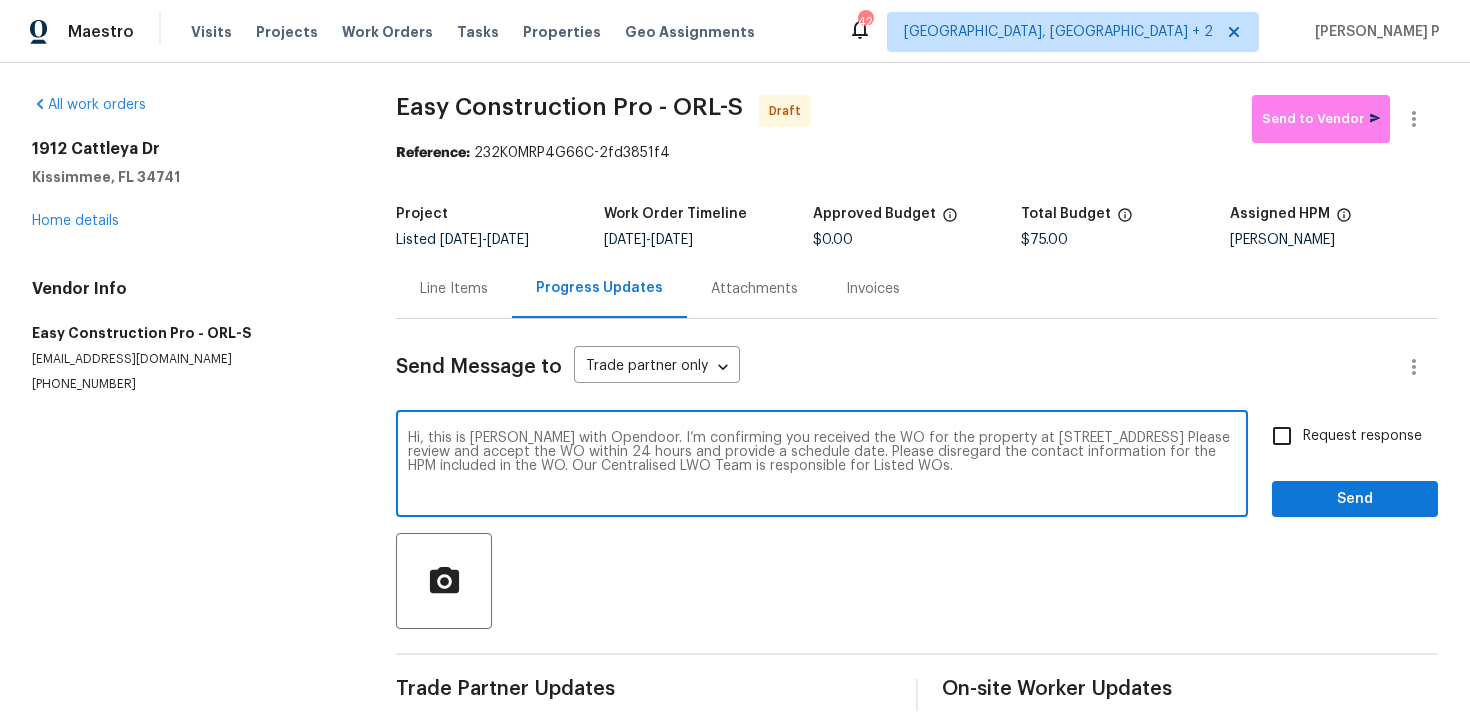 type on "Hi, this is Ramyasri with Opendoor. I’m confirming you received the WO for the property at 1912 Cattleya Dr, Kissimmee, FL 34741 Please review and accept the WO within 24 hours and provide a schedule date. Please disregard the contact information for the HPM included in the WO. Our Centralised LWO Team is responsible for Listed WOs." 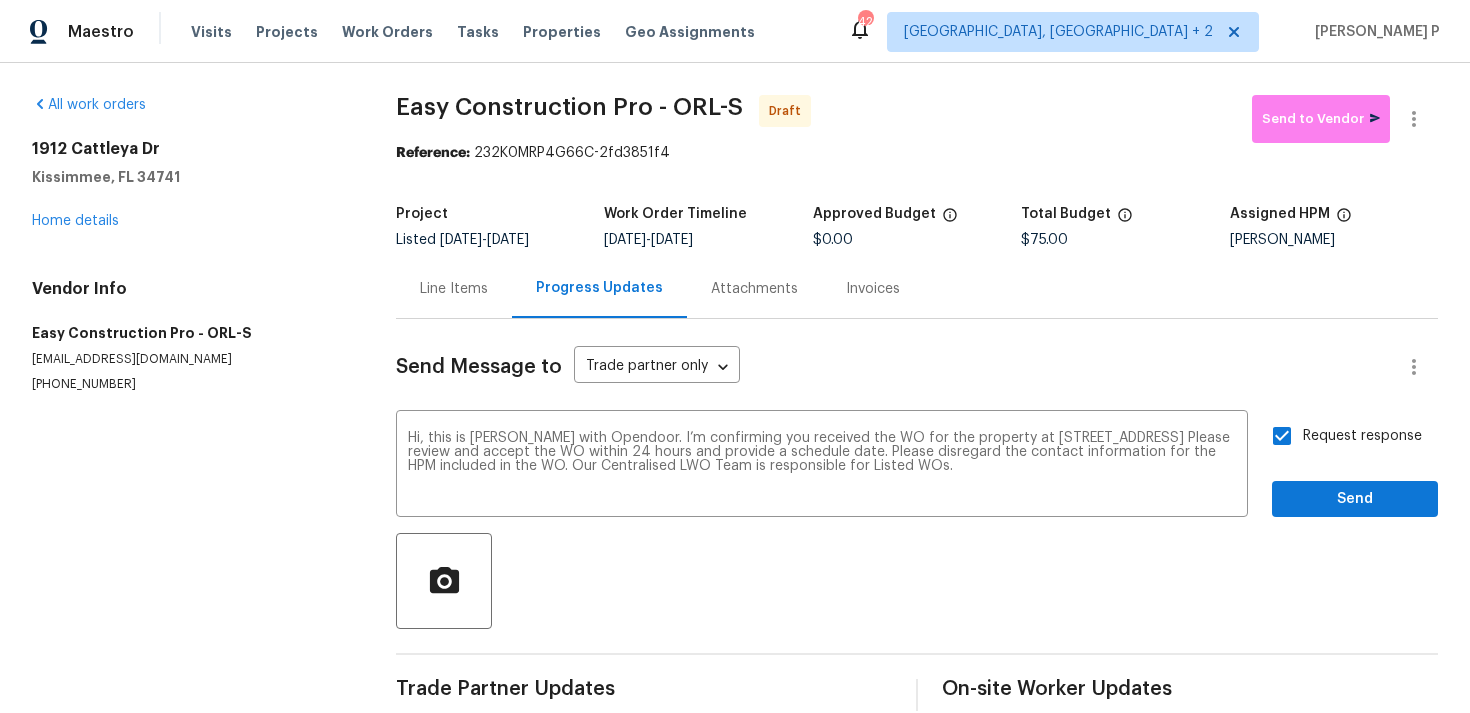 click on "Send Message to Trade partner only Trade partner only ​ Hi, this is Ramyasri with Opendoor. I’m confirming you received the WO for the property at 1912 Cattleya Dr, Kissimmee, FL 34741 Please review and accept the WO within 24 hours and provide a schedule date. Please disregard the contact information for the HPM included in the WO. Our Centralised LWO Team is responsible for Listed WOs.  x ​ Request response Send Trade Partner Updates On-site Worker Updates" at bounding box center [917, 515] 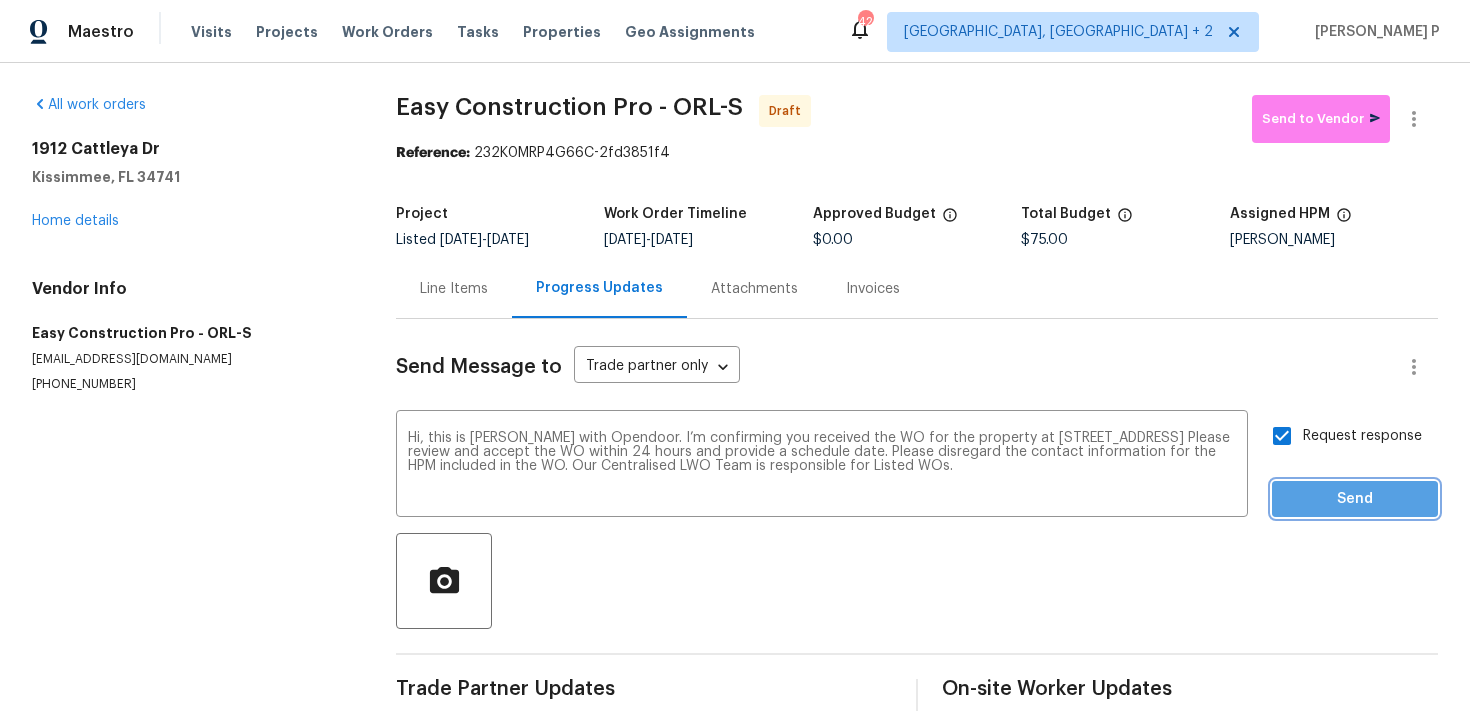 click on "Send" at bounding box center (1355, 499) 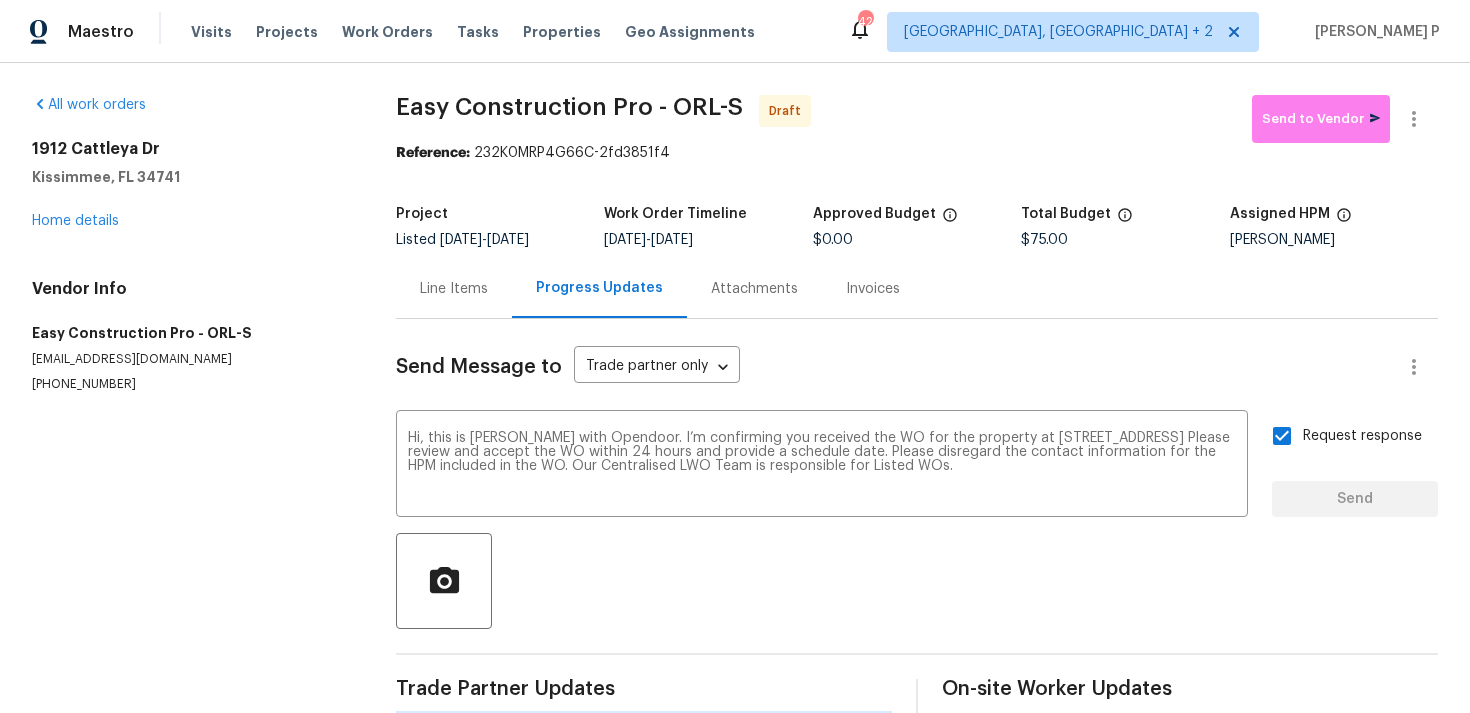 type 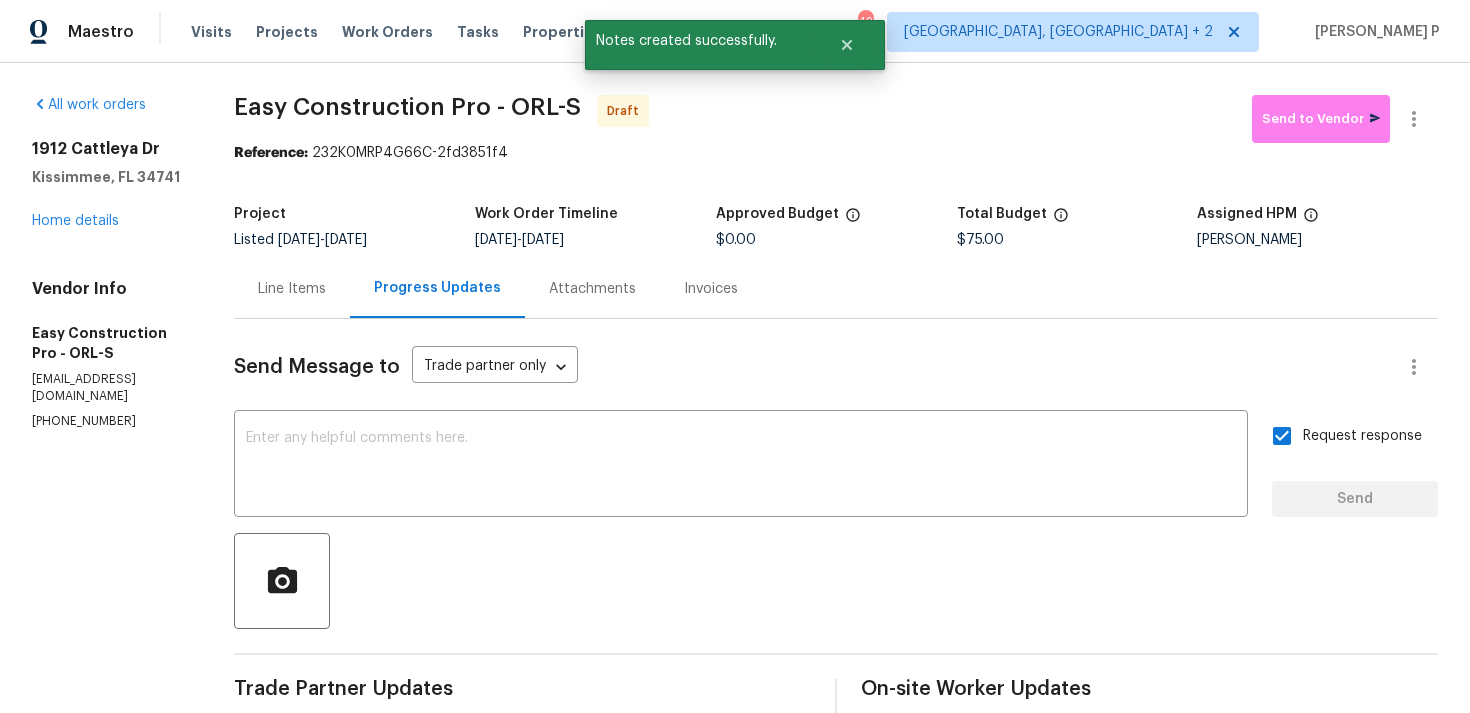 click at bounding box center [836, 581] 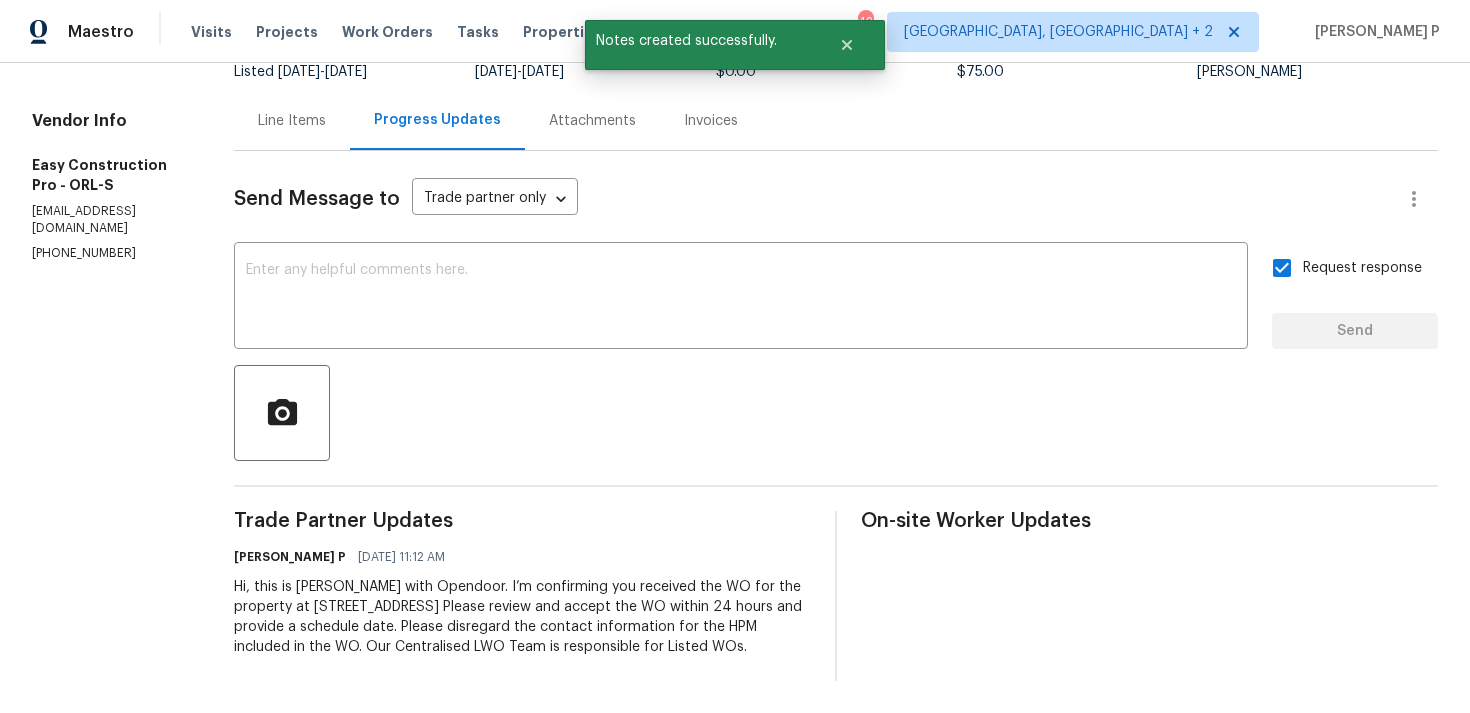 scroll, scrollTop: 0, scrollLeft: 0, axis: both 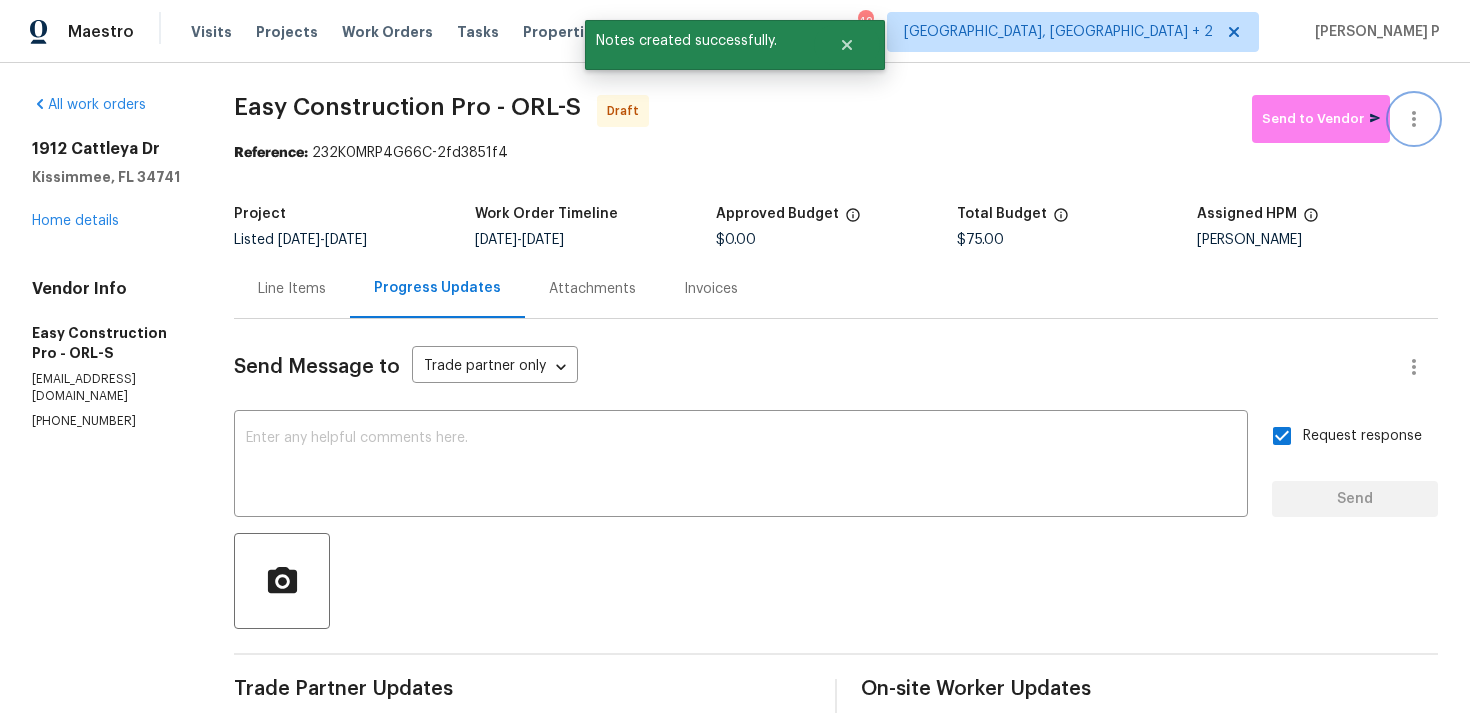 click at bounding box center [1414, 119] 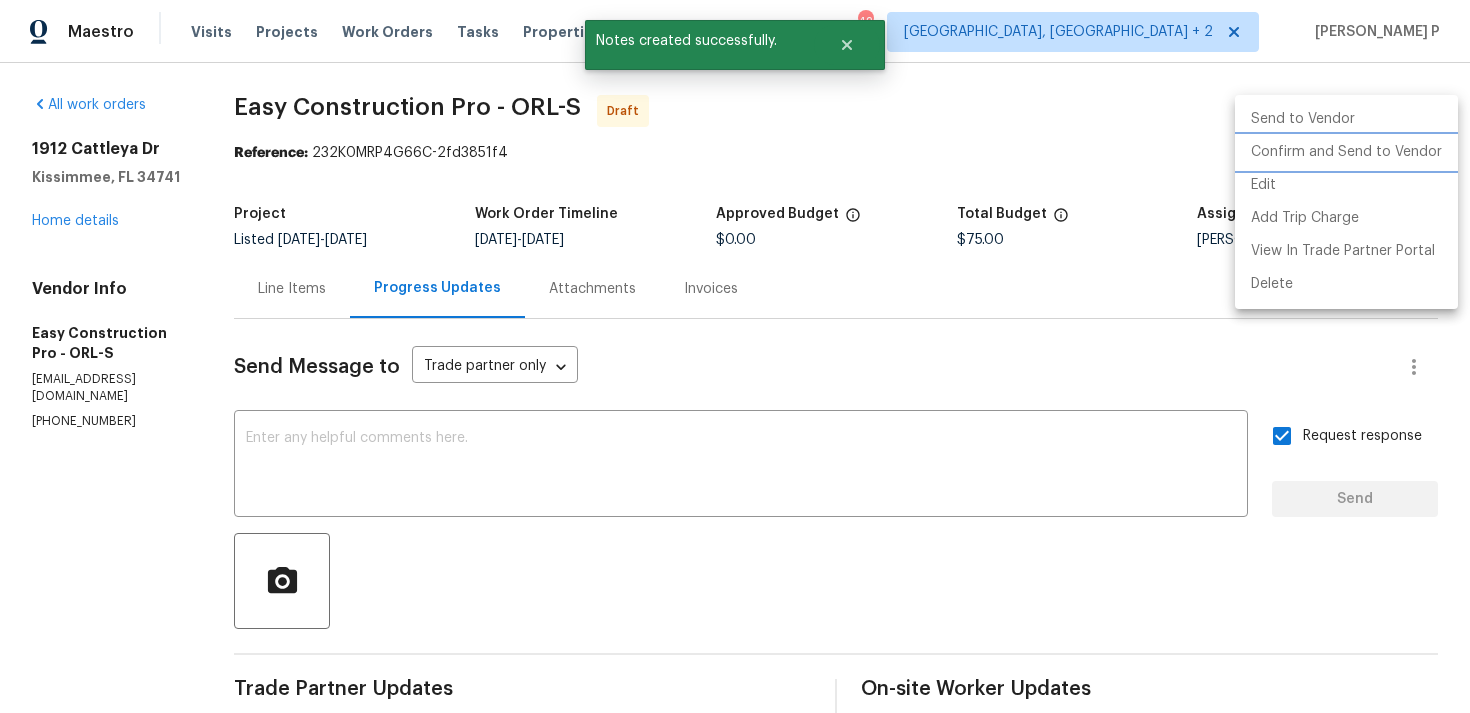 click on "Confirm and Send to Vendor" at bounding box center (1346, 152) 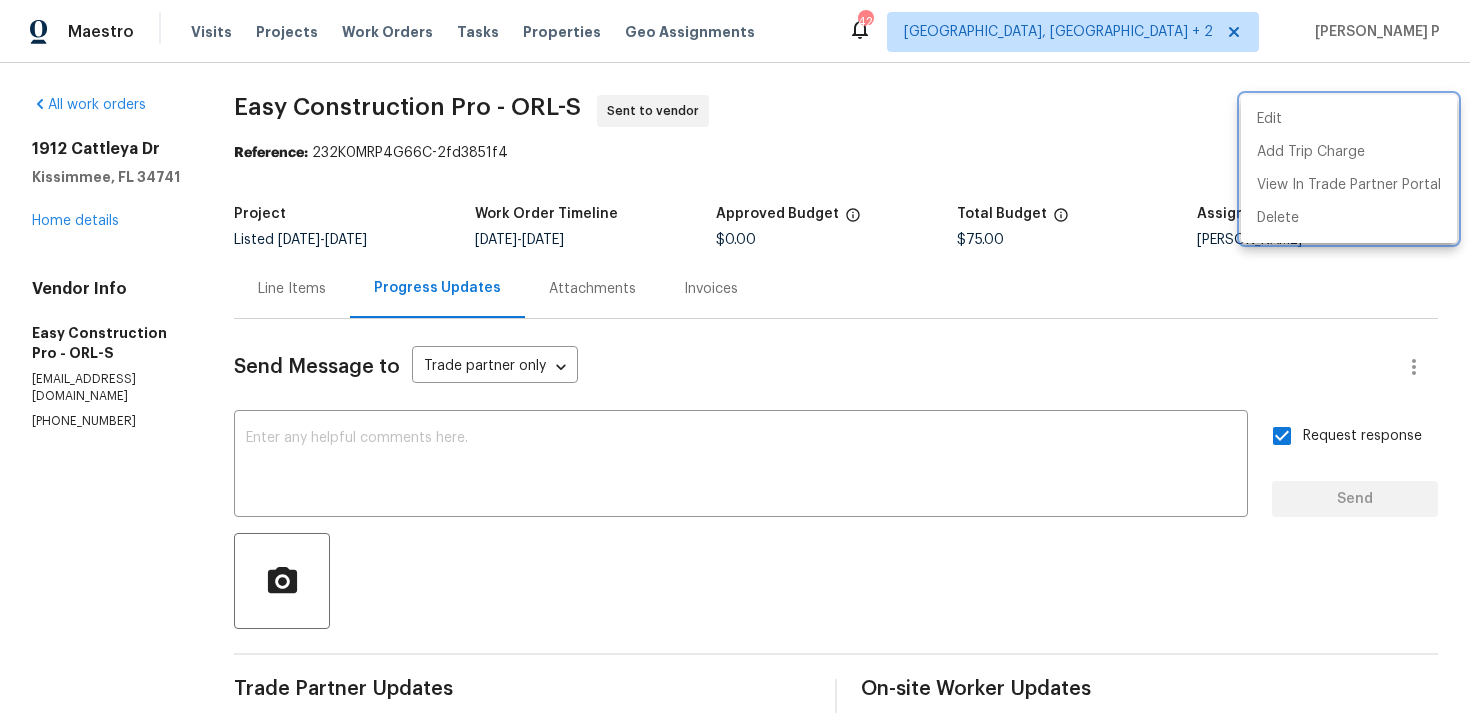 drag, startPoint x: 264, startPoint y: 106, endPoint x: 669, endPoint y: 106, distance: 405 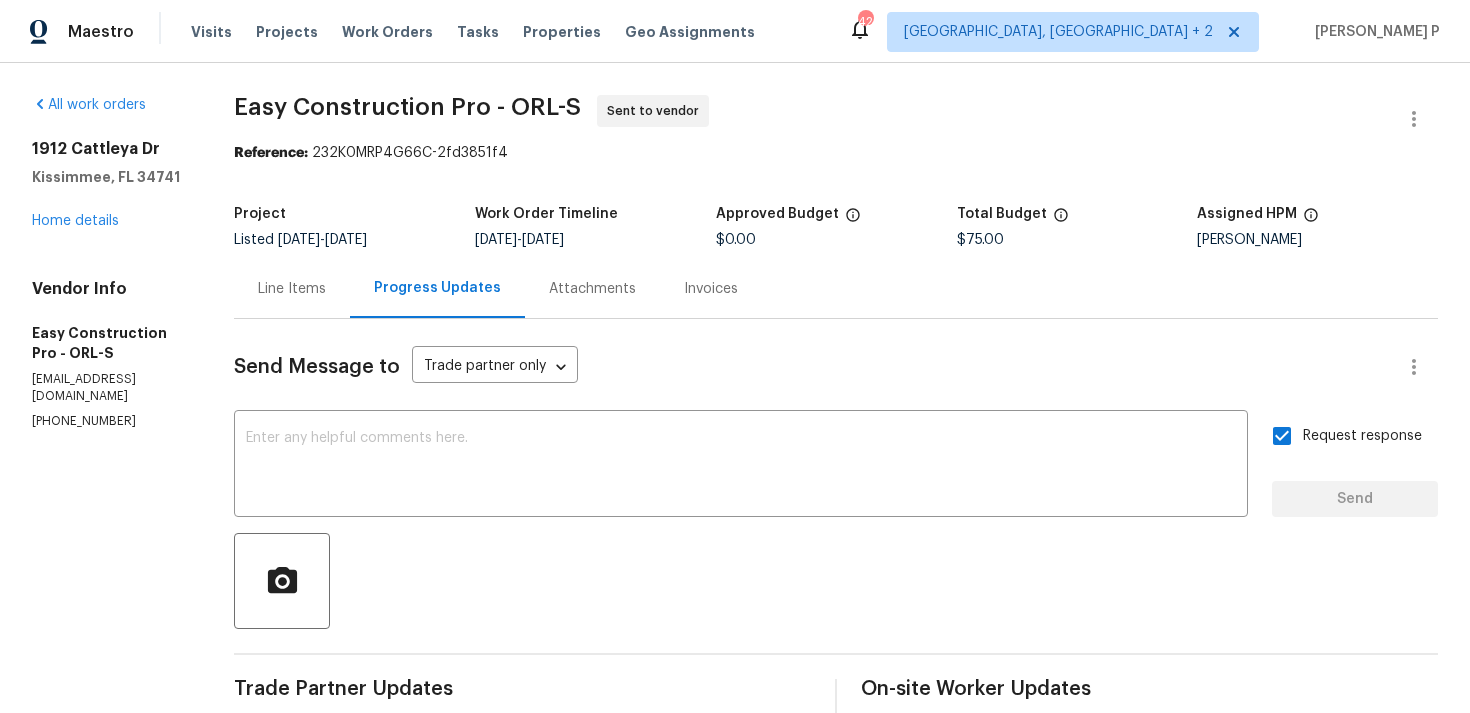 click on "Easy Construction Pro - ORL-S" at bounding box center (407, 107) 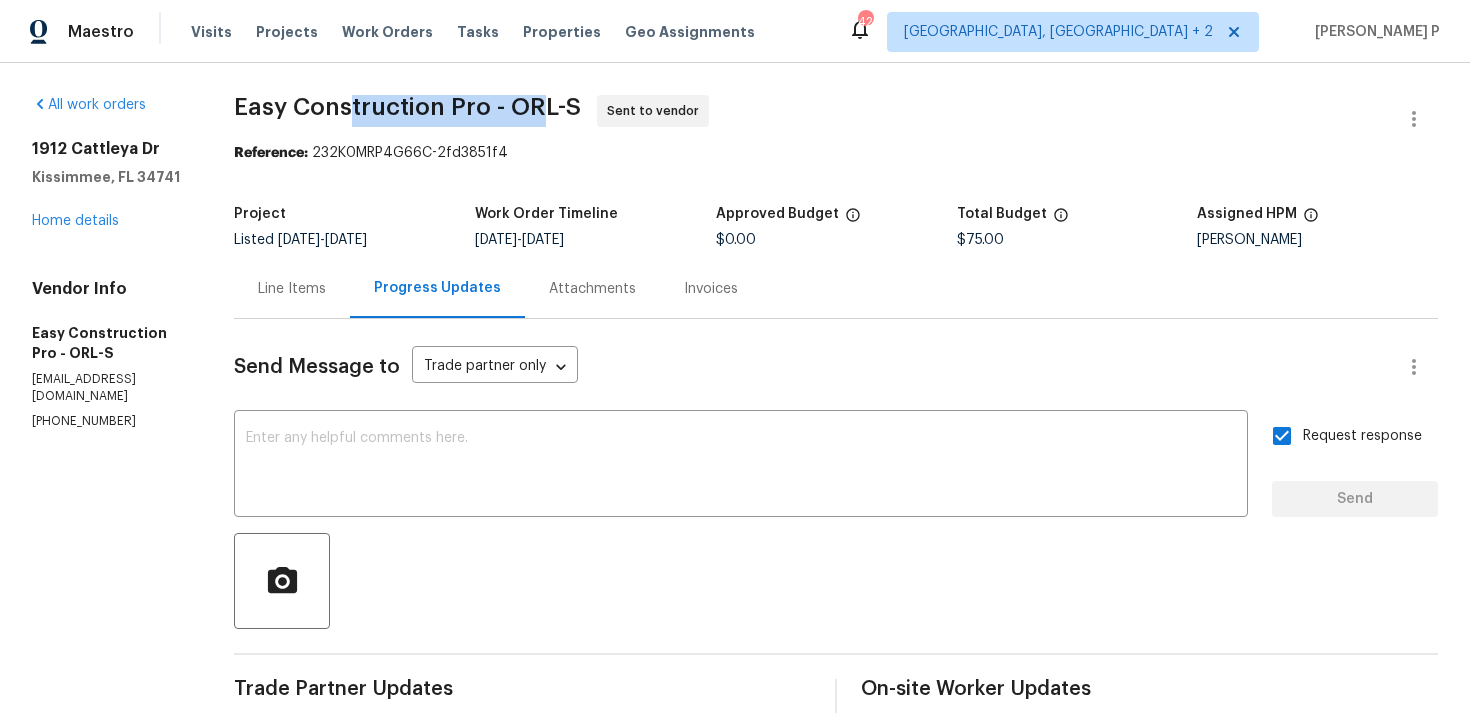 drag, startPoint x: 384, startPoint y: 106, endPoint x: 570, endPoint y: 106, distance: 186 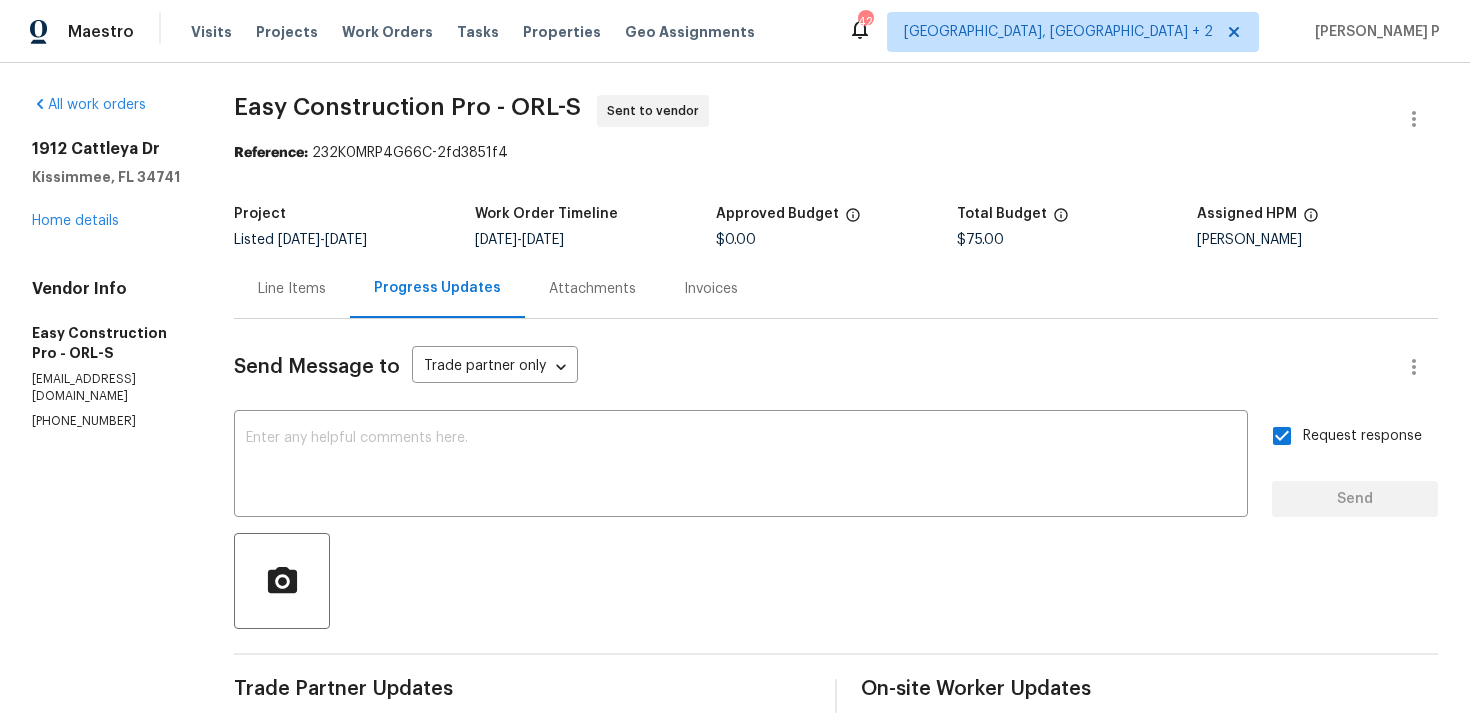 click on "All work orders 1912 Cattleya Dr Kissimmee, FL 34741 Home details Vendor Info Easy Construction Pro - ORL-S easyconstructionpro@gmail.com (786) 487-8081 Easy Construction Pro - ORL-S Sent to vendor Reference:   232K0MRP4G66C-2fd3851f4 Project Listed   7/10/2025  -  7/14/2025 Work Order Timeline 7/10/2025  -  7/14/2025 Approved Budget $0.00 Total Budget $75.00 Assigned HPM Samuel Rivera Line Items Progress Updates Attachments Invoices Send Message to Trade partner only Trade partner only ​ x ​ Request response Send Trade Partner Updates Ramyasri P 07/10/2025 11:12 AM Hi, this is Ramyasri with Opendoor. I’m confirming you received the WO for the property at 1912 Cattleya Dr, Kissimmee, FL 34741 Please review and accept the WO within 24 hours and provide a schedule date. Please disregard the contact information for the HPM included in the WO. Our Centralised LWO Team is responsible for Listed WOs. On-site Worker Updates" at bounding box center [735, 472] 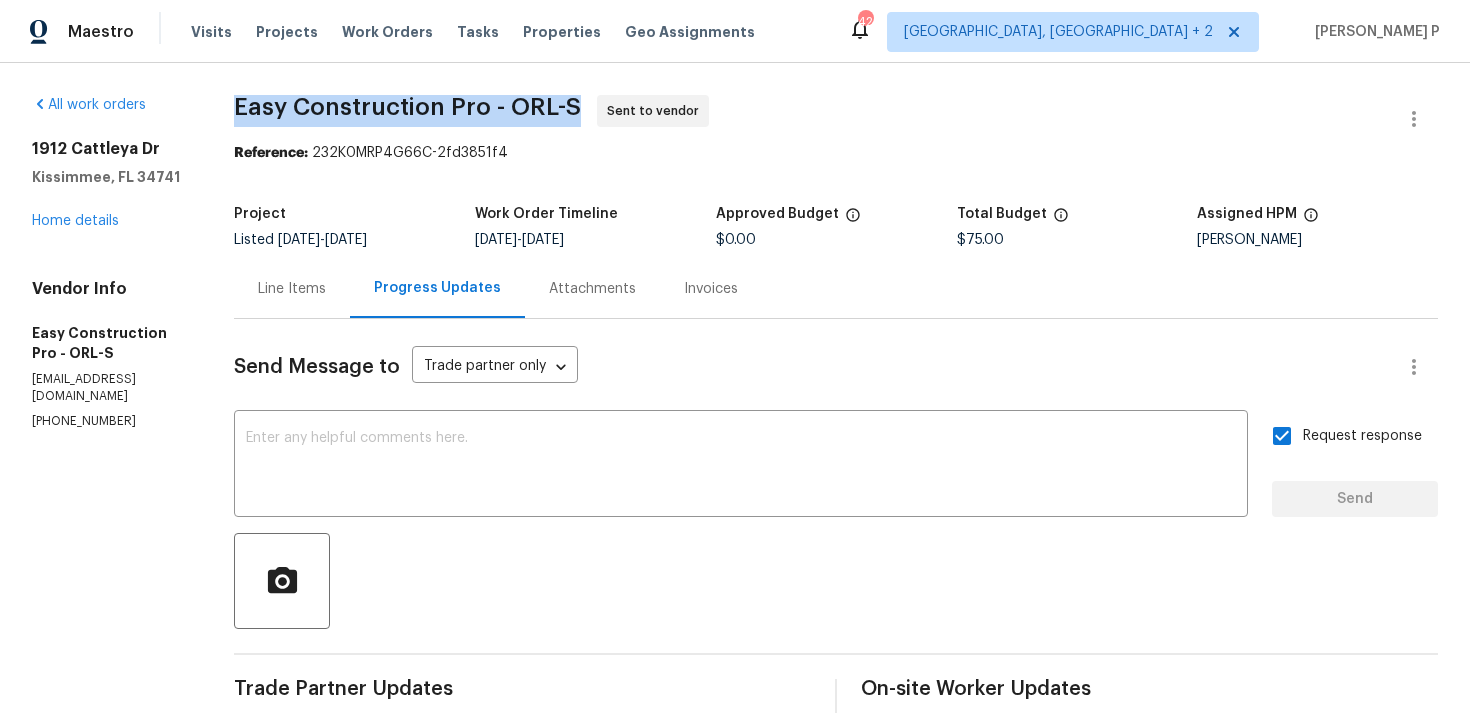 drag, startPoint x: 272, startPoint y: 103, endPoint x: 603, endPoint y: 97, distance: 331.05438 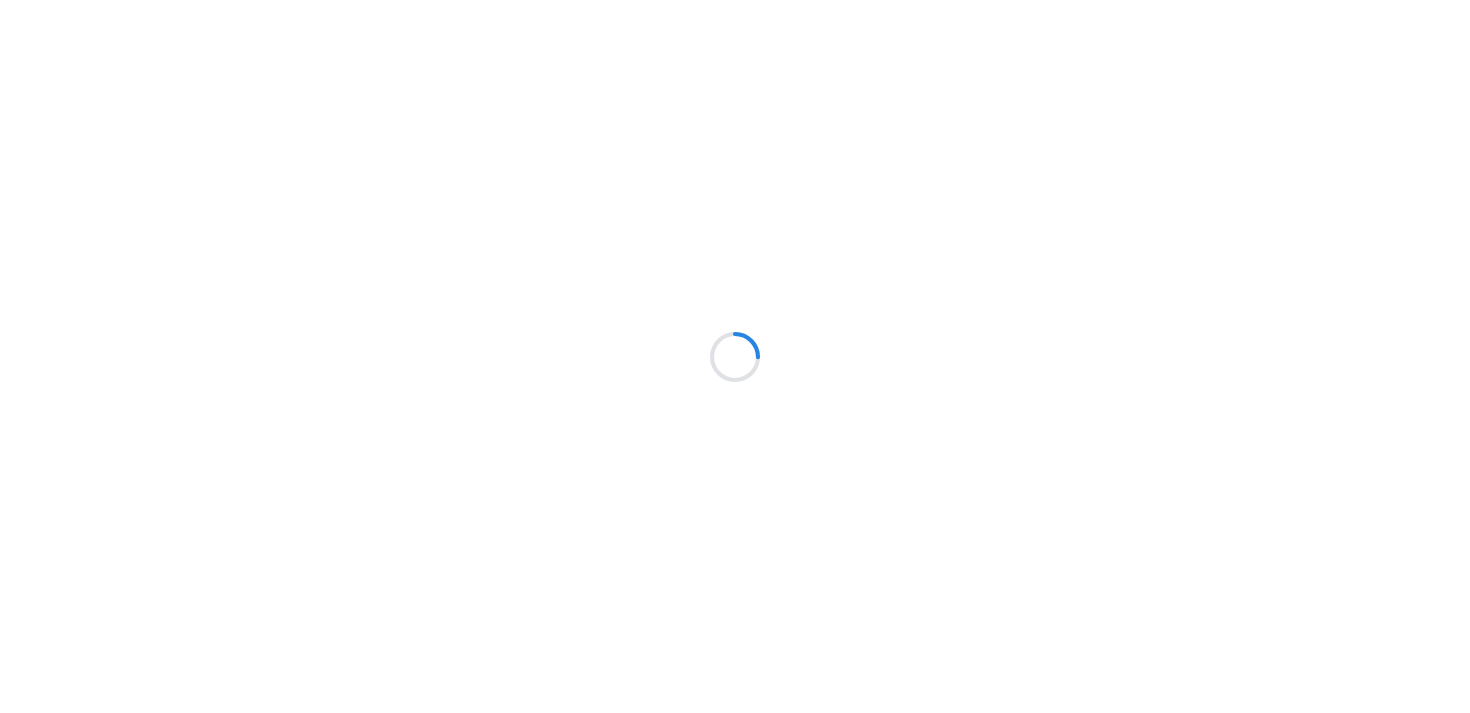 scroll, scrollTop: 0, scrollLeft: 0, axis: both 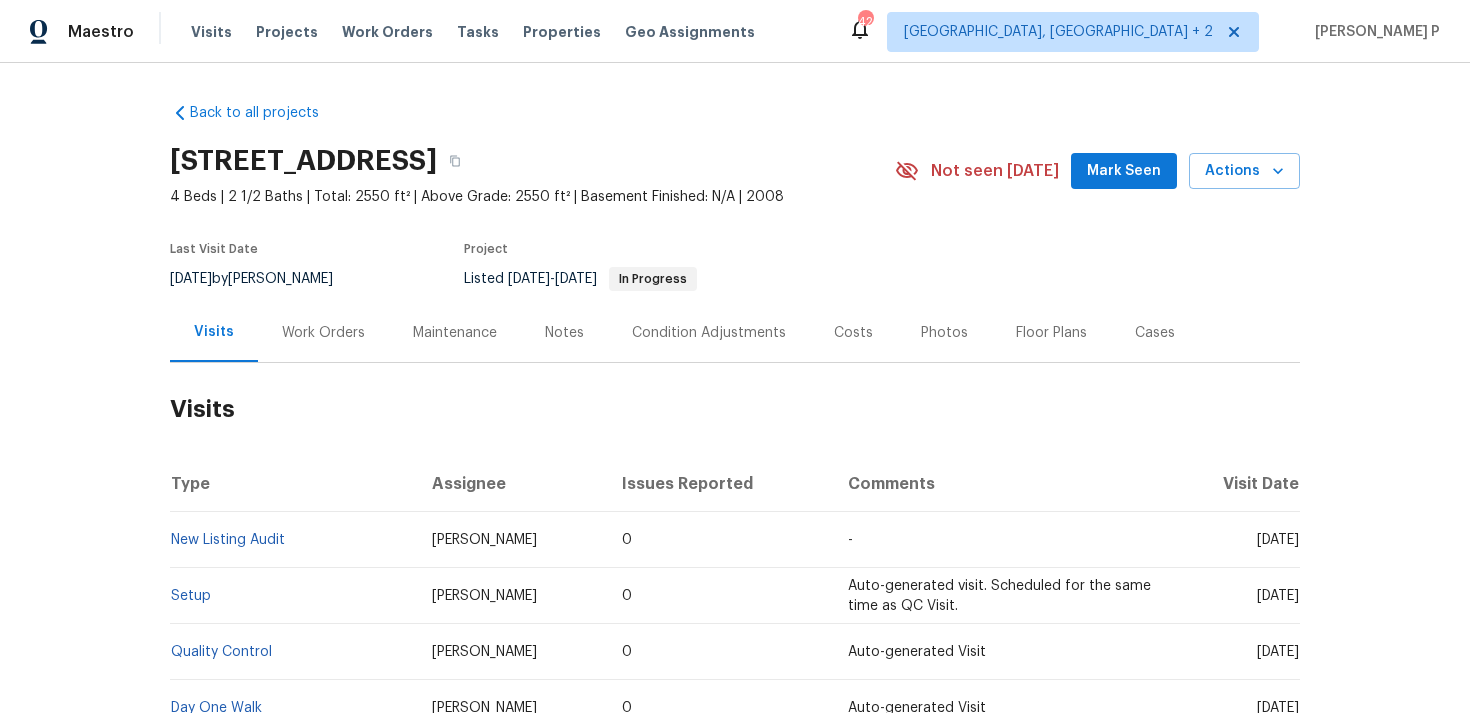 click on "Work Orders" at bounding box center (323, 333) 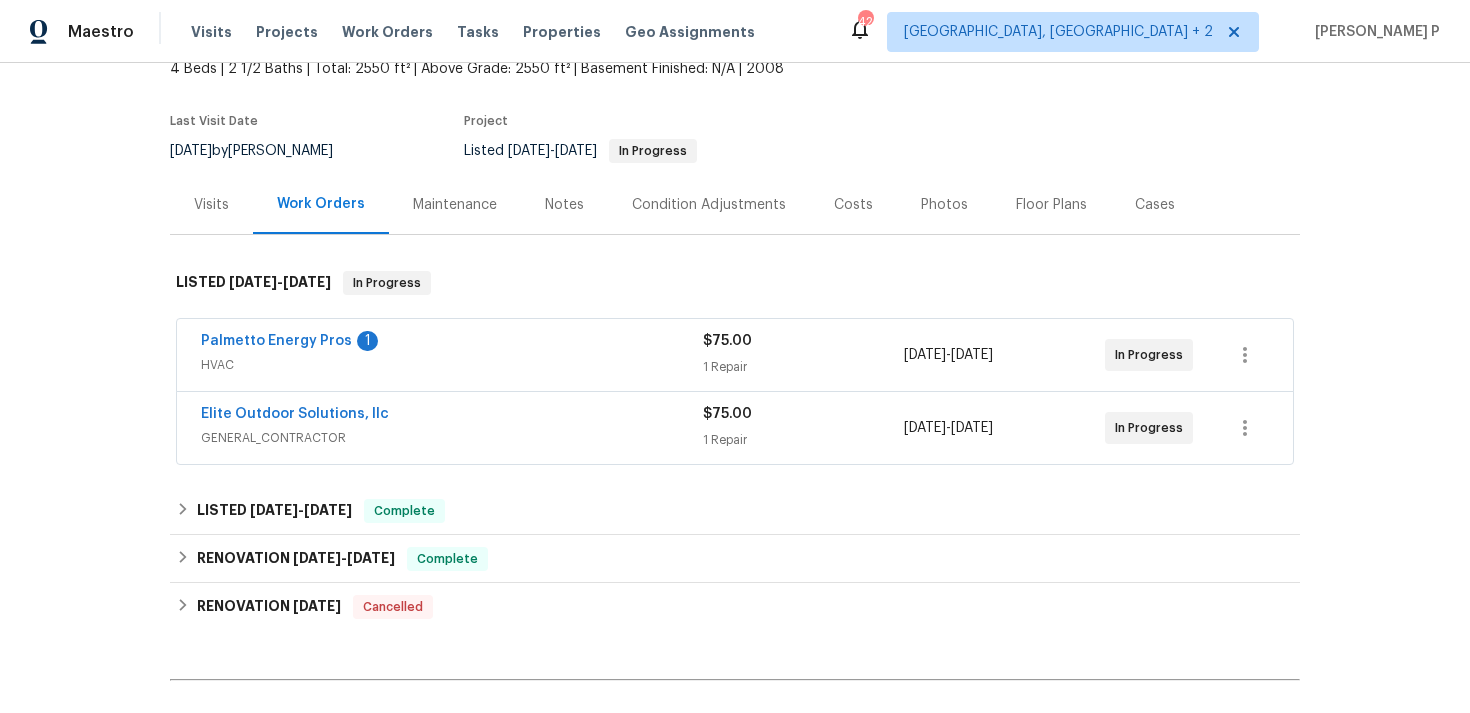 scroll, scrollTop: 222, scrollLeft: 0, axis: vertical 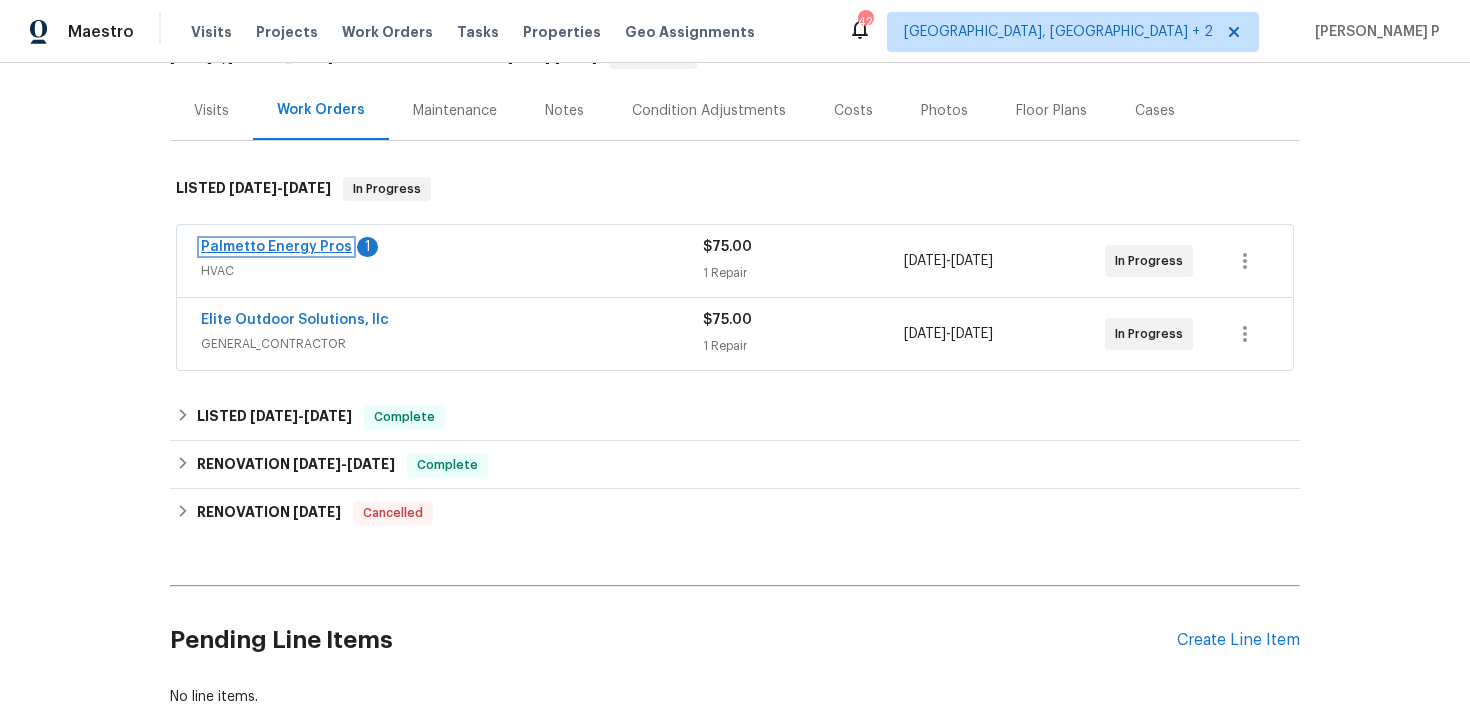 click on "Palmetto Energy Pros" at bounding box center (276, 247) 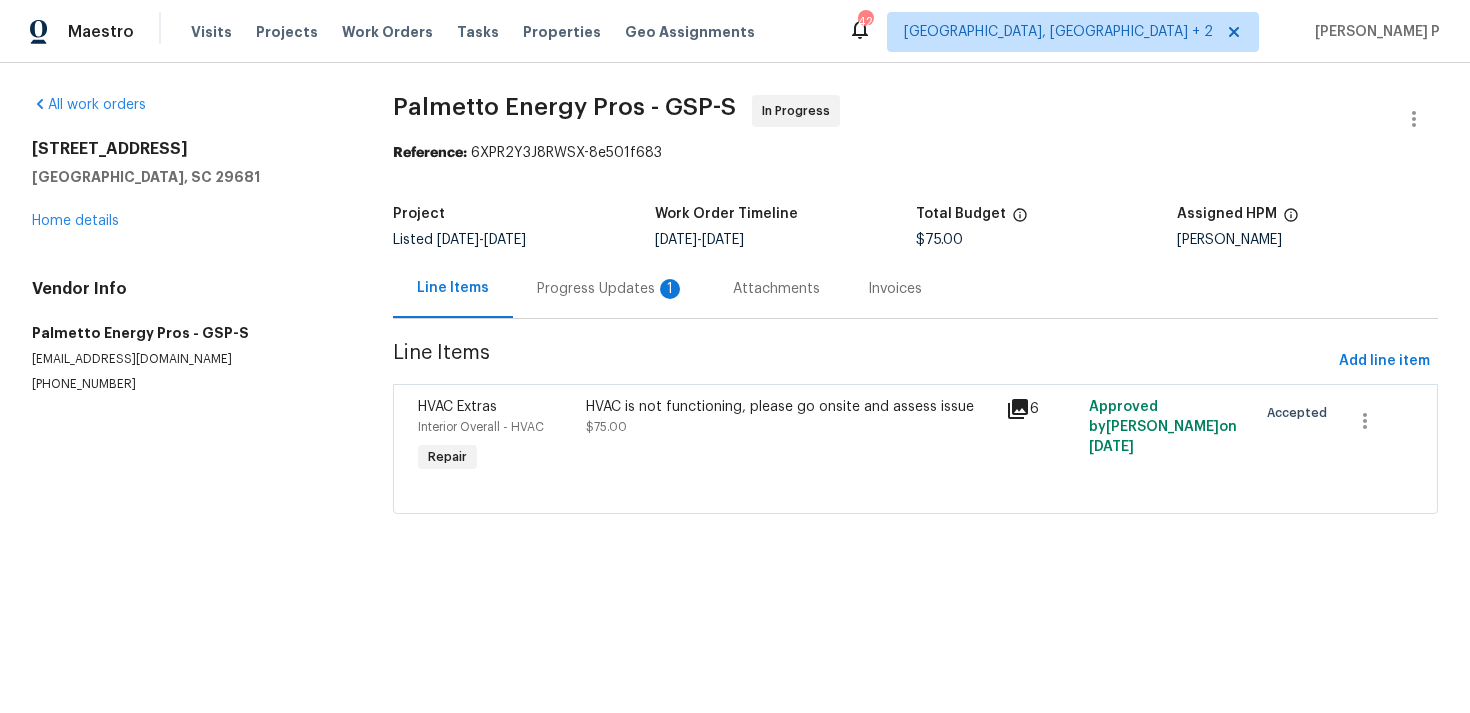 click on "[STREET_ADDRESS] Home details" at bounding box center (188, 185) 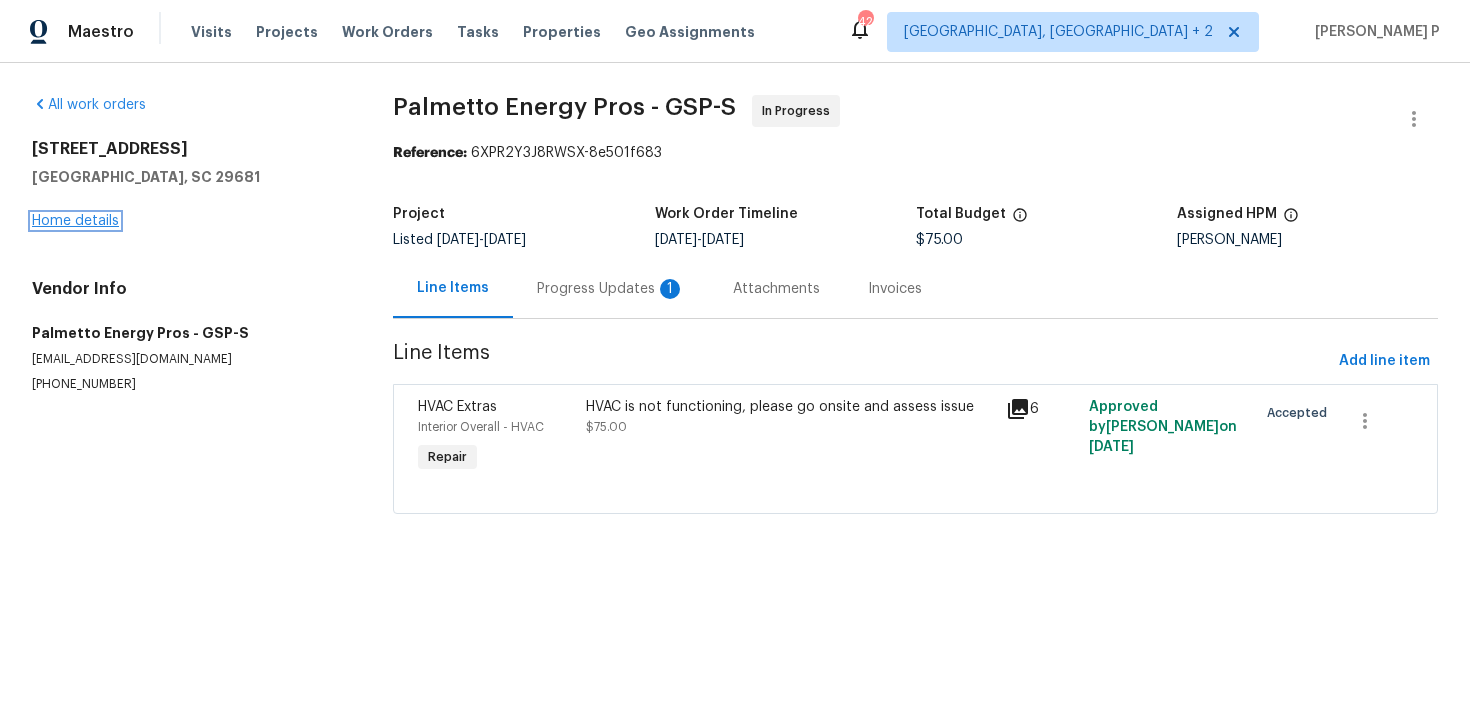 click on "Home details" at bounding box center (75, 221) 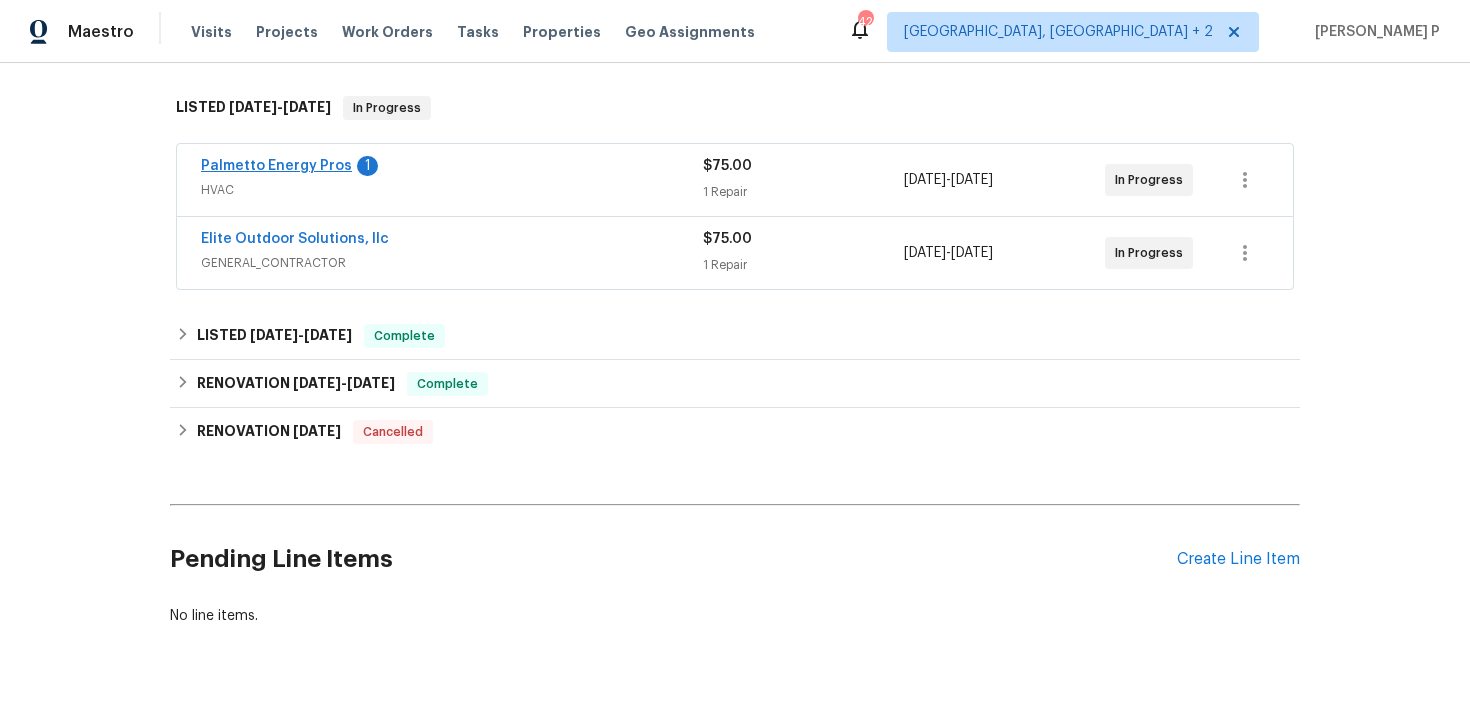 scroll, scrollTop: 330, scrollLeft: 0, axis: vertical 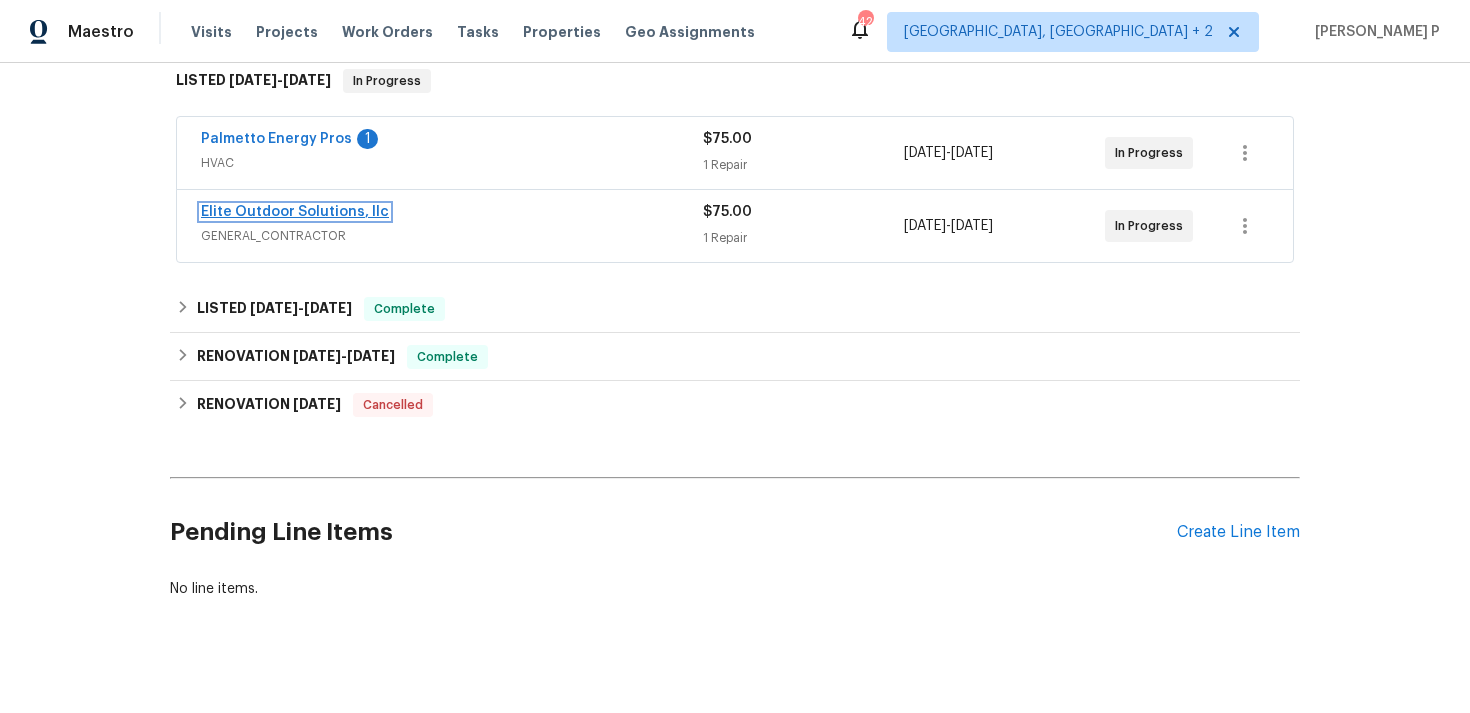 click on "Elite Outdoor Solutions, llc" at bounding box center (295, 212) 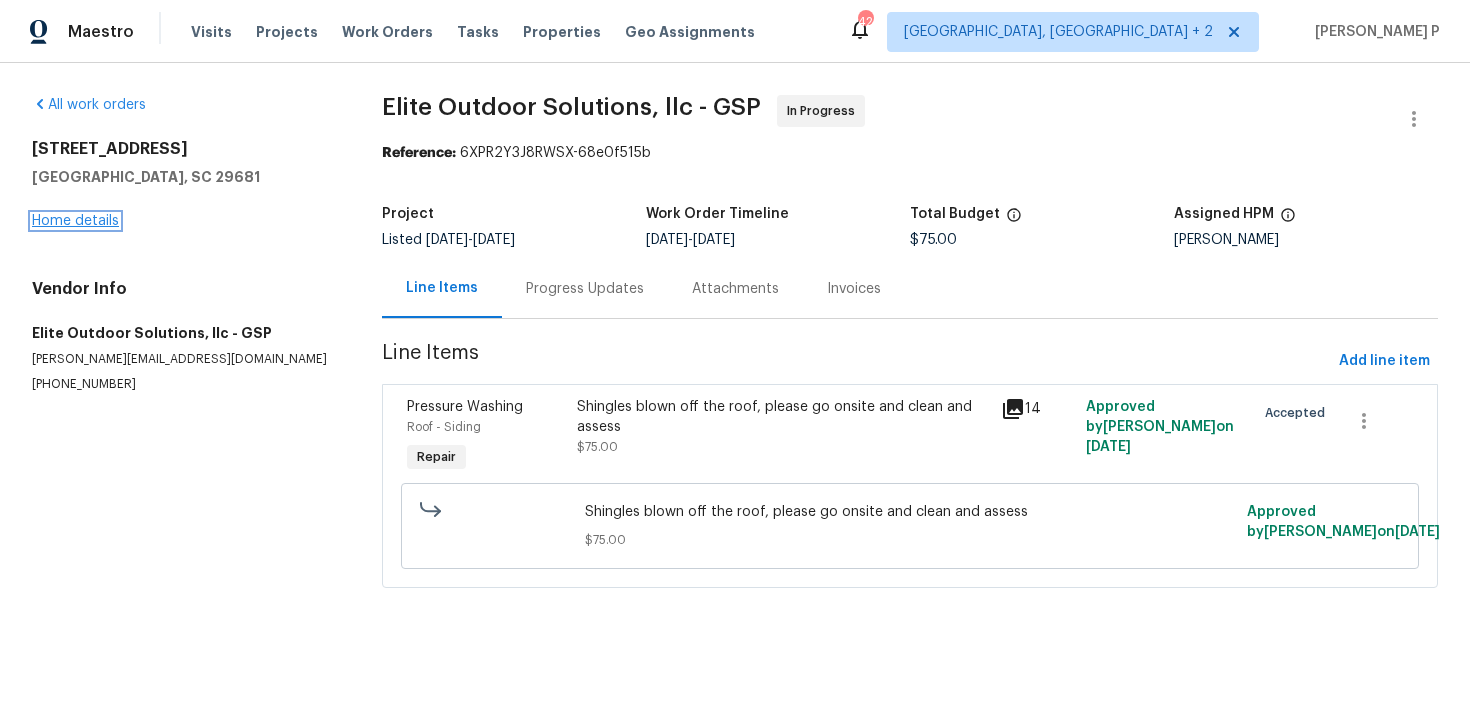 click on "Home details" at bounding box center (75, 221) 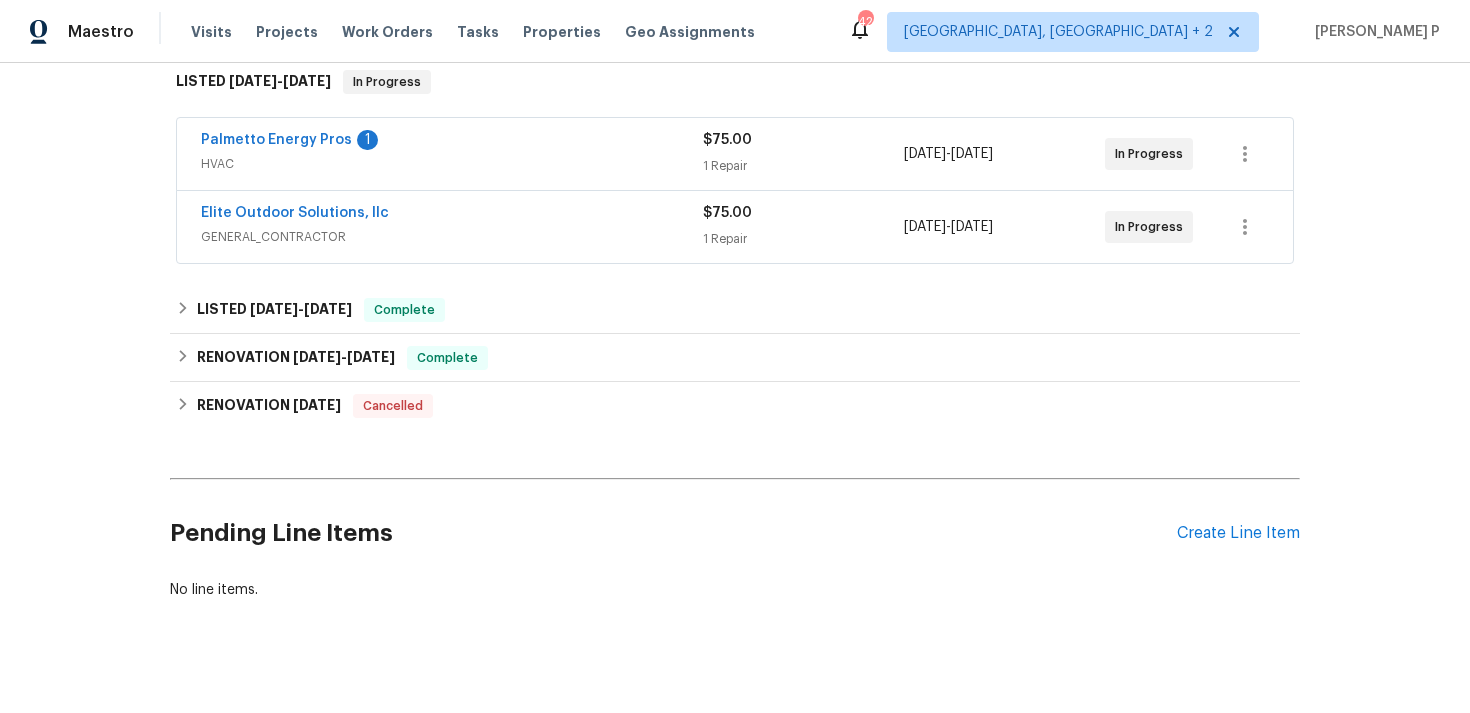 scroll, scrollTop: 352, scrollLeft: 0, axis: vertical 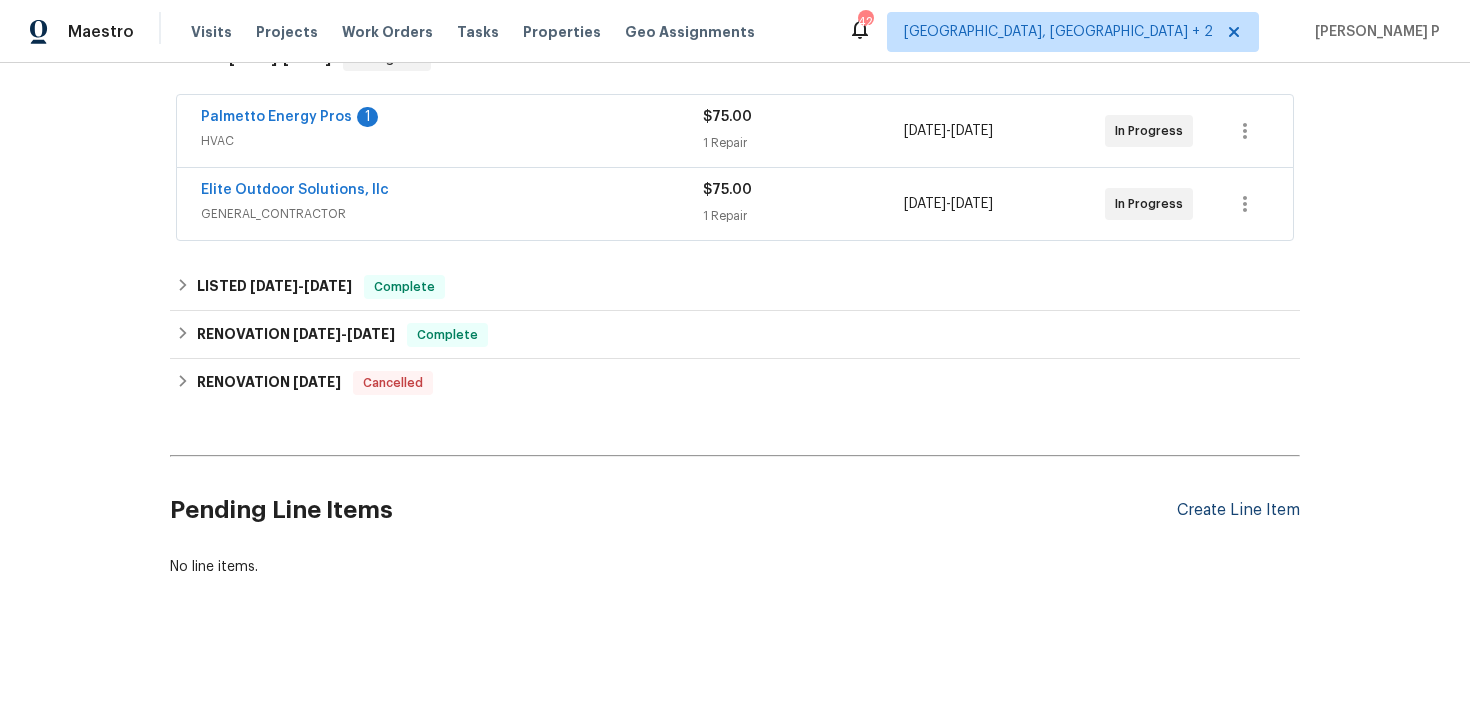 click on "Create Line Item" at bounding box center (1238, 510) 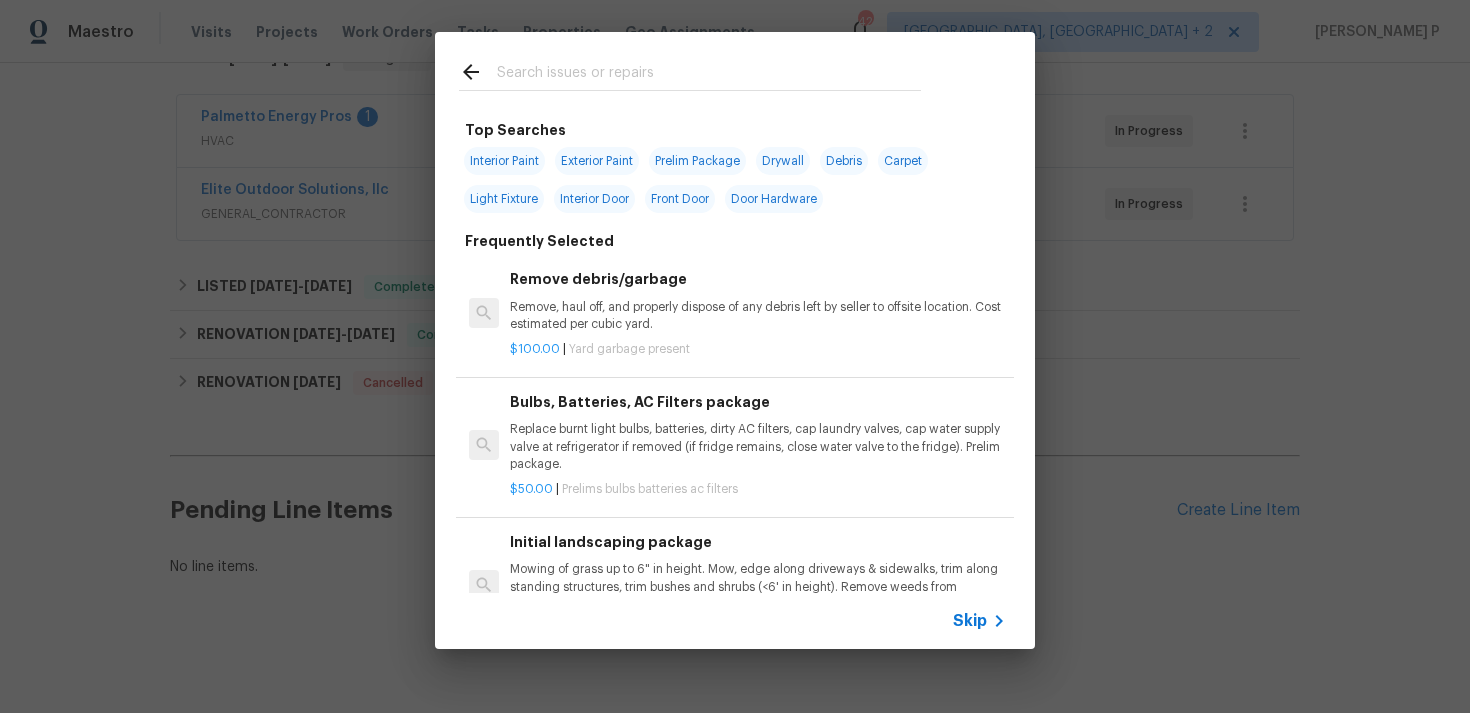 click on "Skip" at bounding box center [735, 621] 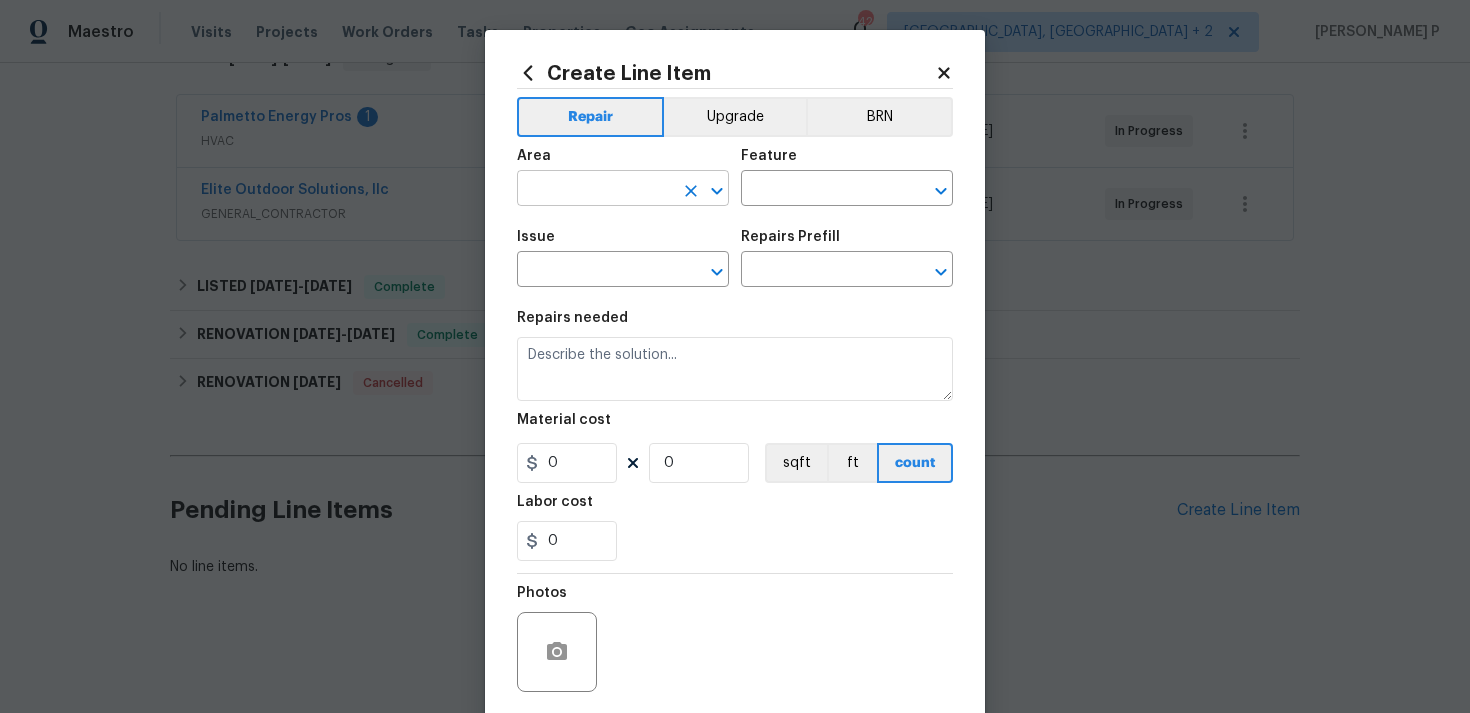 click at bounding box center [595, 190] 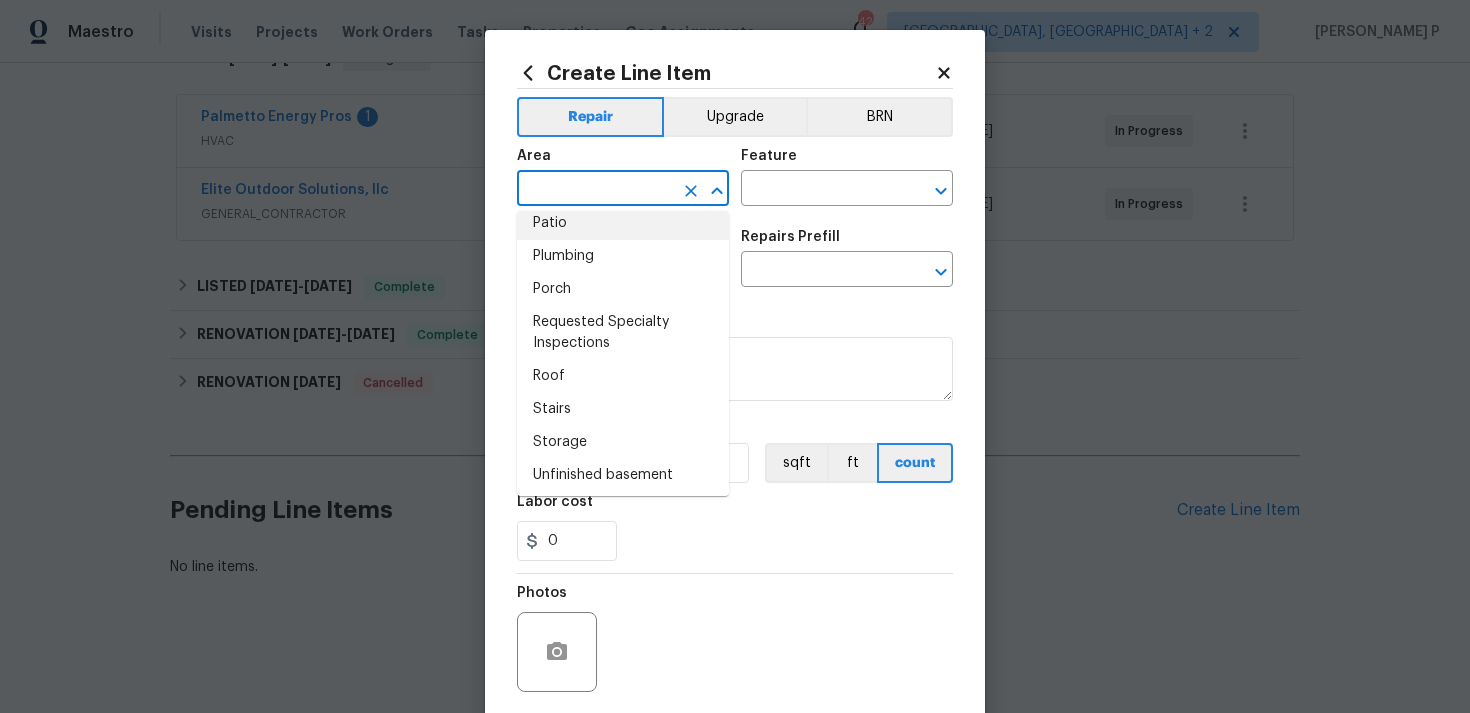 scroll, scrollTop: 1336, scrollLeft: 0, axis: vertical 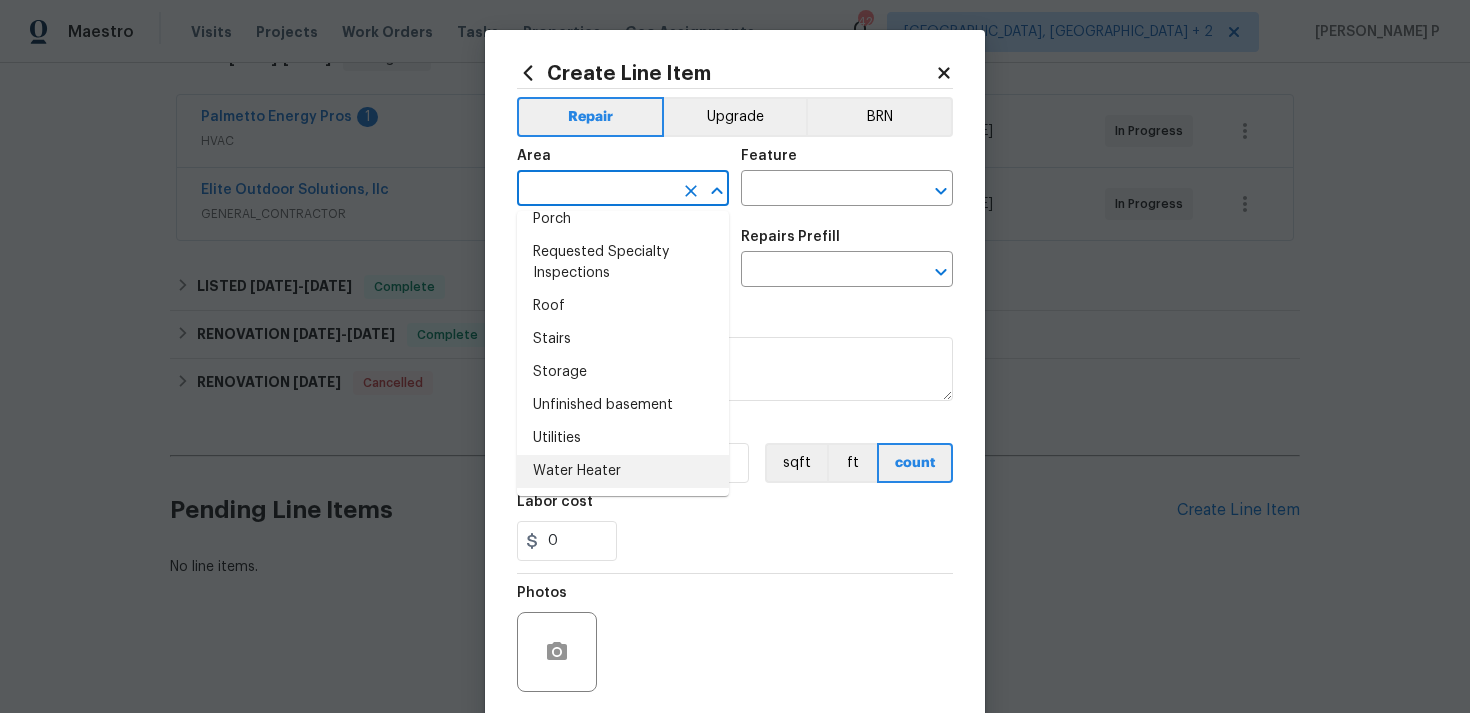 click on "Water Heater" at bounding box center [623, 471] 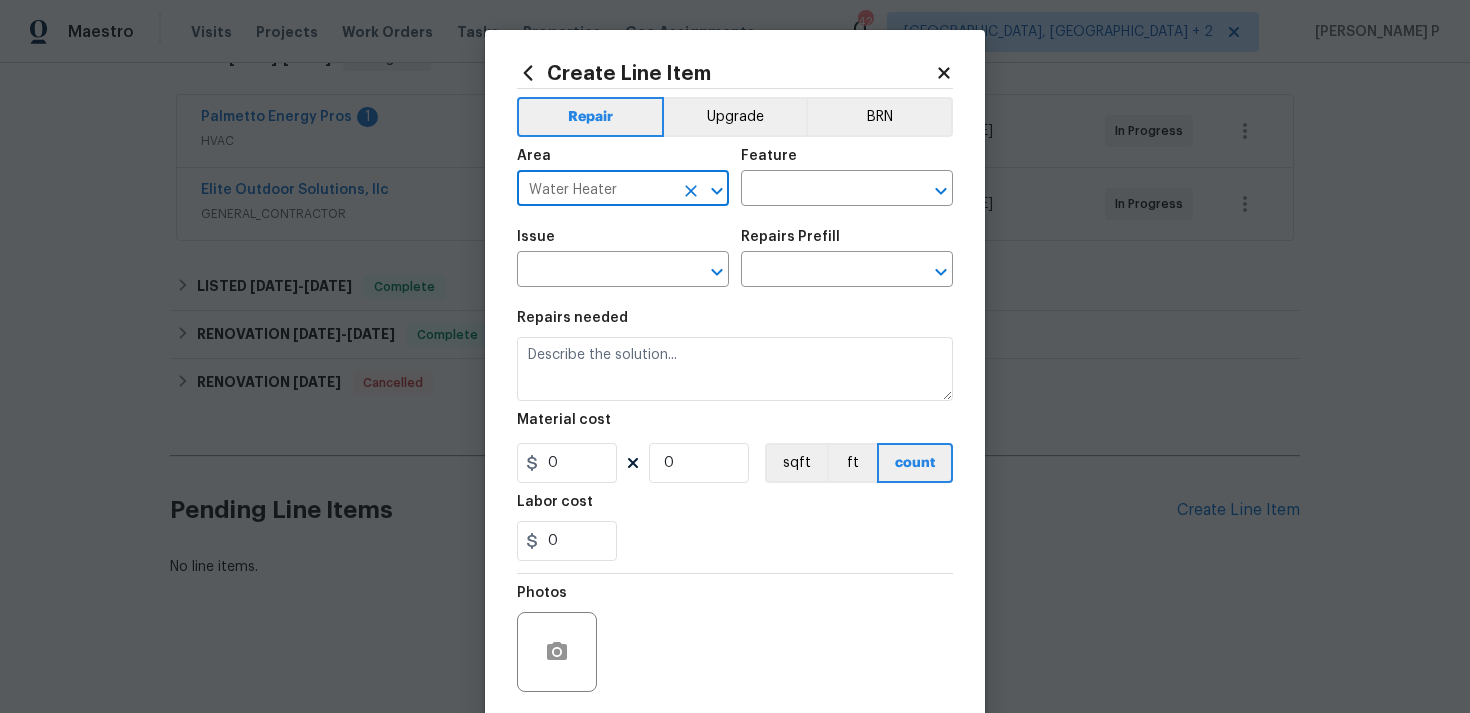 click on "Feature" at bounding box center [847, 162] 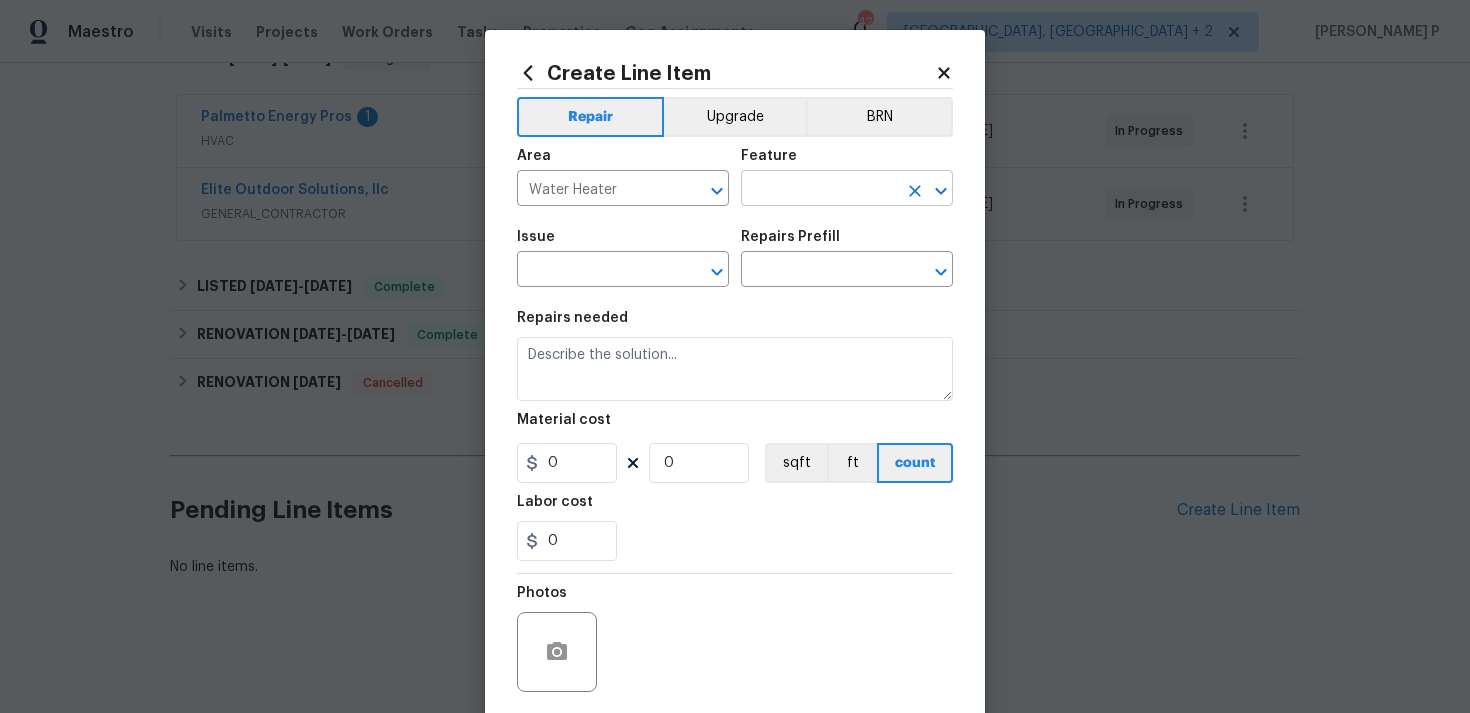 click at bounding box center (819, 190) 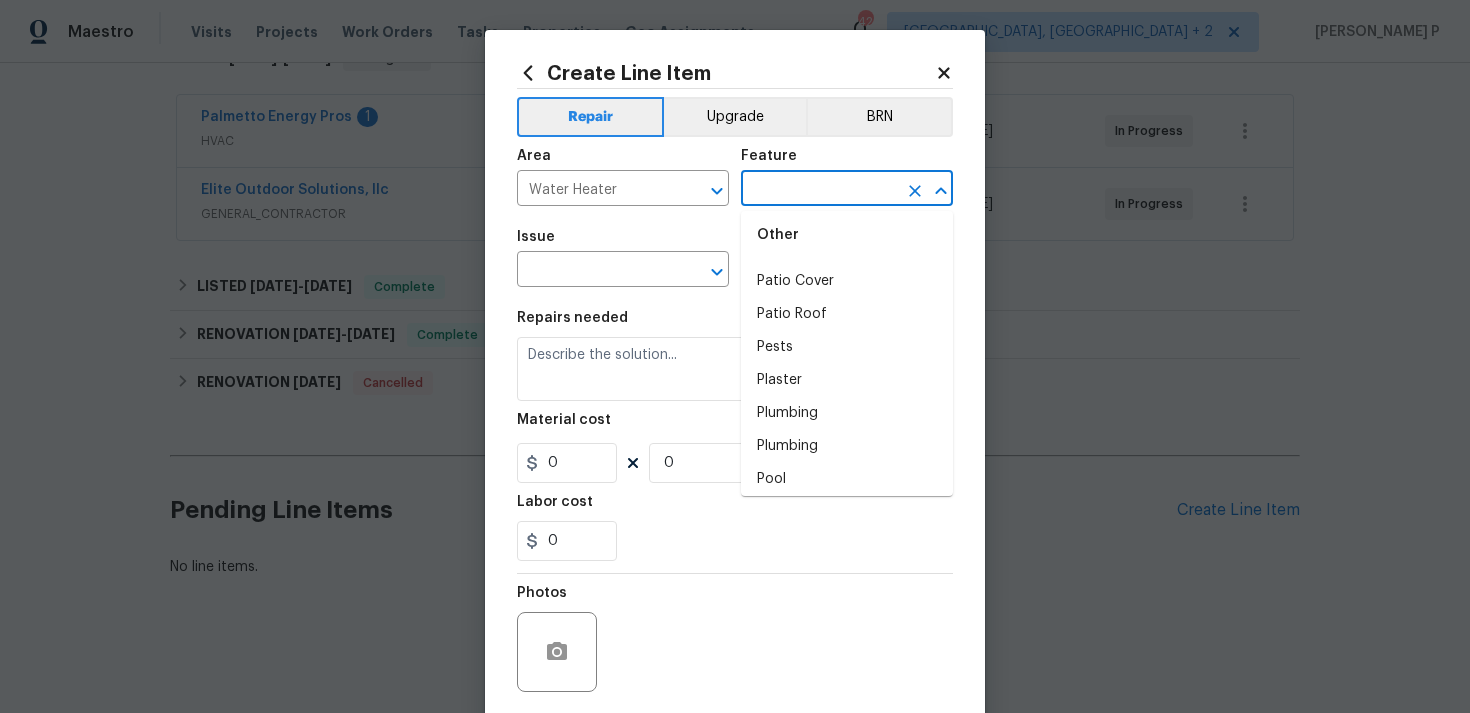 scroll, scrollTop: 3512, scrollLeft: 0, axis: vertical 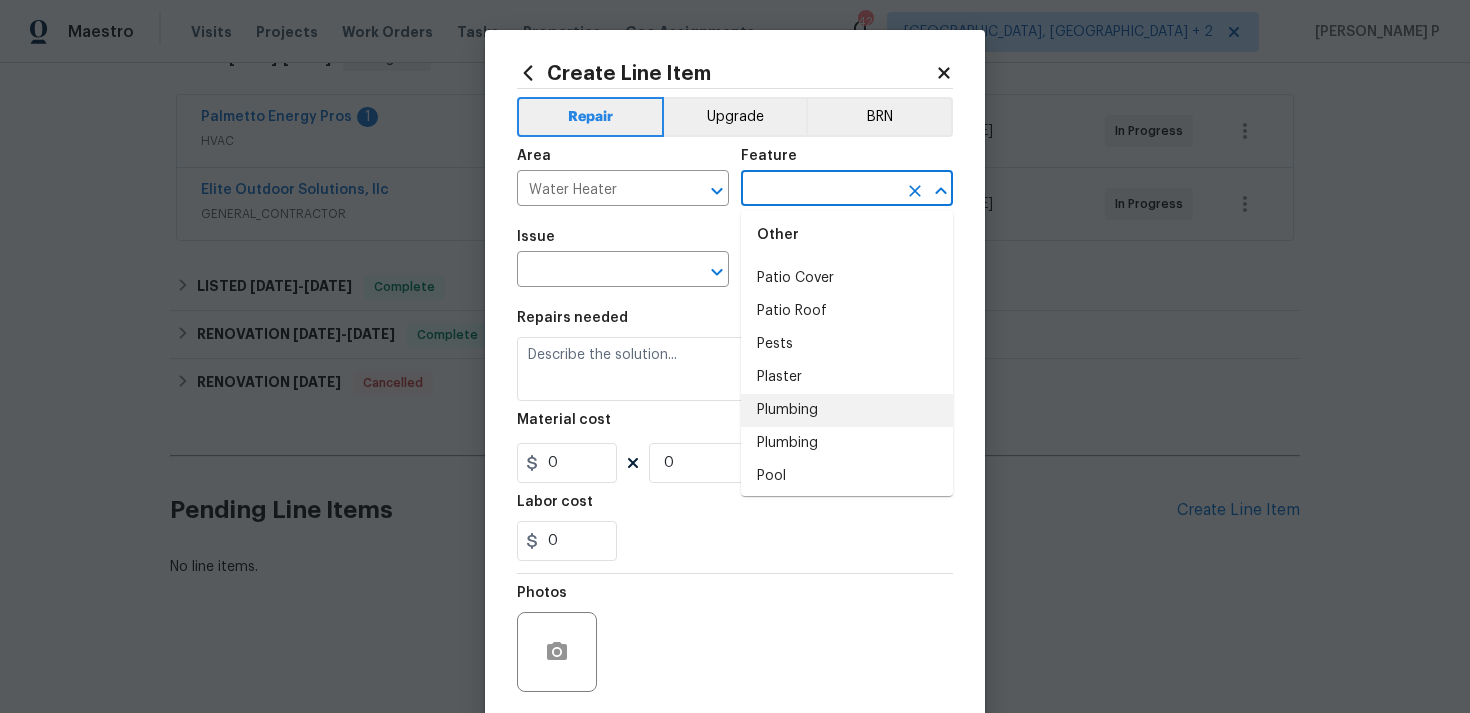 click on "Plumbing" at bounding box center (847, 410) 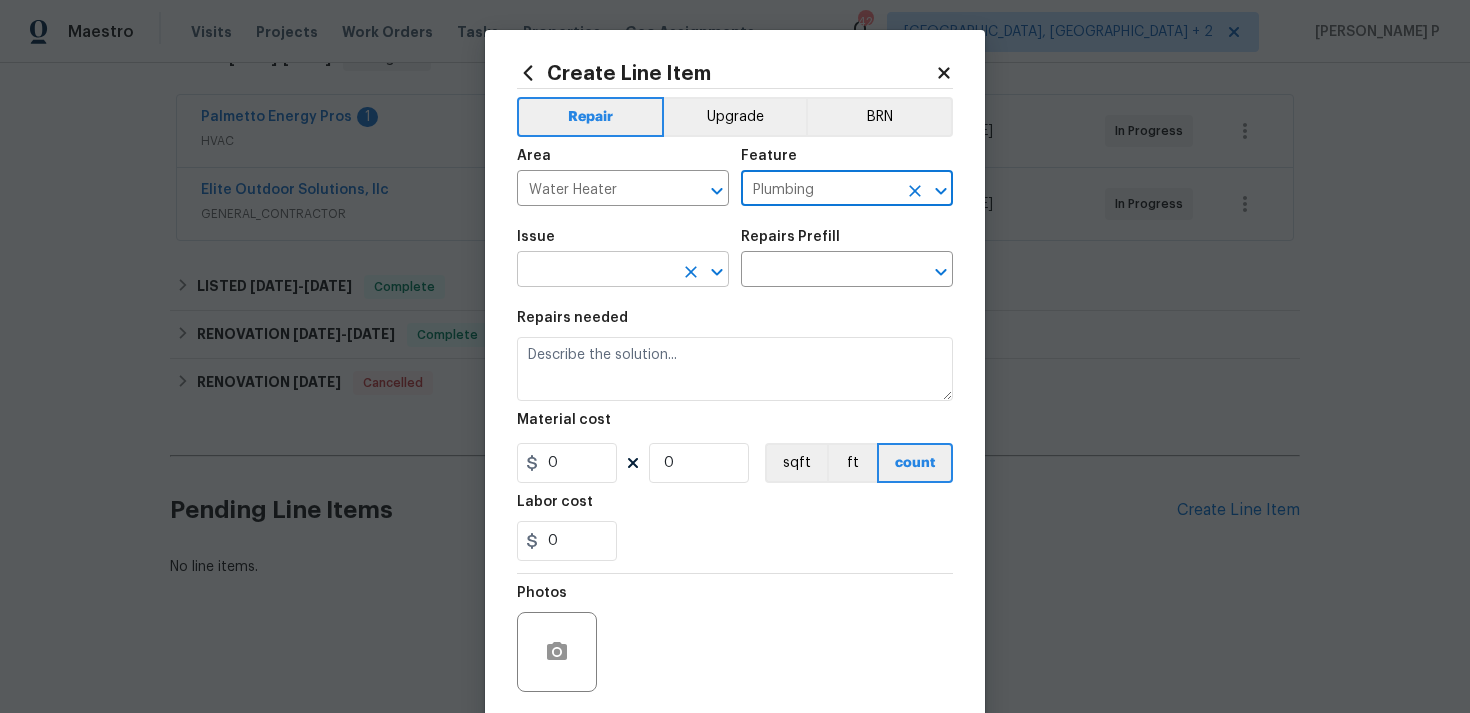 click 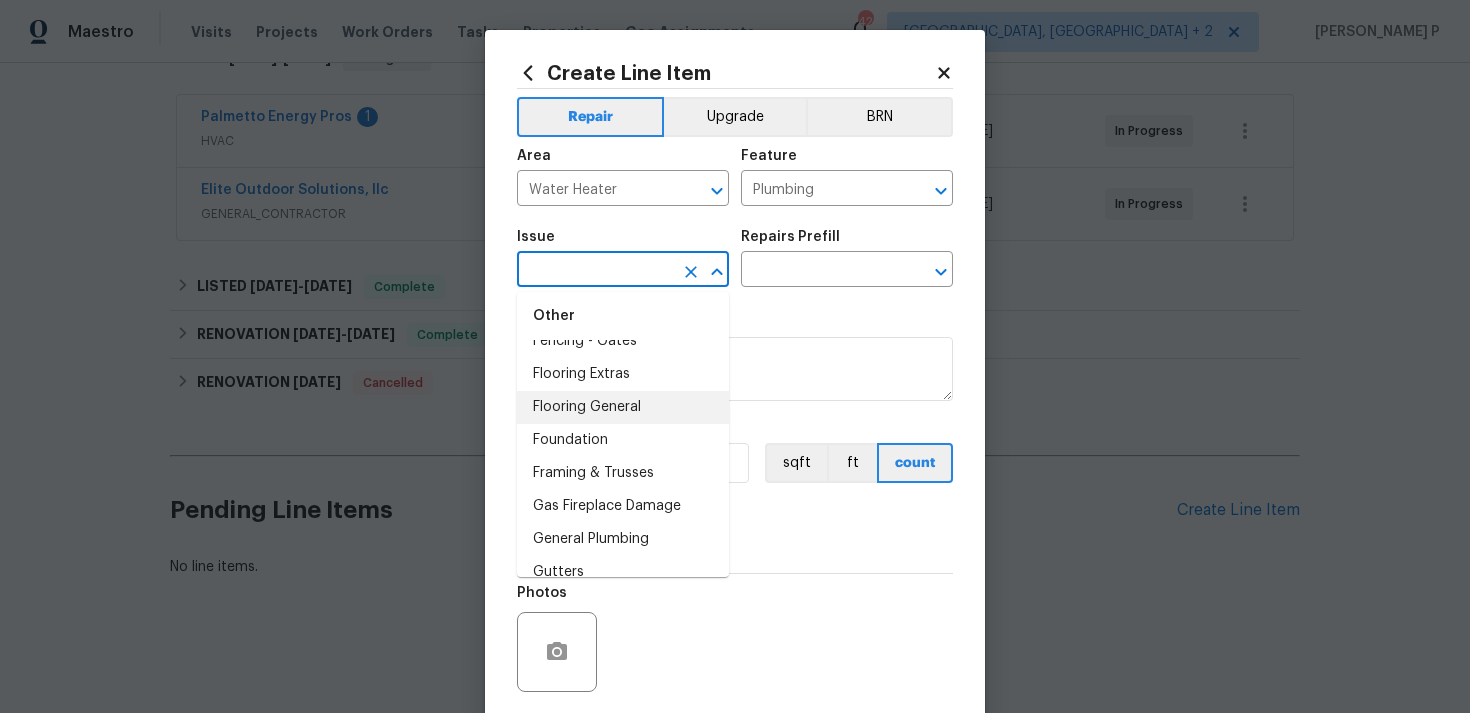 scroll, scrollTop: 1382, scrollLeft: 0, axis: vertical 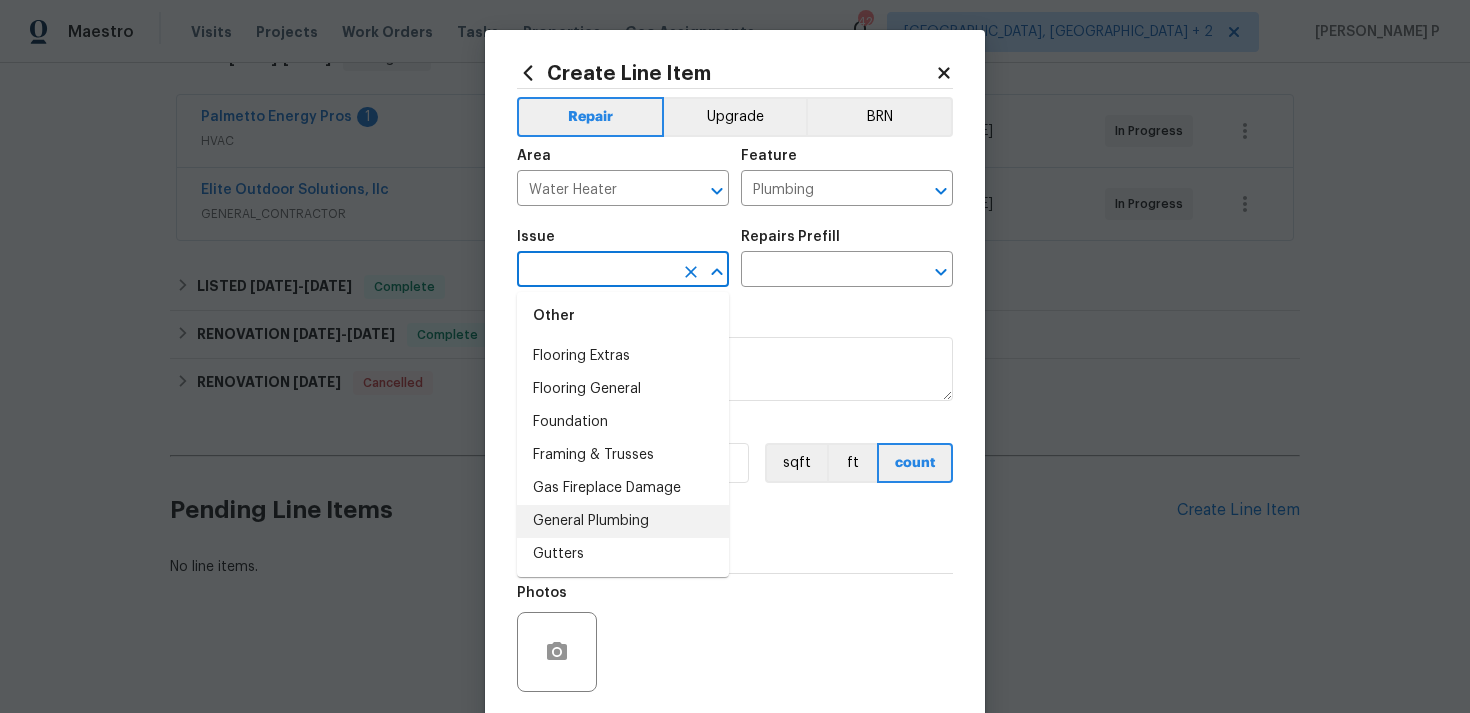click on "General Plumbing" at bounding box center (623, 521) 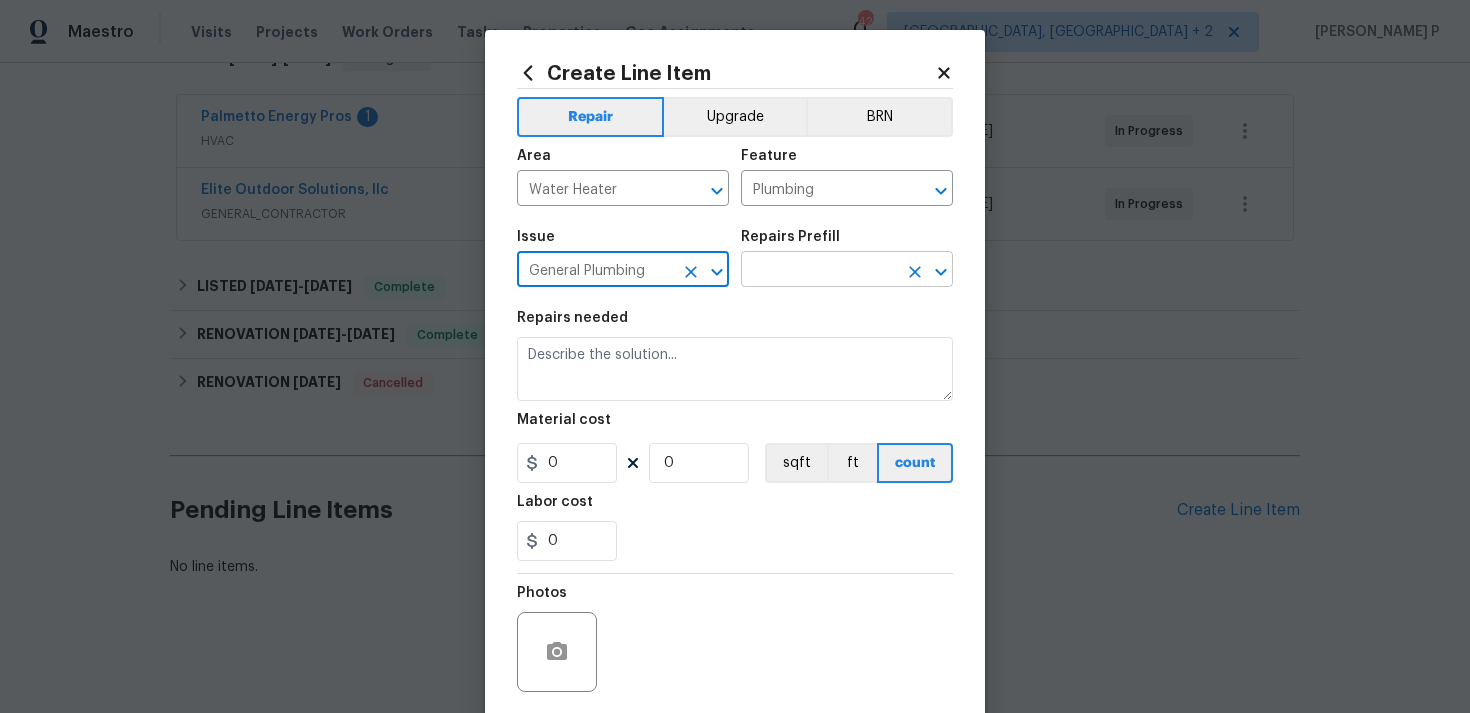 click at bounding box center (819, 271) 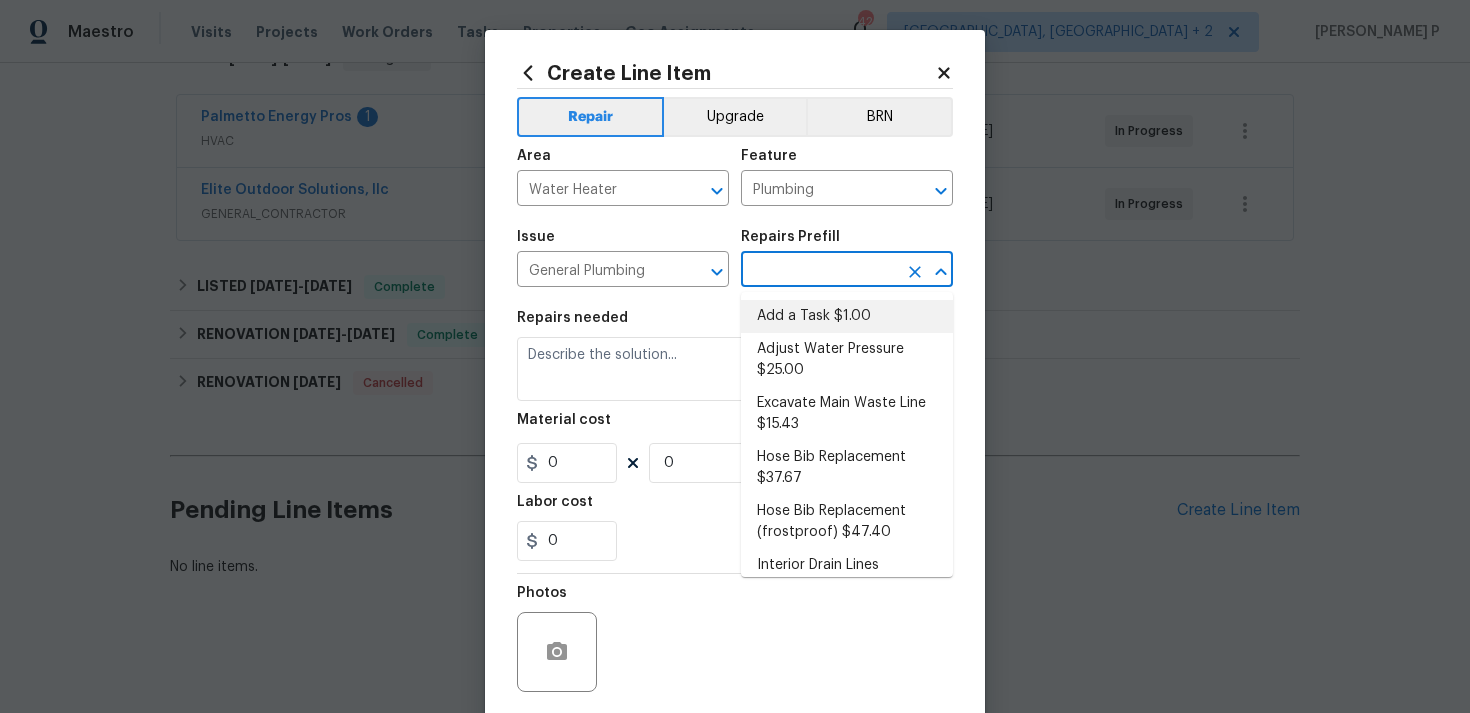 click on "Add a Task $1.00" at bounding box center (847, 316) 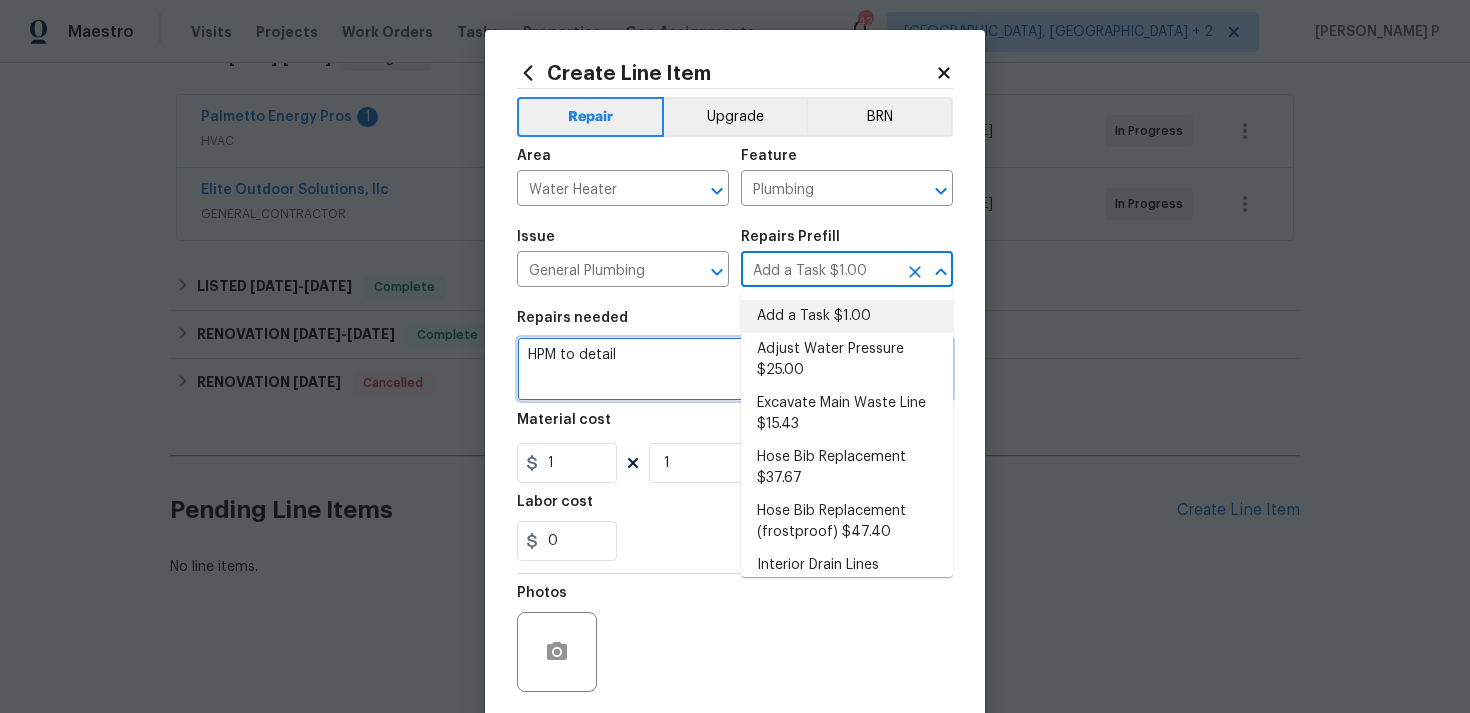 click on "HPM to detail" at bounding box center (735, 369) 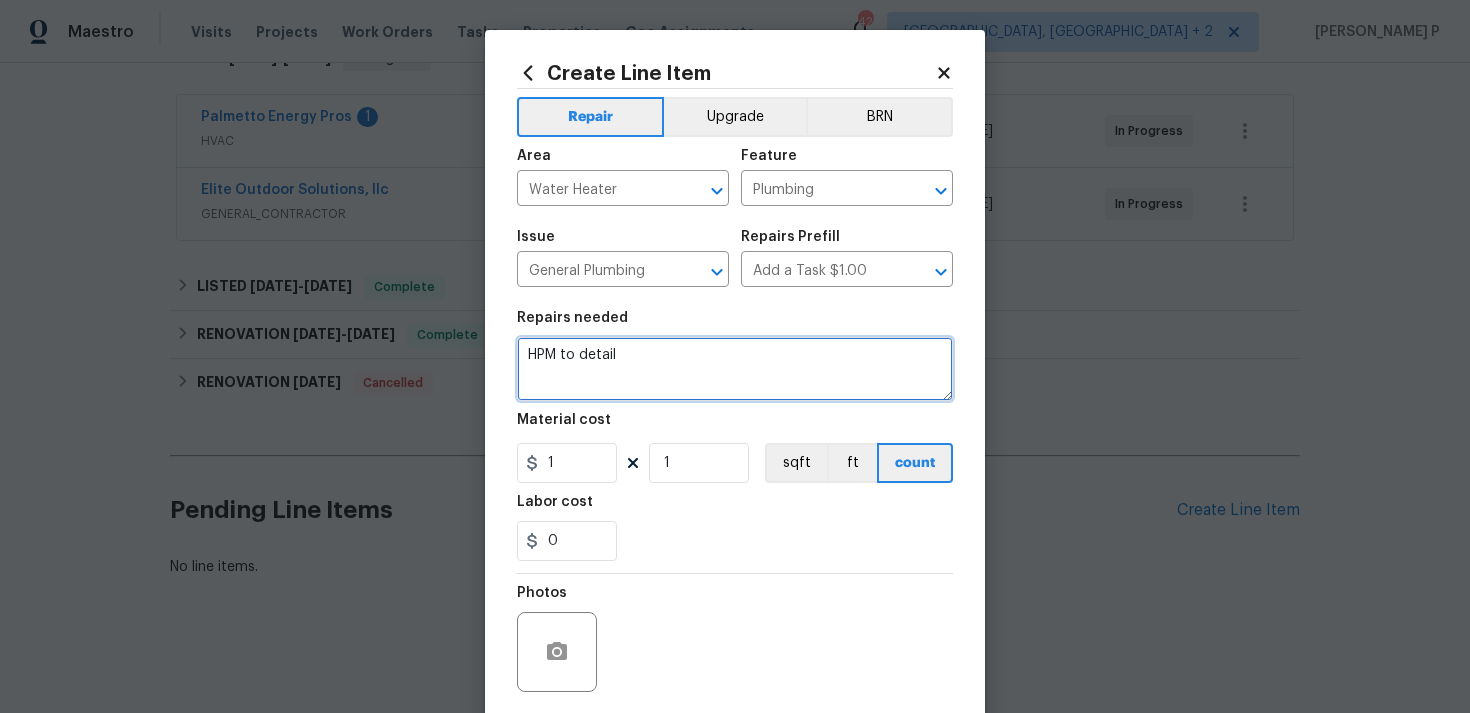 click on "HPM to detail" at bounding box center [735, 369] 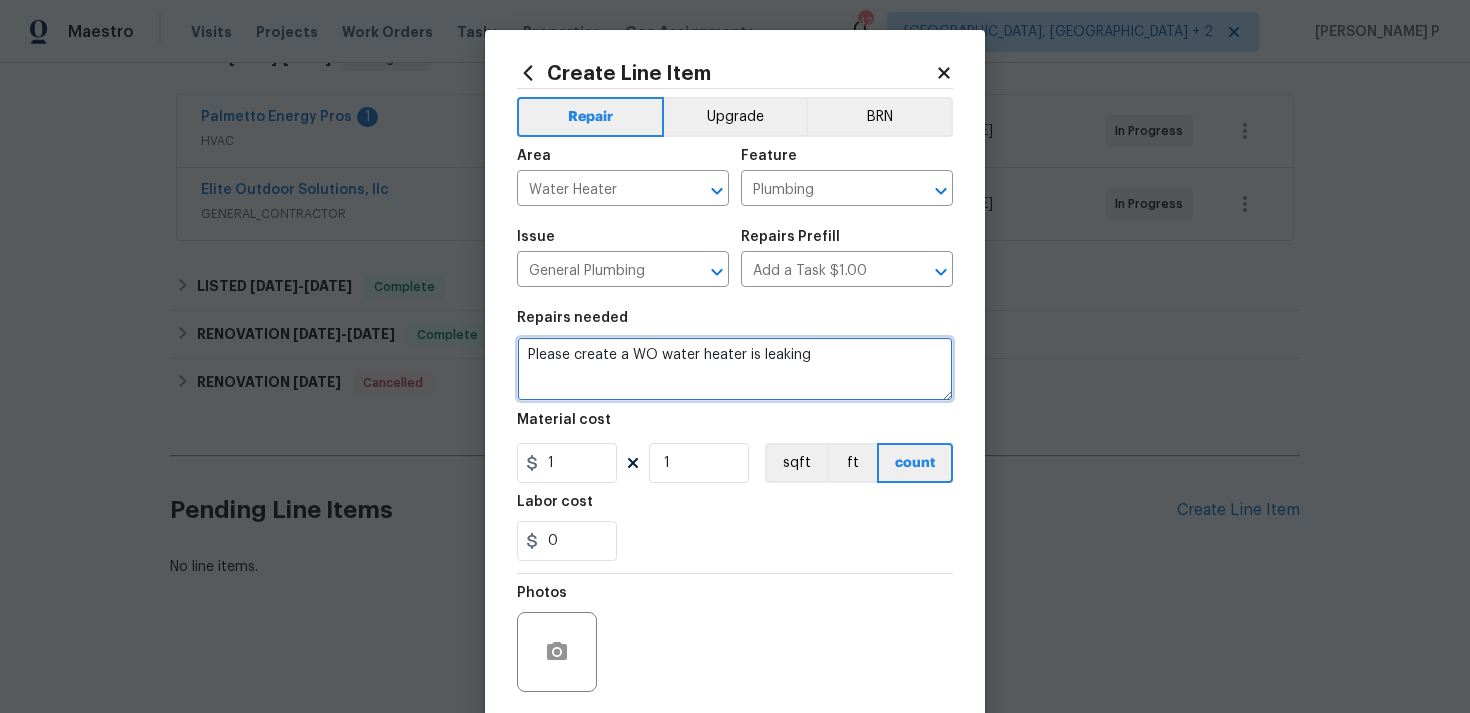 type on "Please create a WO water heater is leaking" 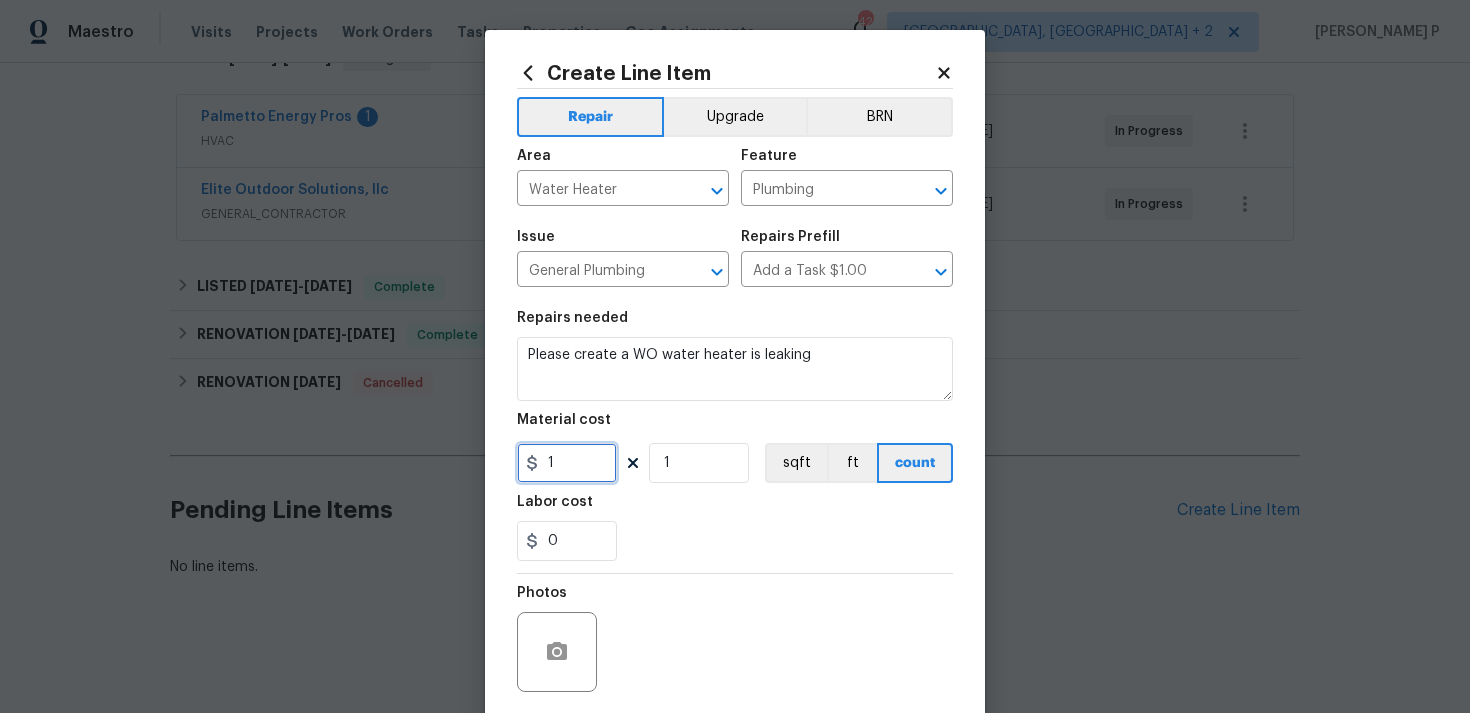 click on "1" at bounding box center [567, 463] 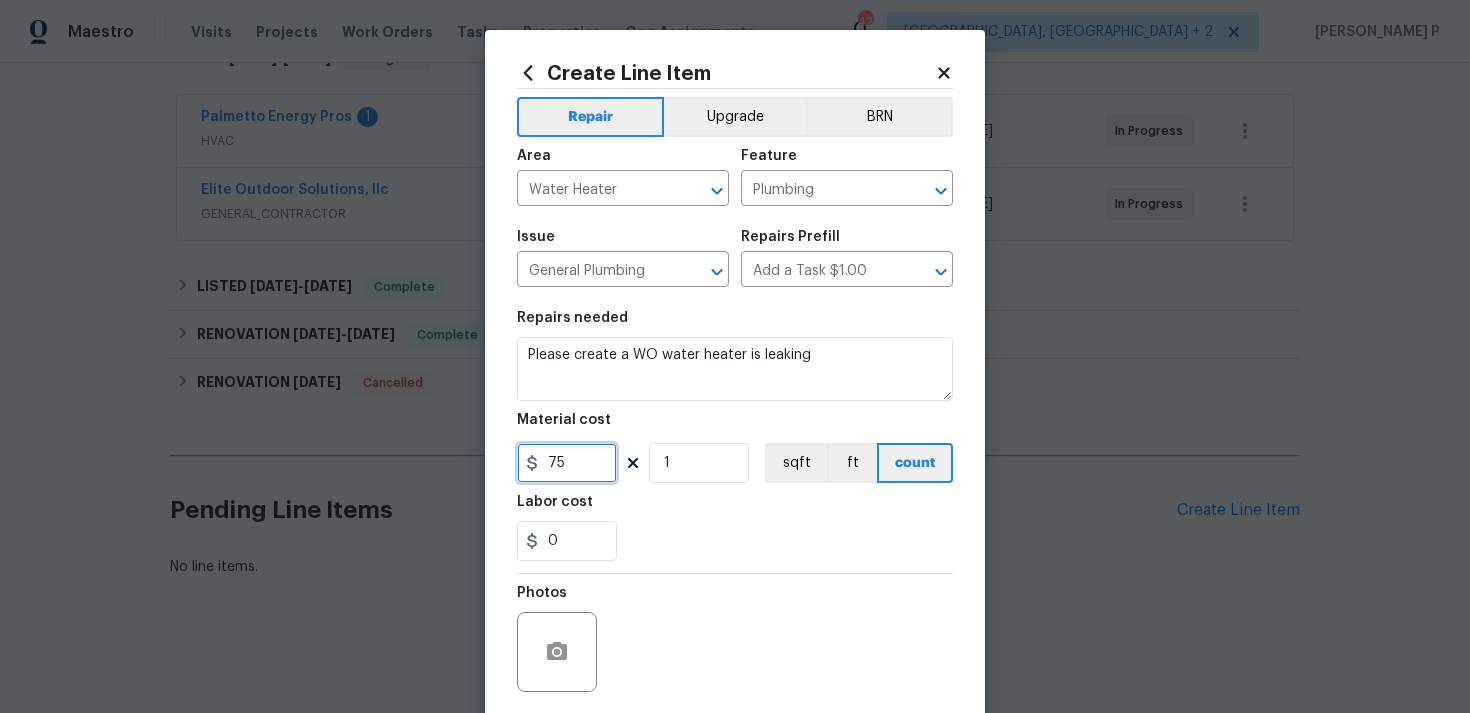 scroll, scrollTop: 149, scrollLeft: 0, axis: vertical 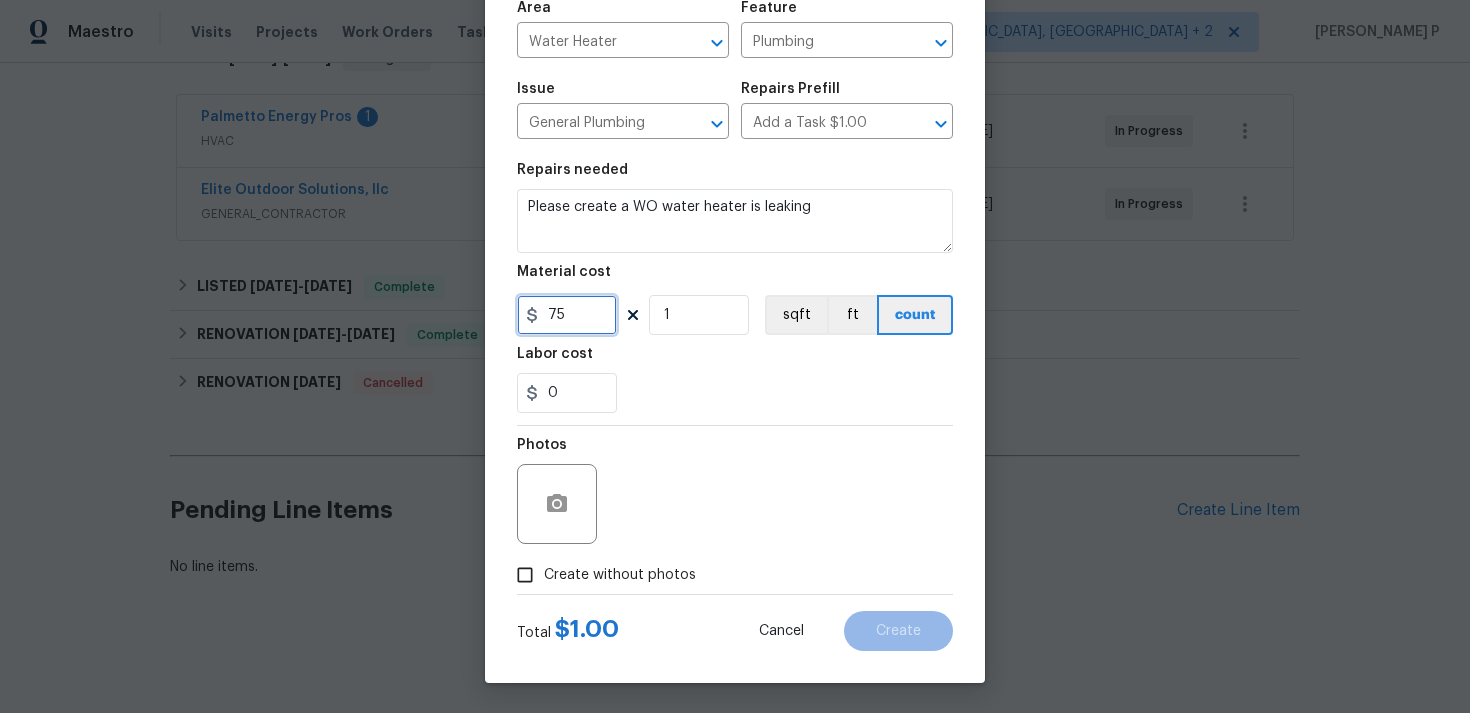 type on "75" 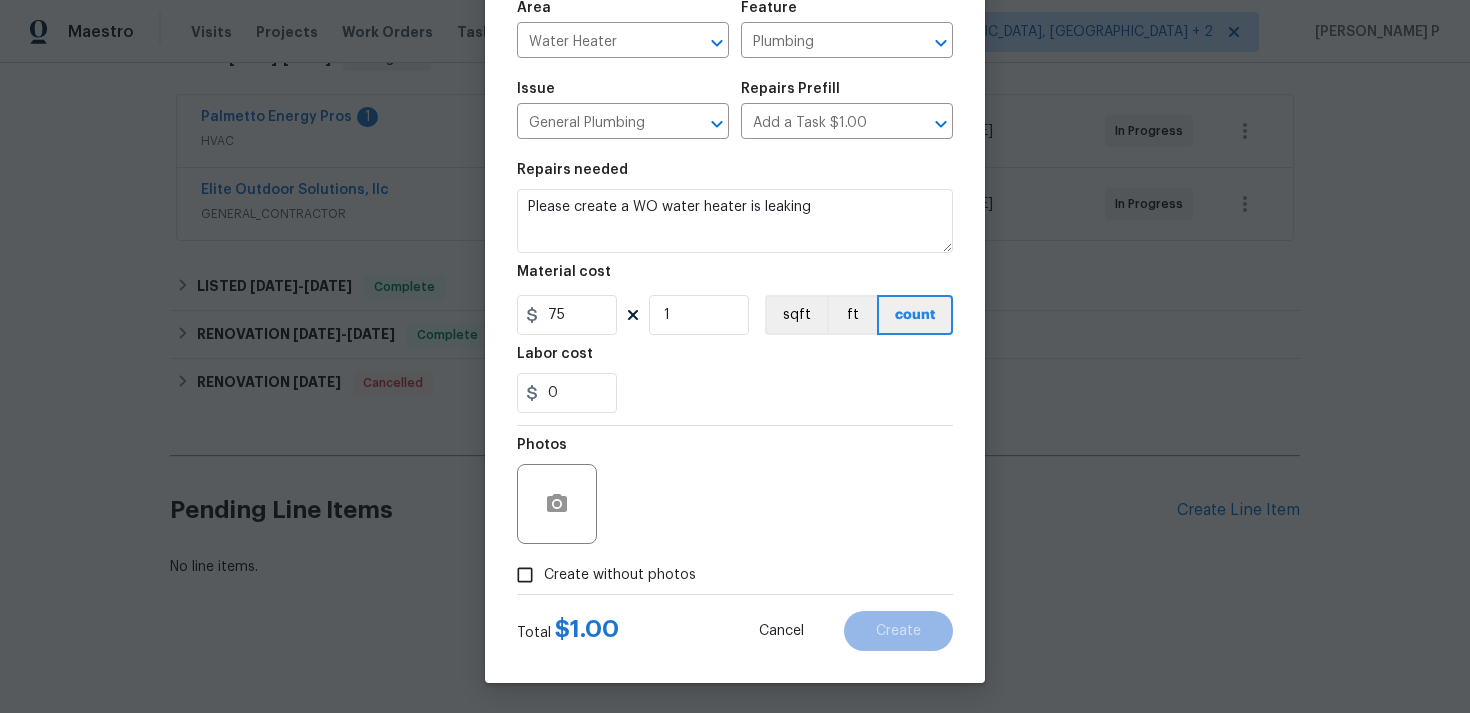 click on "Create without photos" at bounding box center [525, 575] 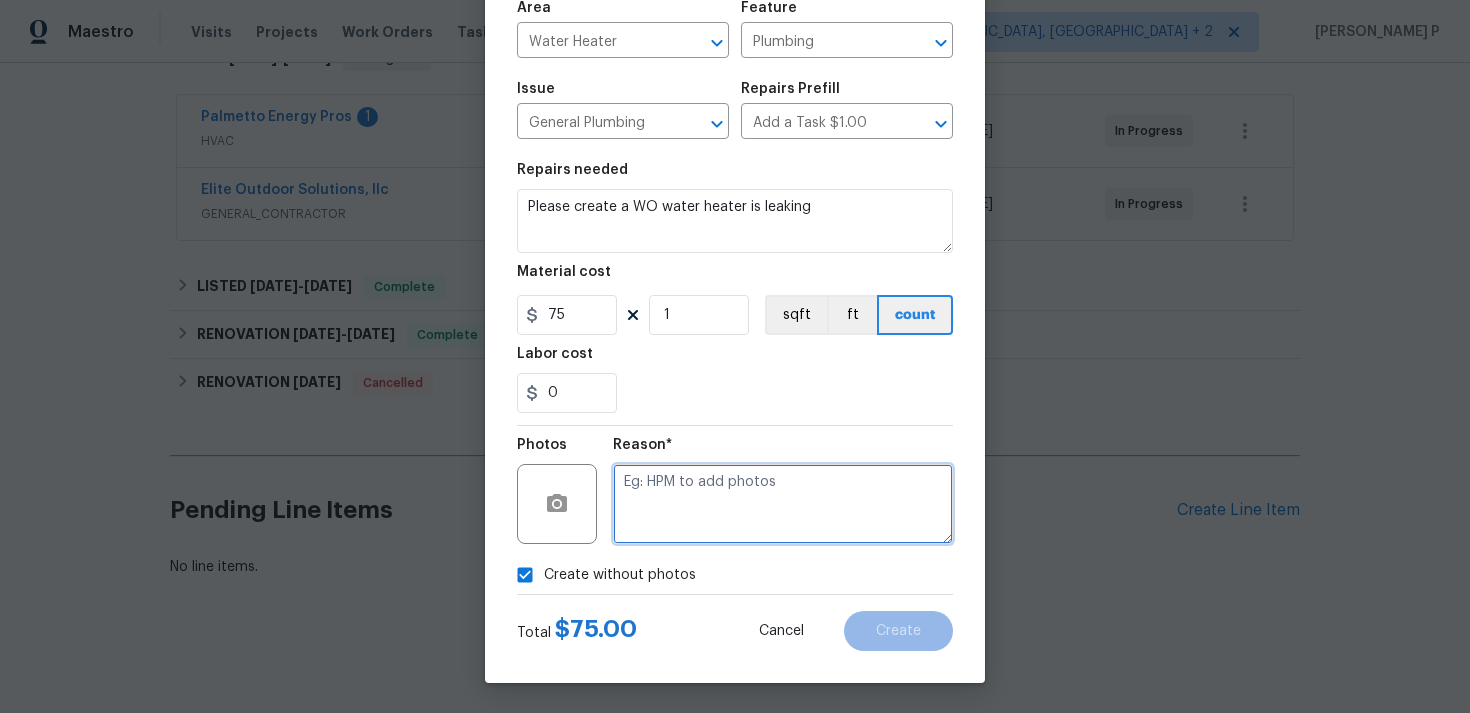 click at bounding box center (783, 504) 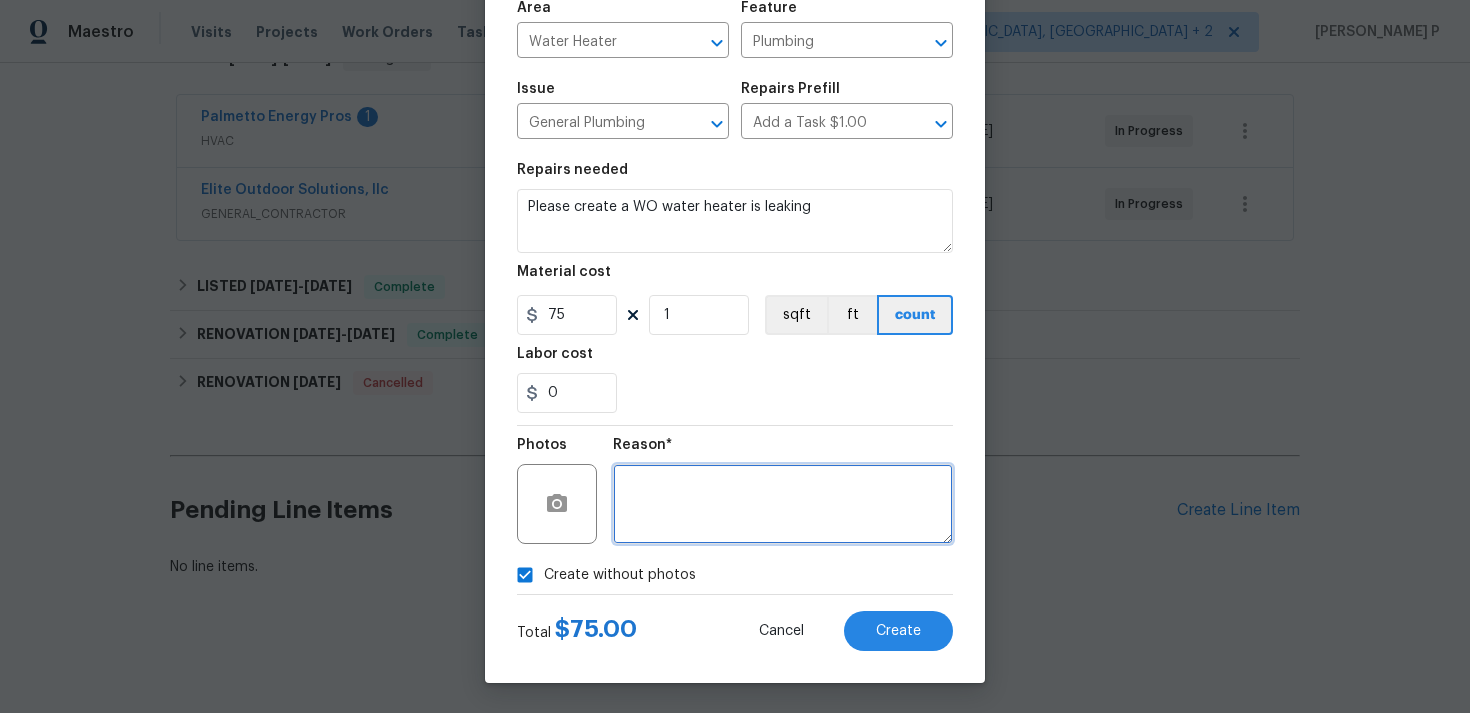 type 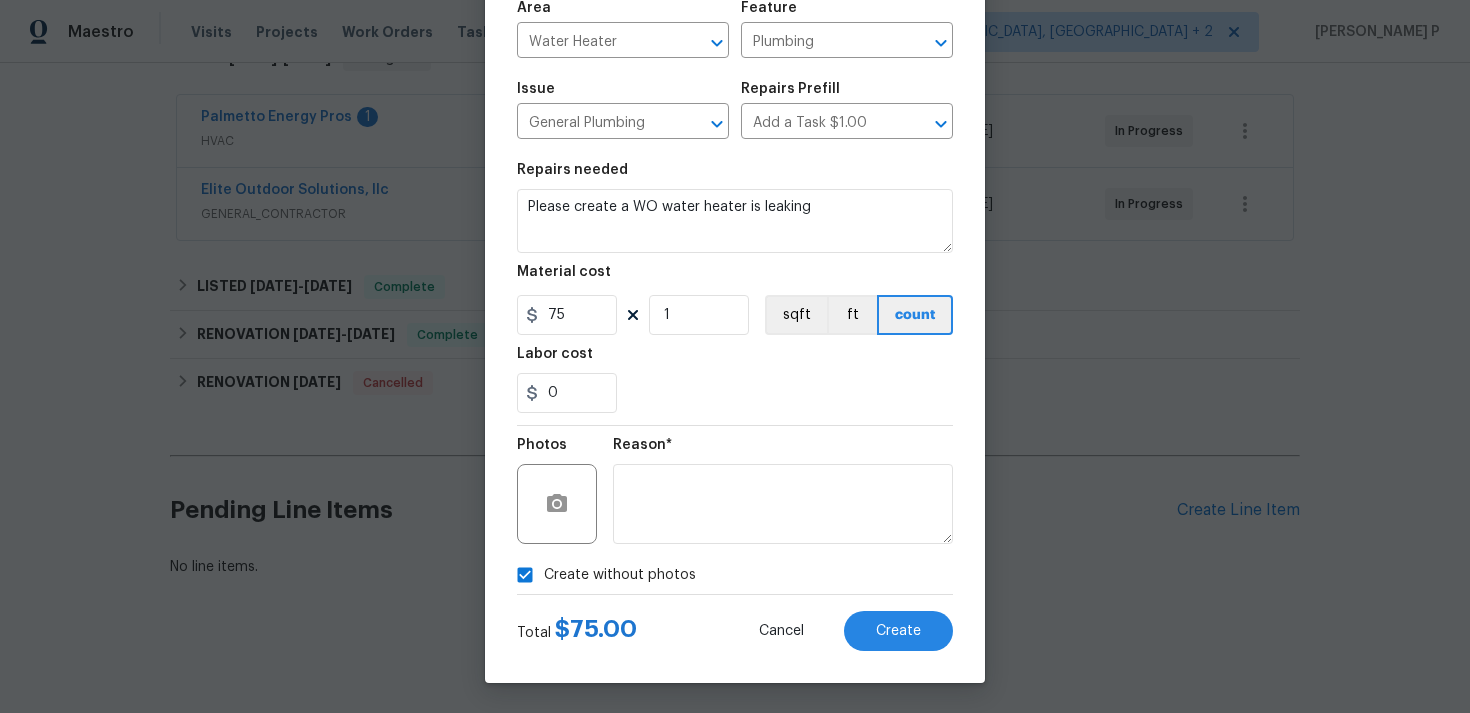 click on "Create without photos" at bounding box center (735, 575) 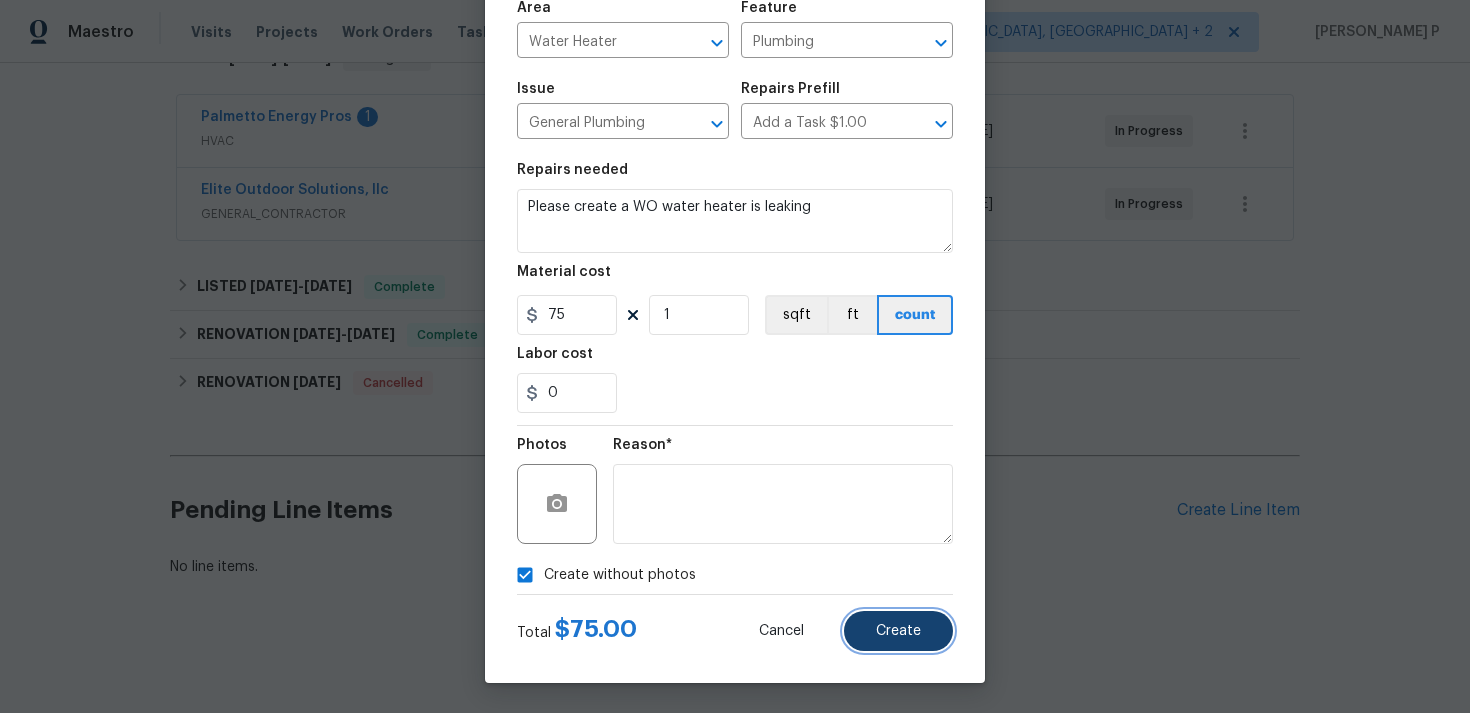 click on "Create" at bounding box center [898, 631] 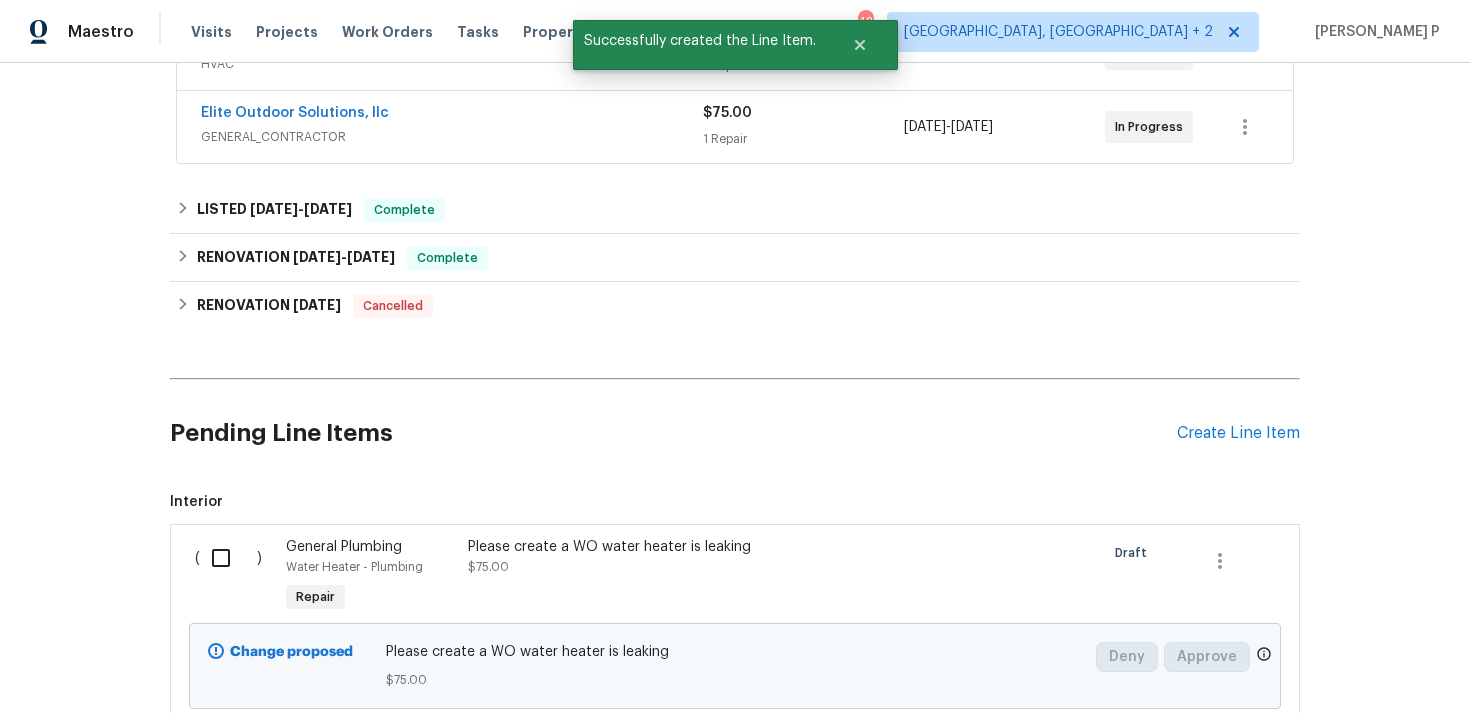 scroll, scrollTop: 556, scrollLeft: 0, axis: vertical 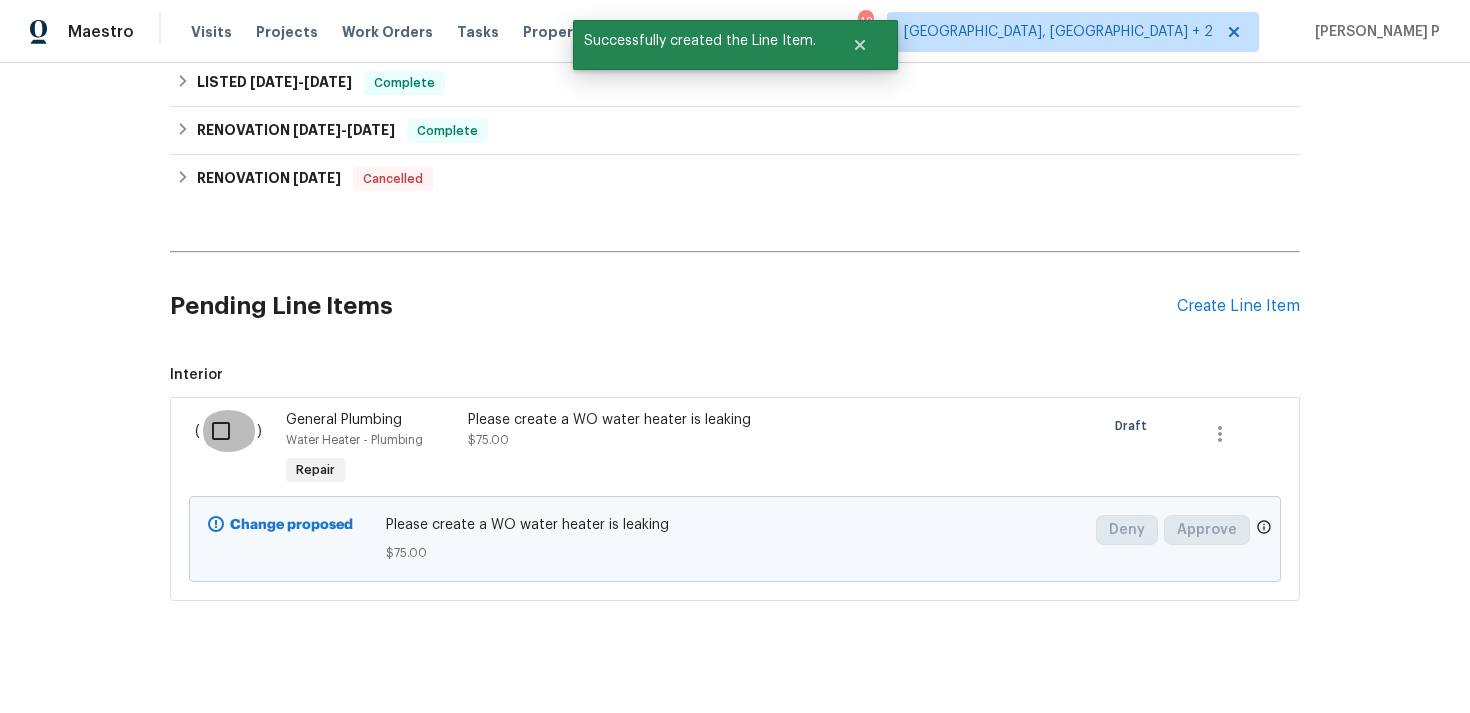 click at bounding box center [228, 431] 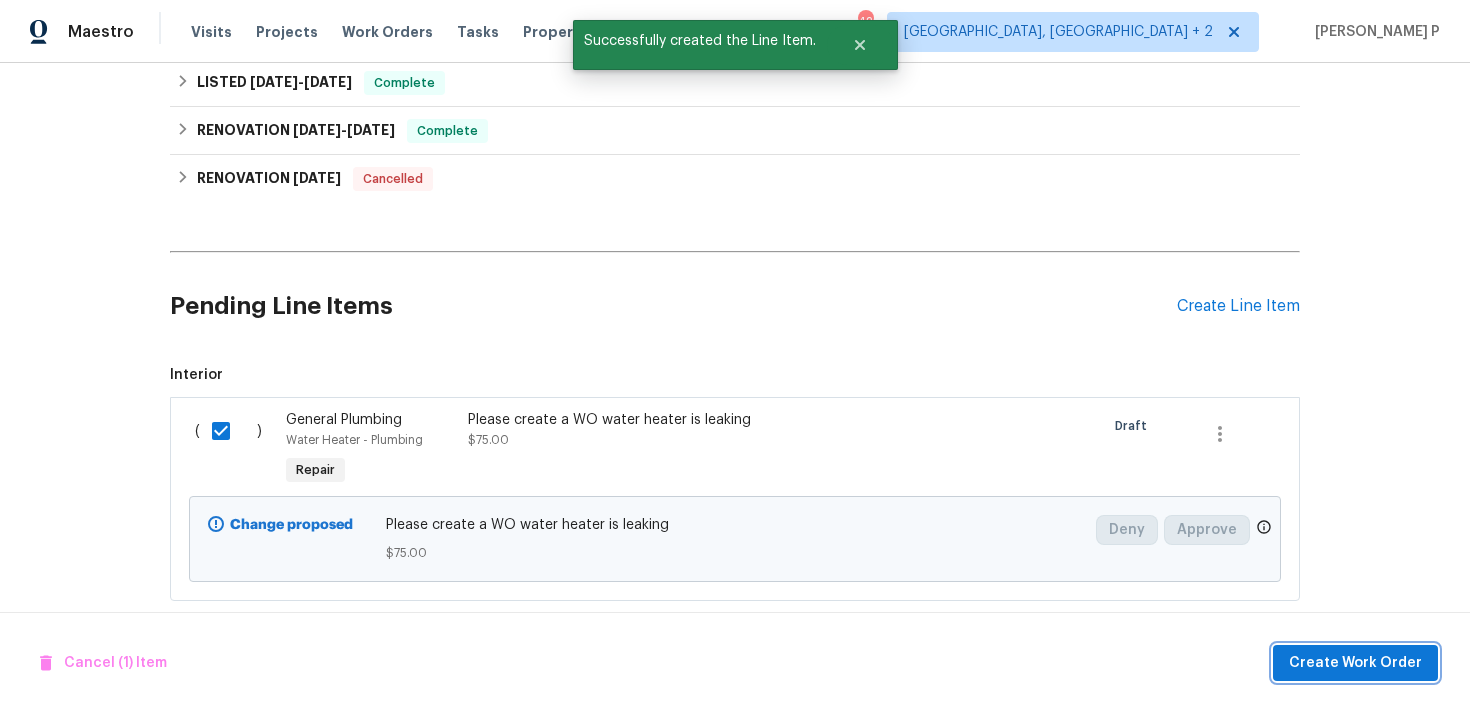 click on "Create Work Order" at bounding box center [1355, 663] 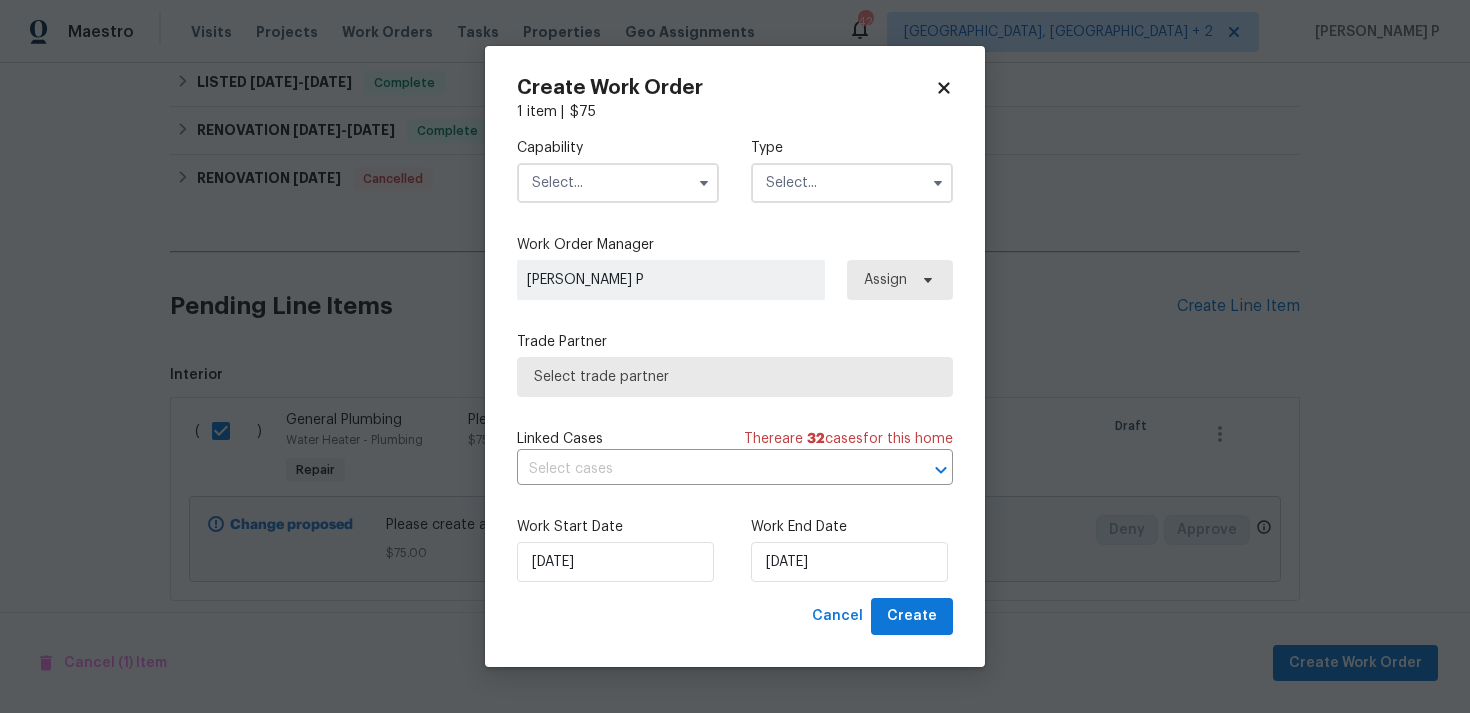 click at bounding box center [852, 183] 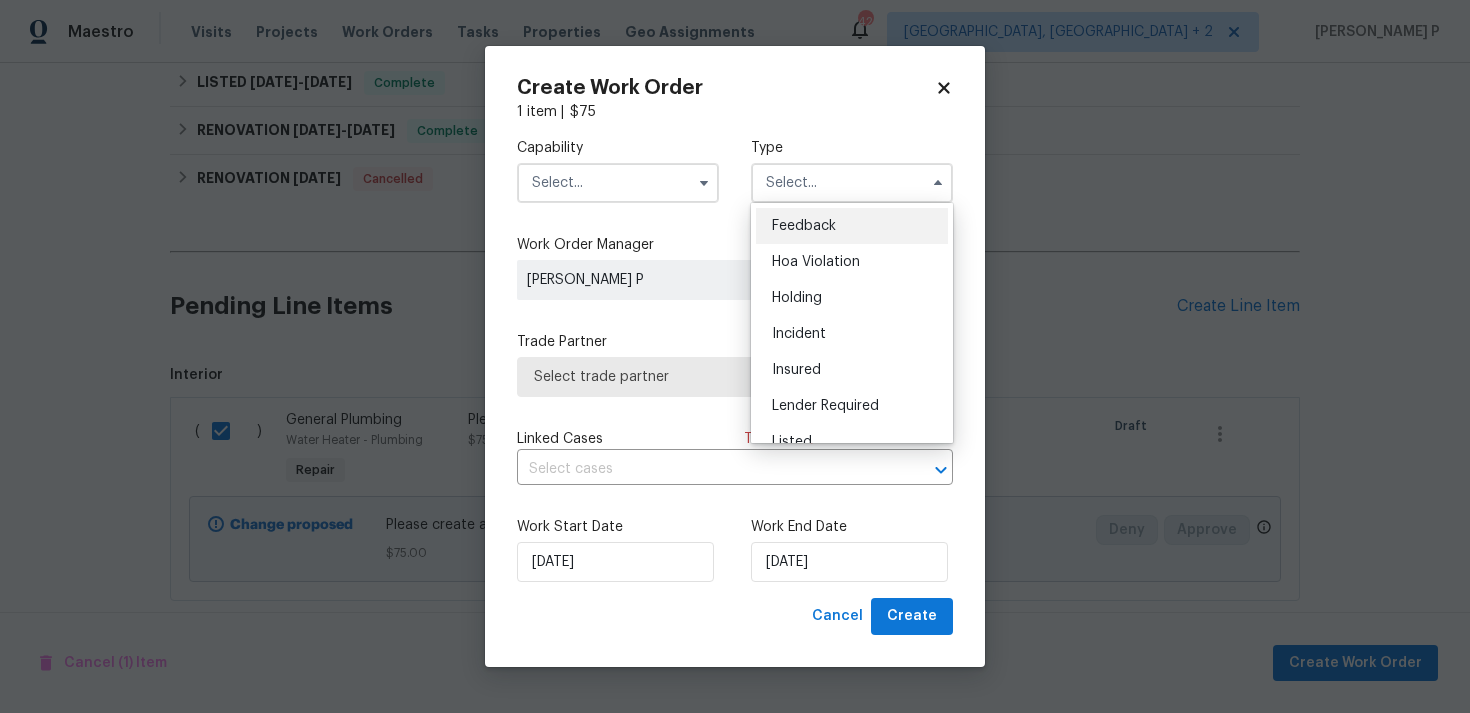 click on "Feedback" at bounding box center [804, 226] 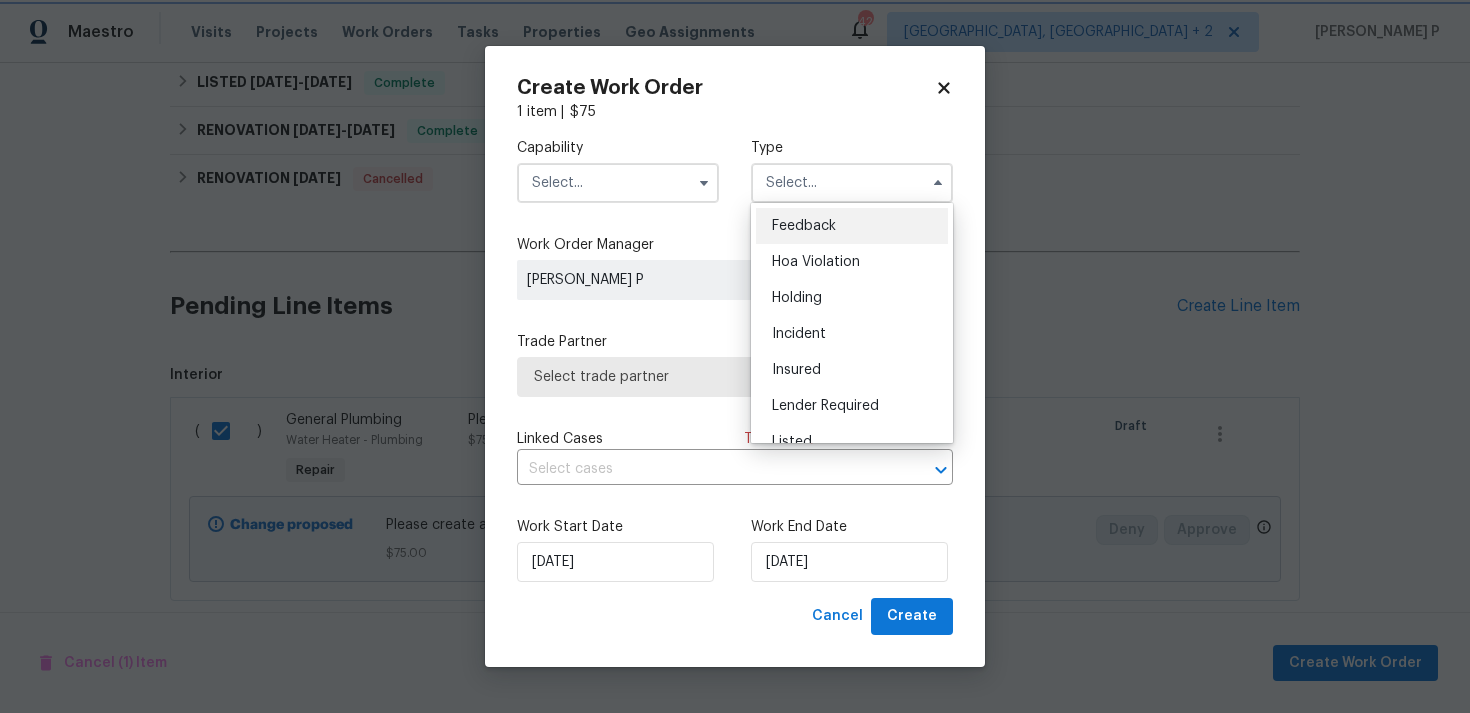 type on "Feedback" 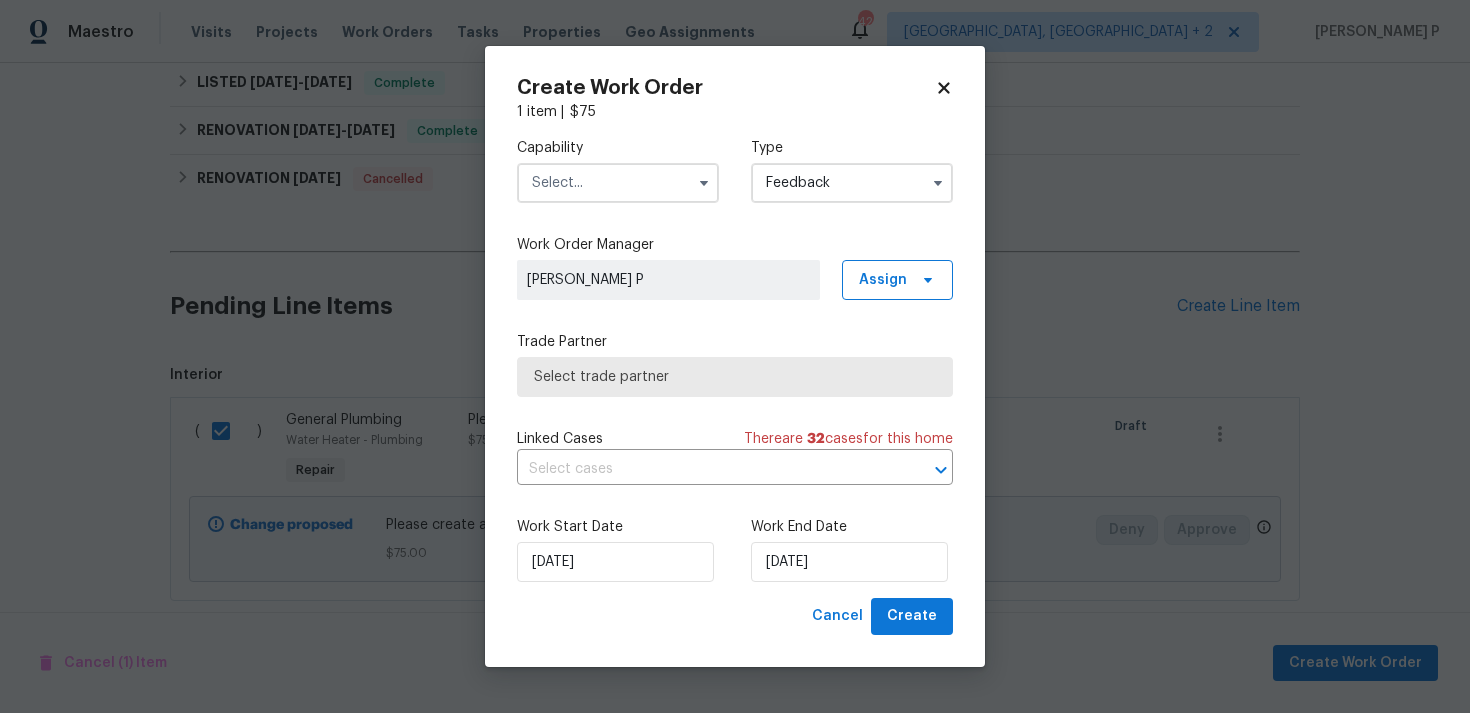 click at bounding box center (618, 183) 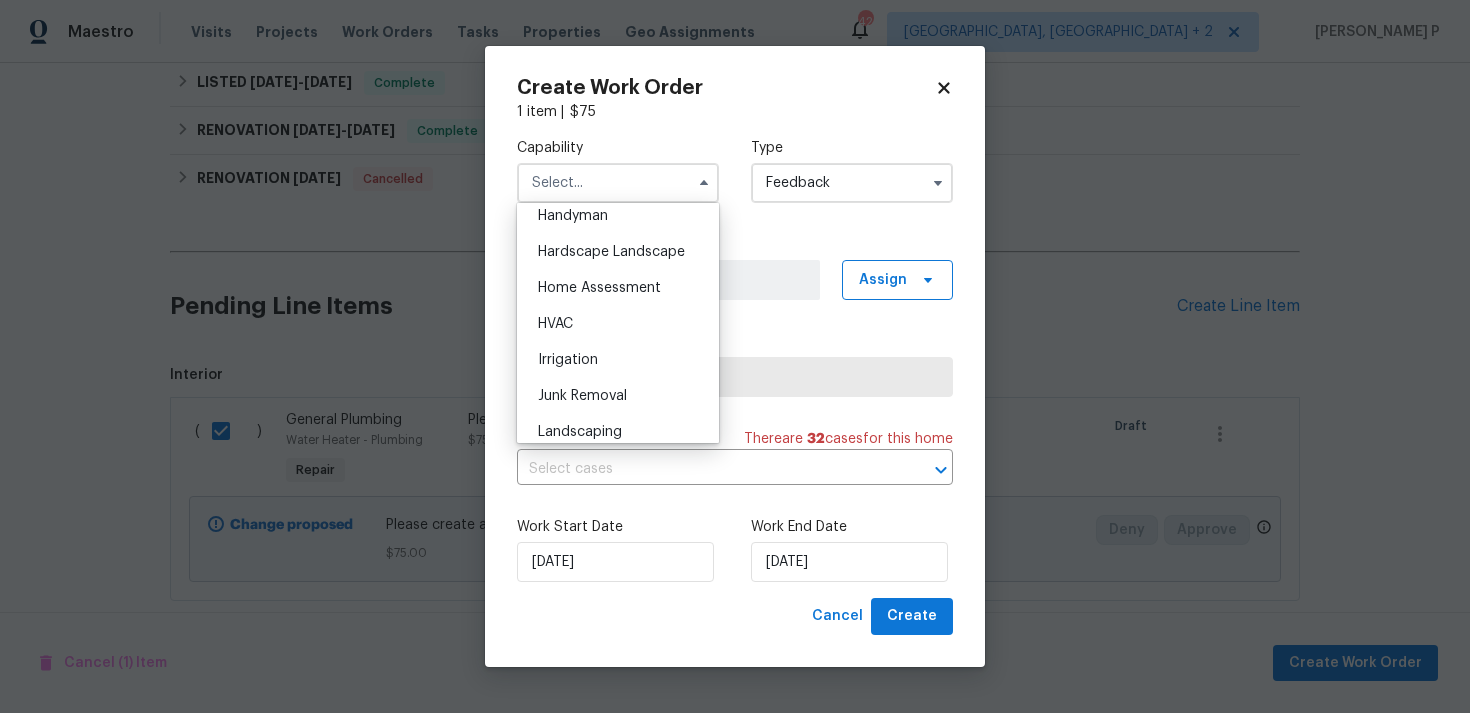 scroll, scrollTop: 1099, scrollLeft: 0, axis: vertical 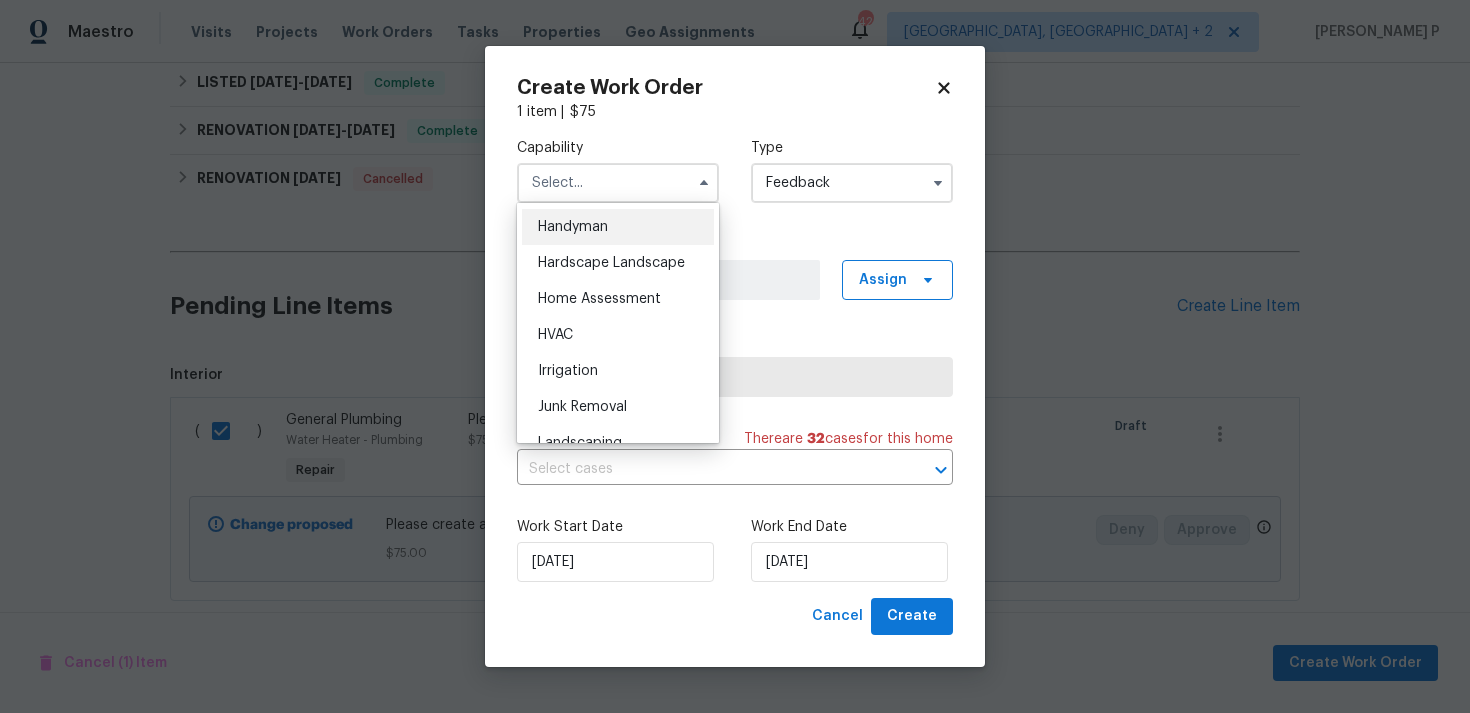 click on "Handyman" at bounding box center [573, 227] 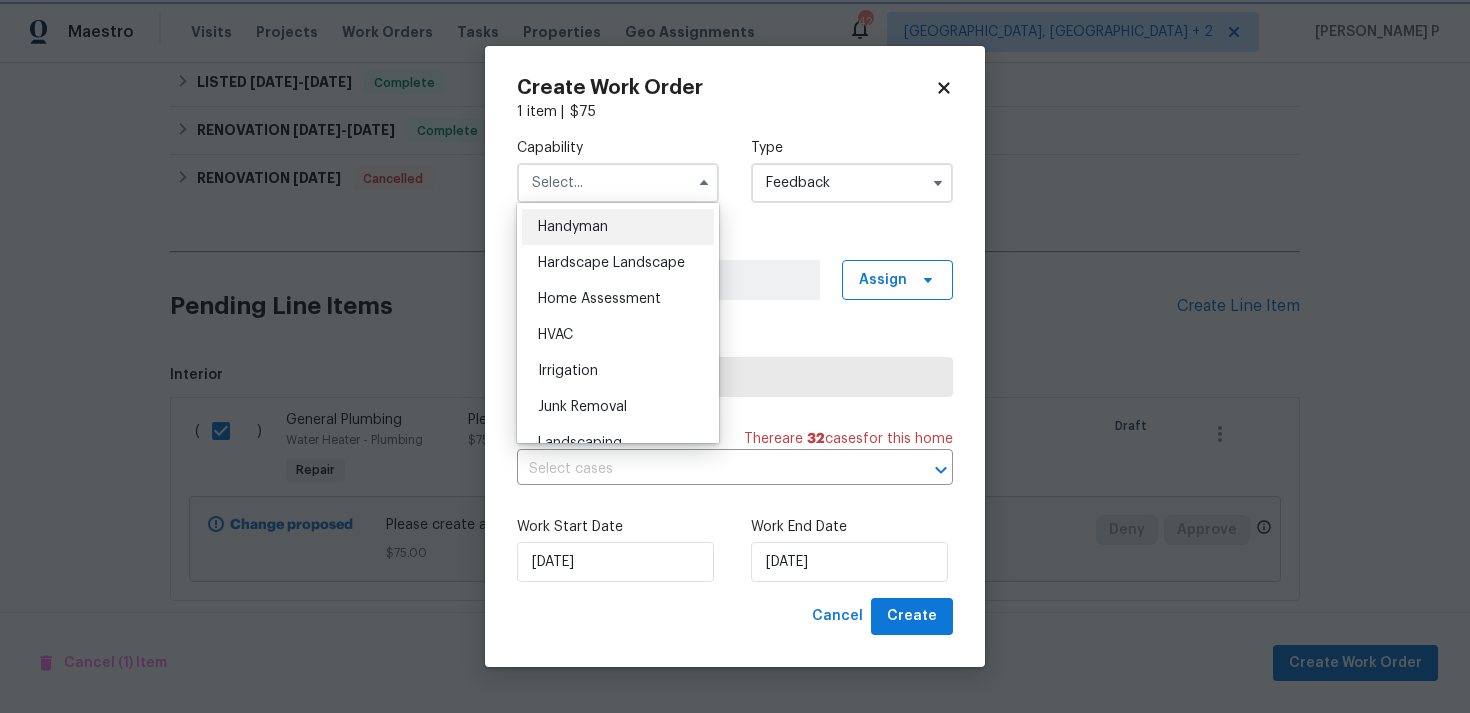 type on "Handyman" 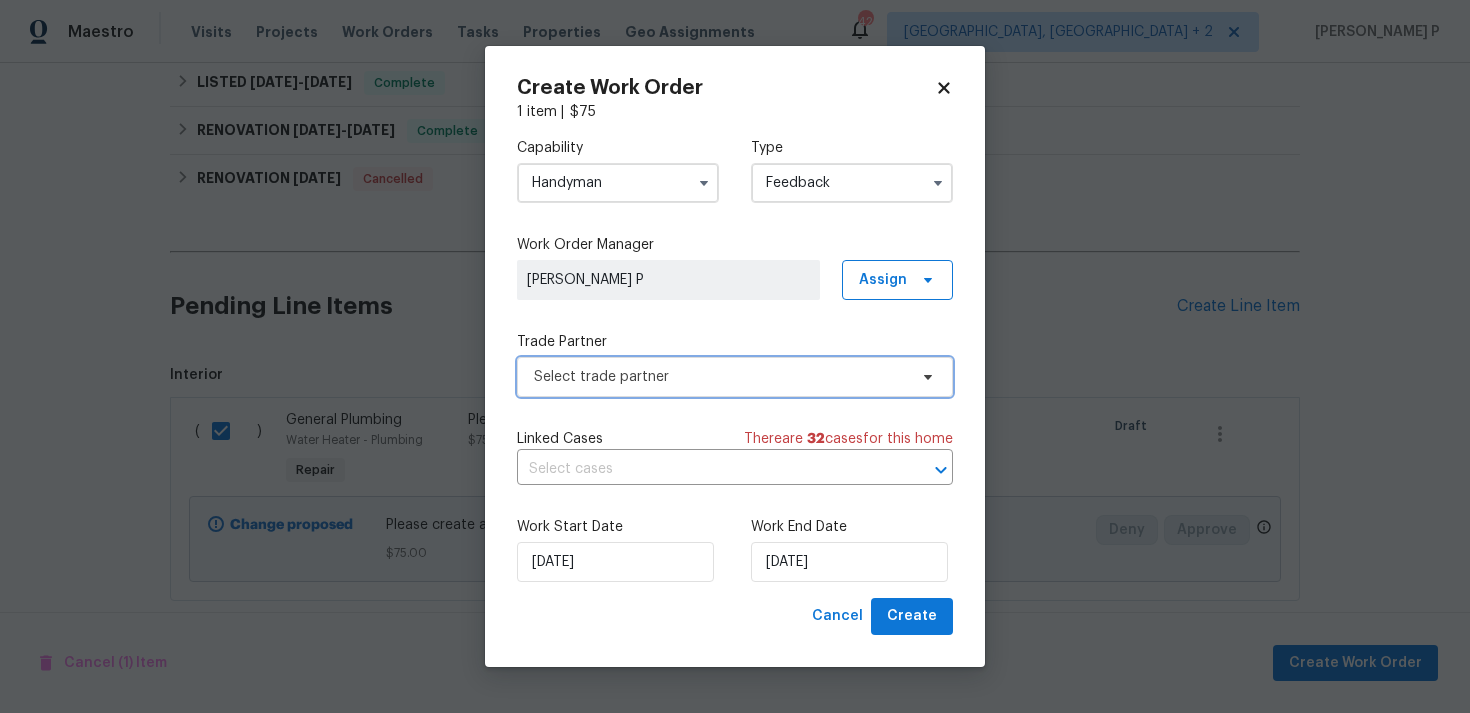 click on "Select trade partner" at bounding box center [735, 377] 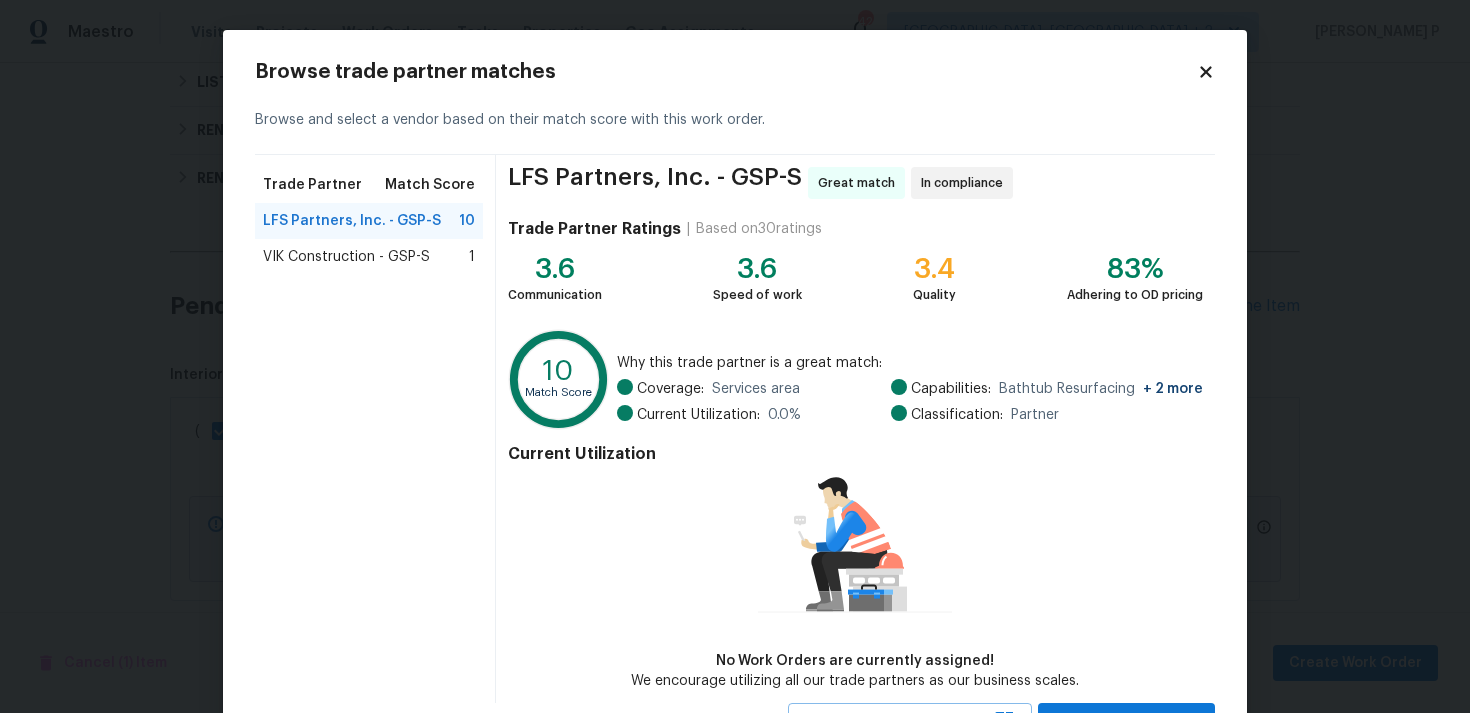 click on "VIK Construction - GSP-S" at bounding box center (346, 257) 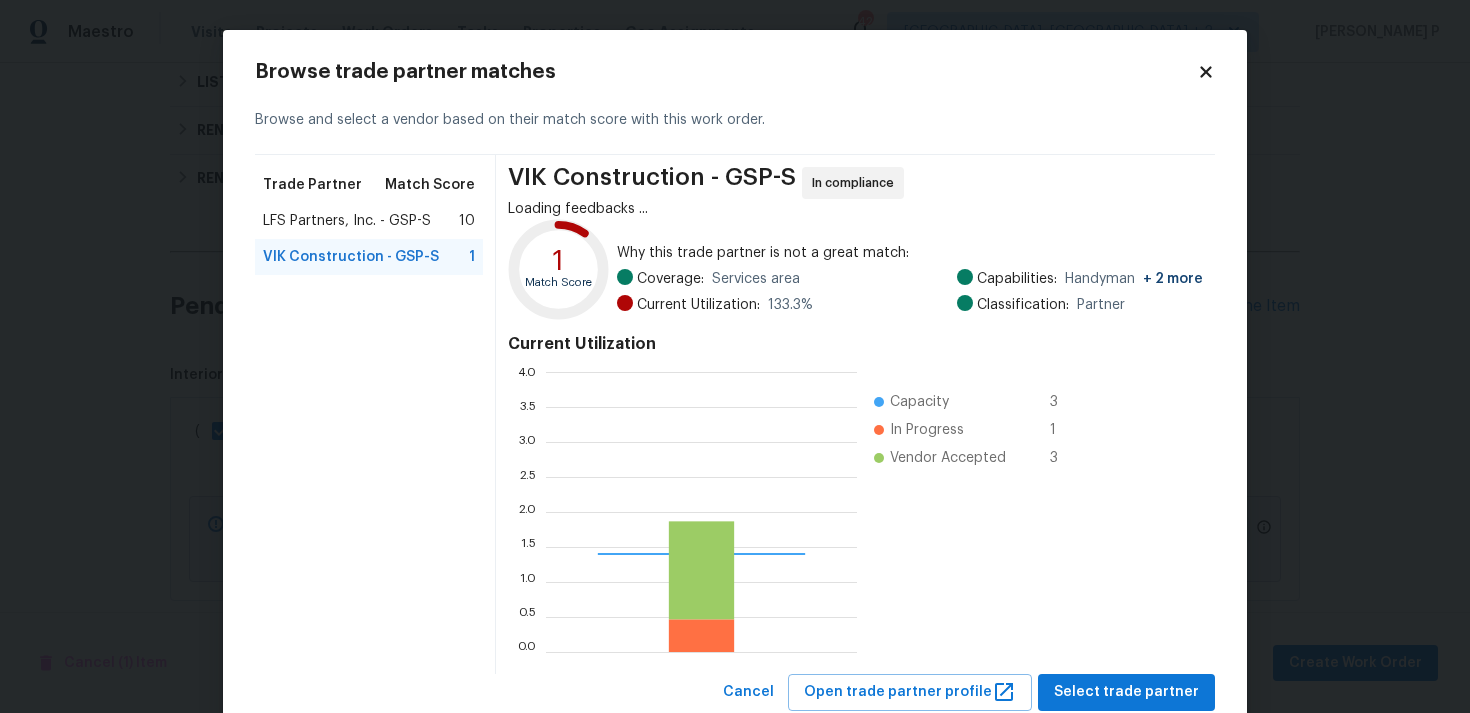 scroll, scrollTop: 2, scrollLeft: 1, axis: both 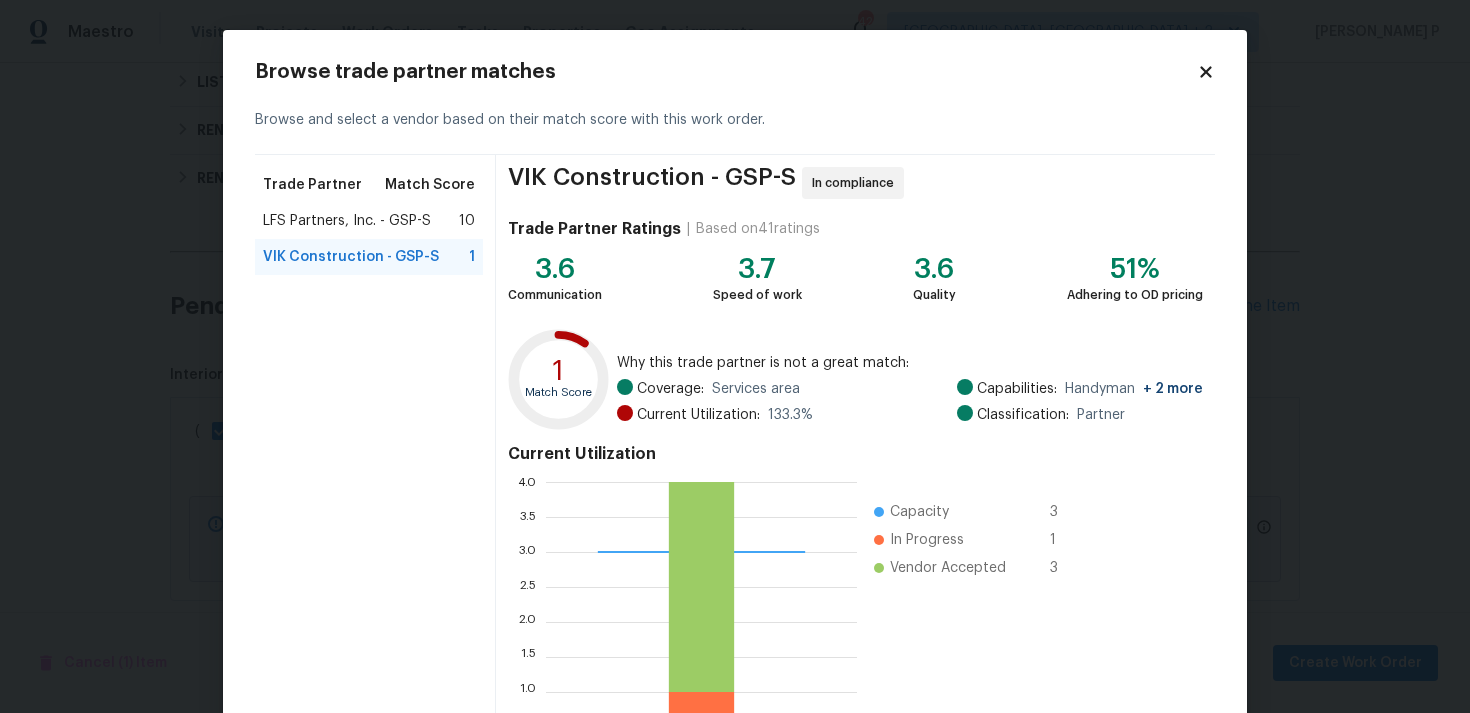 click on "LFS Partners, Inc. - GSP-S" at bounding box center (347, 221) 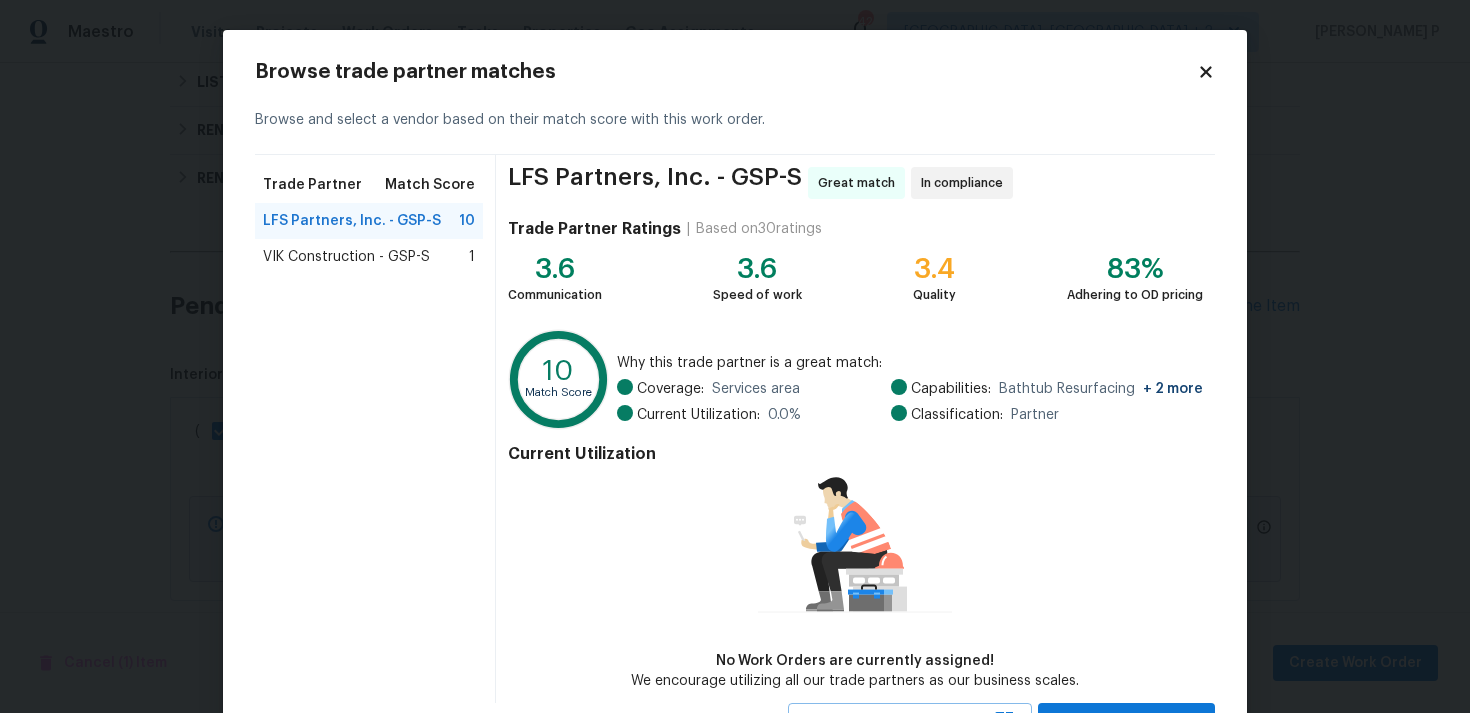 click on "VIK Construction - GSP-S" at bounding box center (346, 257) 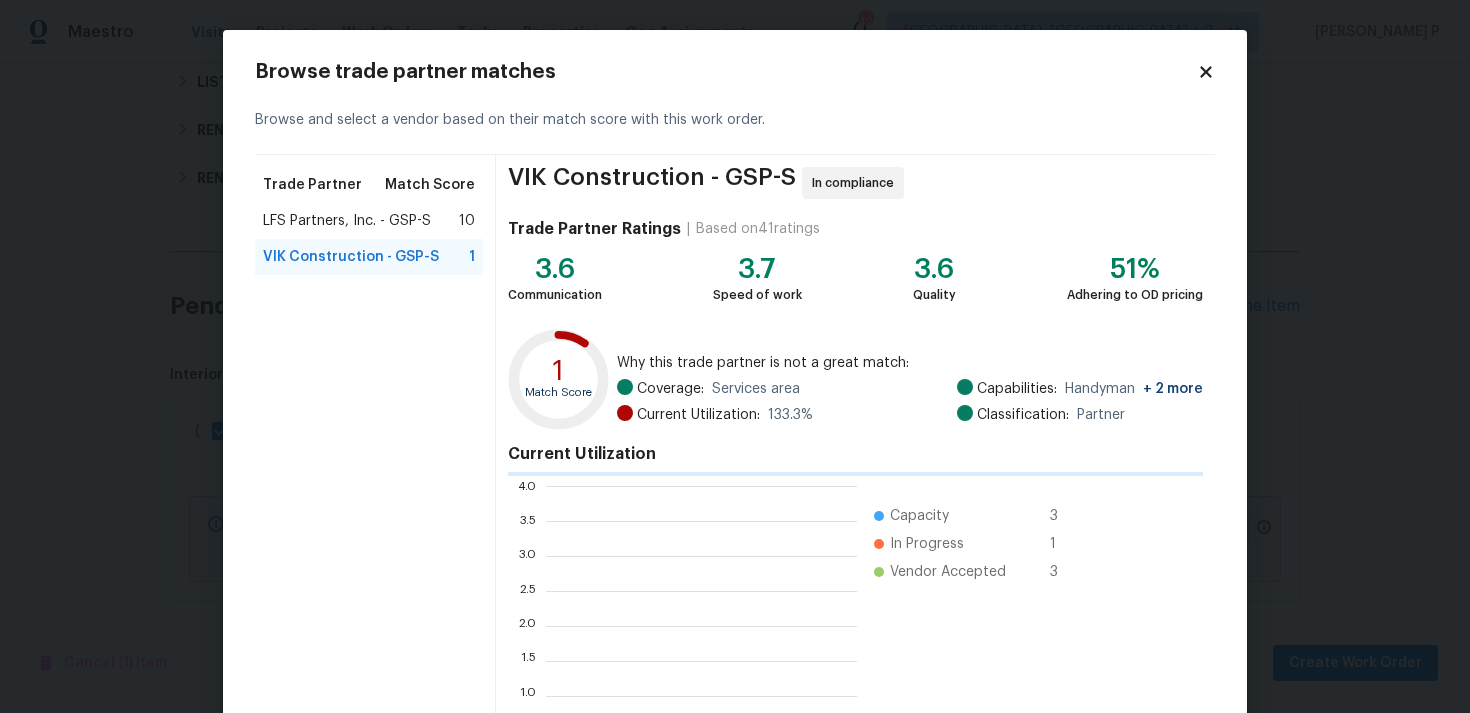scroll, scrollTop: 2, scrollLeft: 1, axis: both 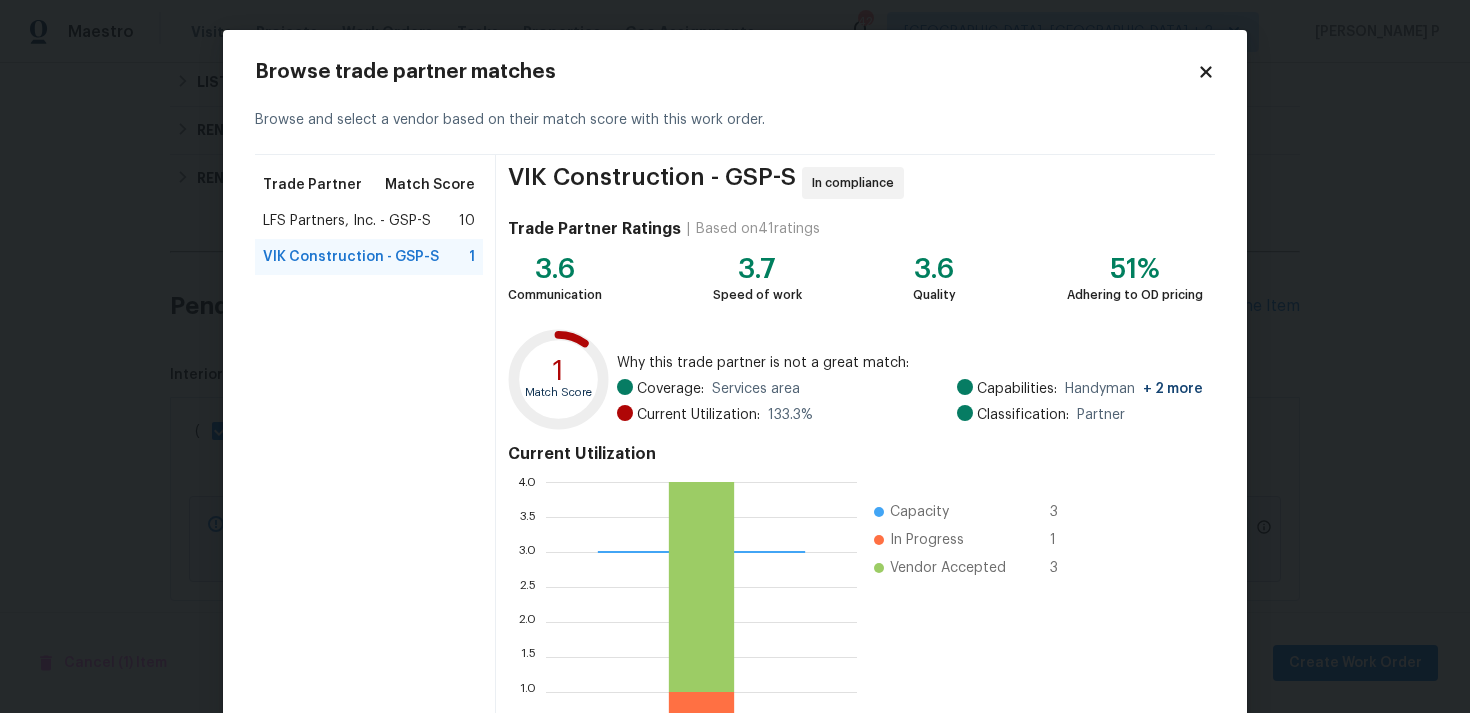 click on "LFS Partners, Inc. - GSP-S" at bounding box center [347, 221] 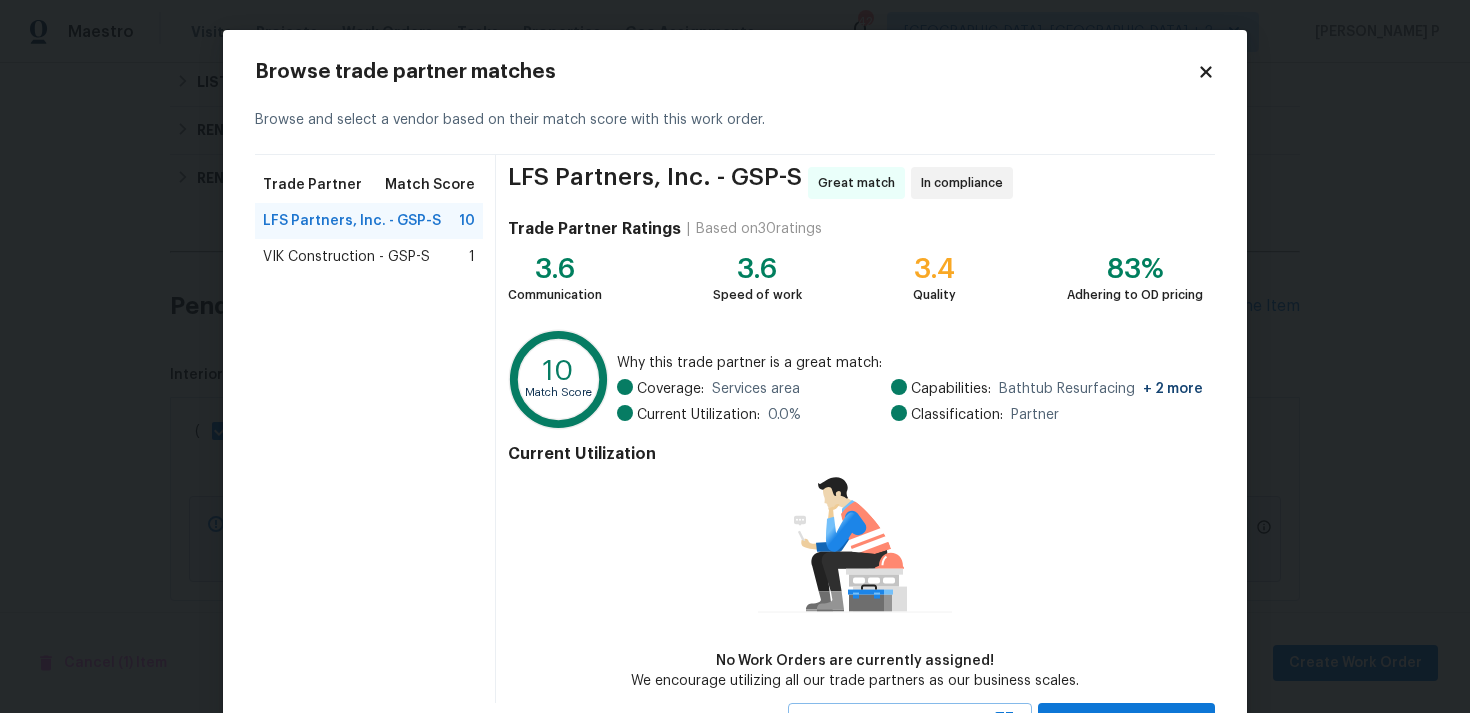 scroll, scrollTop: 87, scrollLeft: 0, axis: vertical 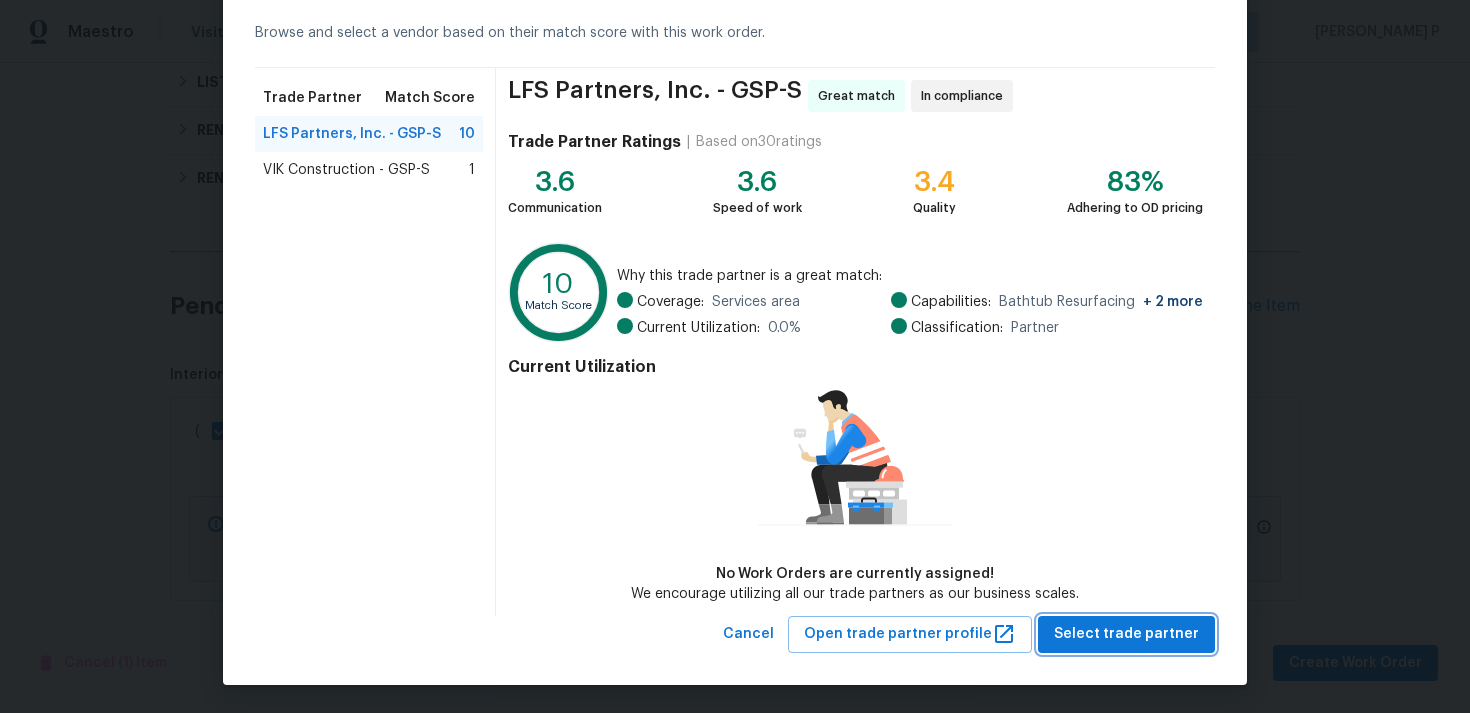click on "Select trade partner" at bounding box center [1126, 634] 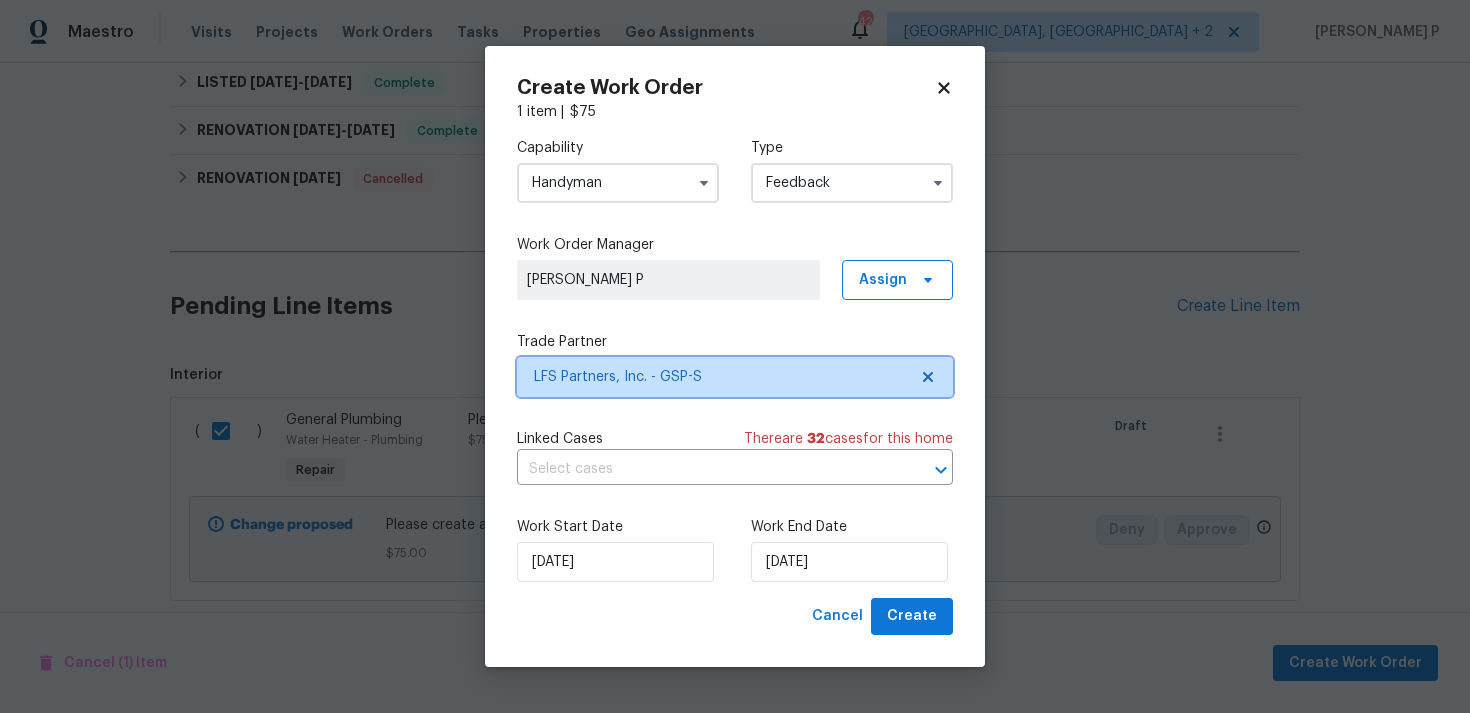 scroll, scrollTop: 0, scrollLeft: 0, axis: both 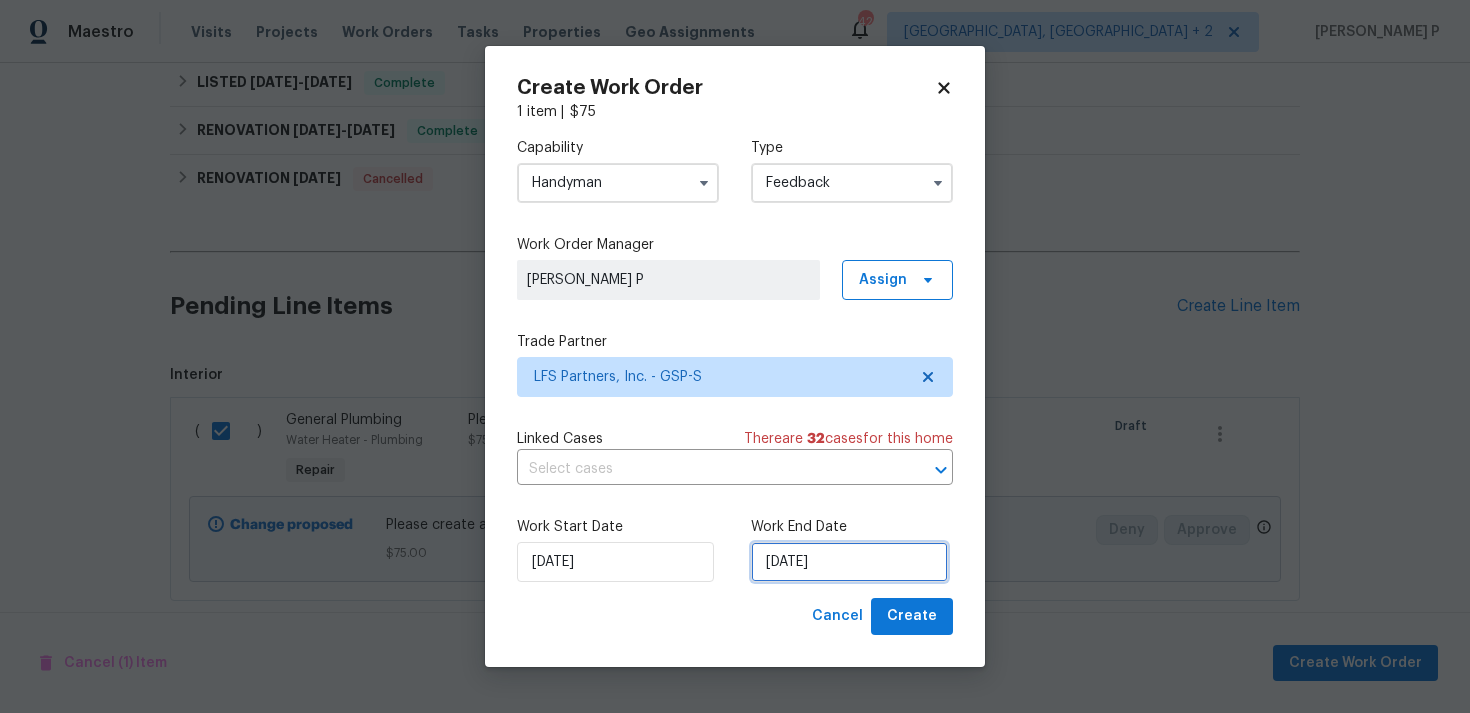 click on "[DATE]" at bounding box center [849, 562] 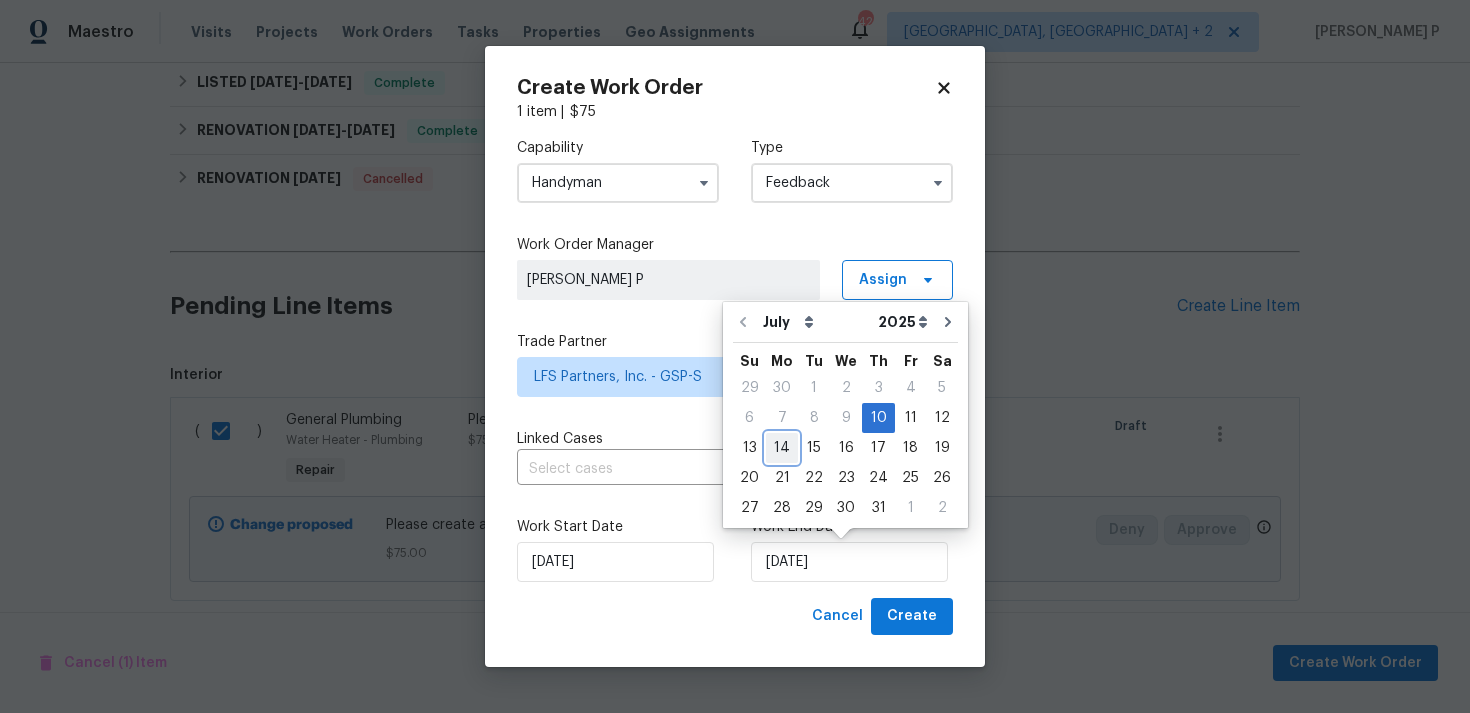 click on "14" at bounding box center (782, 448) 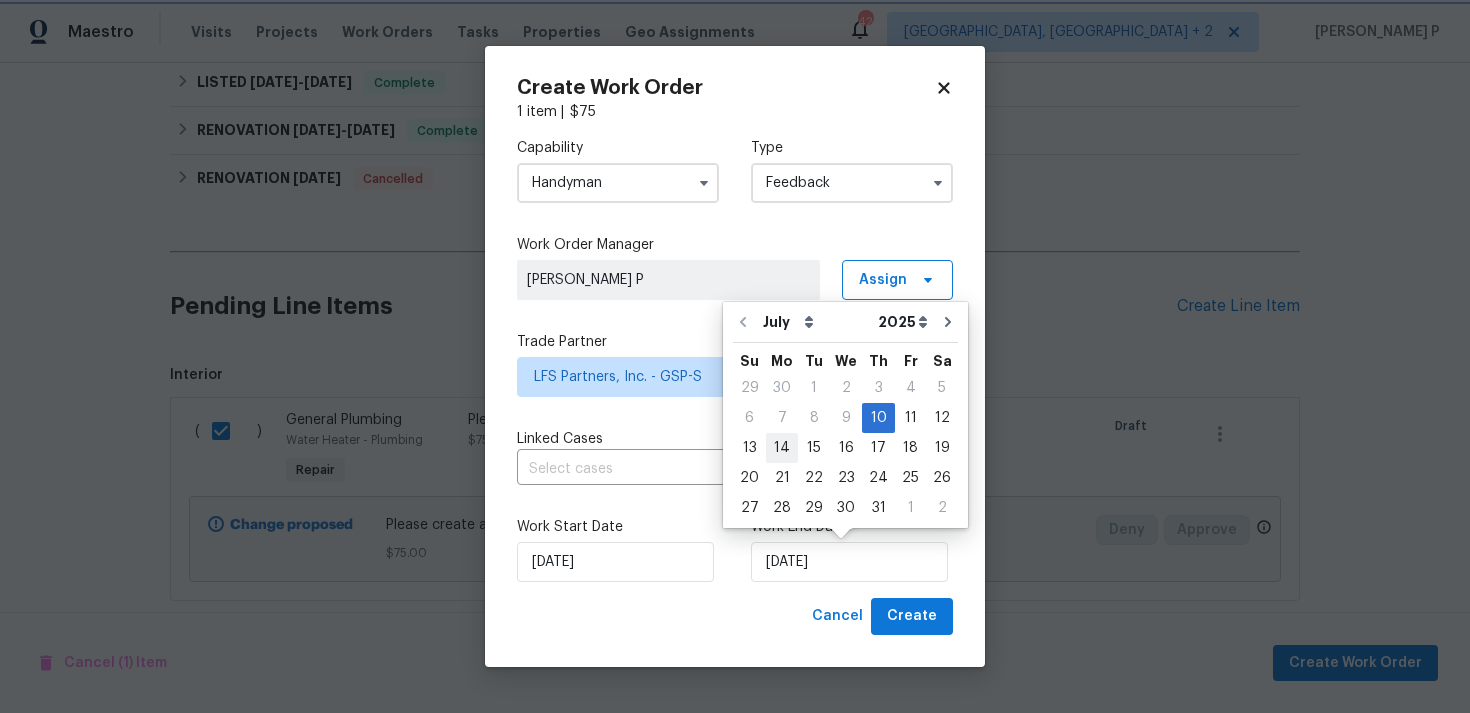 type on "[DATE]" 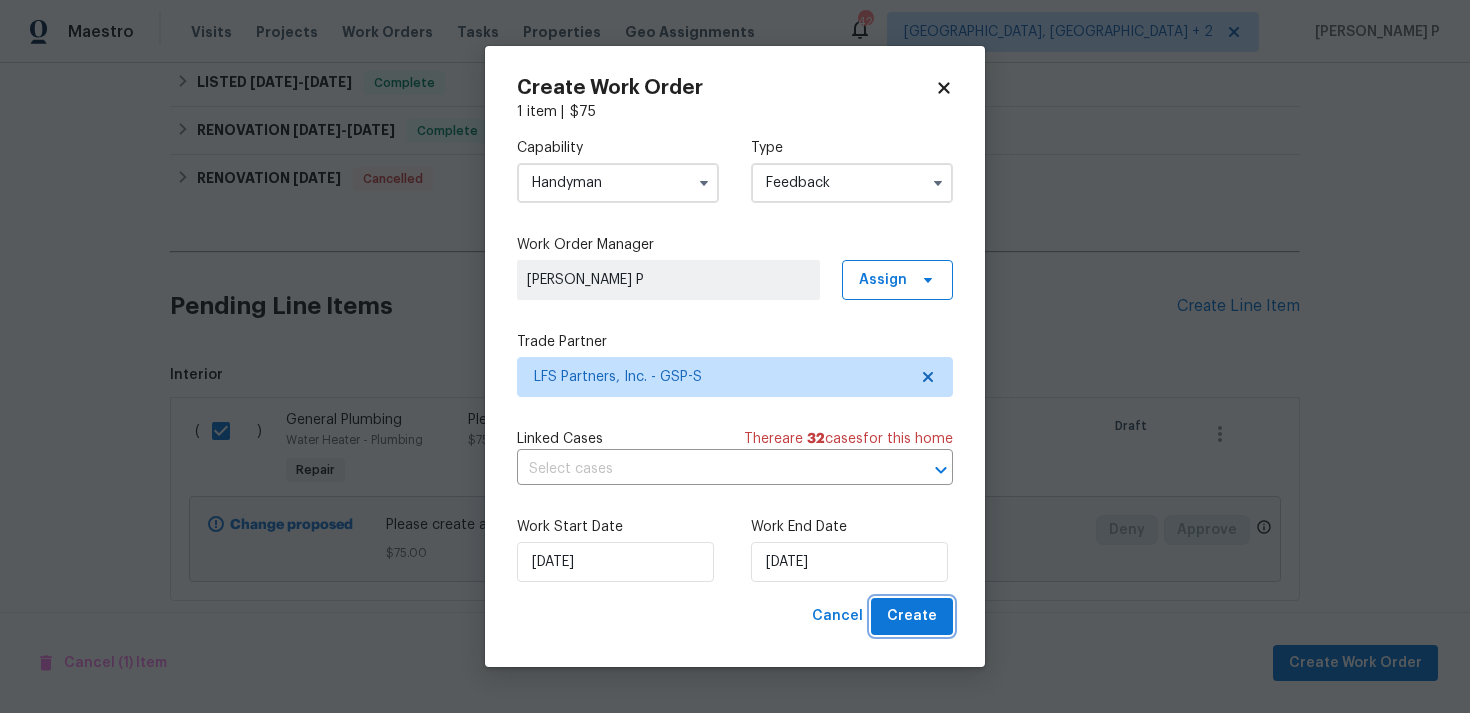 click on "Create" at bounding box center [912, 616] 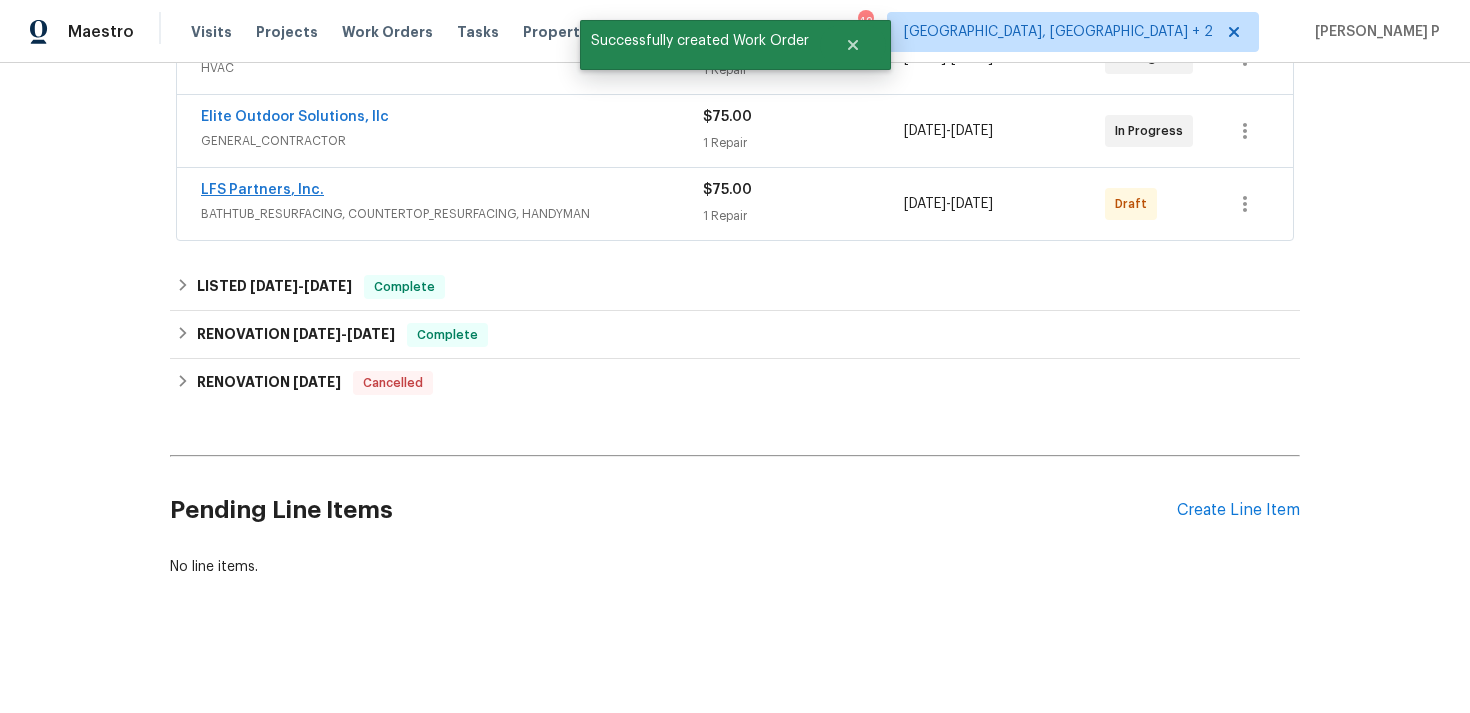 scroll, scrollTop: 324, scrollLeft: 0, axis: vertical 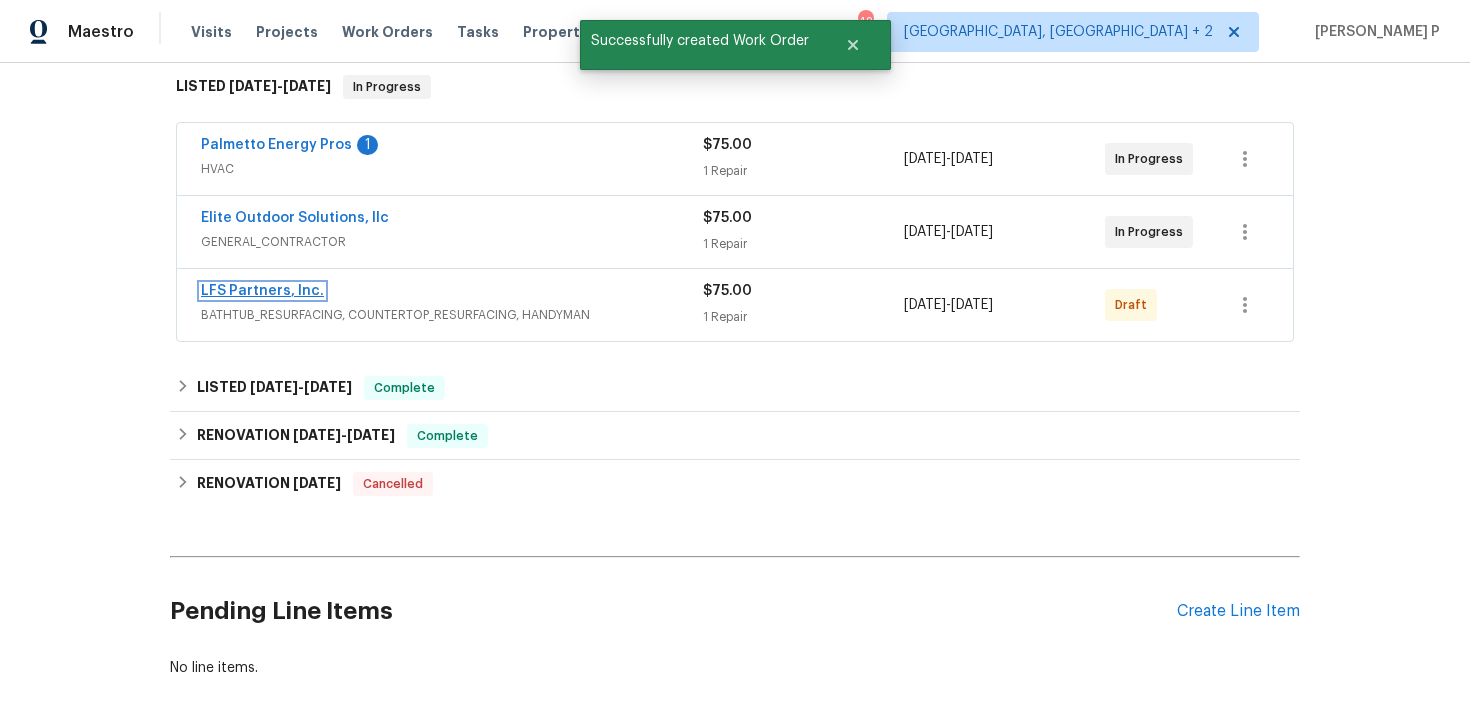 click on "LFS Partners, Inc." at bounding box center [262, 291] 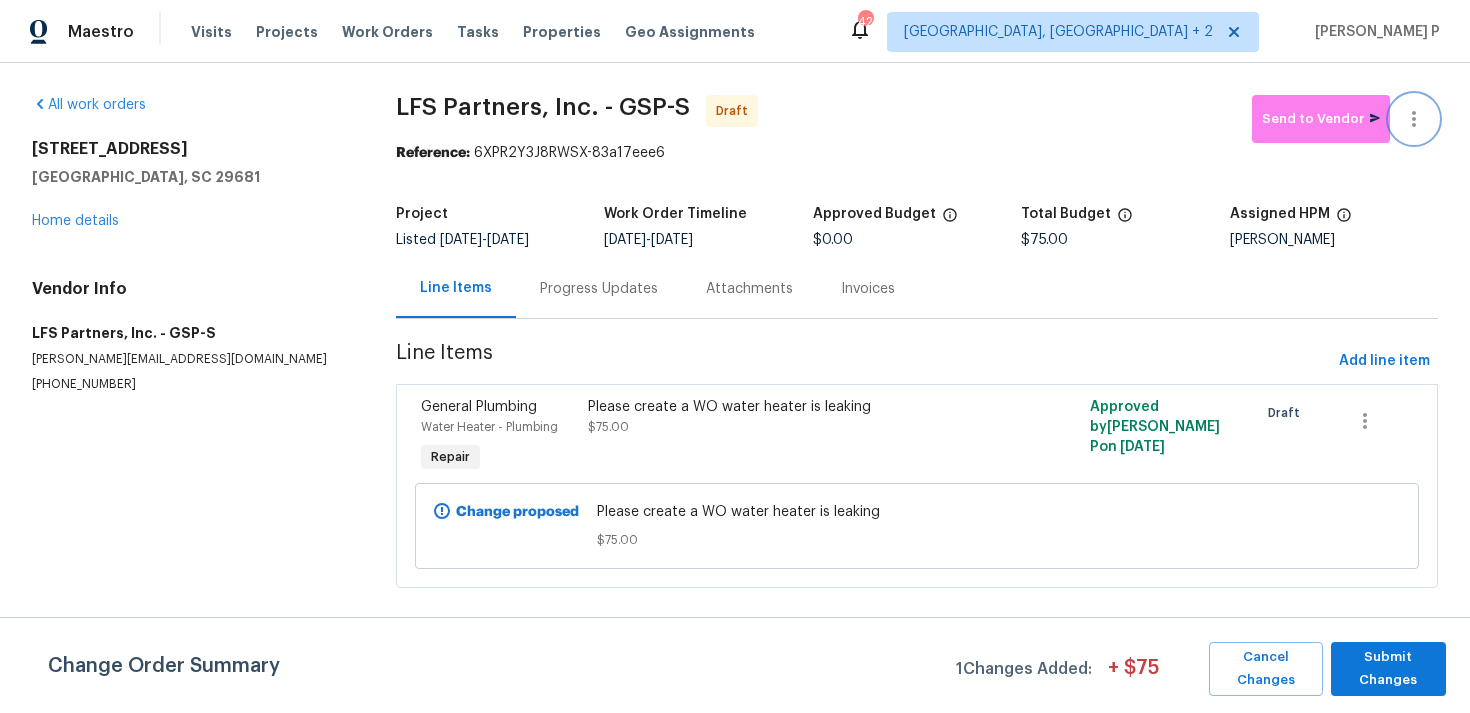click 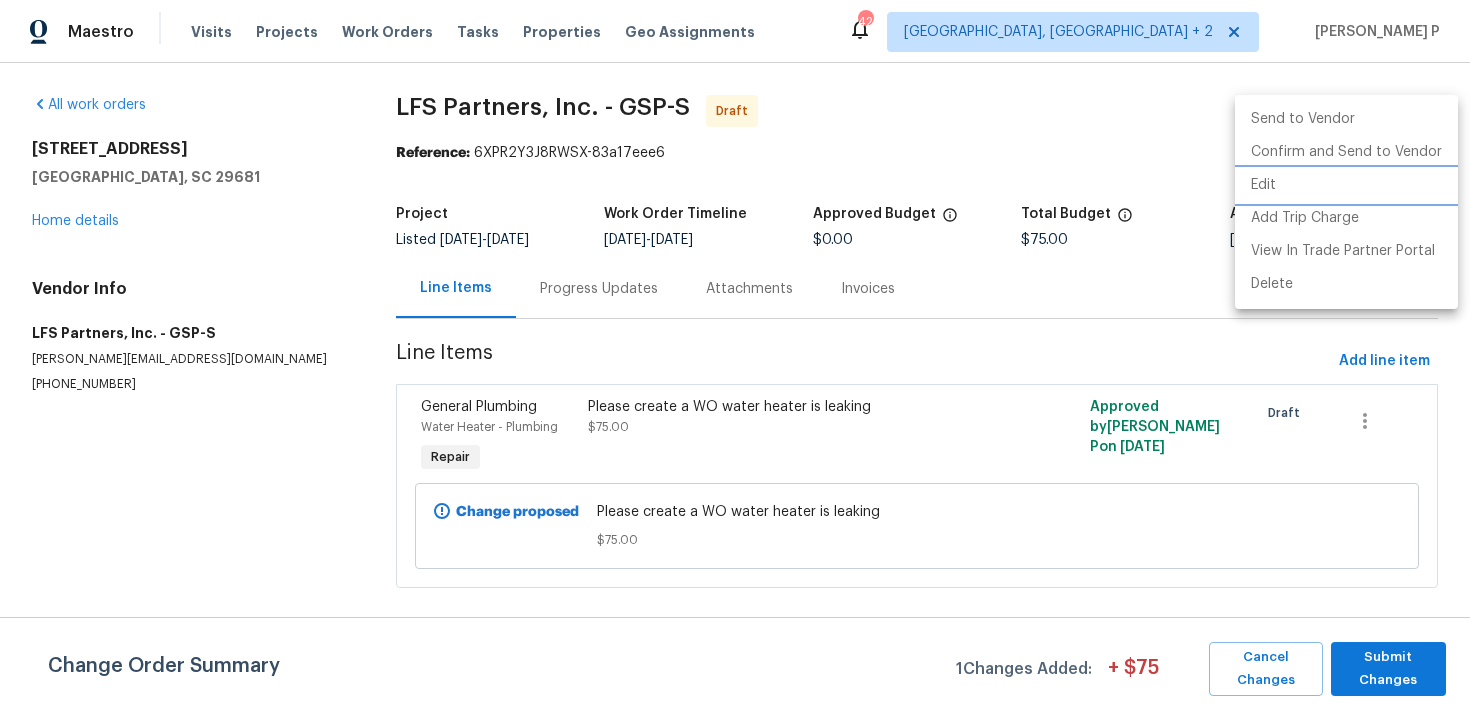 click on "Edit" at bounding box center (1346, 185) 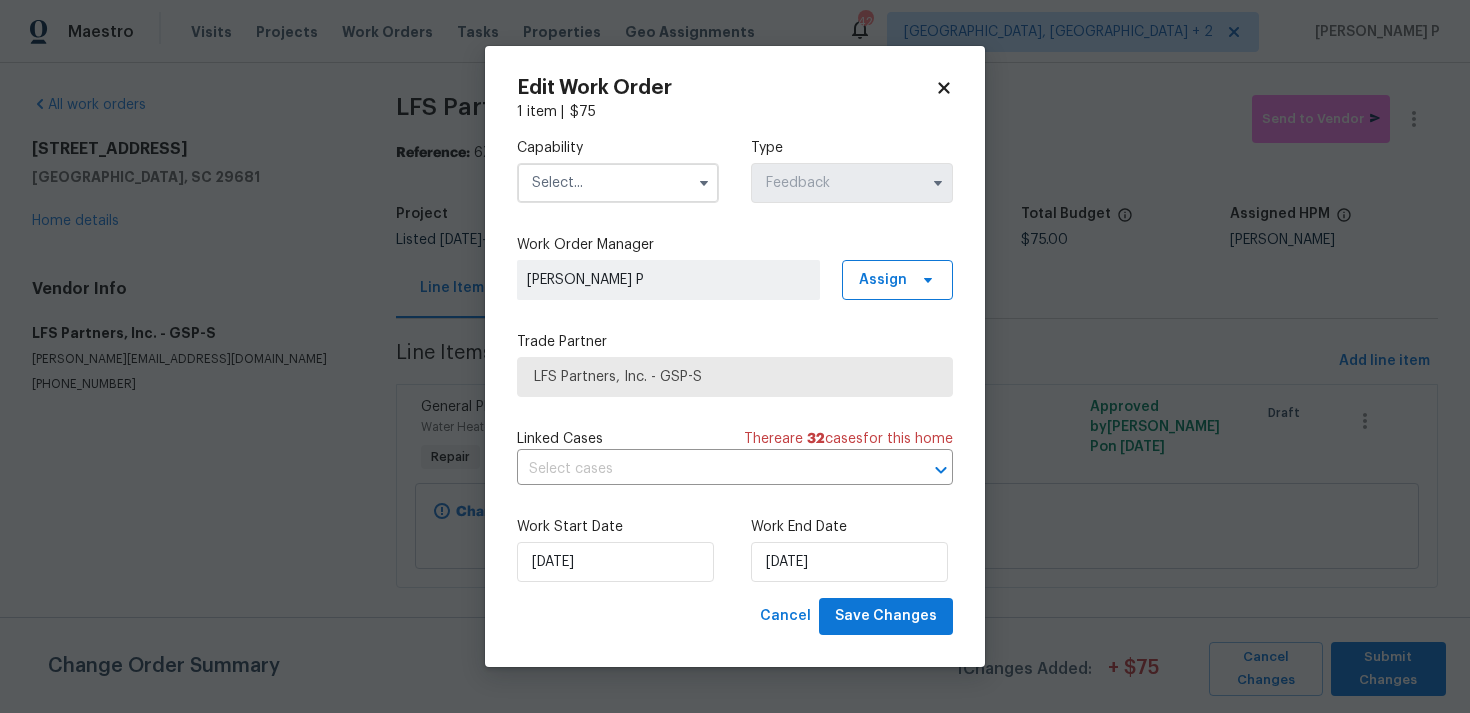 click at bounding box center (618, 183) 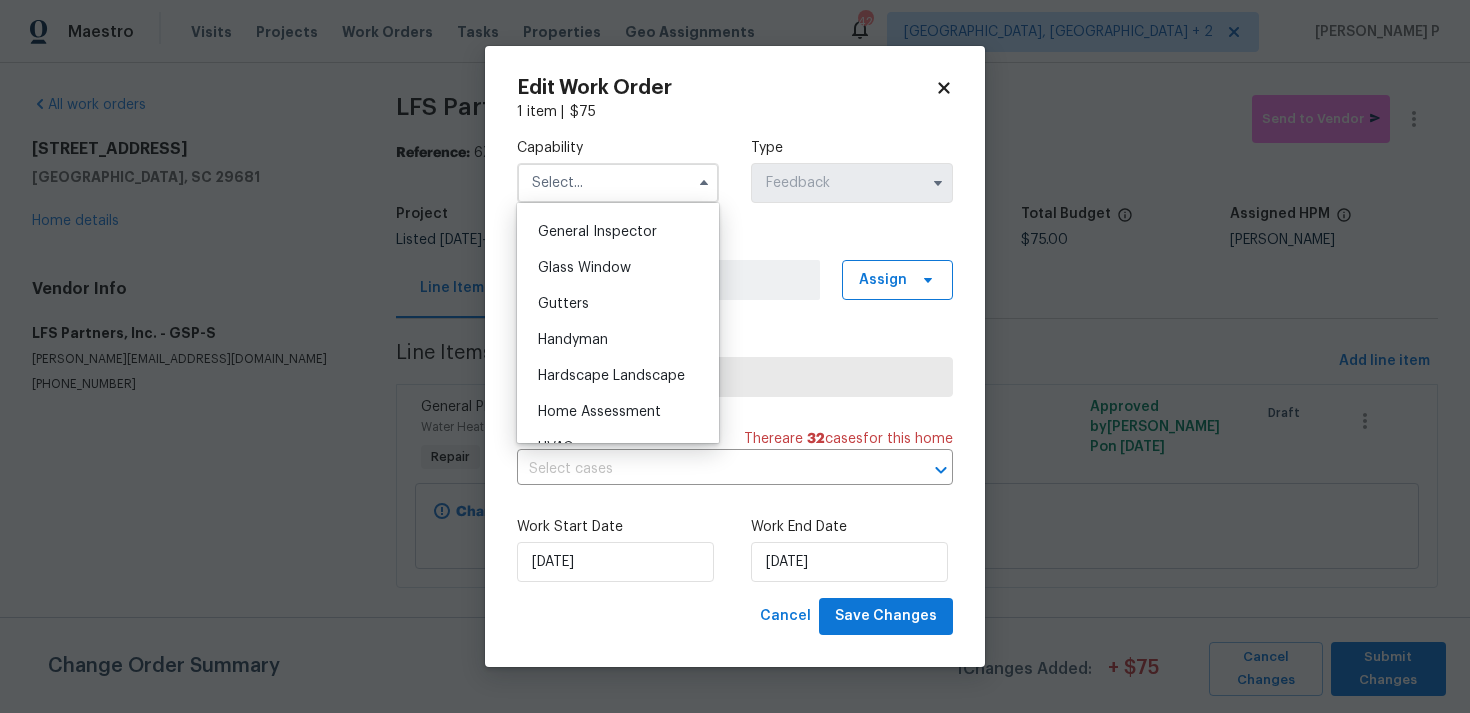 scroll, scrollTop: 1055, scrollLeft: 0, axis: vertical 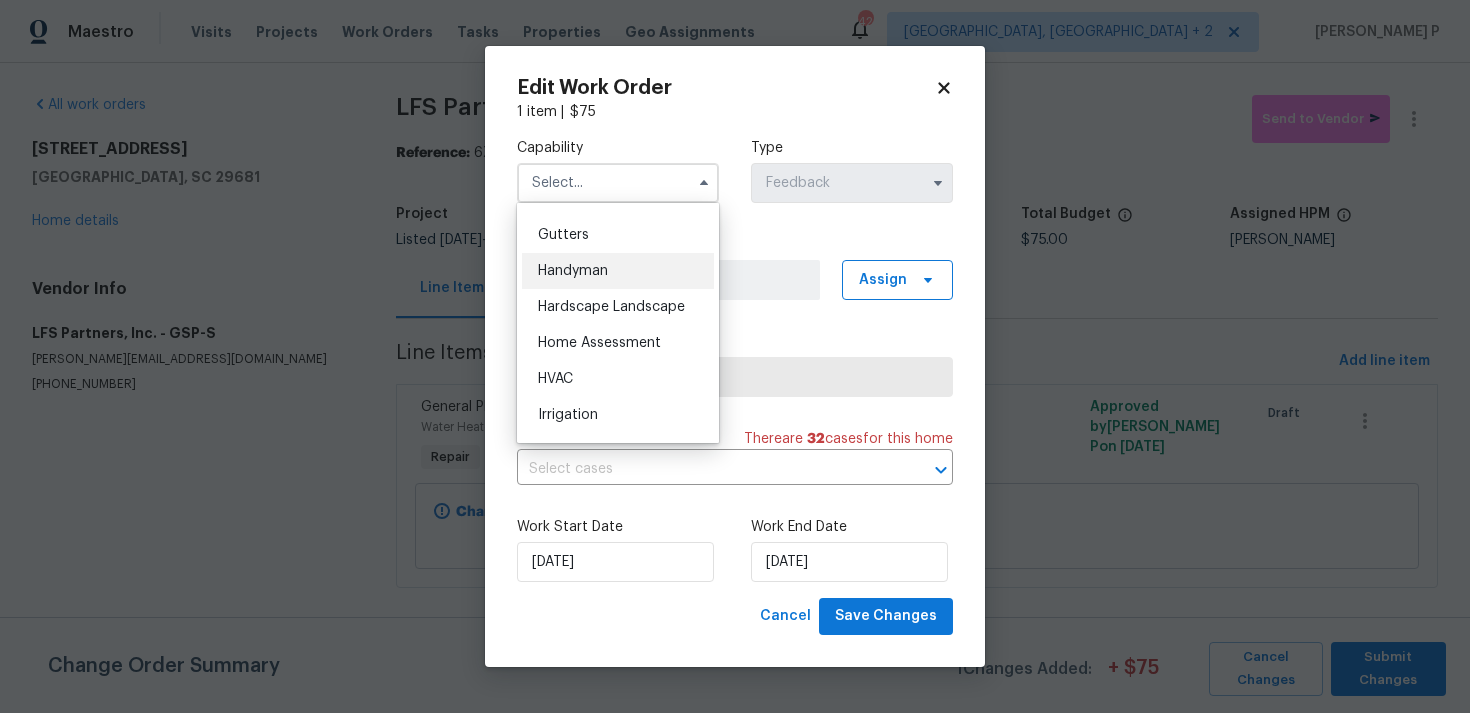 click on "Handyman" at bounding box center [618, 271] 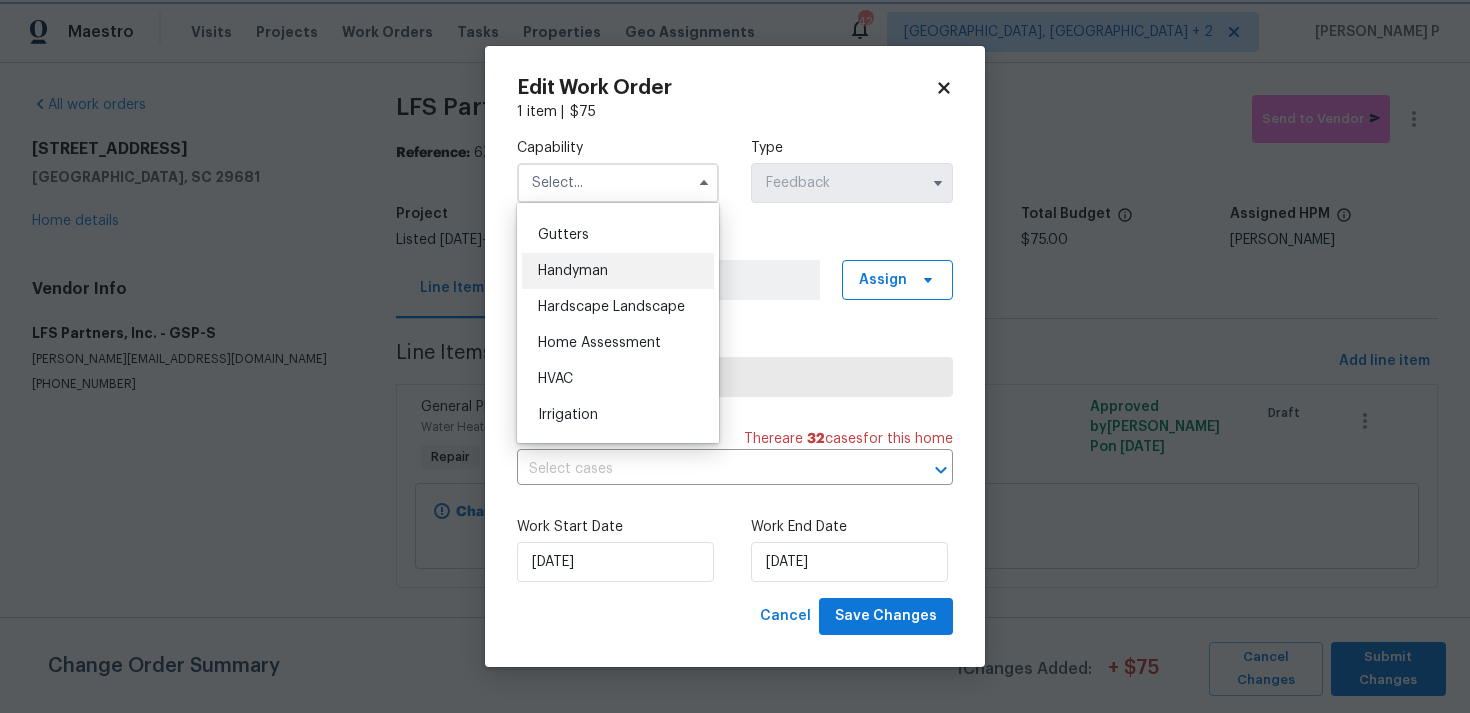 type on "Handyman" 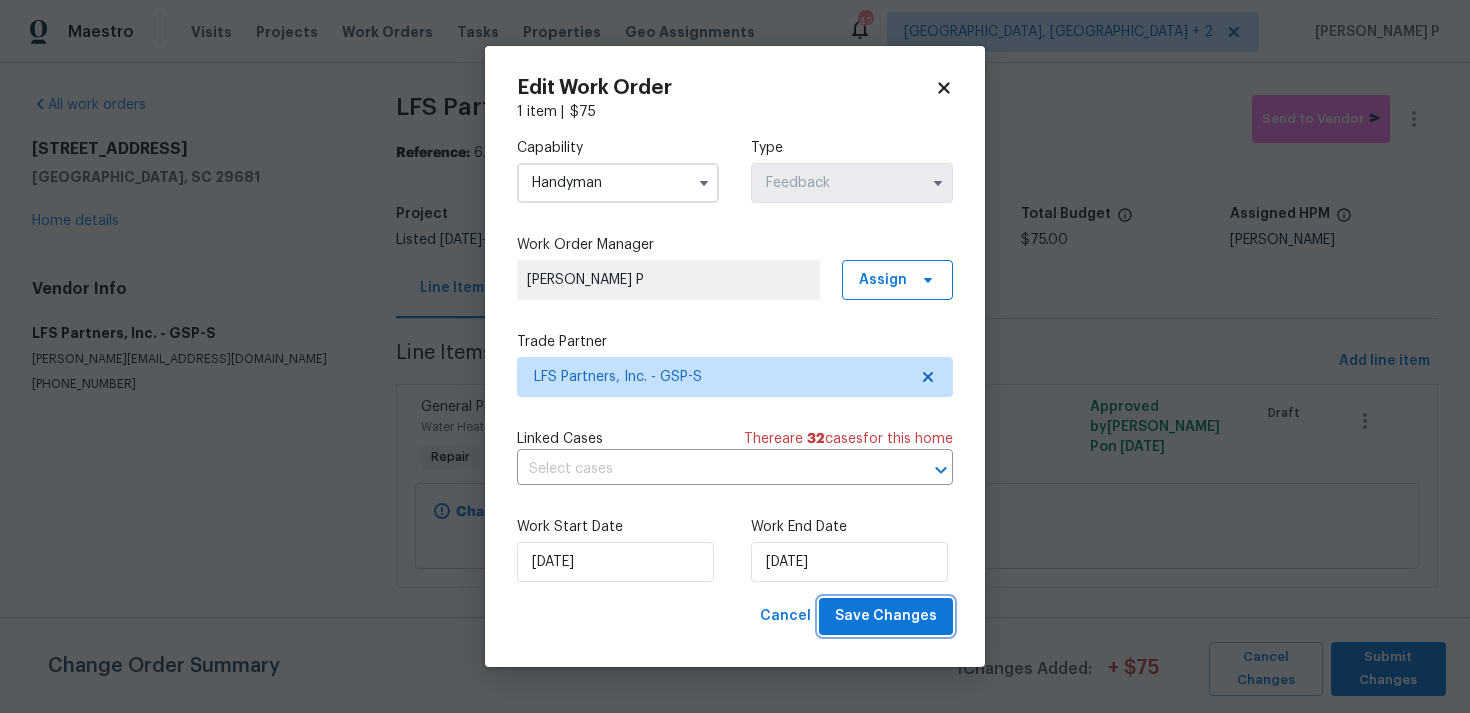 click on "Save Changes" at bounding box center [886, 616] 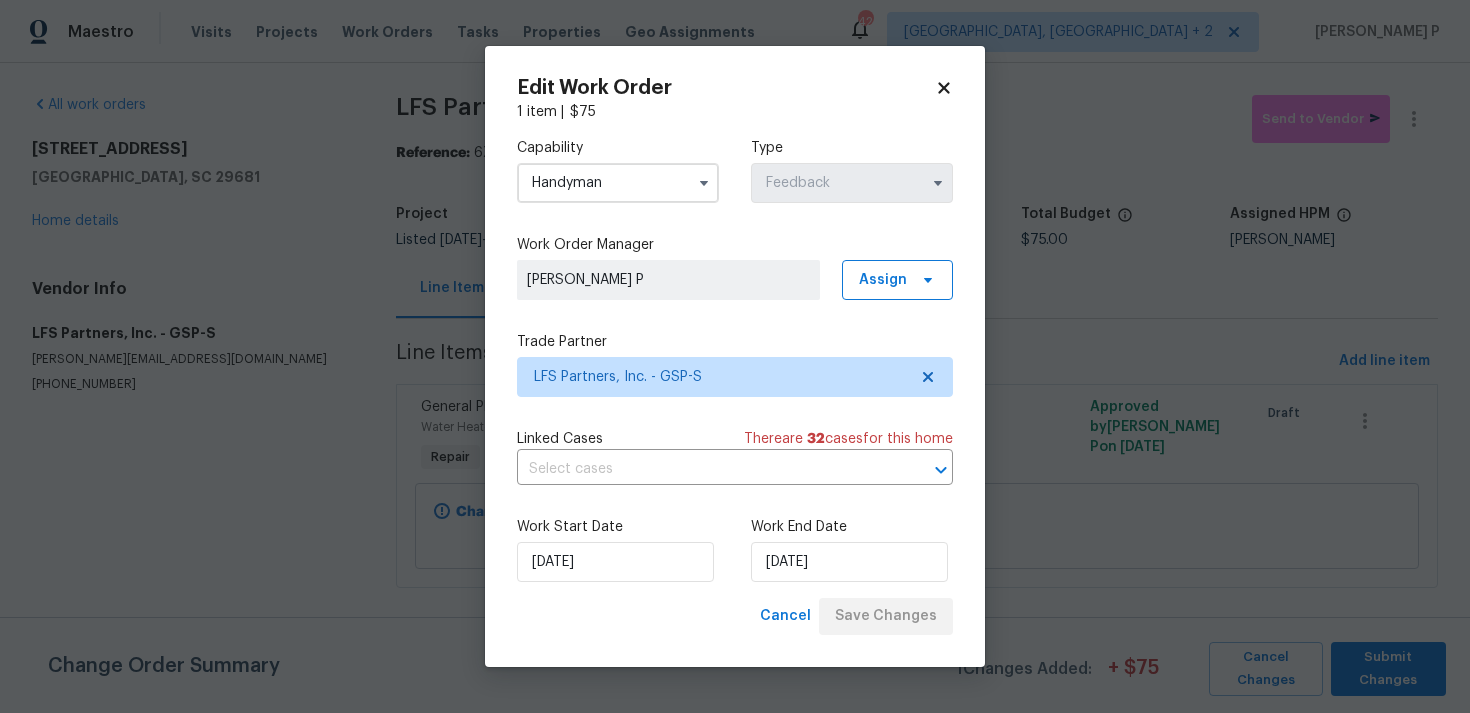 click on "Cancel Save Changes" at bounding box center [852, 616] 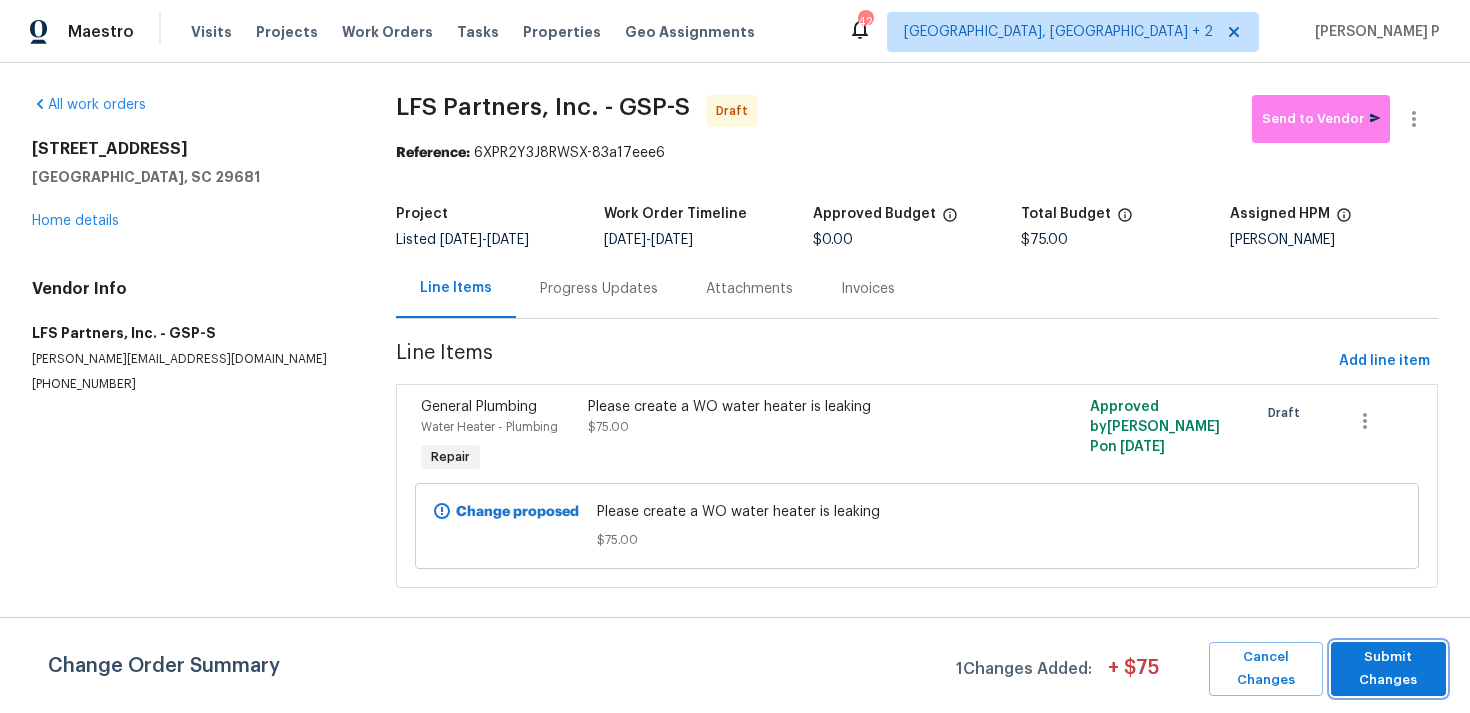 click on "Submit Changes" at bounding box center [1388, 669] 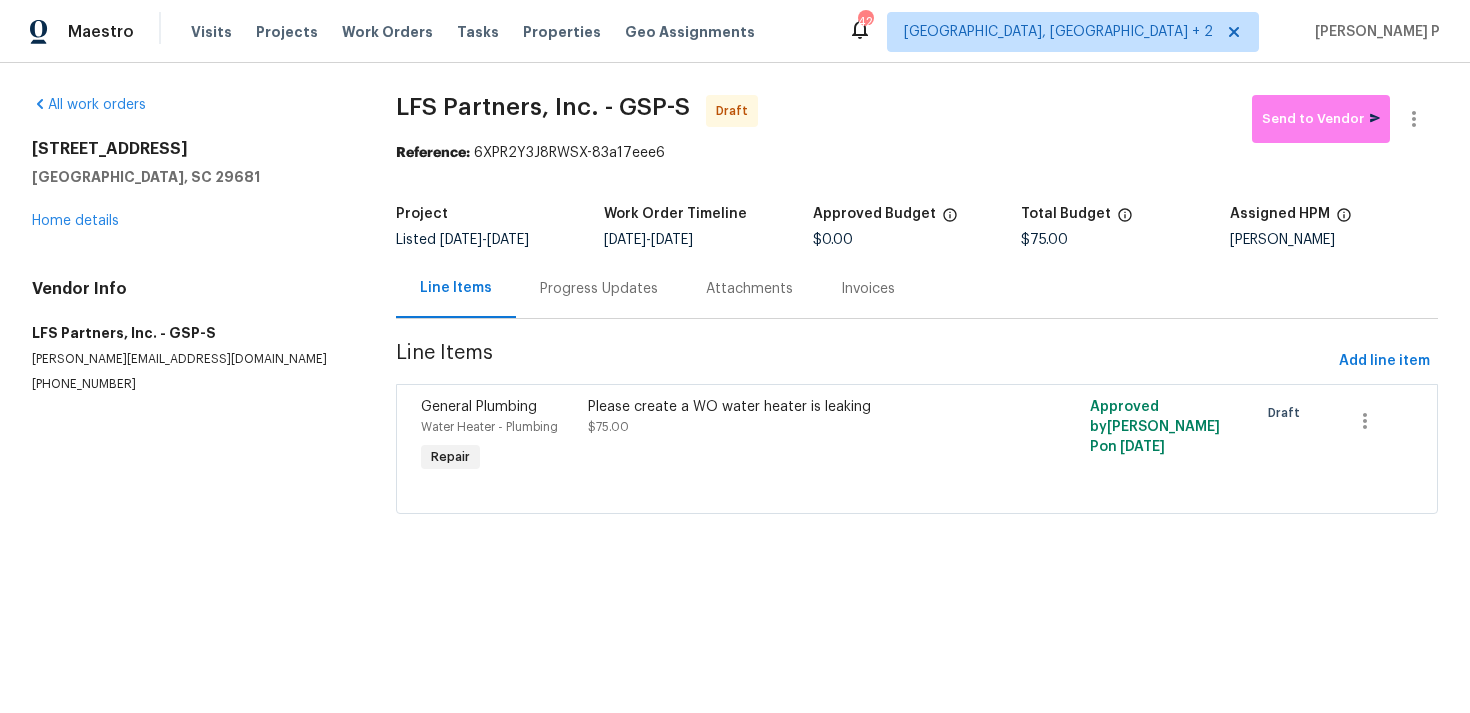 click on "Progress Updates" at bounding box center [599, 289] 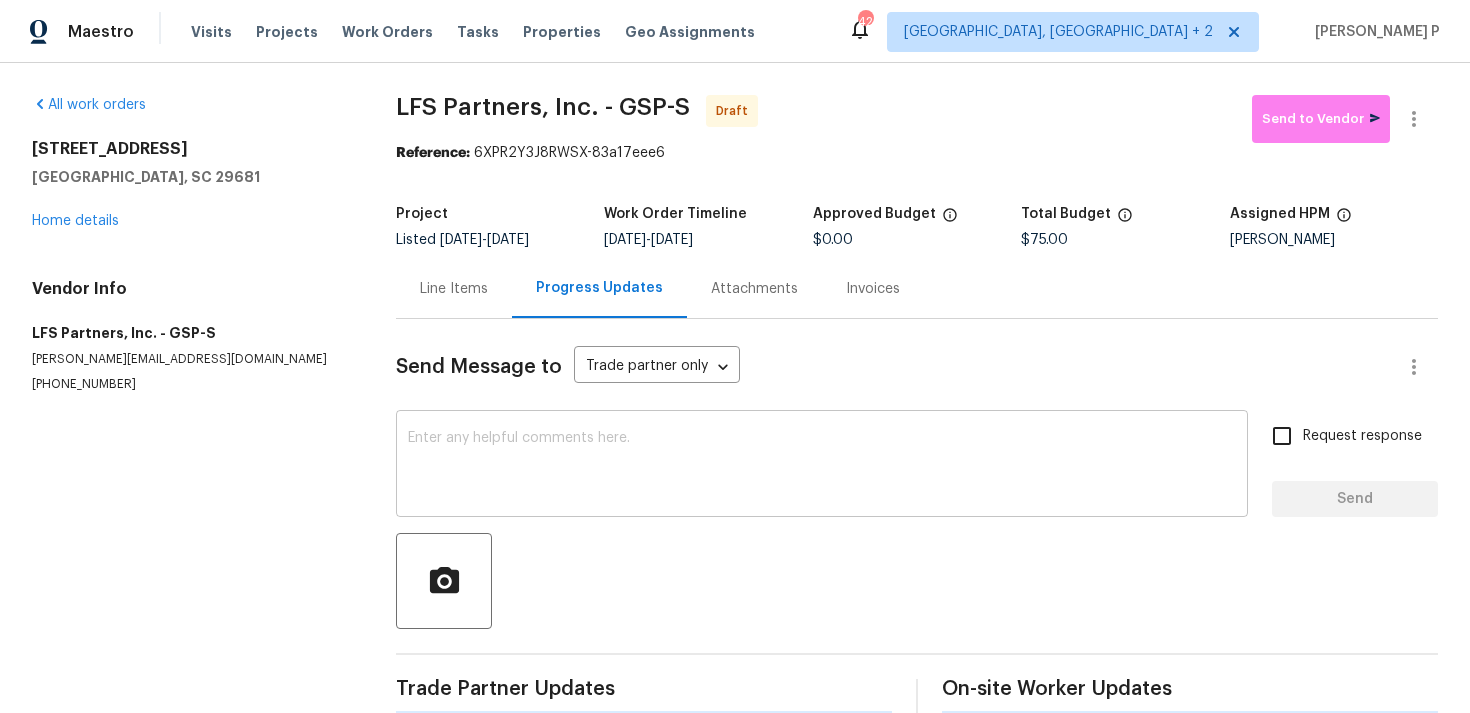 click at bounding box center [822, 466] 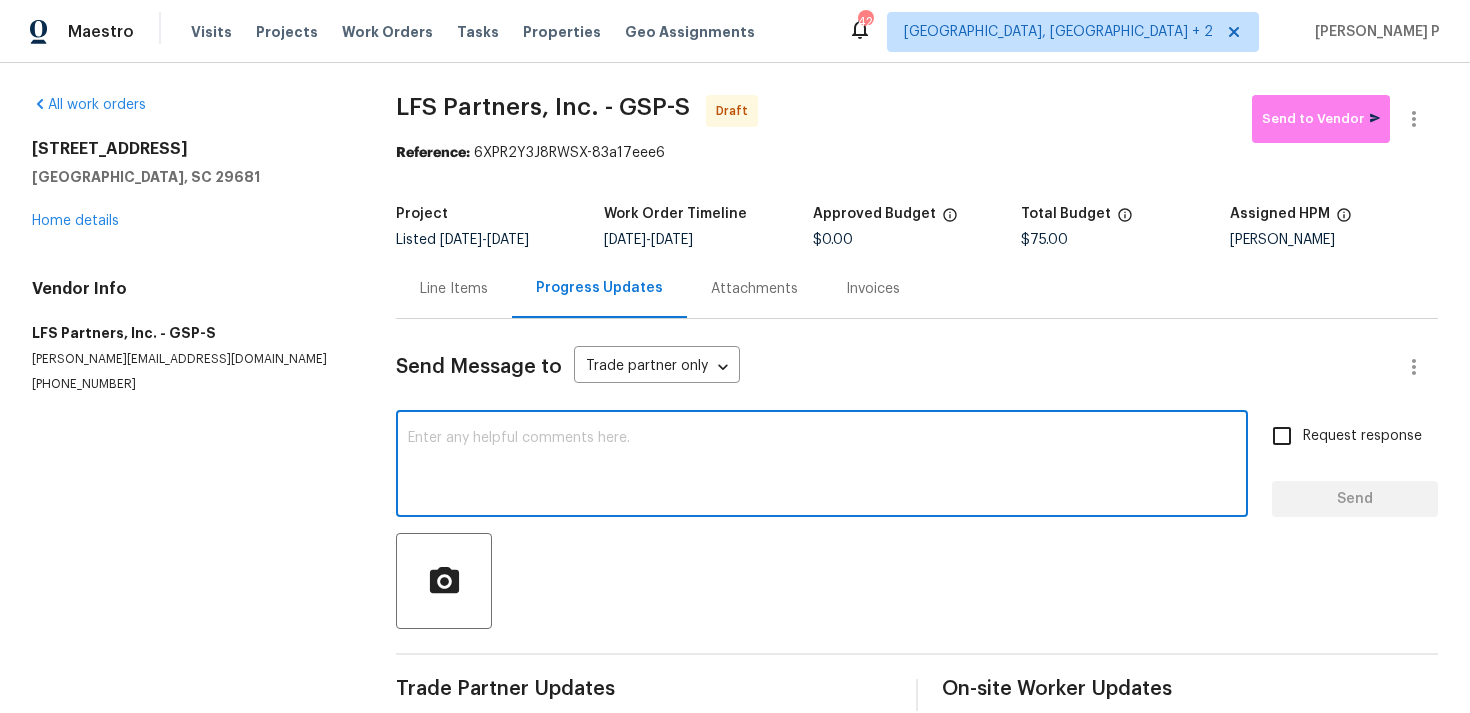 paste on "Hi, this is Ramyasri with Opendoor. I’m confirming you received the WO for the property at (Address). Please review and accept the WO within 24 hours and provide a schedule date. Please disregard the contact information for the HPM included in the WO. Our Centralised LWO Team is responsible for Listed WOs" 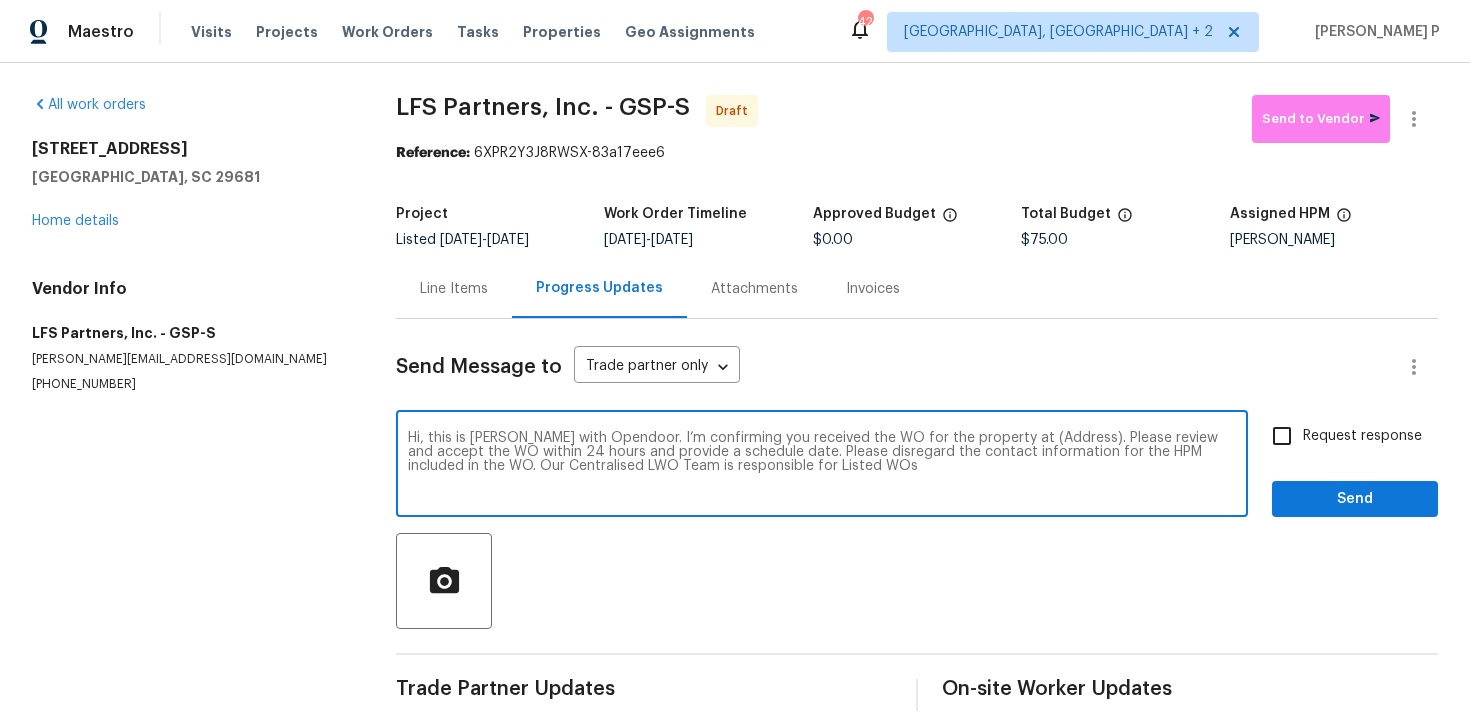 drag, startPoint x: 1003, startPoint y: 440, endPoint x: 1065, endPoint y: 431, distance: 62.649822 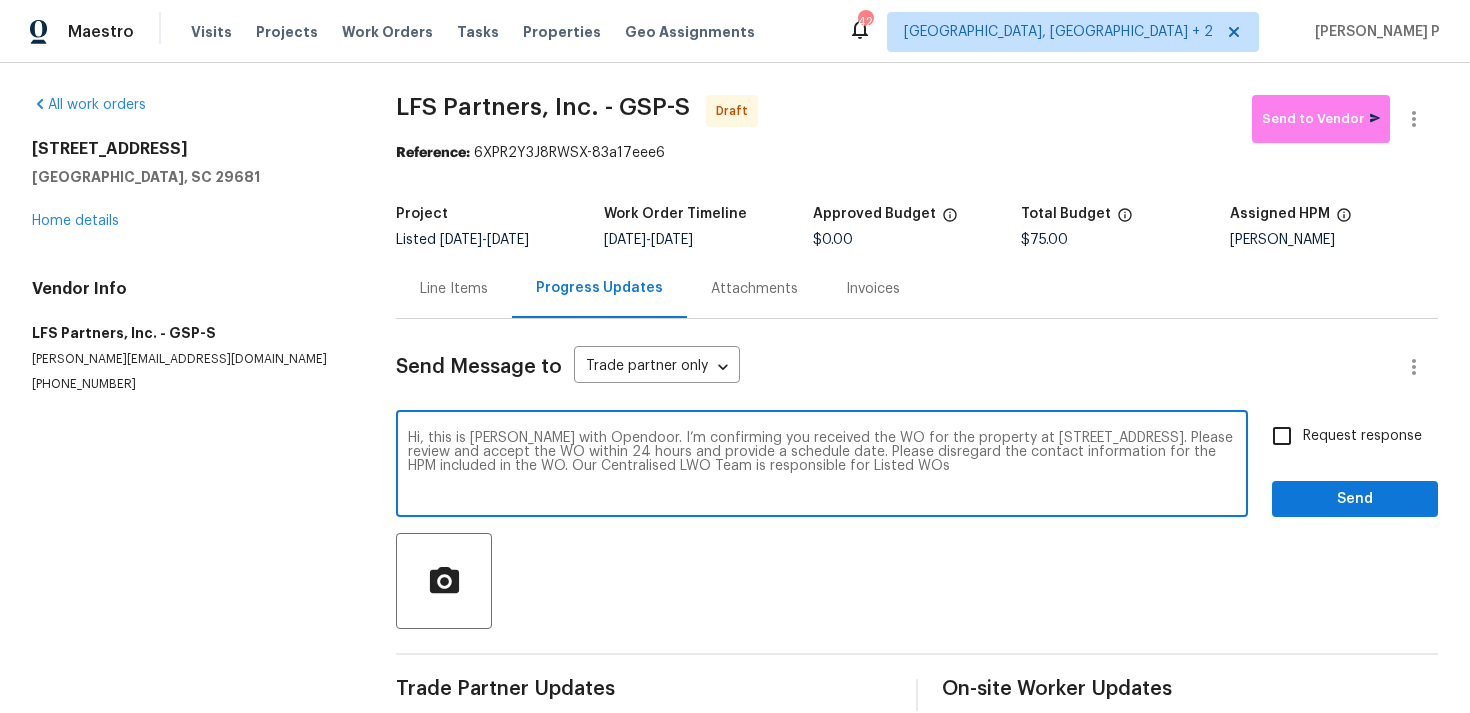 type on "Hi, this is Ramyasri with Opendoor. I’m confirming you received the WO for the property at 204 Kilsock Ct, Simpsonville, SC 29681. Please review and accept the WO within 24 hours and provide a schedule date. Please disregard the contact information for the HPM included in the WO. Our Centralised LWO Team is responsible for Listed WOs" 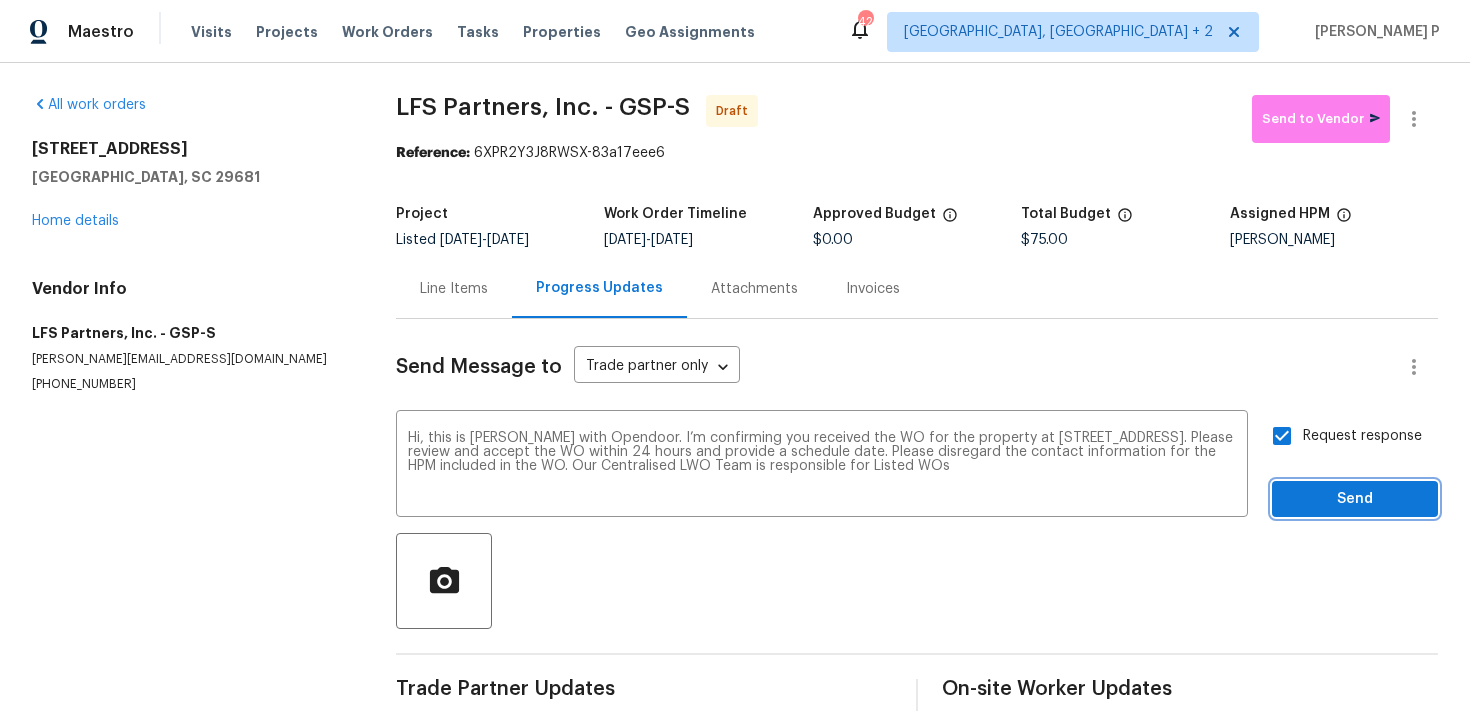 click on "Send" at bounding box center (1355, 499) 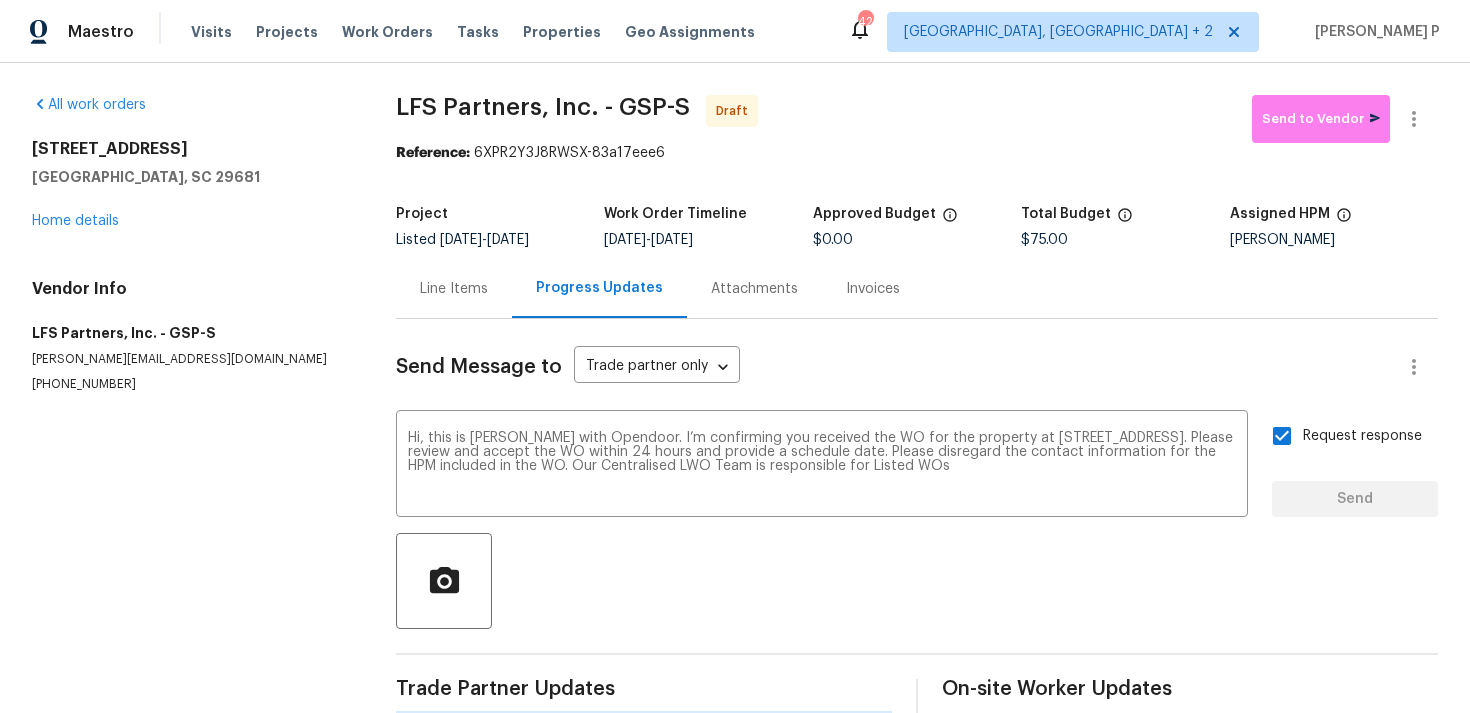 type 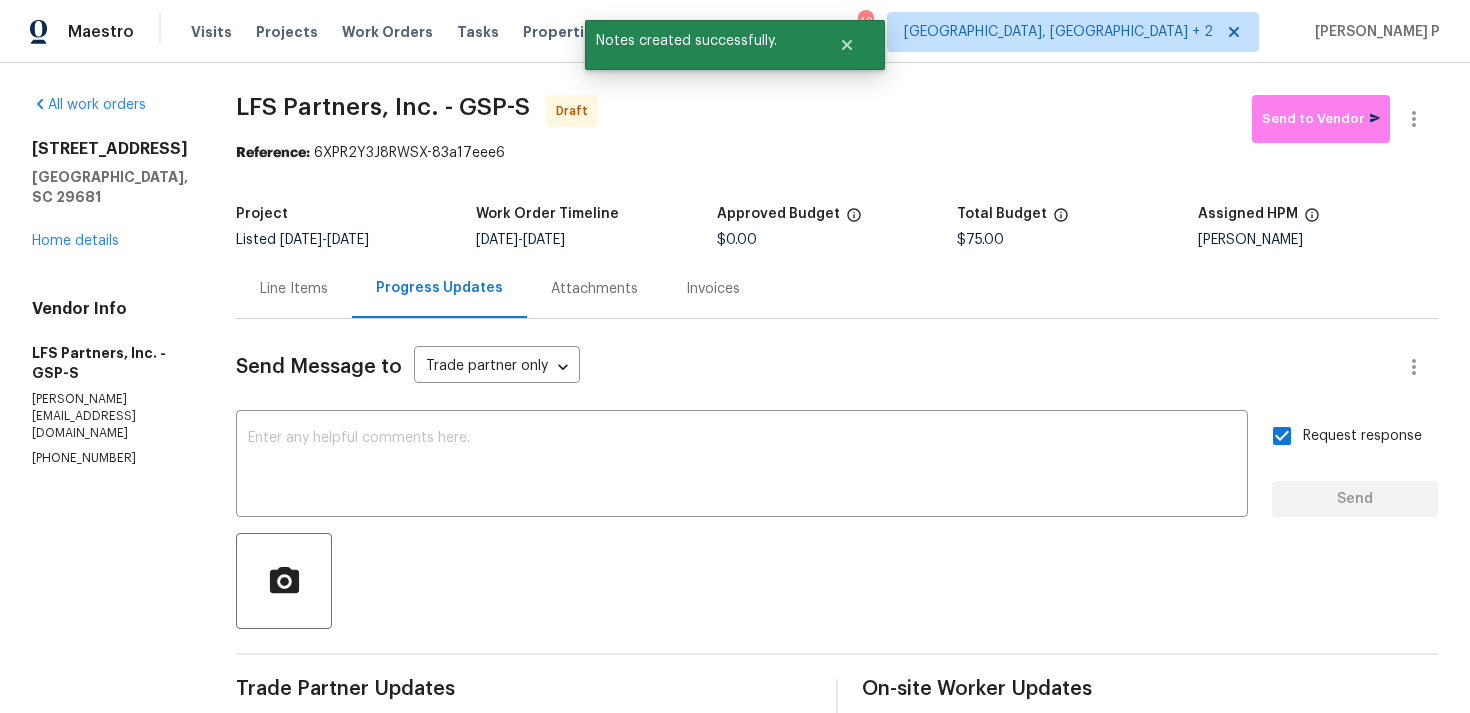 click on "Send Message to Trade partner only Trade partner only ​ x ​ Request response Send Trade Partner Updates Ramyasri P 07/10/2025 11:18 AM Hi, this is Ramyasri with Opendoor. I’m confirming you received the WO for the property at 204 Kilsock Ct, Simpsonville, SC 29681. Please review and accept the WO within 24 hours and provide a schedule date. Please disregard the contact information for the HPM included in the WO. Our Centralised LWO Team is responsible for Listed WOs On-site Worker Updates" at bounding box center (837, 584) 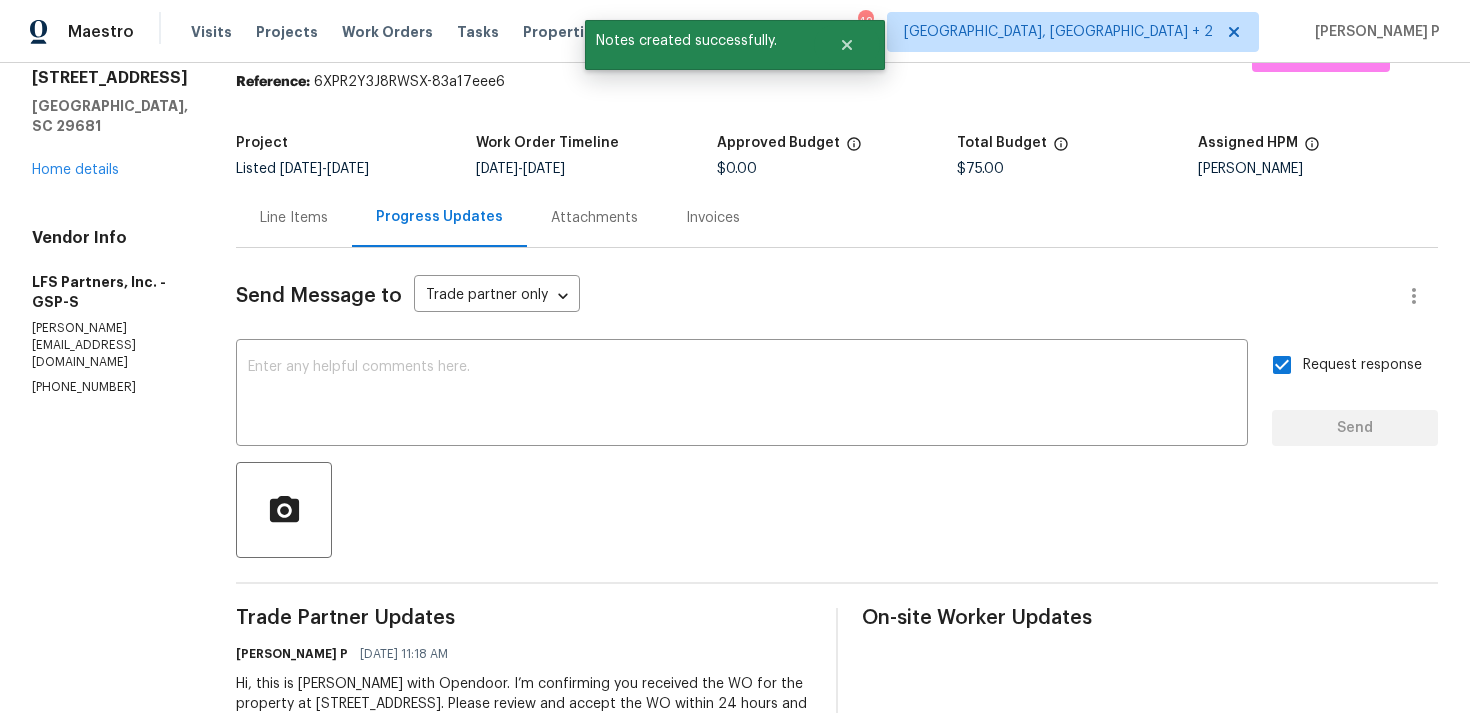scroll, scrollTop: 0, scrollLeft: 0, axis: both 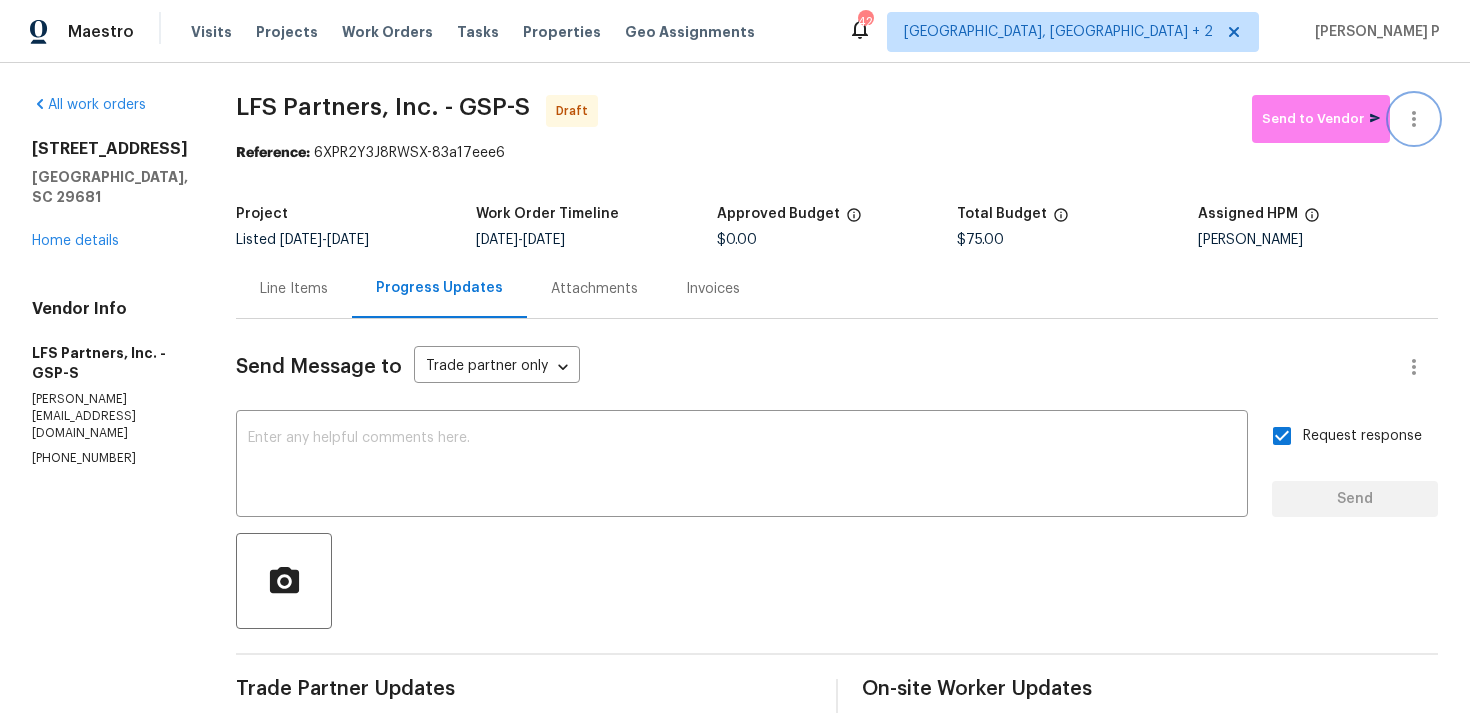 click 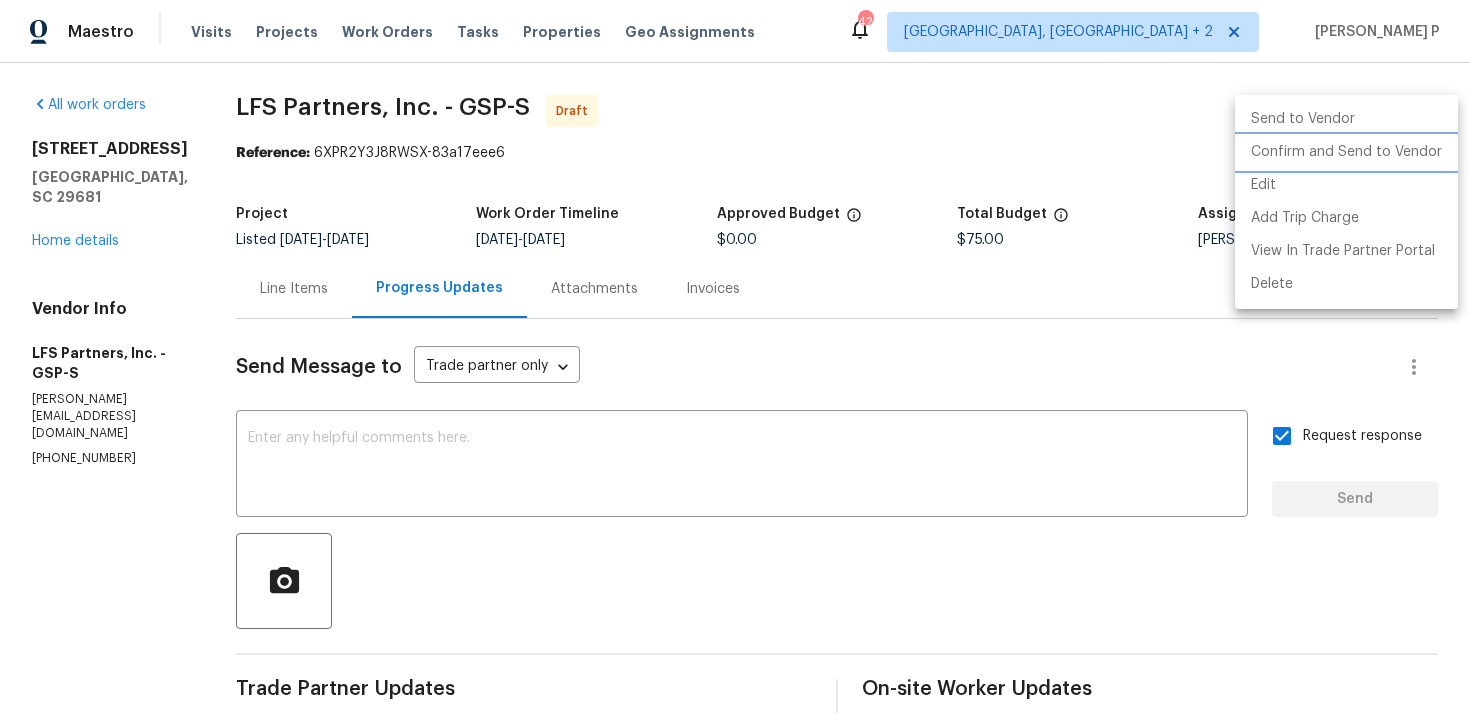 click on "Confirm and Send to Vendor" at bounding box center (1346, 152) 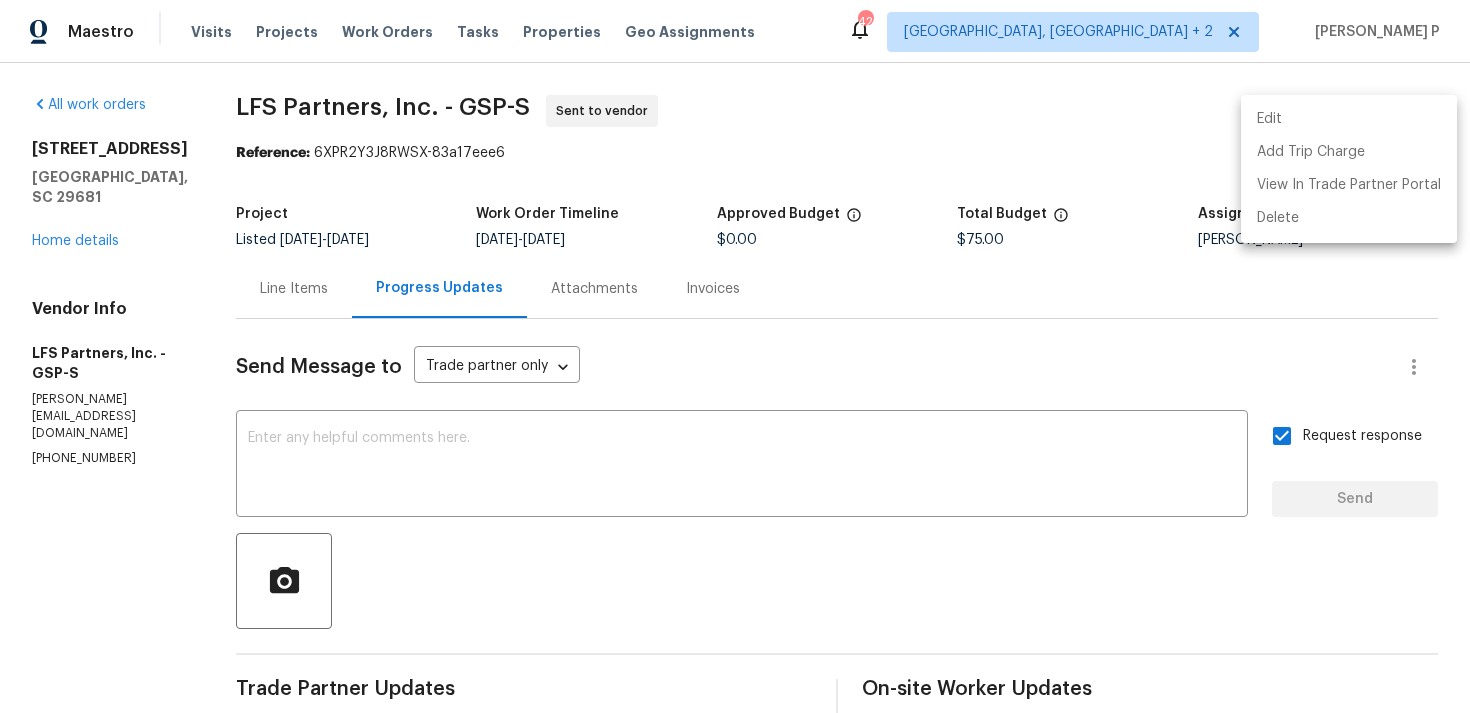 click at bounding box center (735, 356) 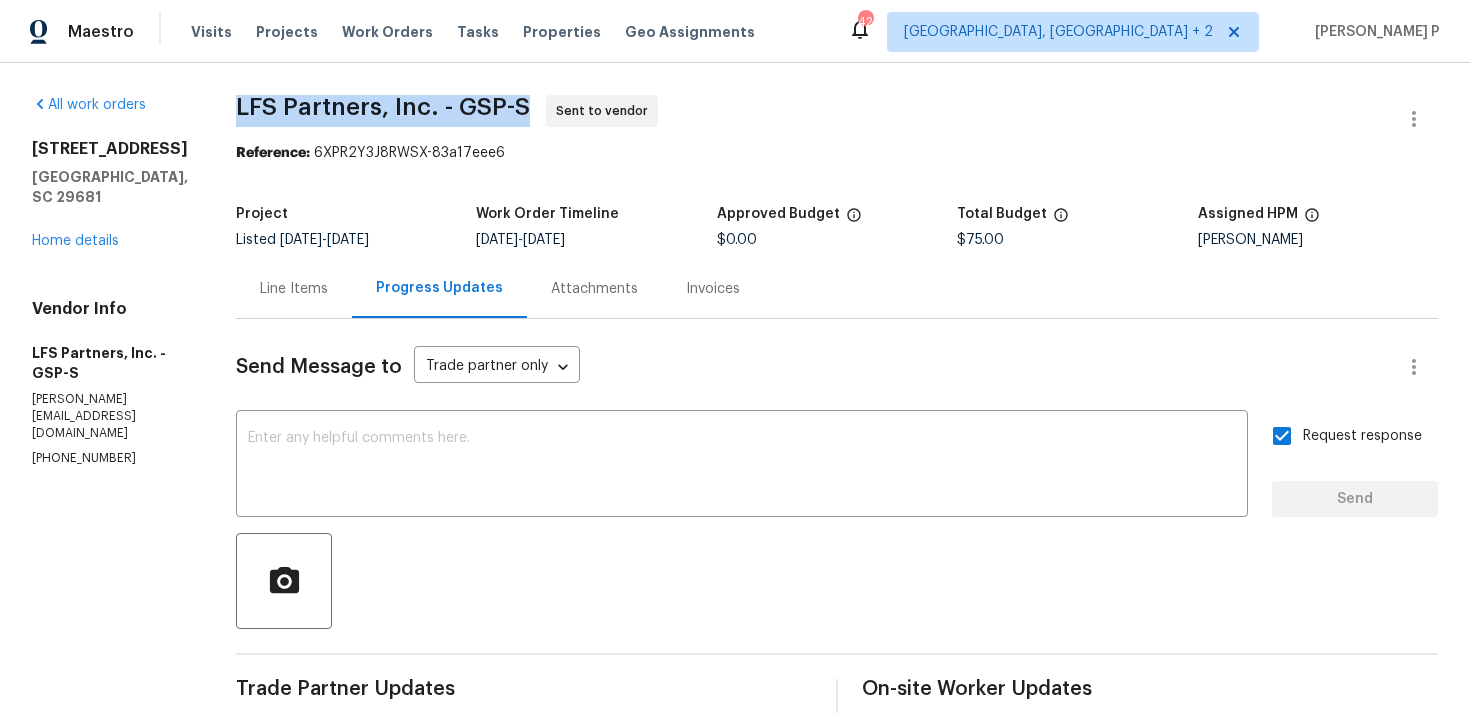 drag, startPoint x: 233, startPoint y: 102, endPoint x: 535, endPoint y: 99, distance: 302.0149 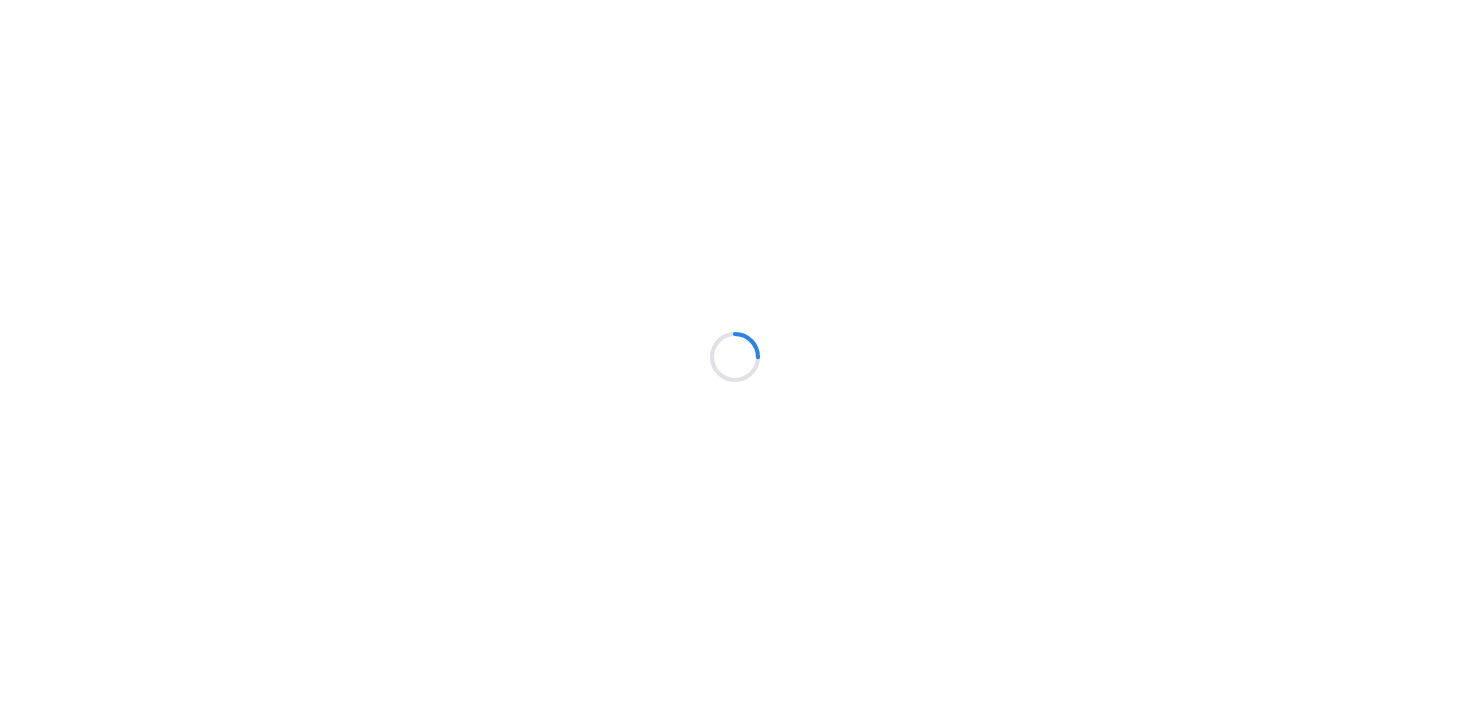 scroll, scrollTop: 0, scrollLeft: 0, axis: both 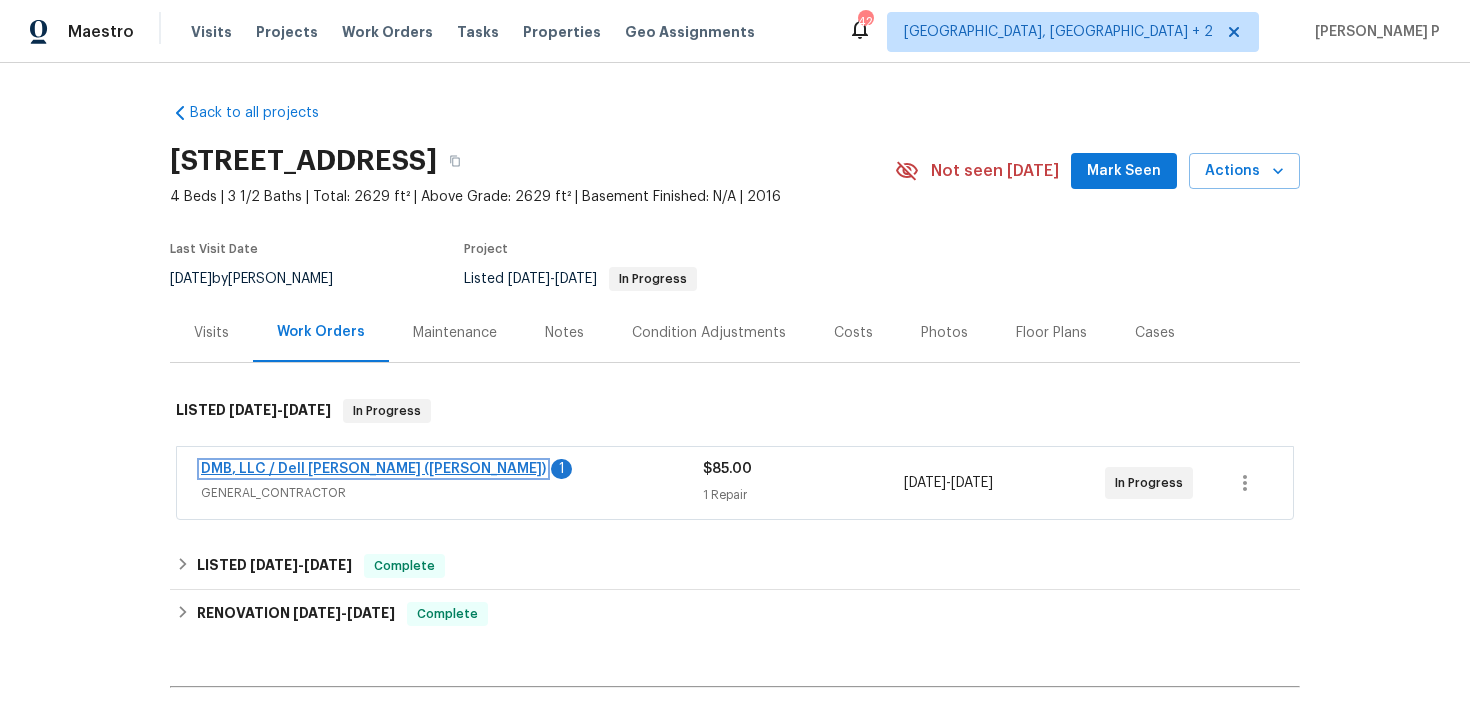 click on "DMB, LLC / Dell [PERSON_NAME] ([PERSON_NAME])" at bounding box center [373, 469] 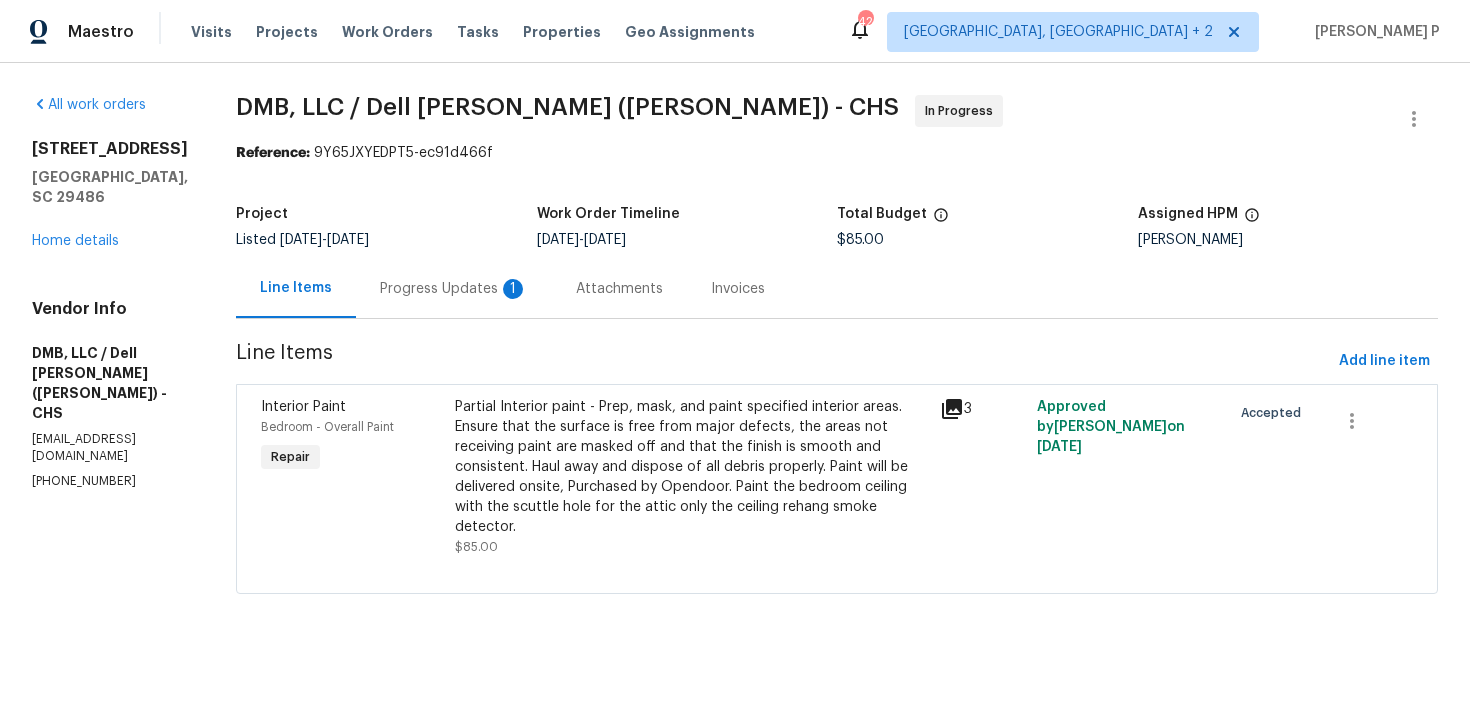click on "[STREET_ADDRESS][PERSON_NAME] Home details" at bounding box center (110, 195) 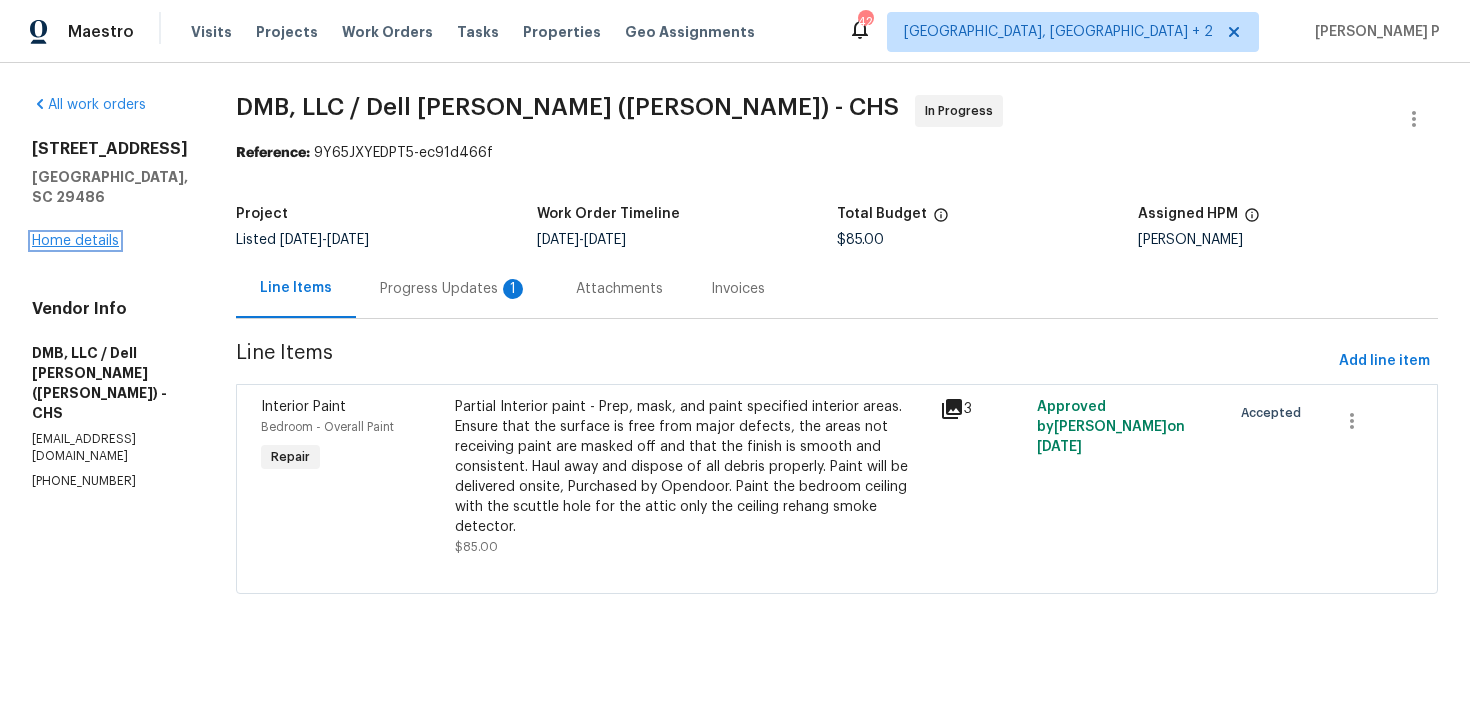 click on "Home details" at bounding box center (75, 241) 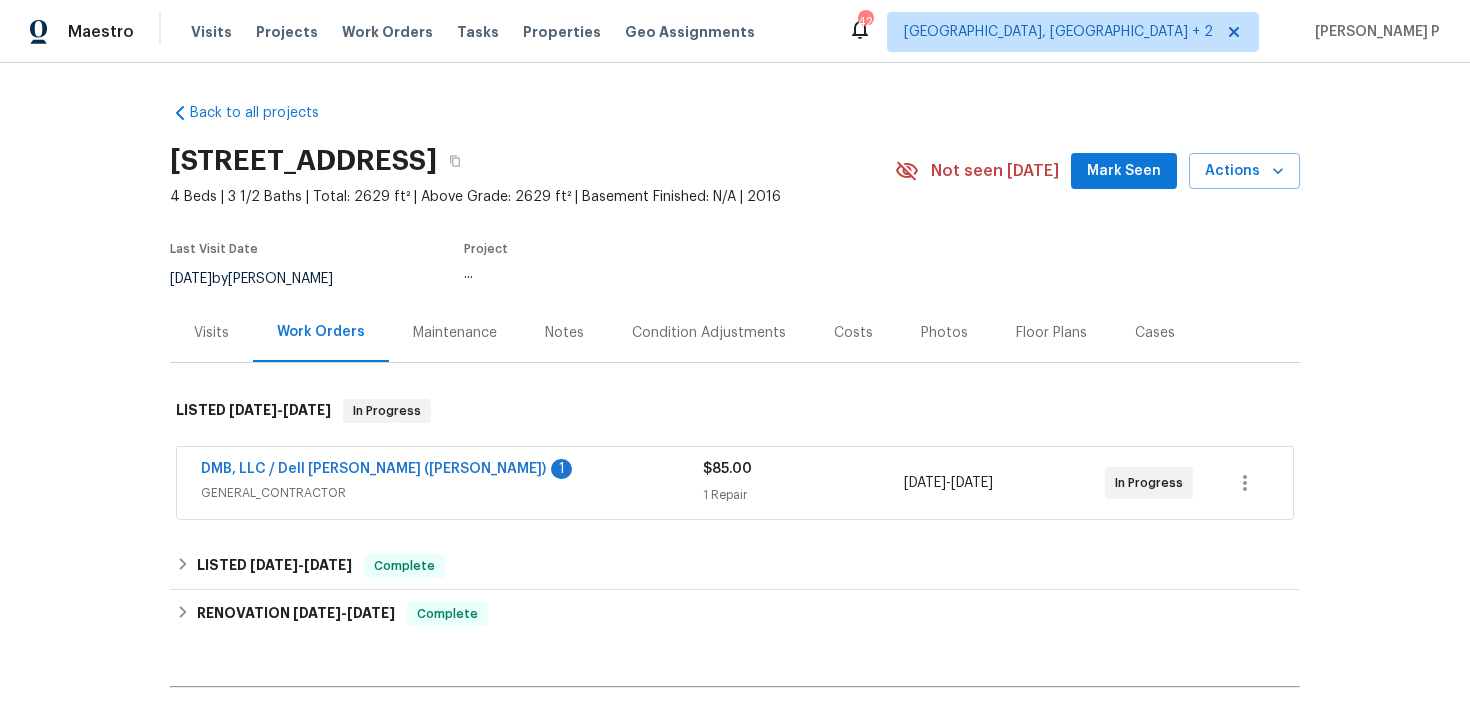 scroll, scrollTop: 231, scrollLeft: 0, axis: vertical 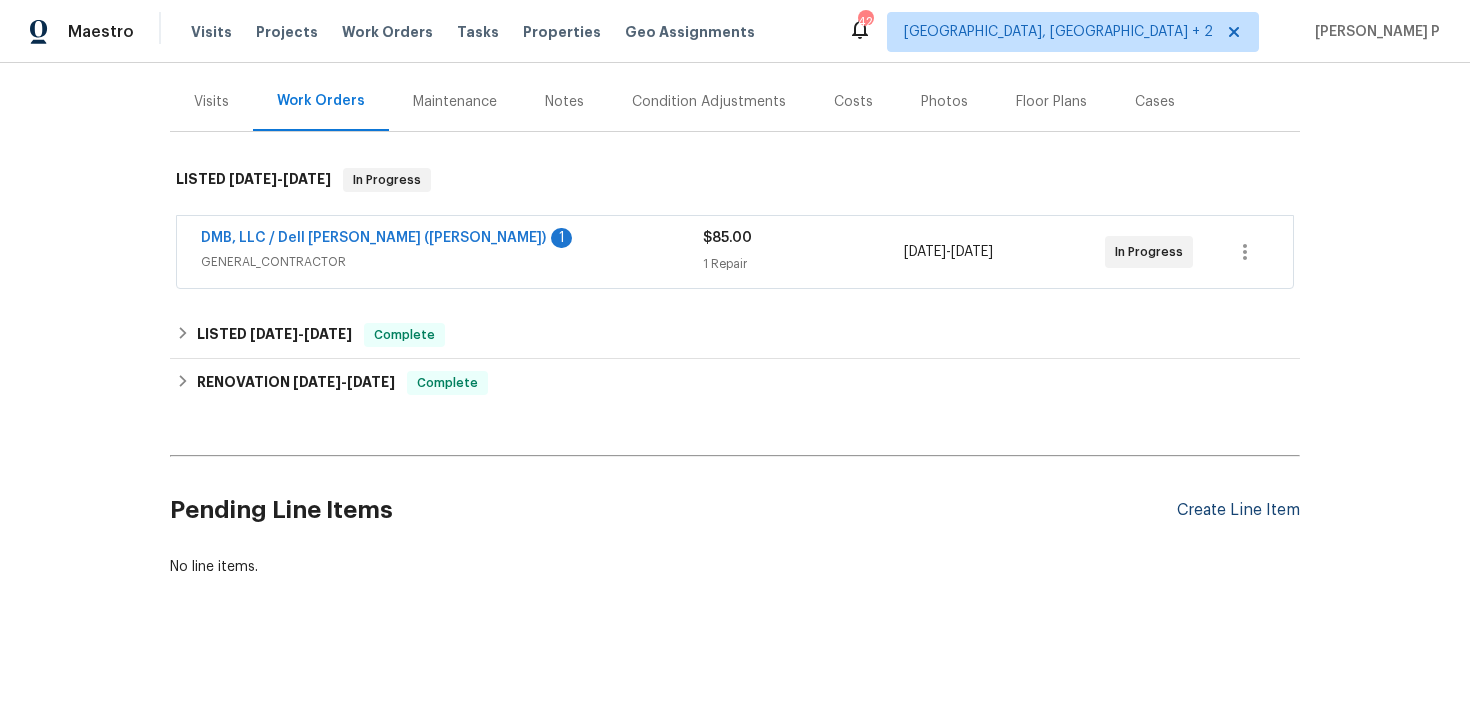 click on "Create Line Item" at bounding box center [1238, 510] 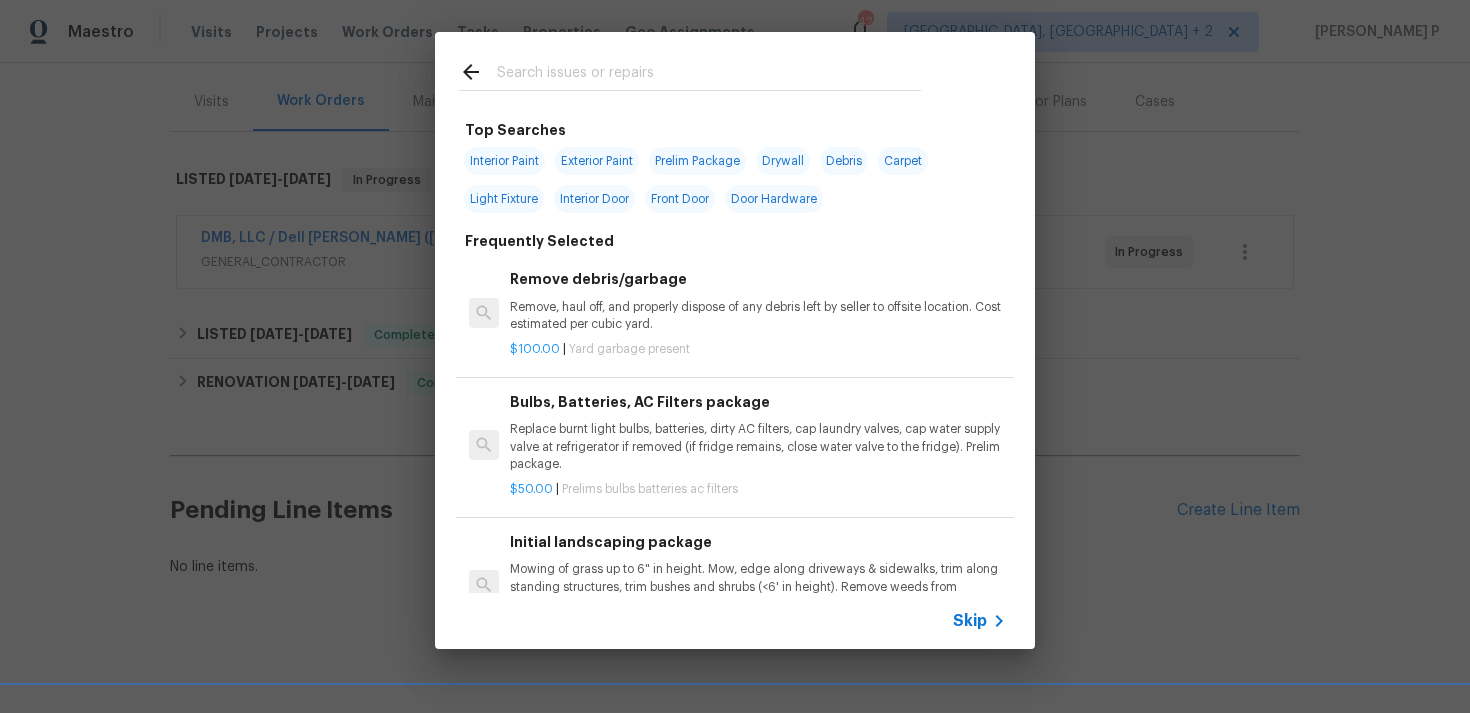 click 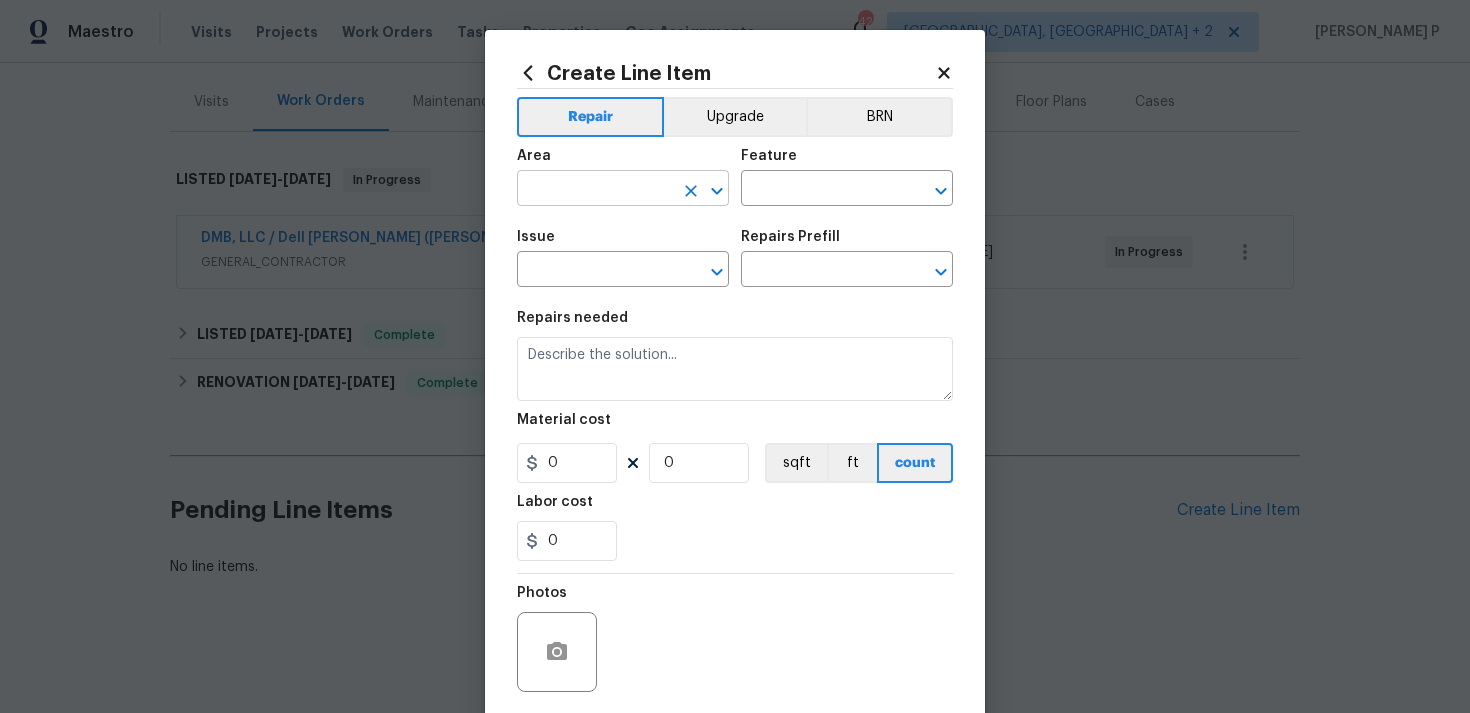 click at bounding box center [595, 190] 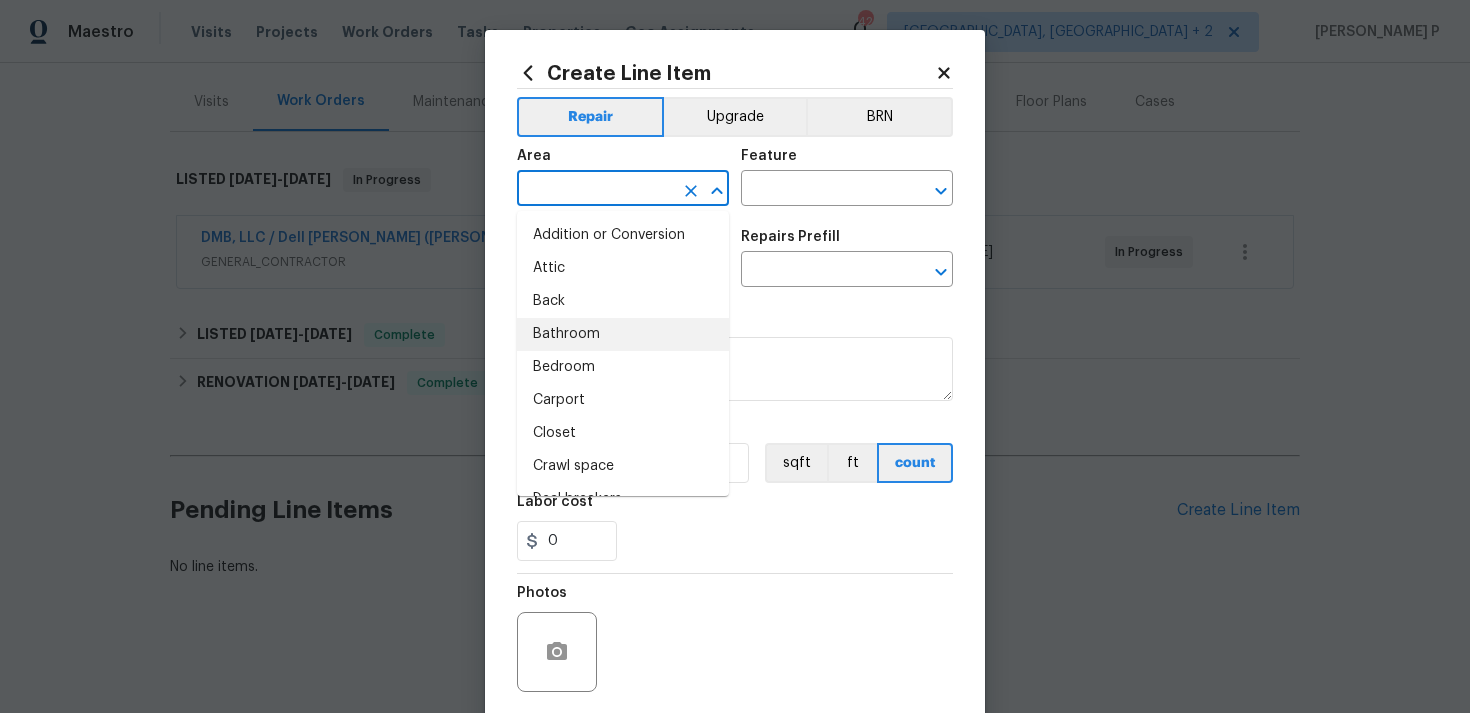click on "Bathroom" at bounding box center (623, 334) 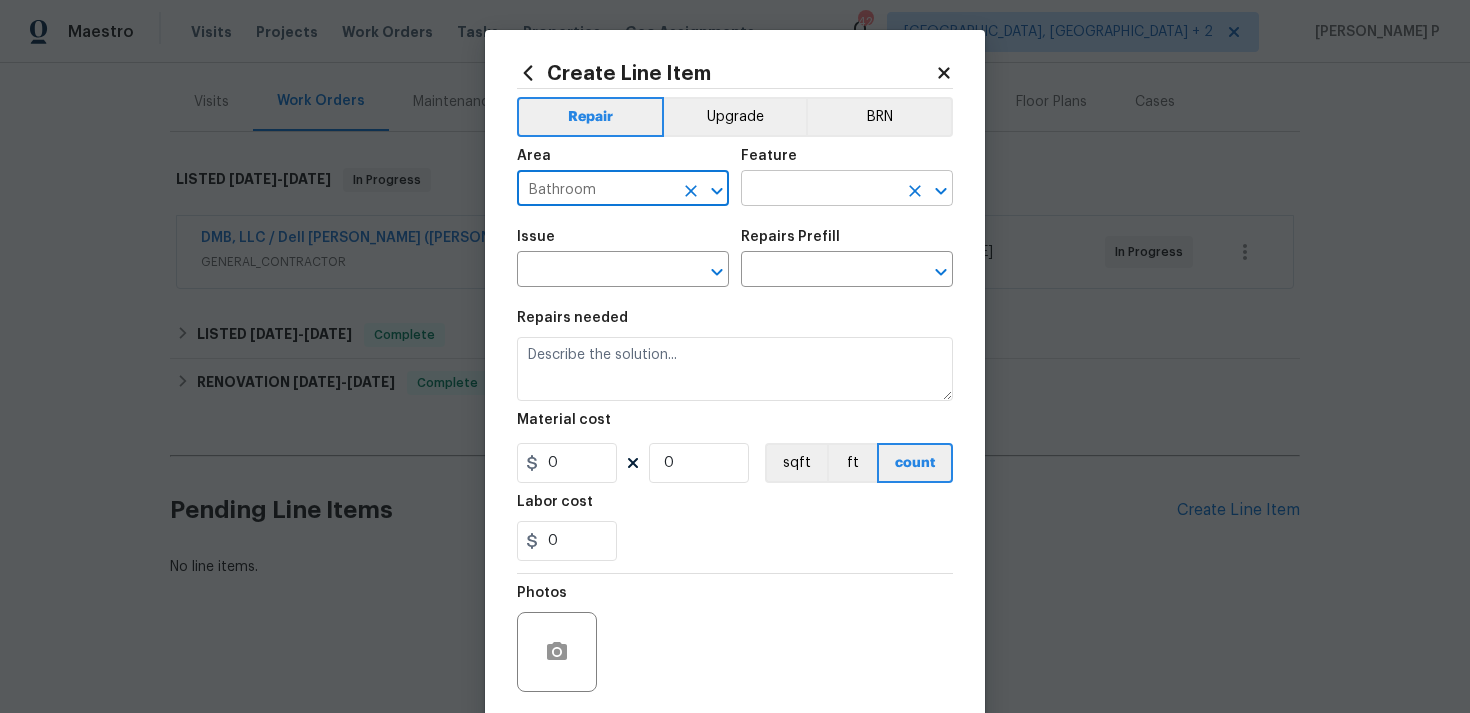 click at bounding box center [819, 190] 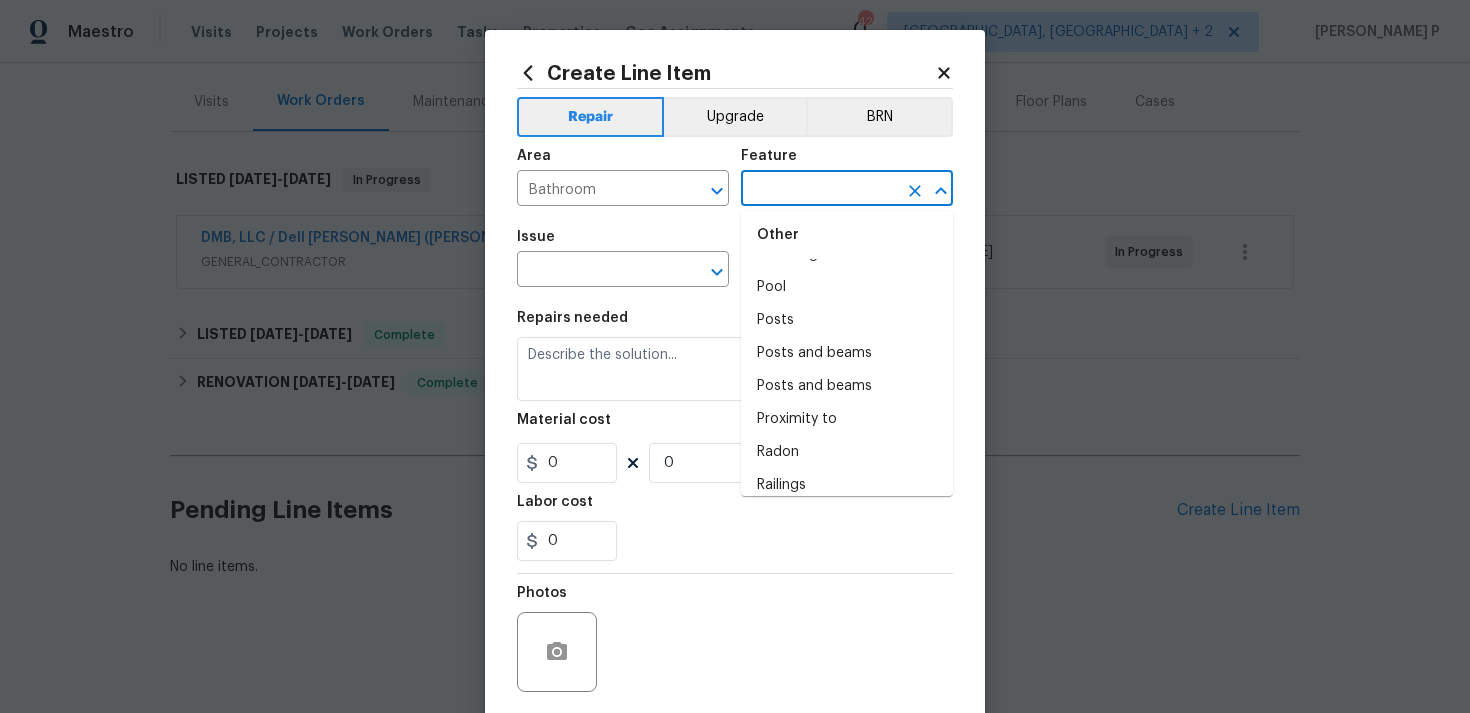 scroll, scrollTop: 3577, scrollLeft: 0, axis: vertical 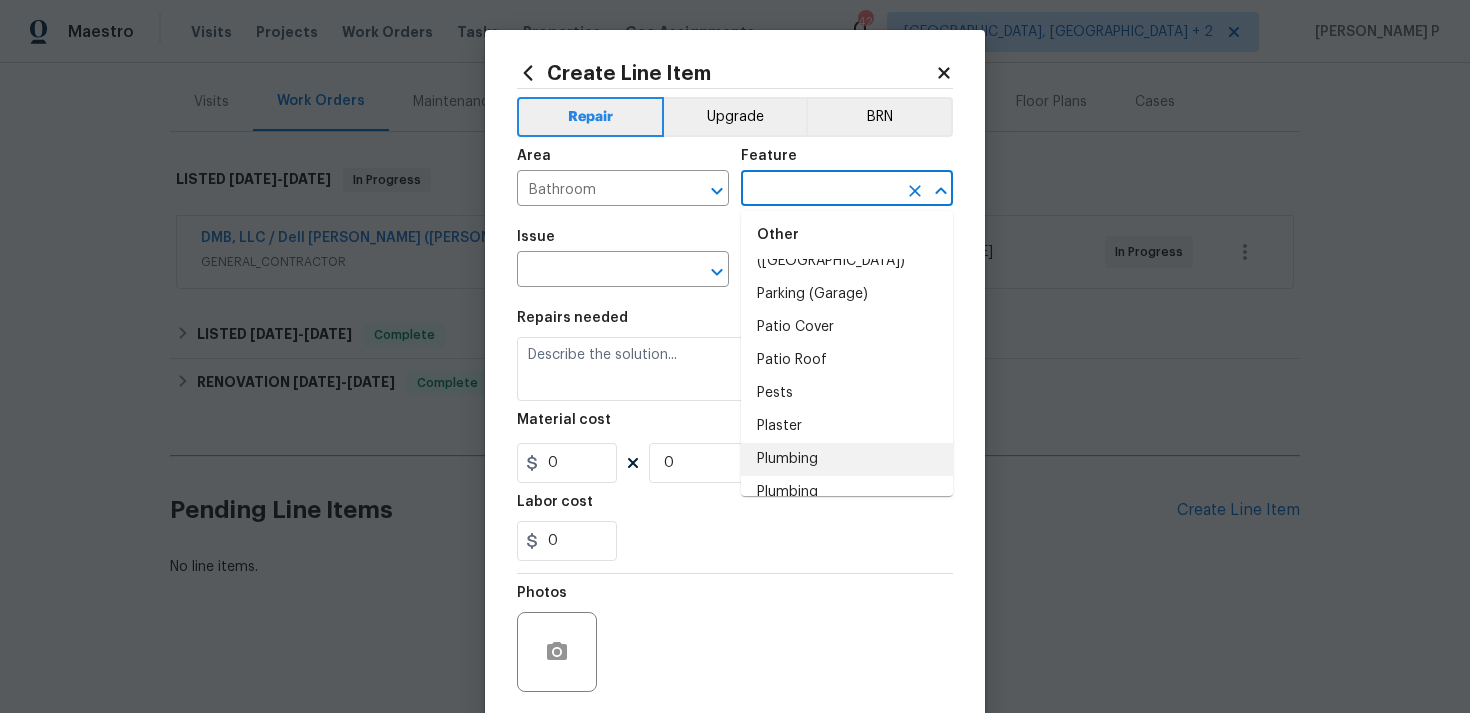 click on "Plumbing" at bounding box center (847, 459) 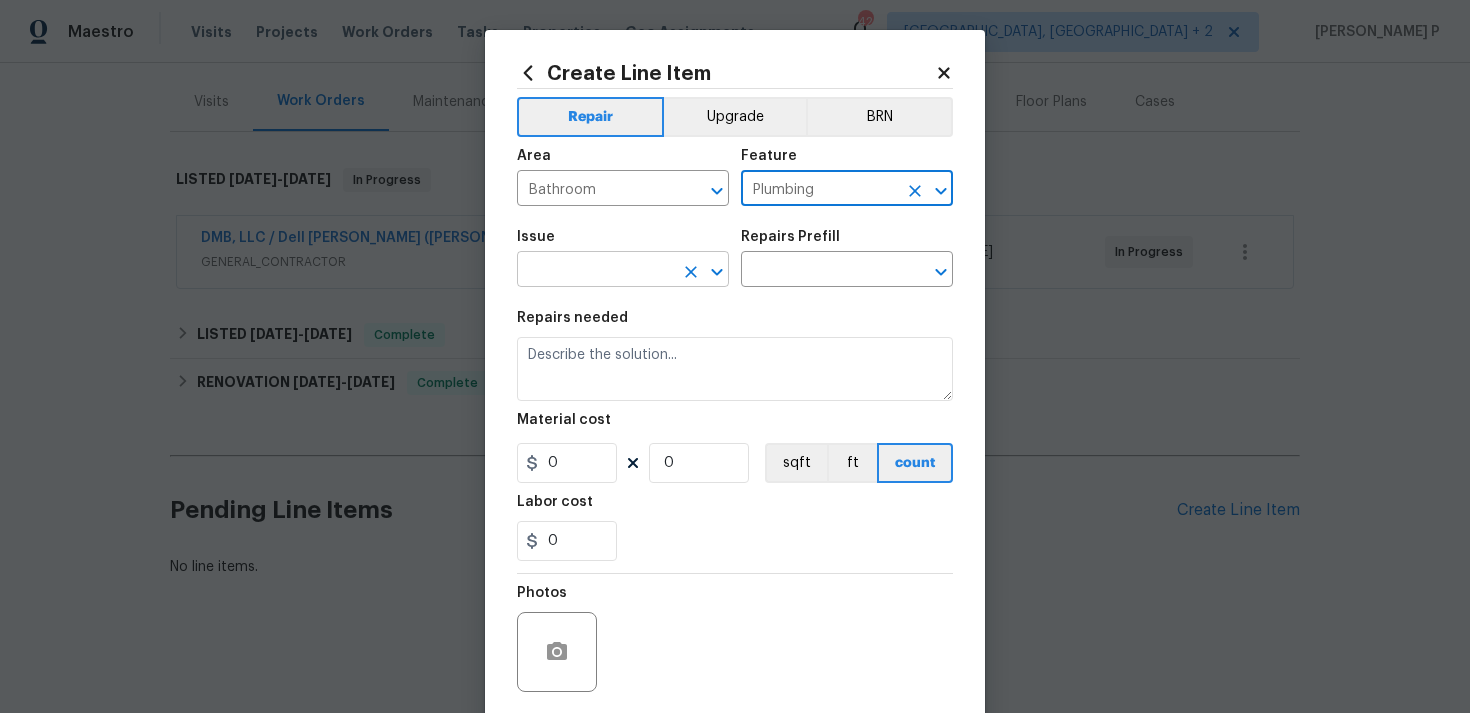 click at bounding box center [595, 271] 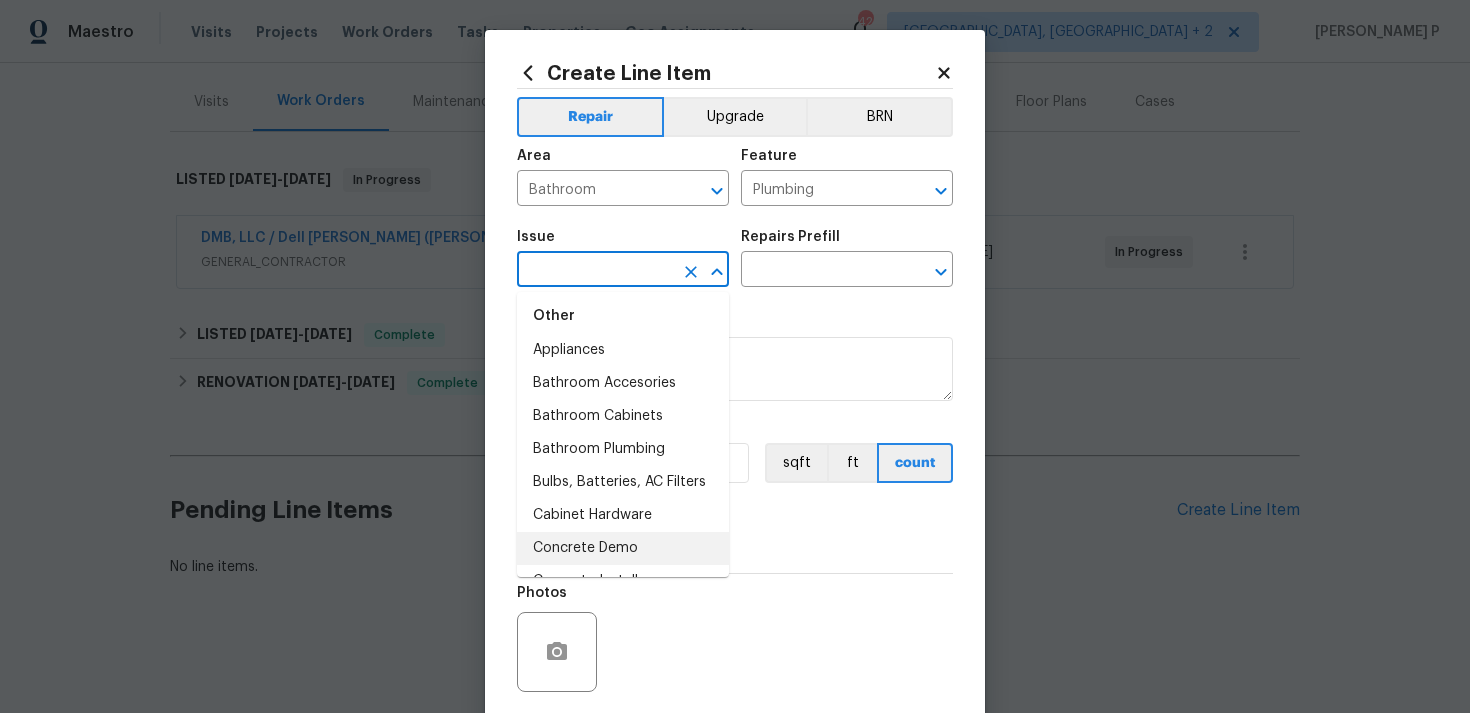 scroll, scrollTop: 361, scrollLeft: 0, axis: vertical 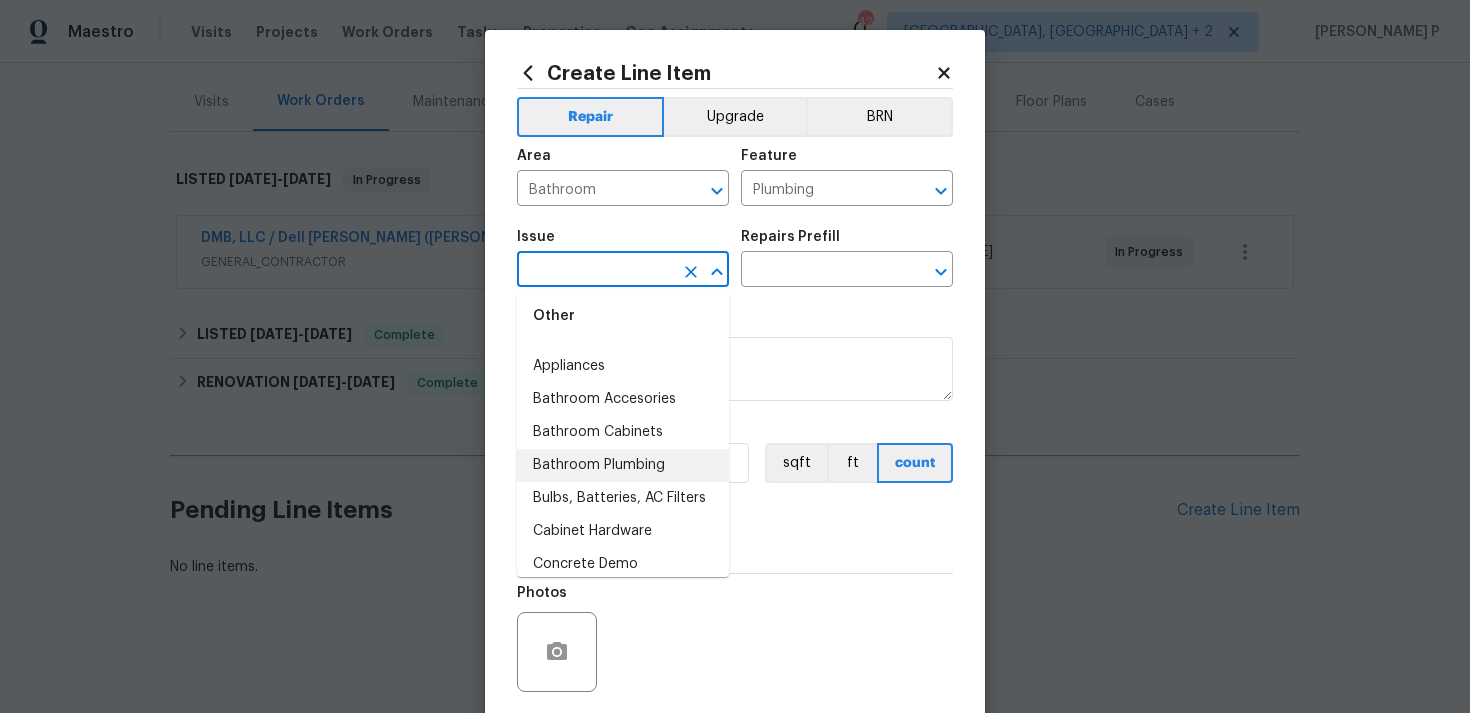 click on "Bathroom Plumbing" at bounding box center (623, 465) 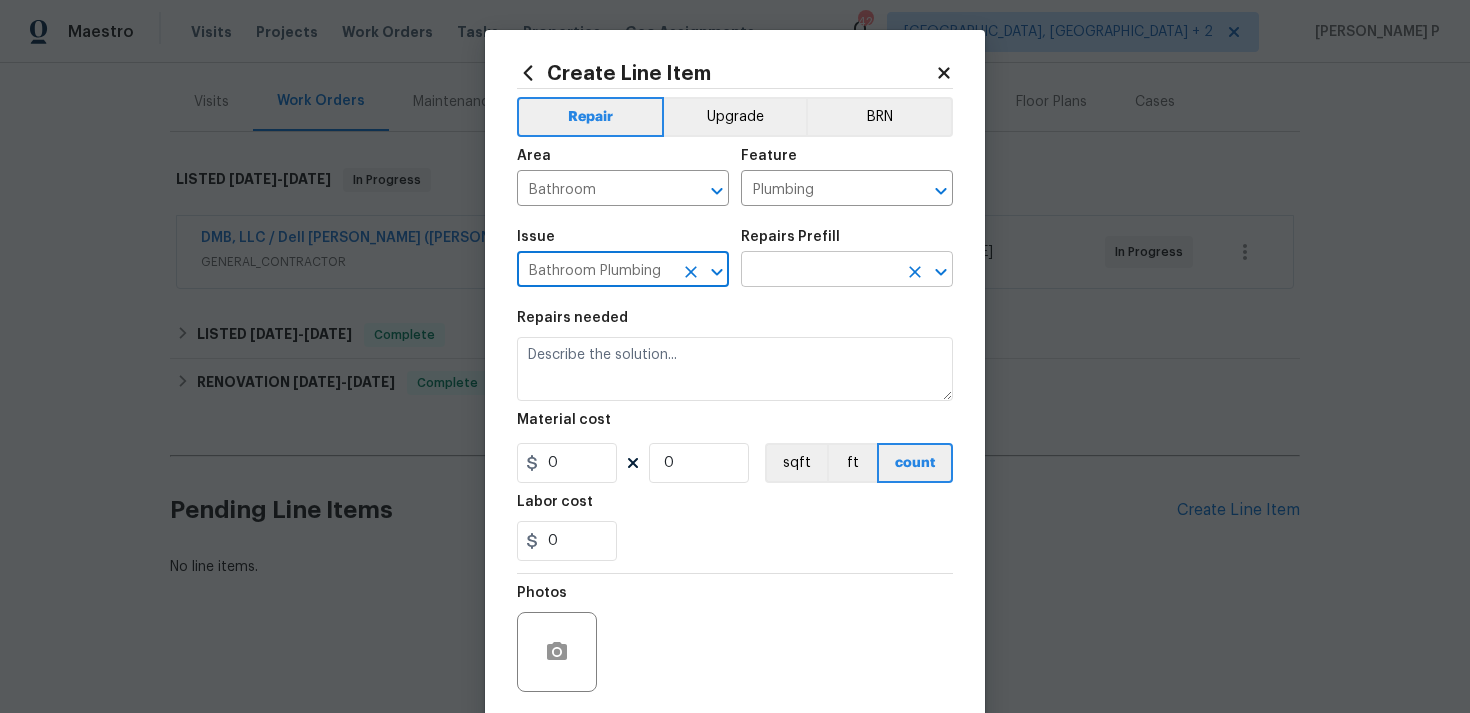 click at bounding box center [819, 271] 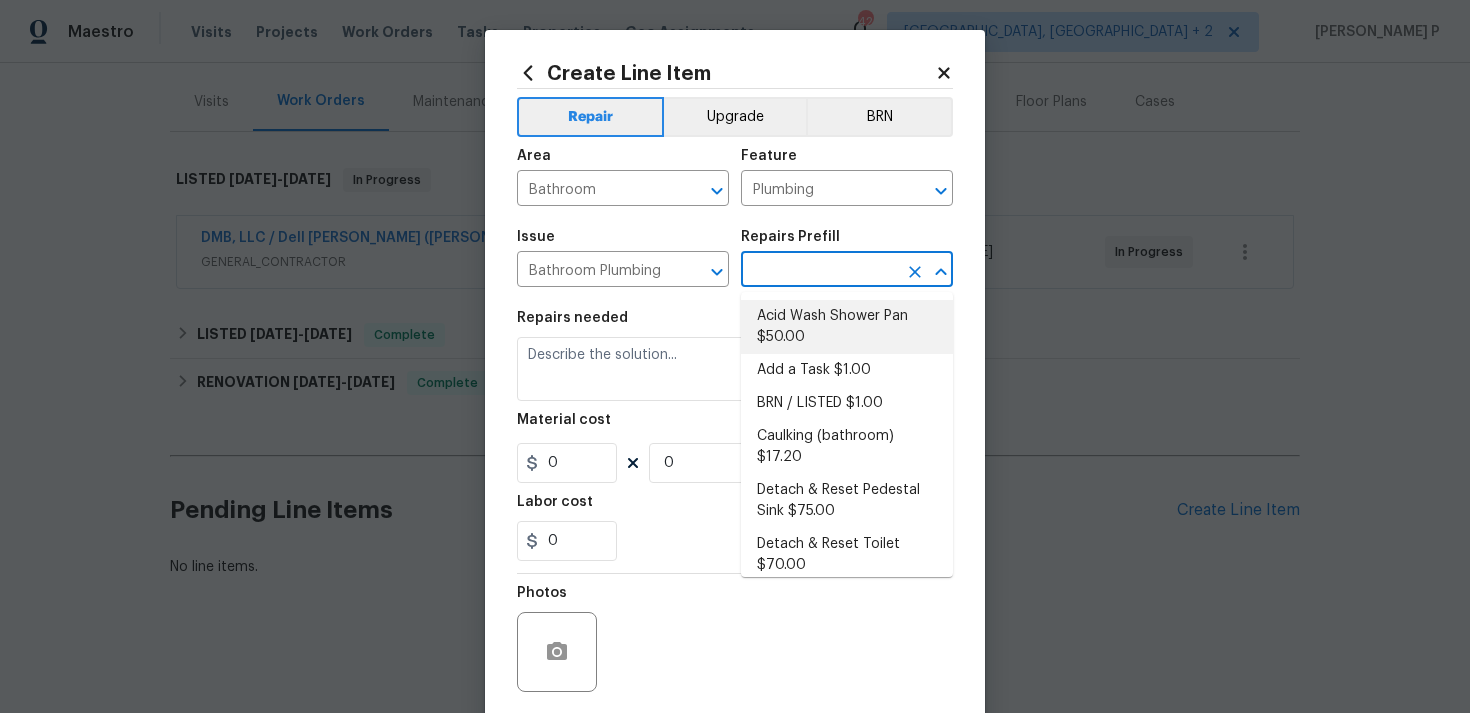 click on "Acid Wash Shower Pan $50.00" at bounding box center (847, 327) 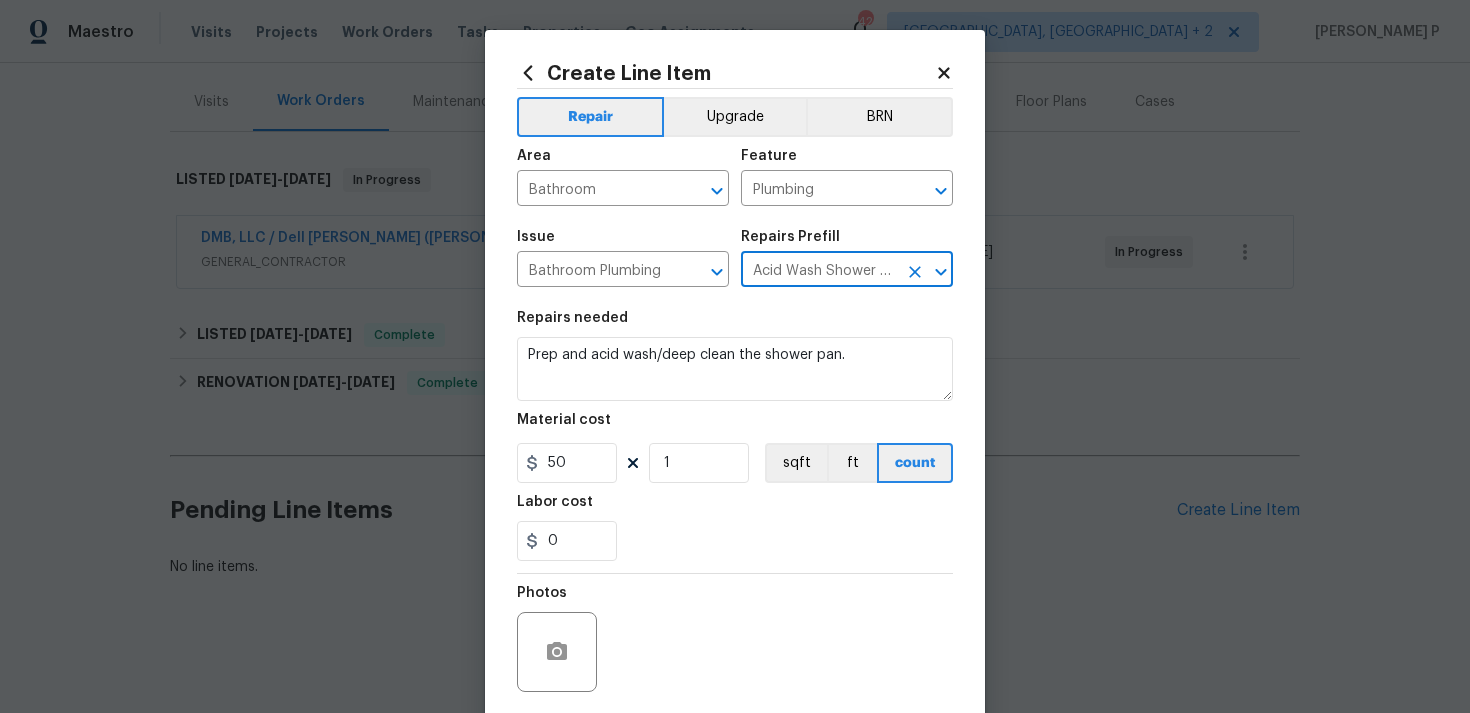 click on "Issue Bathroom Plumbing ​ Repairs Prefill Acid Wash Shower Pan $50.00 ​" at bounding box center [735, 258] 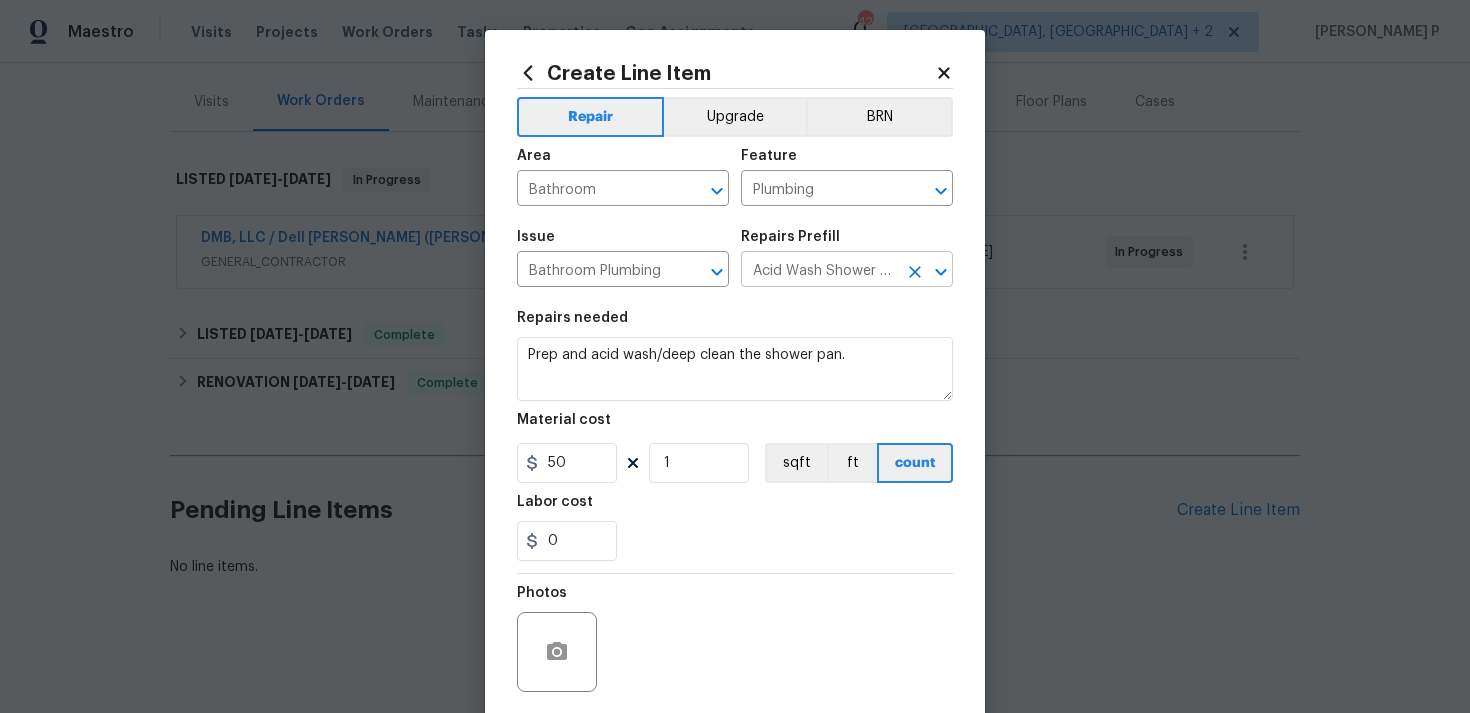 click on "Acid Wash Shower Pan $50.00" at bounding box center [819, 271] 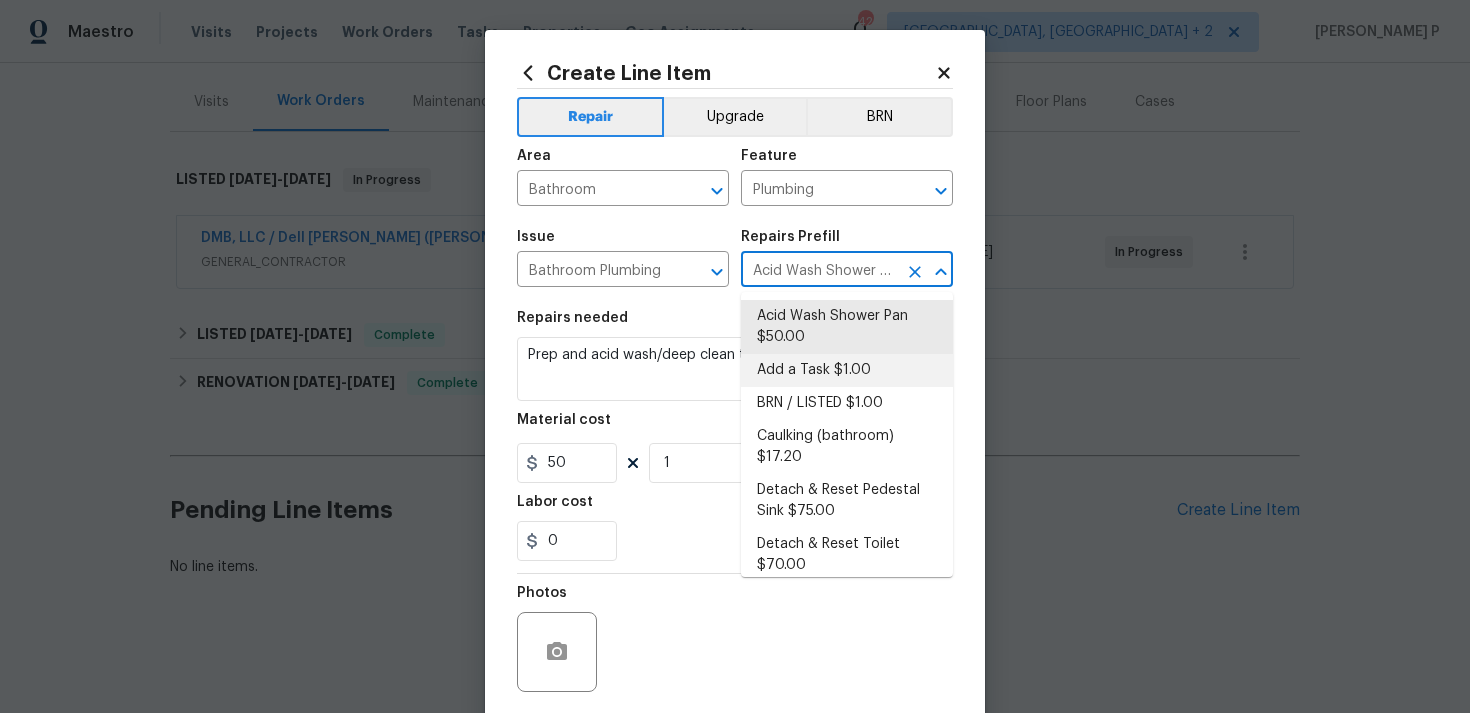 click on "Add a Task $1.00" at bounding box center (847, 370) 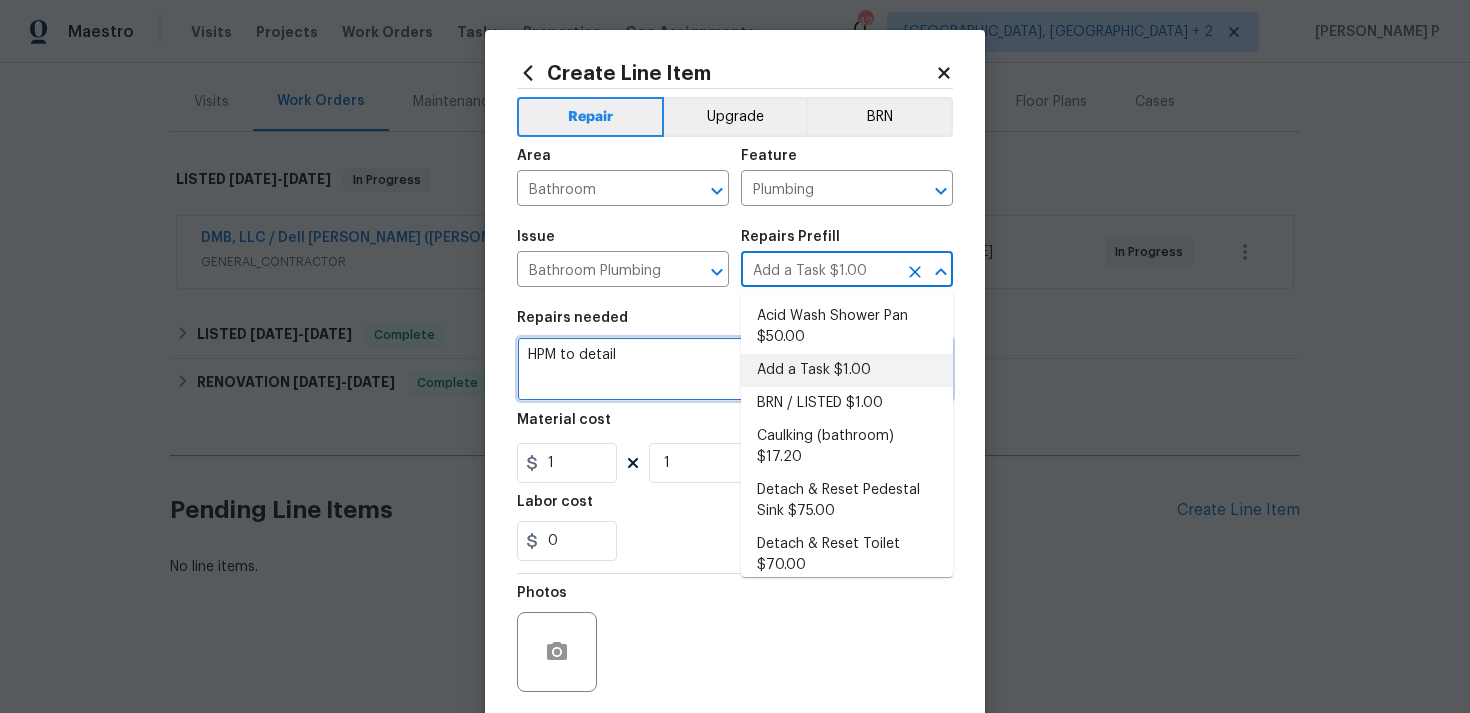 click on "HPM to detail" at bounding box center (735, 369) 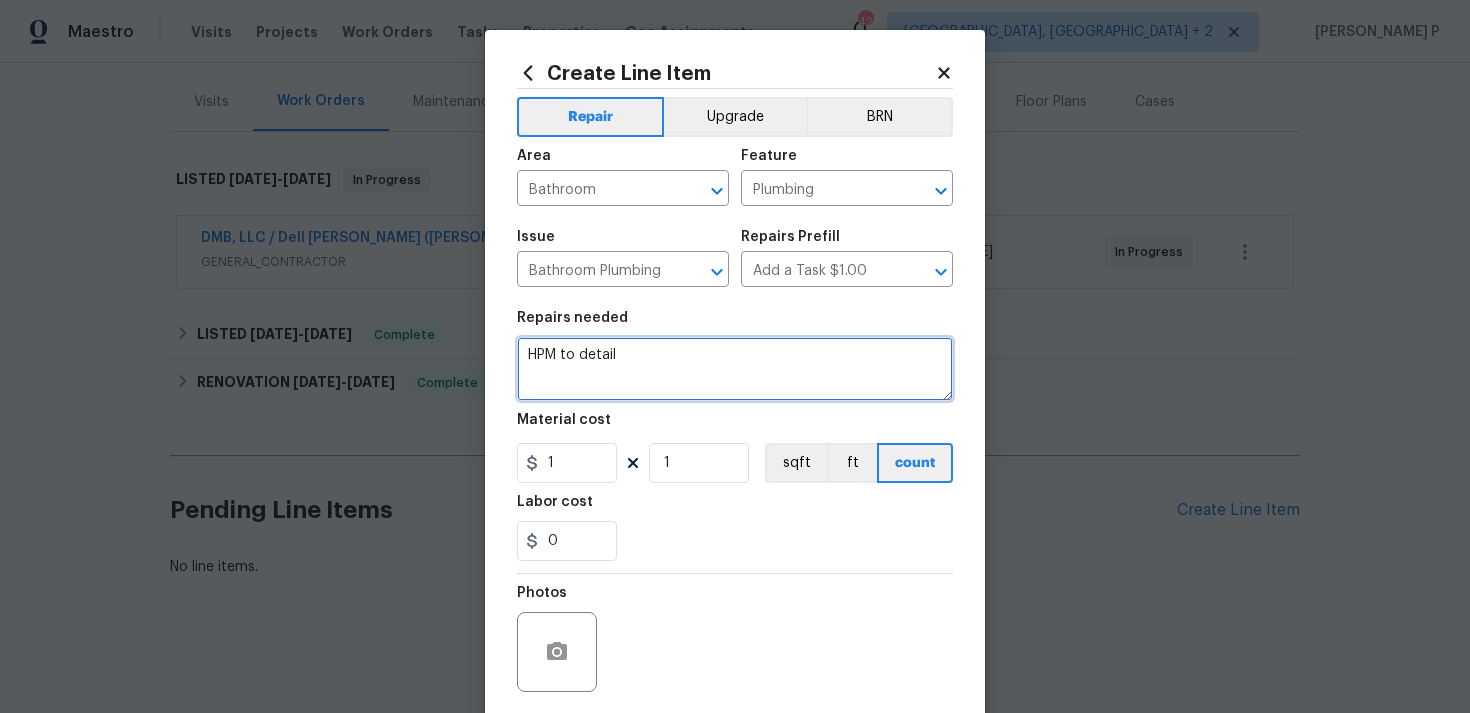 click on "HPM to detail" at bounding box center (735, 369) 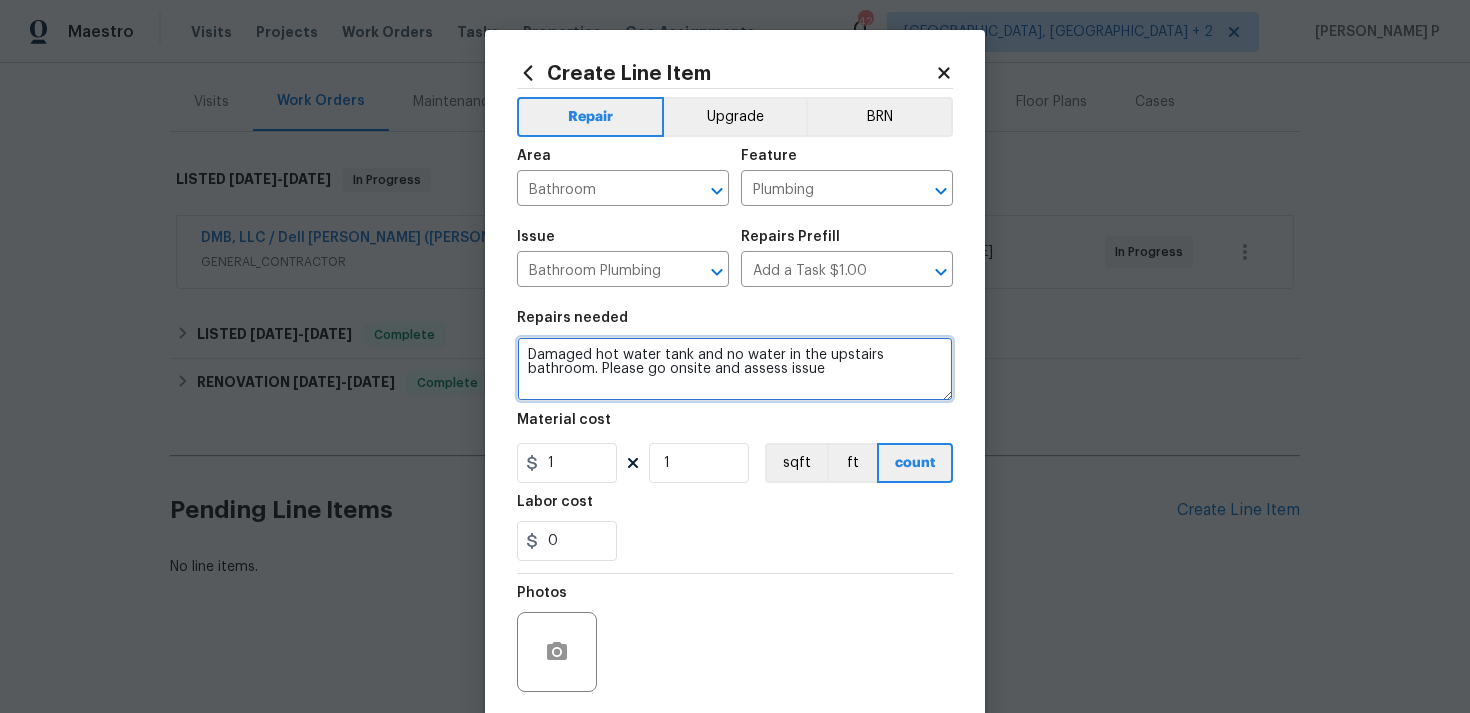 type on "Damaged hot water tank and no water in the upstairs bathroom. Please go onsite and assess issue" 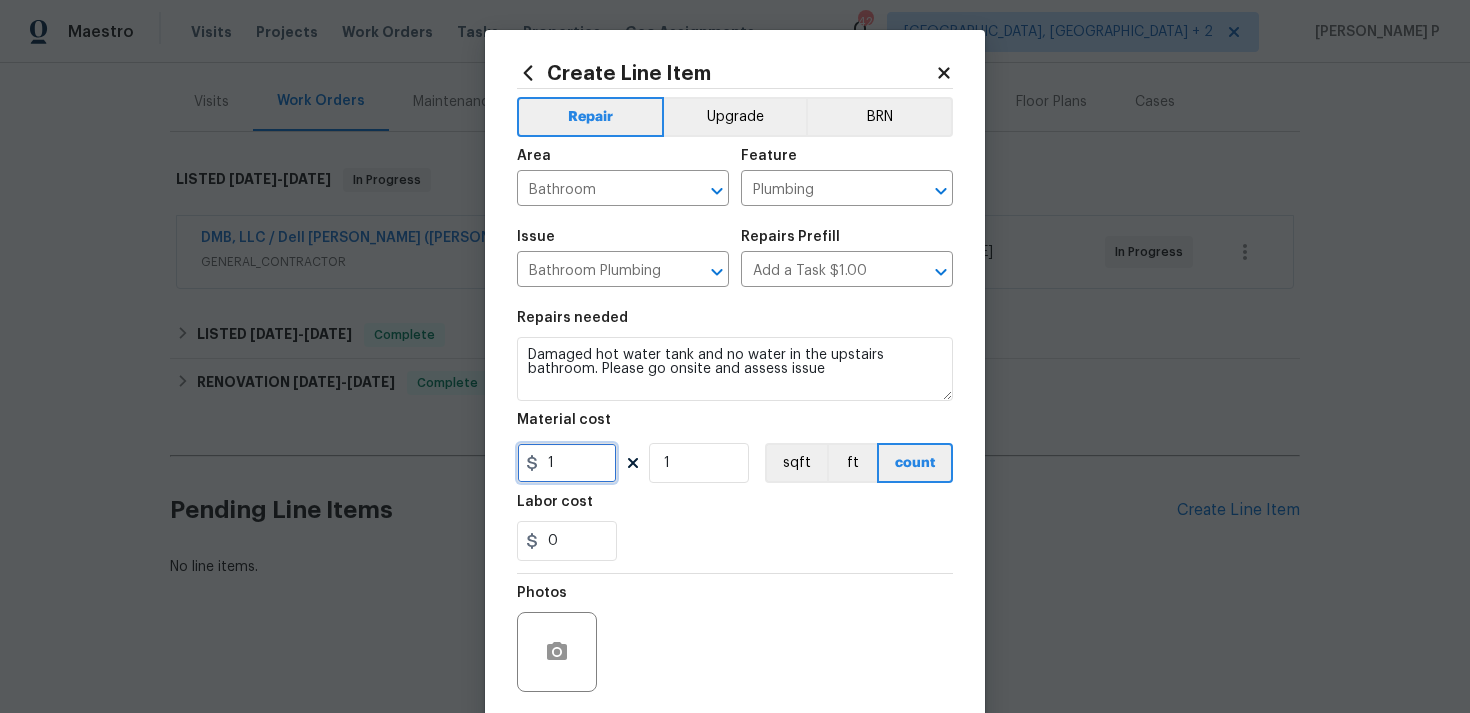 click on "1" at bounding box center [567, 463] 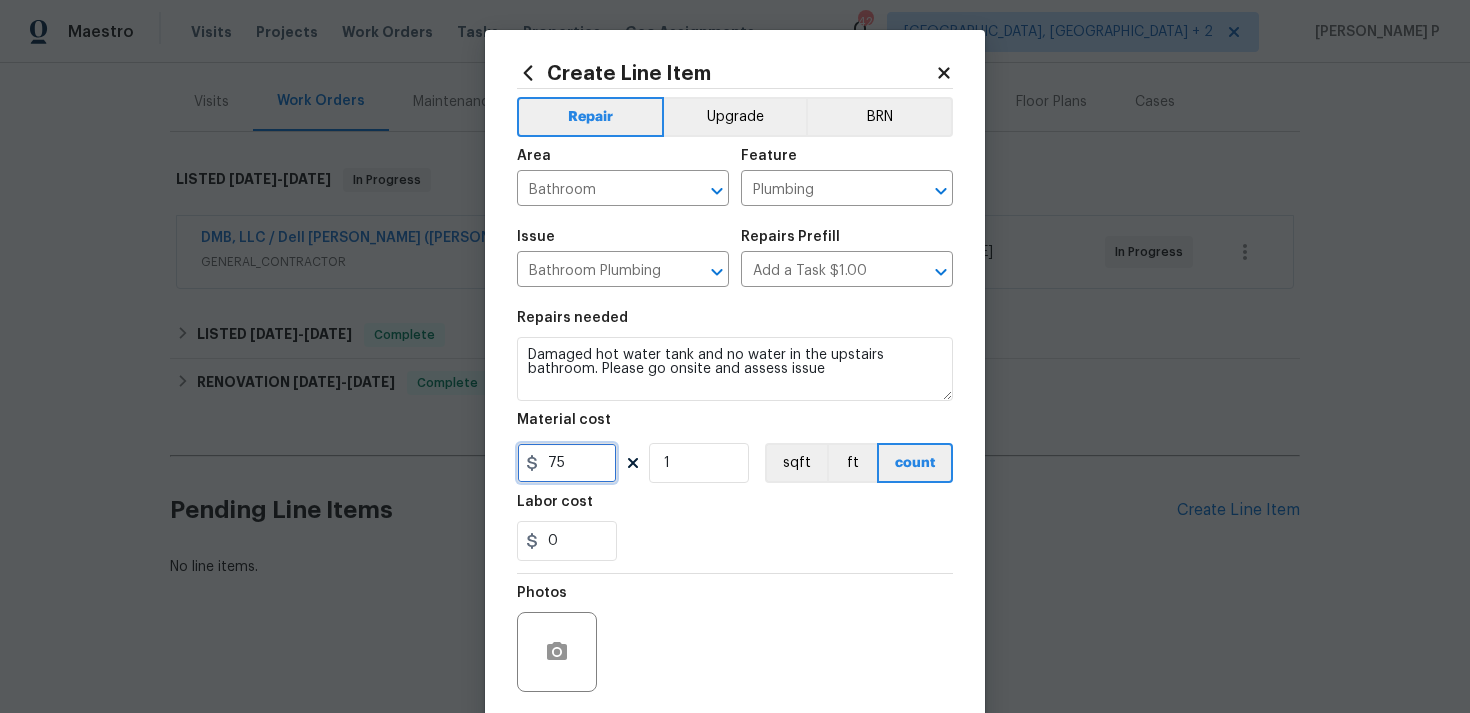 scroll, scrollTop: 149, scrollLeft: 0, axis: vertical 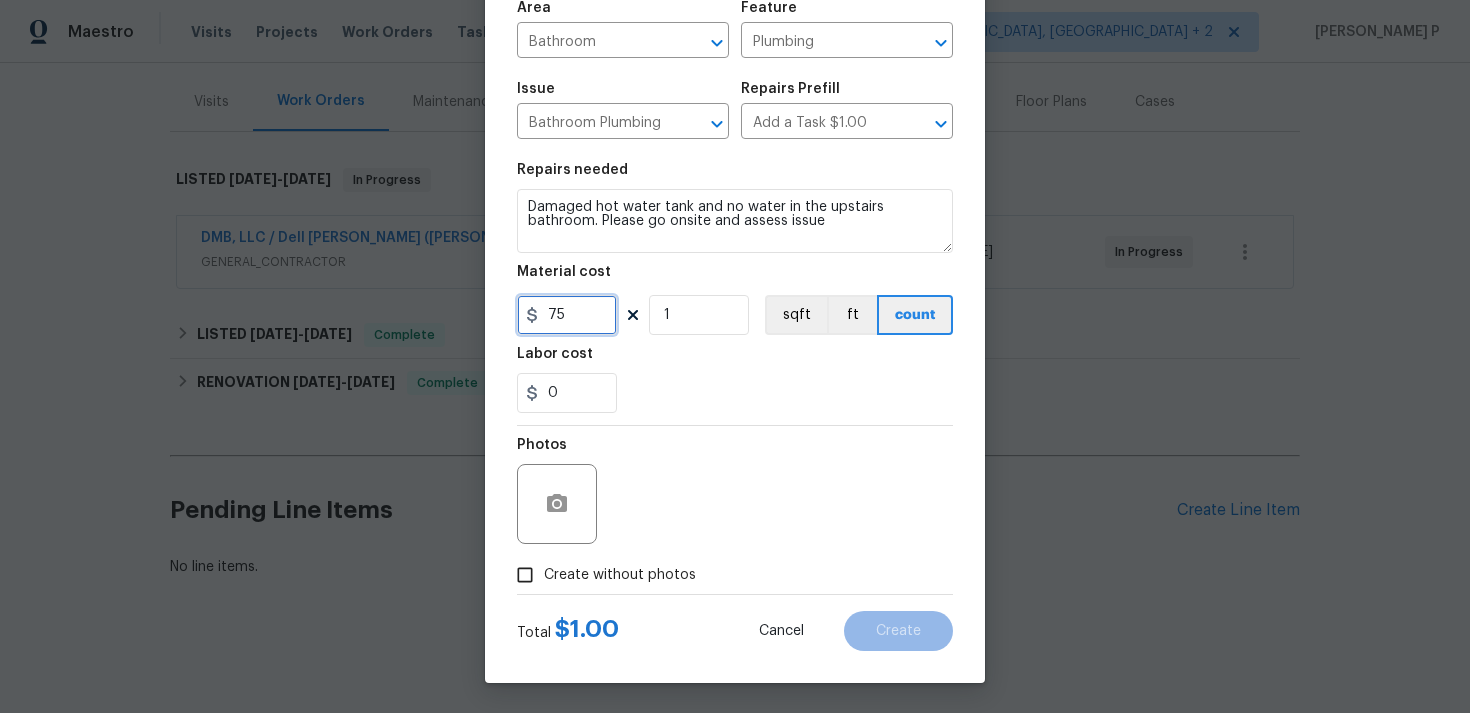 type on "75" 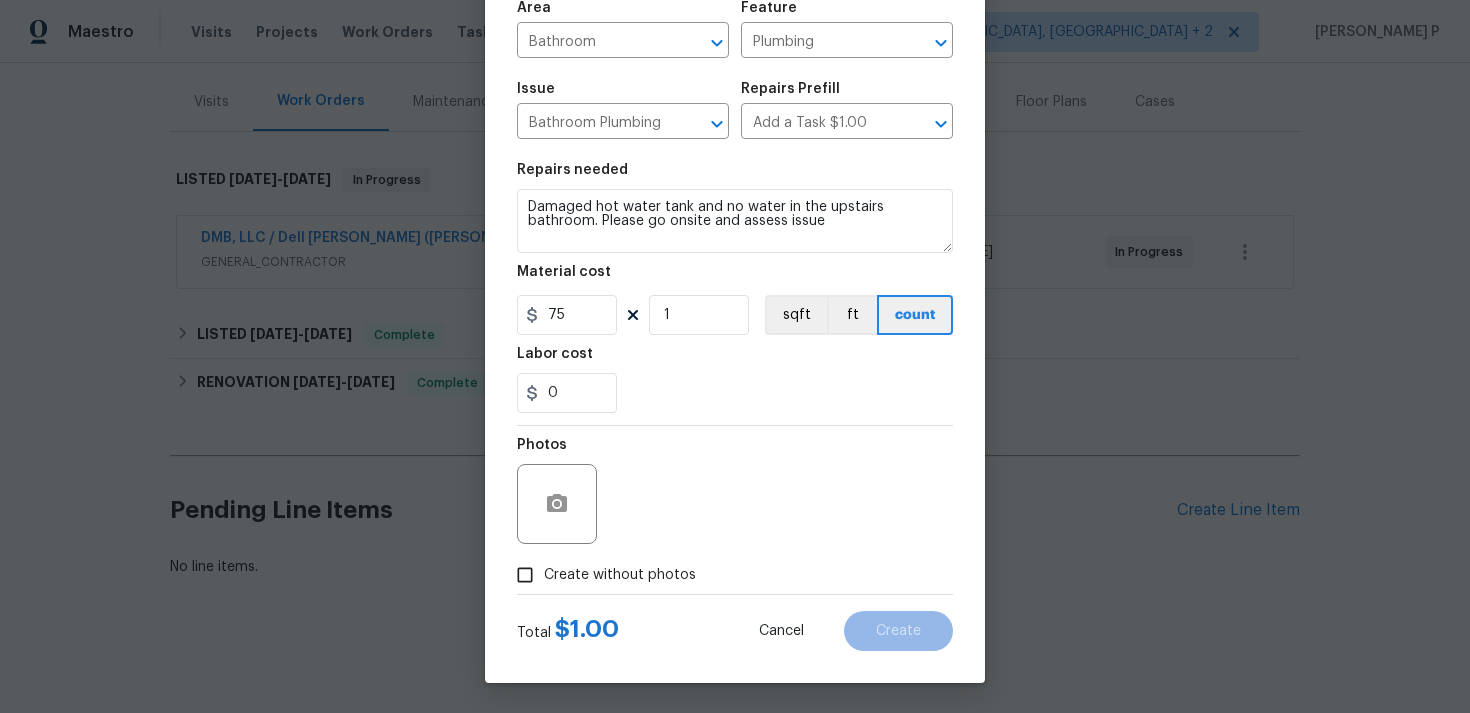 click on "Create without photos" at bounding box center [525, 575] 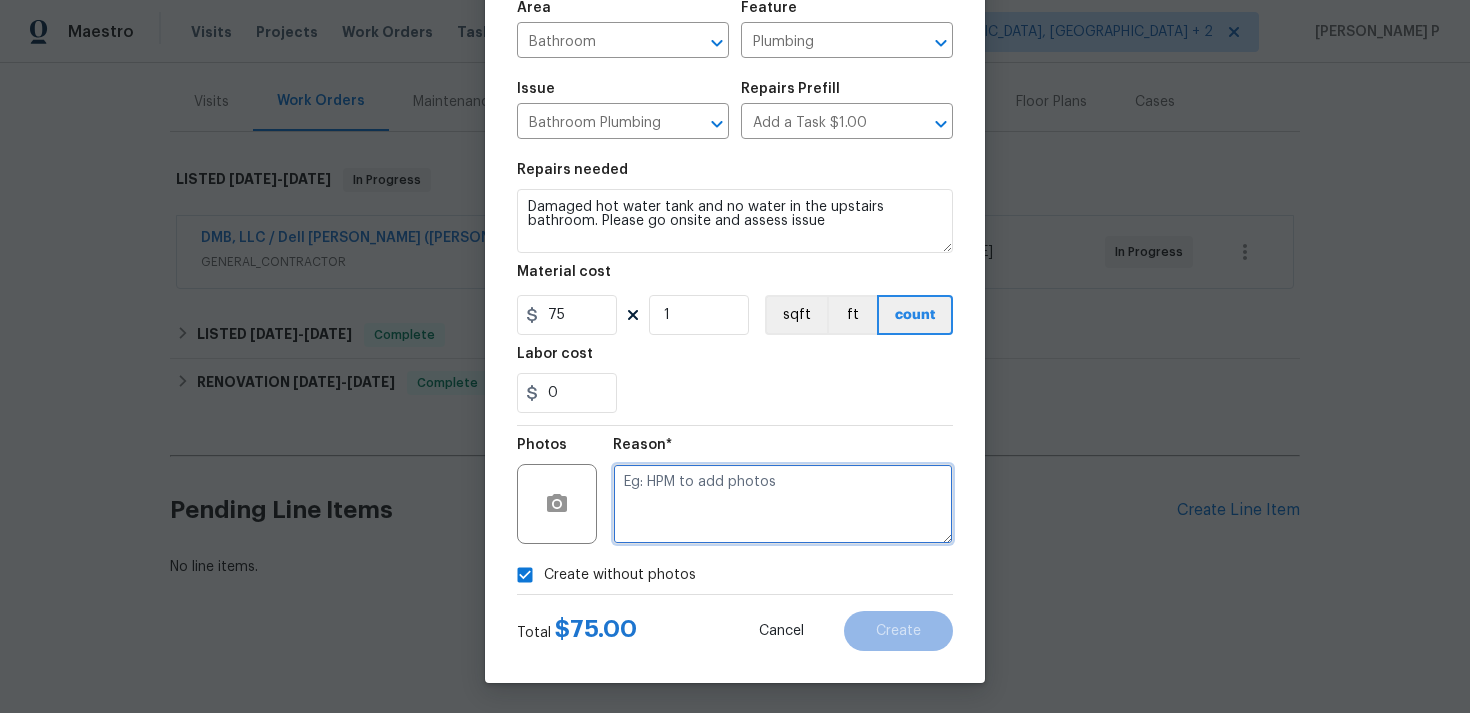 click at bounding box center [783, 504] 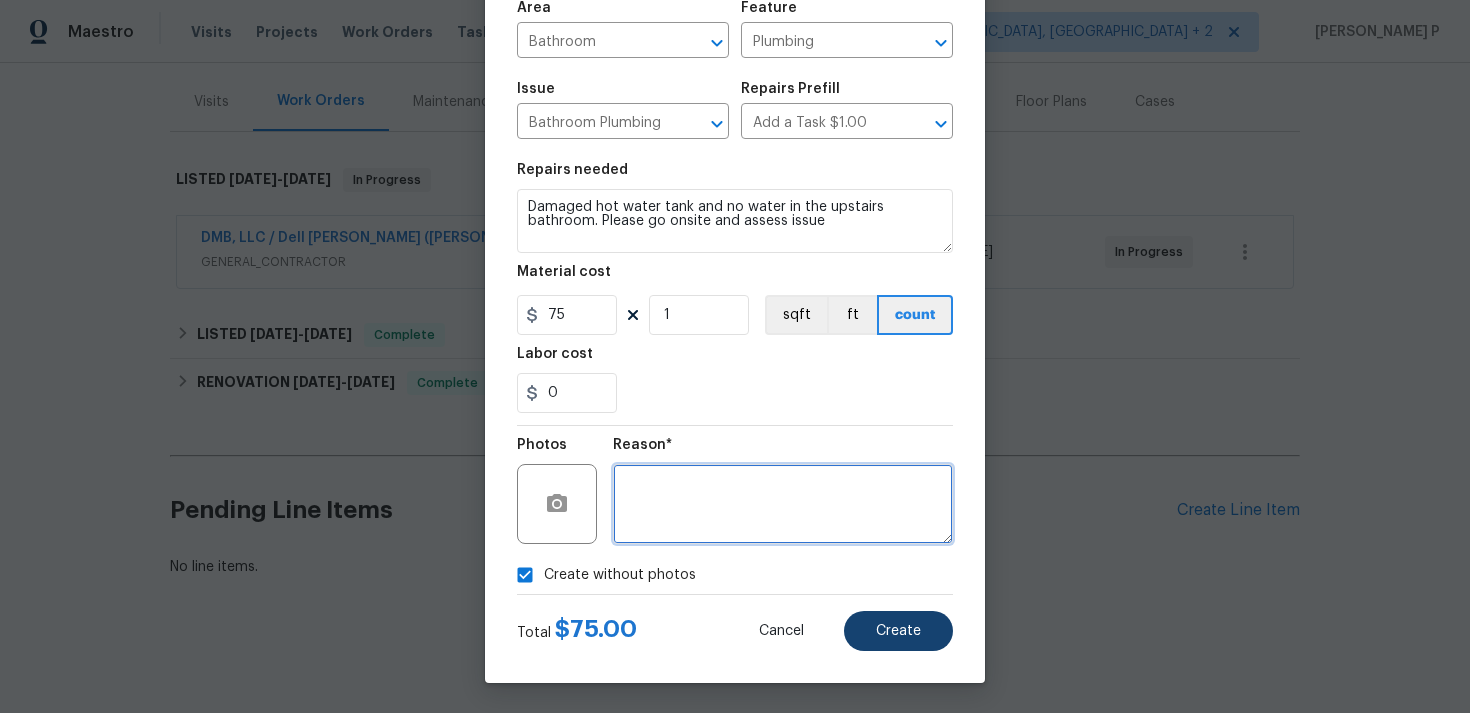 type 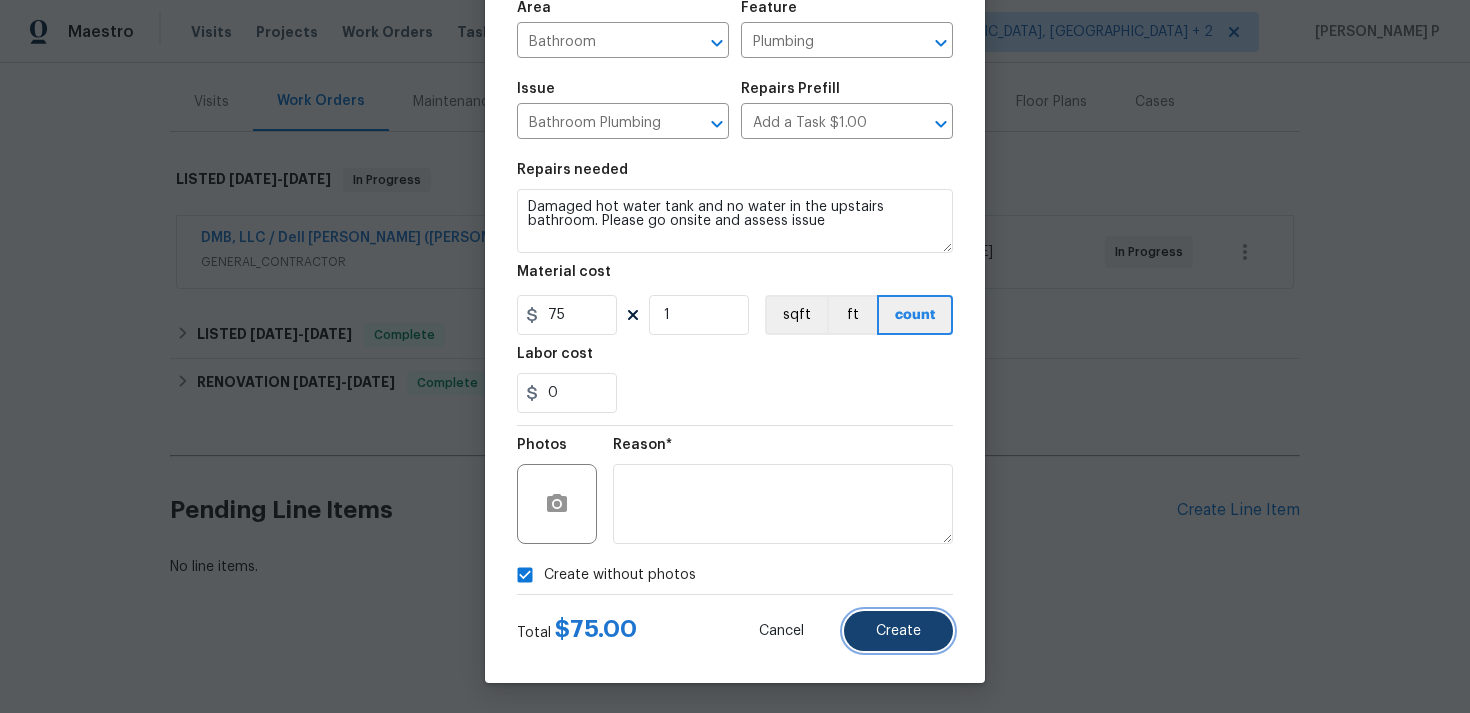 click on "Create" at bounding box center (898, 631) 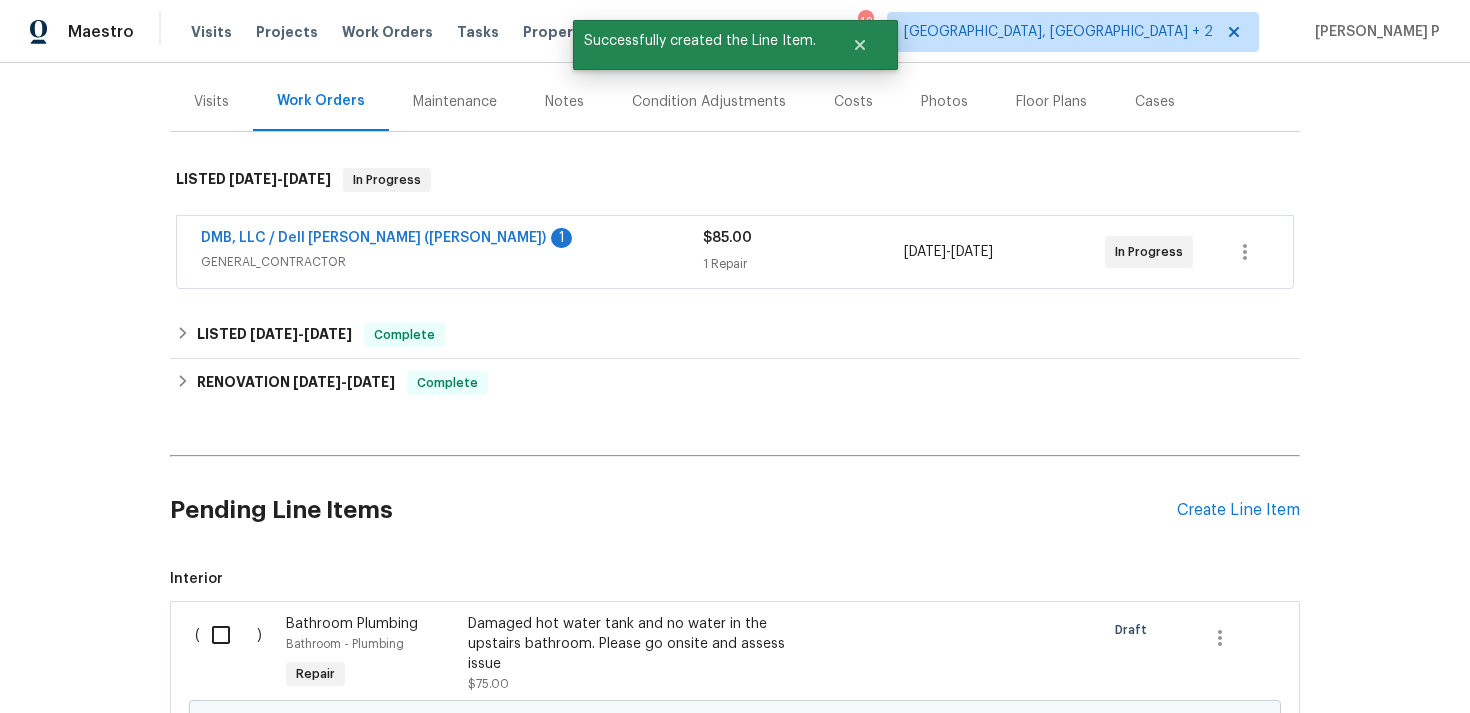 click at bounding box center (228, 635) 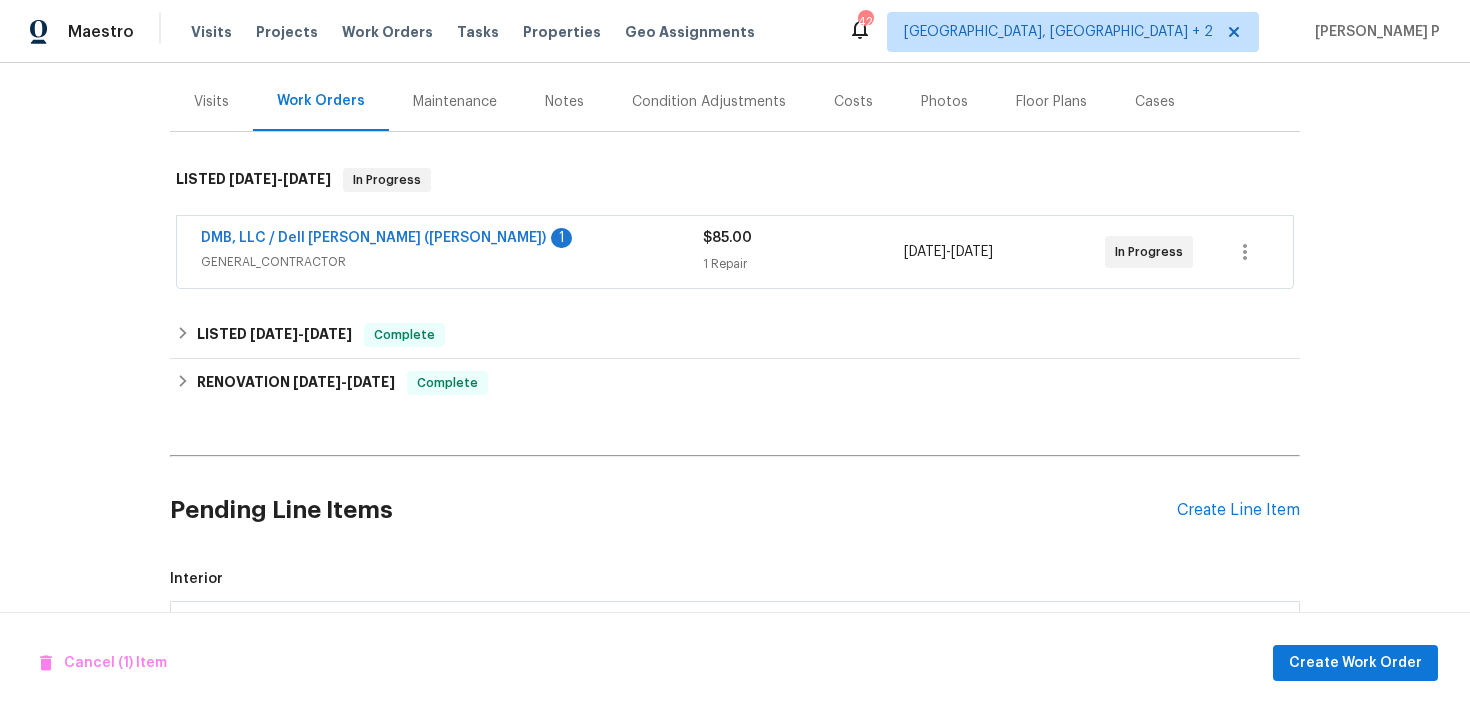scroll, scrollTop: 459, scrollLeft: 0, axis: vertical 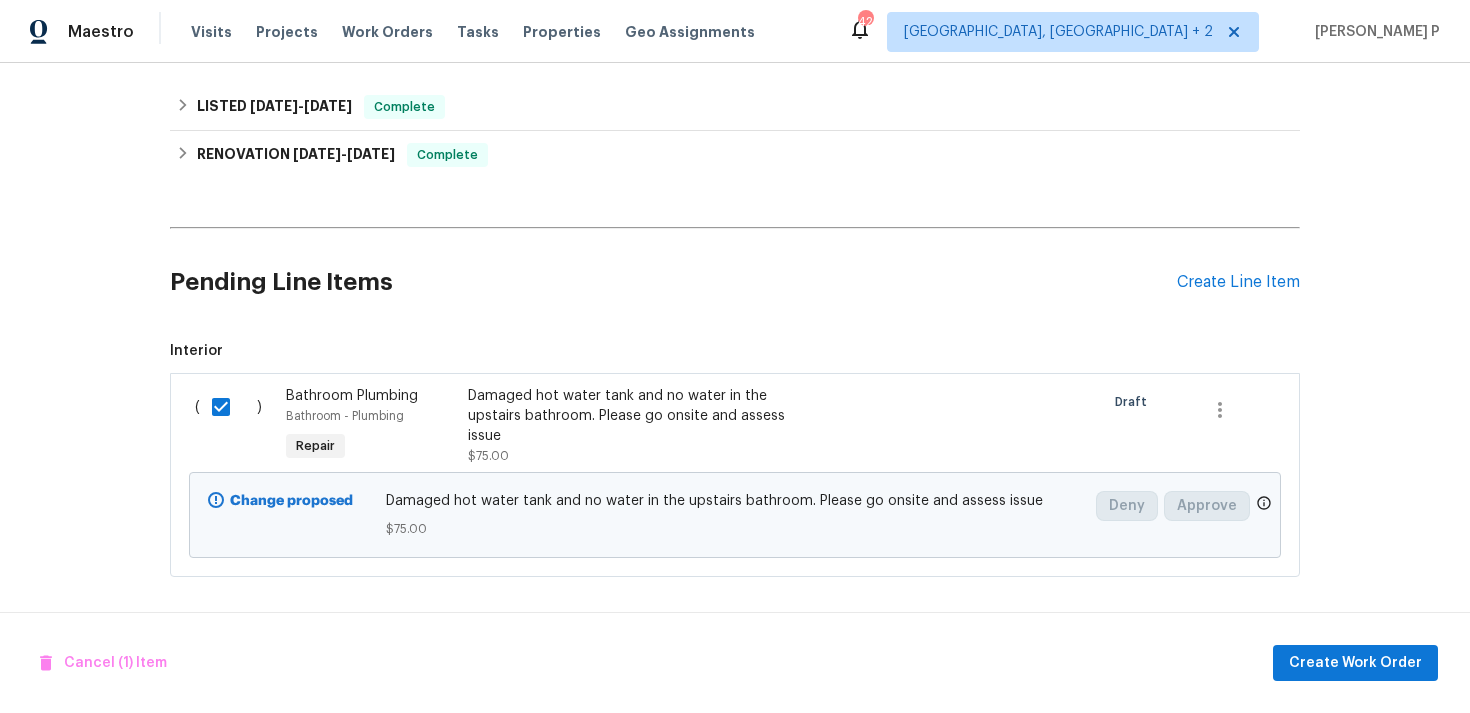 click on "Cancel (1) Item Create Work Order" at bounding box center [735, 663] 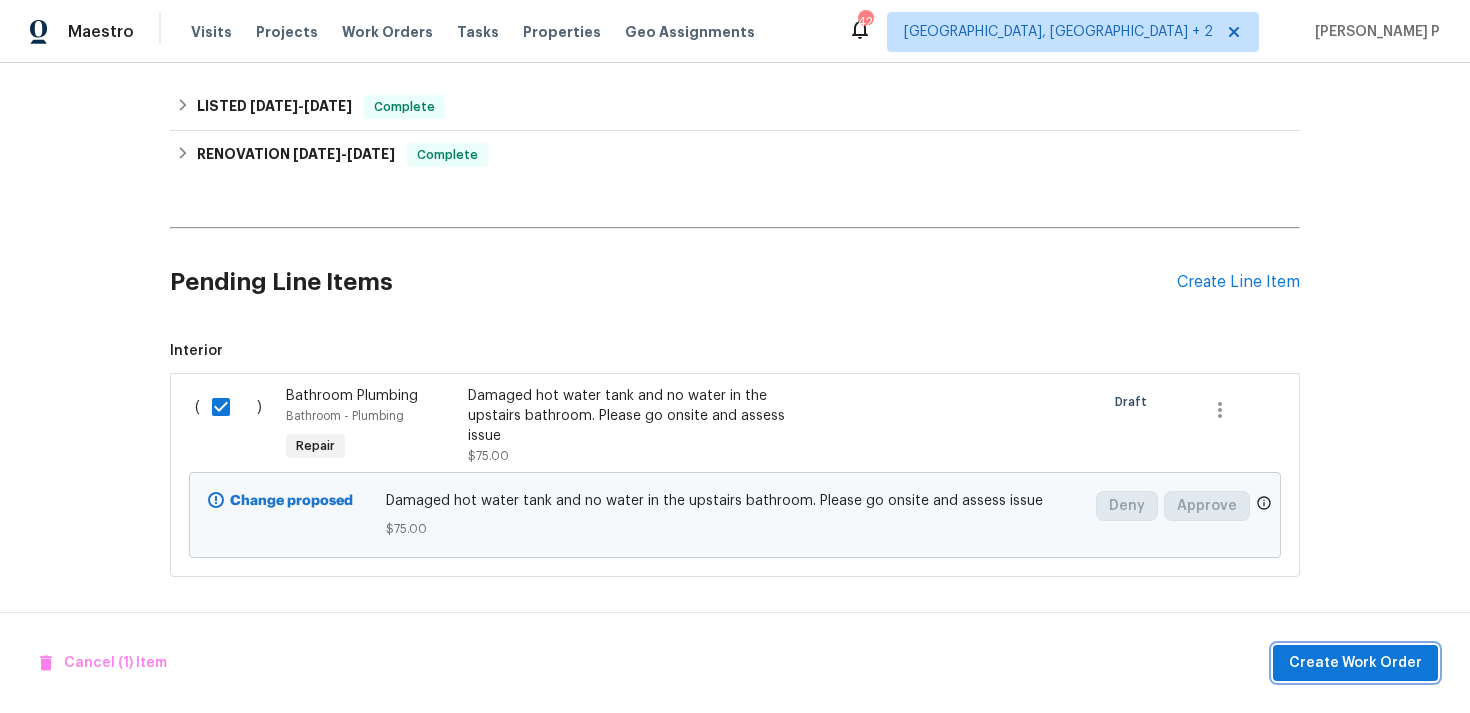 click on "Create Work Order" at bounding box center (1355, 663) 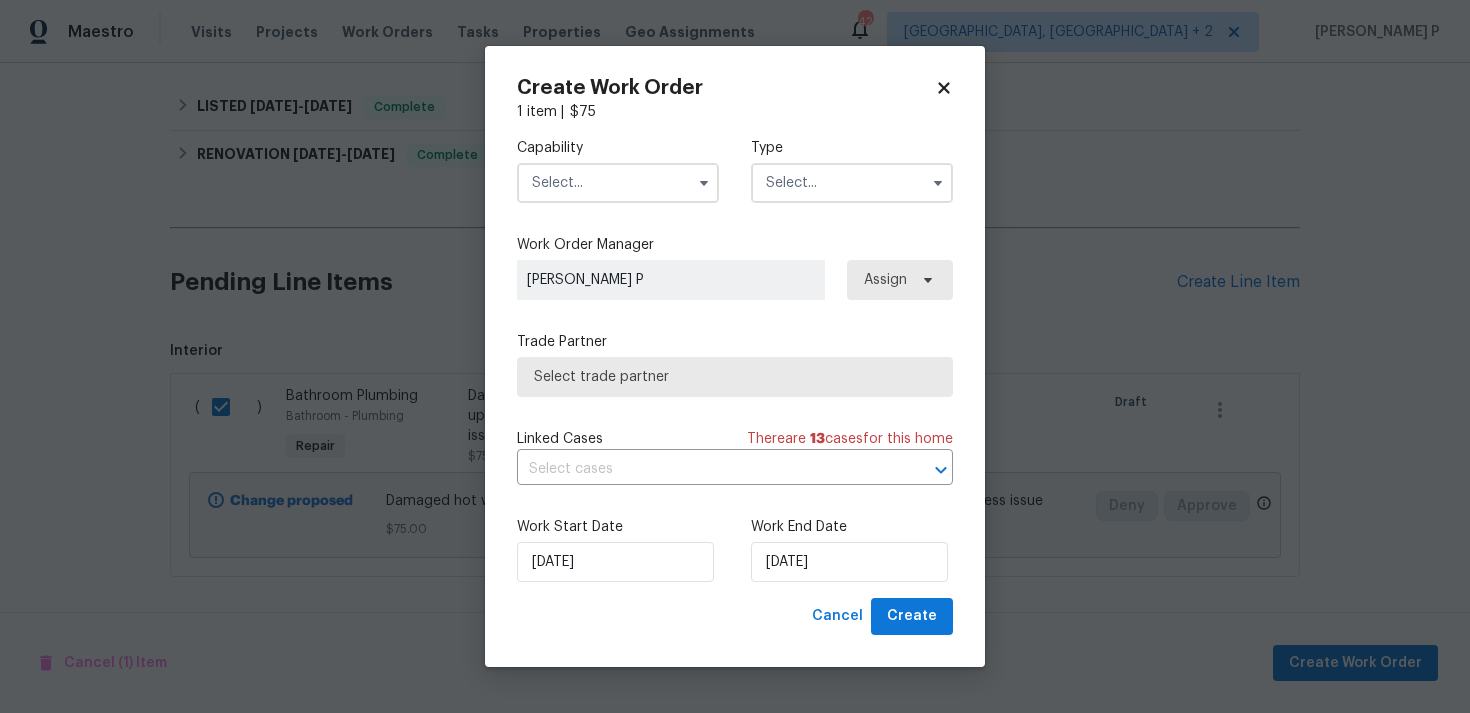 click at bounding box center [852, 183] 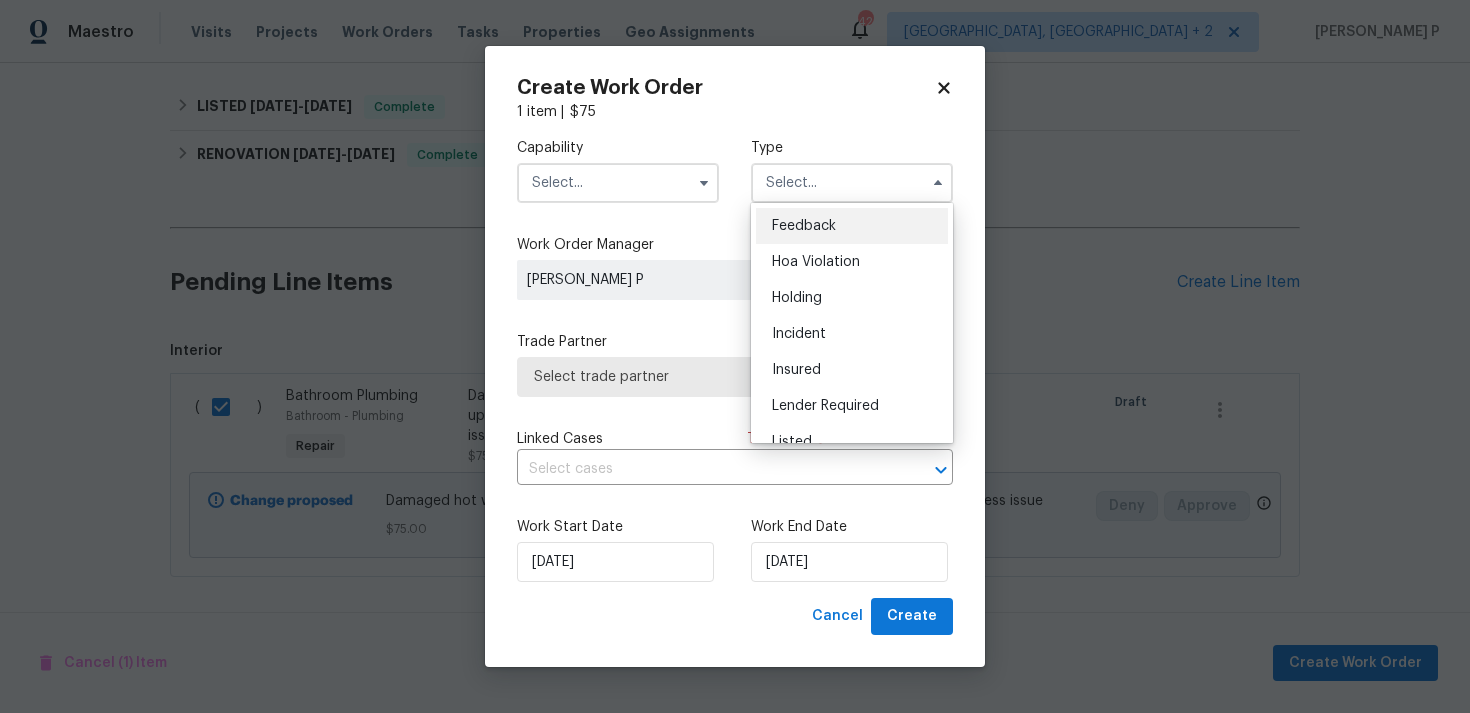 click on "Feedback" at bounding box center (852, 226) 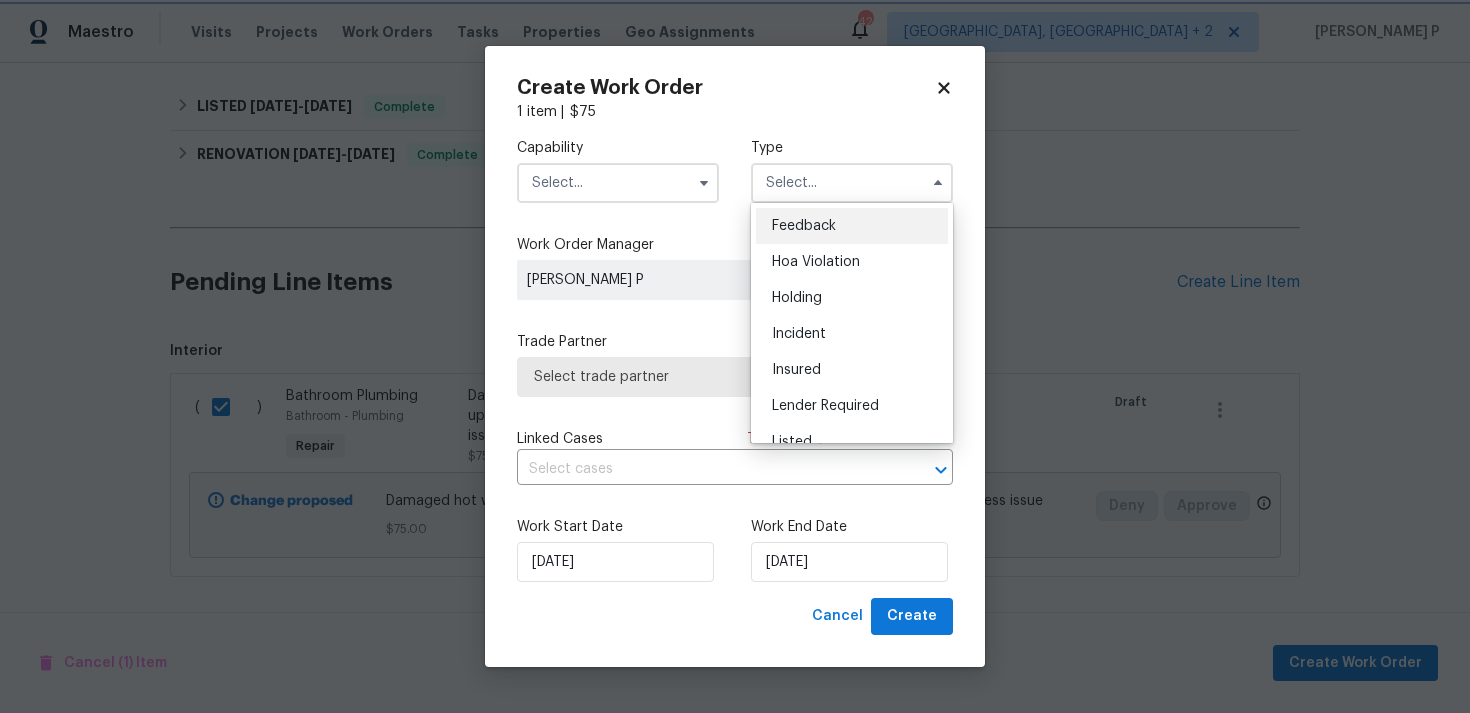 type on "Feedback" 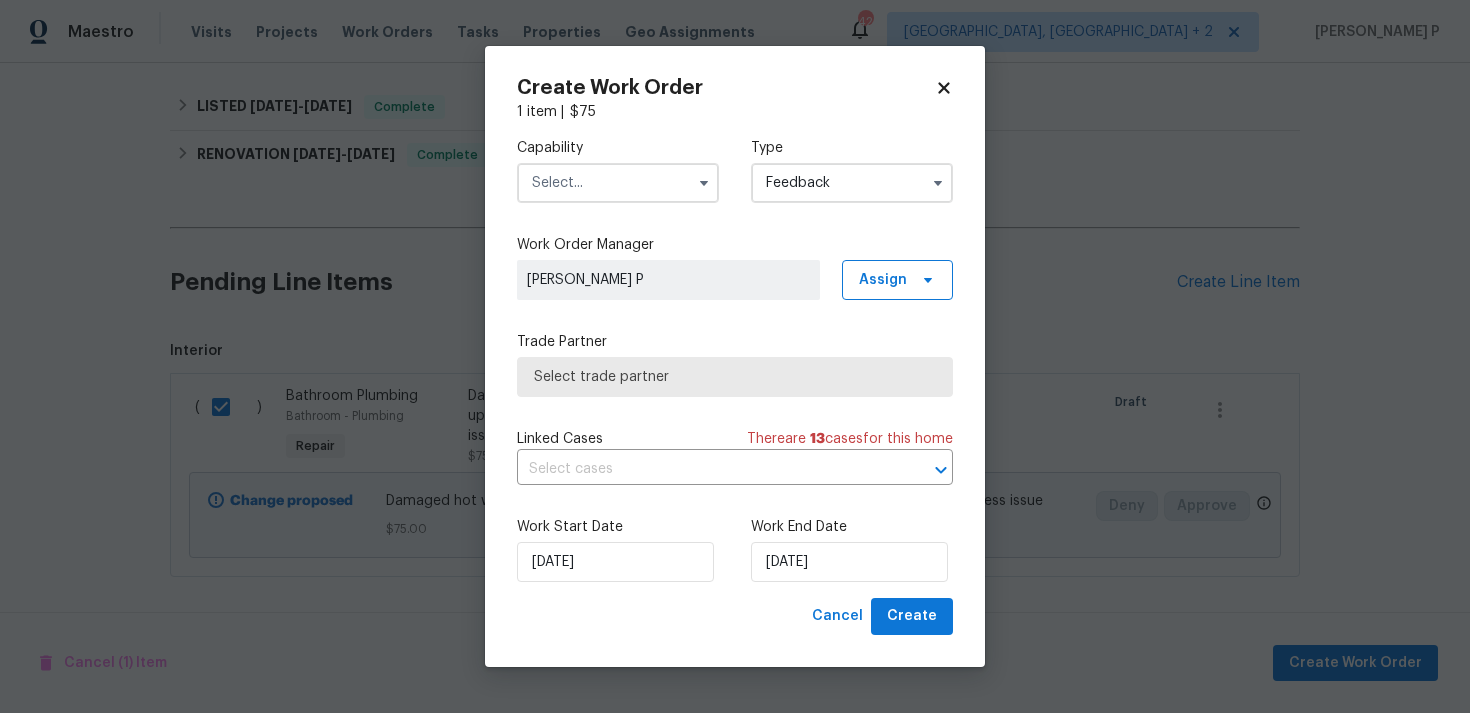 click at bounding box center [618, 183] 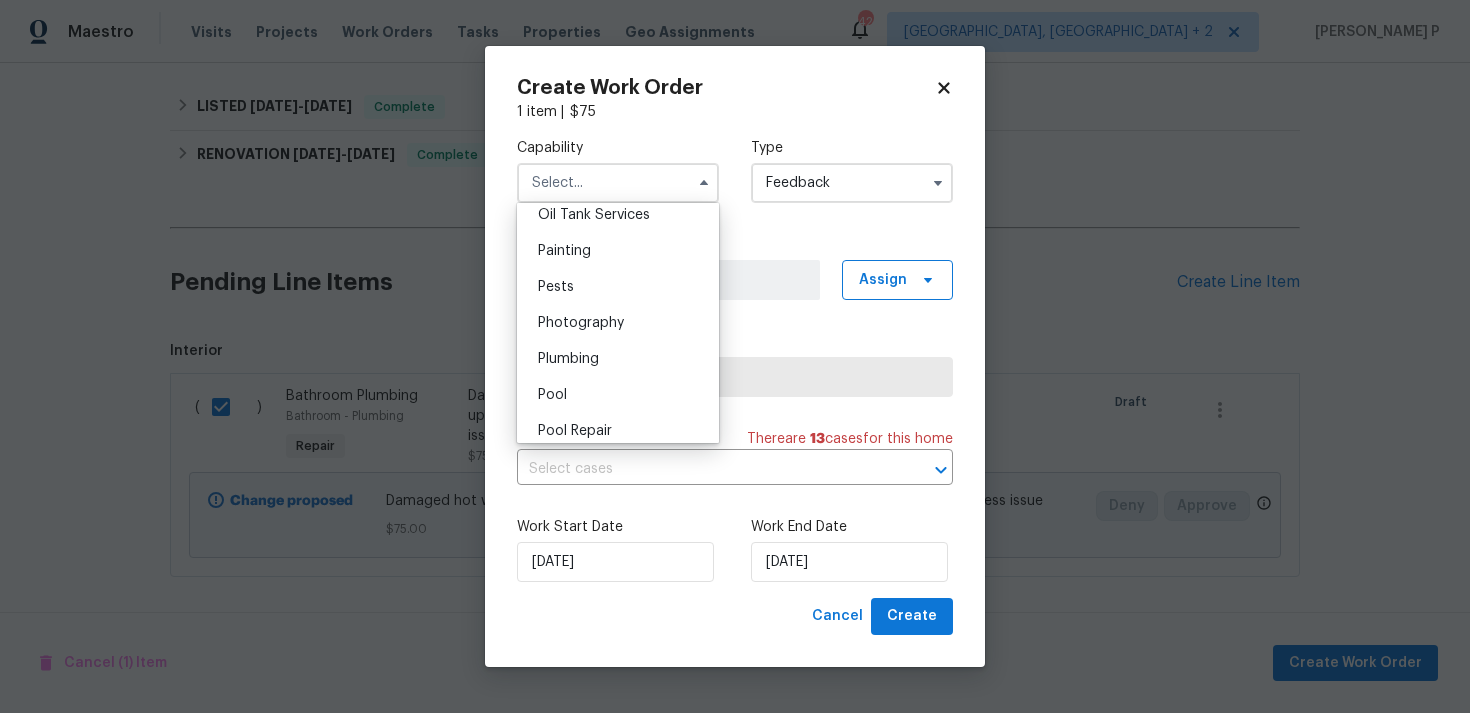 scroll, scrollTop: 1660, scrollLeft: 0, axis: vertical 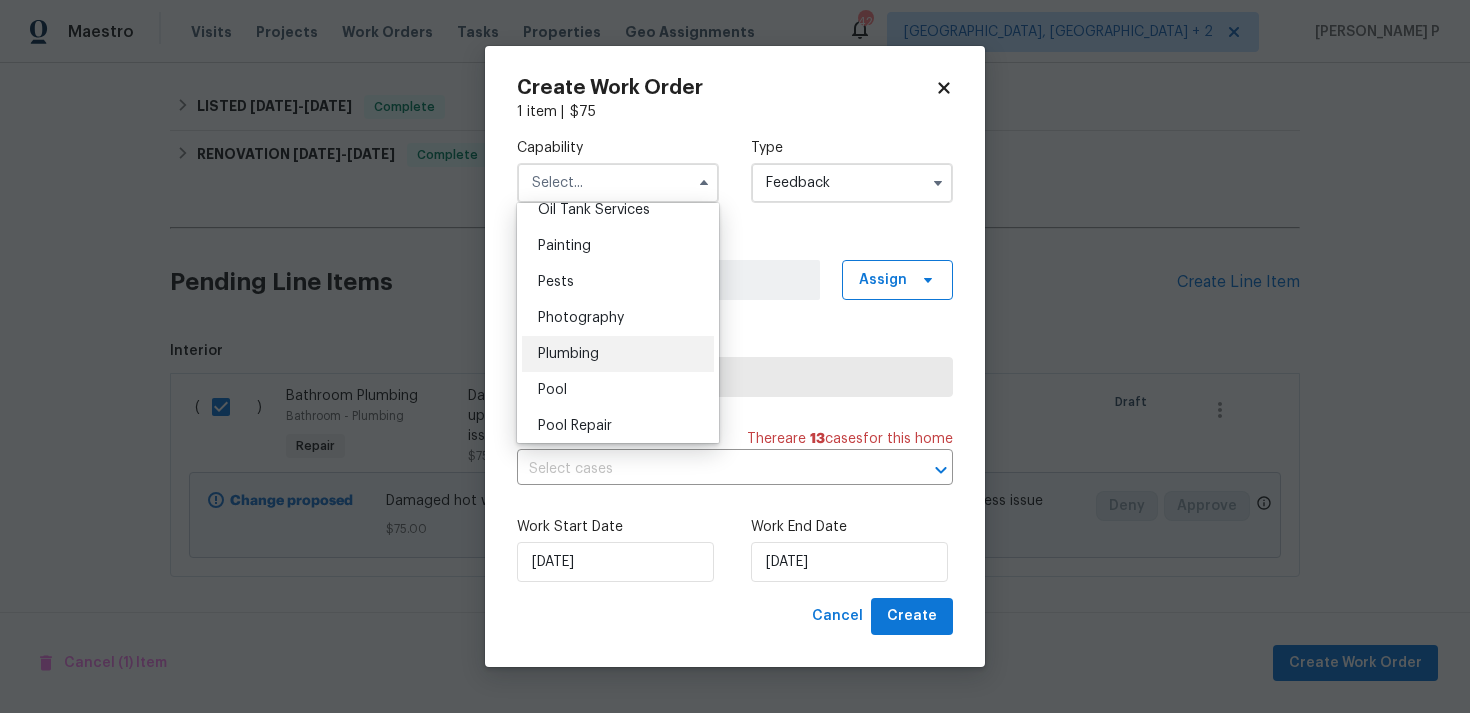 click on "Plumbing" at bounding box center (568, 354) 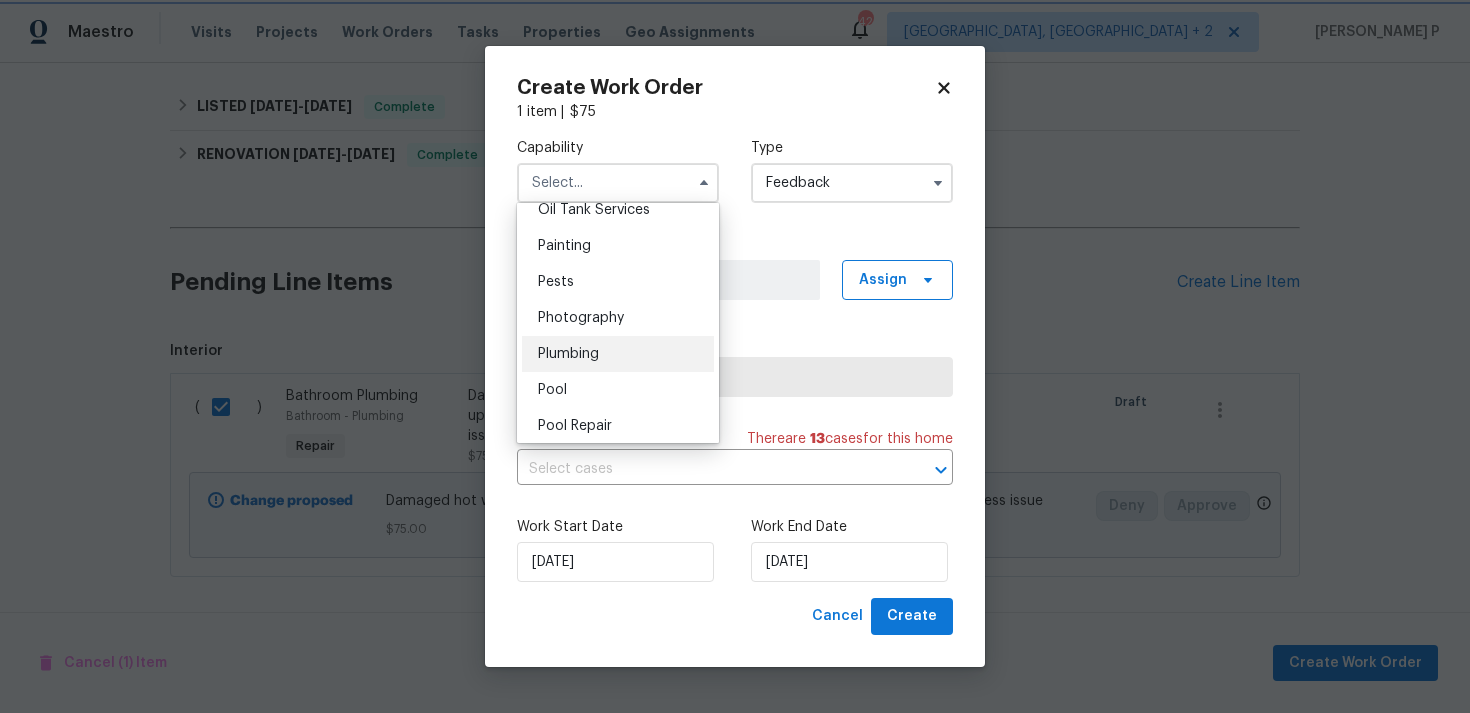 type on "Plumbing" 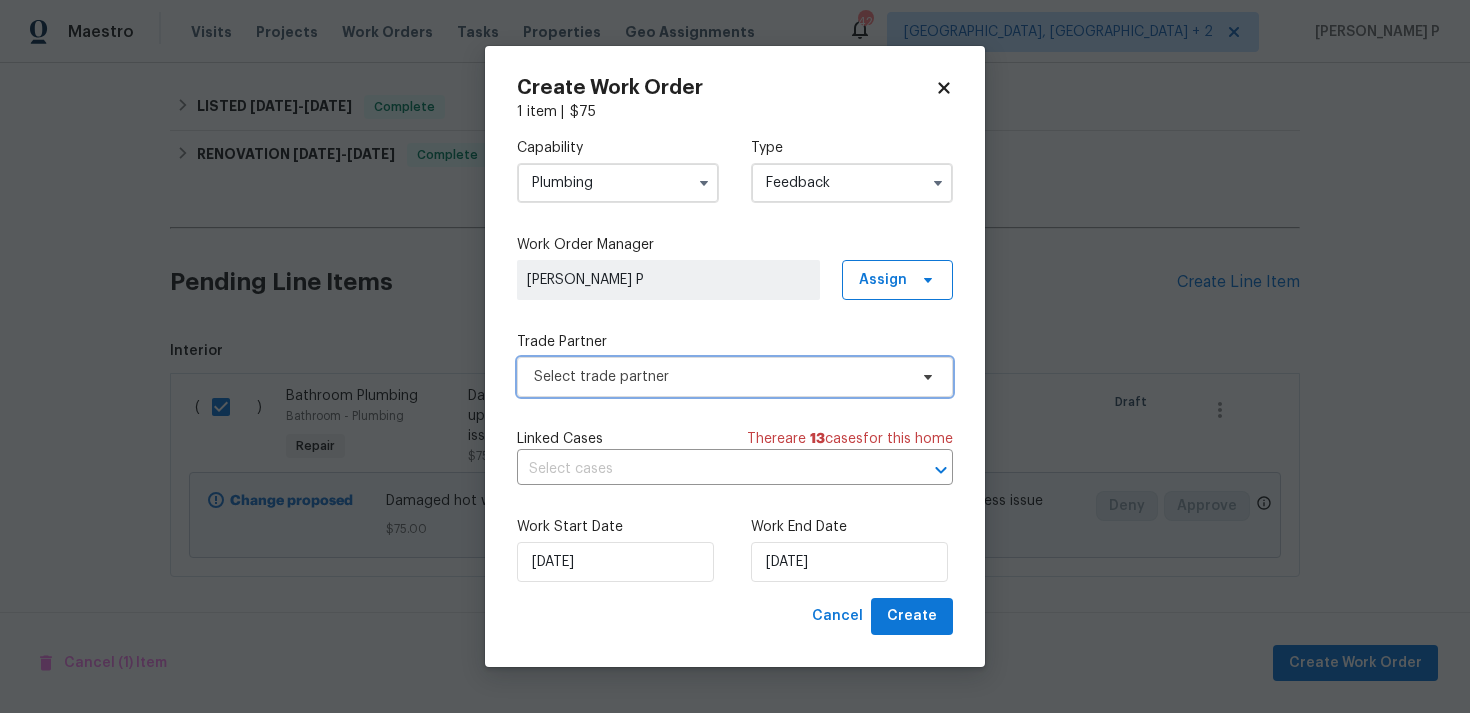 click on "Select trade partner" at bounding box center [720, 377] 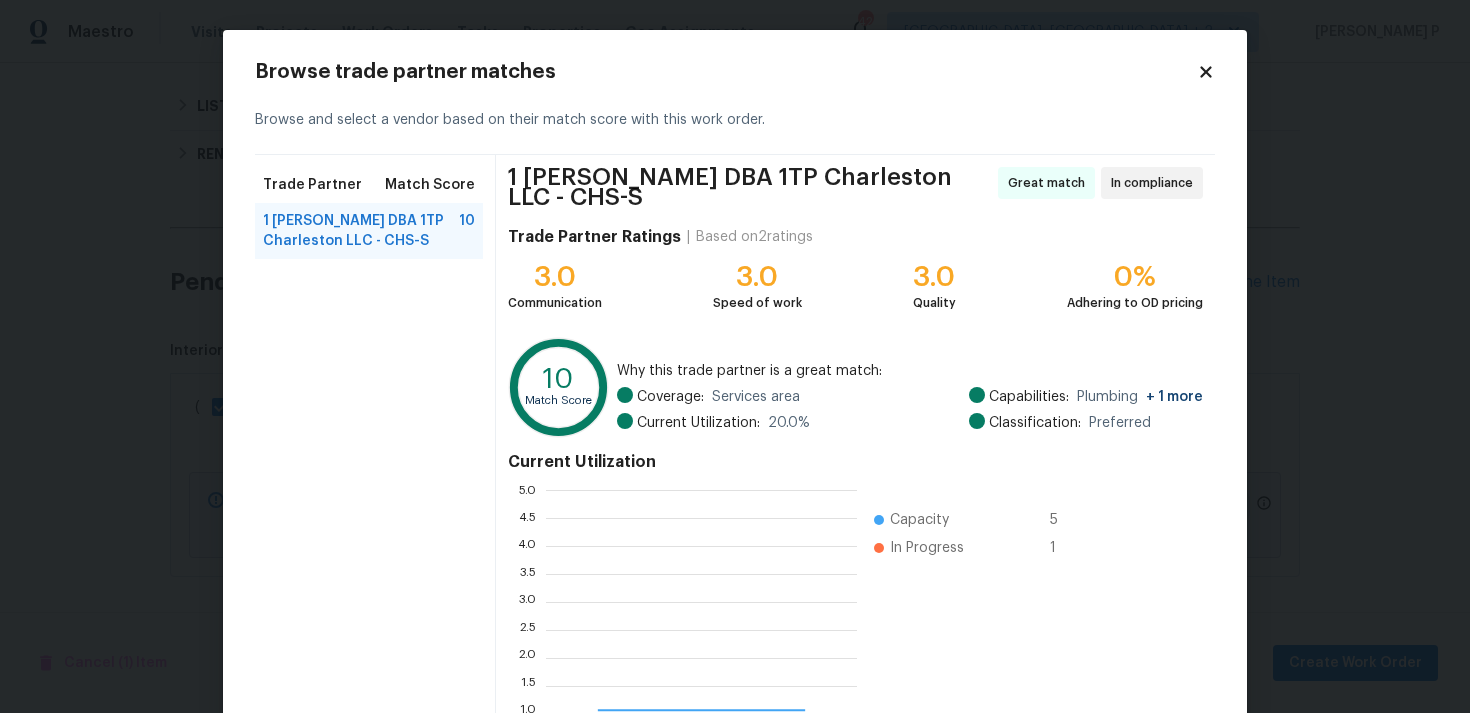 scroll, scrollTop: 2, scrollLeft: 1, axis: both 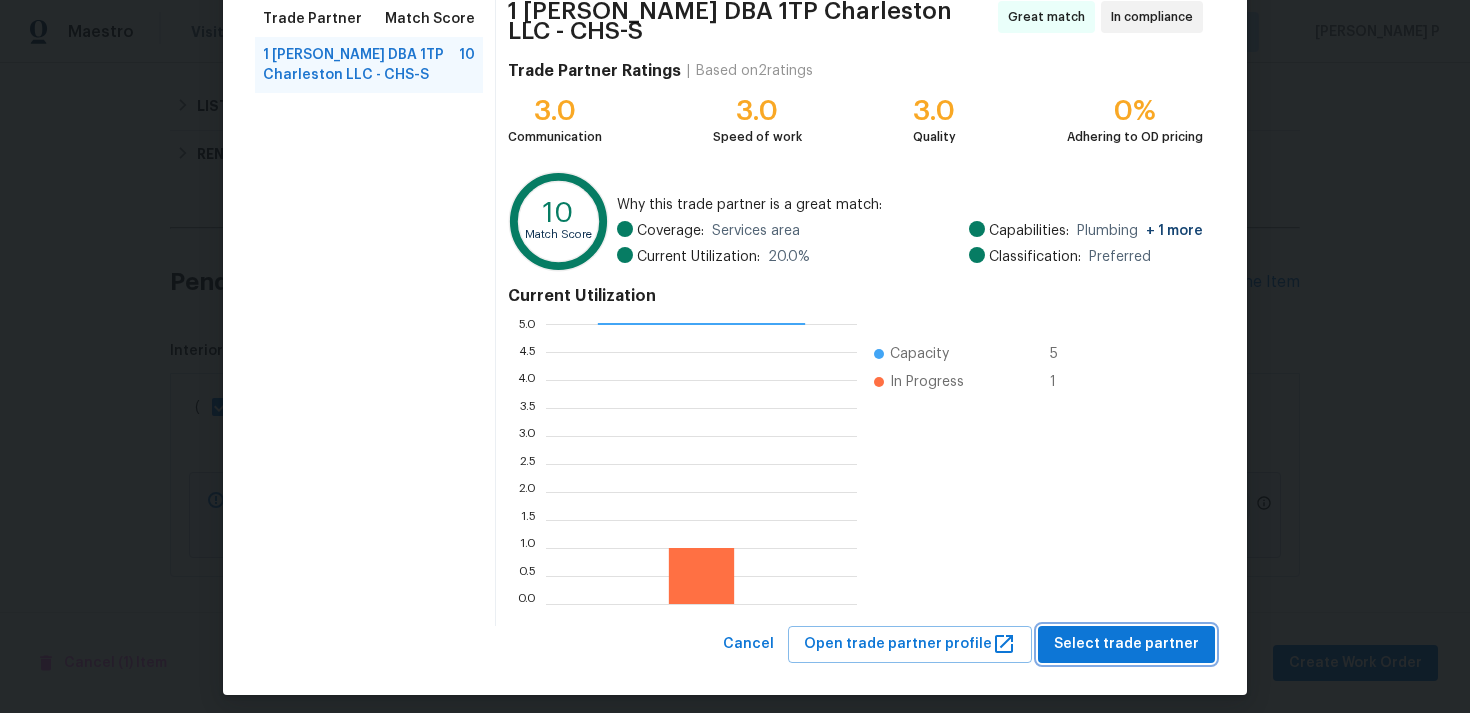 click on "Select trade partner" at bounding box center [1126, 644] 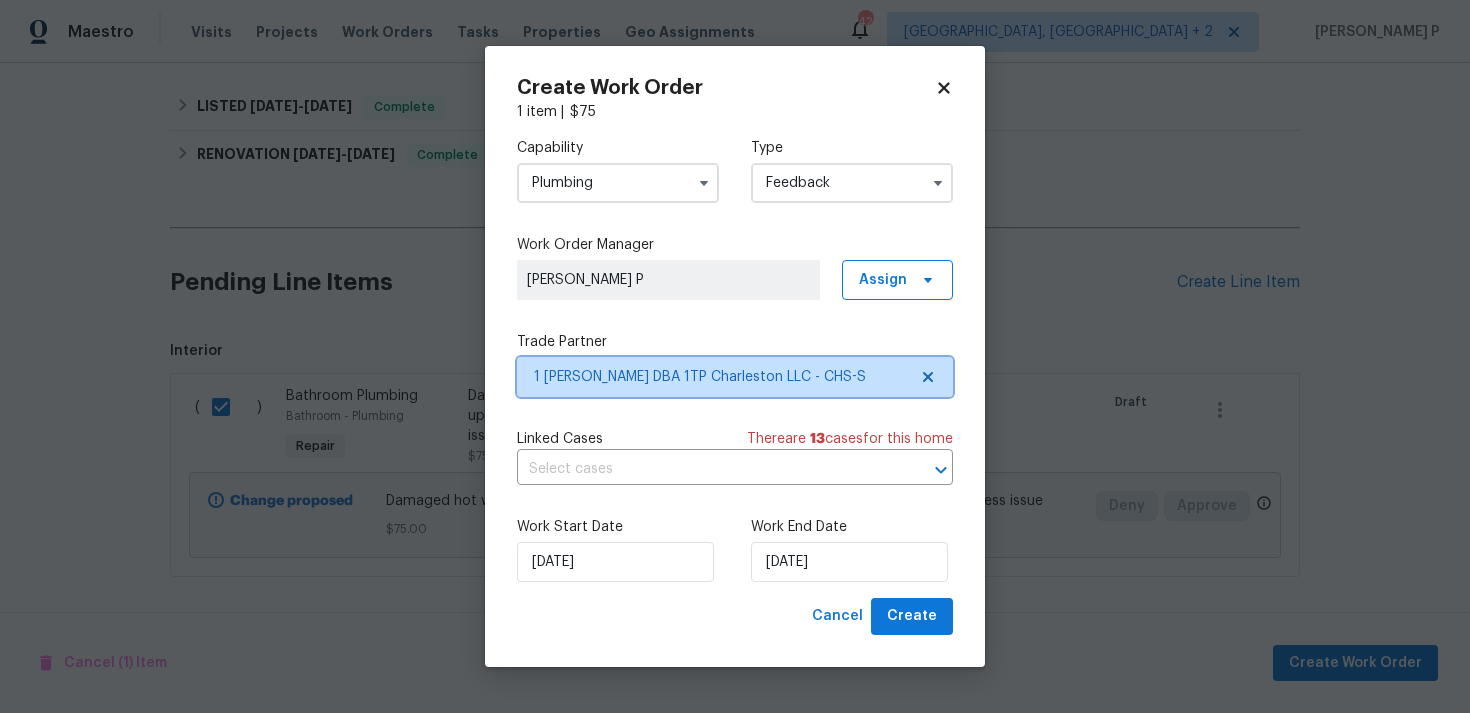 scroll, scrollTop: 0, scrollLeft: 0, axis: both 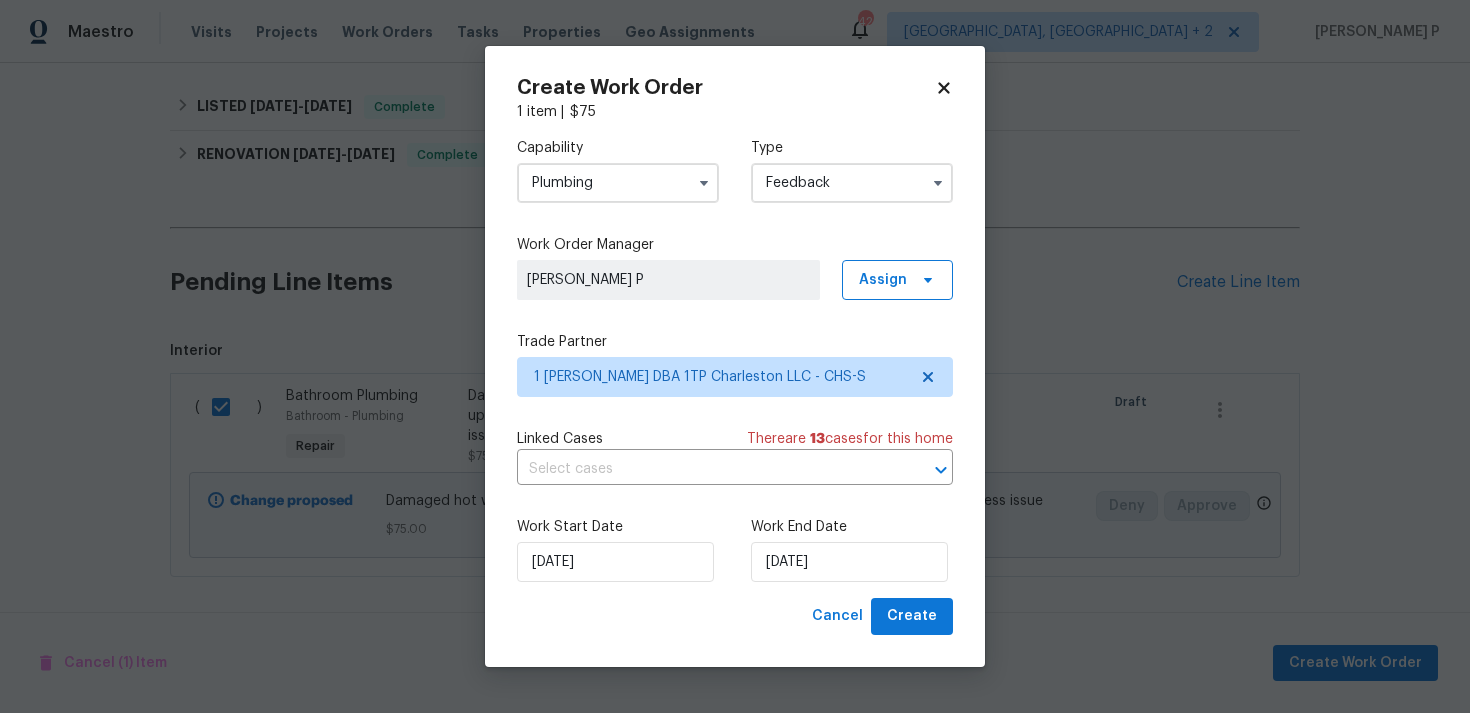 click on "Work Start Date   10/07/2025 Work End Date   10/07/2025" at bounding box center (735, 549) 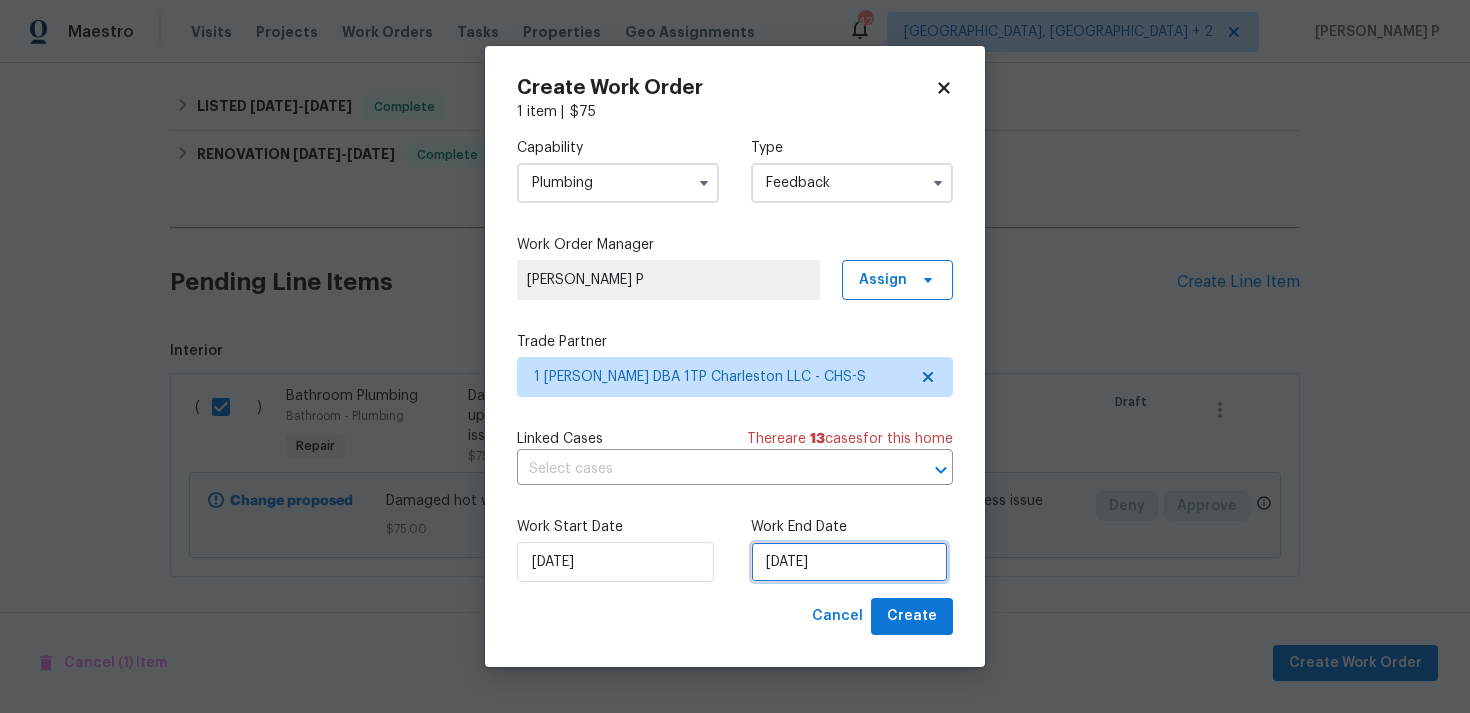 click on "10/07/2025" at bounding box center [849, 562] 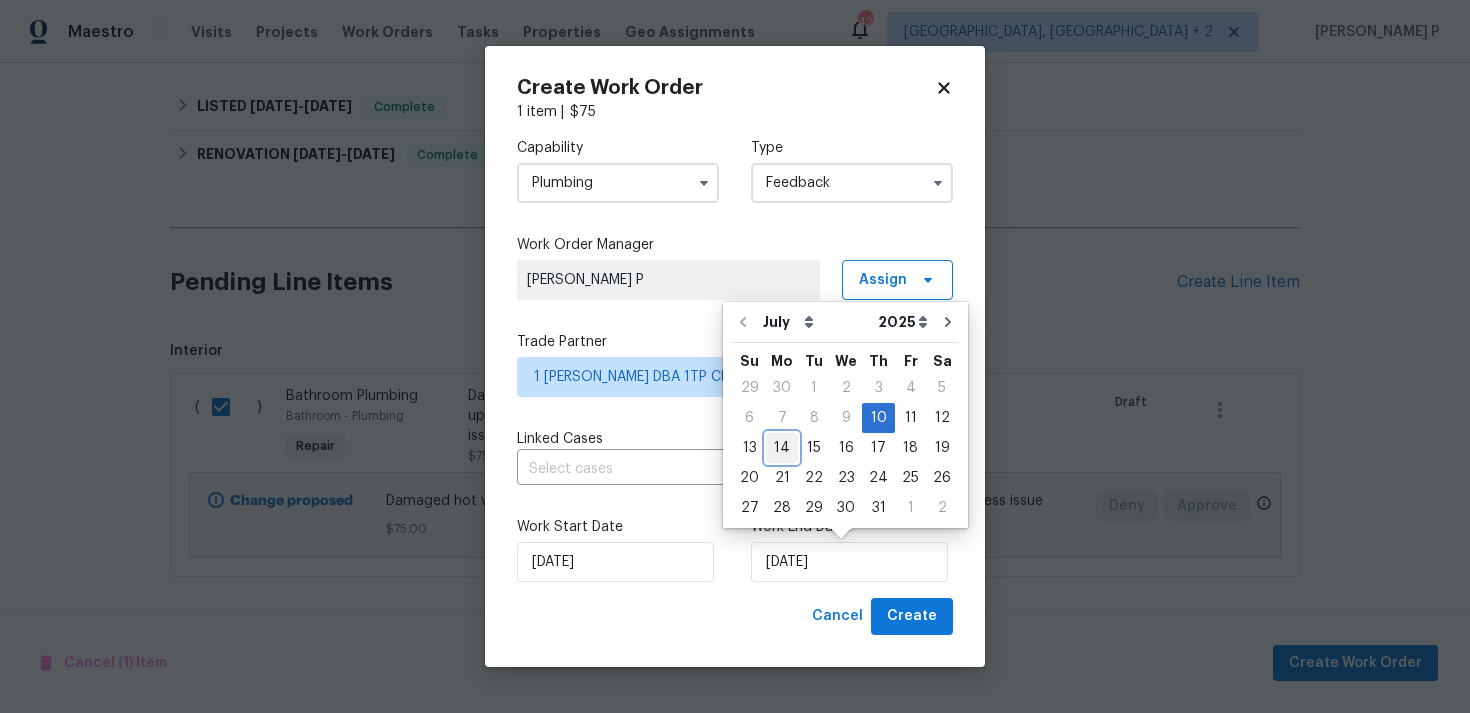click on "14" at bounding box center (782, 448) 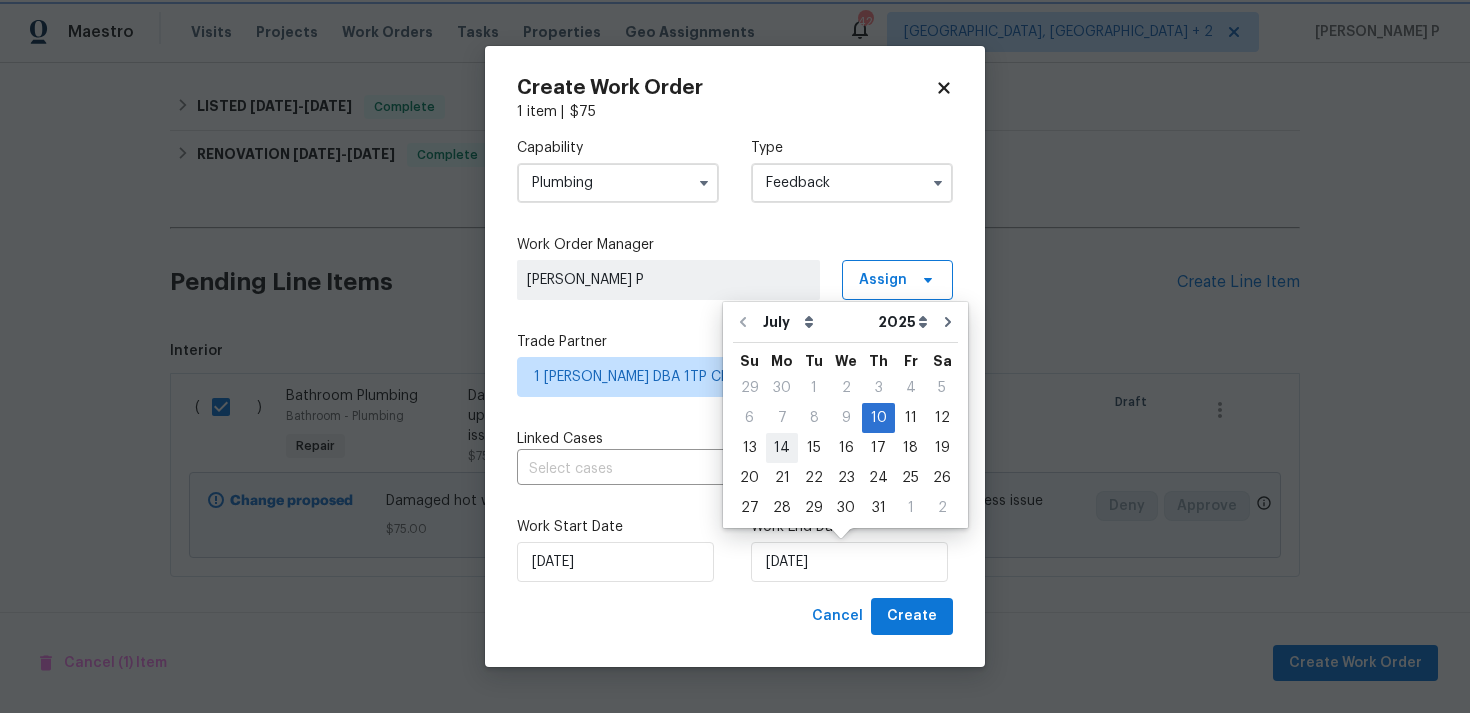 type on "14/07/2025" 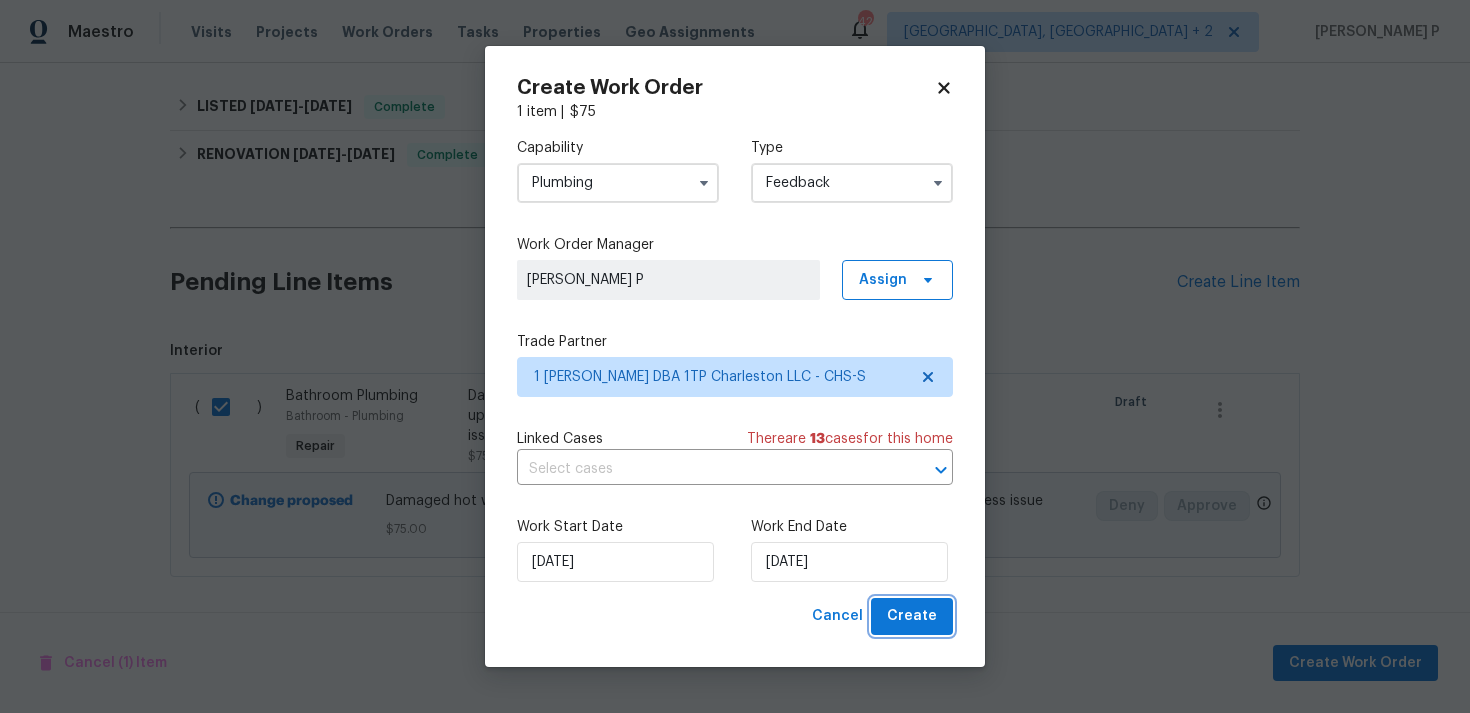 click on "Create" at bounding box center (912, 616) 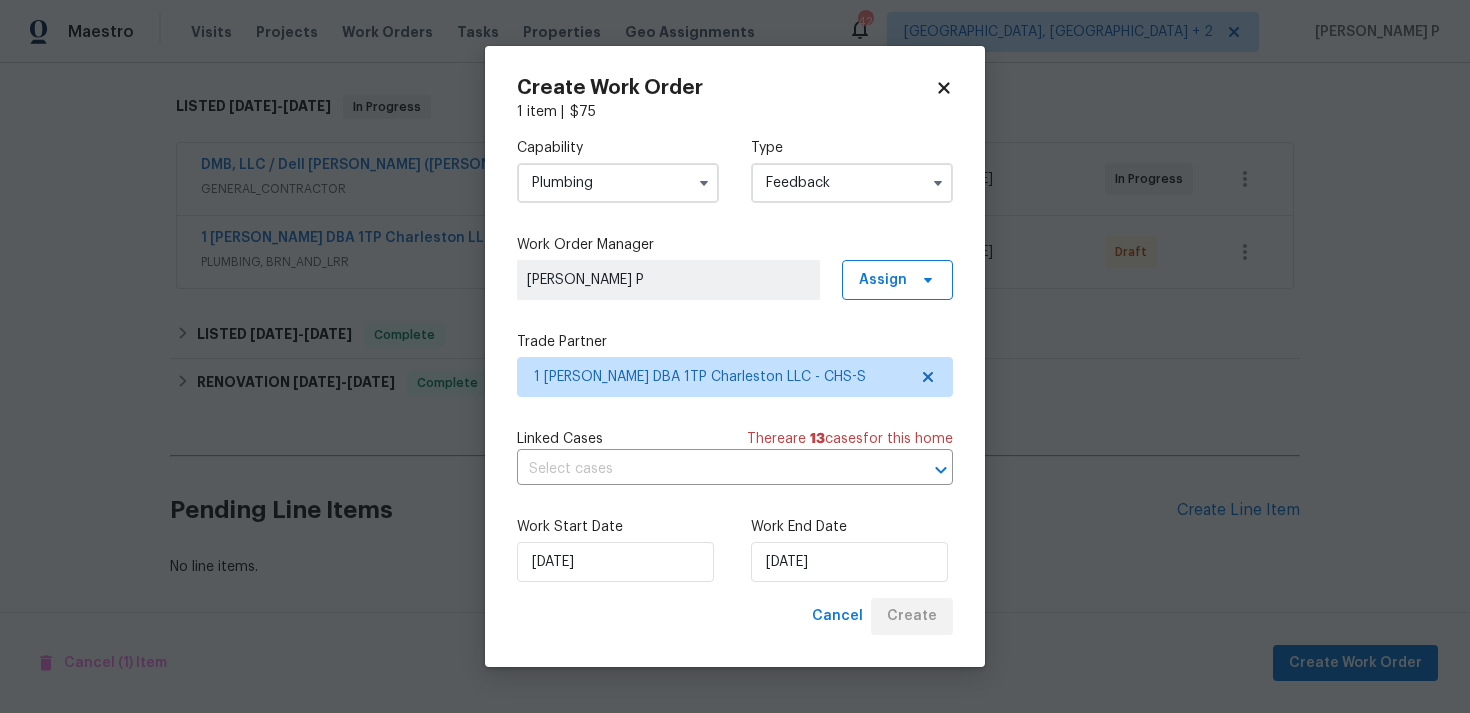 scroll, scrollTop: 304, scrollLeft: 0, axis: vertical 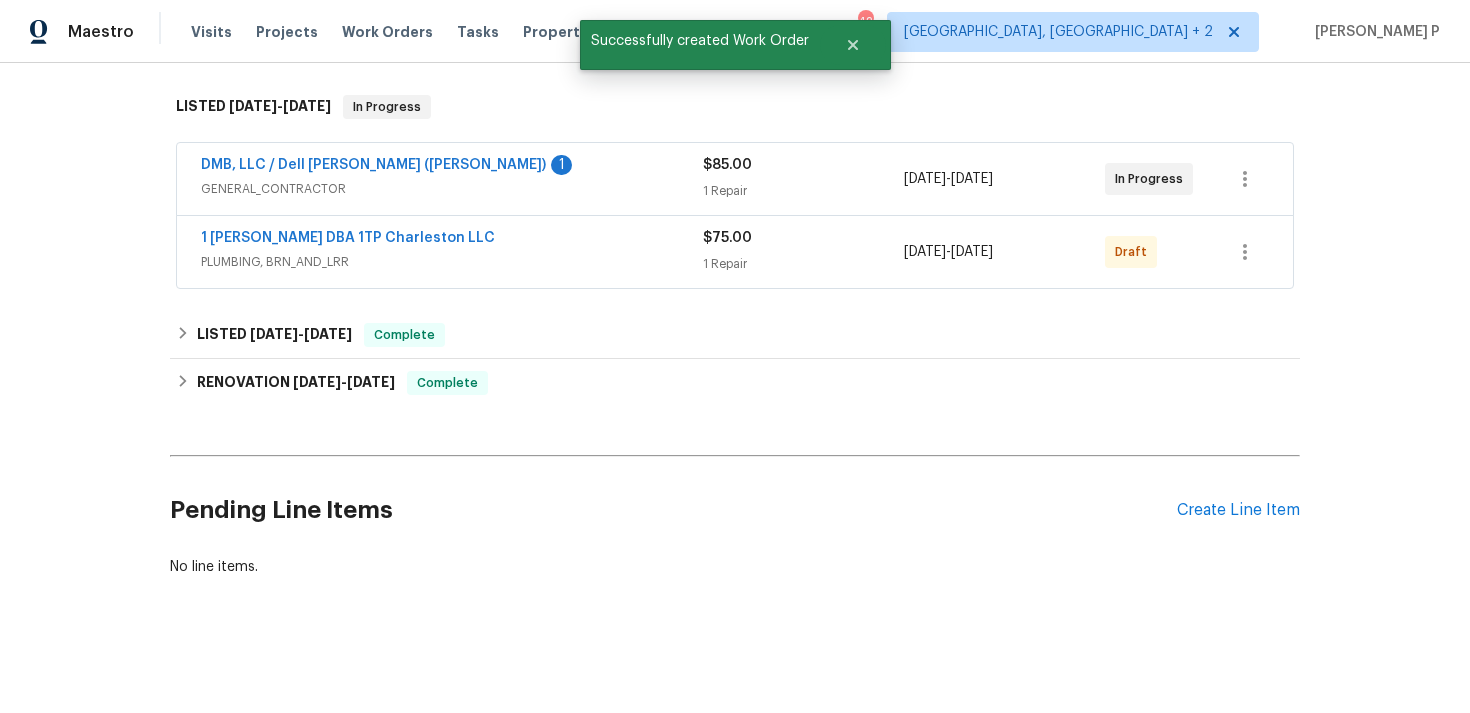 click on "1 Tom Plumber DBA 1TP Charleston LLC" at bounding box center (348, 238) 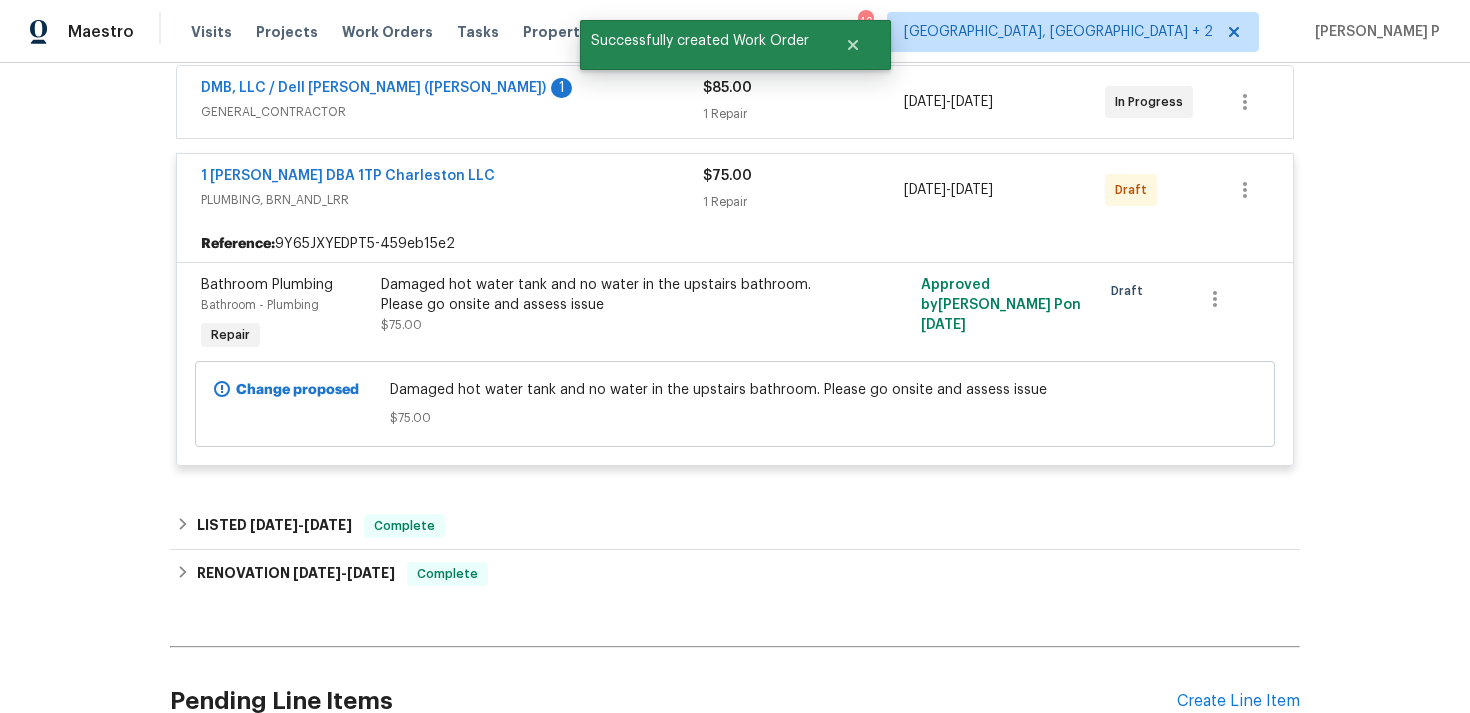 scroll, scrollTop: 459, scrollLeft: 0, axis: vertical 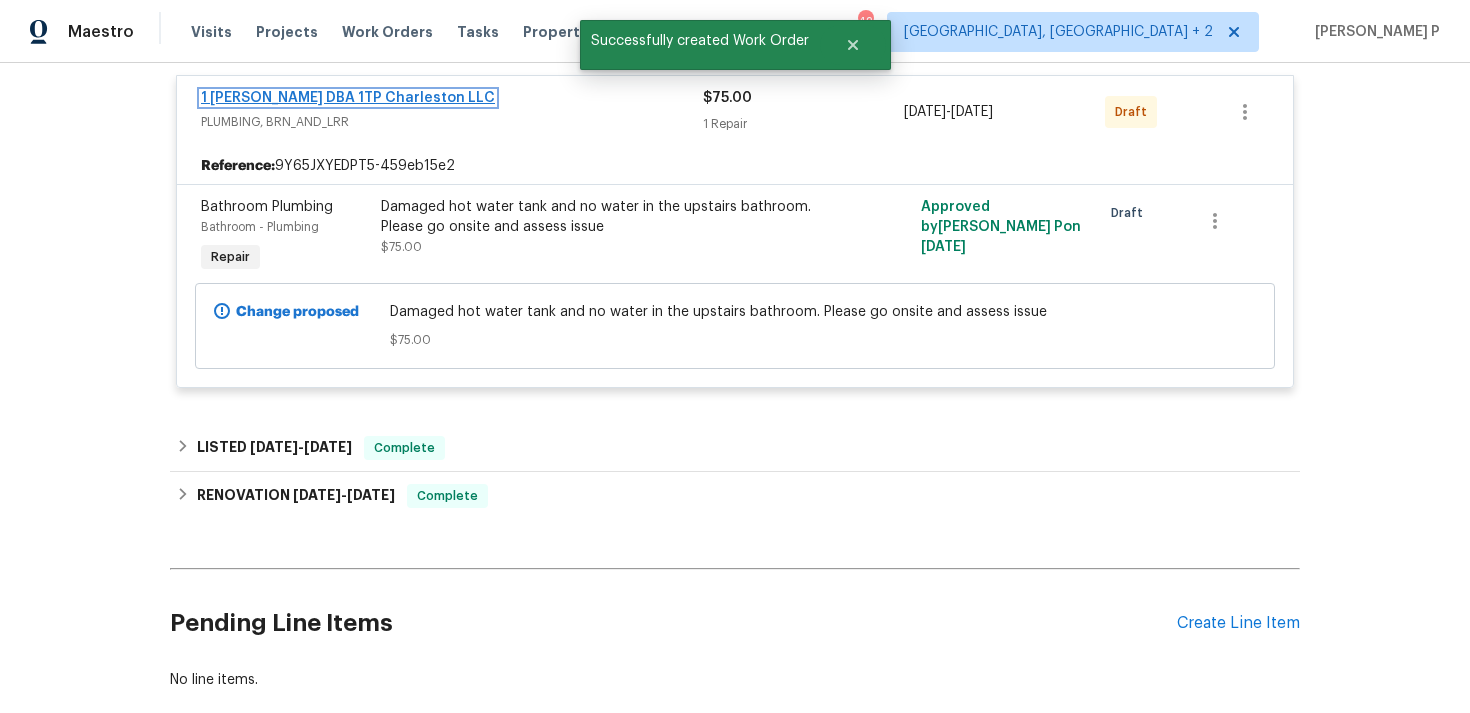 click on "1 Tom Plumber DBA 1TP Charleston LLC" at bounding box center (348, 98) 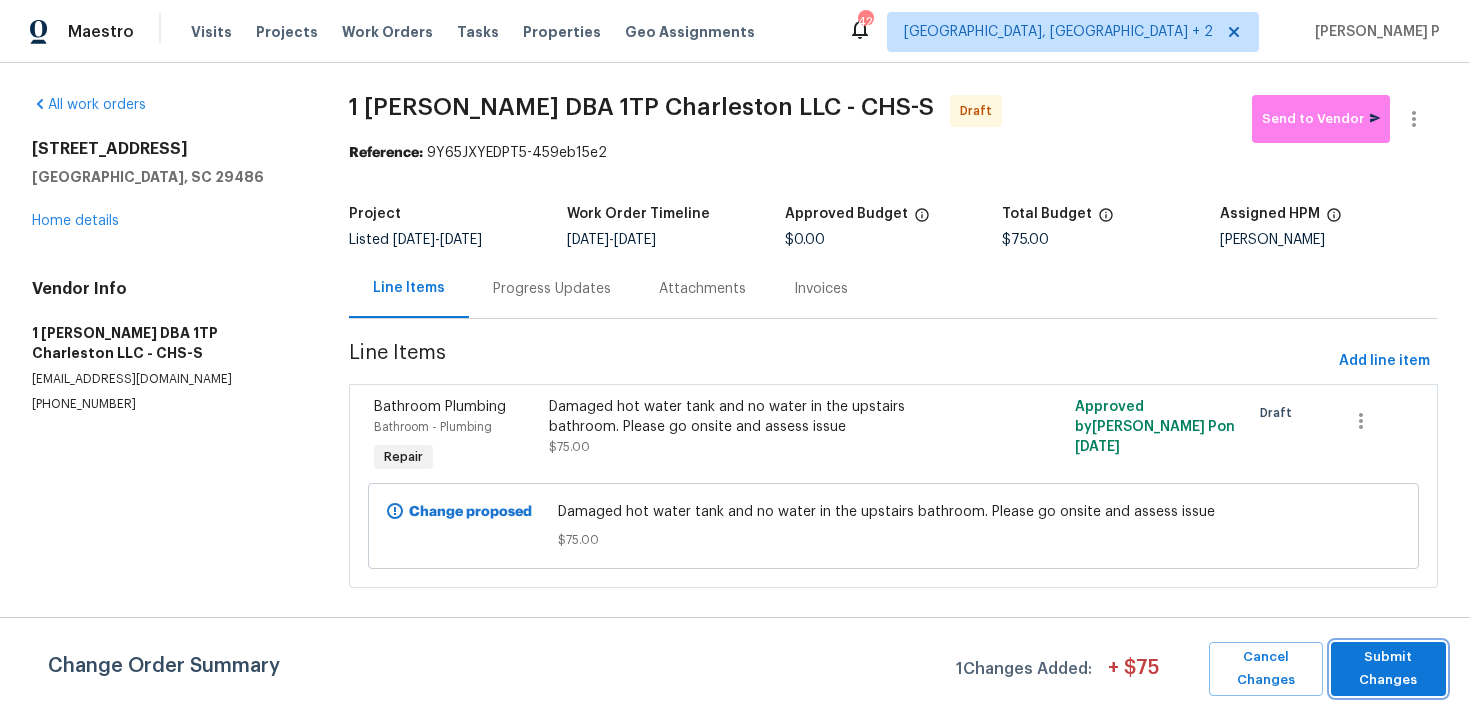 click on "Submit Changes" at bounding box center (1388, 669) 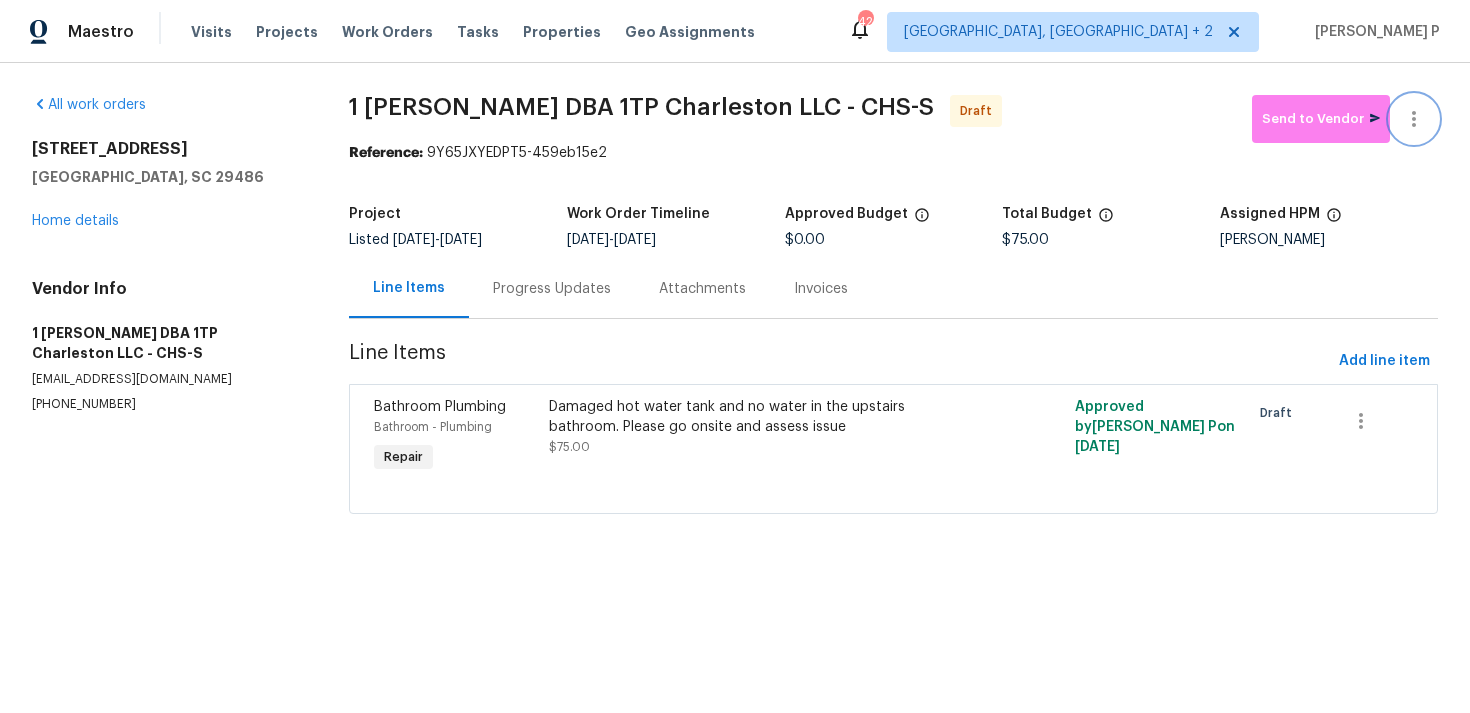 click at bounding box center [1414, 119] 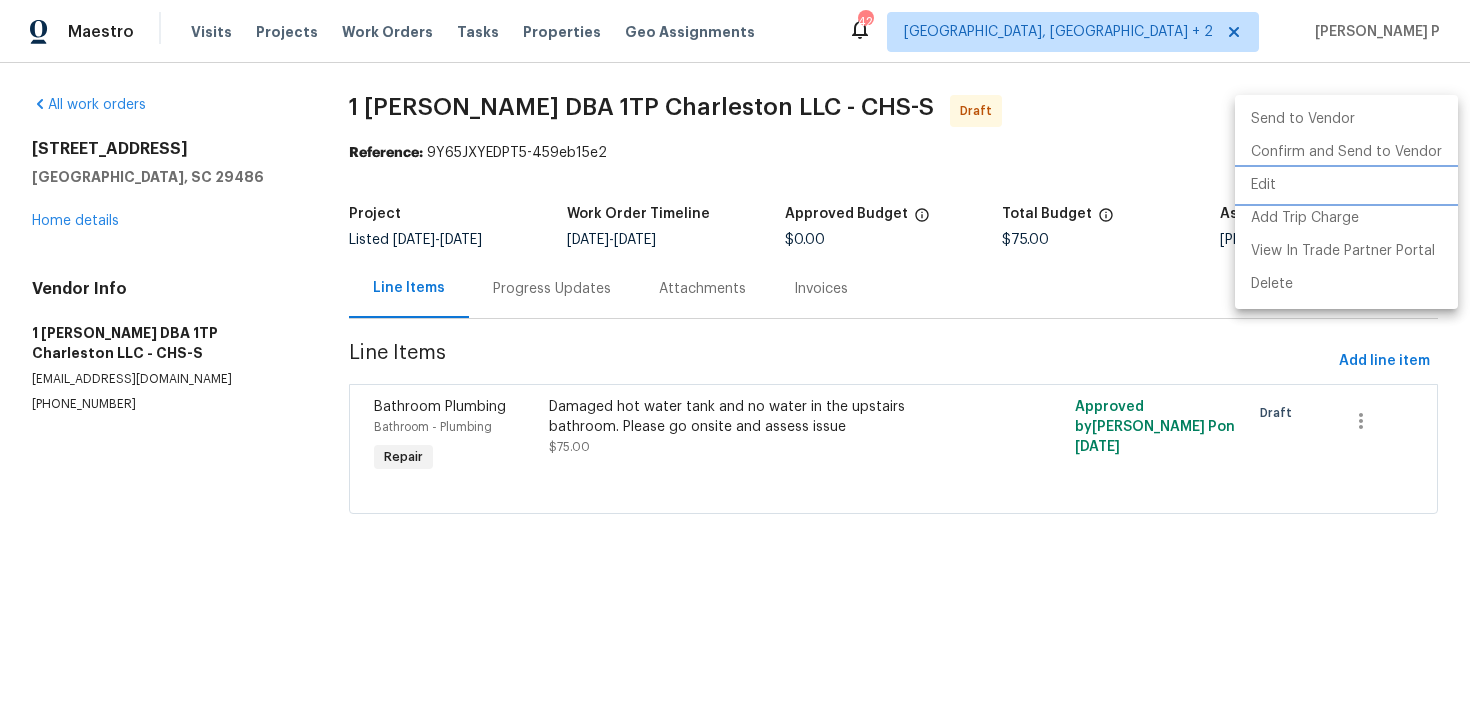 click on "Edit" at bounding box center (1346, 185) 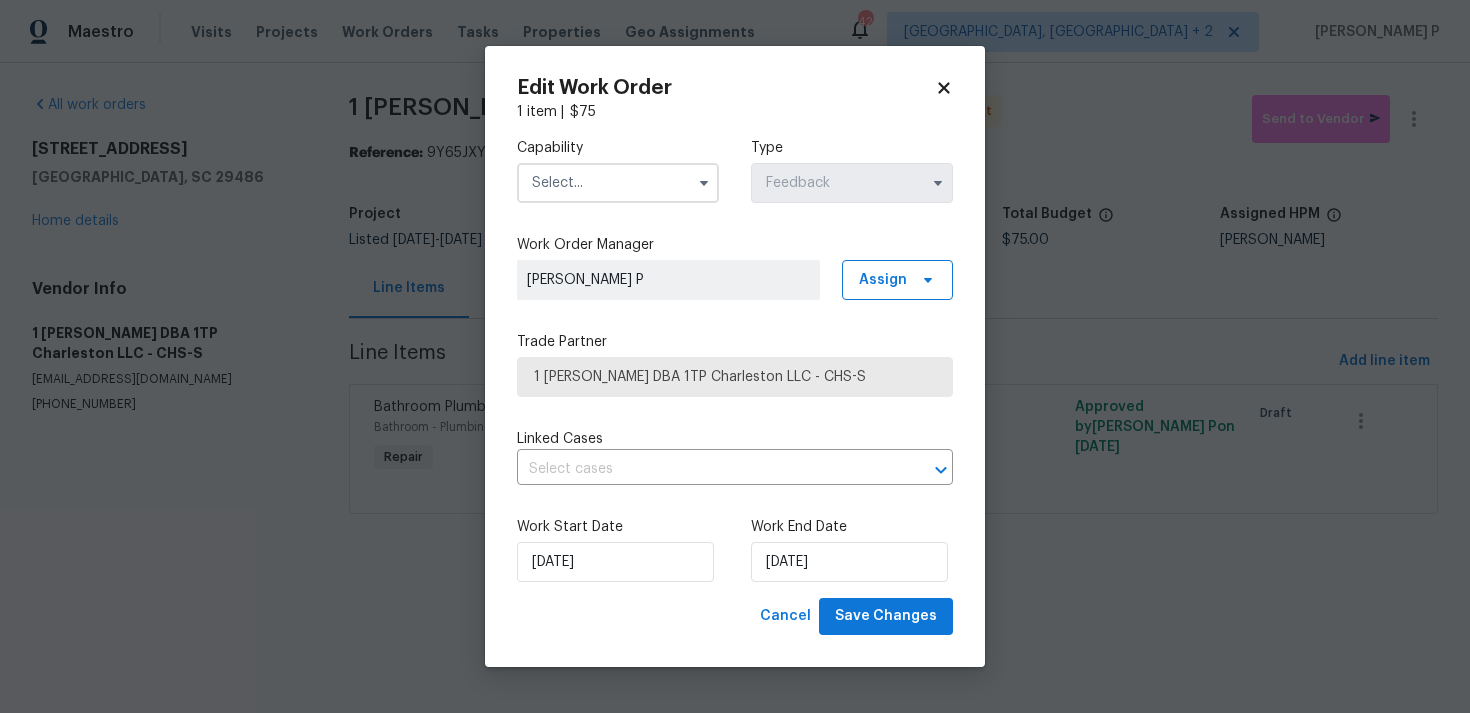 click at bounding box center [618, 183] 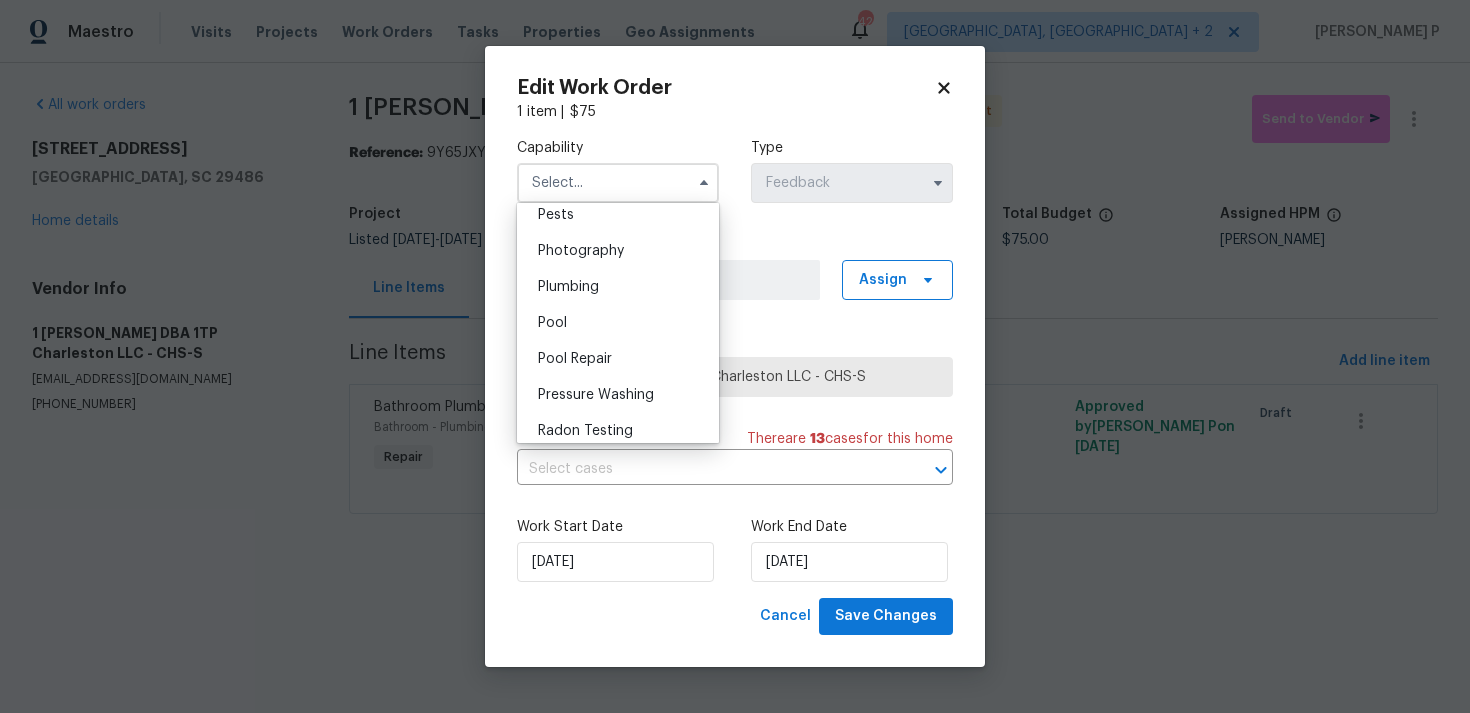 scroll, scrollTop: 1745, scrollLeft: 0, axis: vertical 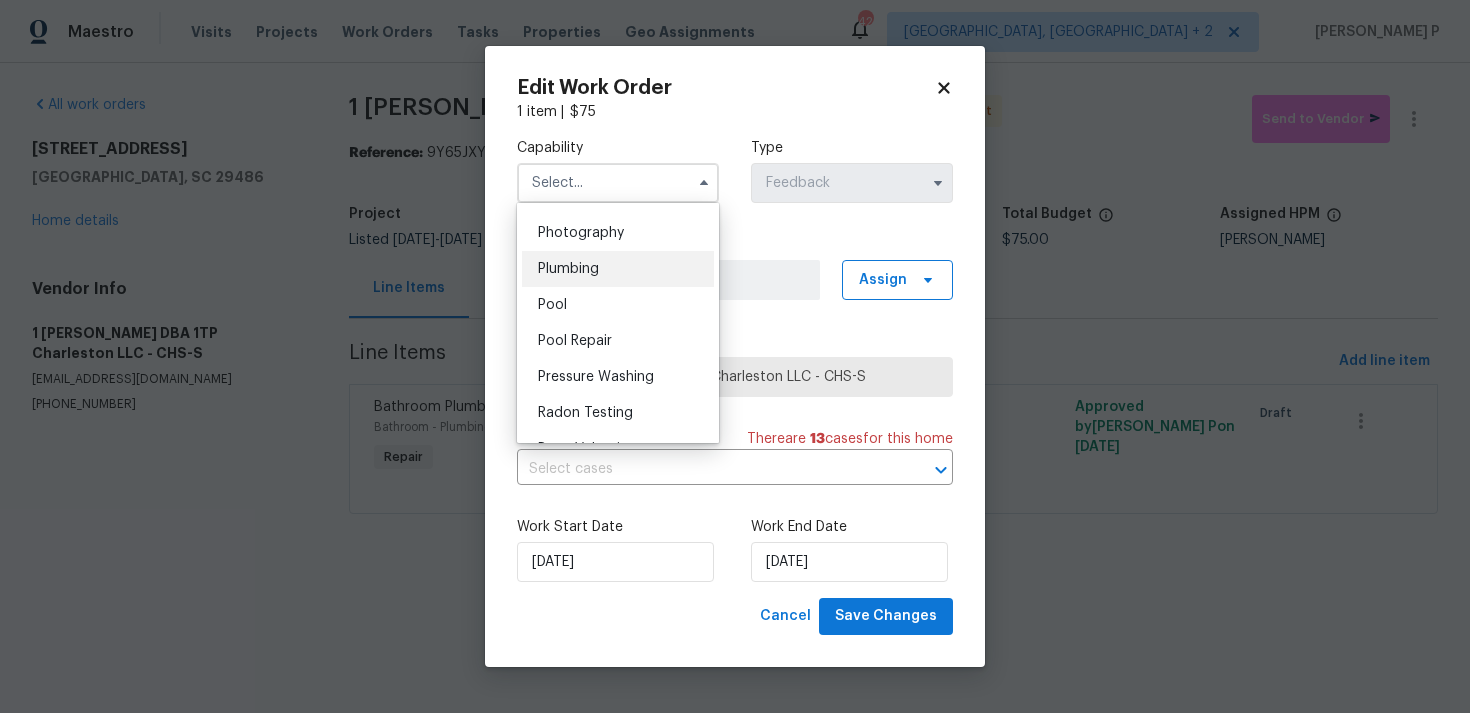 click on "Plumbing" at bounding box center [568, 269] 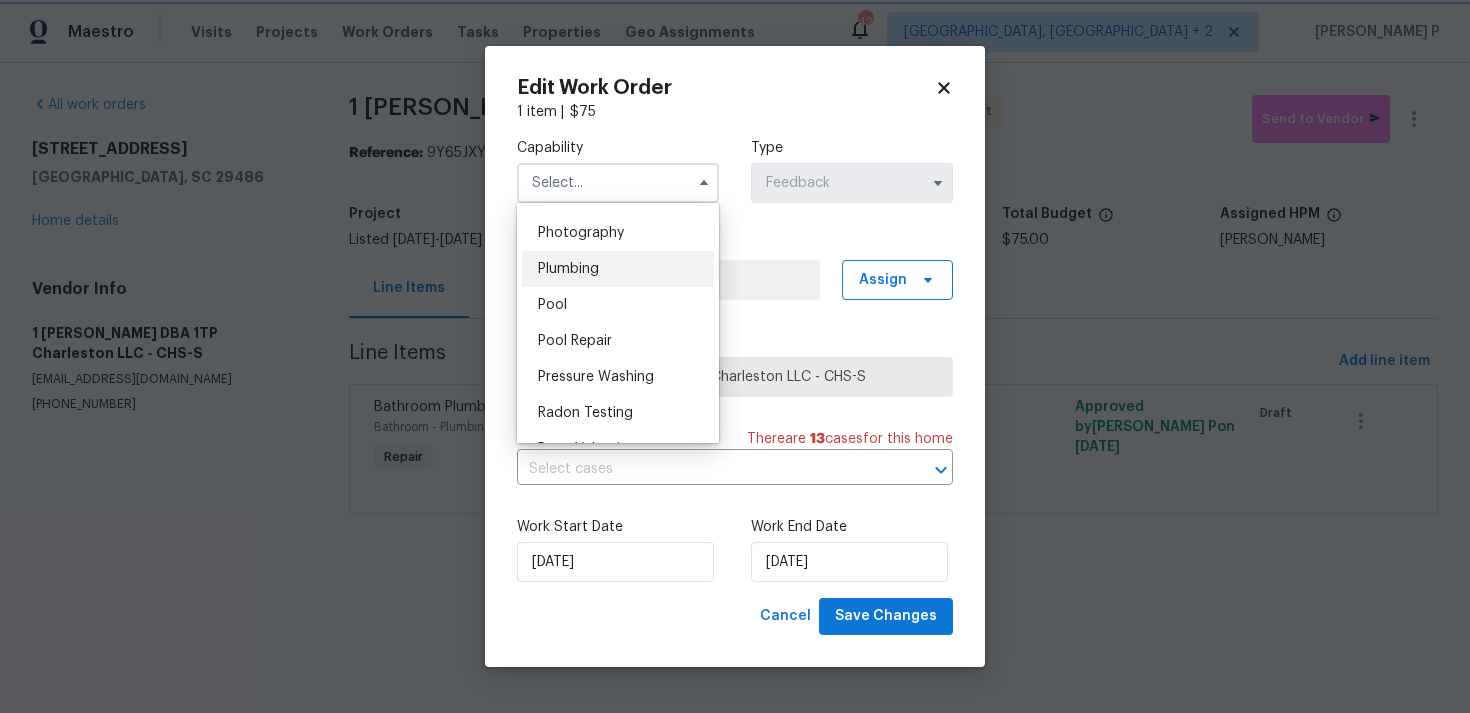 type on "Plumbing" 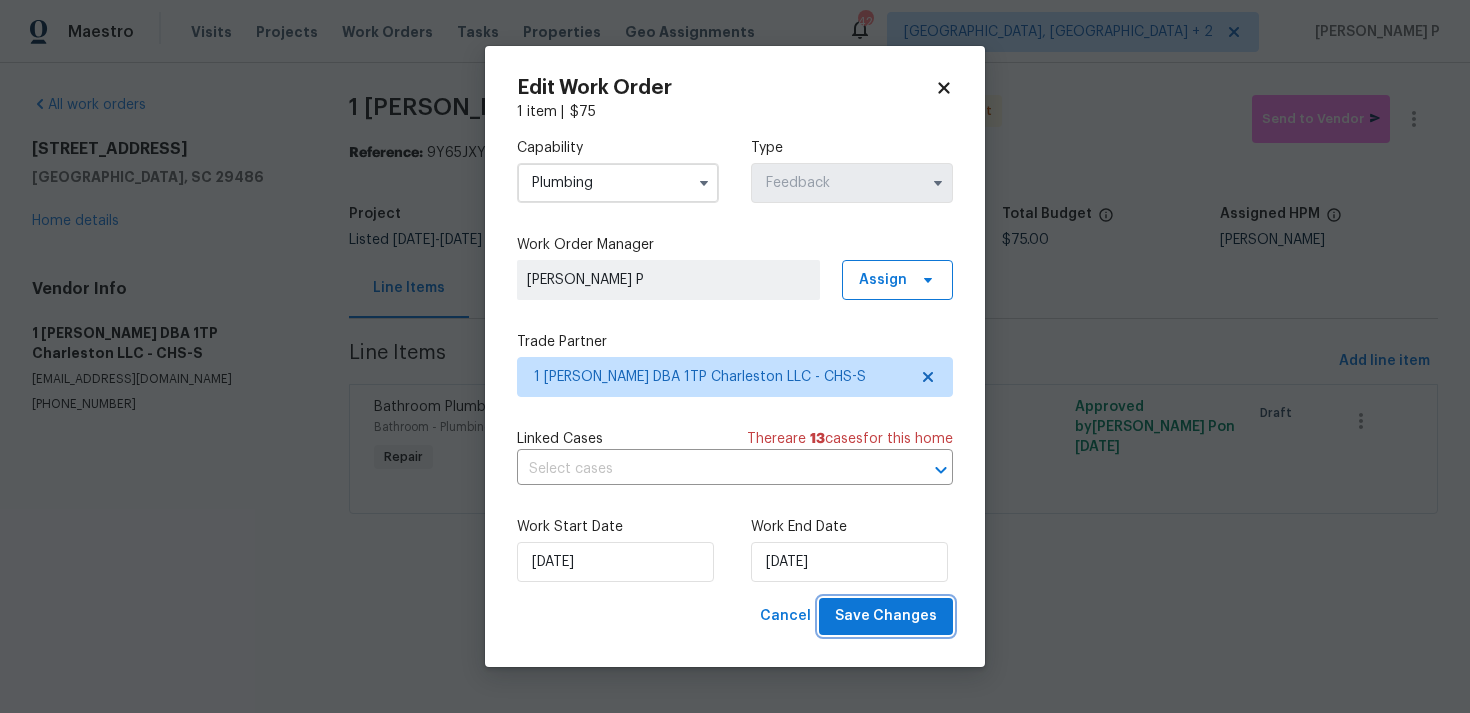 click on "Save Changes" at bounding box center (886, 616) 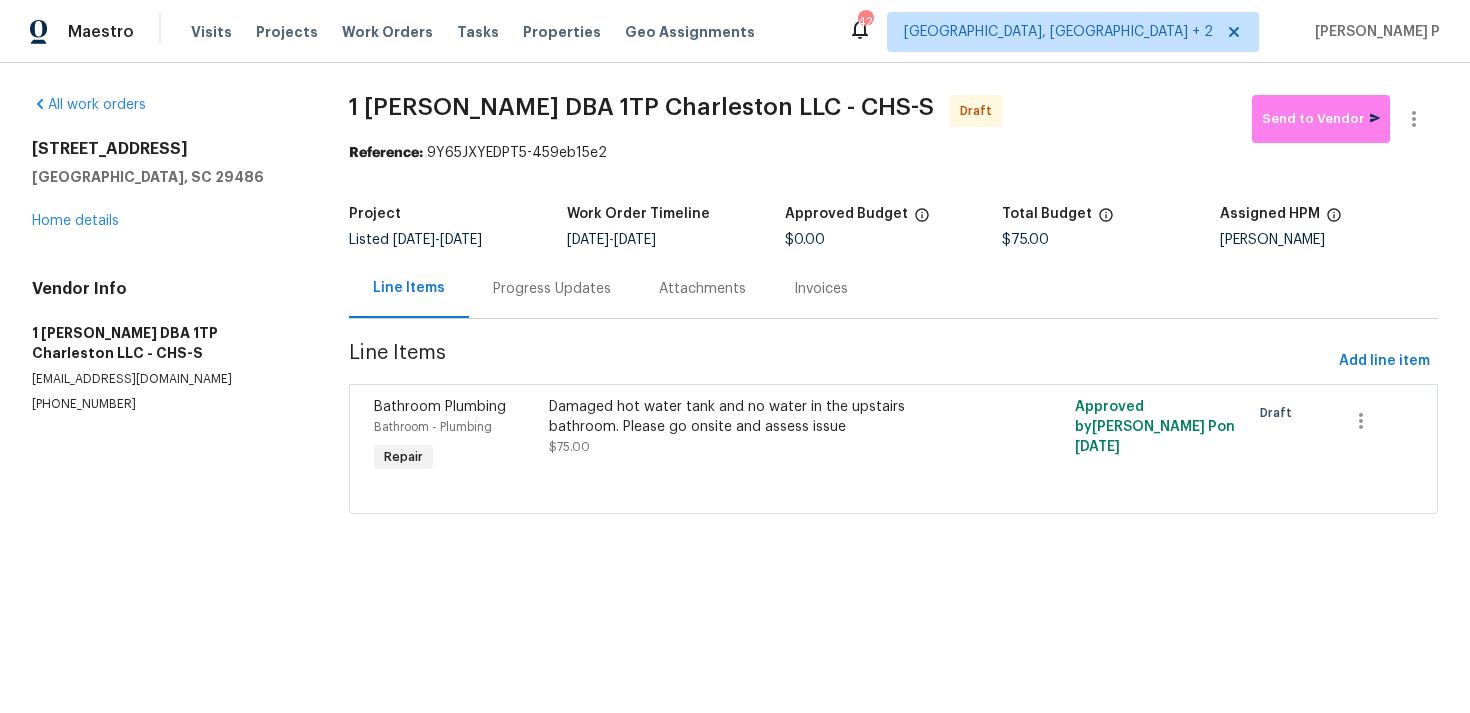 click on "Progress Updates" at bounding box center [552, 289] 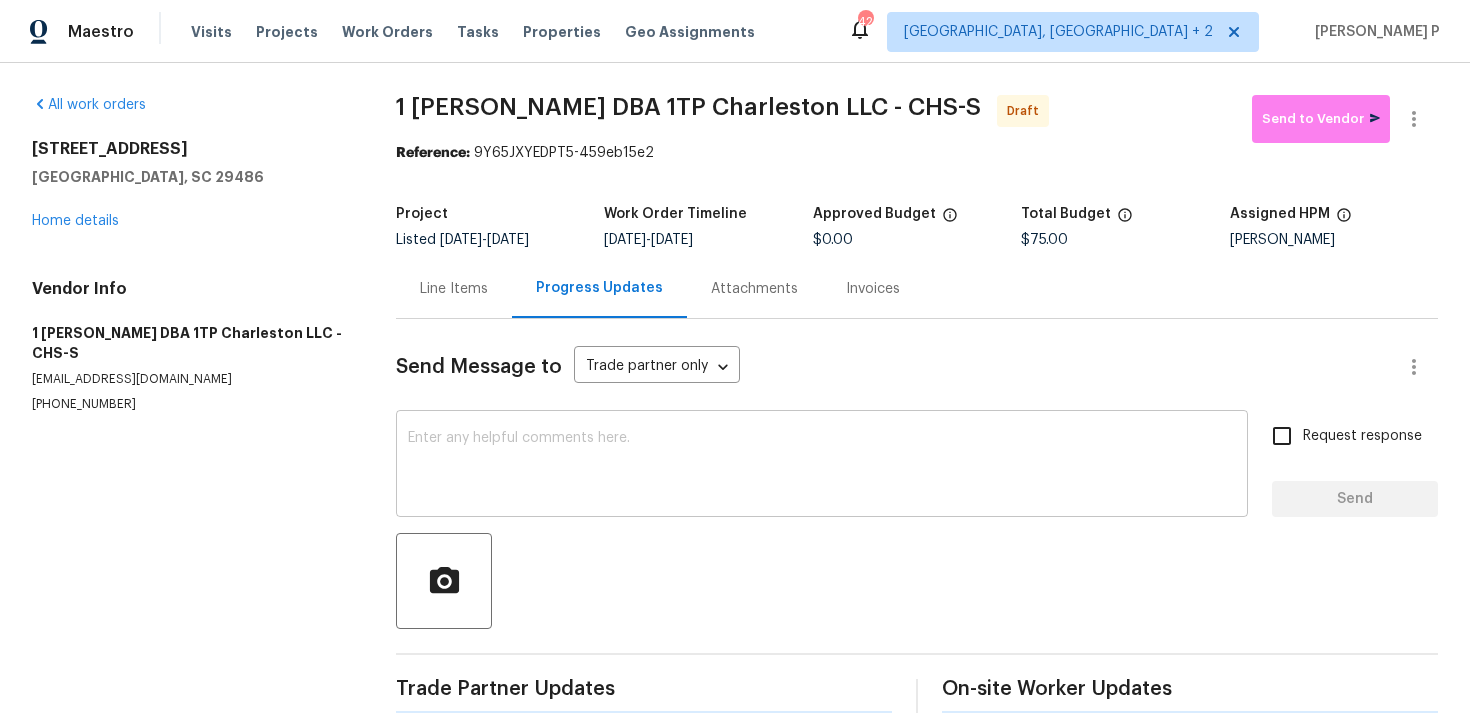 click at bounding box center (822, 466) 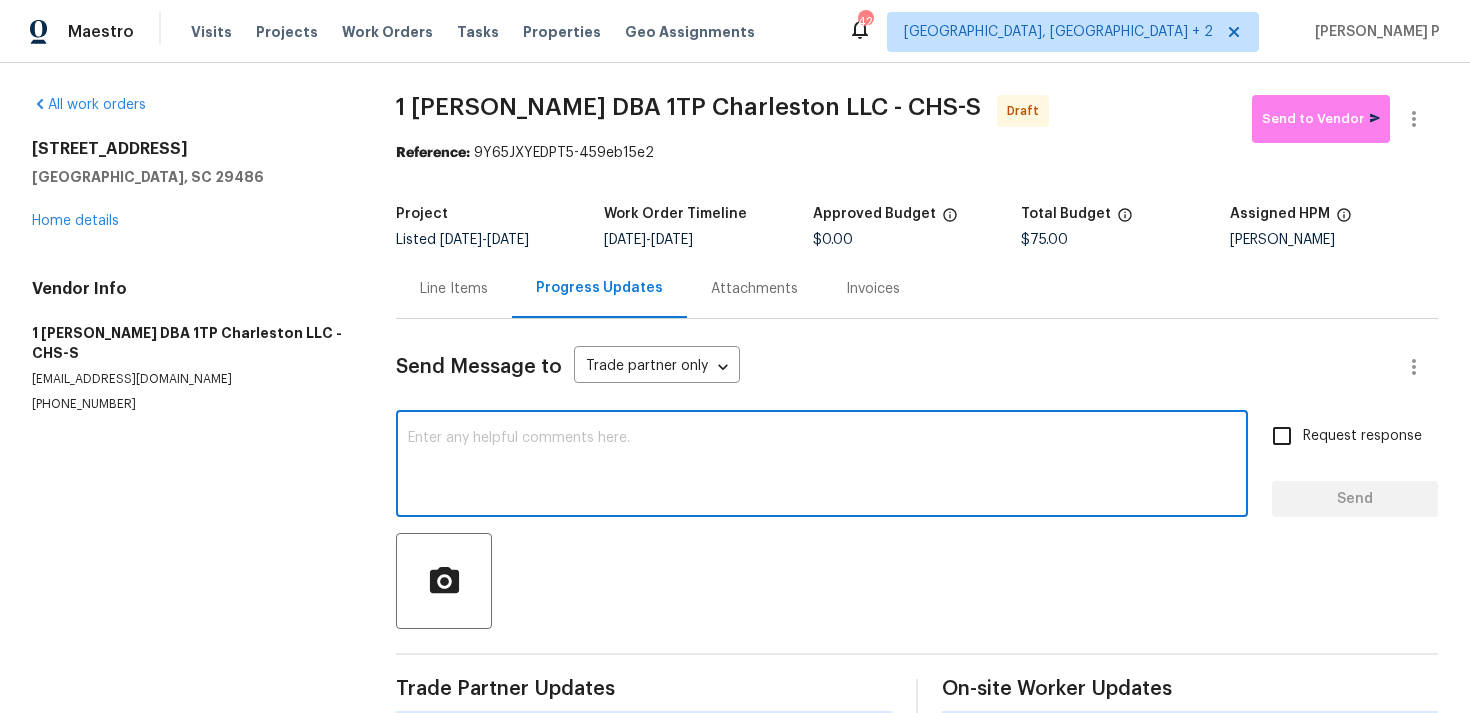 paste on "Hi, this is Ramyasri with Opendoor. I’m confirming you received the WO for the property at (Address). Please review and accept the WO within 24 hours and provide a schedule date. Please disregard the contact information for the HPM included in the WO. Our Centralised LWO Team is responsible for Listed WOs." 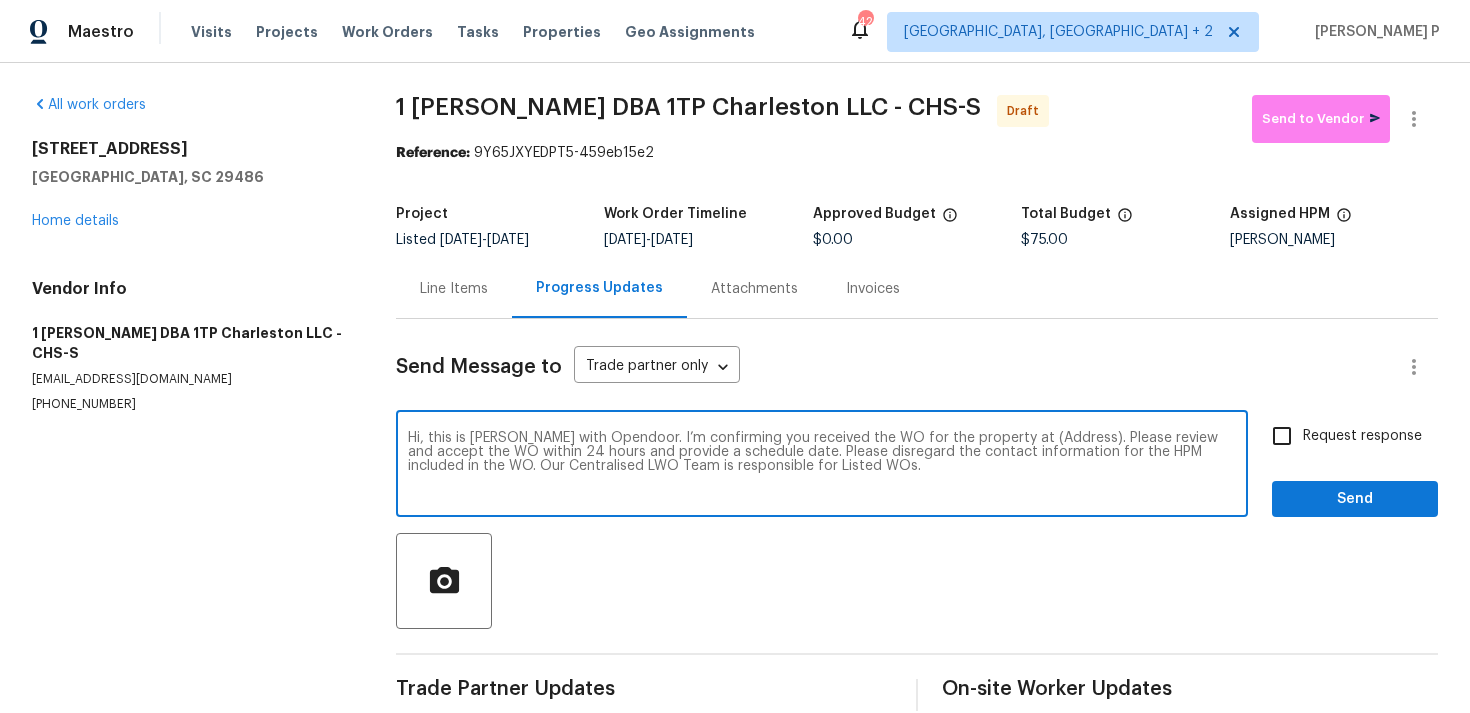 drag, startPoint x: 1001, startPoint y: 437, endPoint x: 1065, endPoint y: 437, distance: 64 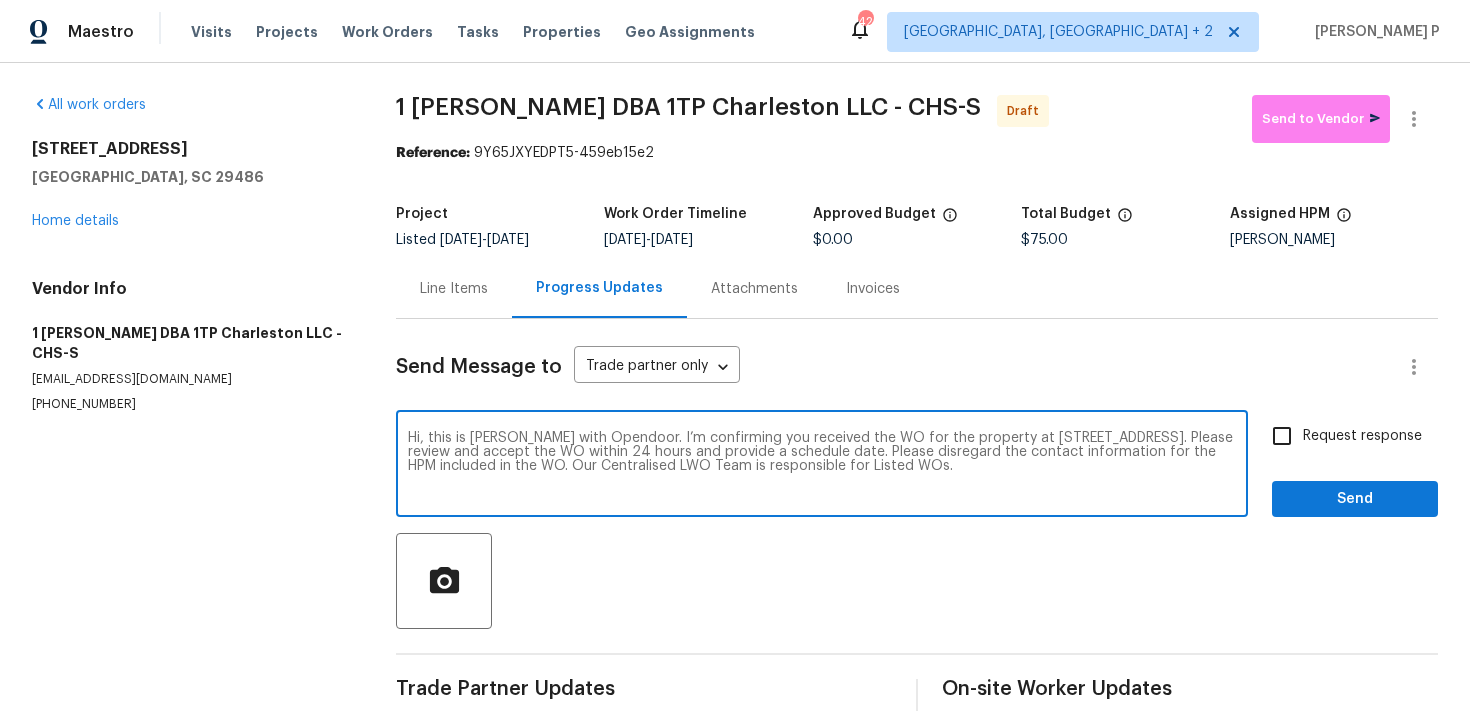 type on "Hi, this is Ramyasri with Opendoor. I’m confirming you received the WO for the property at 253 Palmetto Walk Dr, Summerville, SC 29486. Please review and accept the WO within 24 hours and provide a schedule date. Please disregard the contact information for the HPM included in the WO. Our Centralised LWO Team is responsible for Listed WOs." 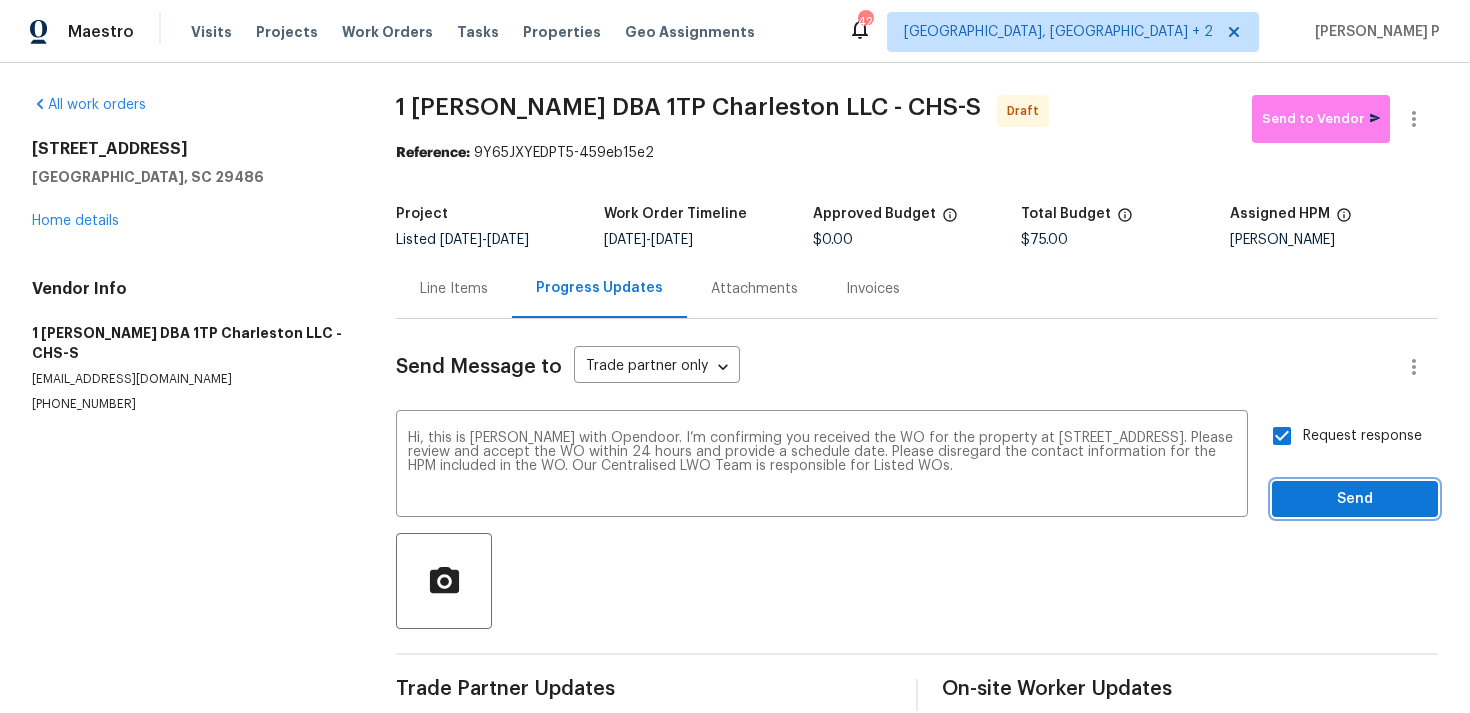 click on "Send" at bounding box center [1355, 499] 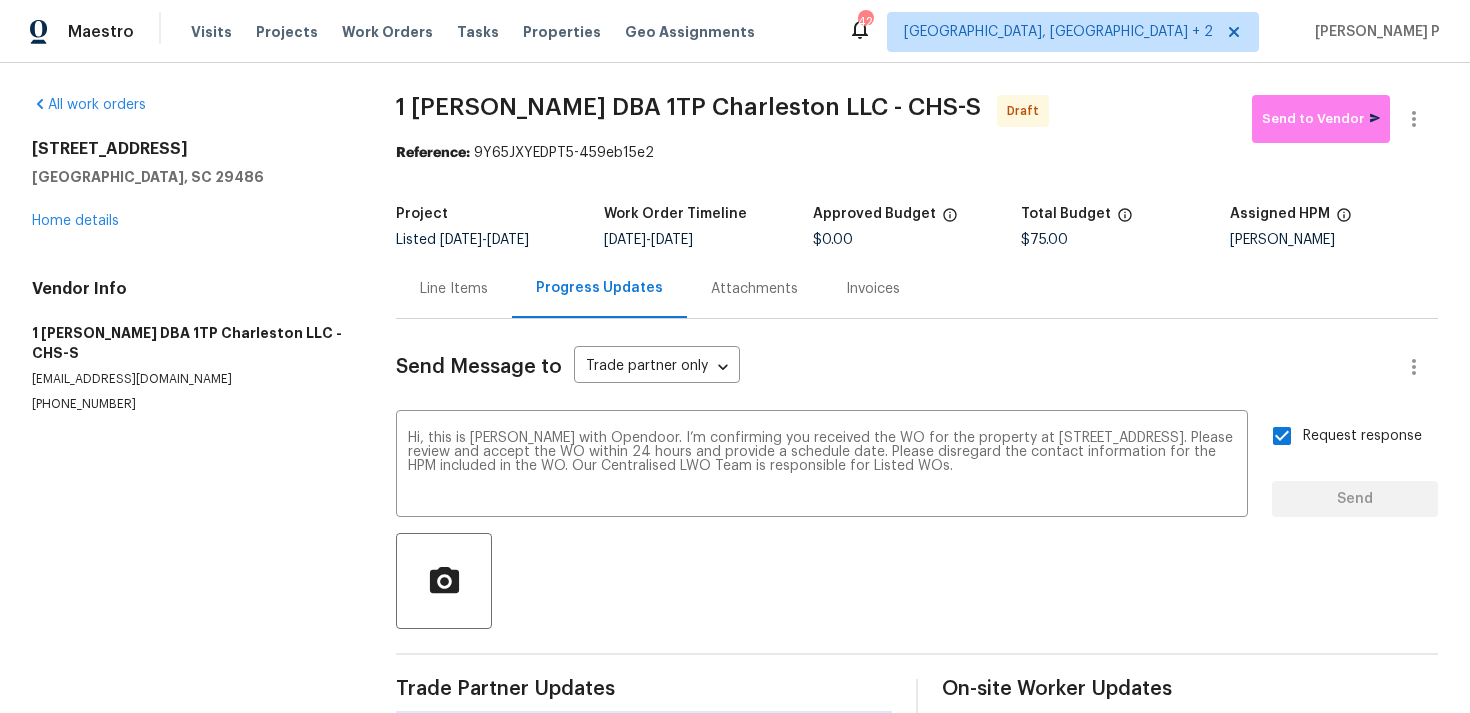 type 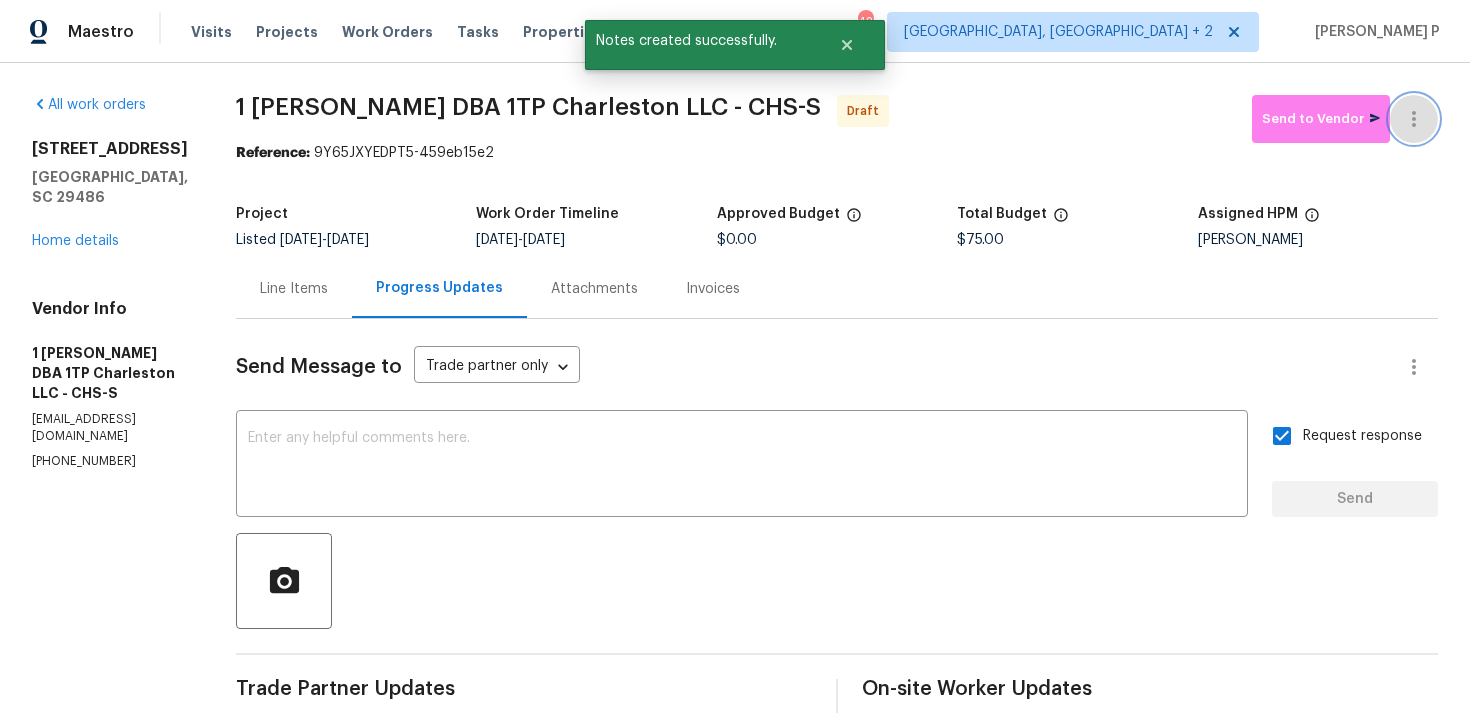 click 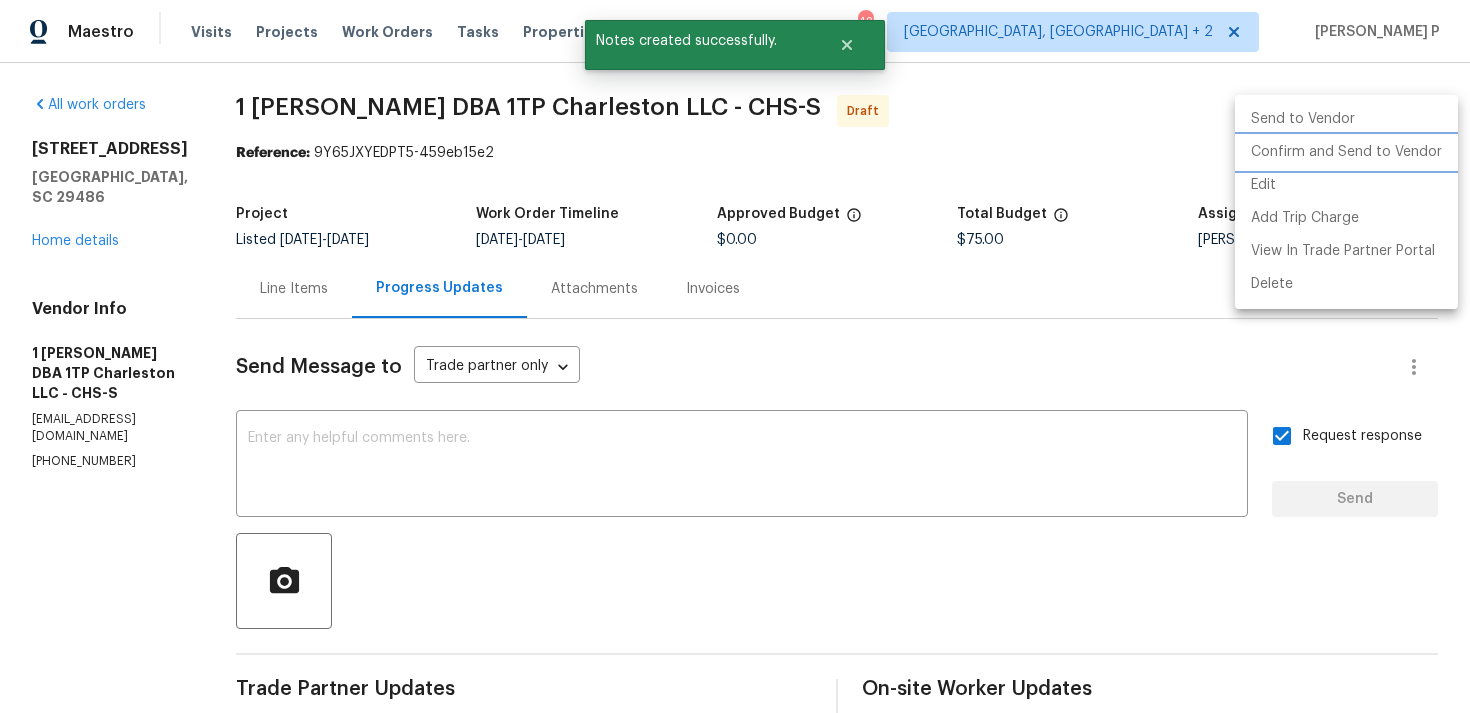 click on "Confirm and Send to Vendor" at bounding box center (1346, 152) 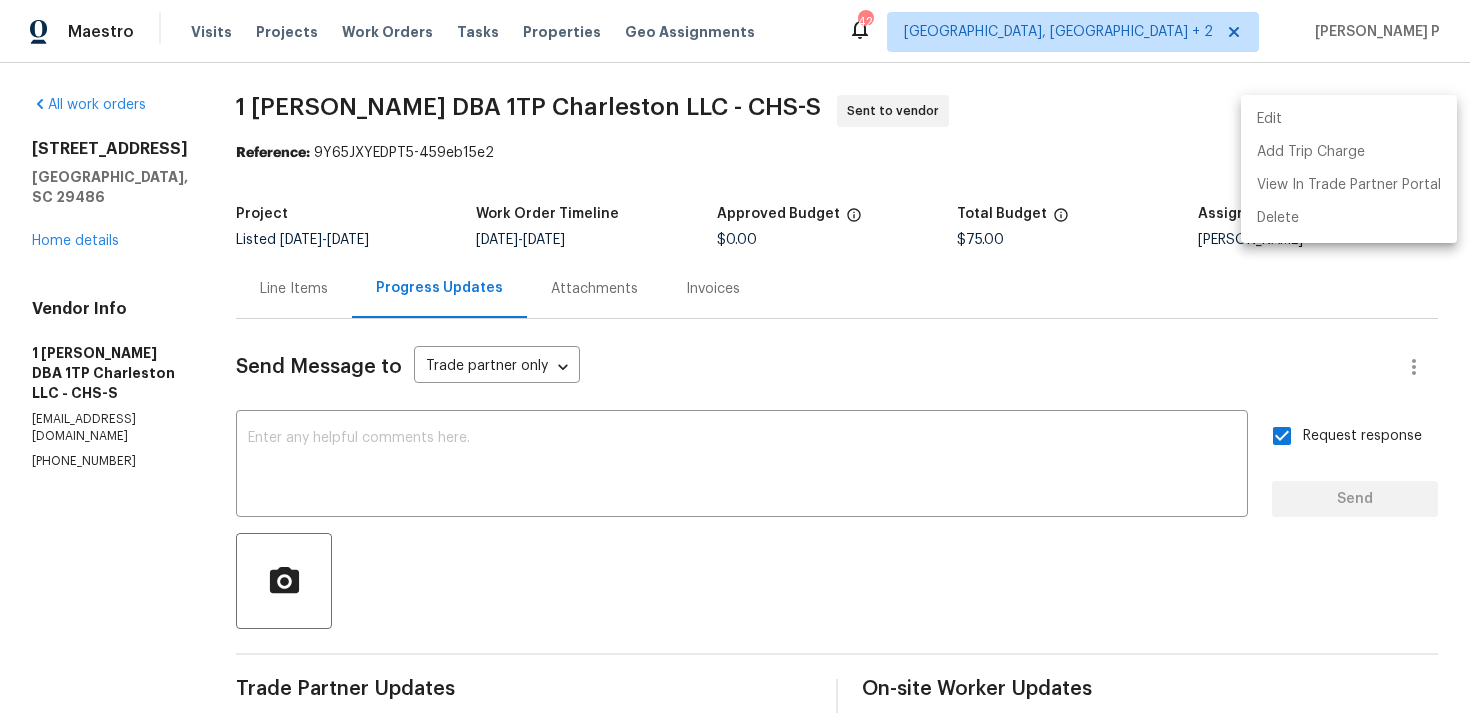 click at bounding box center (735, 356) 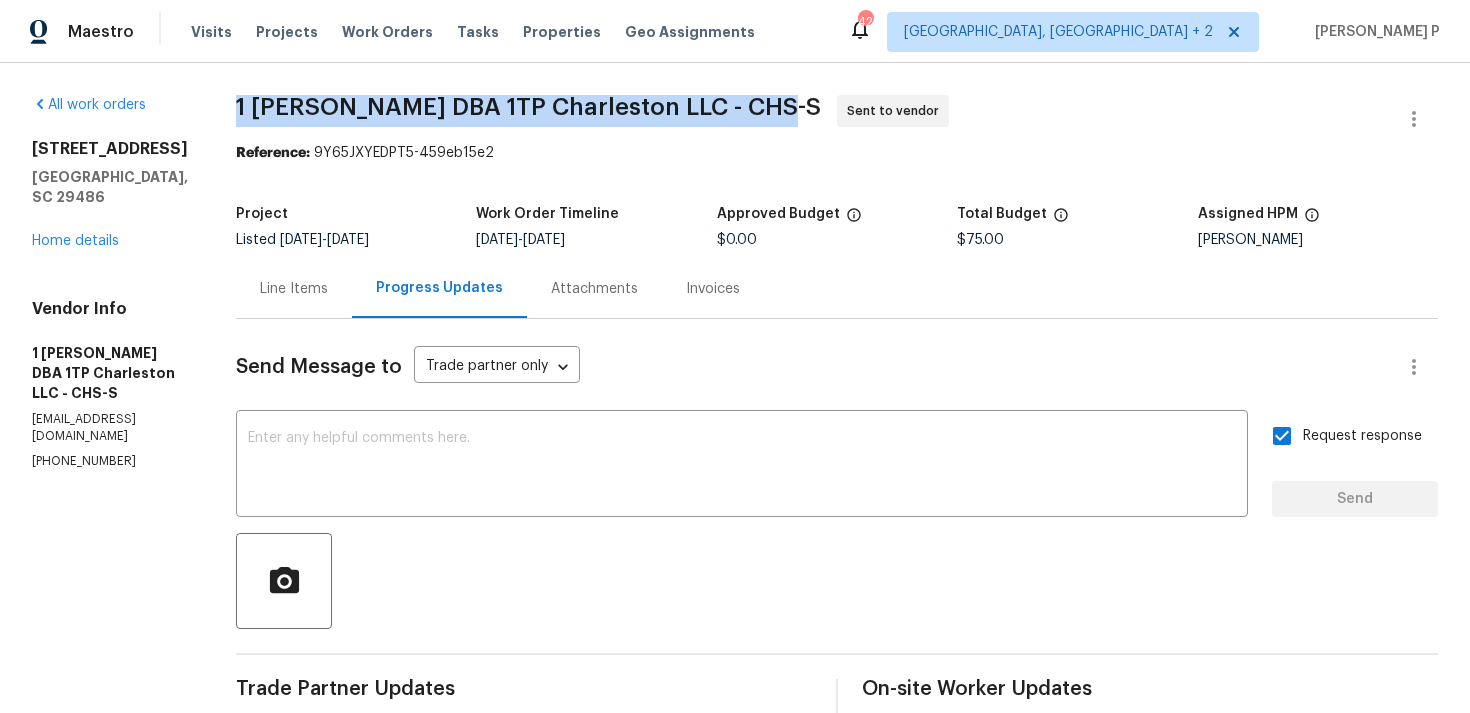 drag, startPoint x: 250, startPoint y: 102, endPoint x: 791, endPoint y: 102, distance: 541 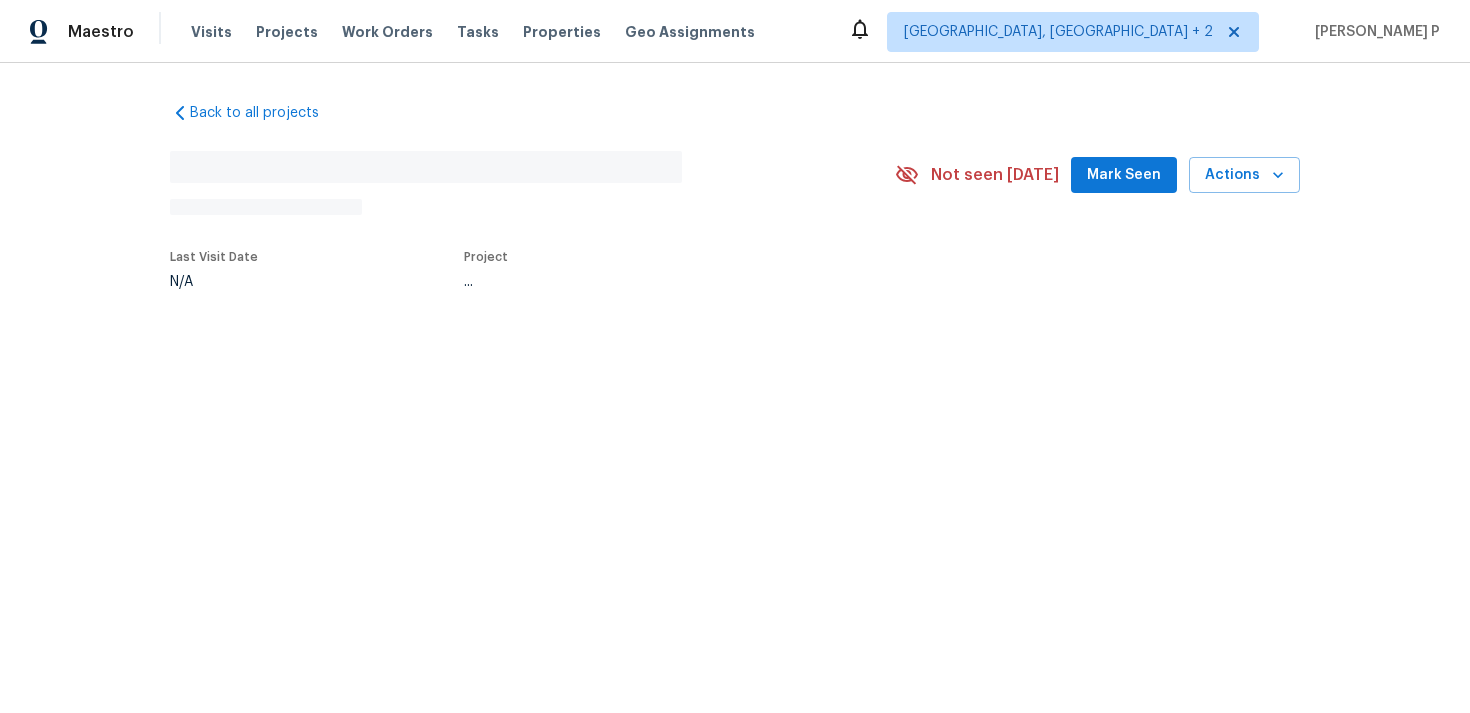 scroll, scrollTop: 0, scrollLeft: 0, axis: both 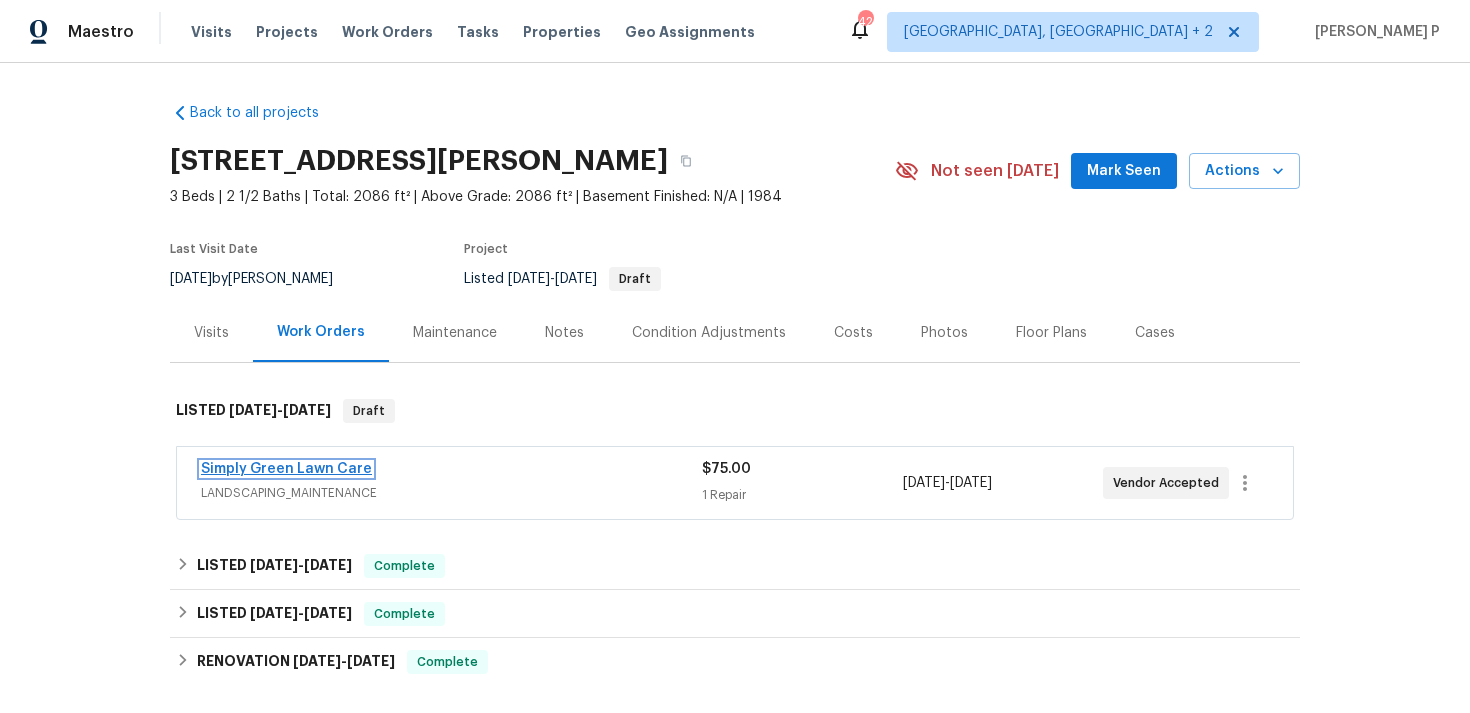 click on "Simply Green Lawn Care" at bounding box center (286, 469) 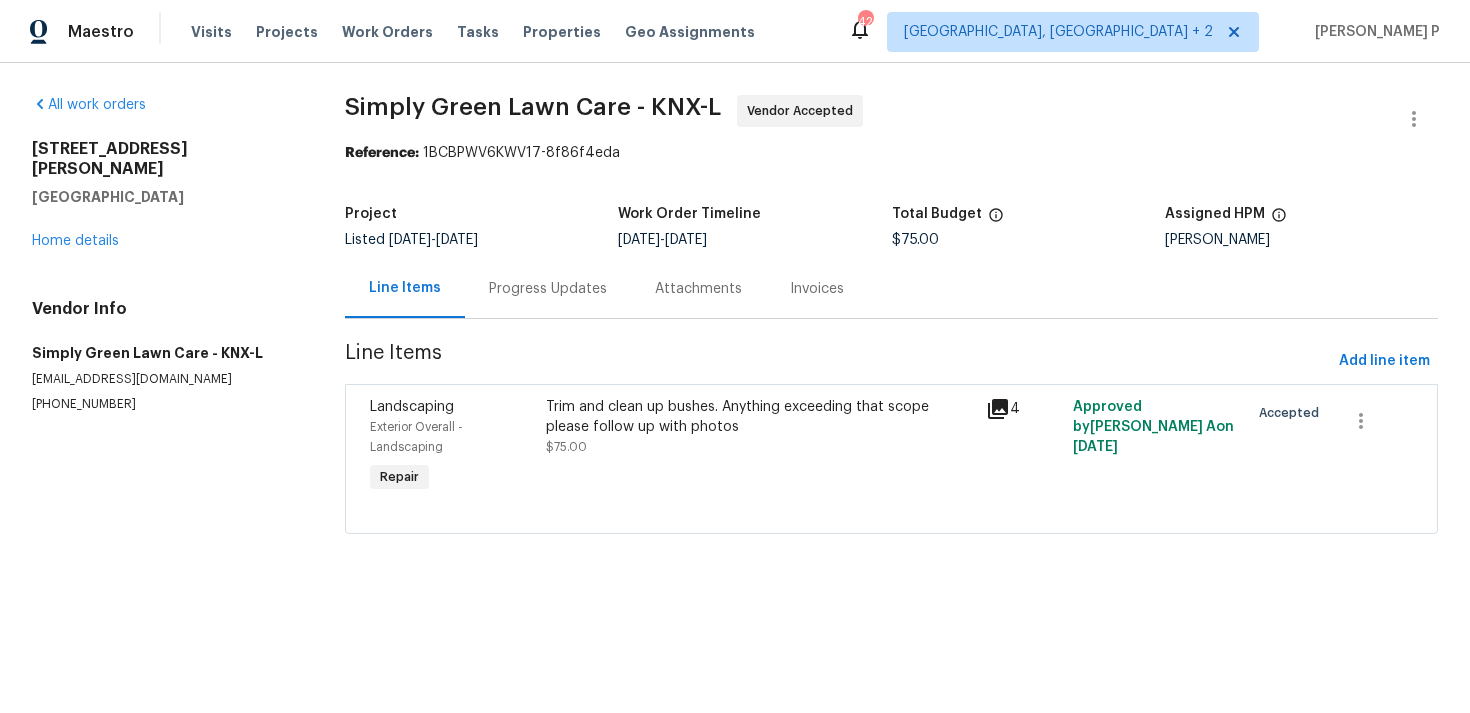 click on "Progress Updates" at bounding box center [548, 289] 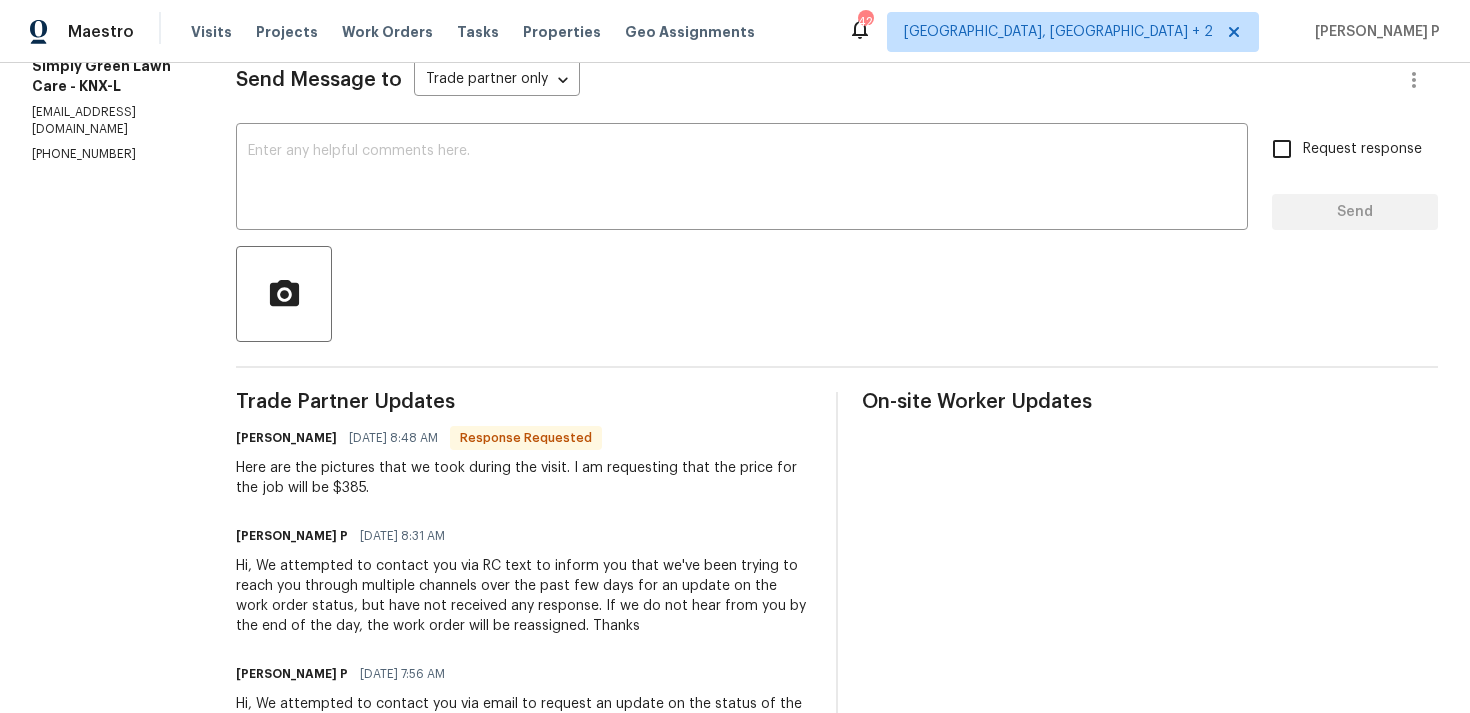 scroll, scrollTop: 274, scrollLeft: 0, axis: vertical 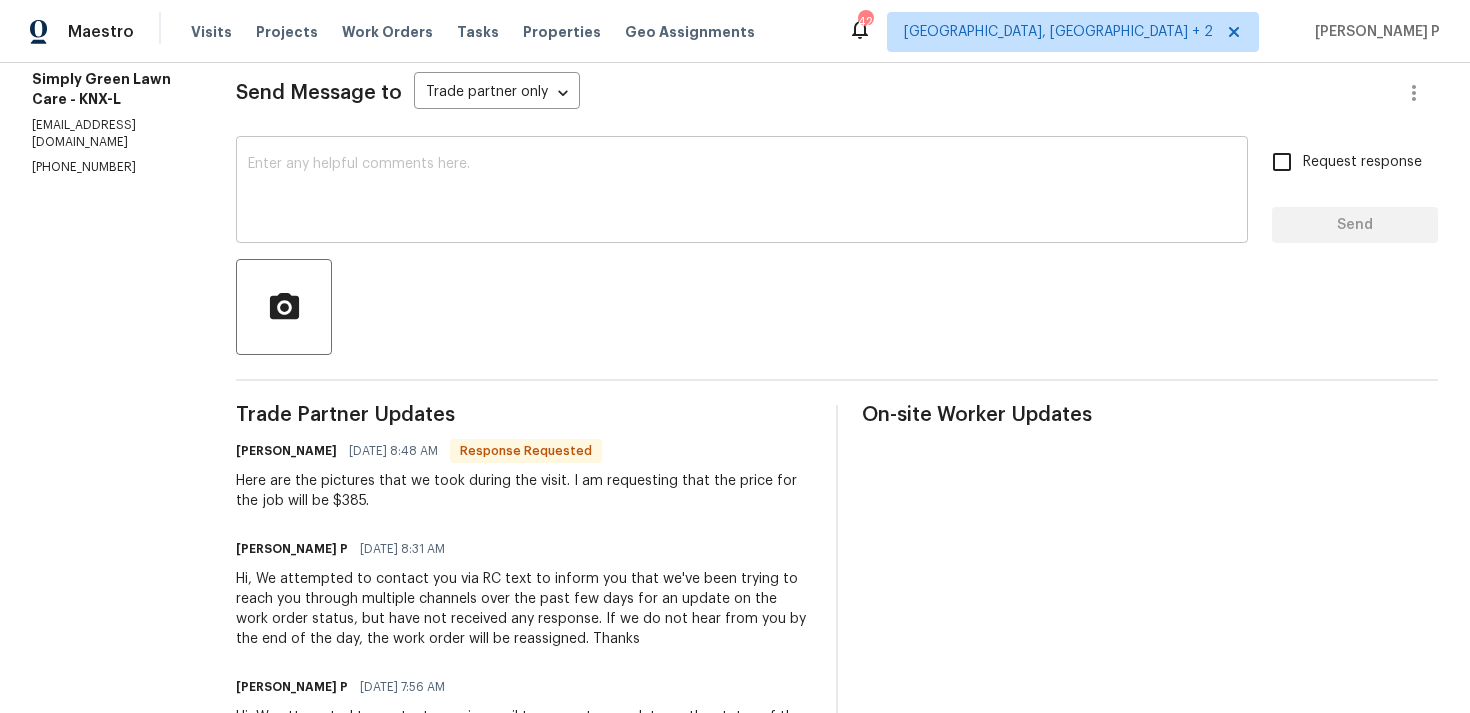 click at bounding box center [742, 192] 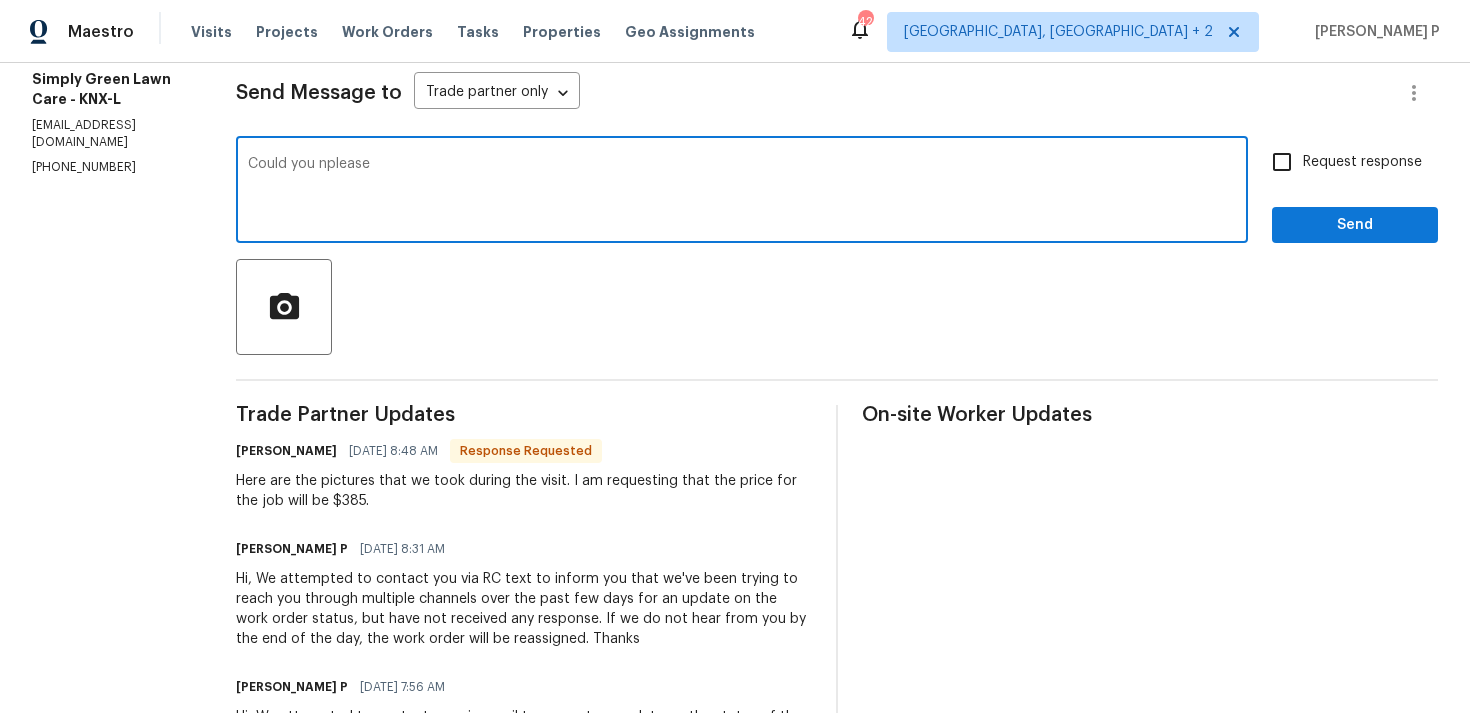 drag, startPoint x: 452, startPoint y: 168, endPoint x: 202, endPoint y: 163, distance: 250.04999 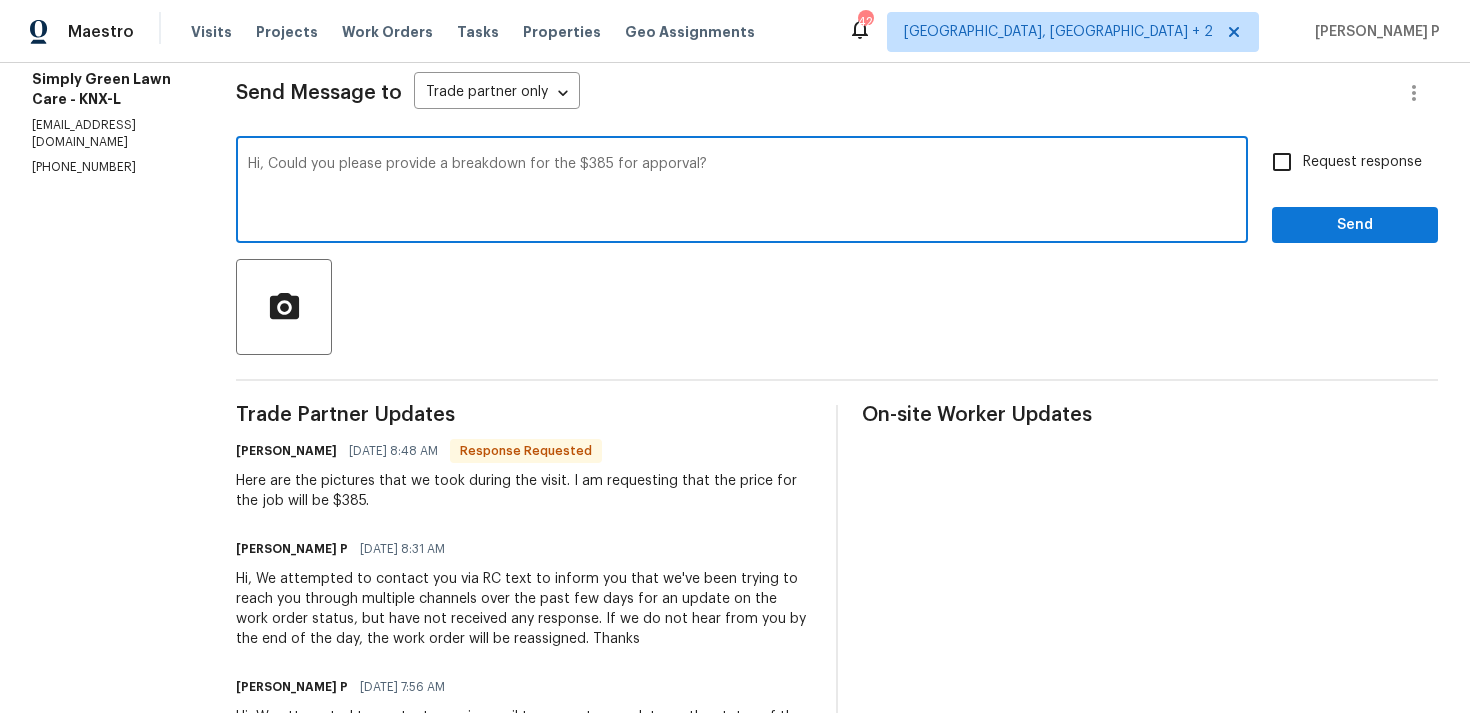 click on "Hi, Could you please provide a breakdown for the $385 for apporval?" at bounding box center [742, 192] 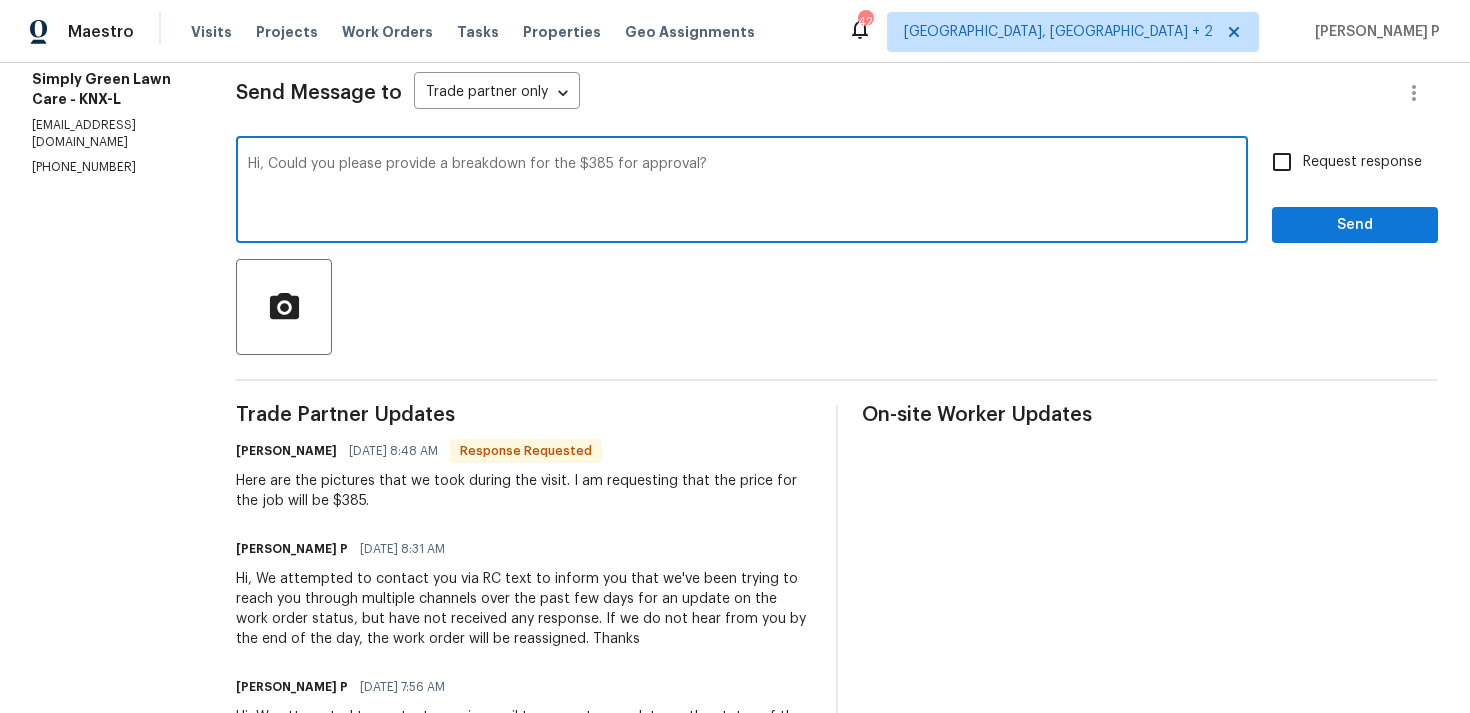 type on "Hi, Could you please provide a breakdown for the $385 for approval?" 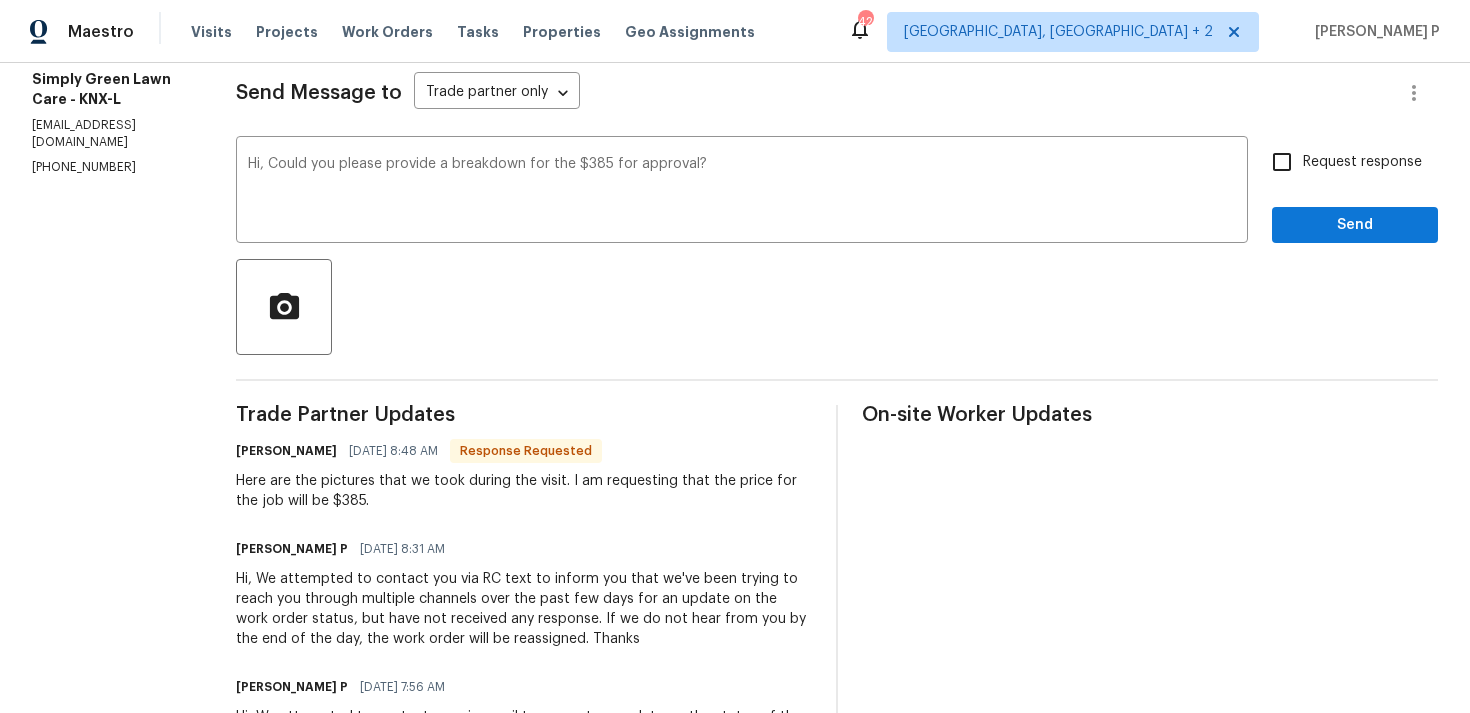 click on "Request response" at bounding box center [1341, 162] 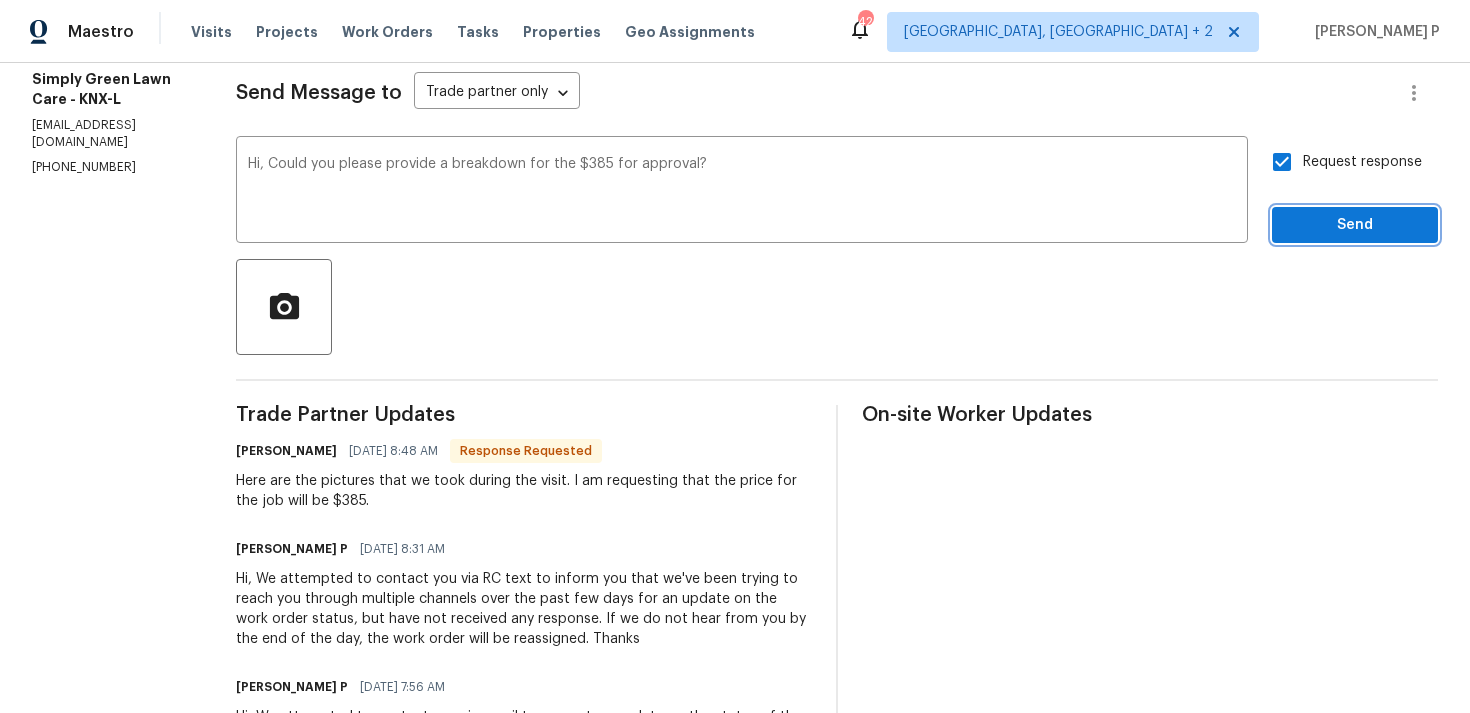 click on "Send" at bounding box center [1355, 225] 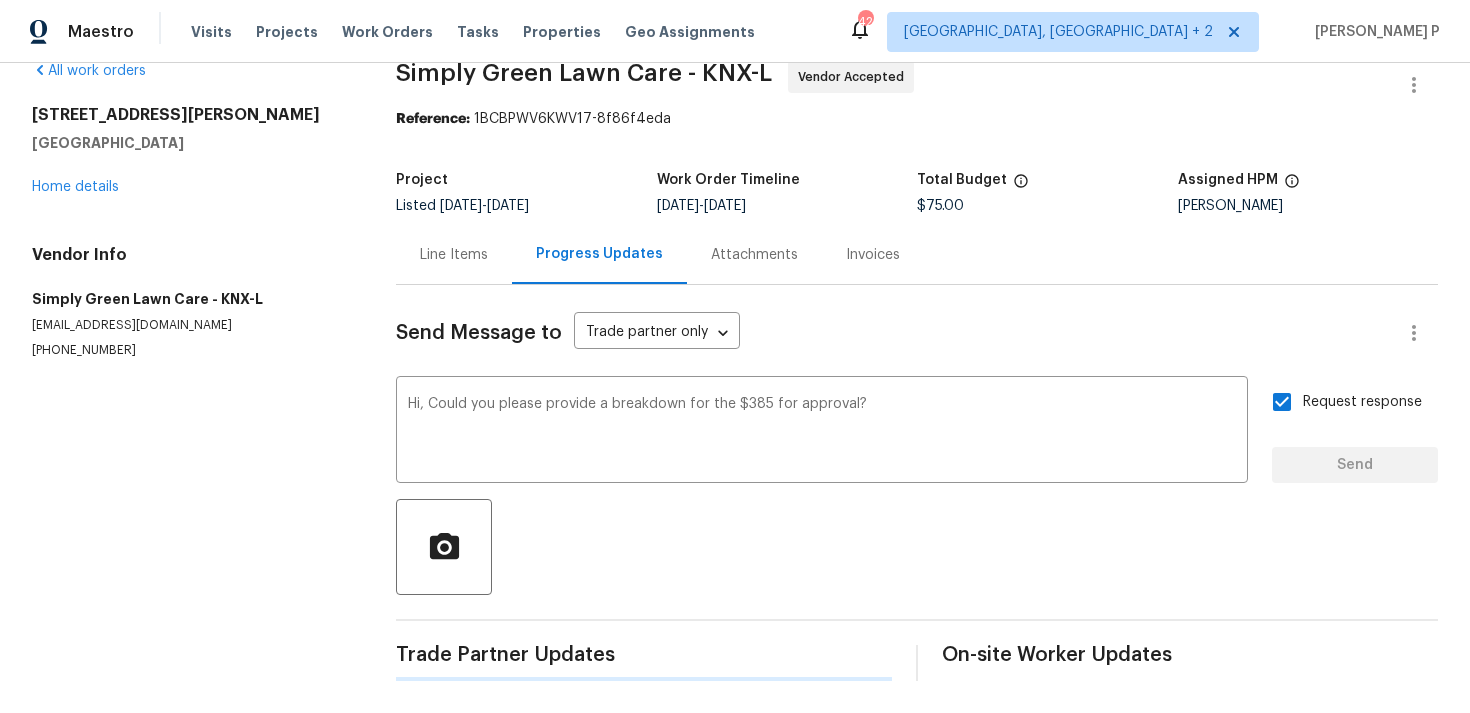 type 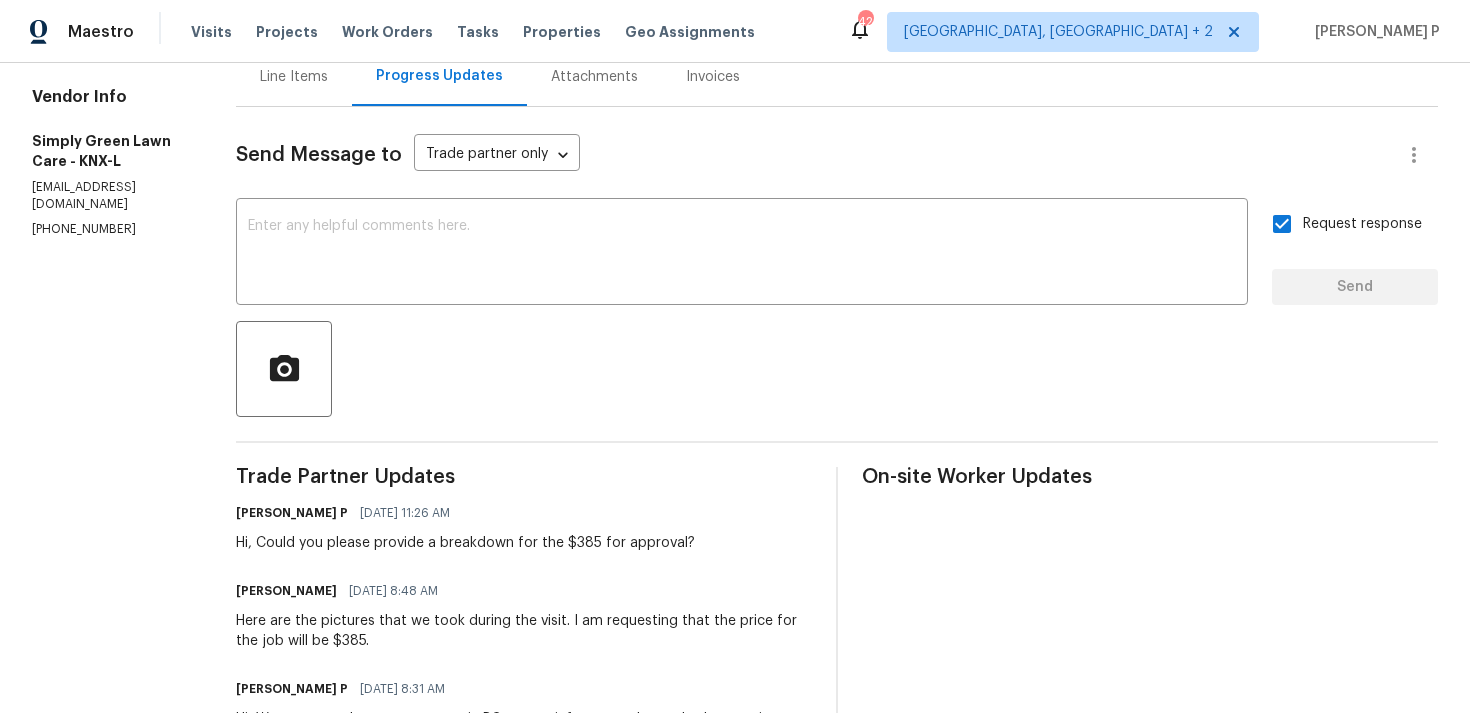 scroll, scrollTop: 109, scrollLeft: 0, axis: vertical 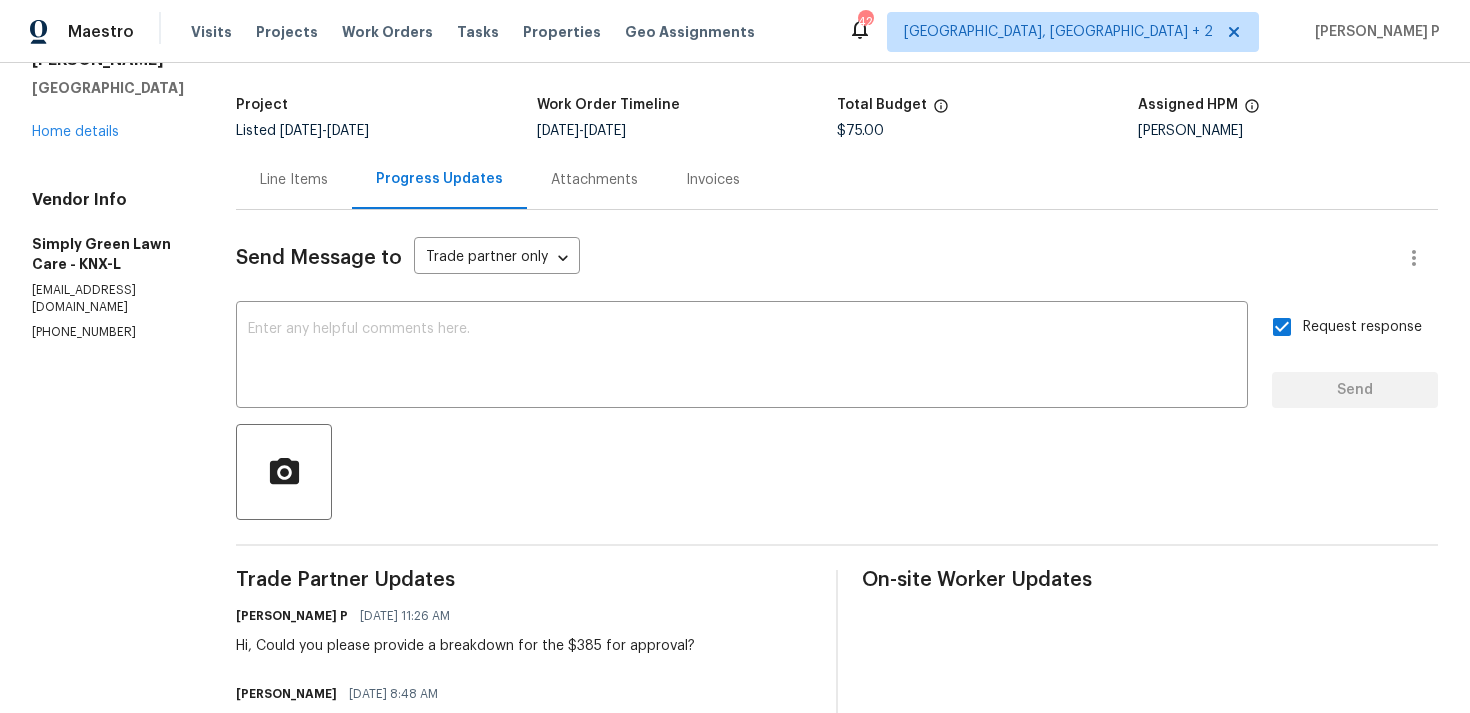 click on "Line Items" at bounding box center (294, 179) 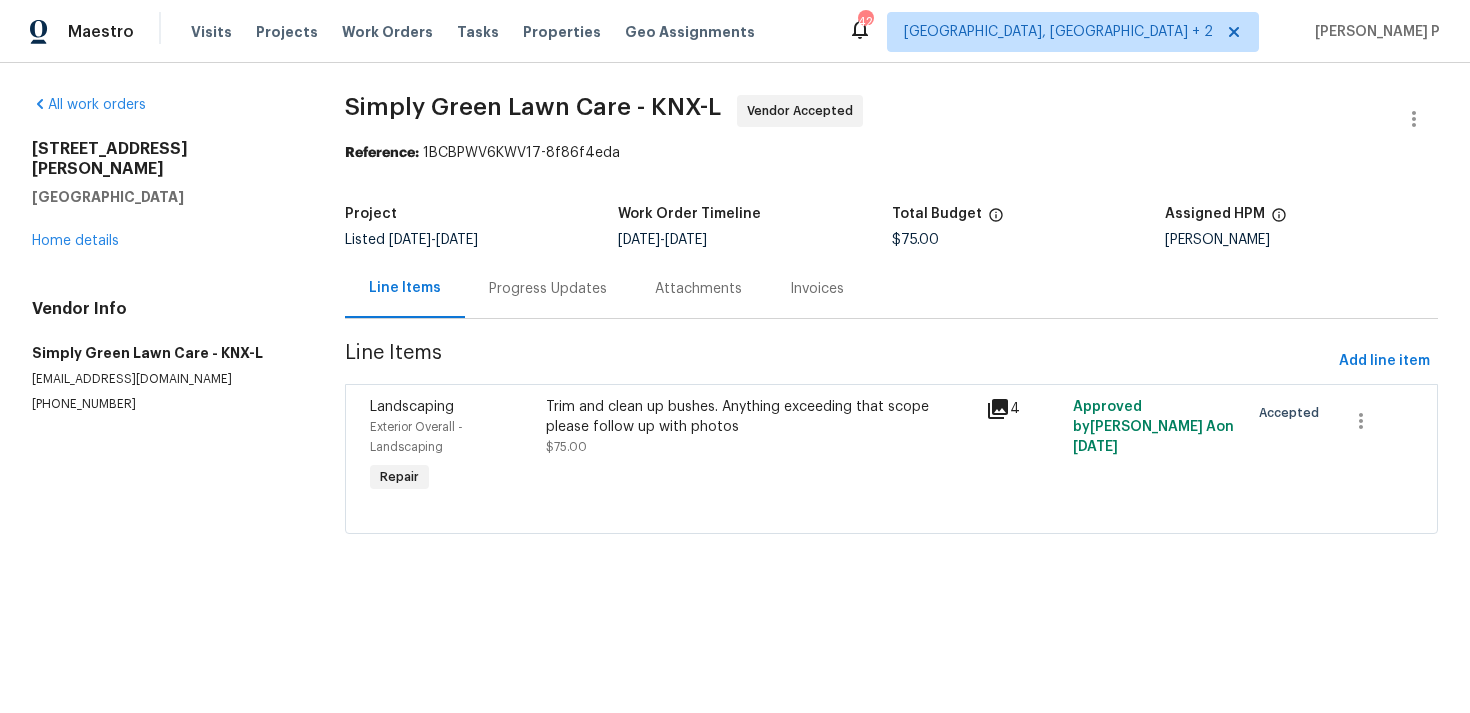 scroll, scrollTop: 0, scrollLeft: 0, axis: both 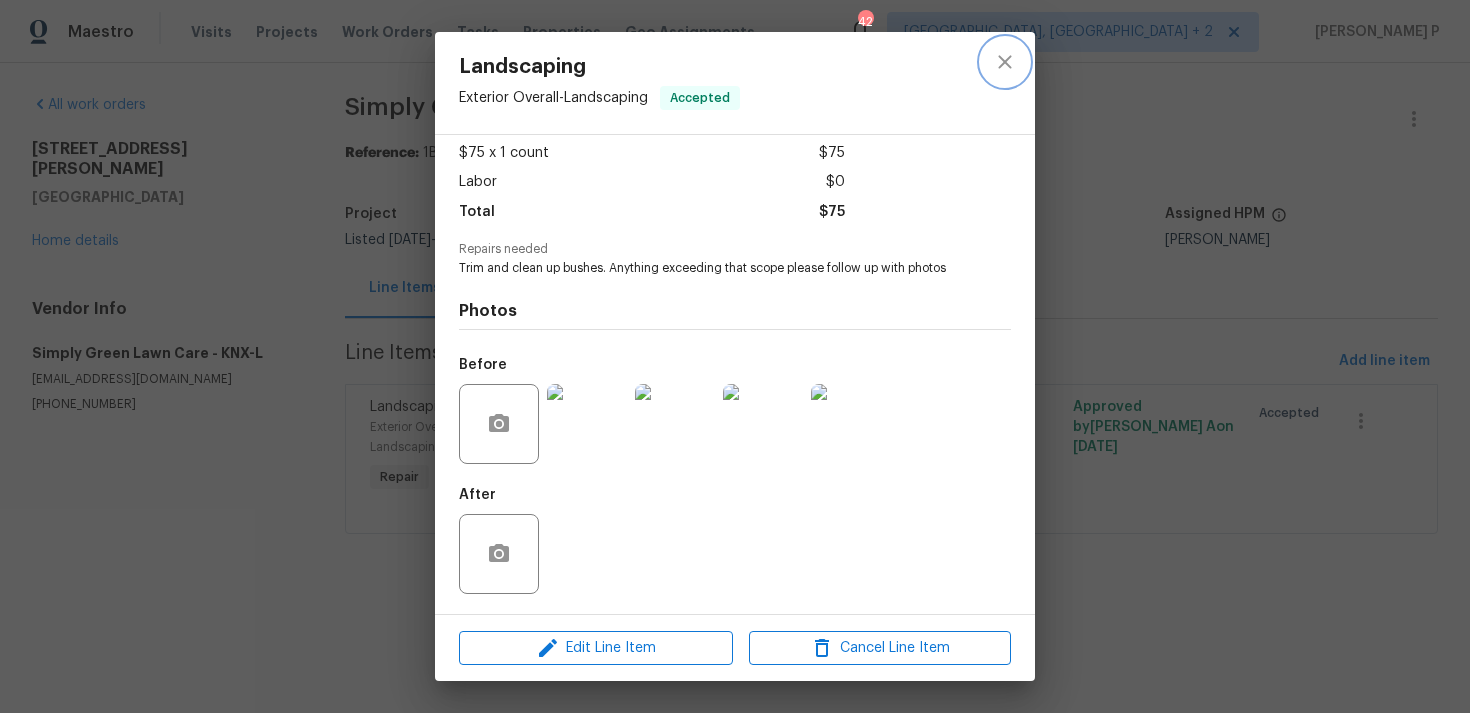 click at bounding box center (1005, 62) 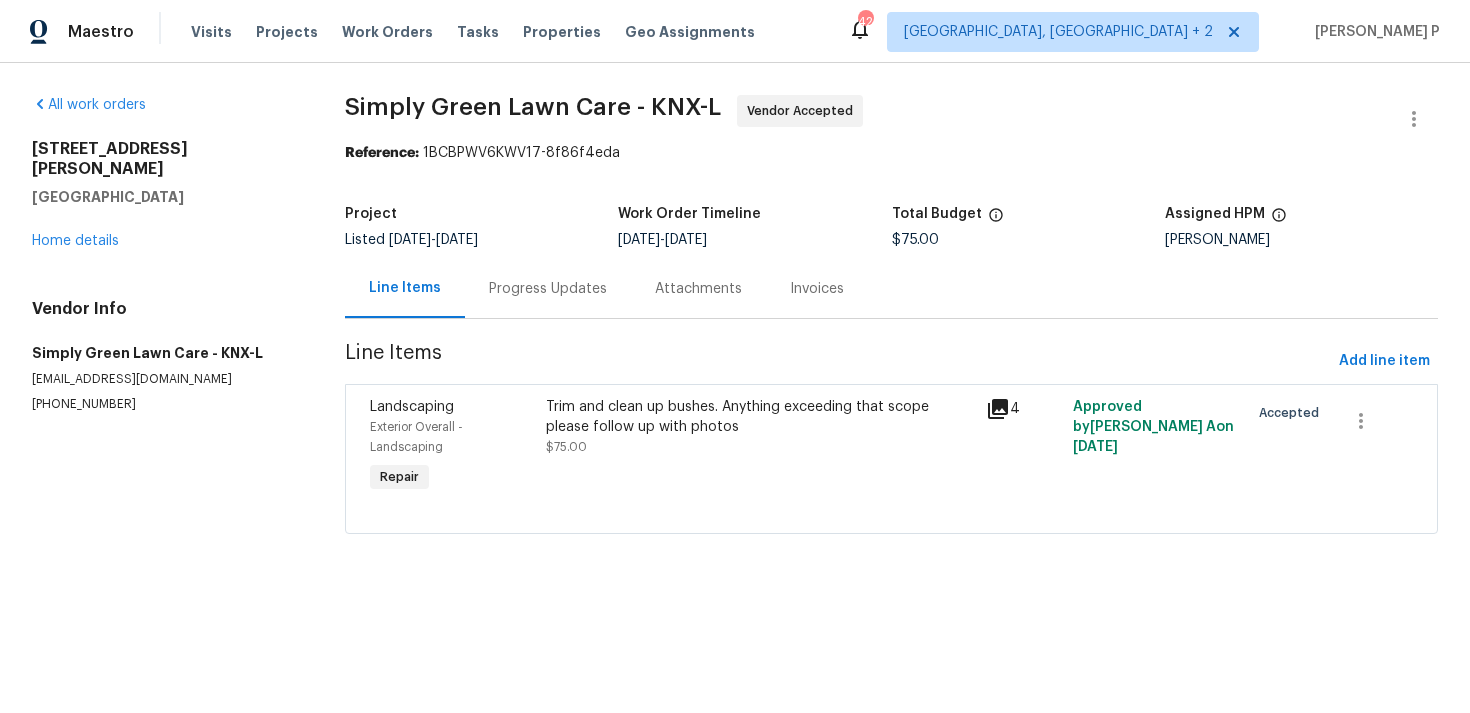 click on "Progress Updates" at bounding box center (548, 288) 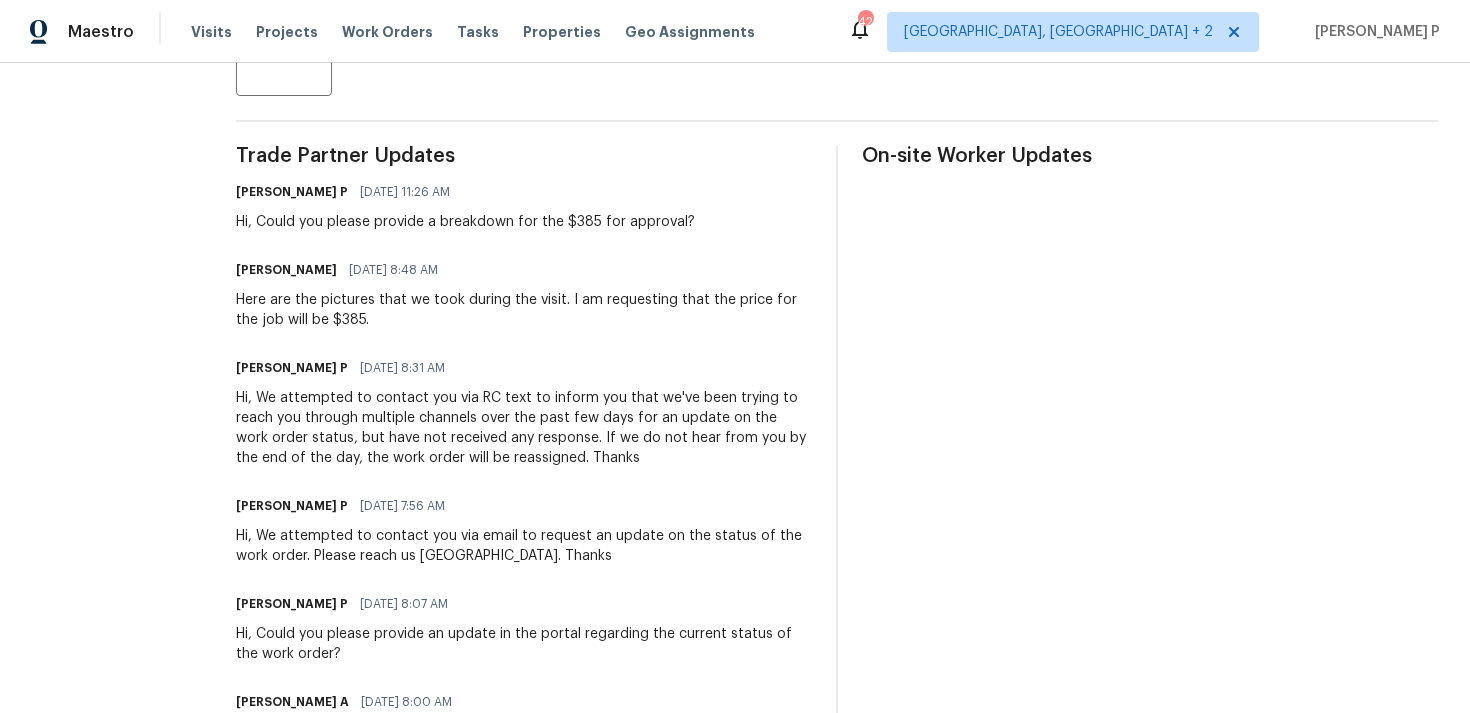 scroll, scrollTop: 545, scrollLeft: 0, axis: vertical 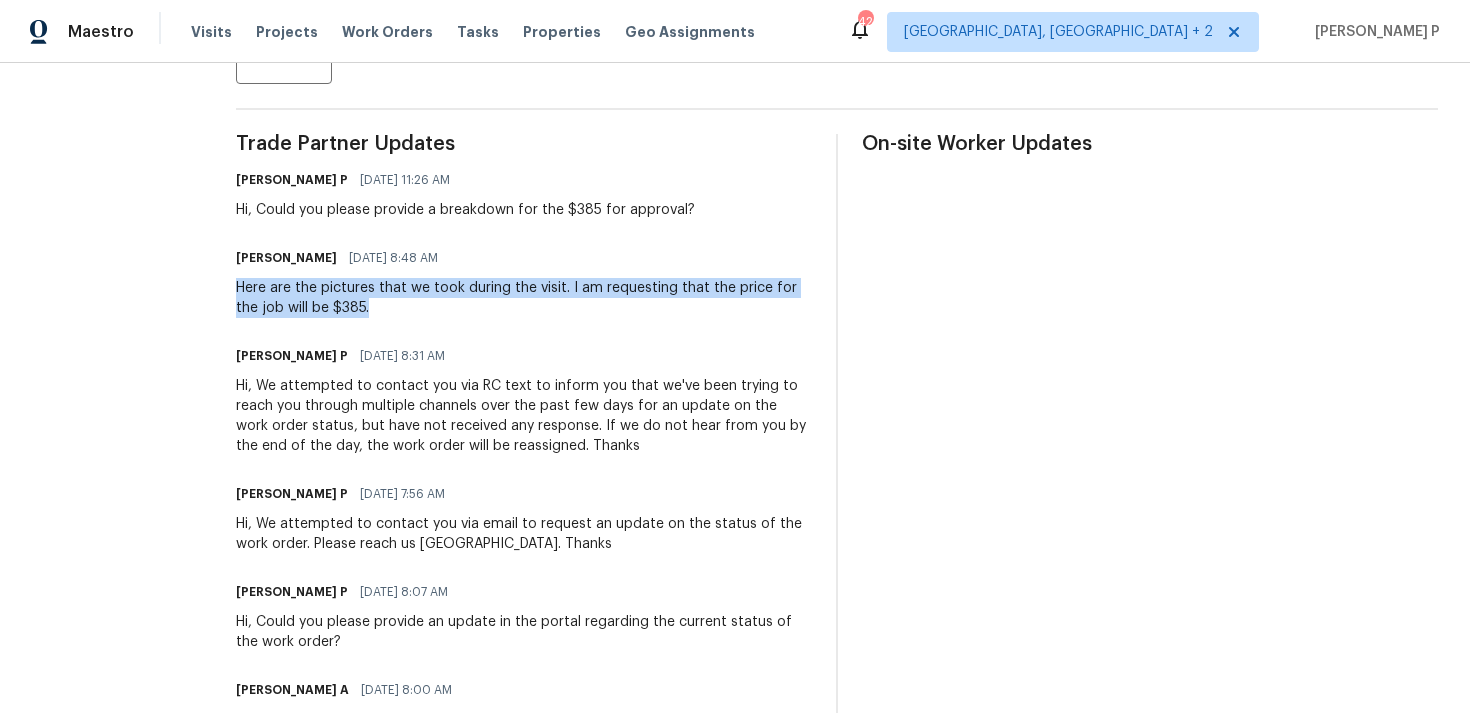 drag, startPoint x: 281, startPoint y: 293, endPoint x: 439, endPoint y: 307, distance: 158.61903 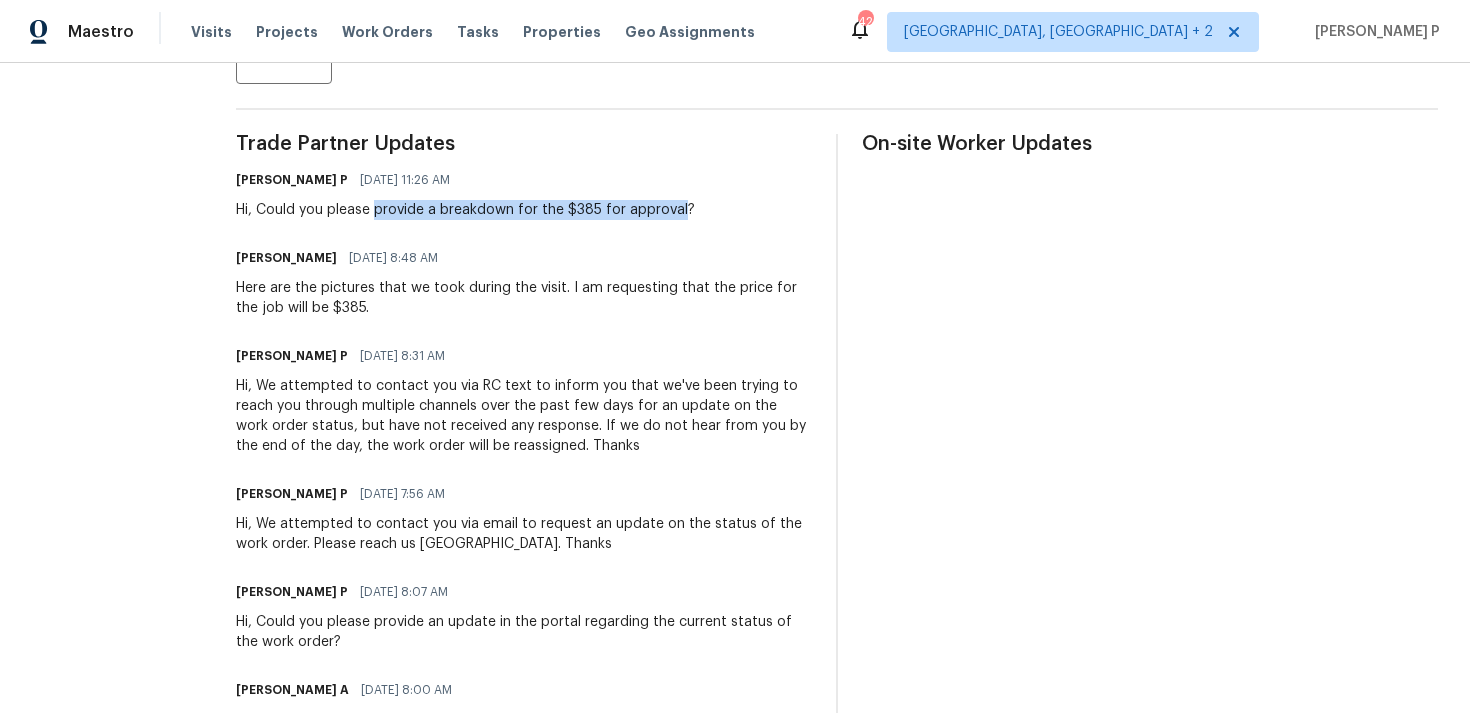 drag, startPoint x: 420, startPoint y: 213, endPoint x: 725, endPoint y: 213, distance: 305 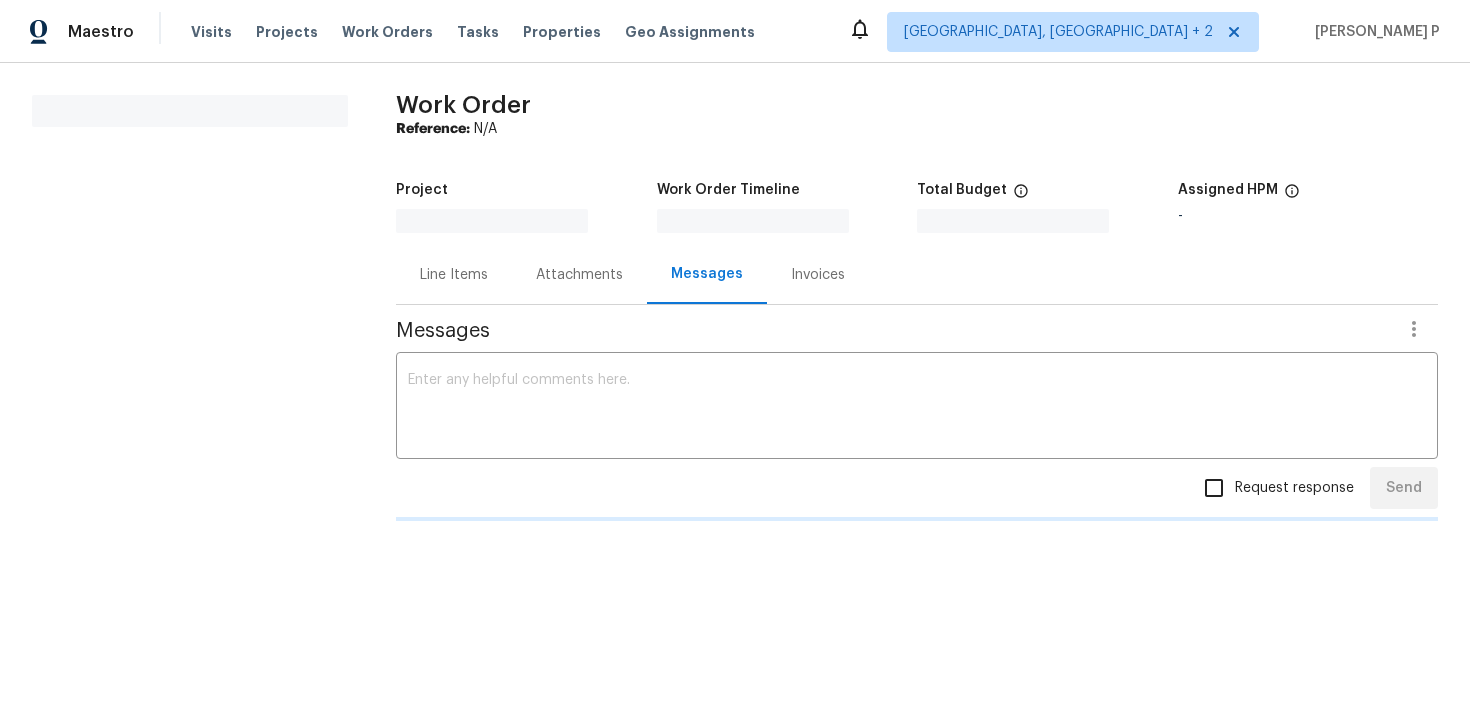 scroll, scrollTop: 0, scrollLeft: 0, axis: both 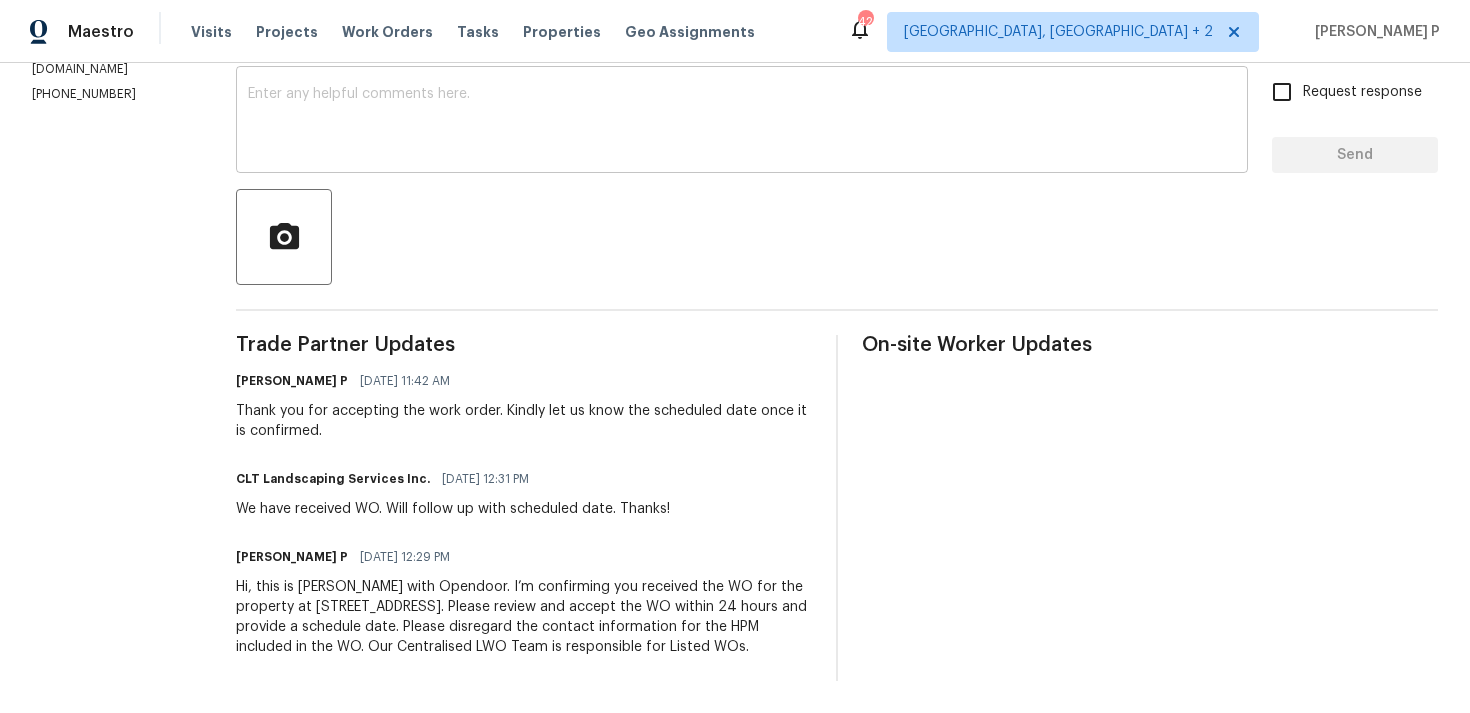 click at bounding box center [742, 122] 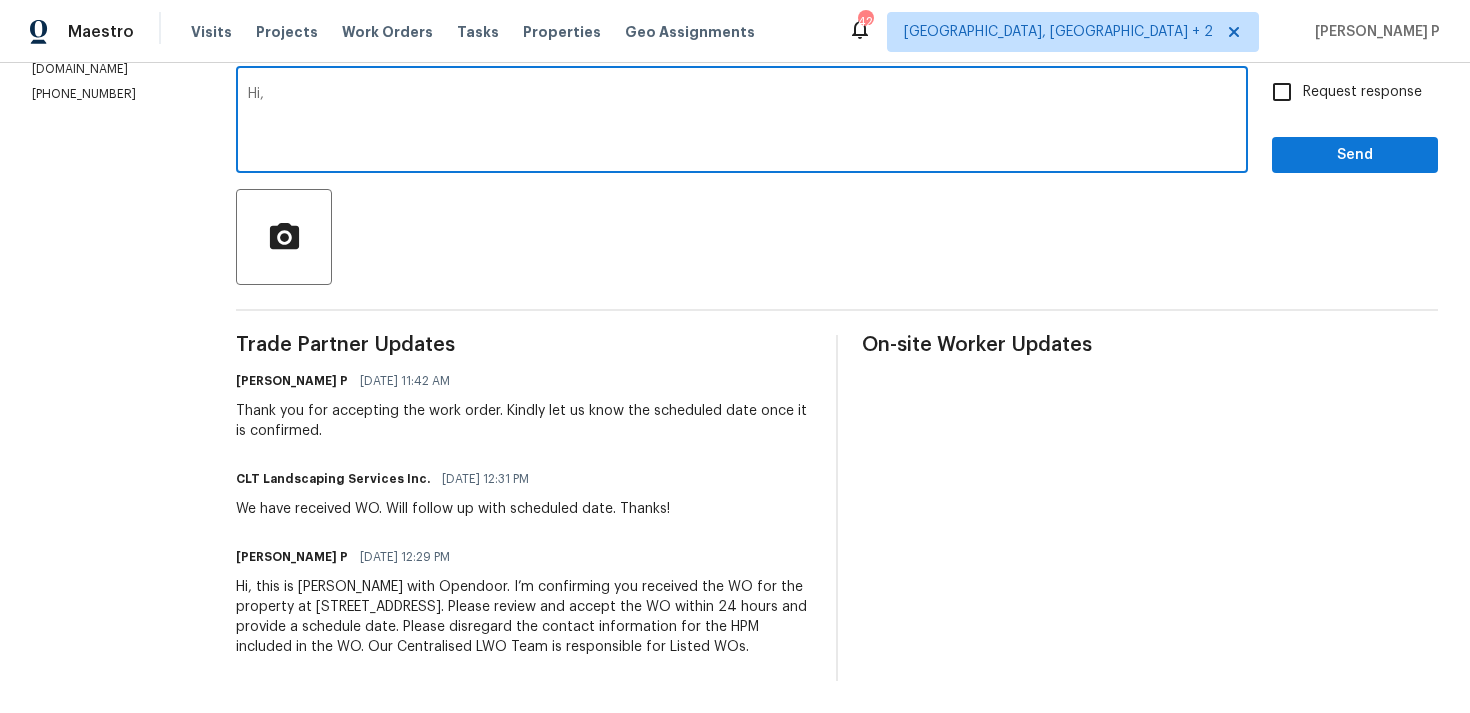 paste on "Could you please provide us with an update on the scheduled date?" 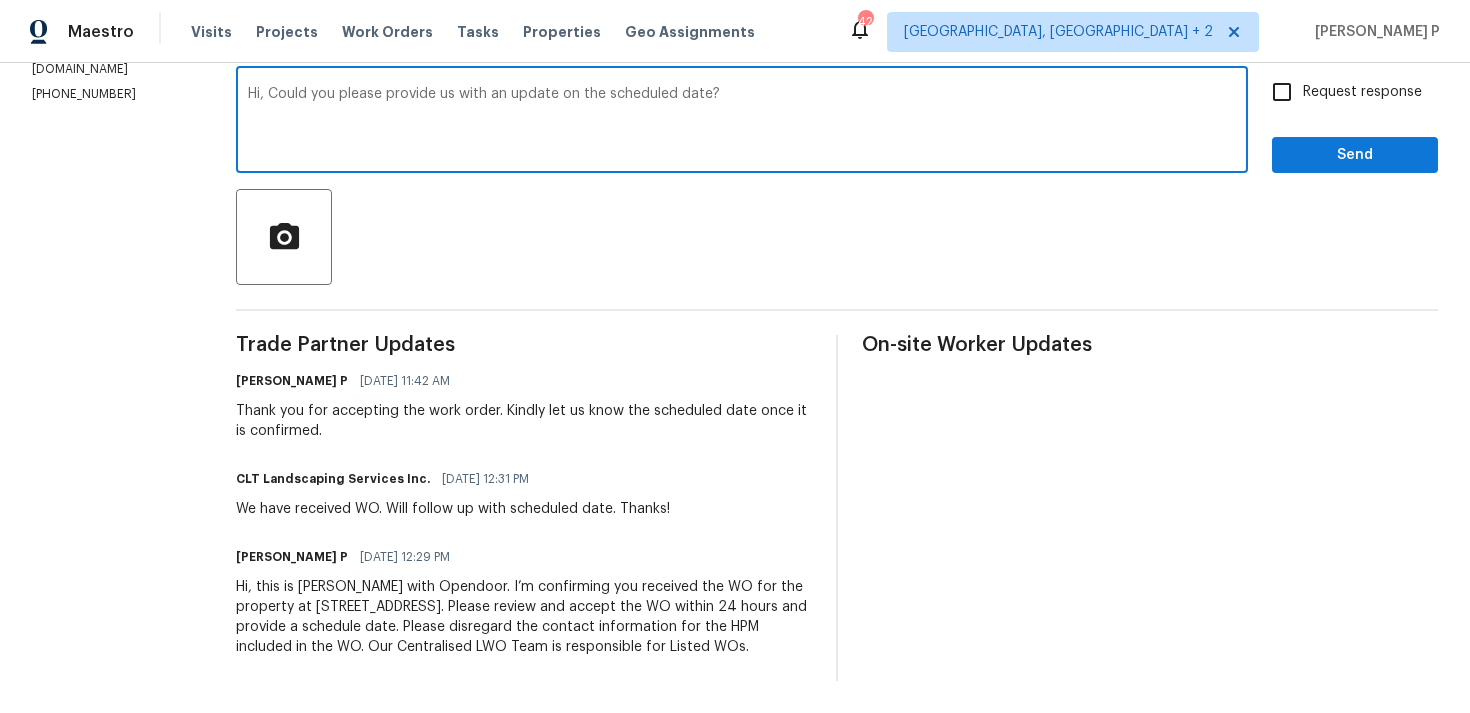 type on "Hi, Could you please provide us with an update on the scheduled date?" 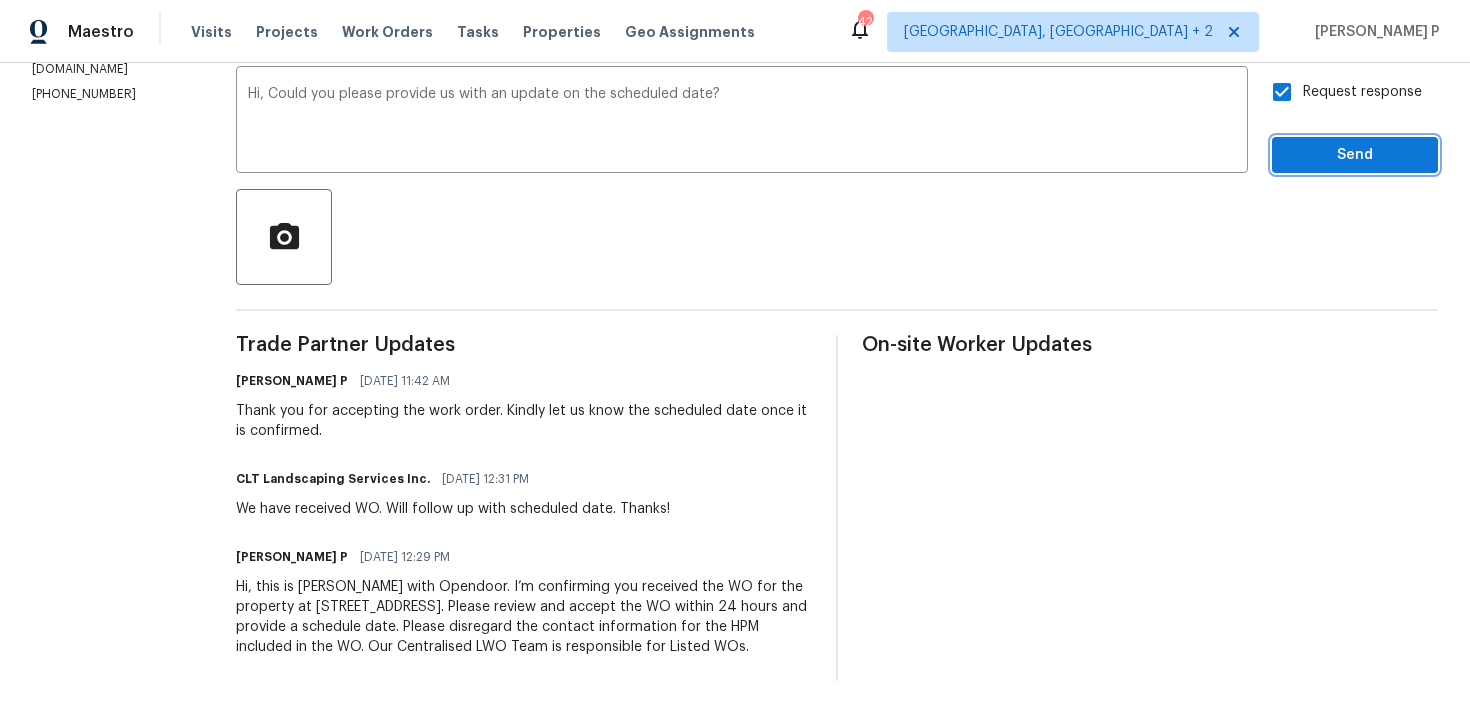 click on "Send" at bounding box center (1355, 155) 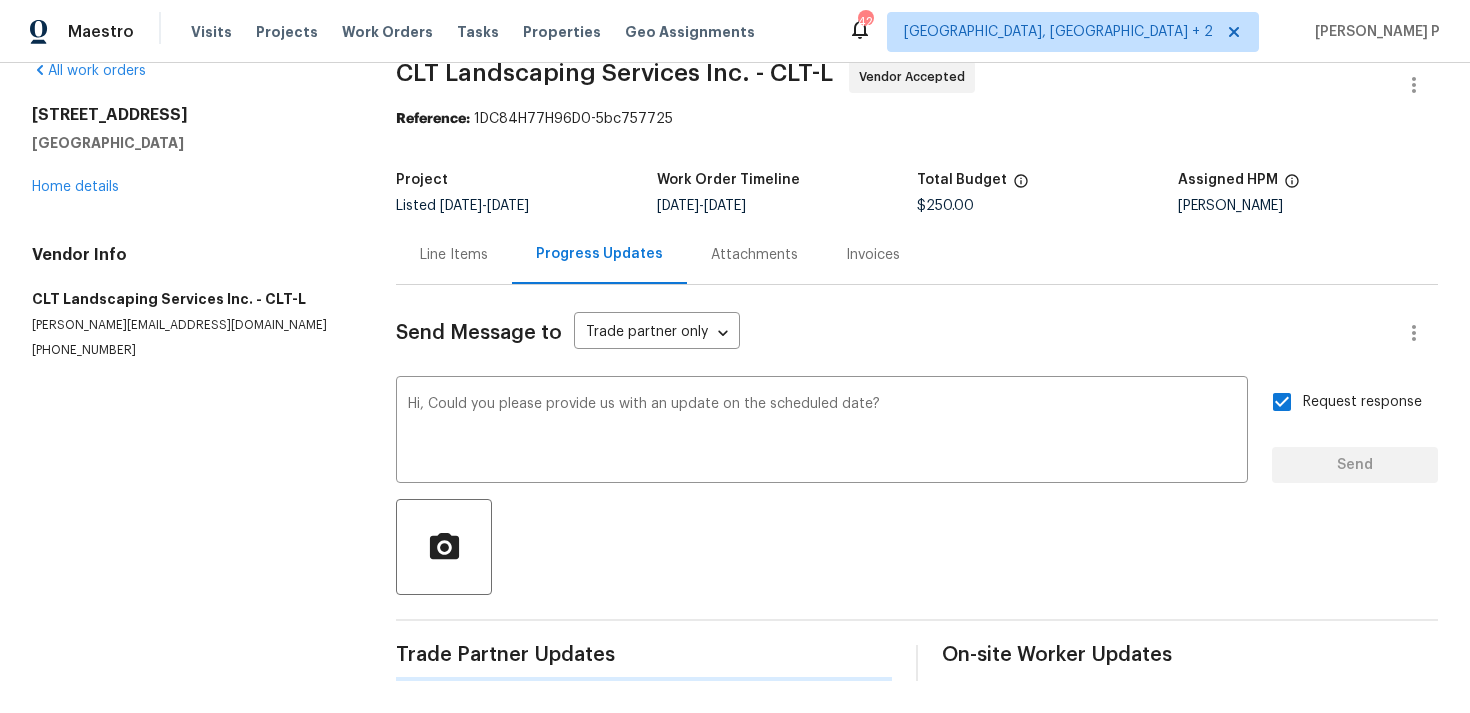 scroll, scrollTop: 34, scrollLeft: 0, axis: vertical 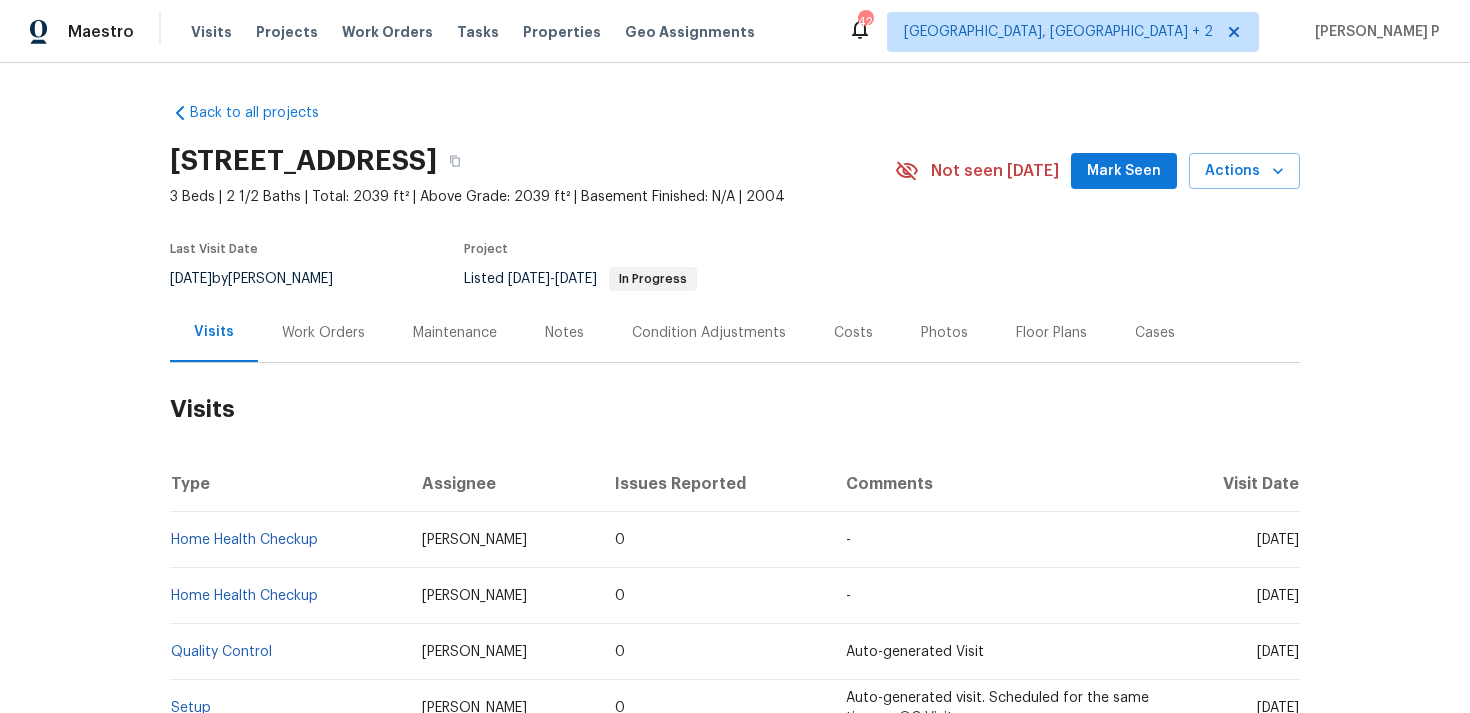 click on "Work Orders" at bounding box center [323, 332] 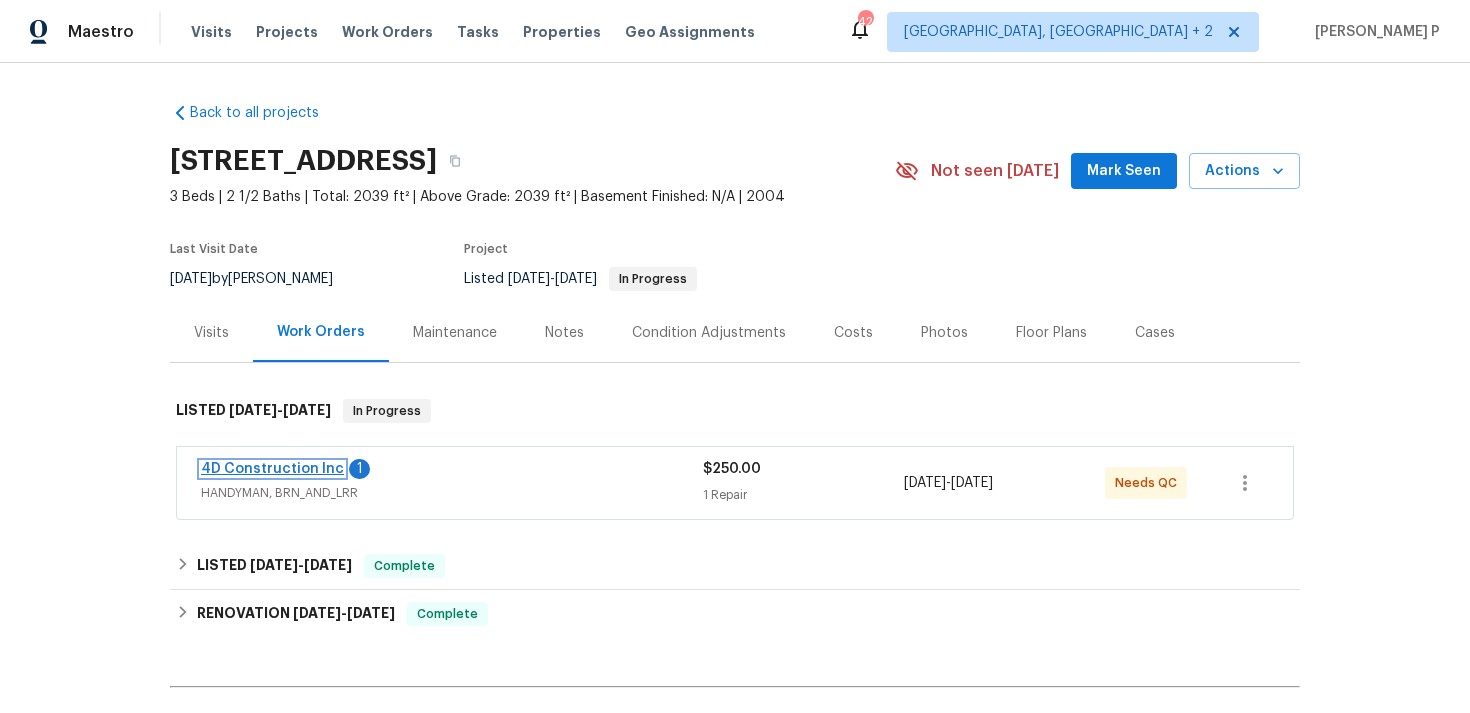 click on "4D Construction Inc" at bounding box center [272, 469] 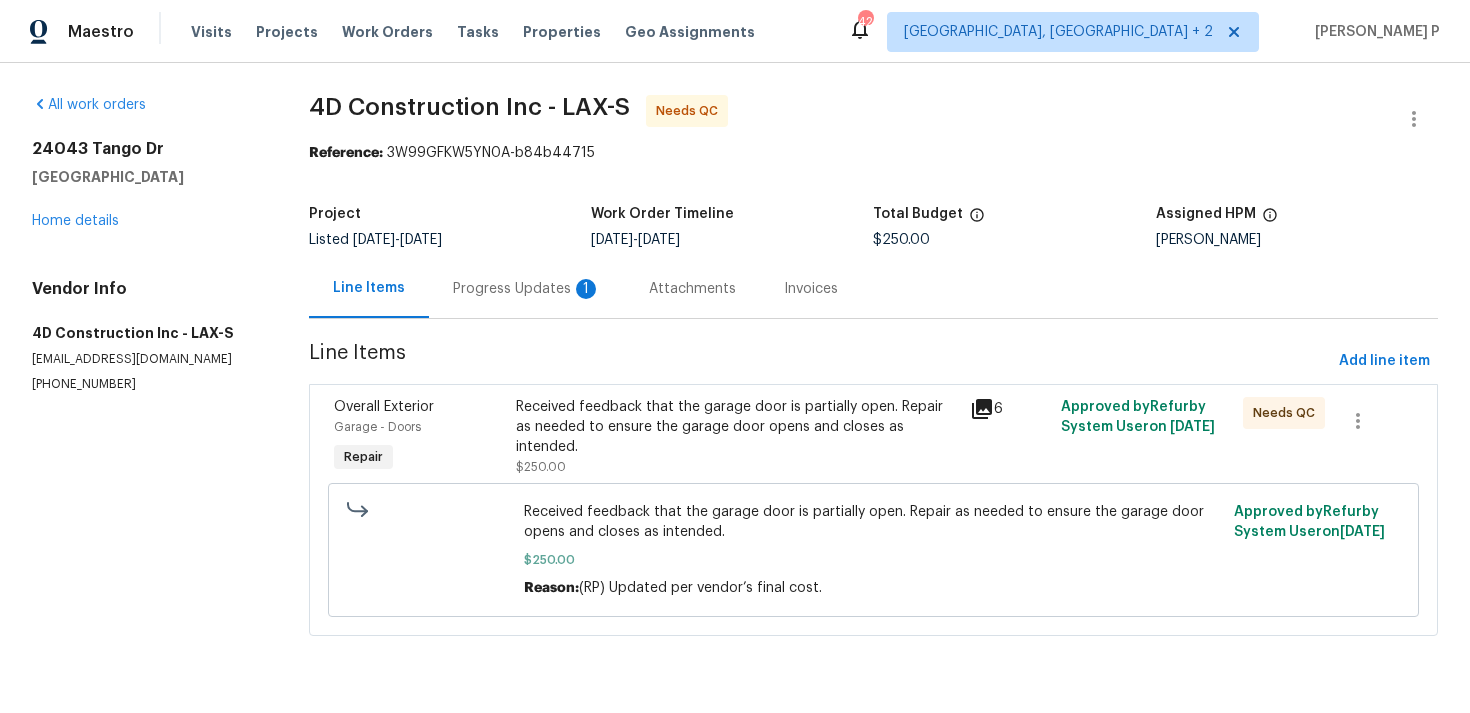 click on "Progress Updates 1" at bounding box center (527, 289) 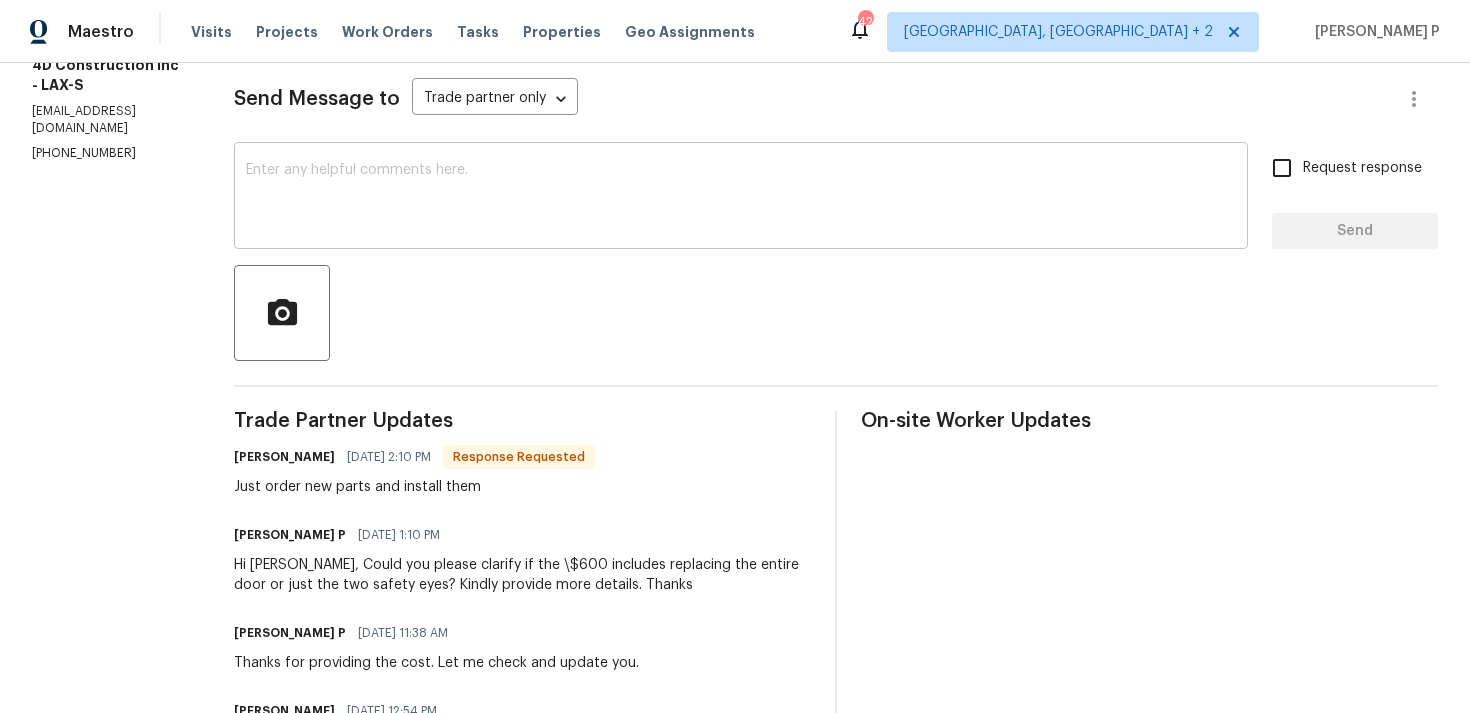 scroll, scrollTop: 432, scrollLeft: 0, axis: vertical 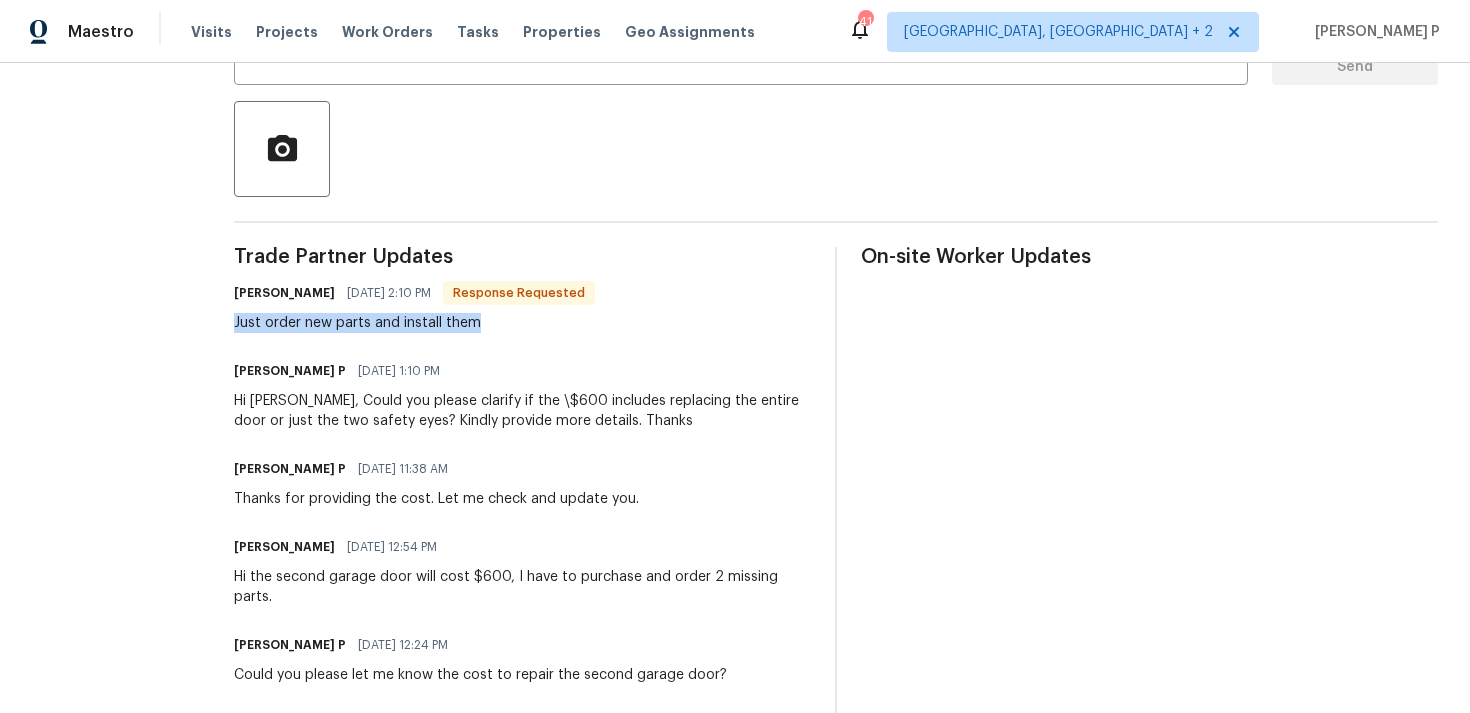 drag, startPoint x: 242, startPoint y: 322, endPoint x: 483, endPoint y: 319, distance: 241.01868 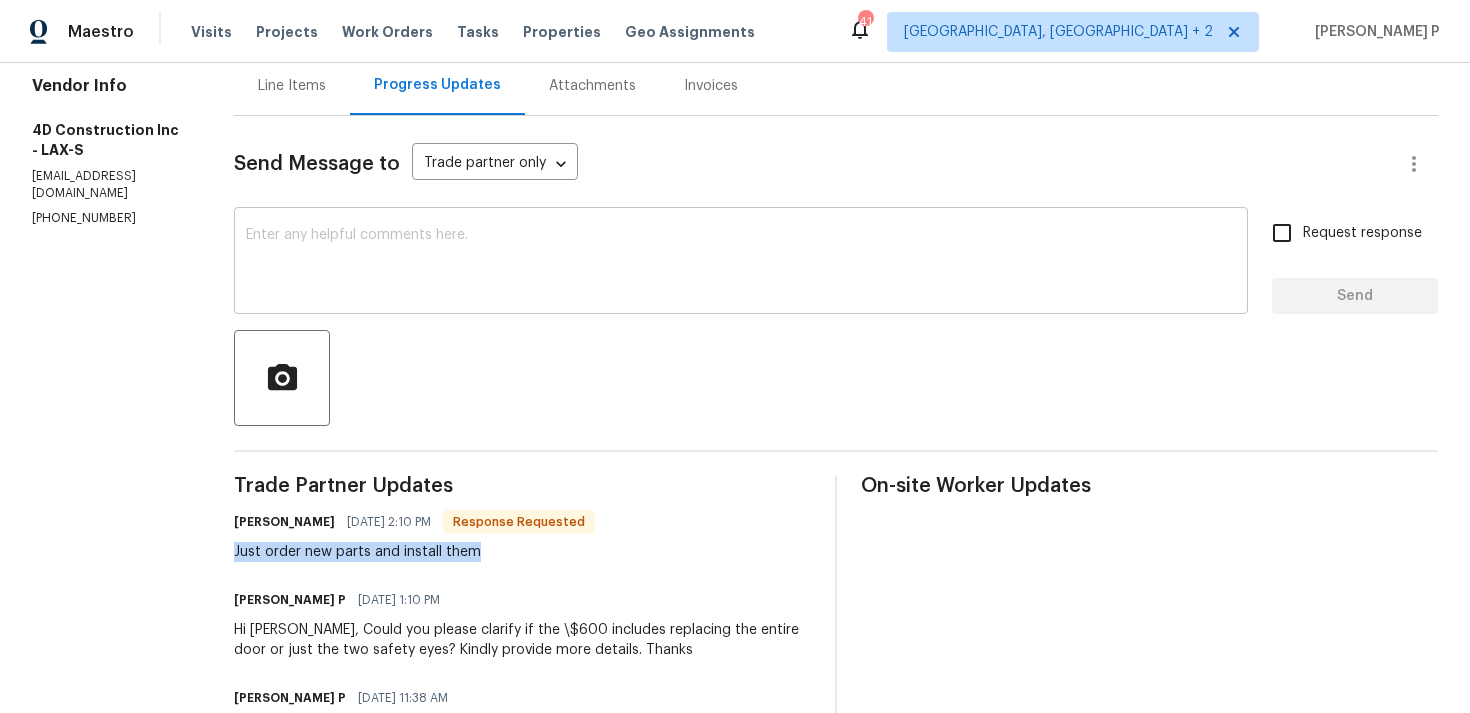 scroll, scrollTop: 145, scrollLeft: 0, axis: vertical 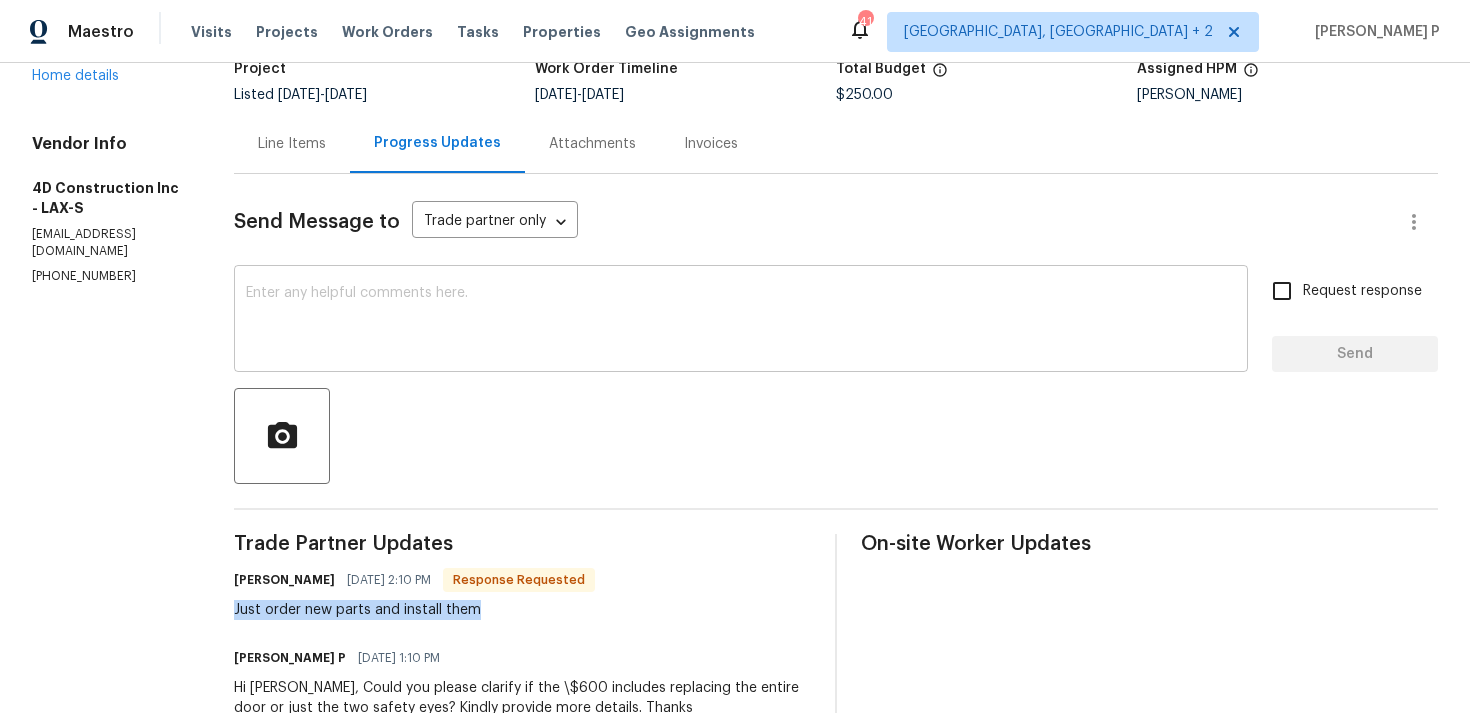 click at bounding box center [741, 321] 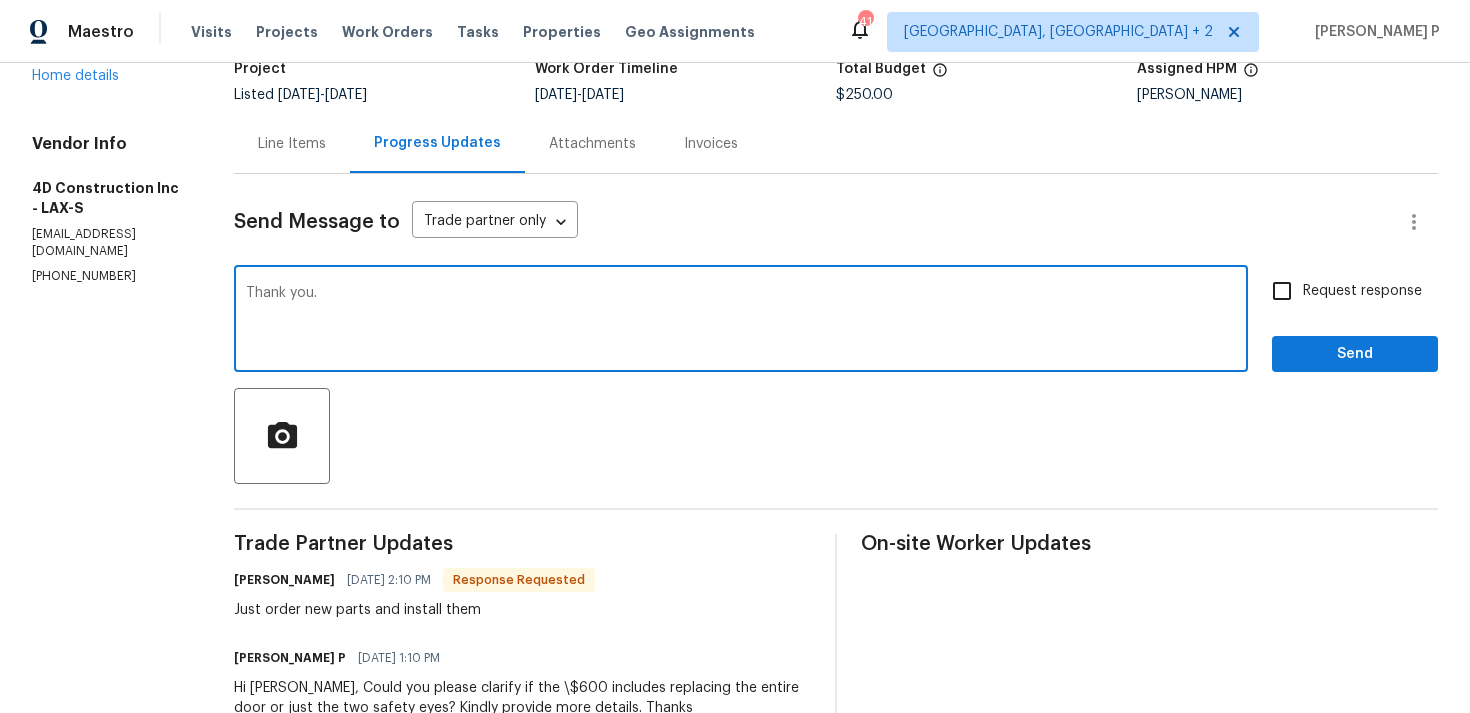 type on "Thank you." 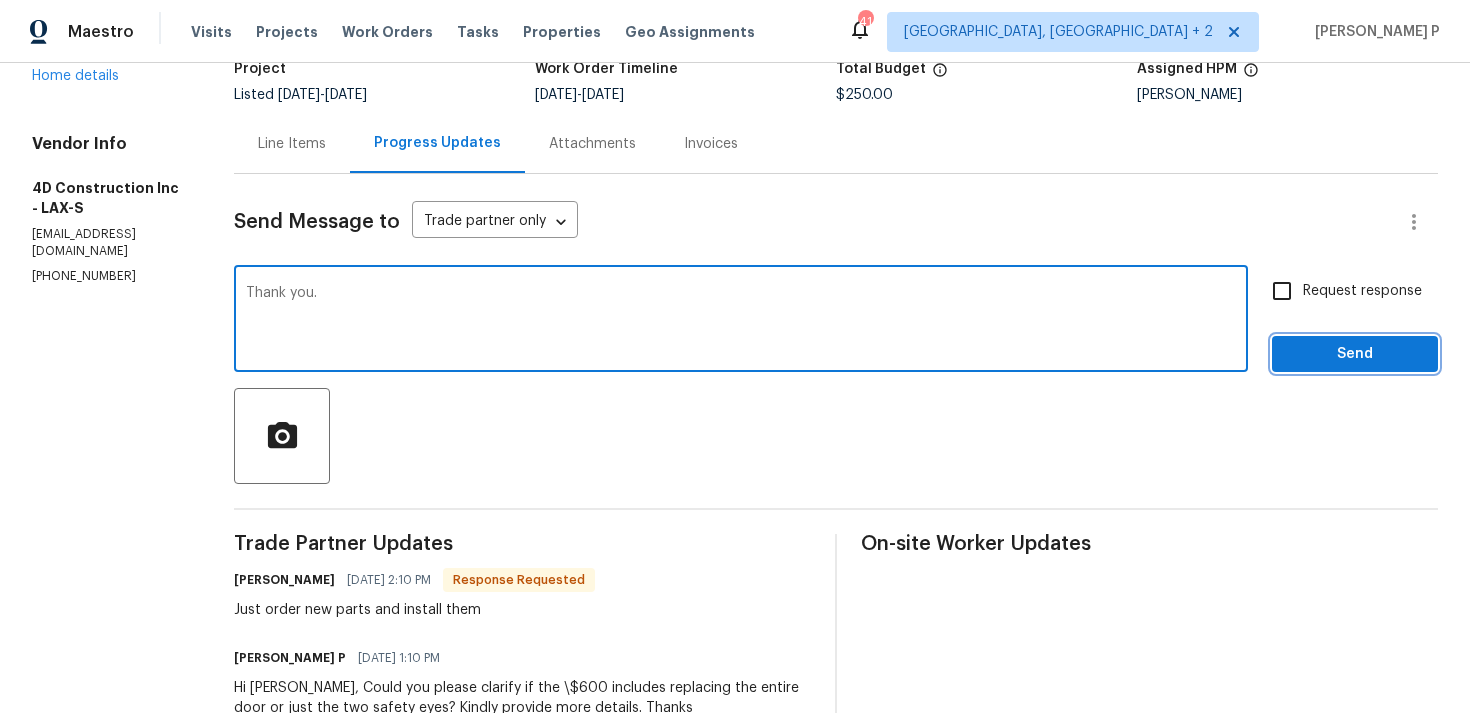 click on "Send" at bounding box center [1355, 354] 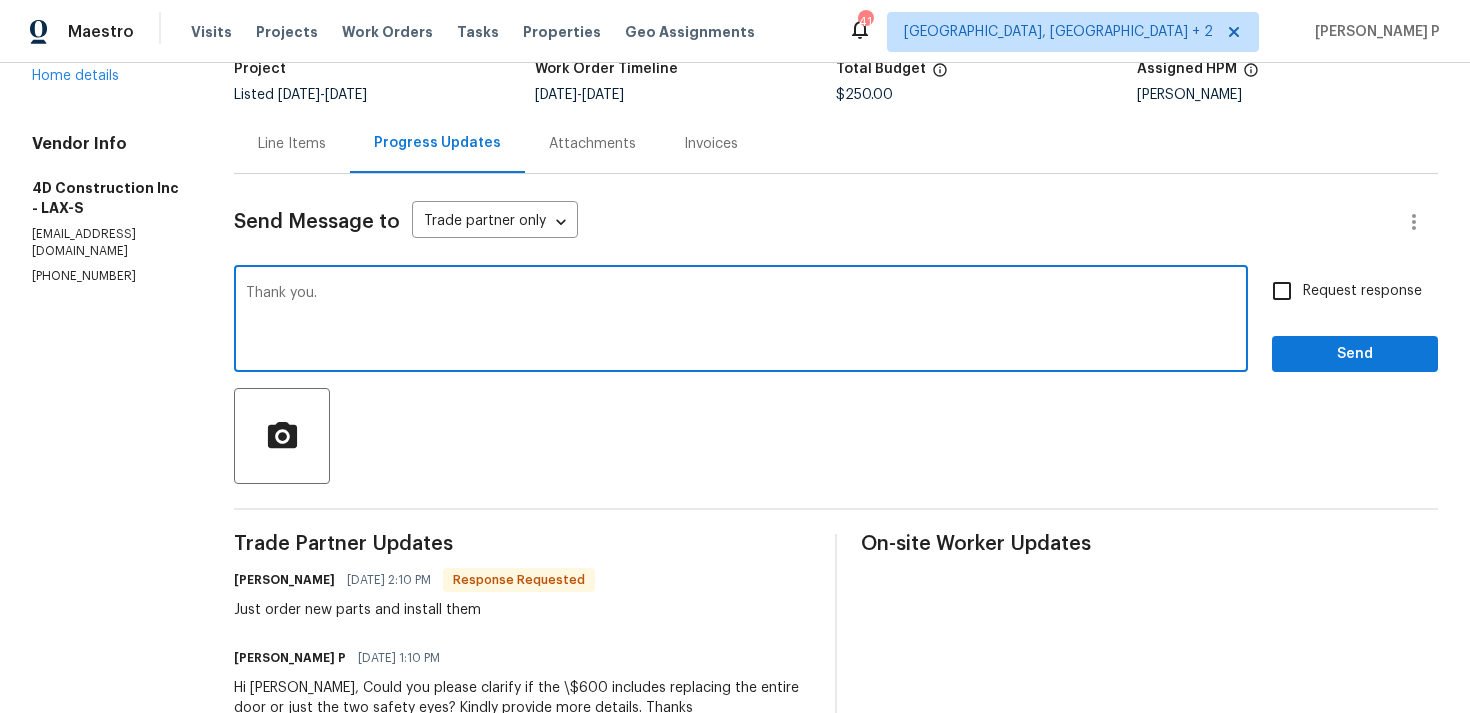 scroll, scrollTop: 34, scrollLeft: 0, axis: vertical 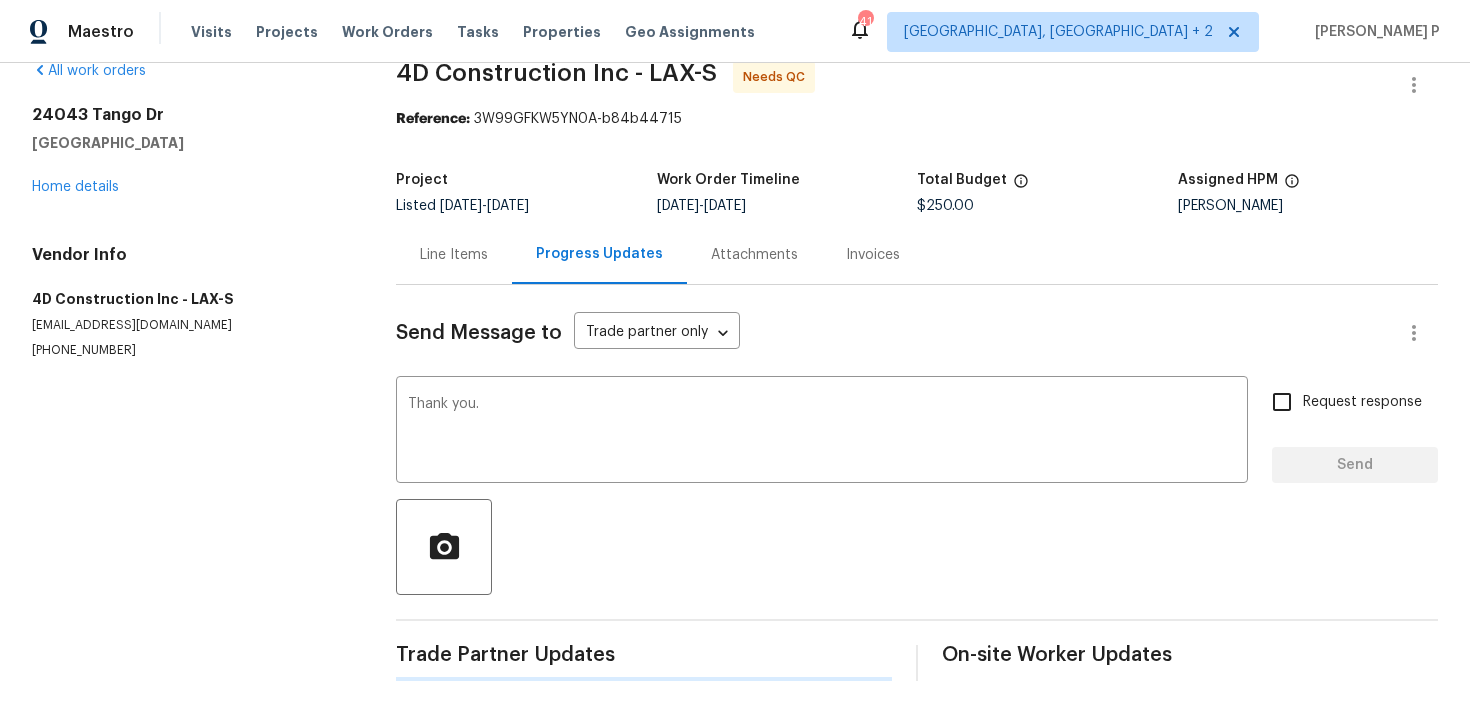 click on "Line Items" at bounding box center (454, 255) 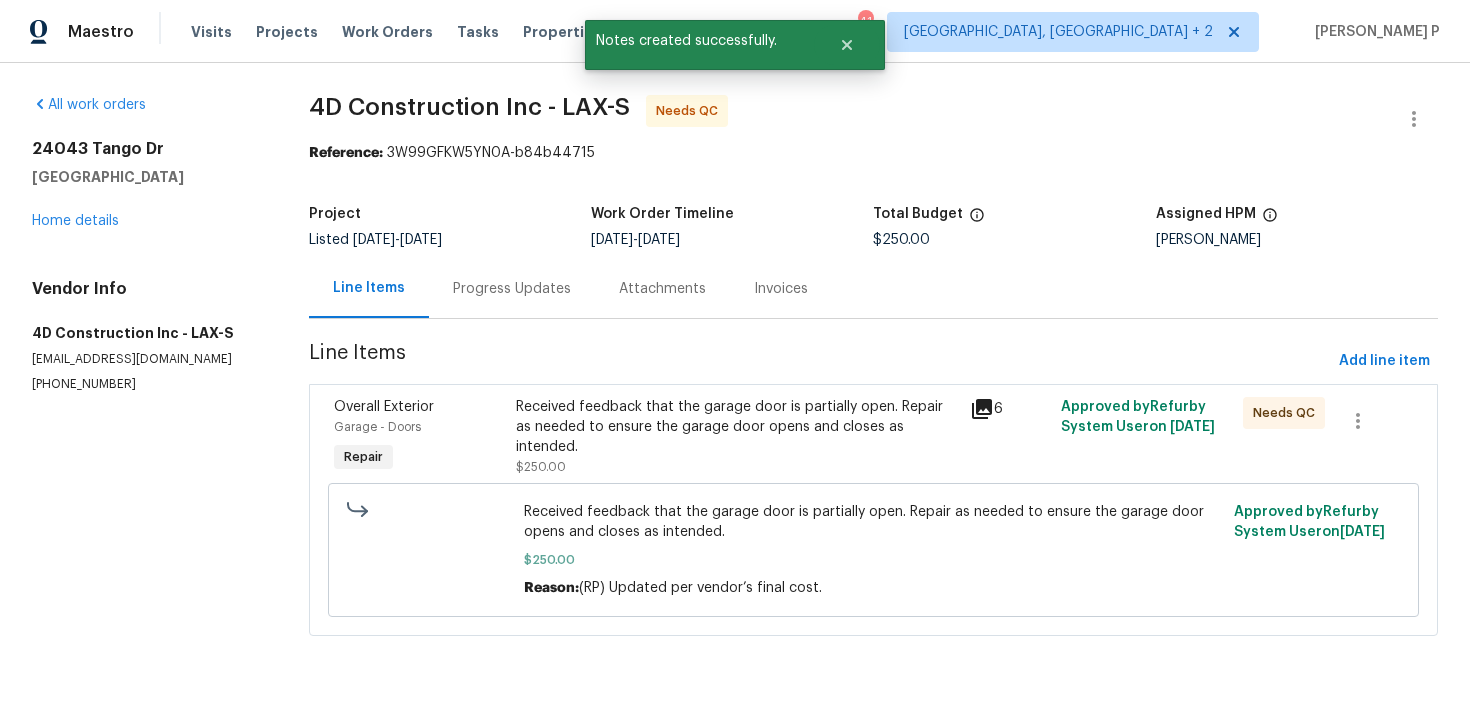 scroll, scrollTop: 0, scrollLeft: 0, axis: both 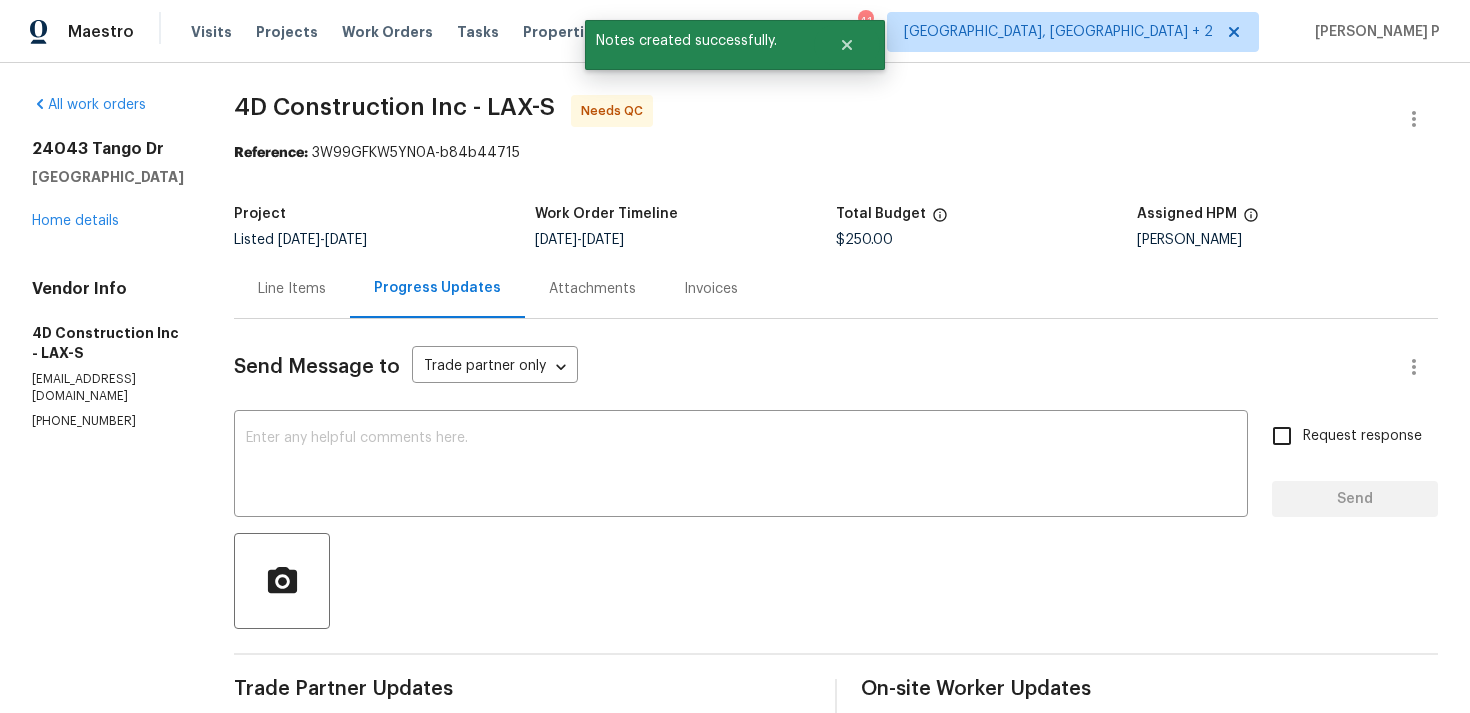 click on "Line Items" at bounding box center (292, 289) 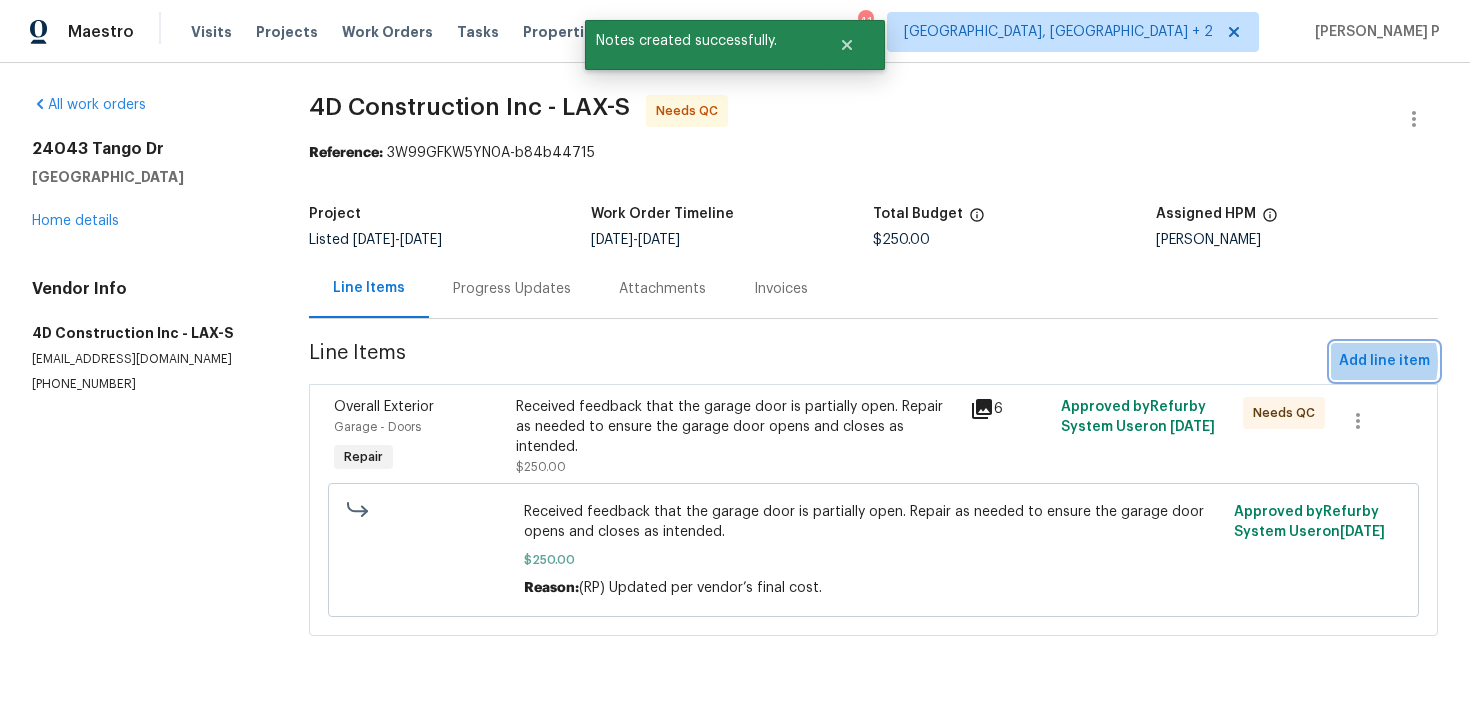 click on "Add line item" at bounding box center [1384, 361] 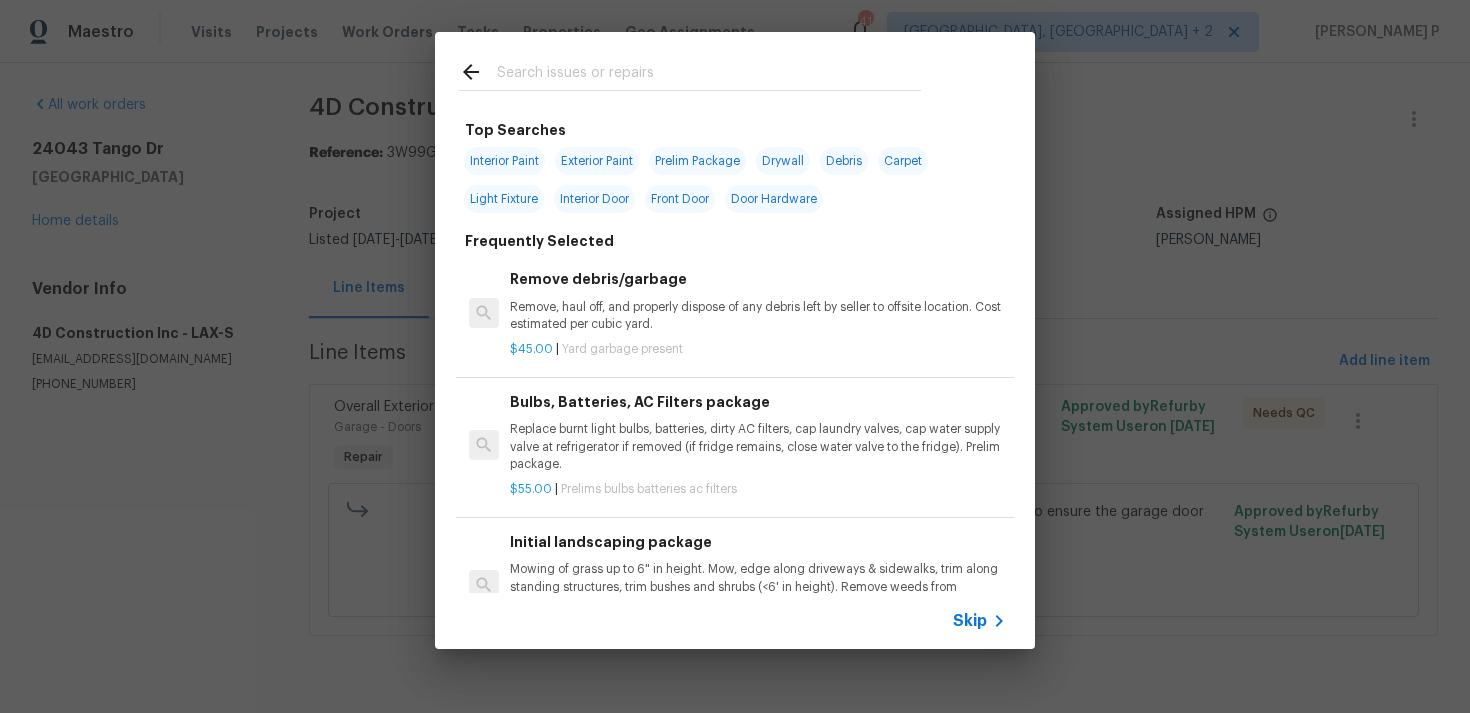 click on "Skip" at bounding box center [970, 621] 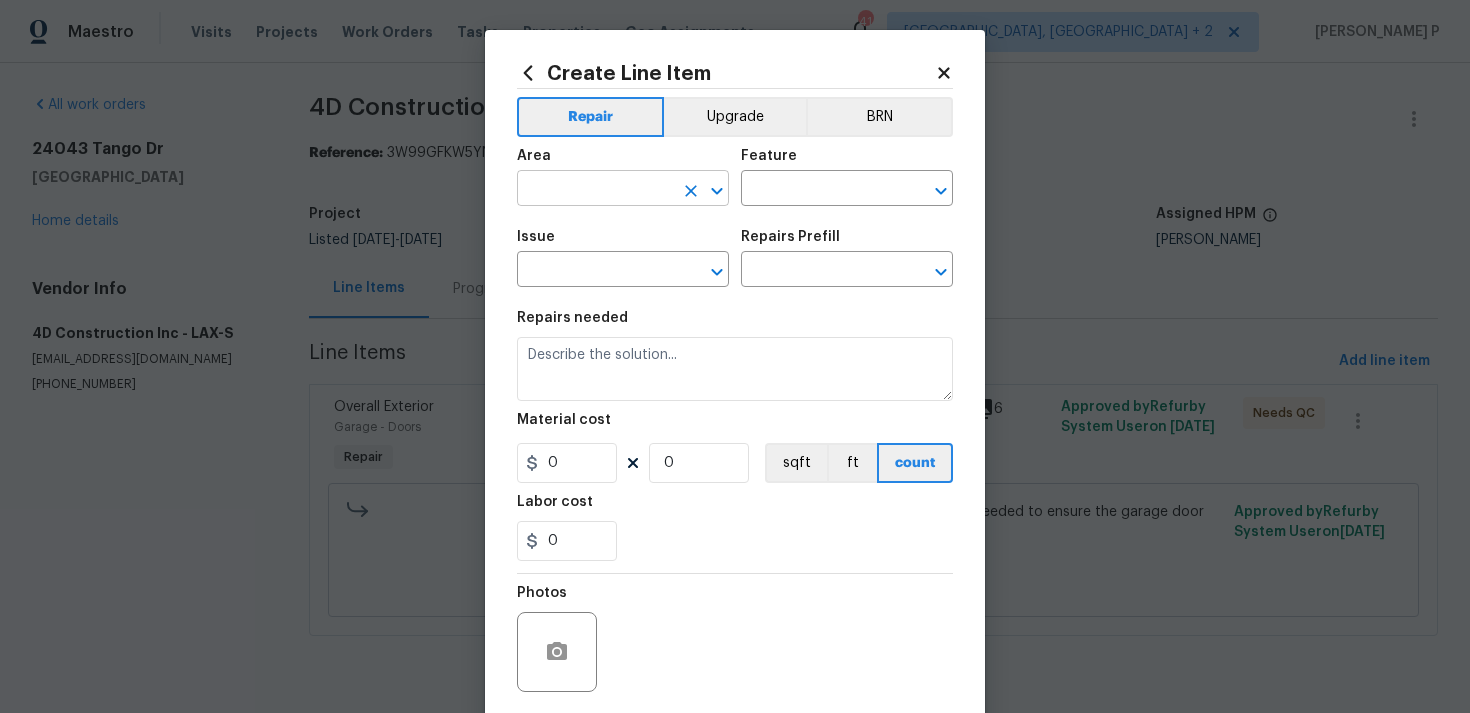 click at bounding box center (595, 190) 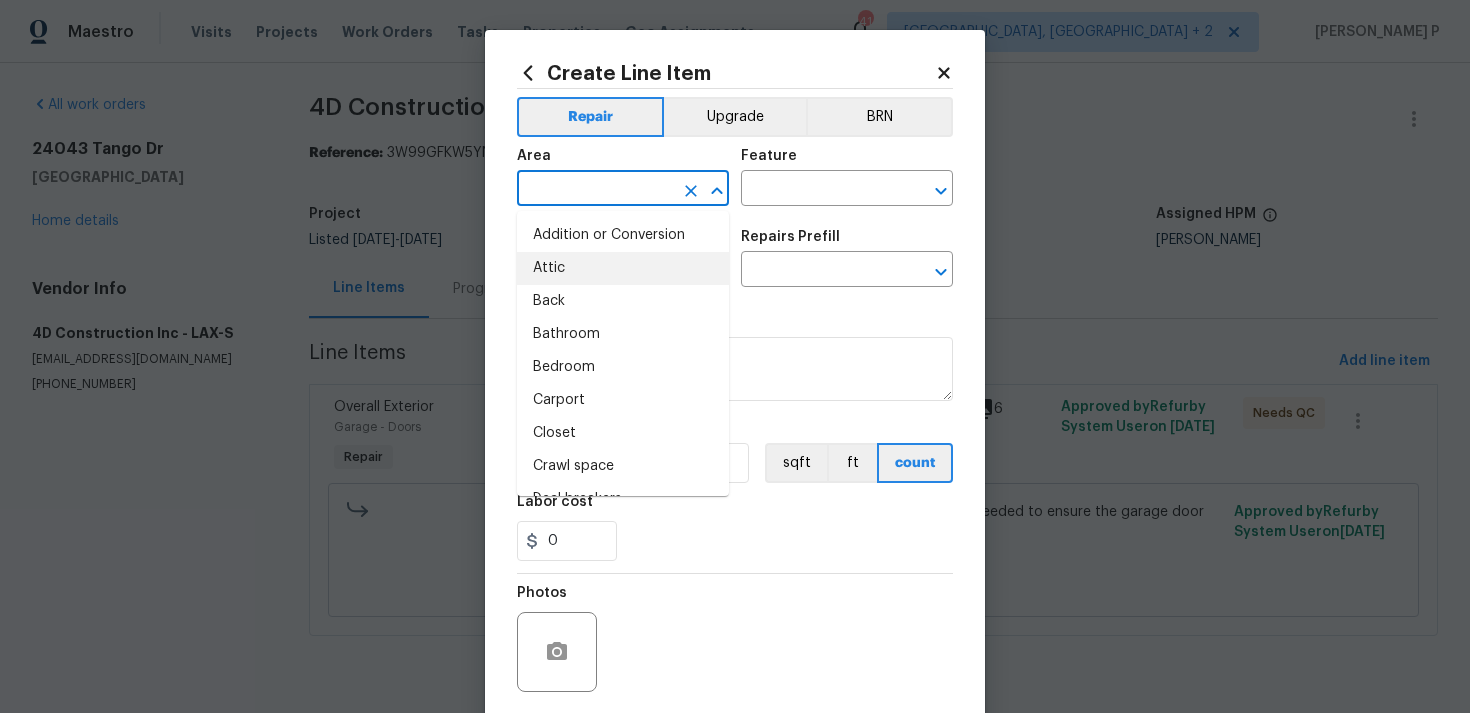 click on "Attic" at bounding box center [623, 268] 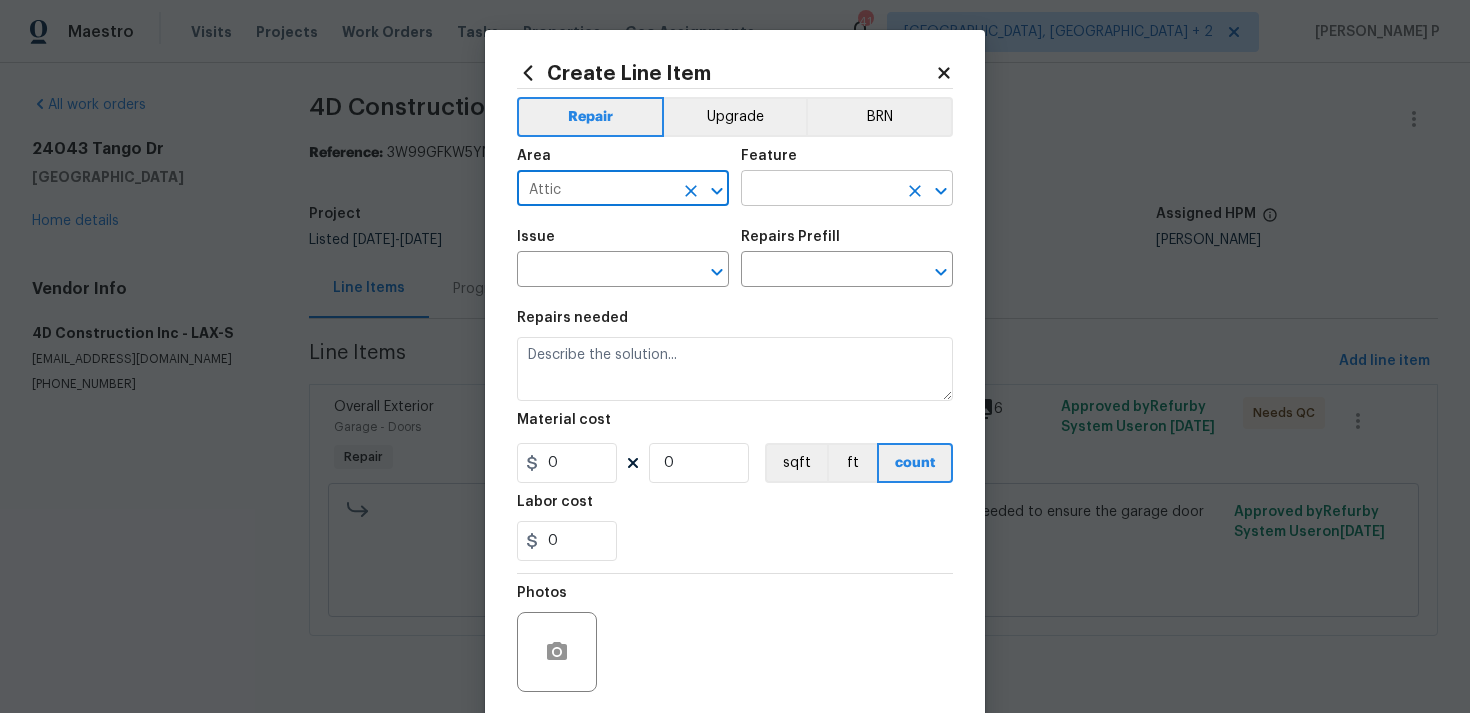 click at bounding box center [819, 190] 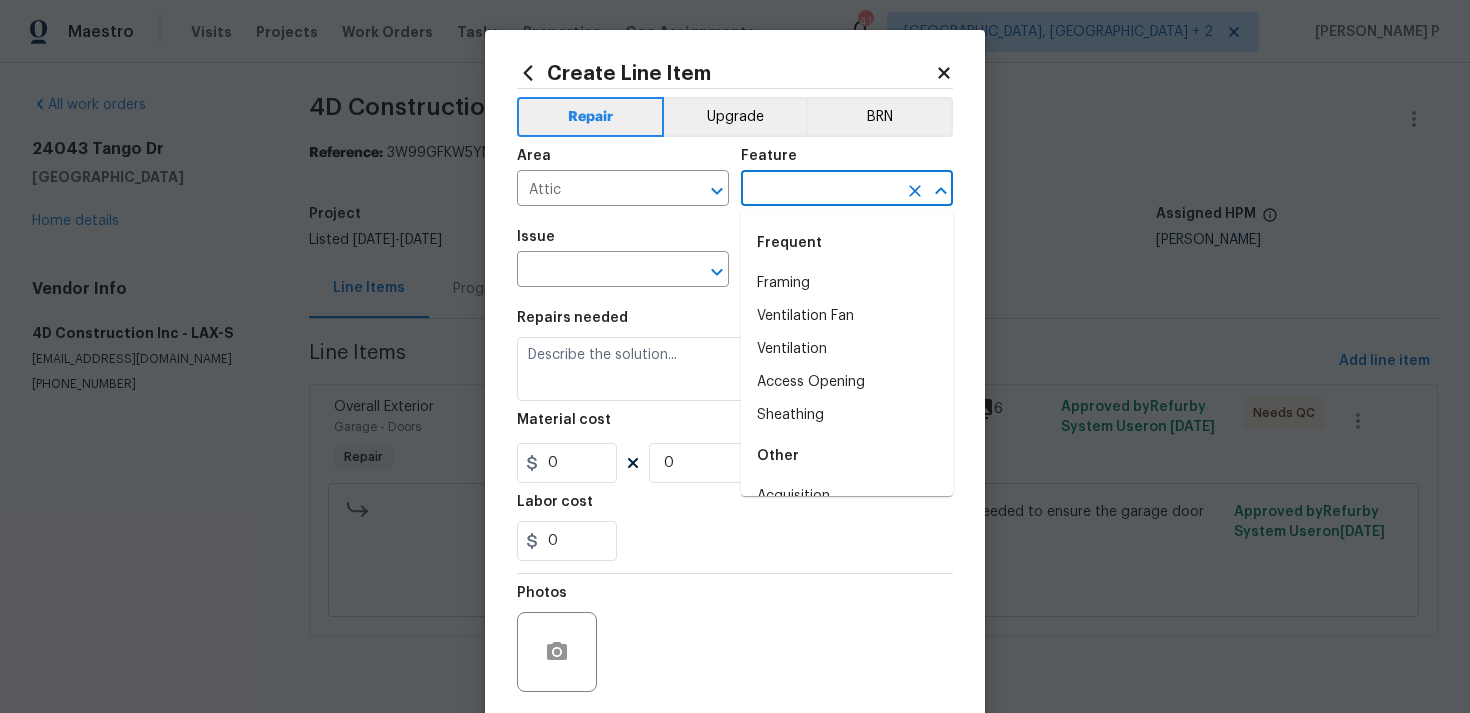 click on "Frequent" at bounding box center (847, 243) 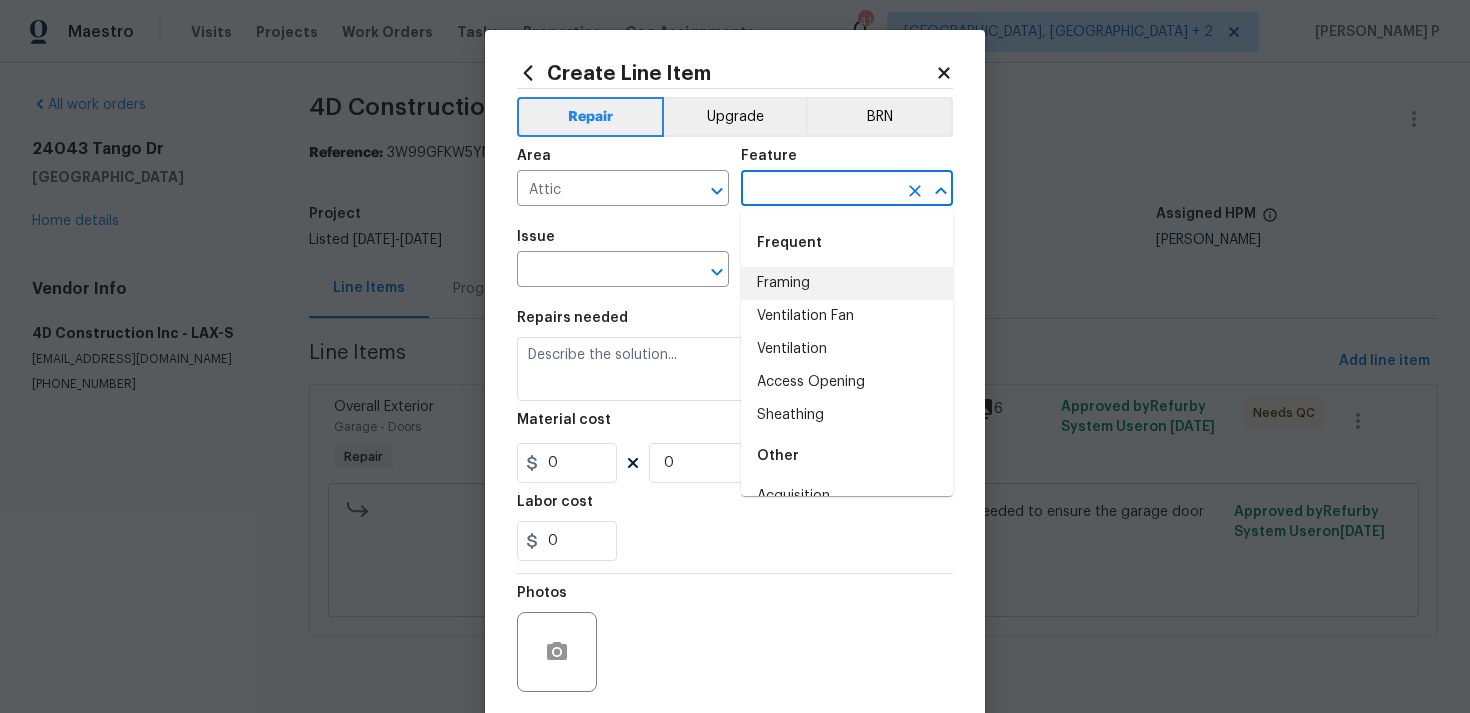 click on "Framing" at bounding box center [847, 283] 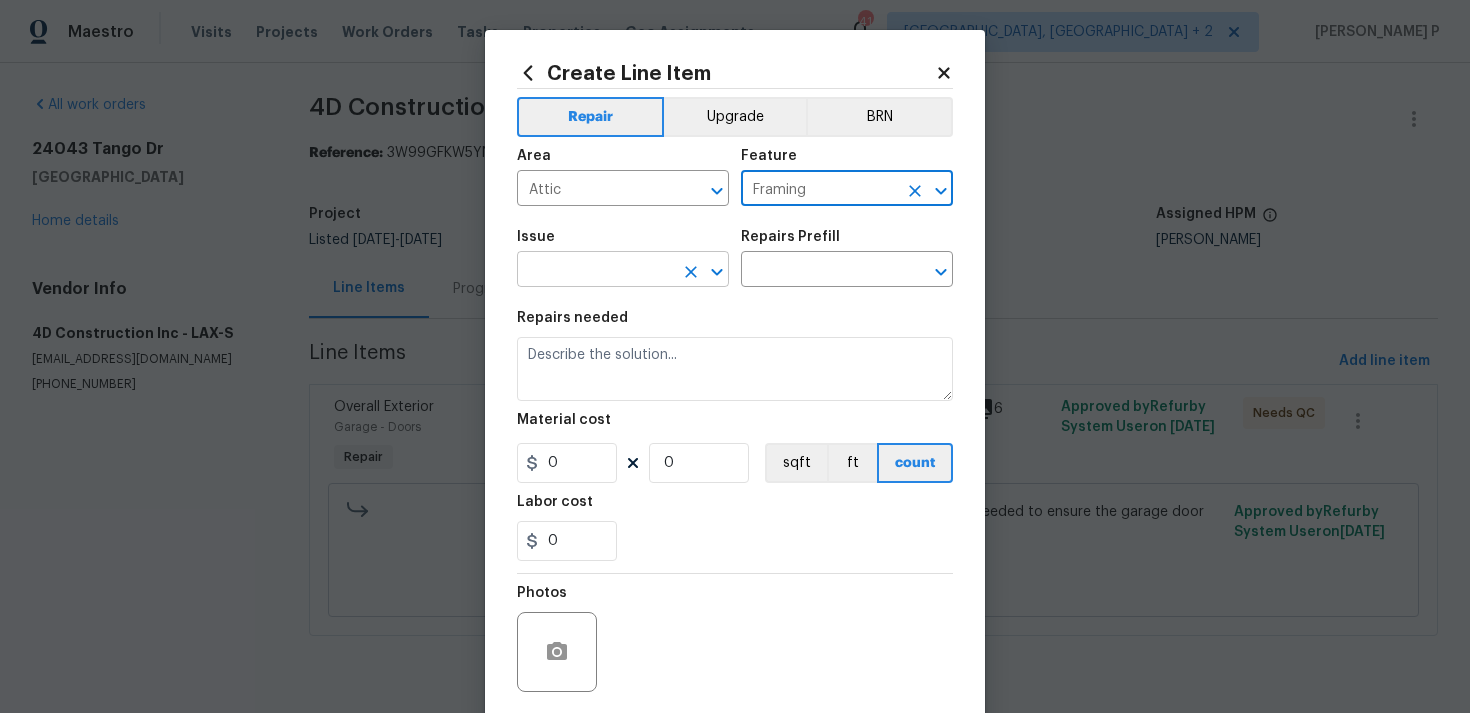 click at bounding box center (595, 271) 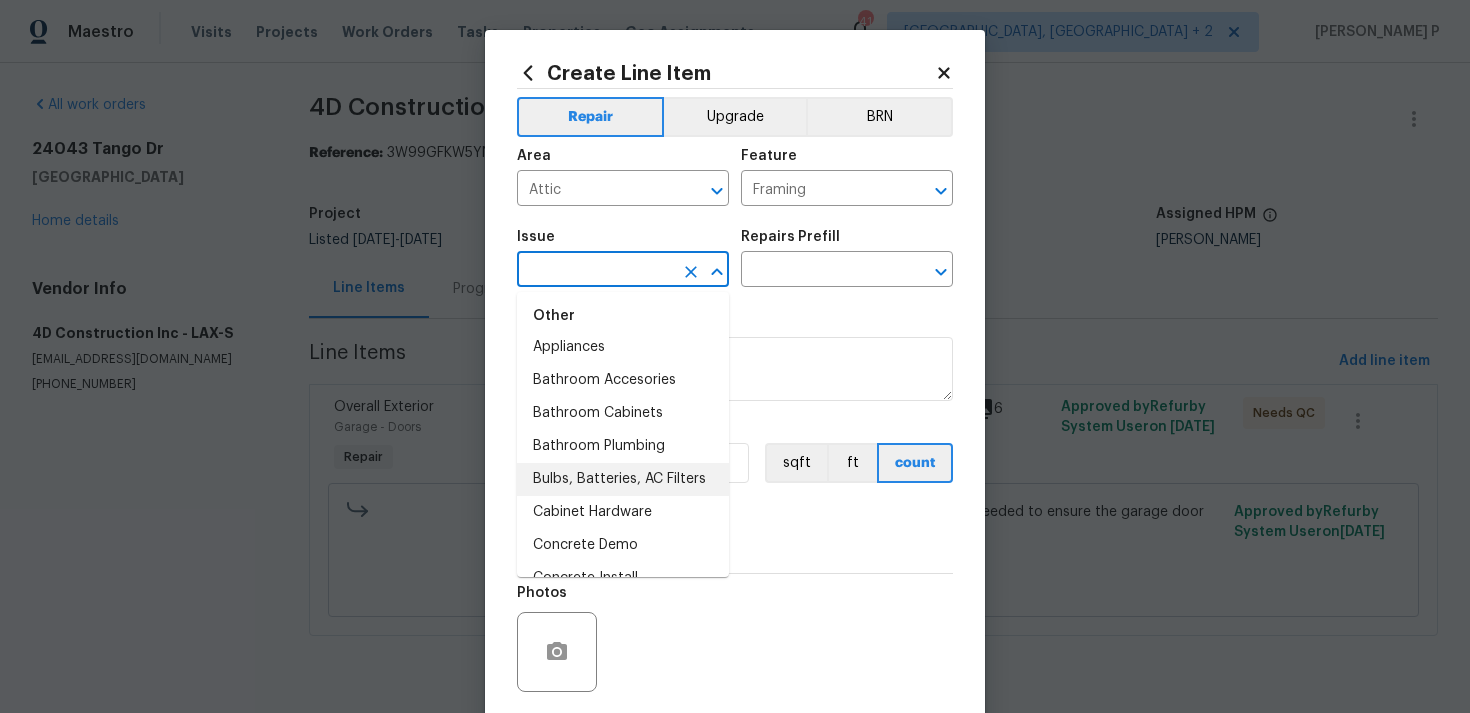 scroll, scrollTop: 393, scrollLeft: 0, axis: vertical 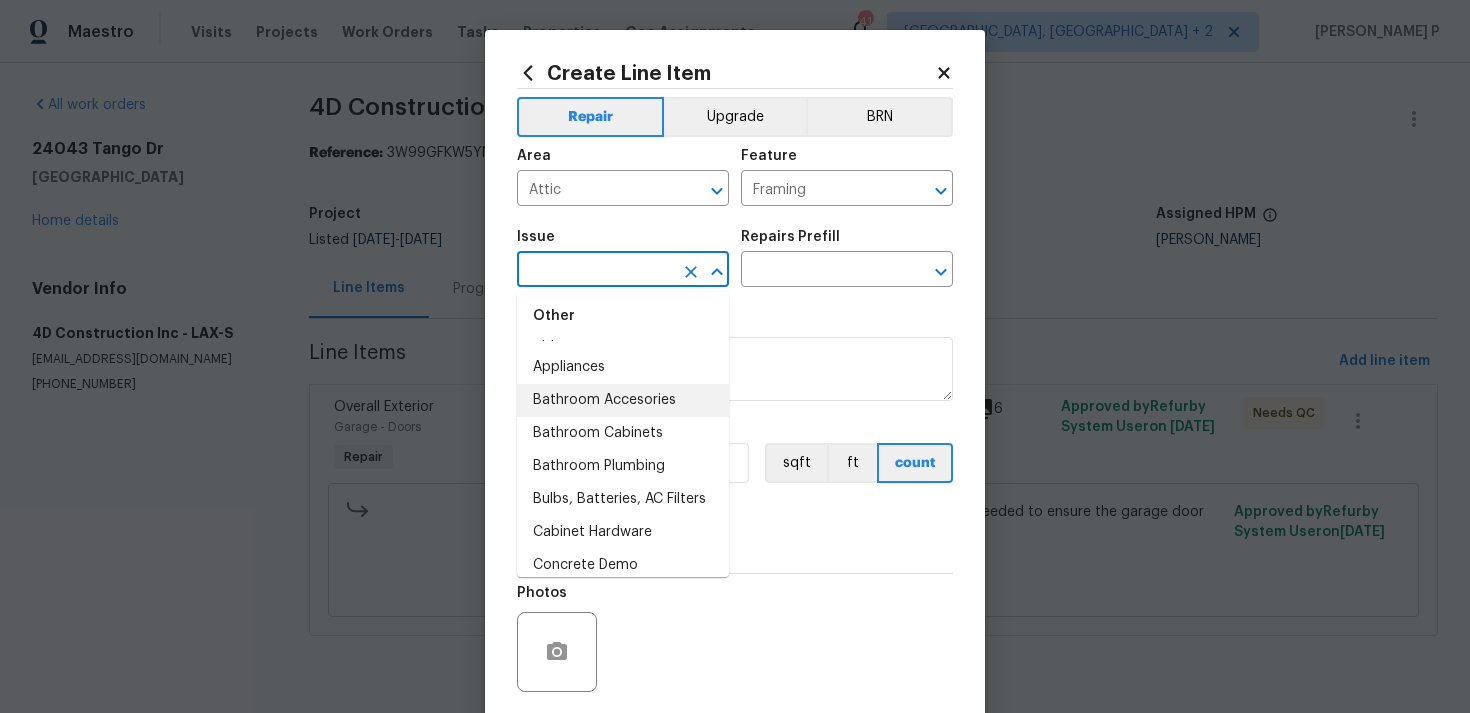 click on "Bathroom Accesories" at bounding box center (623, 400) 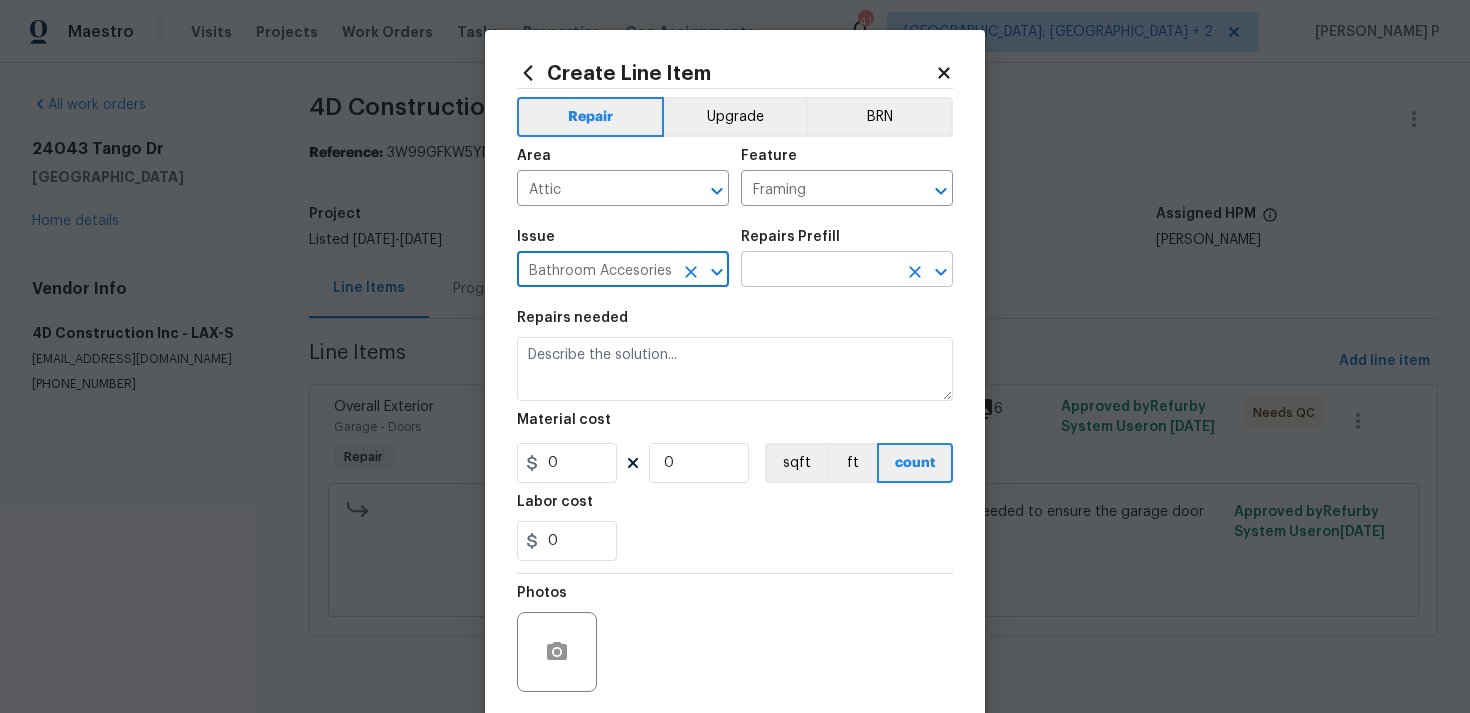 click at bounding box center [819, 271] 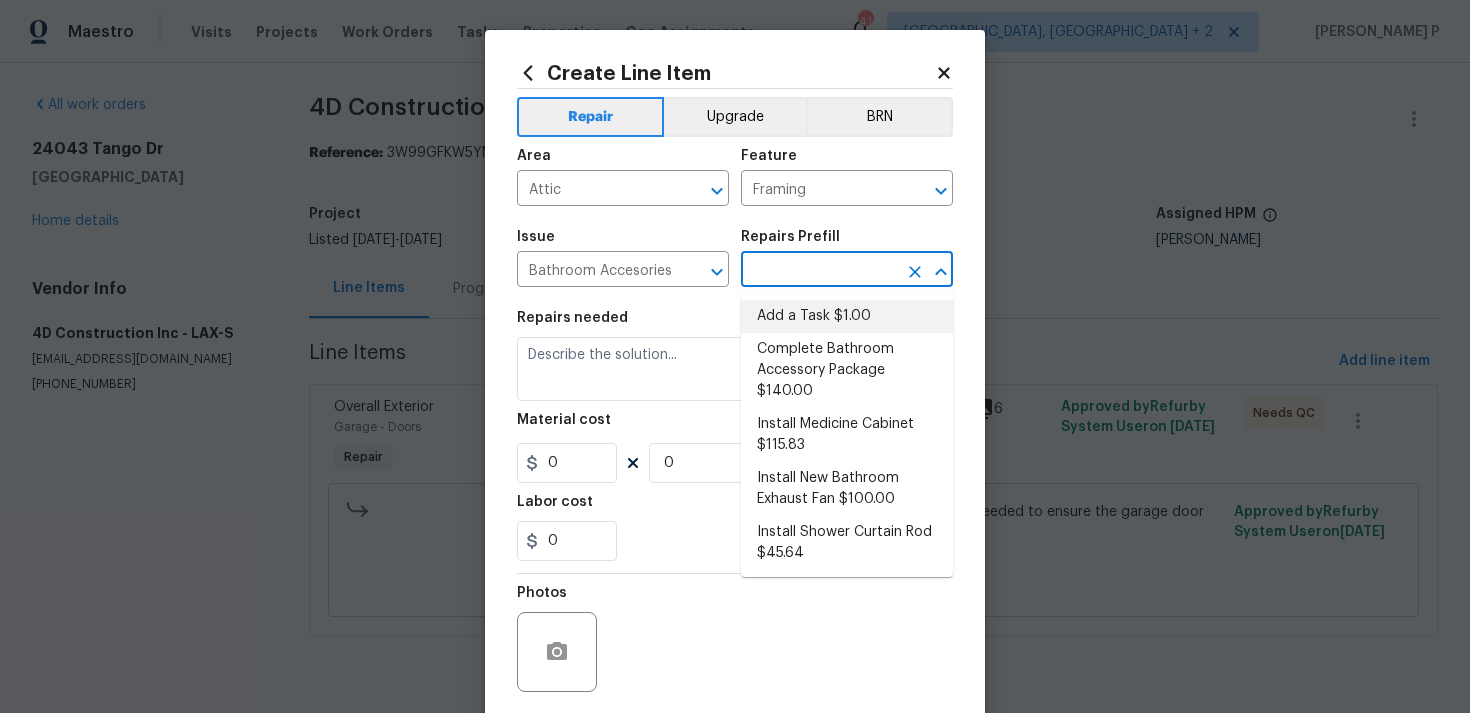 click on "Add a Task $1.00" at bounding box center (847, 316) 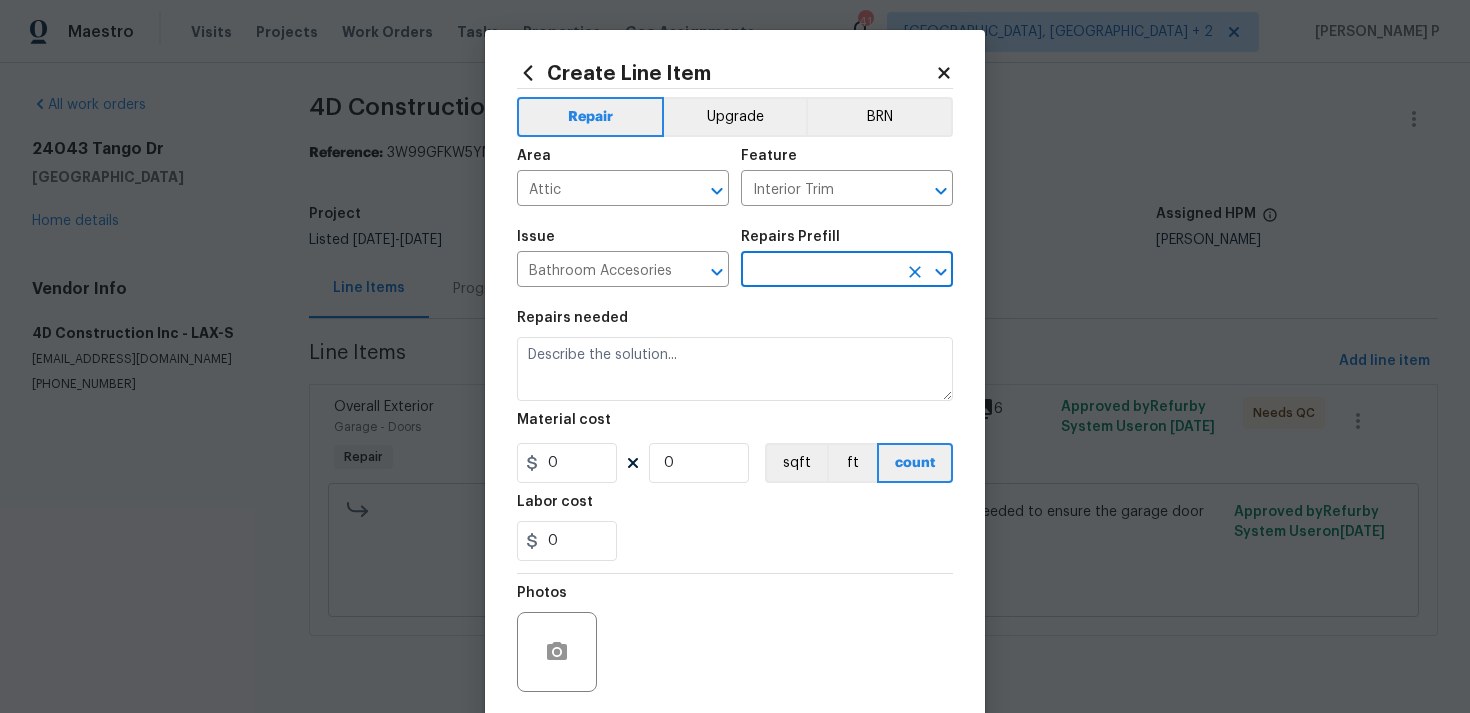 type on "Add a Task $1.00" 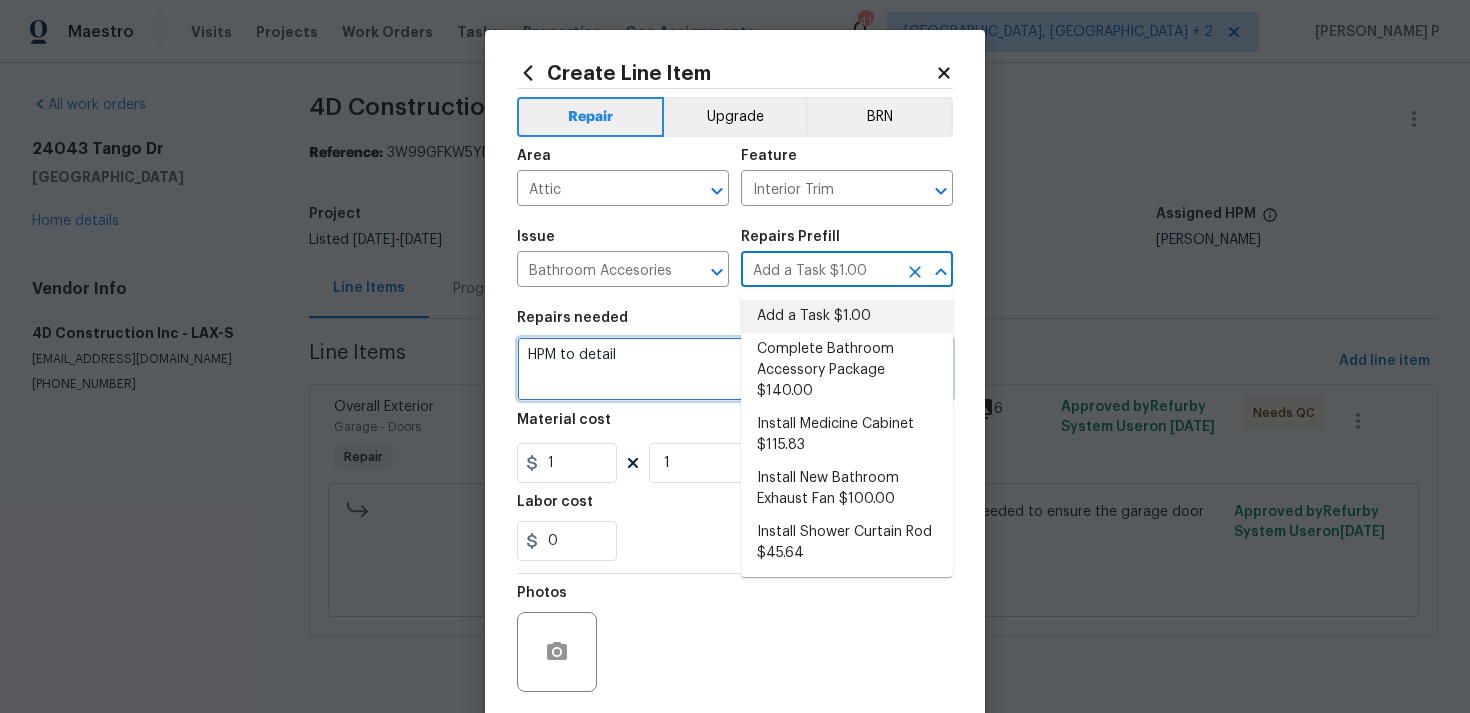 click on "HPM to detail" at bounding box center (735, 369) 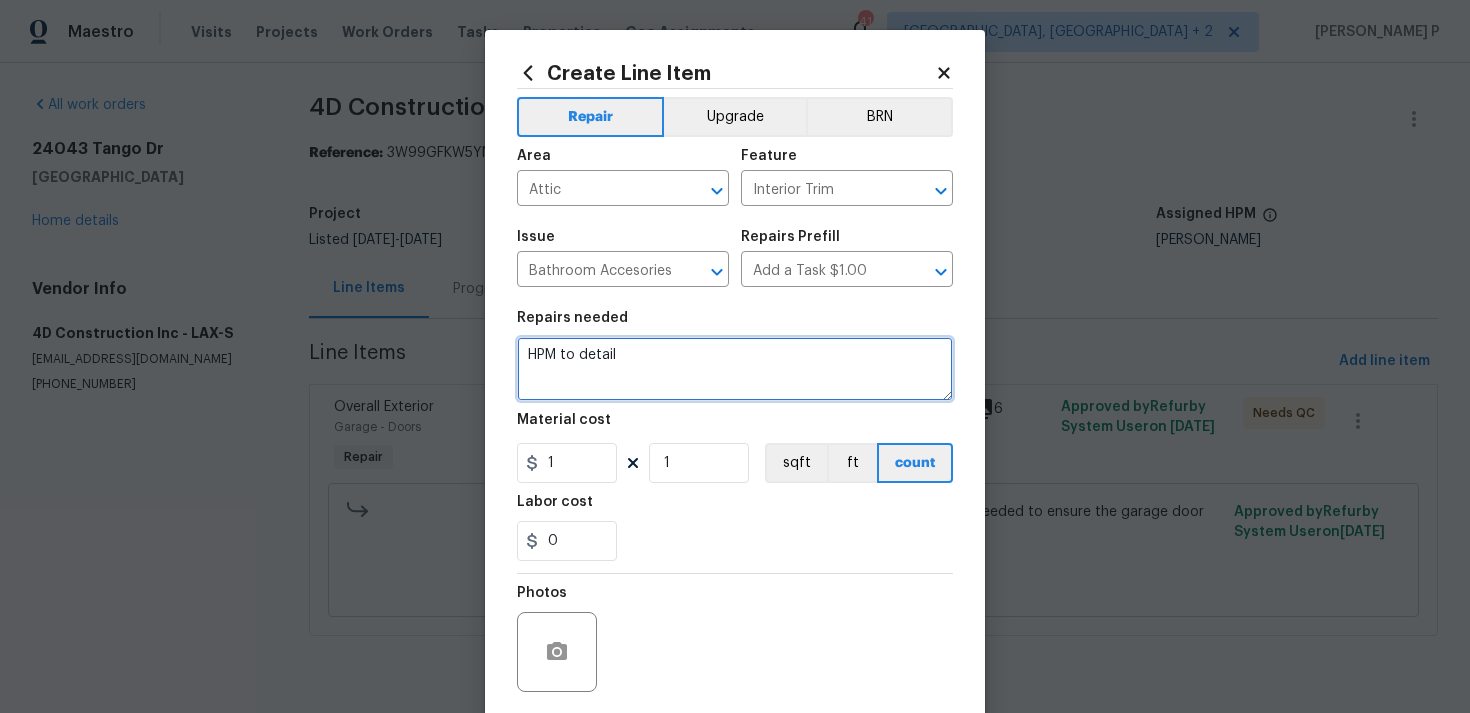 click on "HPM to detail" at bounding box center (735, 369) 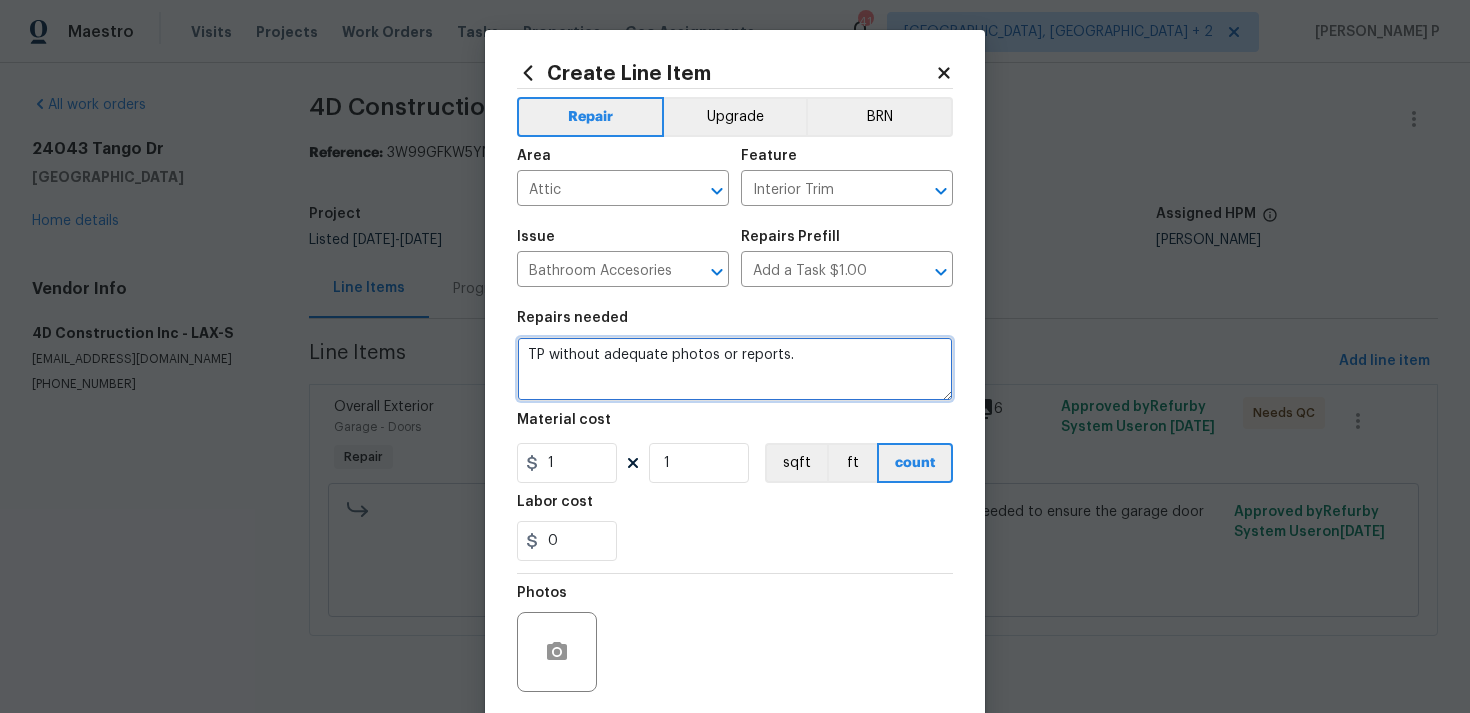scroll, scrollTop: 149, scrollLeft: 0, axis: vertical 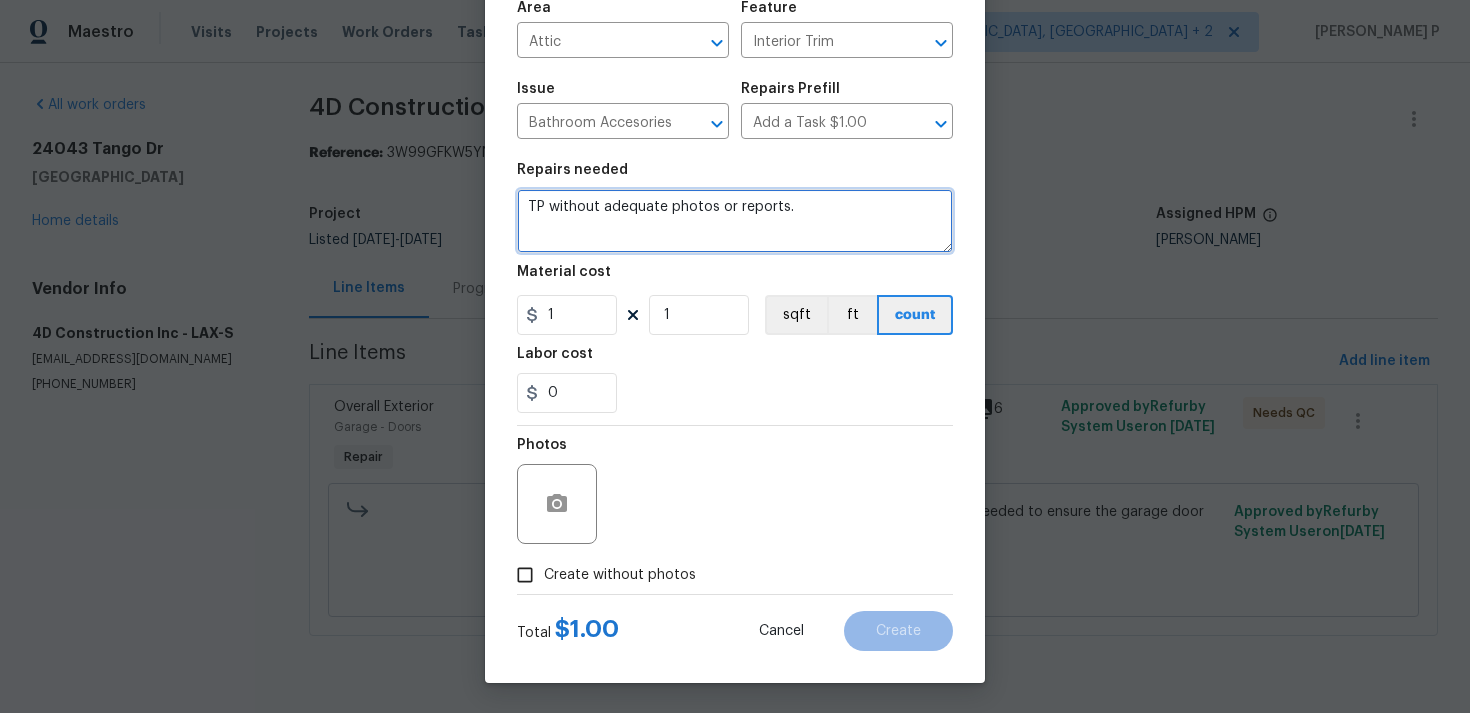 type on "TP without adequate photos or reports." 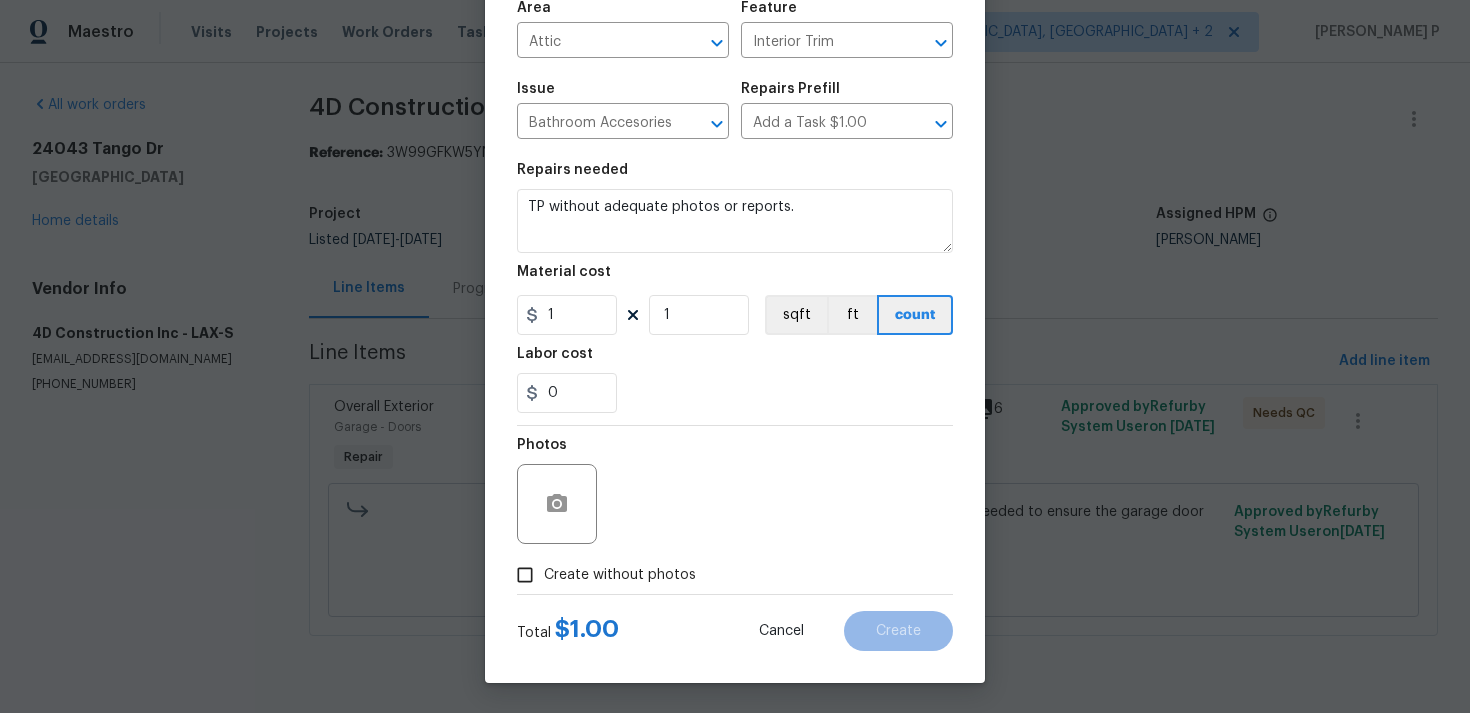 click on "Create without photos" at bounding box center [525, 575] 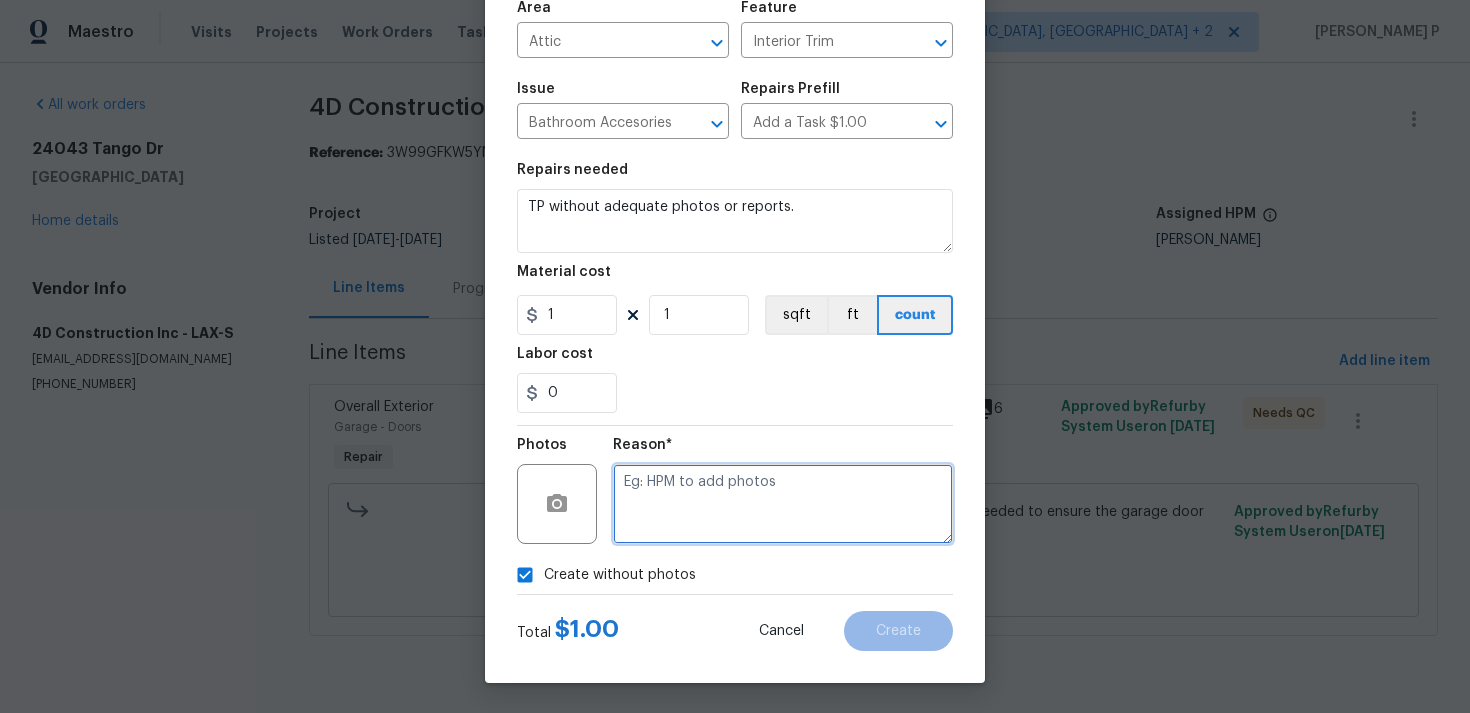 click at bounding box center [783, 504] 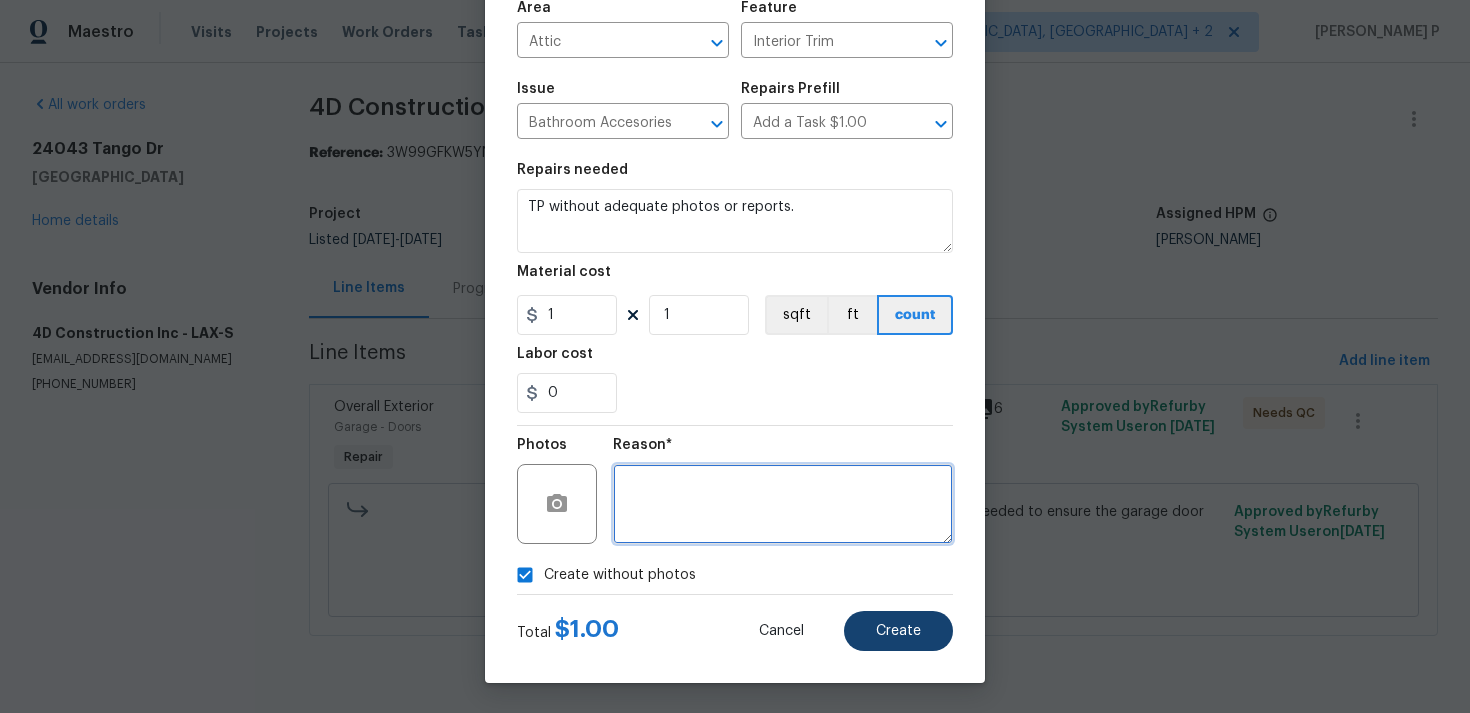type 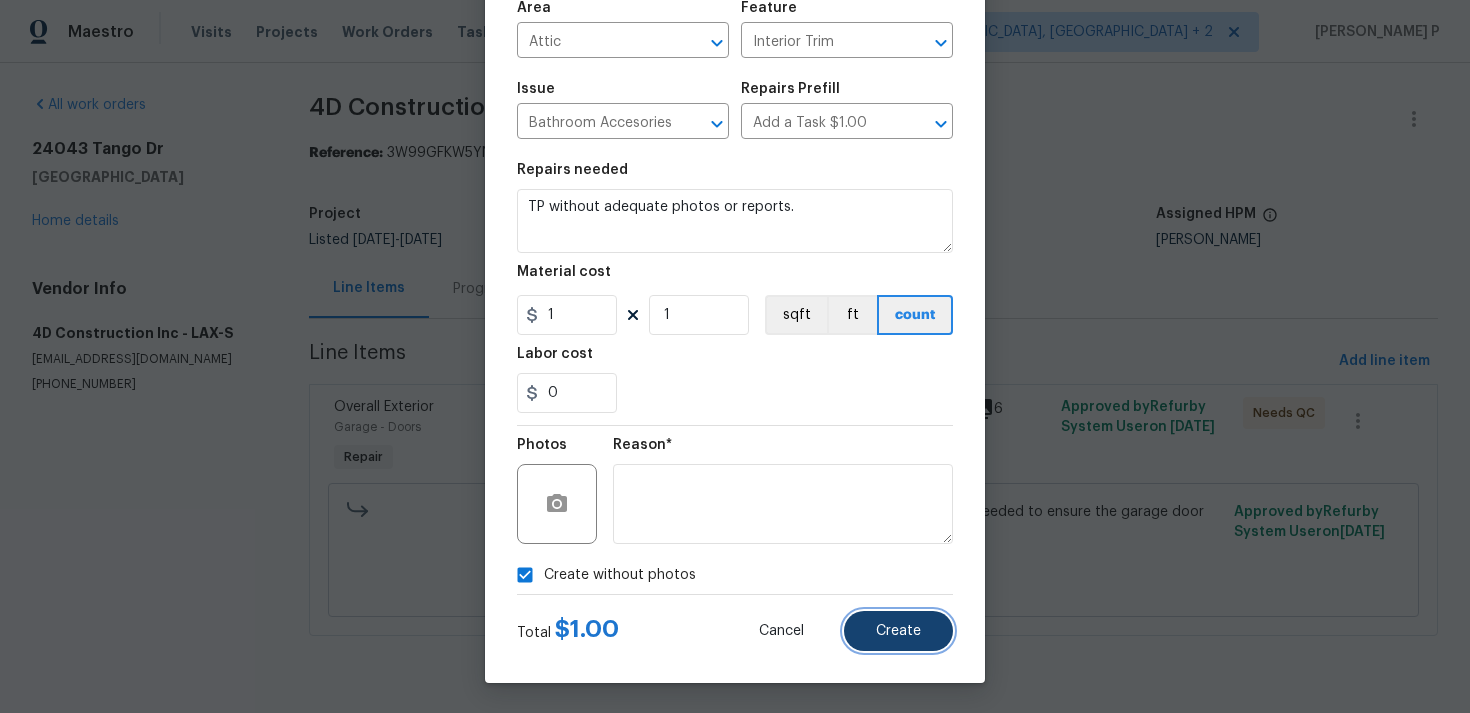 click on "Create" at bounding box center [898, 631] 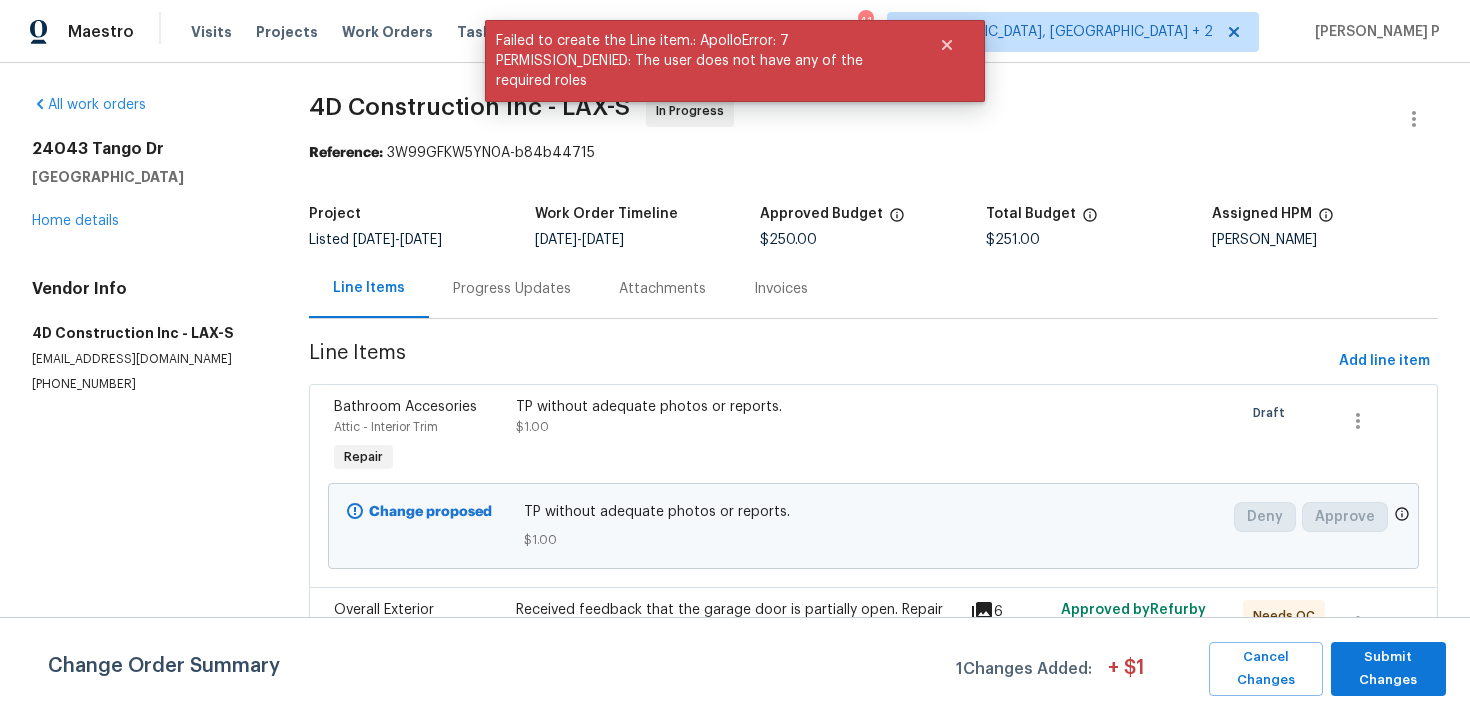 click on "Progress Updates" at bounding box center [512, 289] 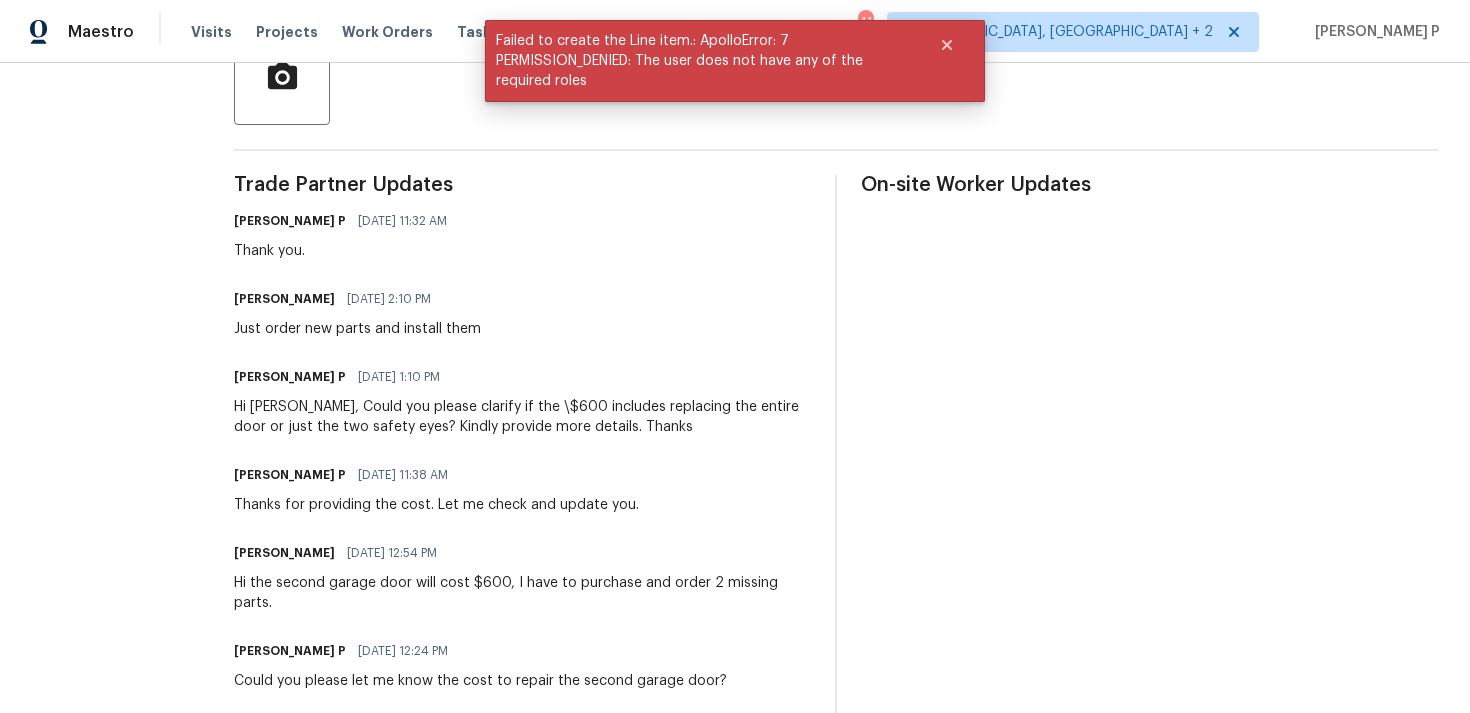 scroll, scrollTop: 436, scrollLeft: 0, axis: vertical 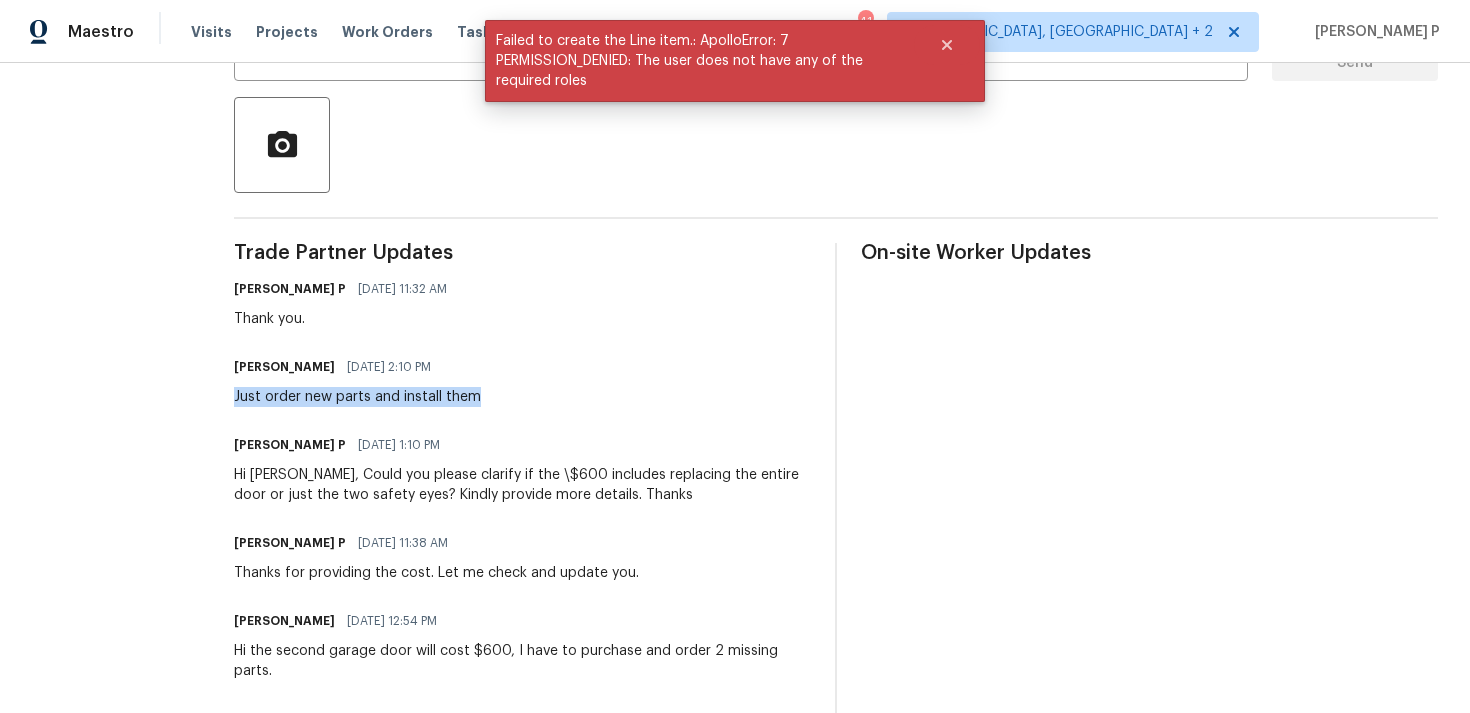 drag, startPoint x: 243, startPoint y: 393, endPoint x: 568, endPoint y: 399, distance: 325.0554 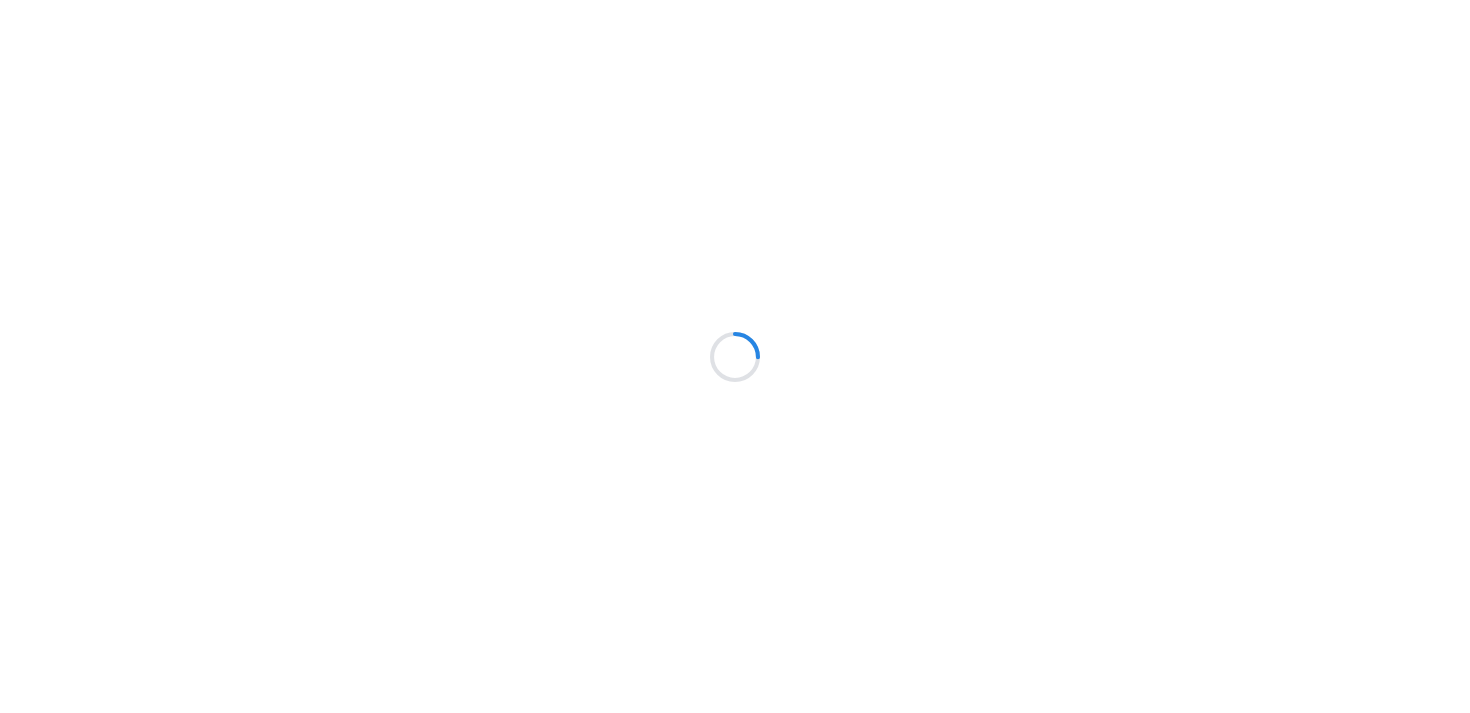 scroll, scrollTop: 0, scrollLeft: 0, axis: both 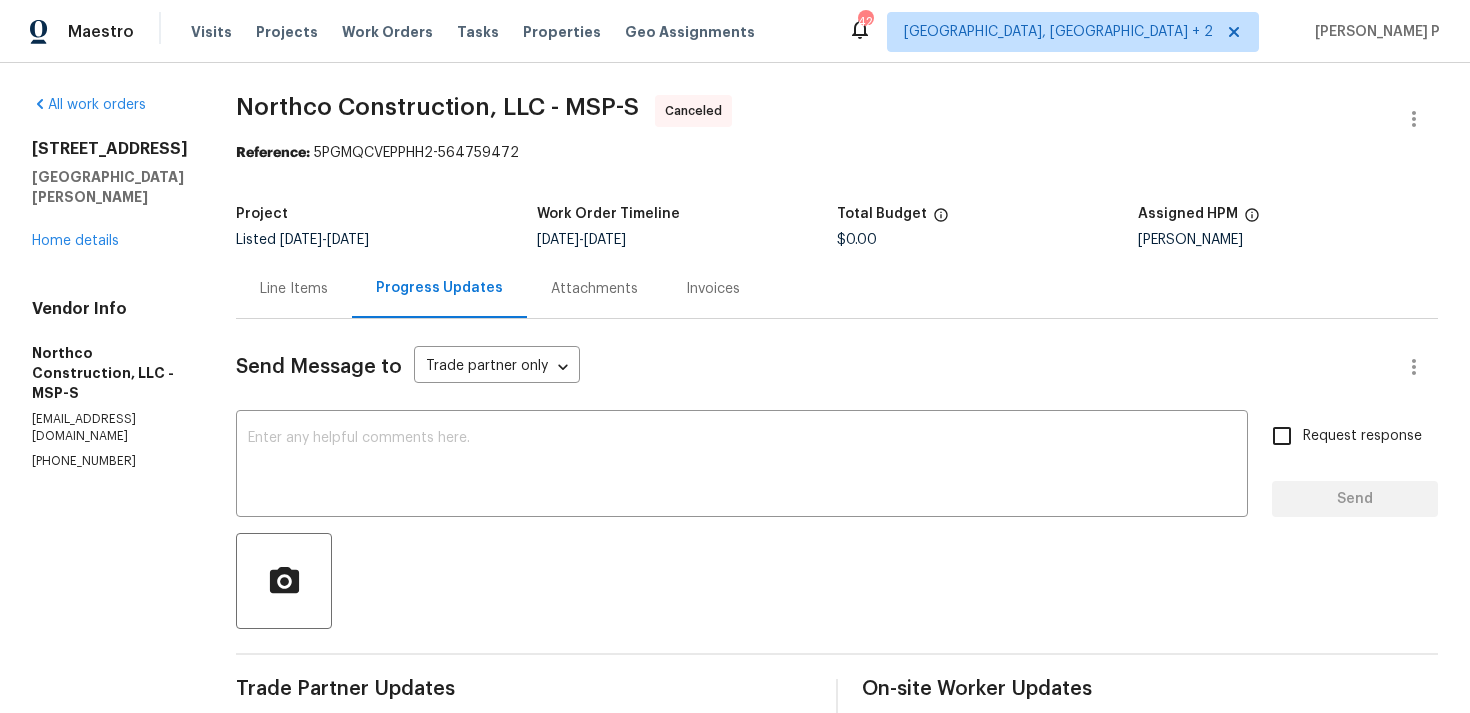 click on "[STREET_ADDRESS][PERSON_NAME] Home details" at bounding box center (110, 195) 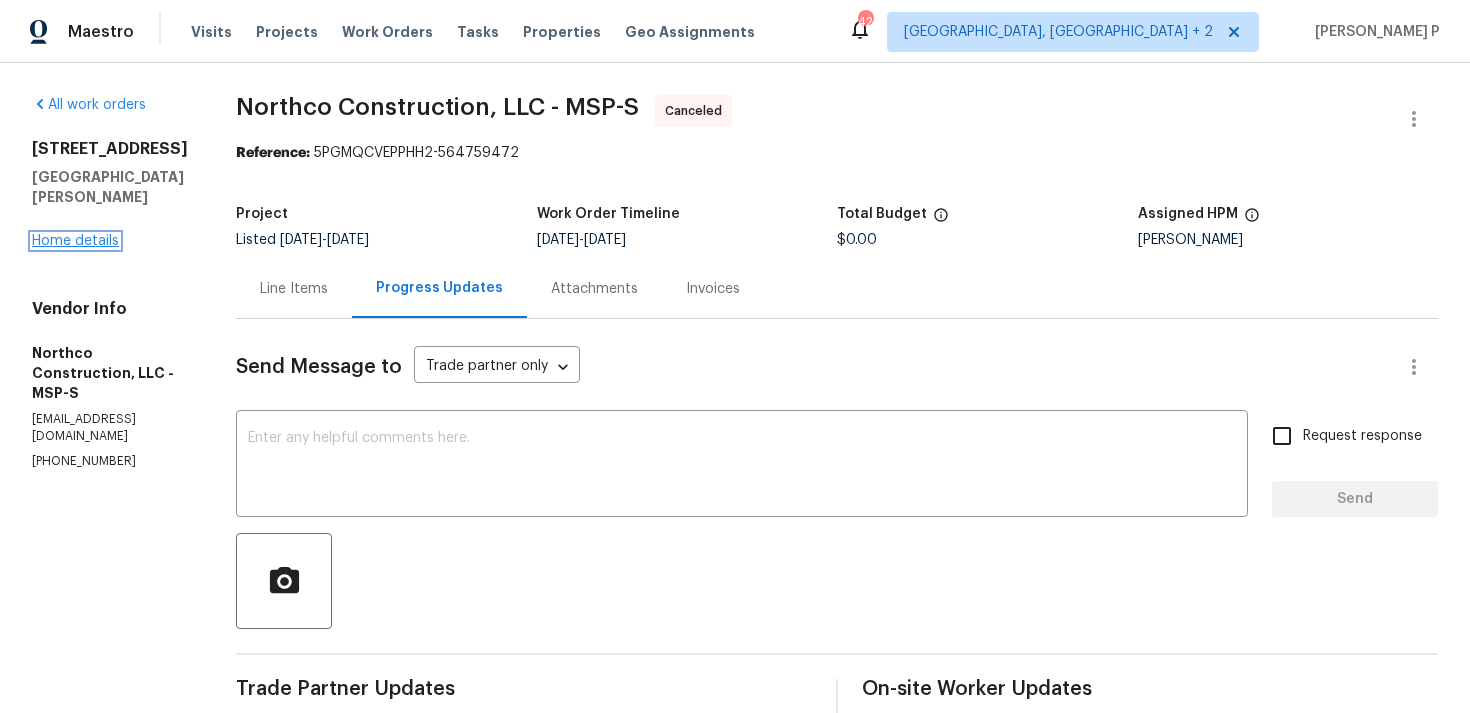 click on "Home details" at bounding box center (75, 241) 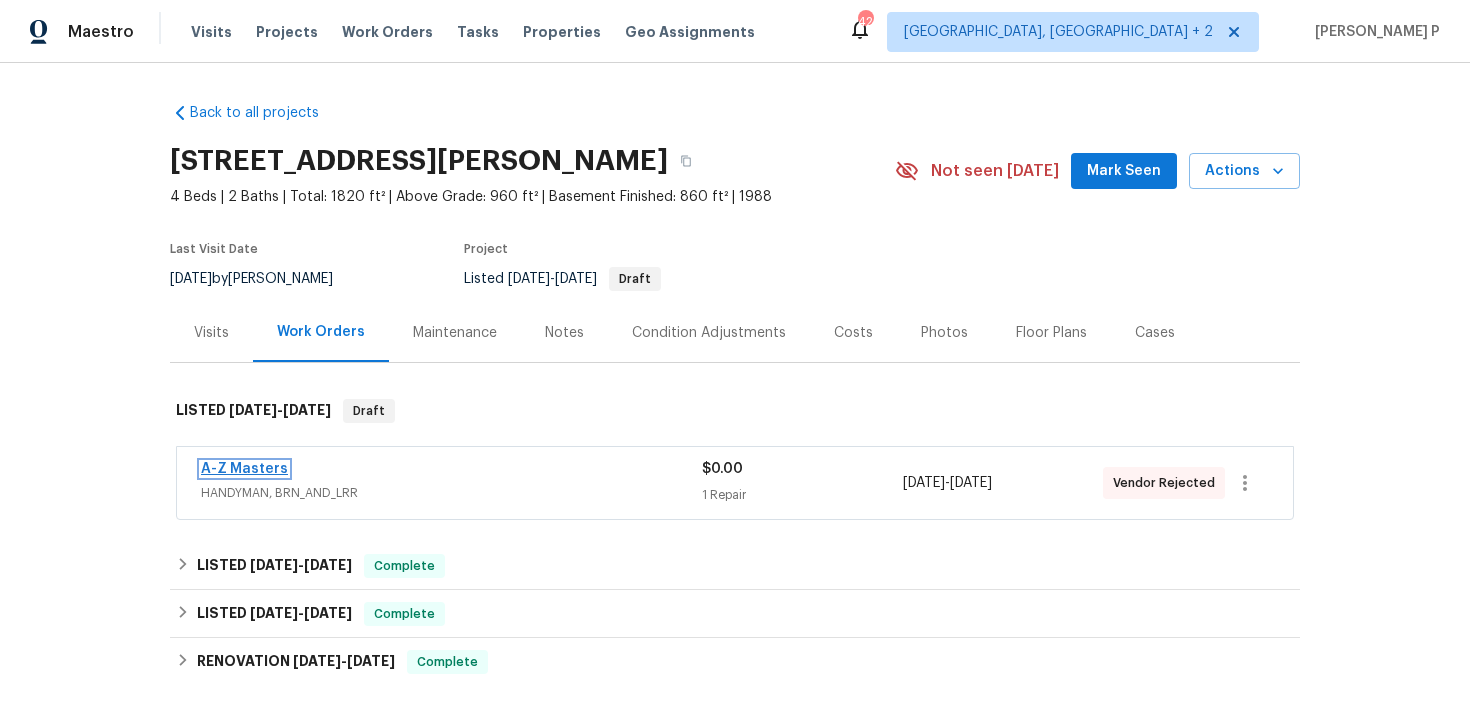 click on "A-Z Masters" at bounding box center [244, 469] 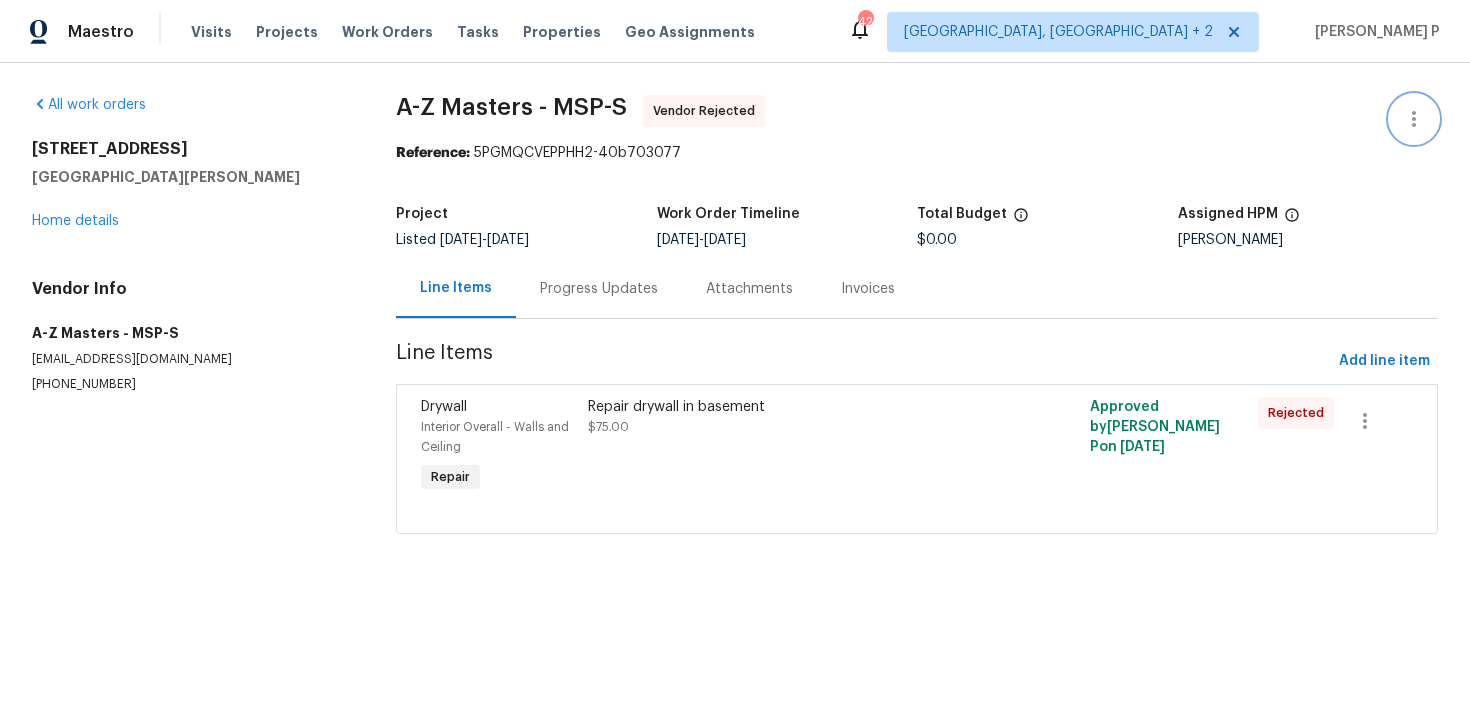 click 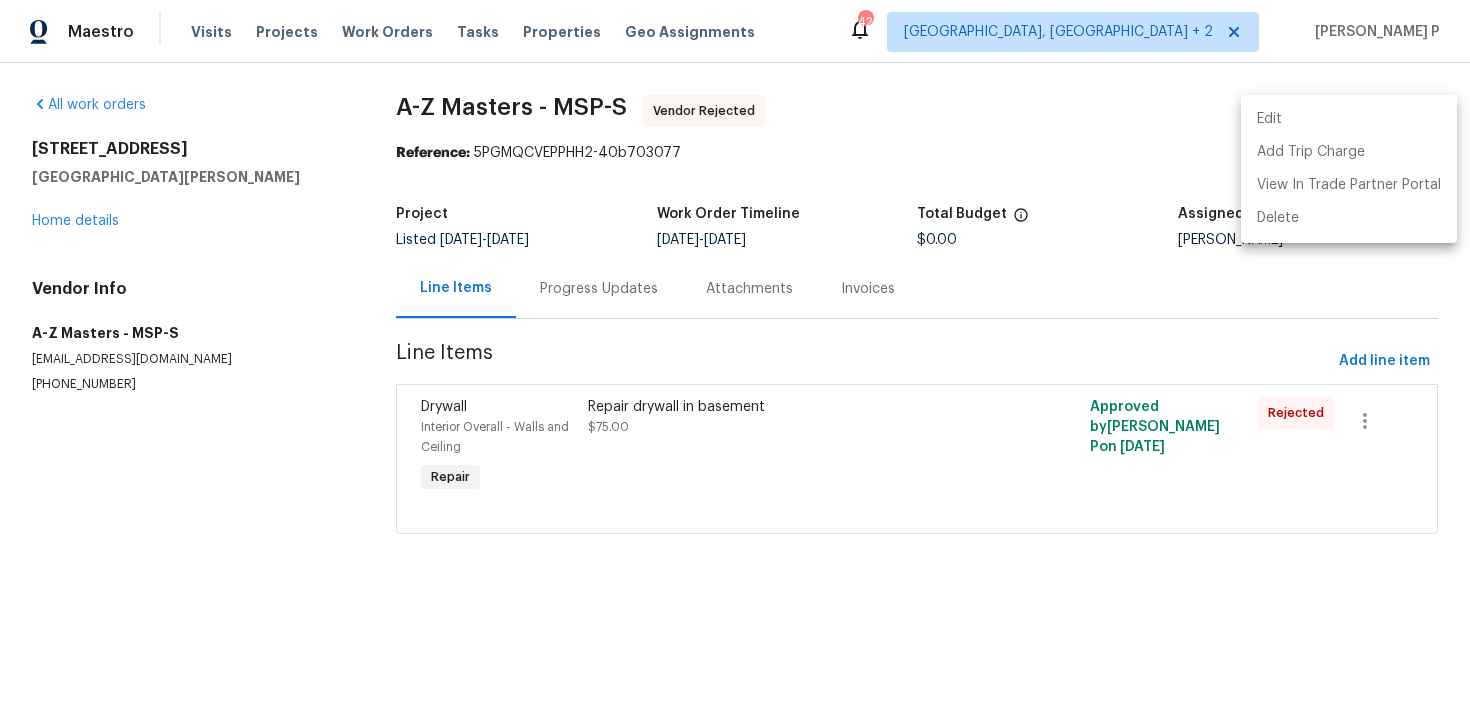 click on "Edit" at bounding box center (1349, 119) 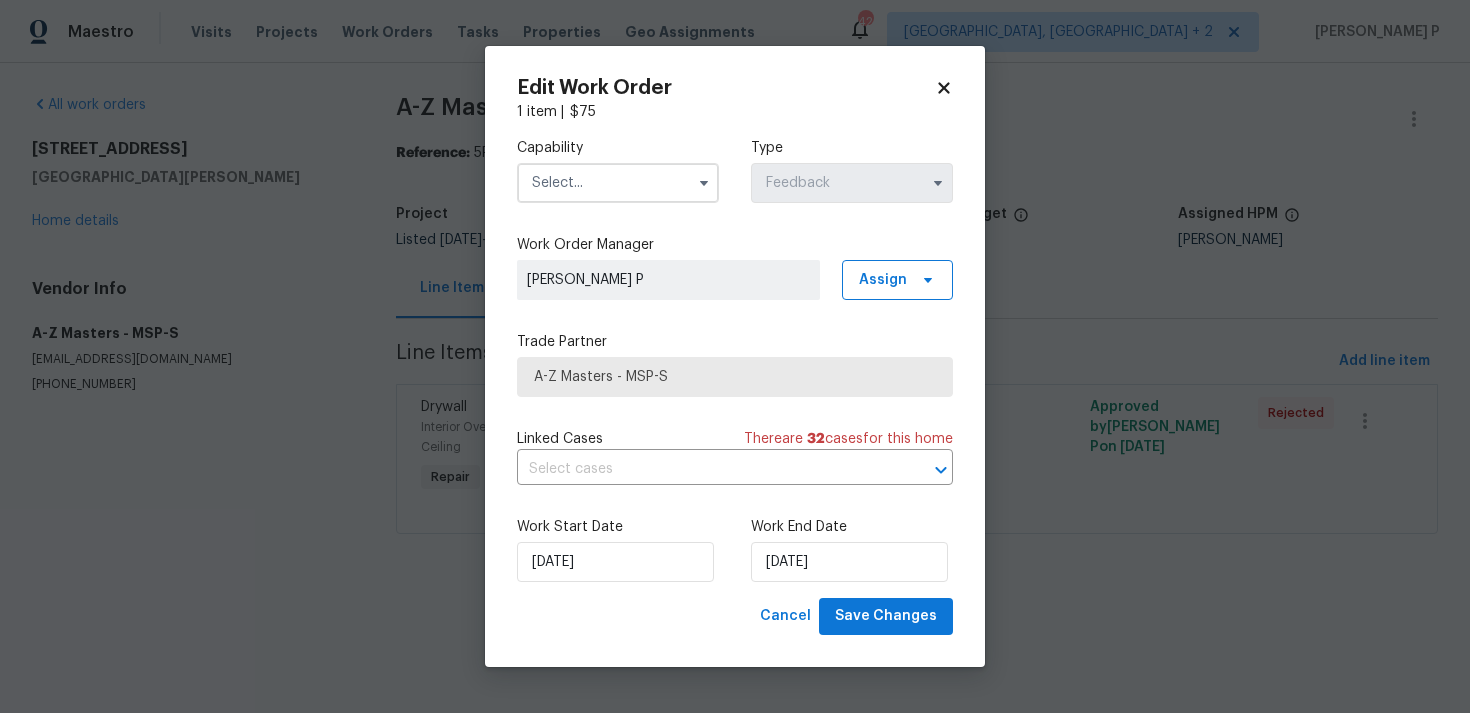 click at bounding box center (618, 183) 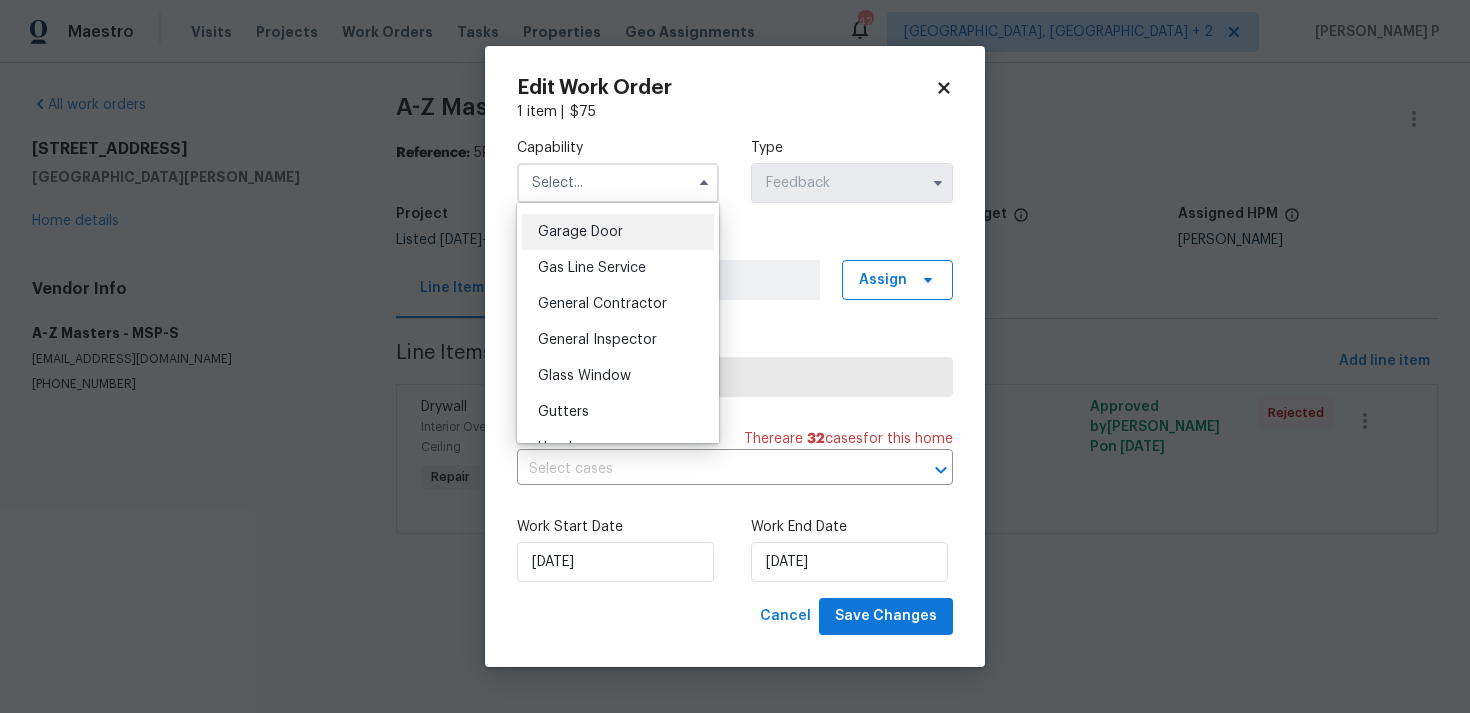 scroll, scrollTop: 890, scrollLeft: 0, axis: vertical 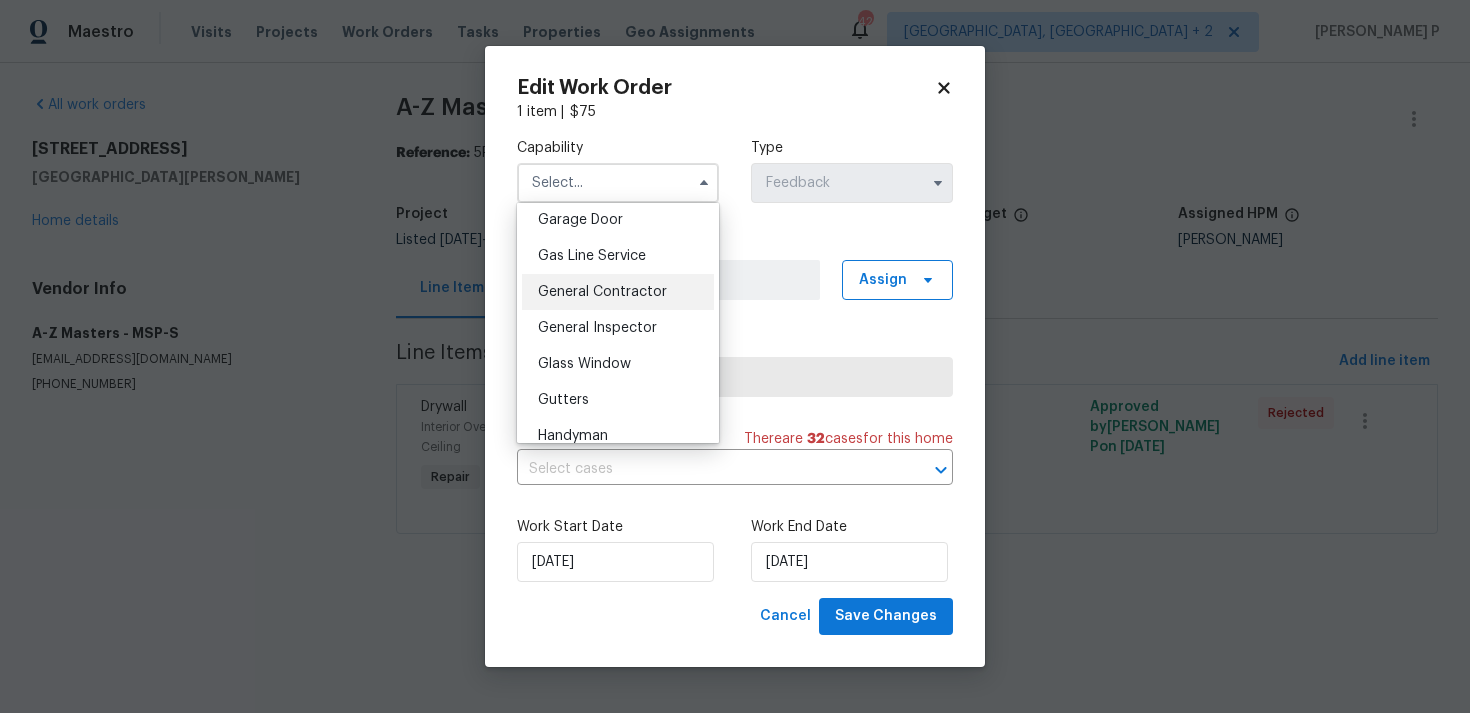 click on "General Contractor" at bounding box center [618, 292] 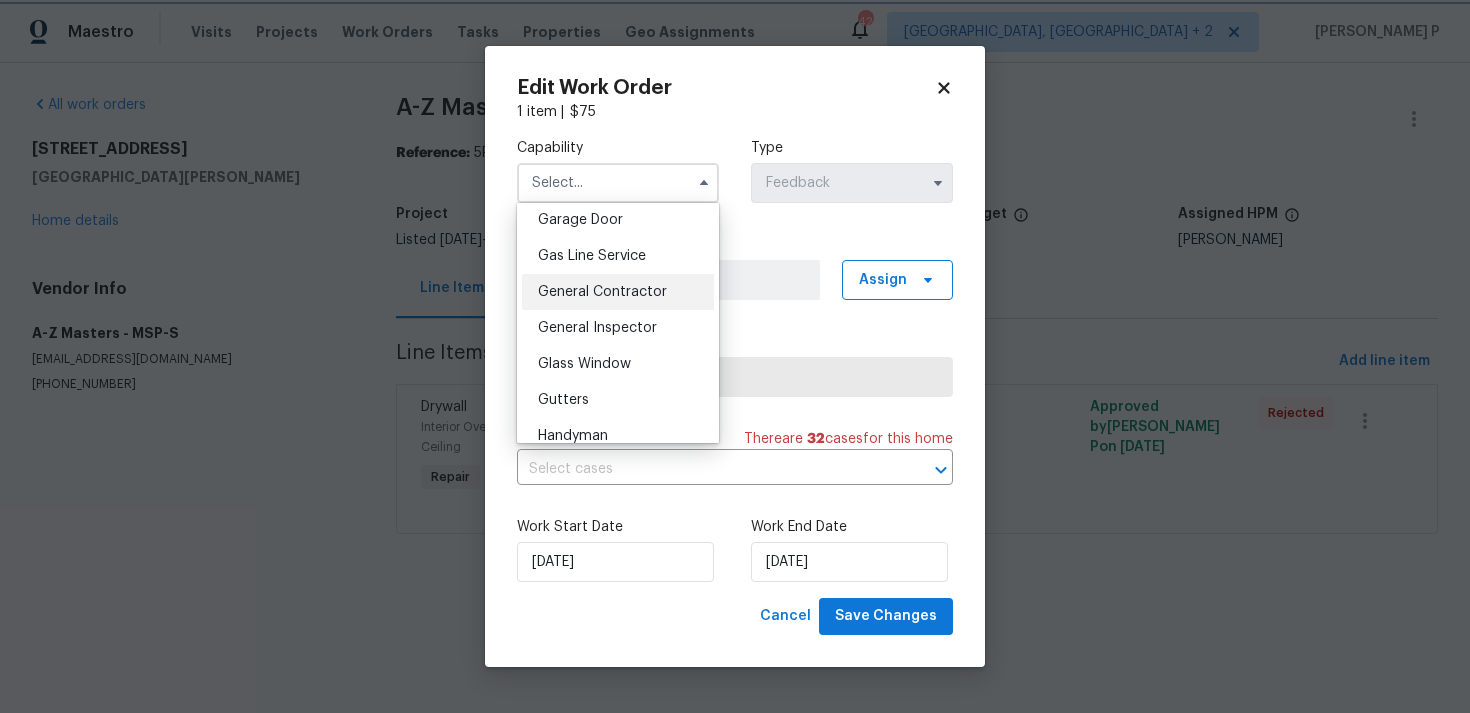 type on "General Contractor" 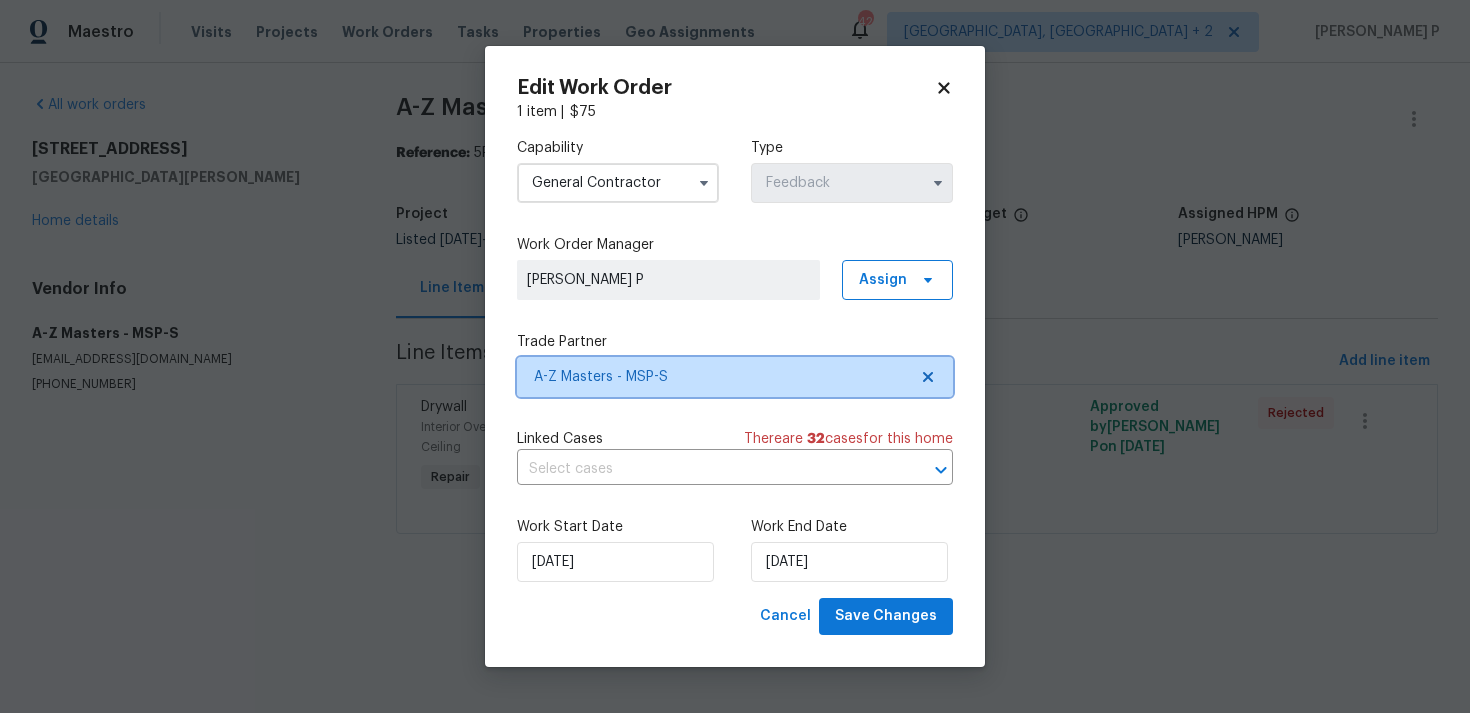 click on "A-Z Masters - MSP-S" at bounding box center (720, 377) 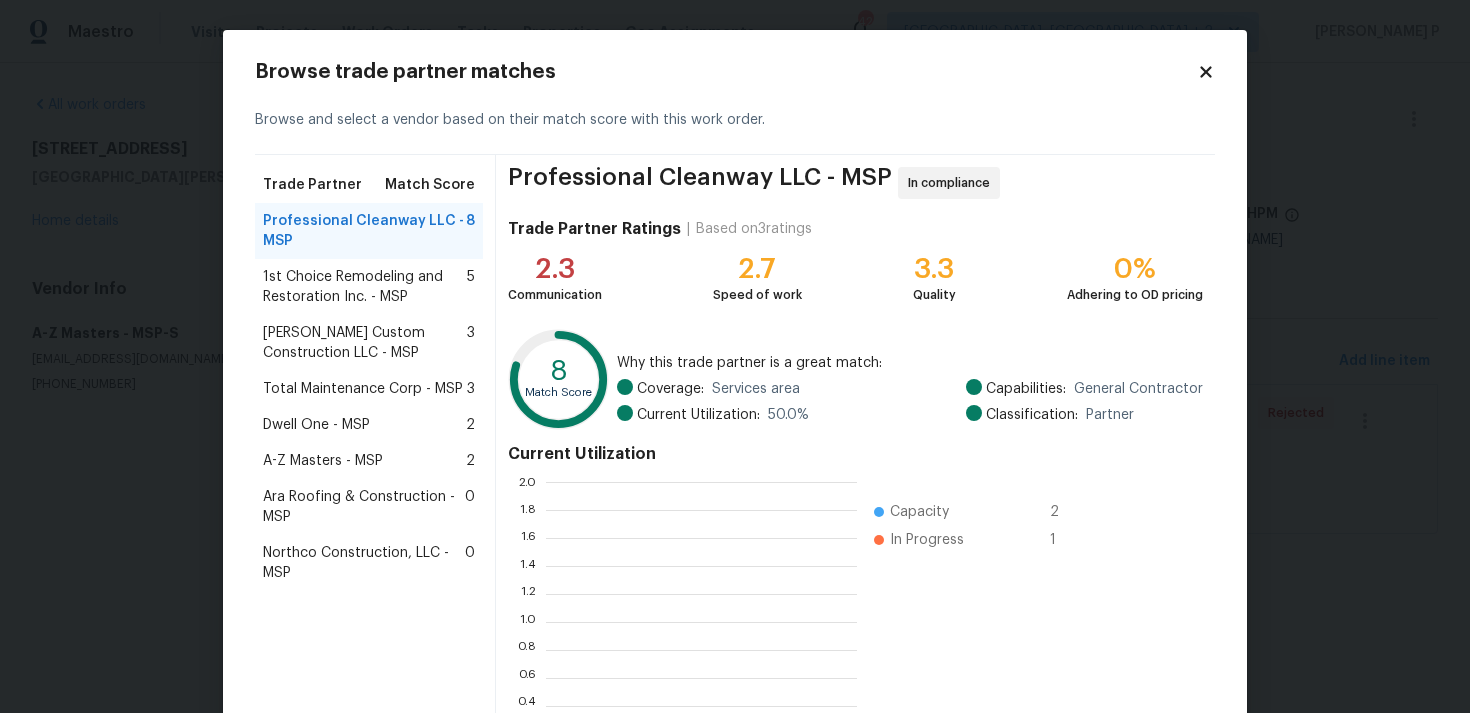 scroll, scrollTop: 2, scrollLeft: 1, axis: both 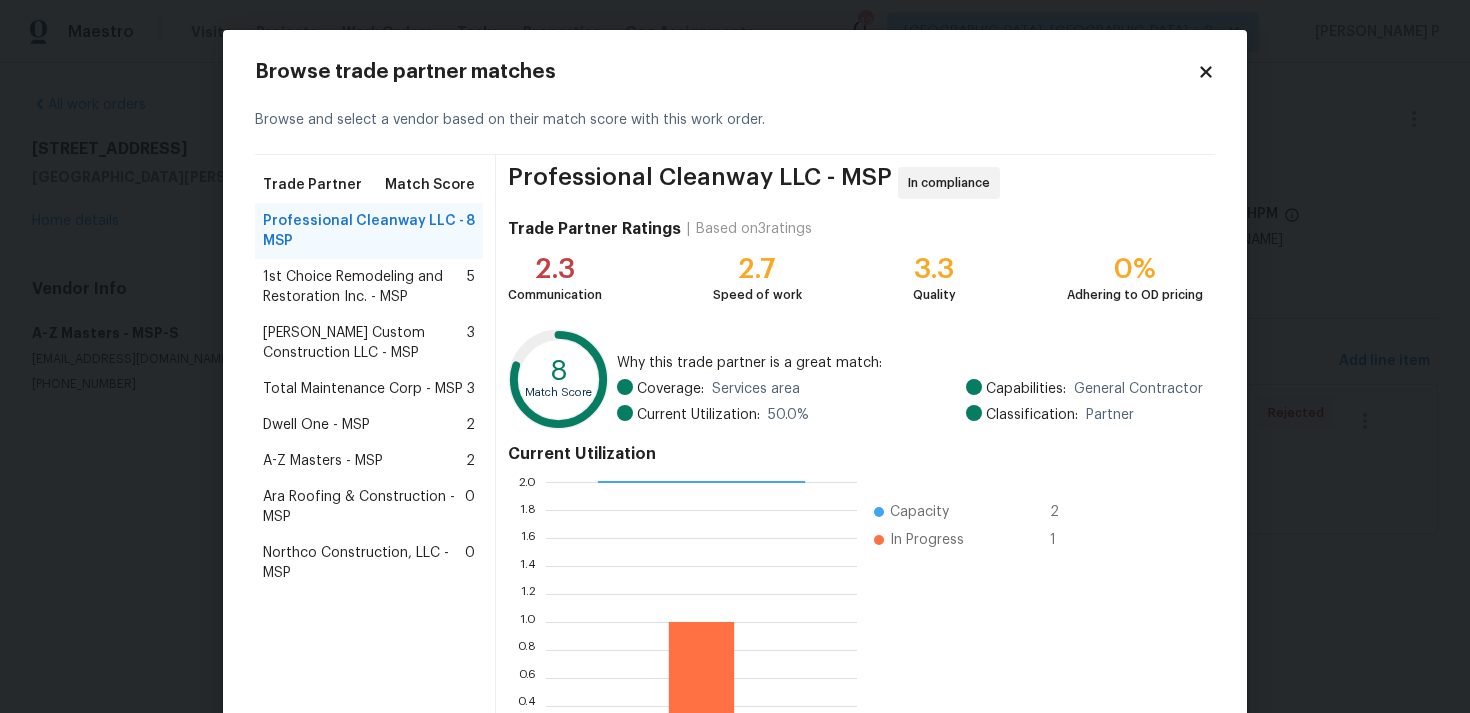 click on "1st Choice Remodeling and Restoration Inc. - MSP" at bounding box center (365, 287) 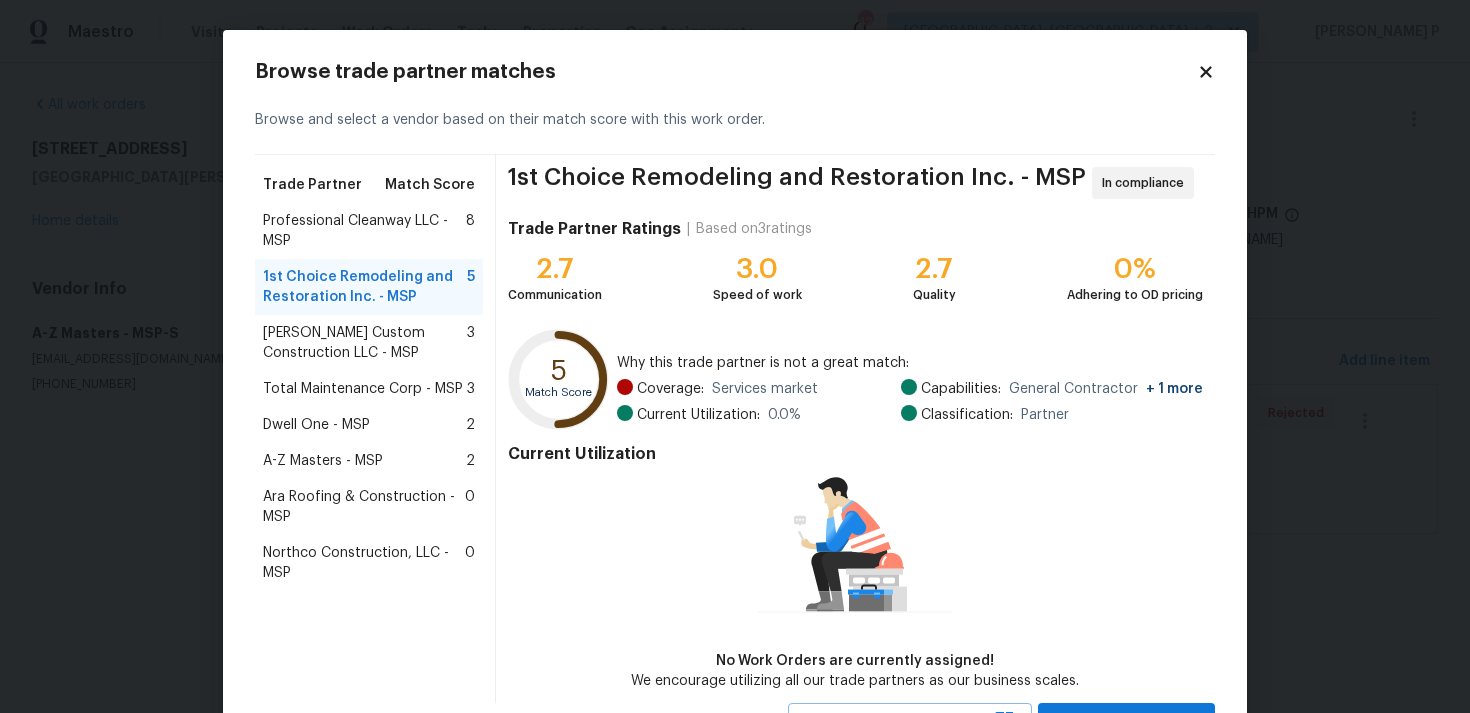 click on "[PERSON_NAME] Custom Construction LLC - MSP" at bounding box center [365, 343] 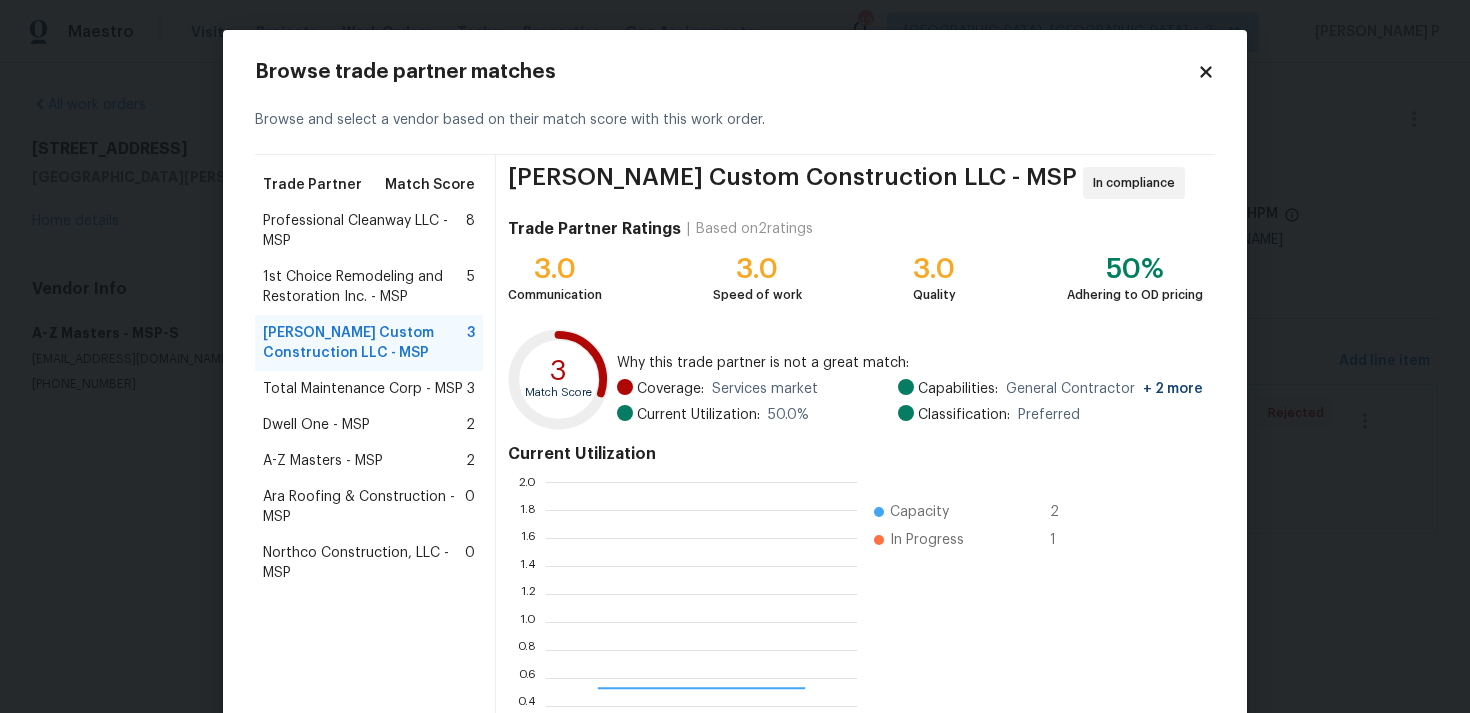 scroll, scrollTop: 2, scrollLeft: 1, axis: both 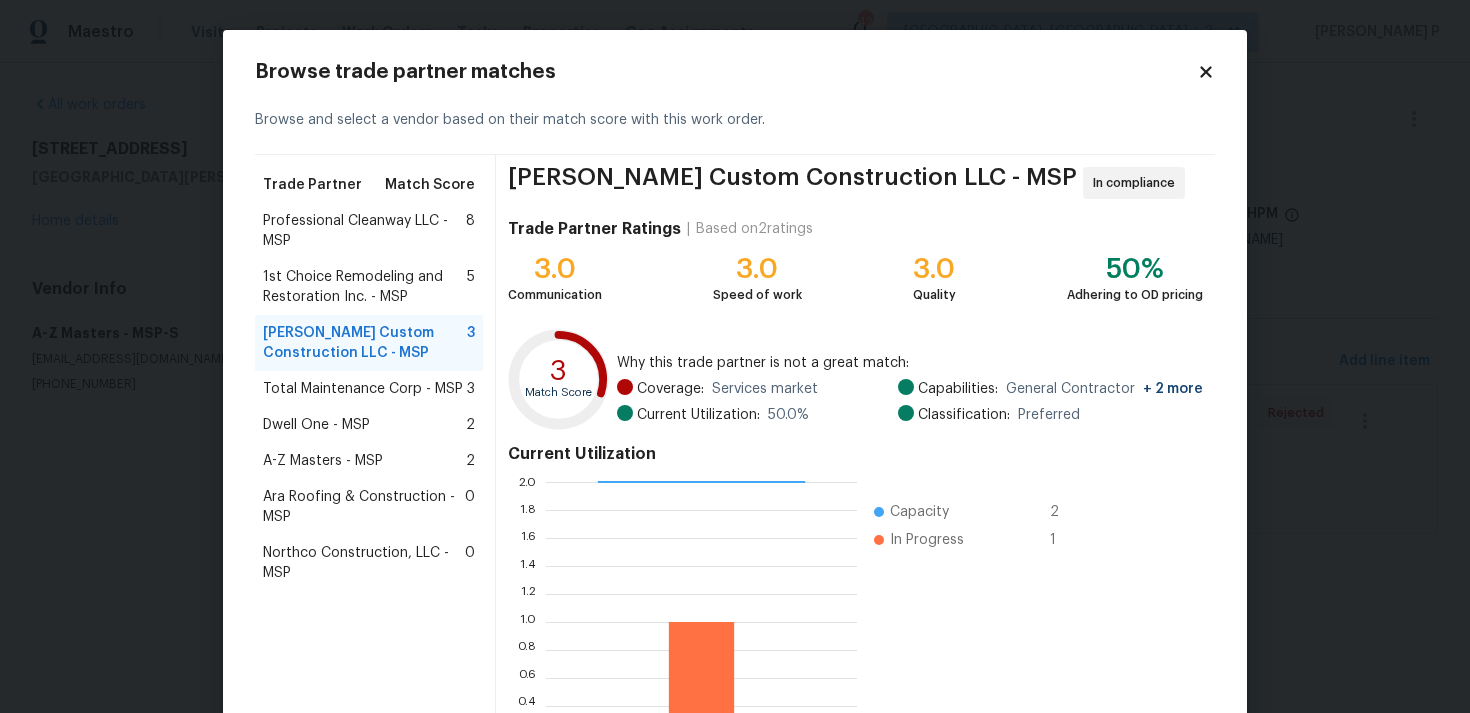 click on "Total Maintenance Corp - MSP 3" at bounding box center [369, 389] 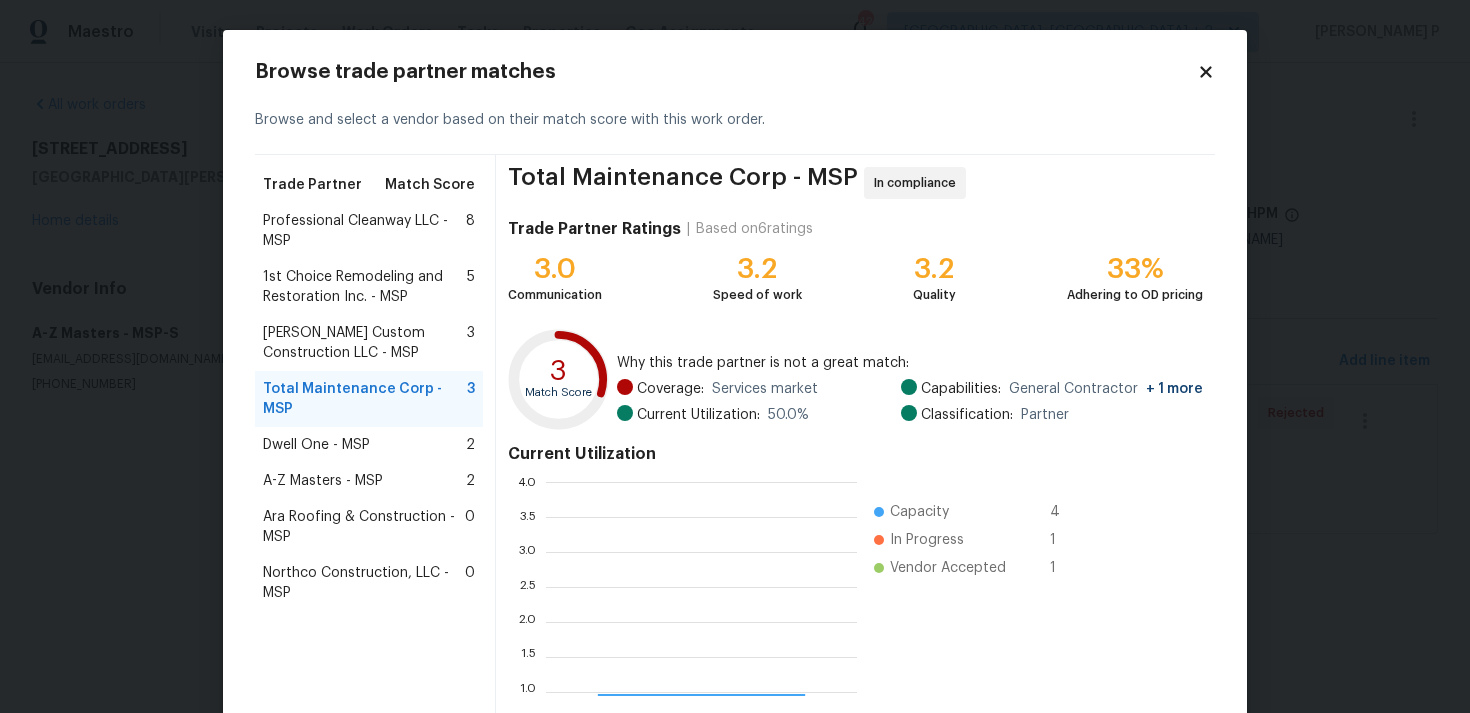 scroll, scrollTop: 2, scrollLeft: 1, axis: both 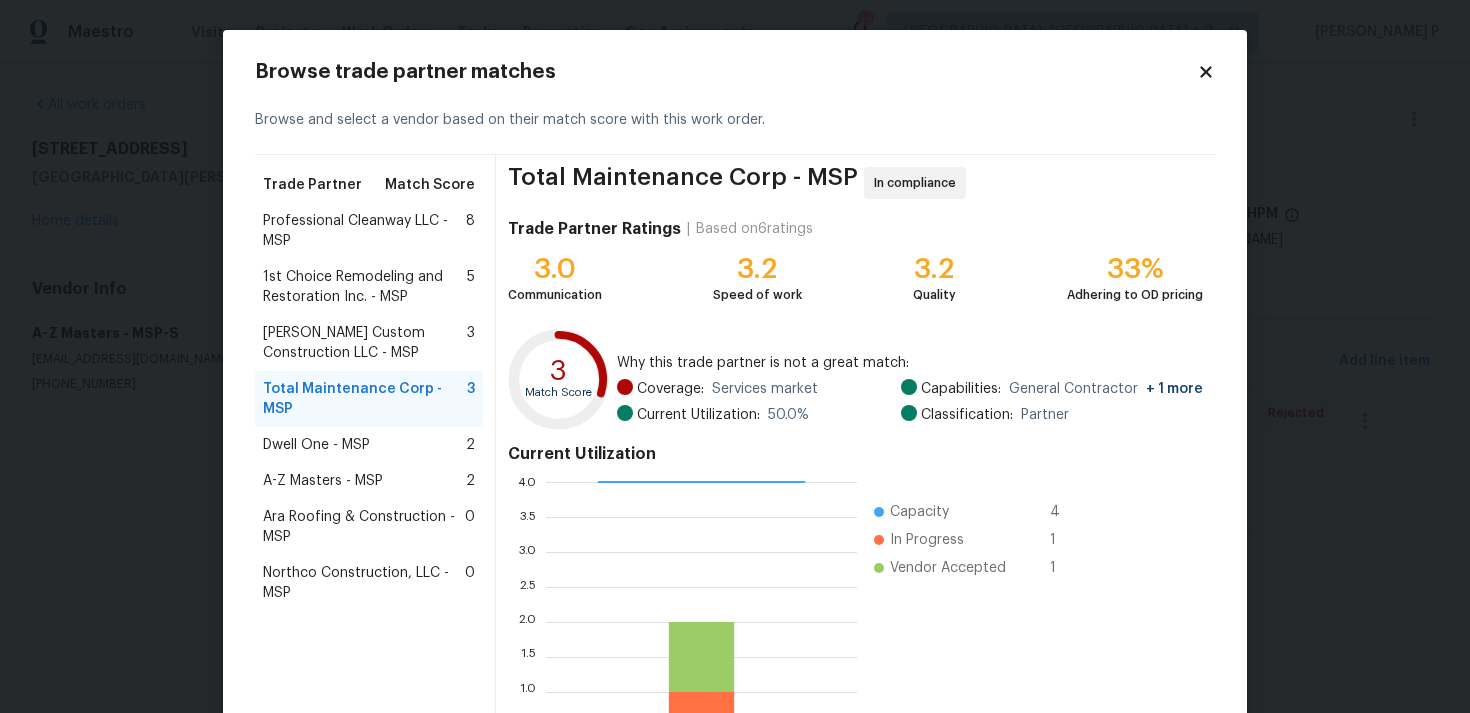 click on "Dwell One - MSP" at bounding box center (316, 445) 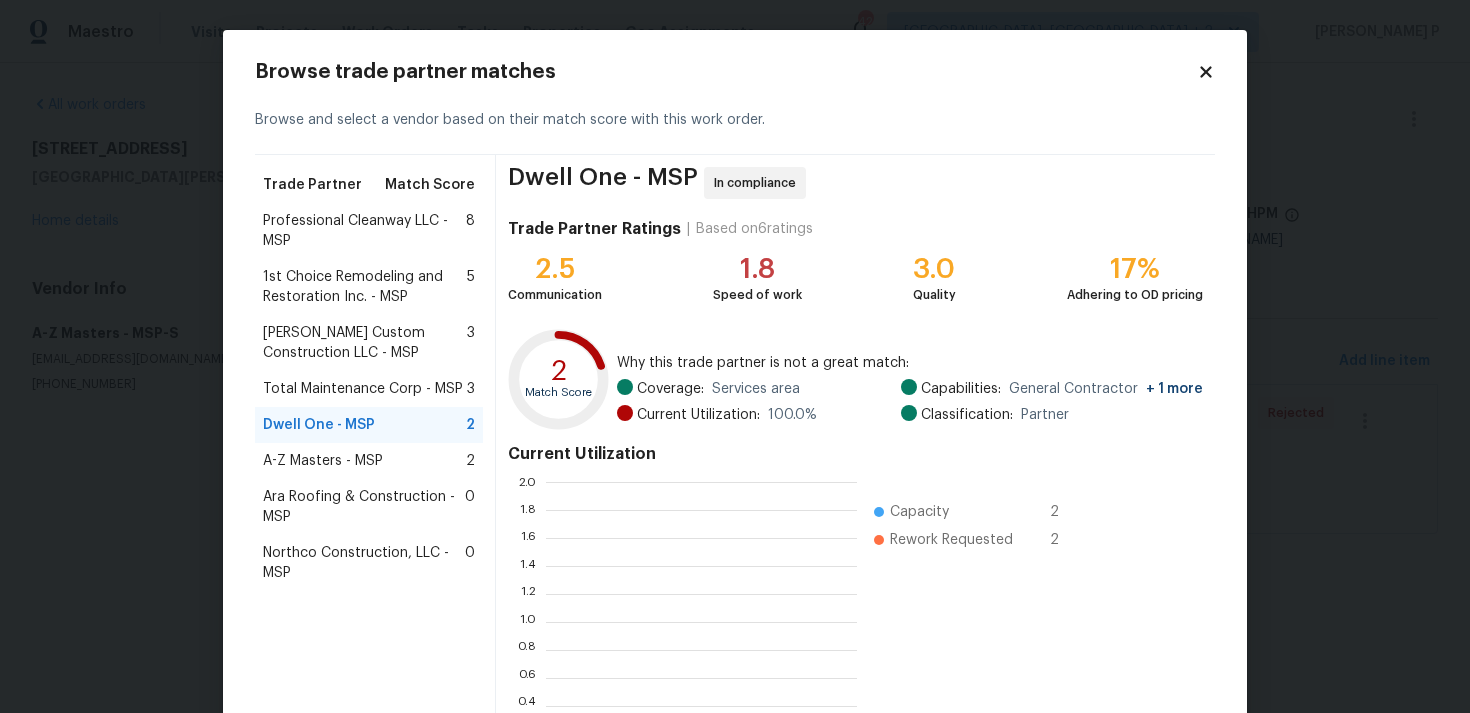 scroll, scrollTop: 2, scrollLeft: 1, axis: both 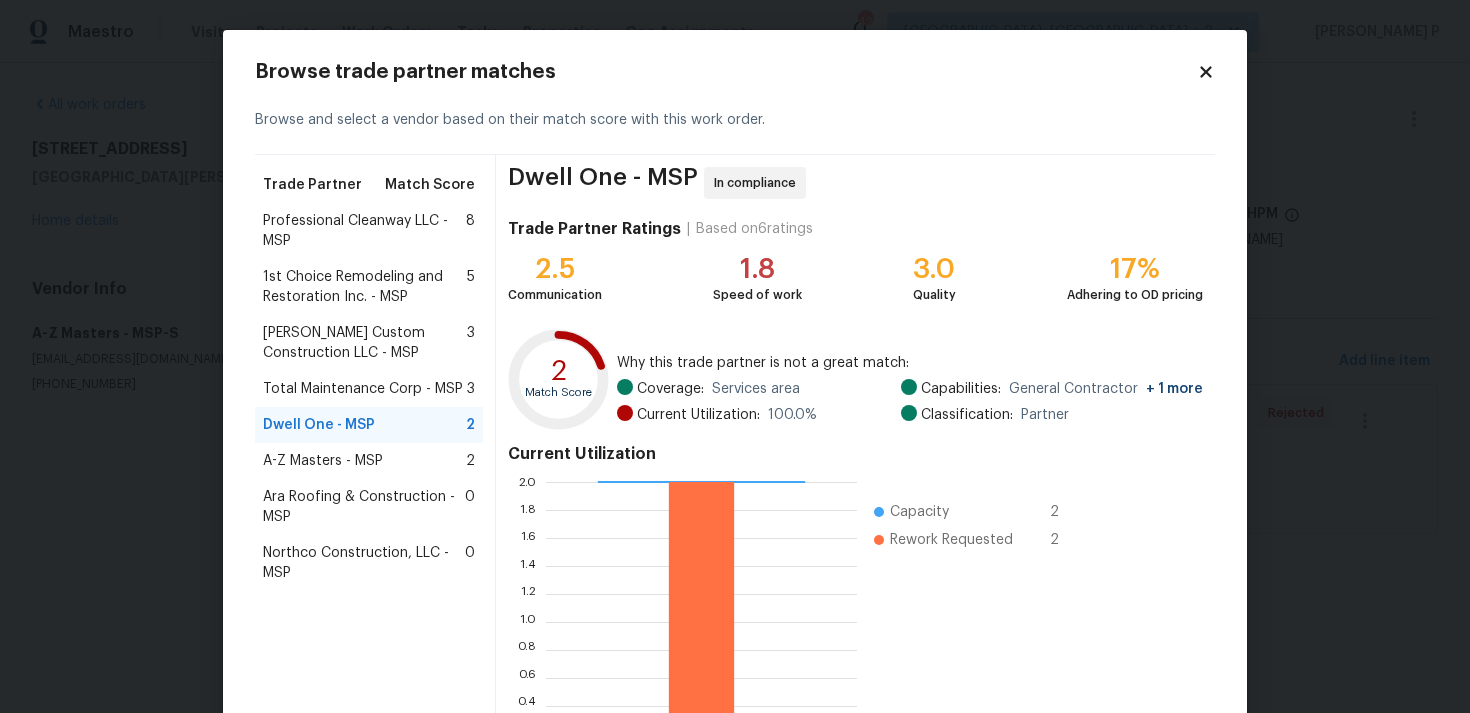 click on "A-Z Masters - MSP" at bounding box center (323, 461) 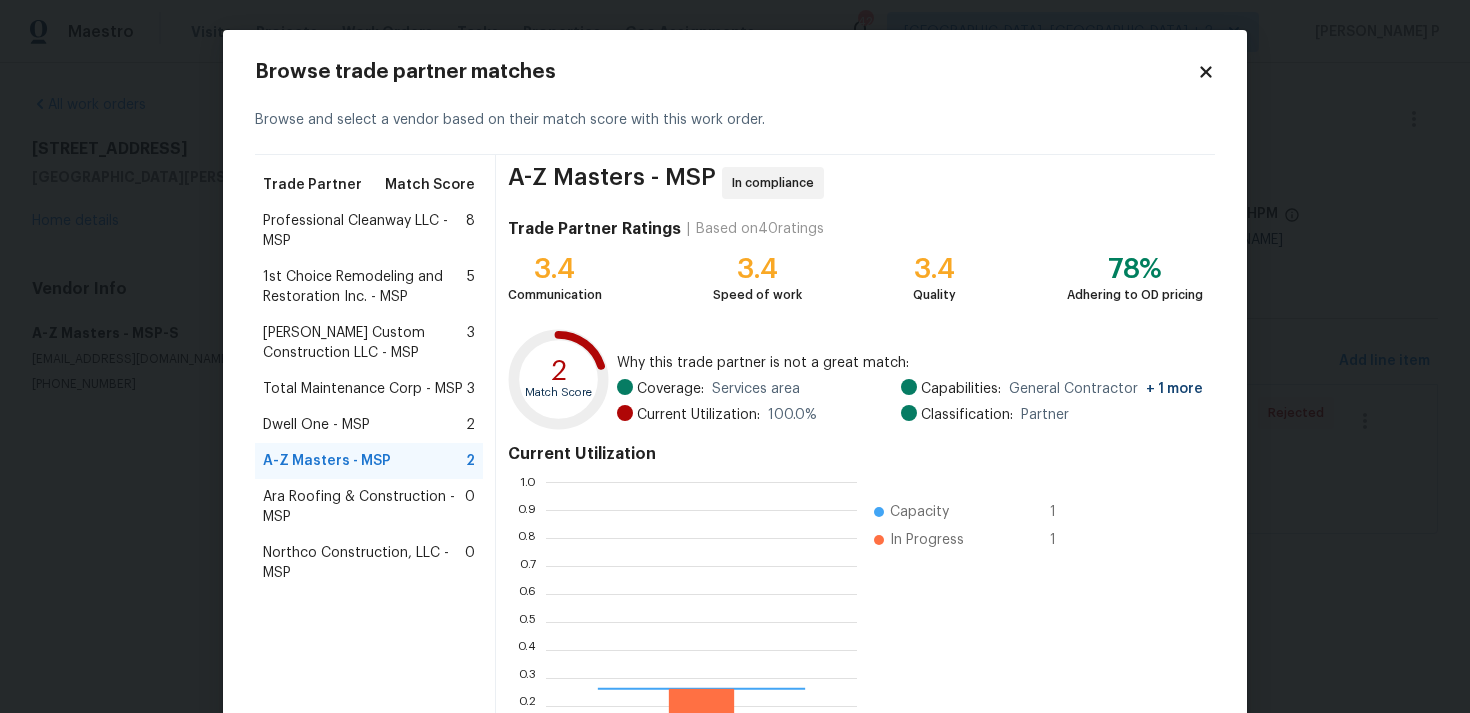 scroll, scrollTop: 2, scrollLeft: 1, axis: both 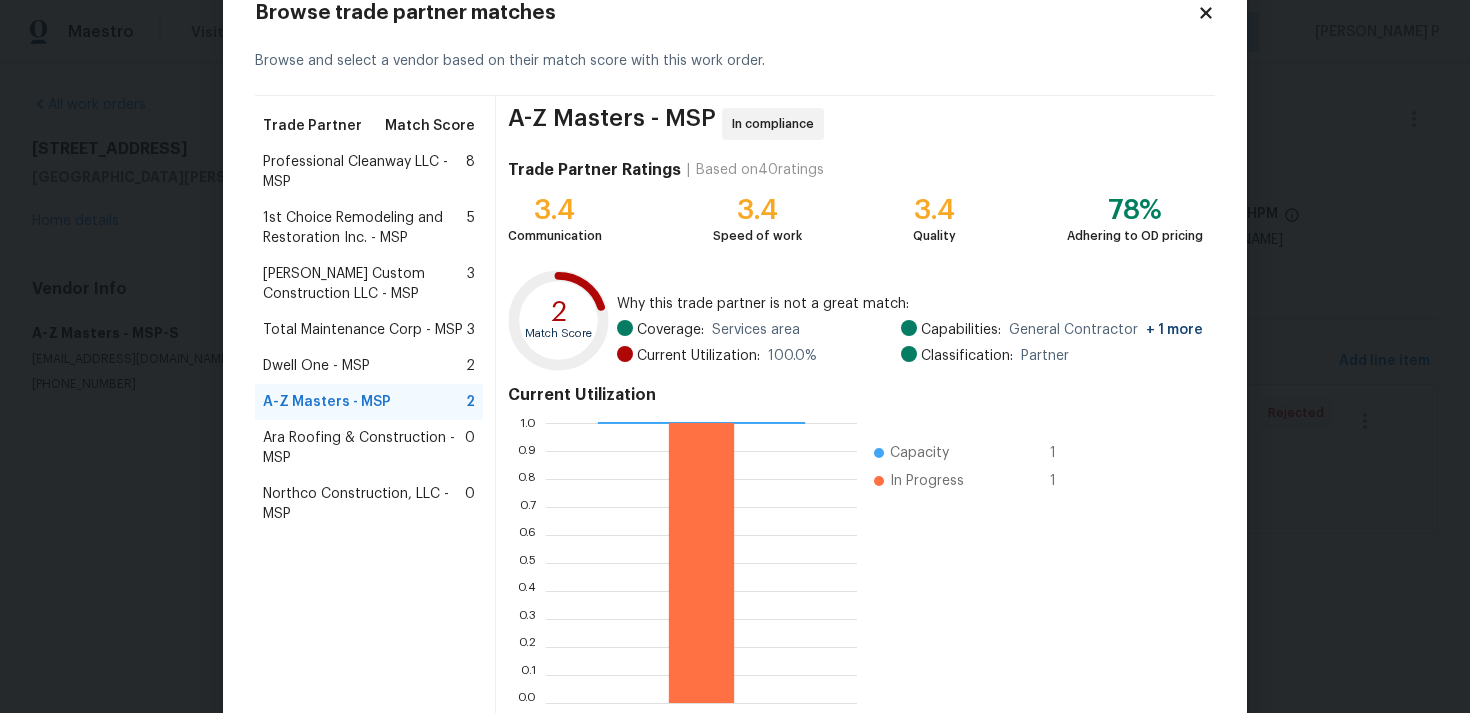 click on "Ara Roofing & Construction - MSP" at bounding box center [364, 448] 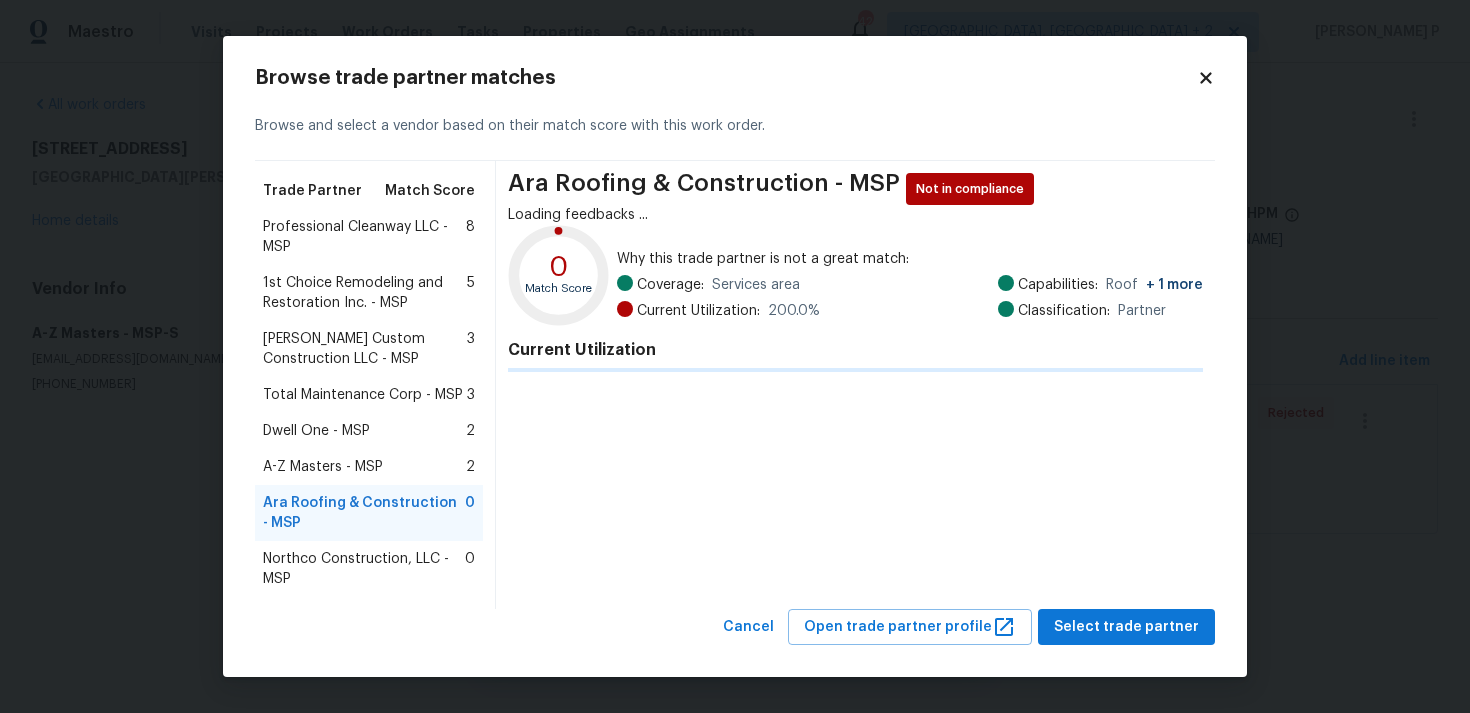 scroll, scrollTop: 0, scrollLeft: 0, axis: both 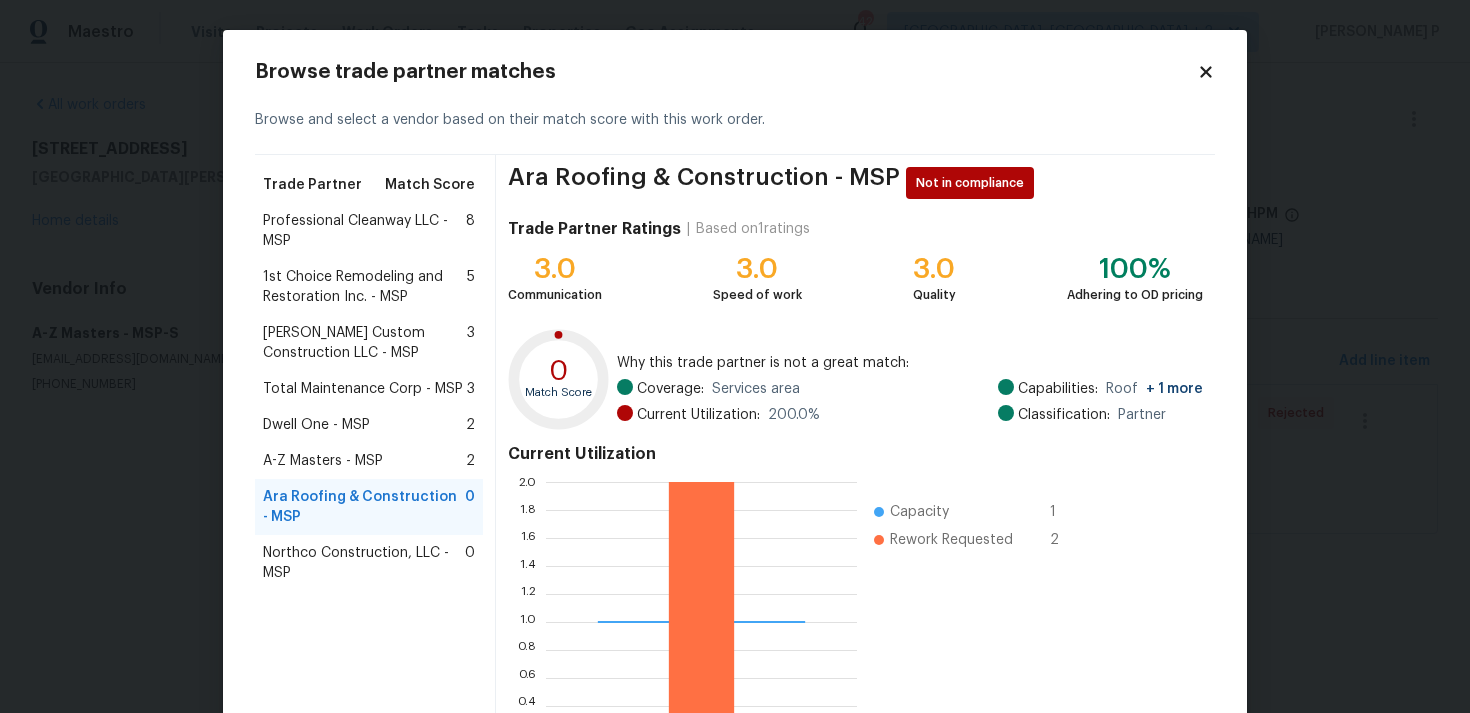 click on "Northco Construction, LLC - MSP" at bounding box center (364, 563) 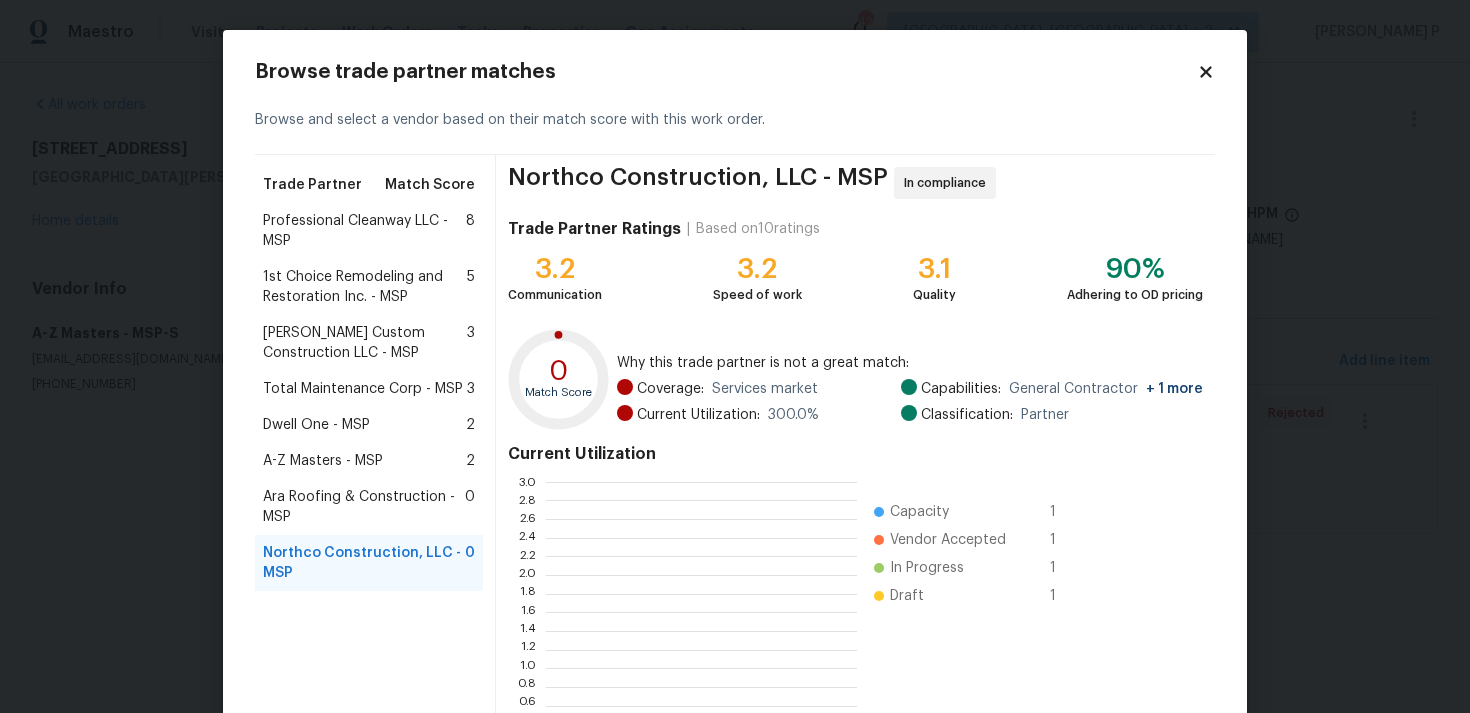 scroll, scrollTop: 2, scrollLeft: 1, axis: both 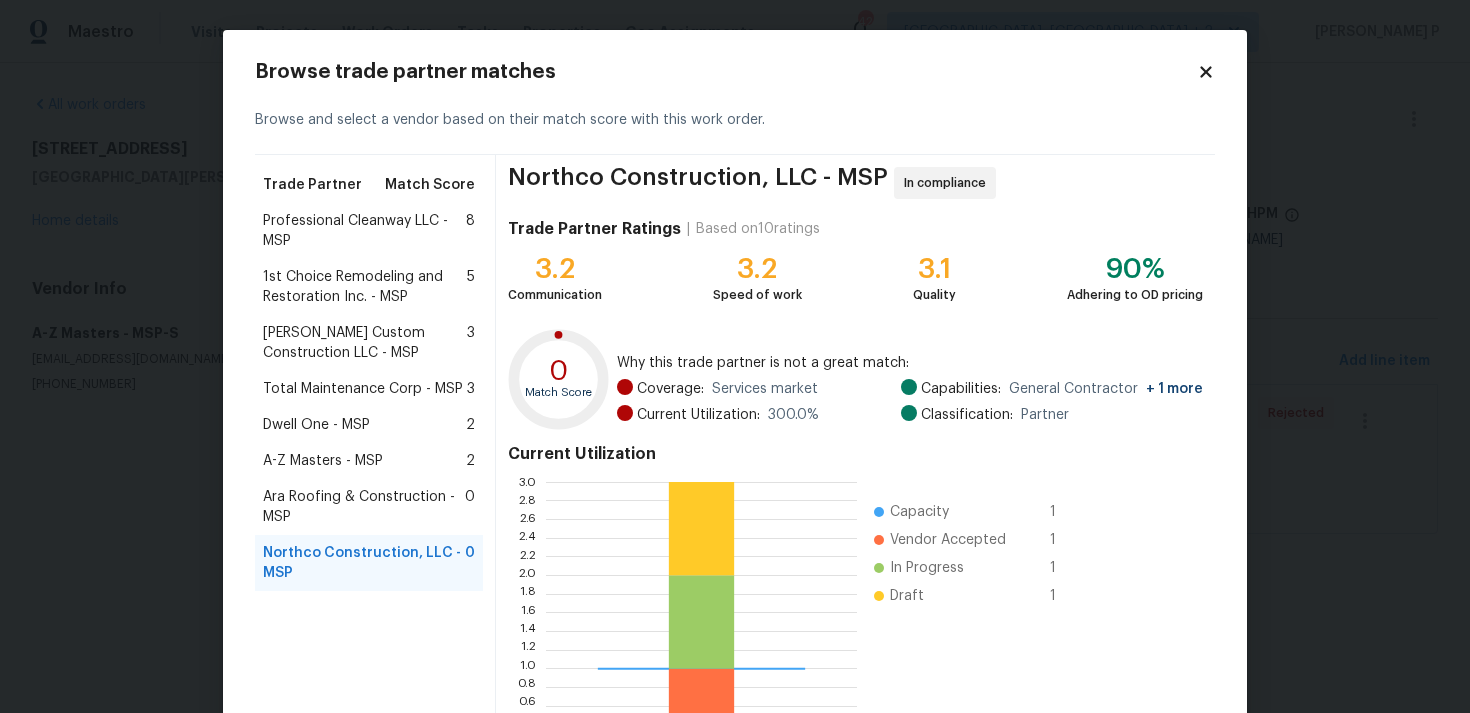 click on "Professional Cleanway LLC - MSP" at bounding box center (364, 231) 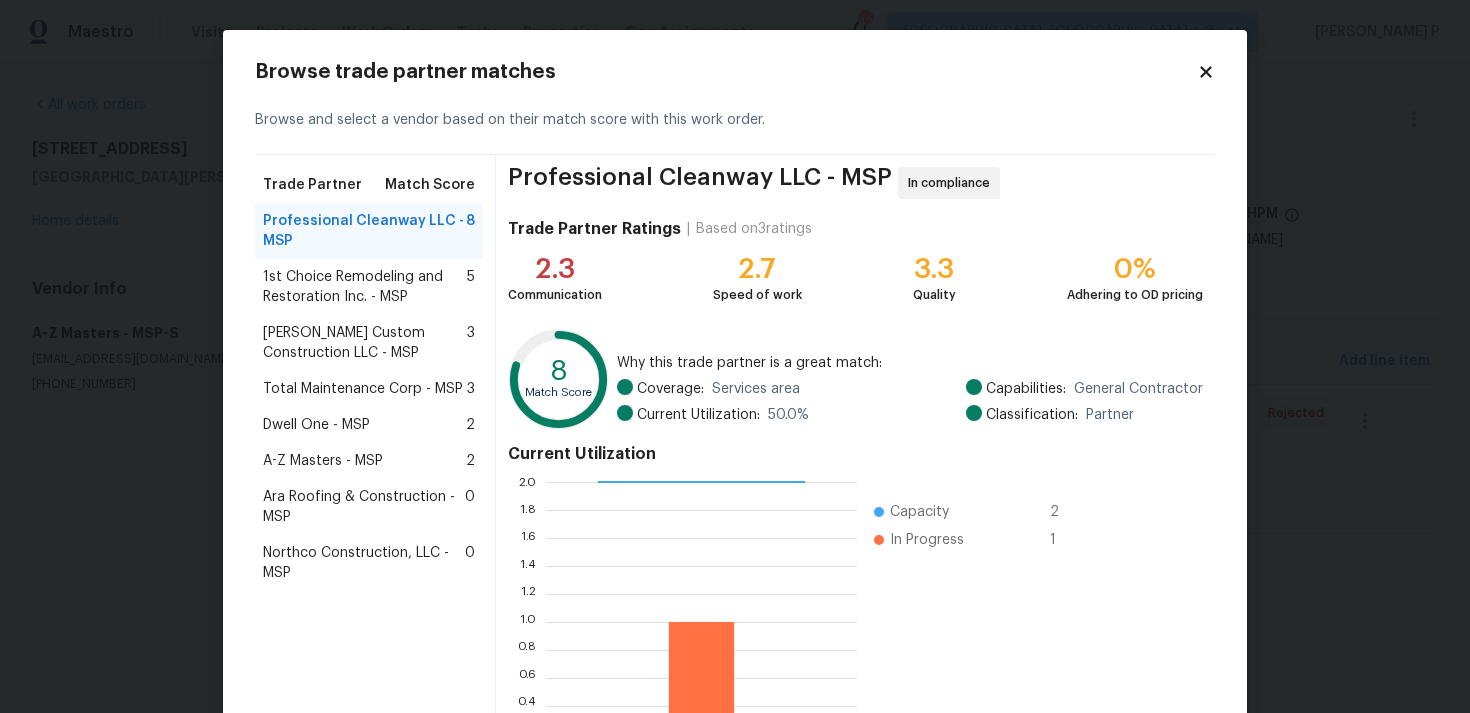 scroll, scrollTop: 169, scrollLeft: 0, axis: vertical 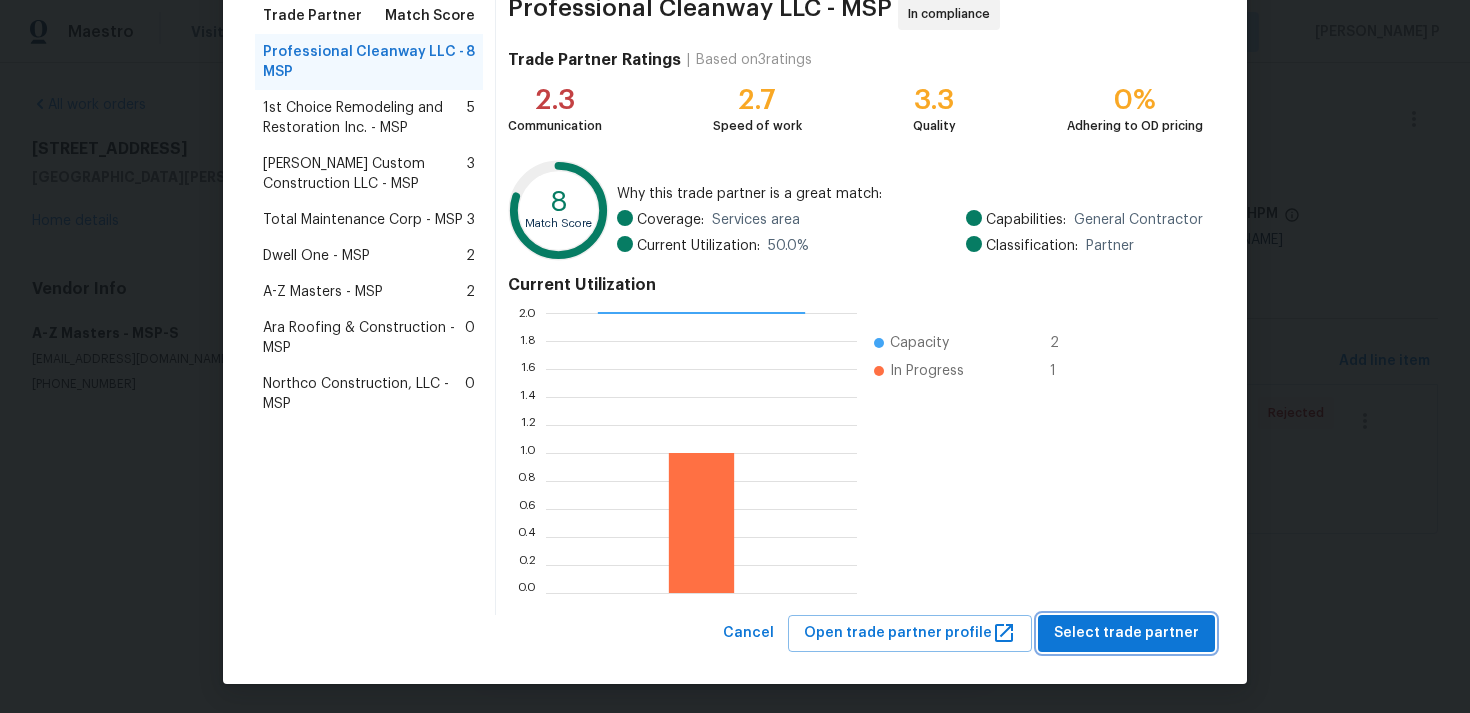 click on "Select trade partner" at bounding box center [1126, 633] 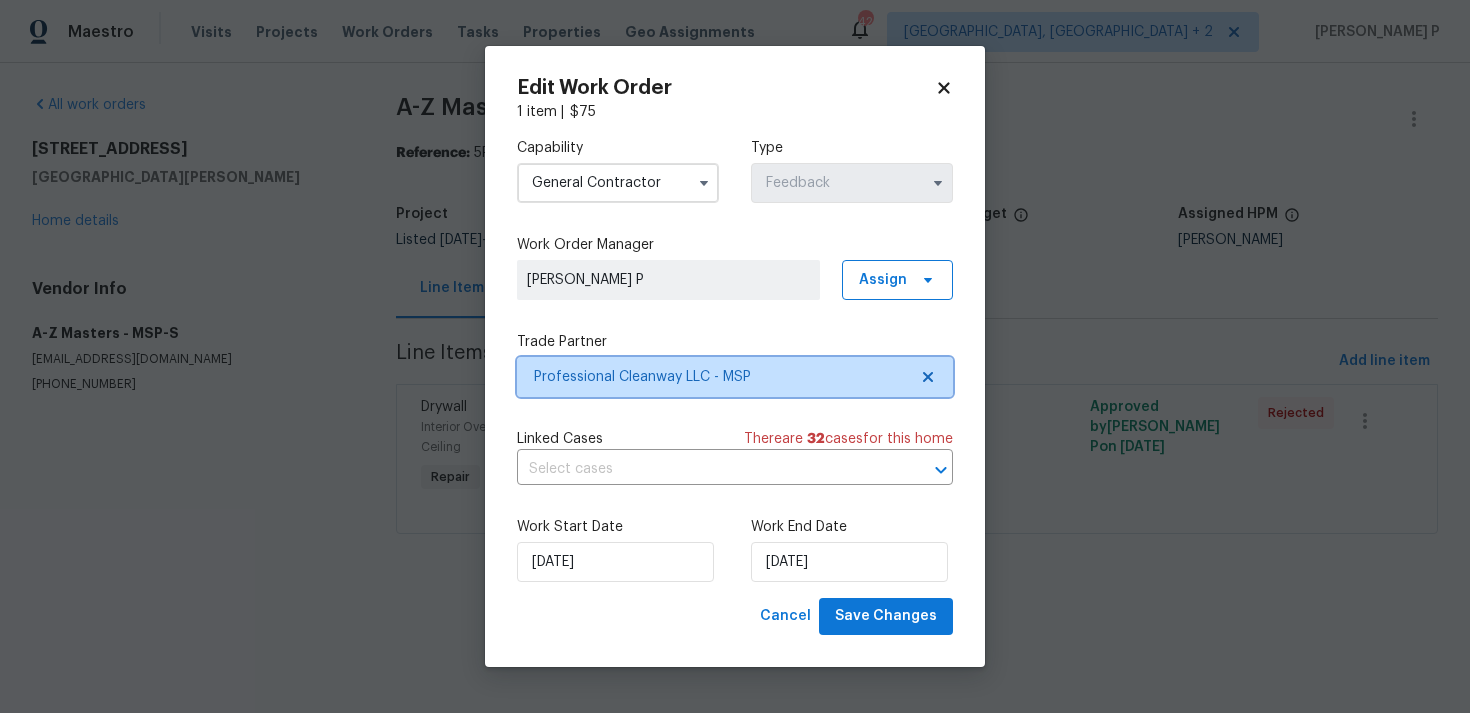 scroll, scrollTop: 0, scrollLeft: 0, axis: both 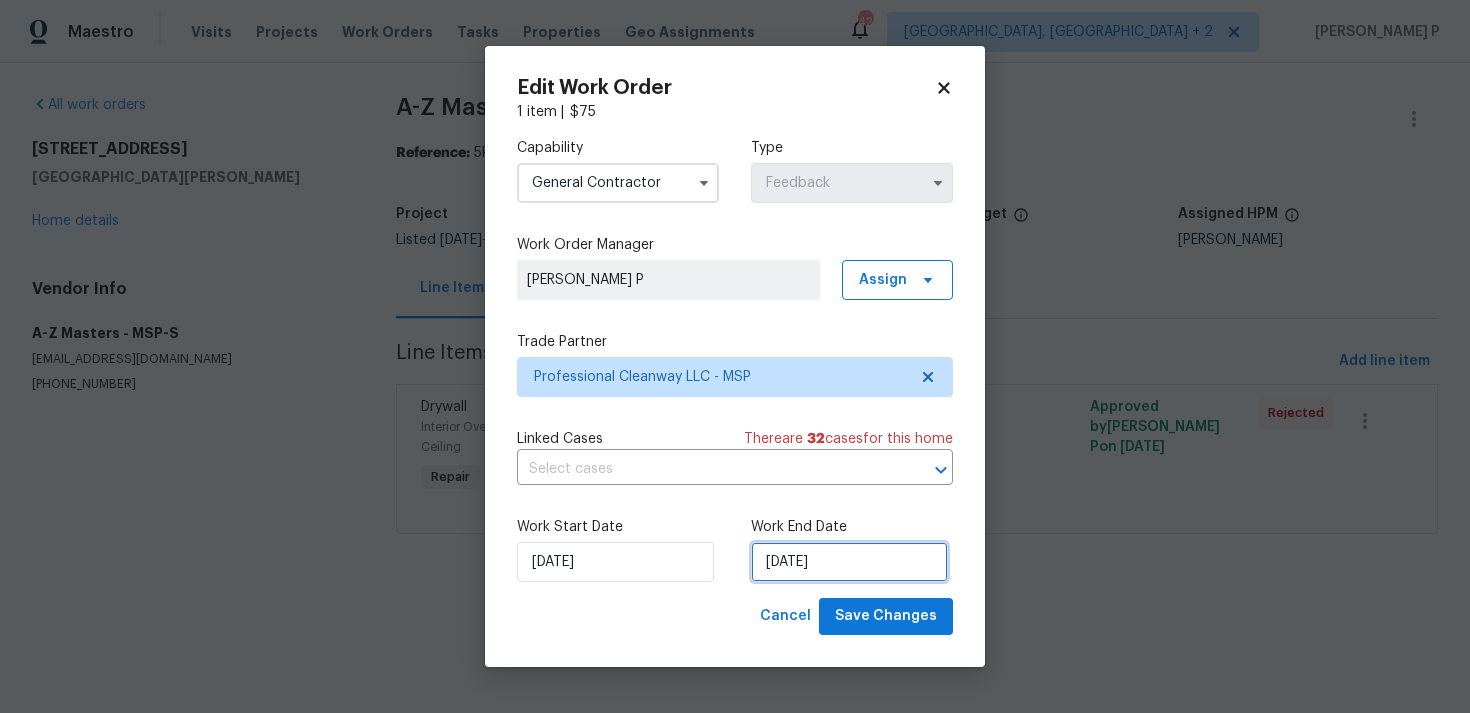 click on "11/07/2025" at bounding box center [849, 562] 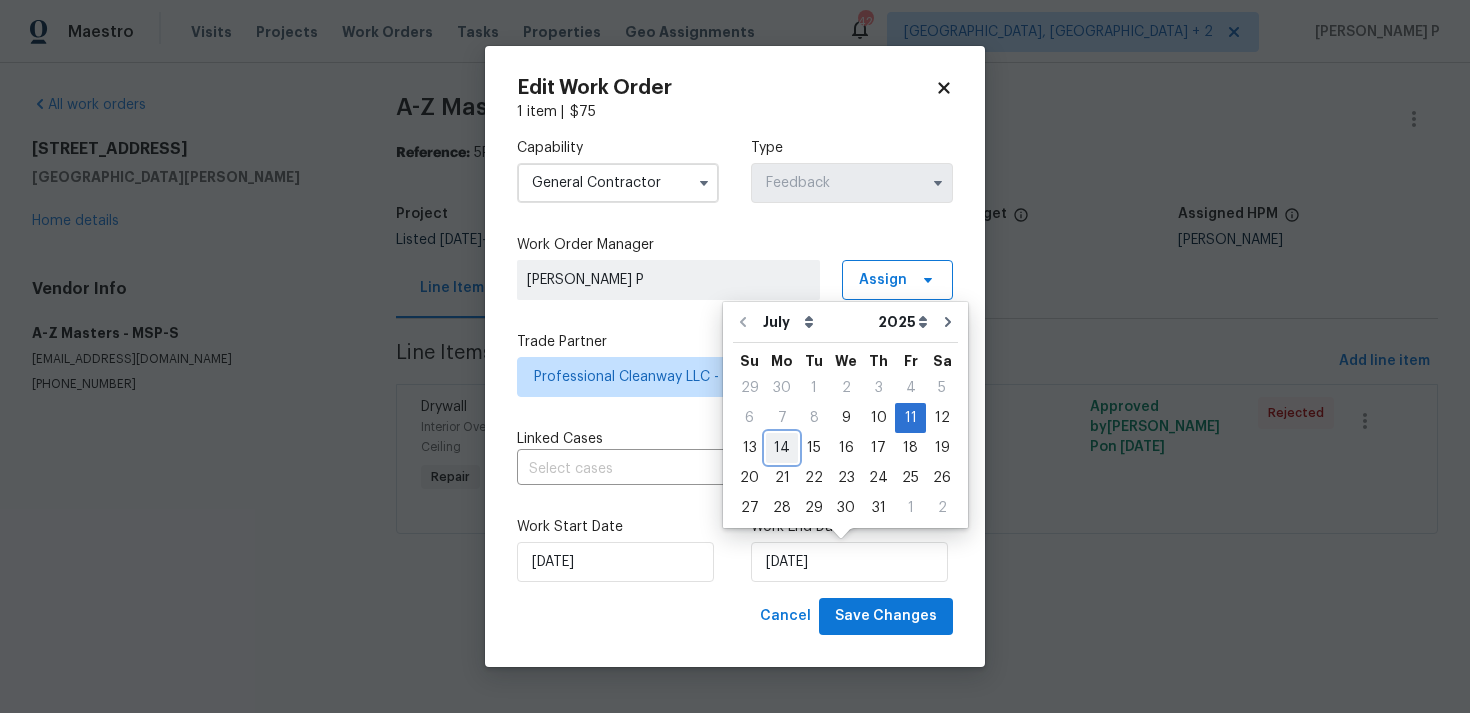 click on "14" at bounding box center (782, 448) 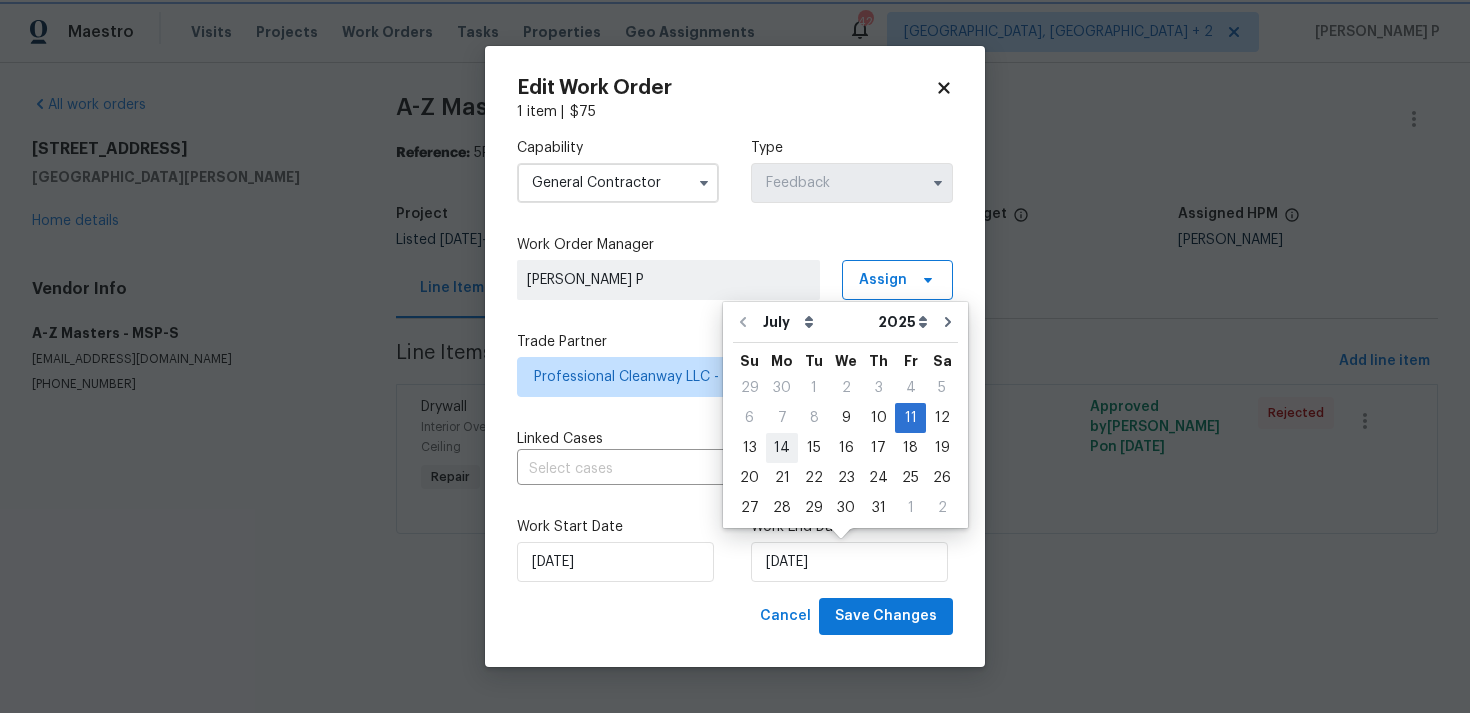 type on "14/07/2025" 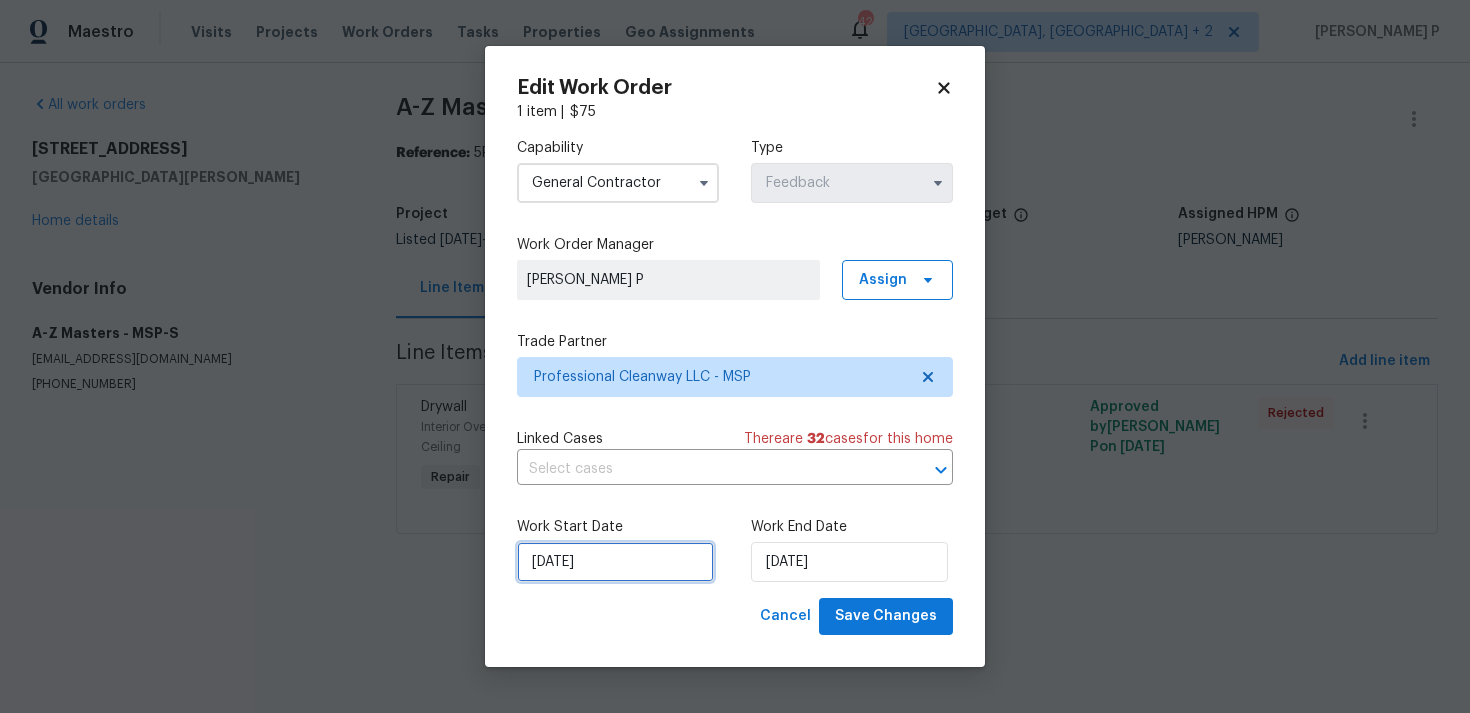 click on "09/07/2025" at bounding box center (615, 562) 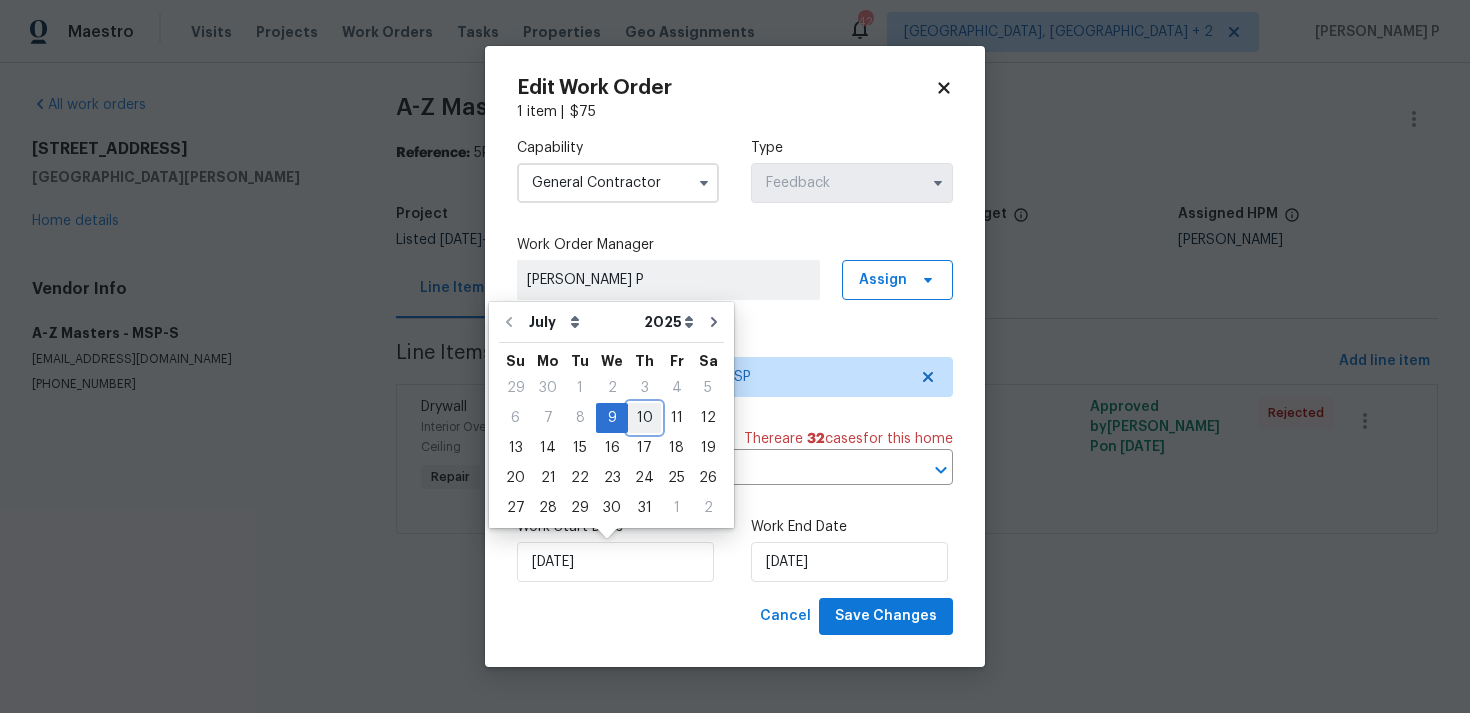 click on "10" at bounding box center (644, 418) 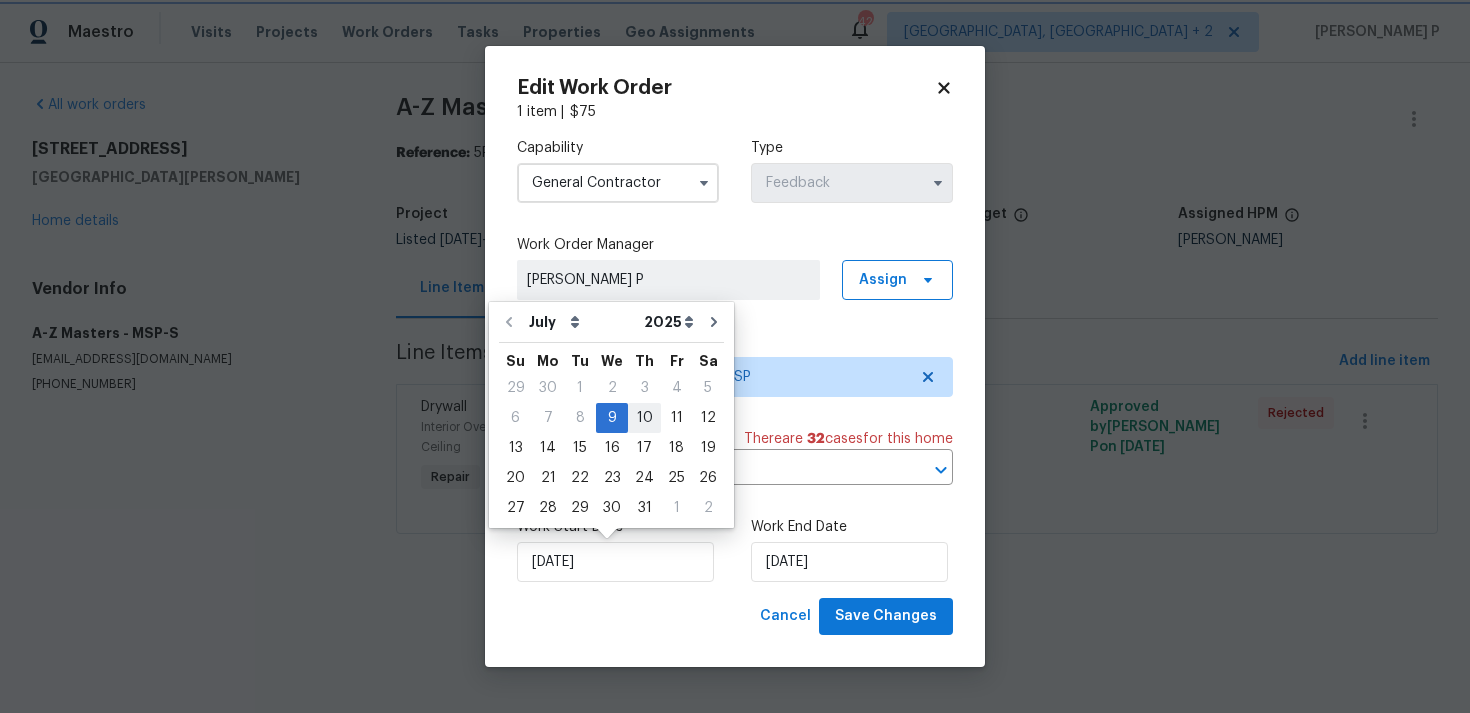 type on "10/07/2025" 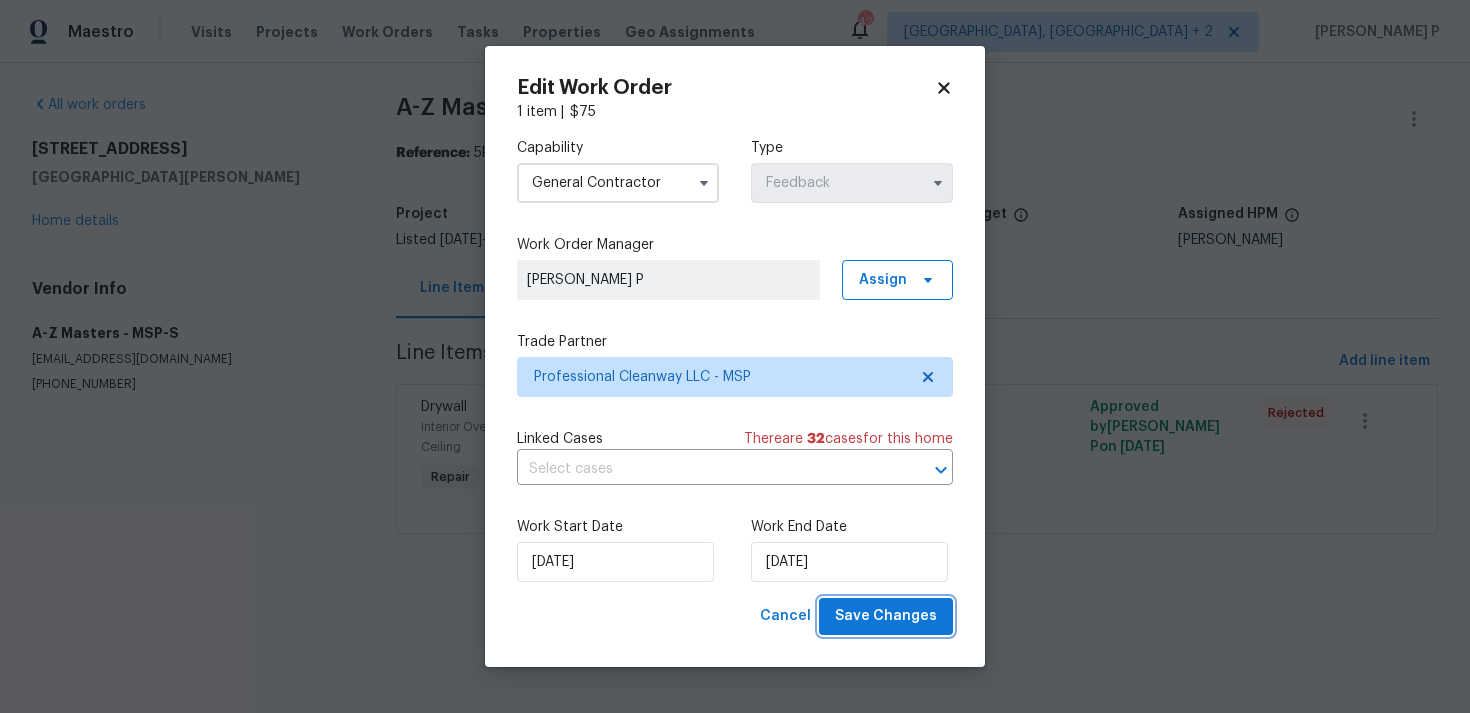click on "Save Changes" at bounding box center [886, 616] 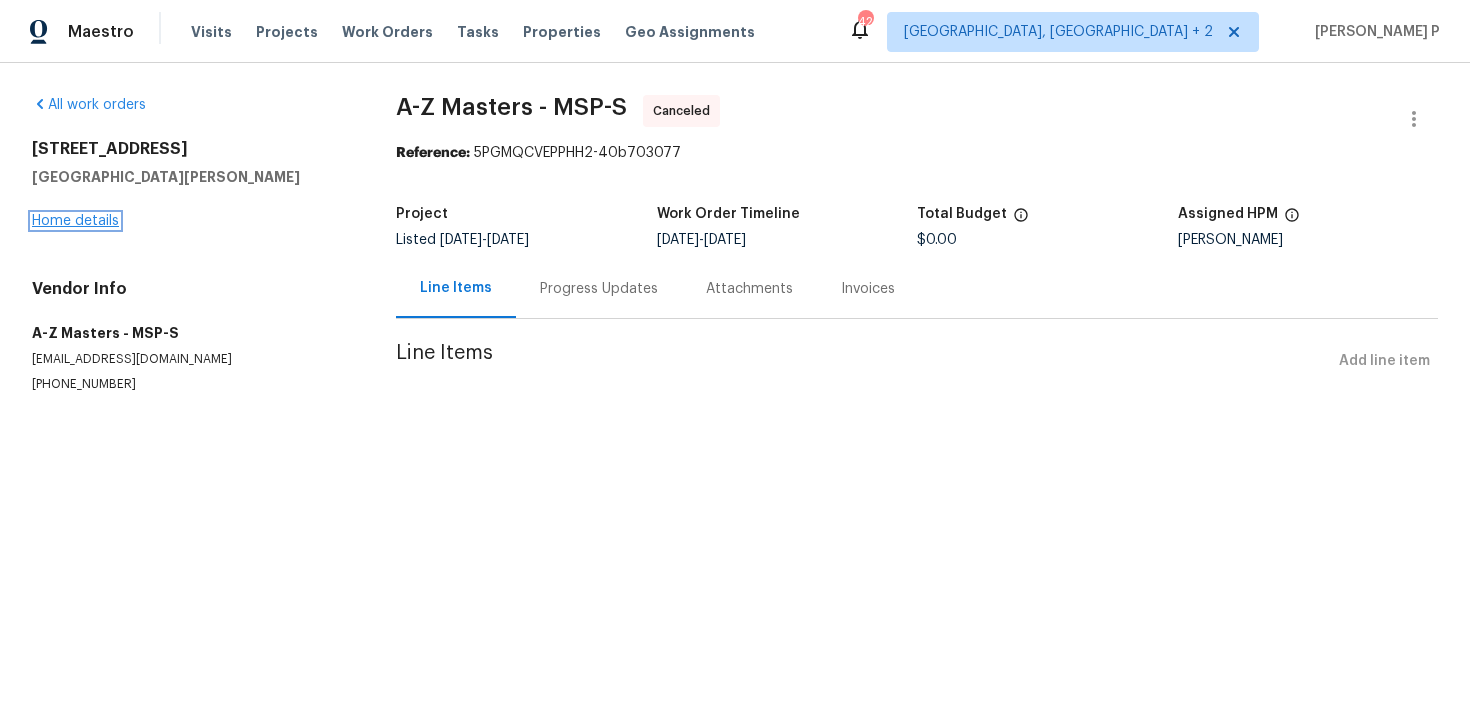 click on "Home details" at bounding box center [75, 221] 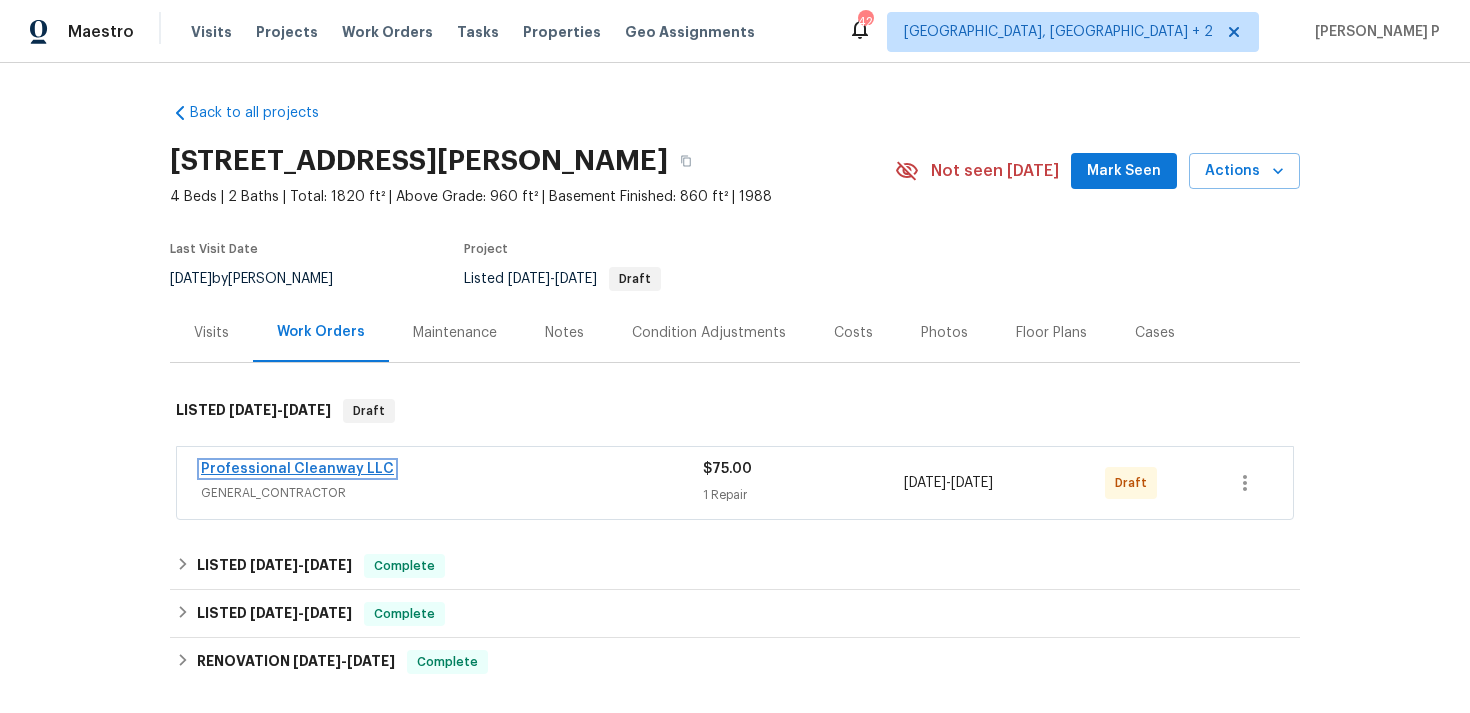 click on "Professional Cleanway LLC" at bounding box center [297, 469] 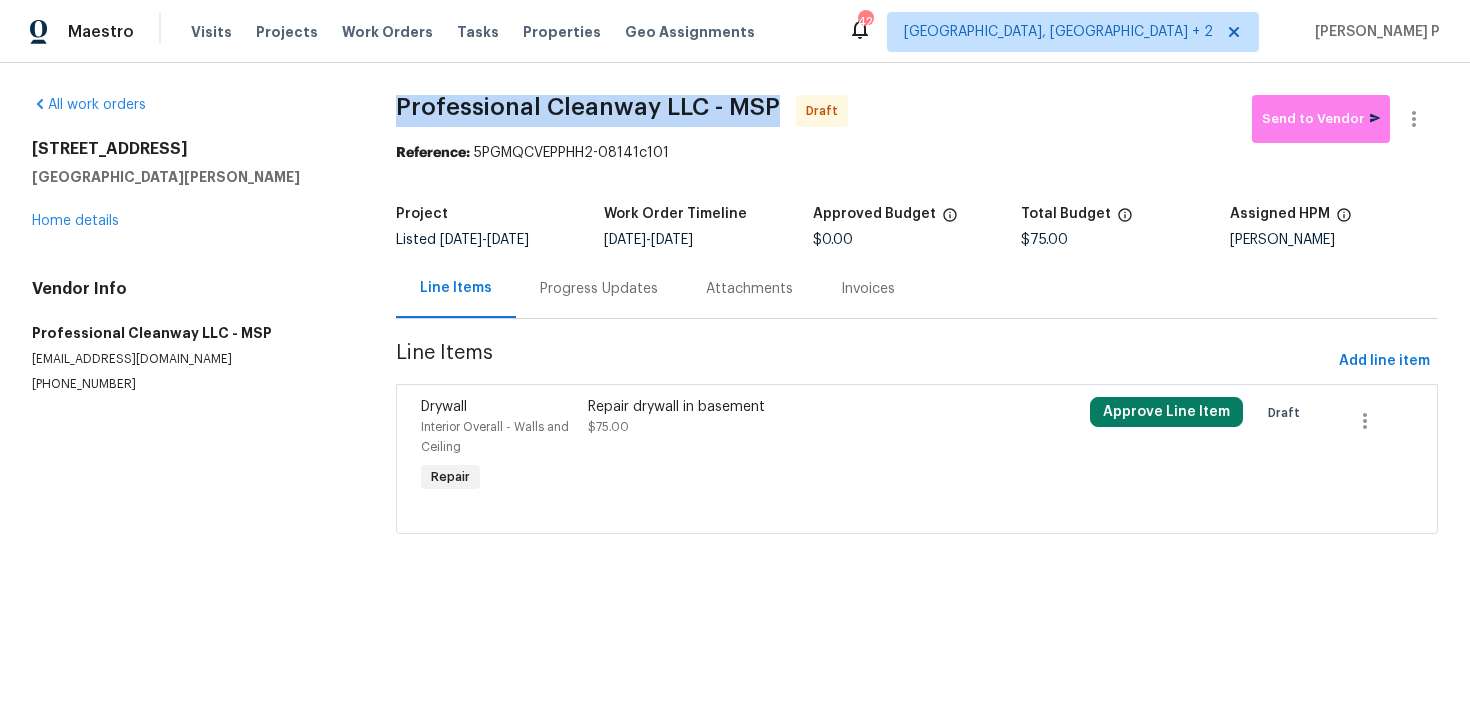 drag, startPoint x: 395, startPoint y: 103, endPoint x: 767, endPoint y: 102, distance: 372.00134 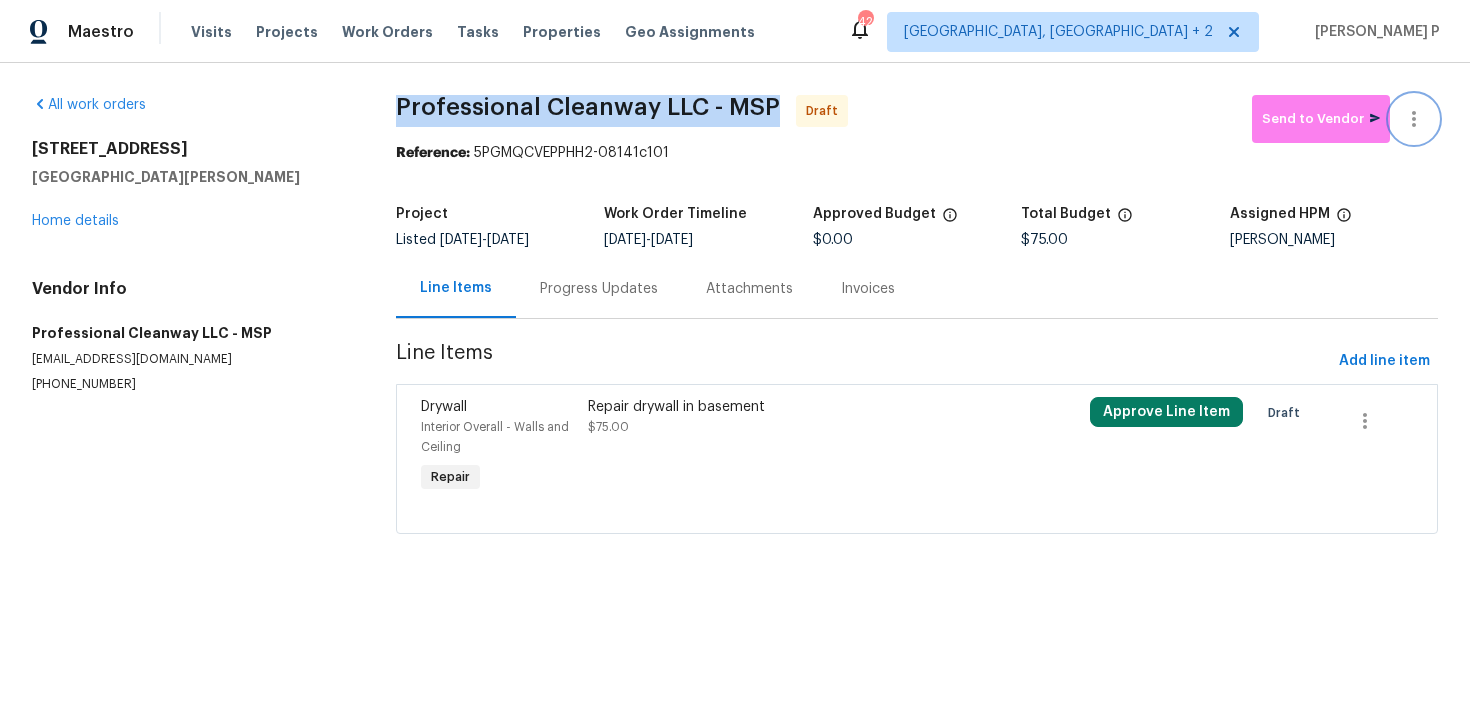 click at bounding box center (1414, 119) 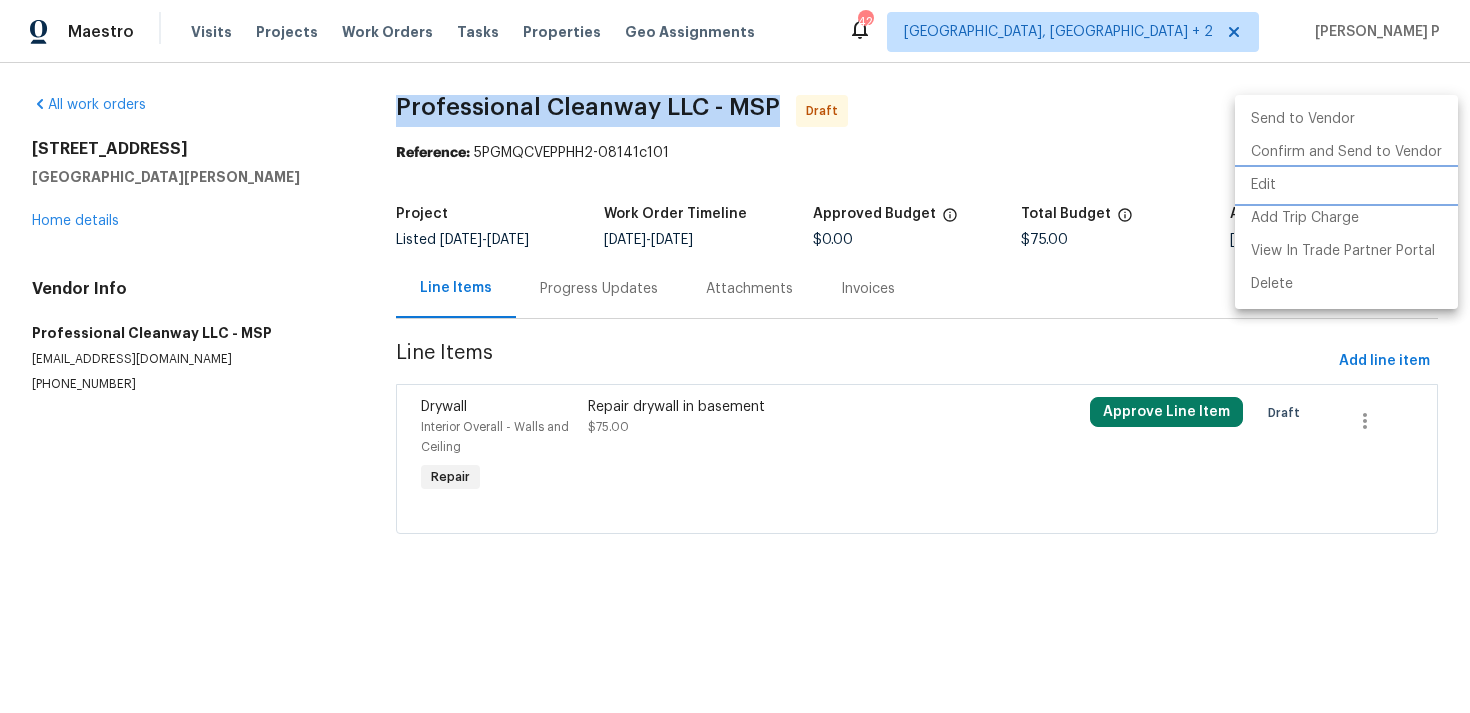 click on "Edit" at bounding box center [1346, 185] 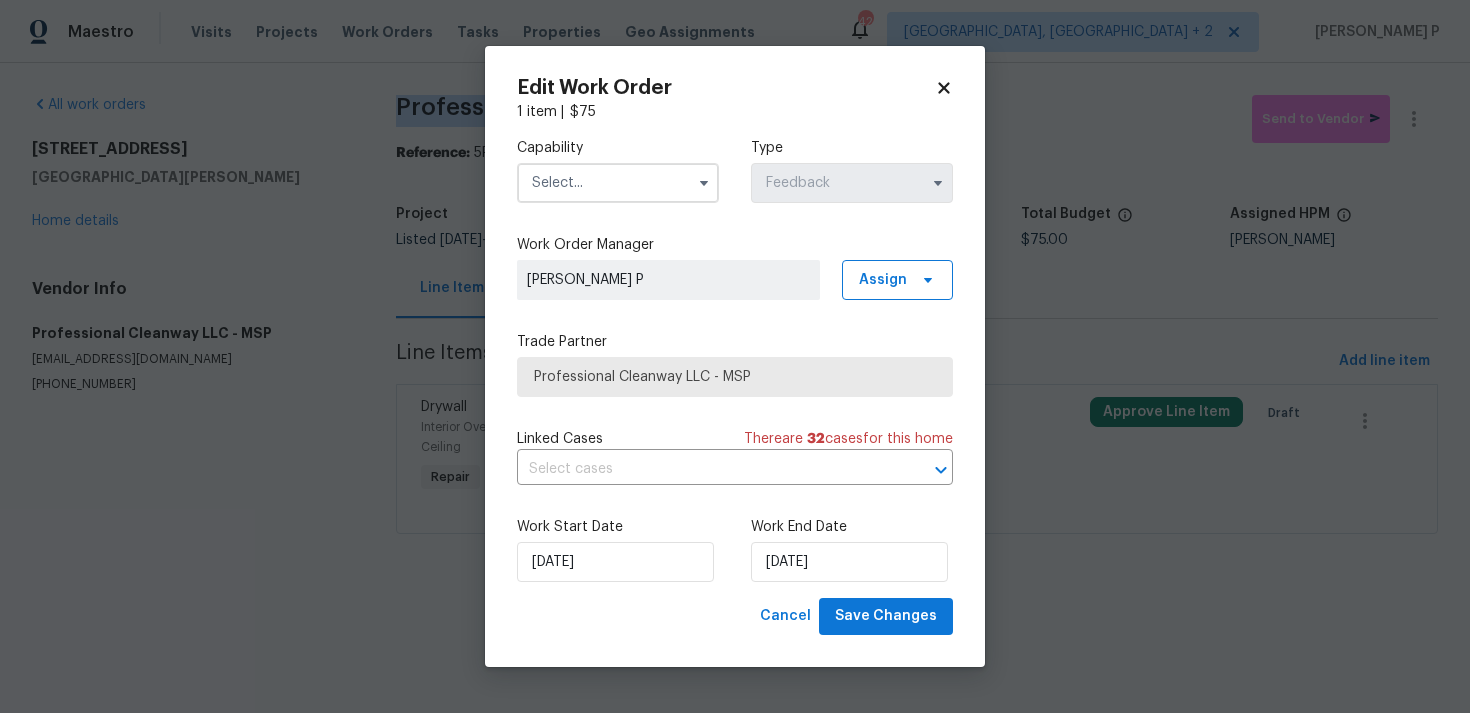 click at bounding box center [618, 183] 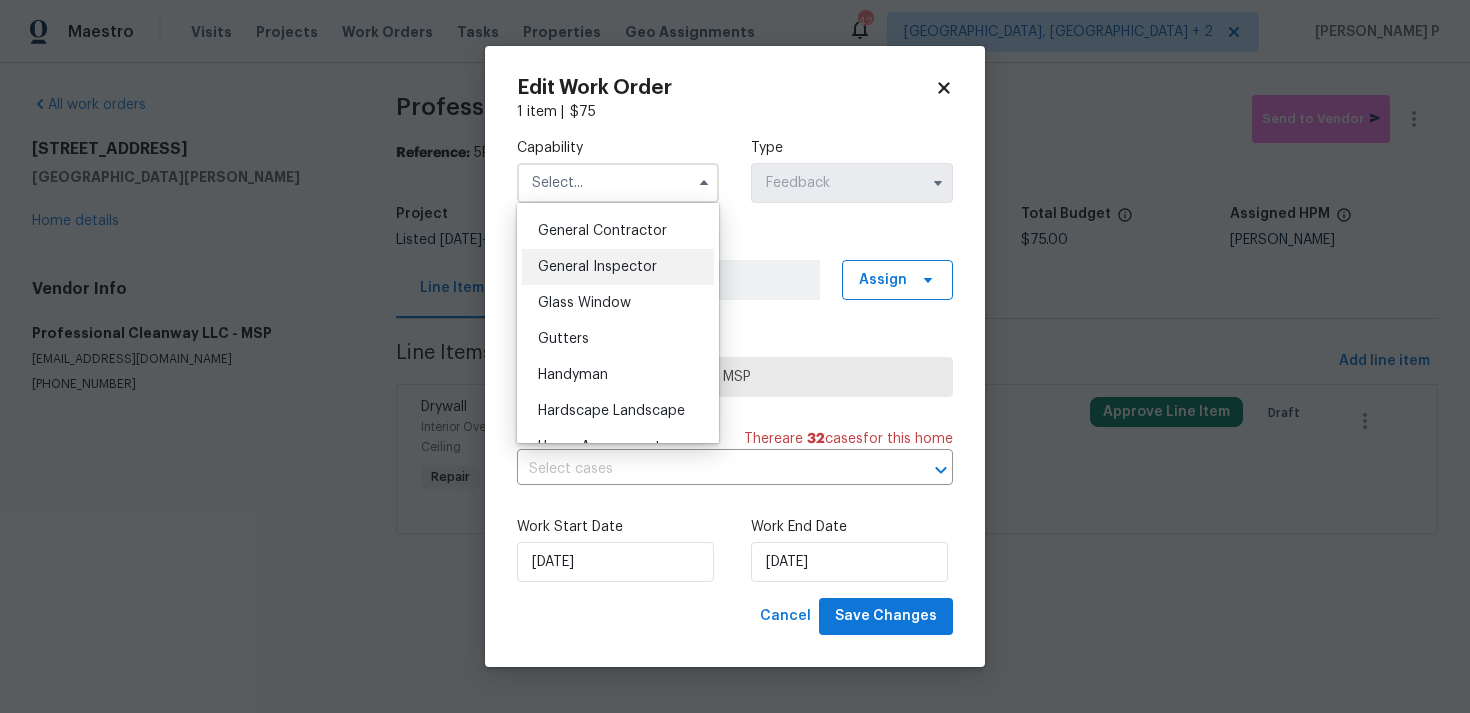 scroll, scrollTop: 945, scrollLeft: 0, axis: vertical 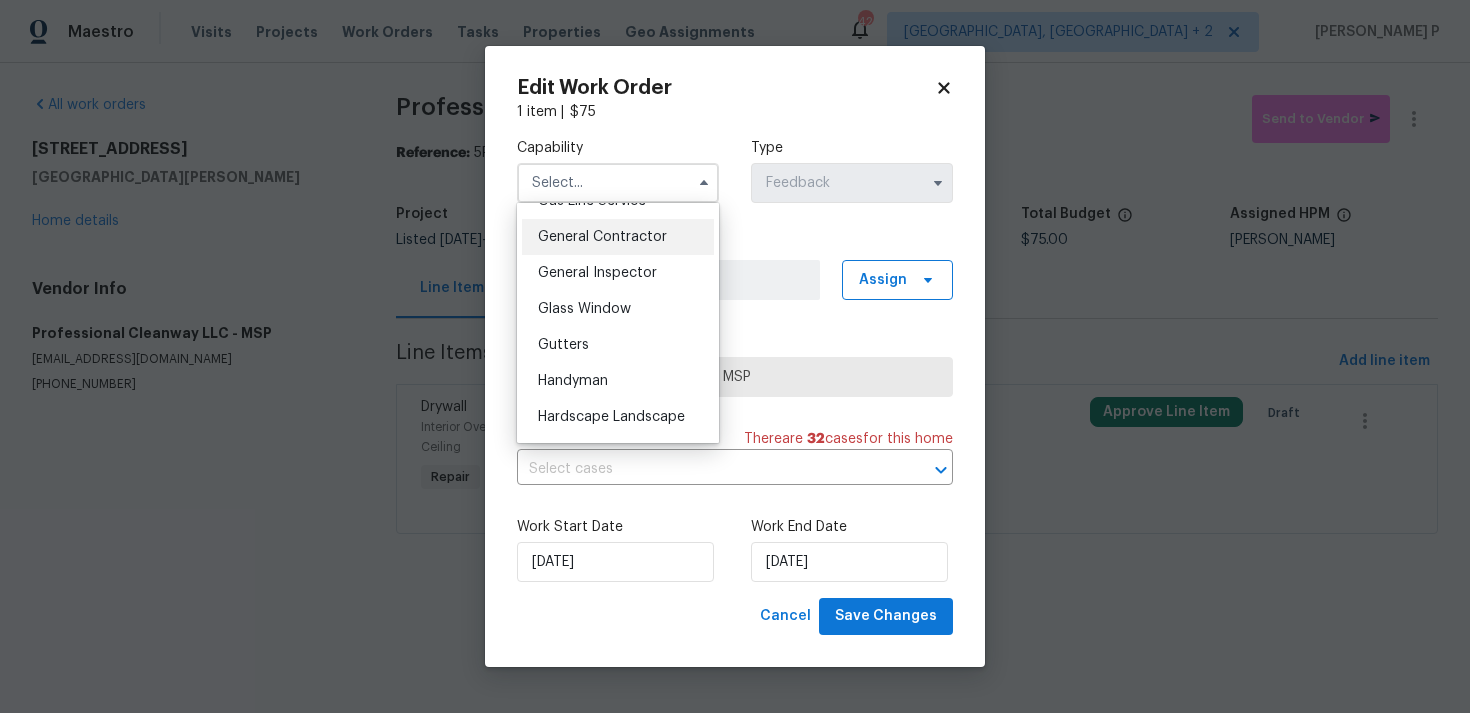 click on "General Contractor" at bounding box center (602, 237) 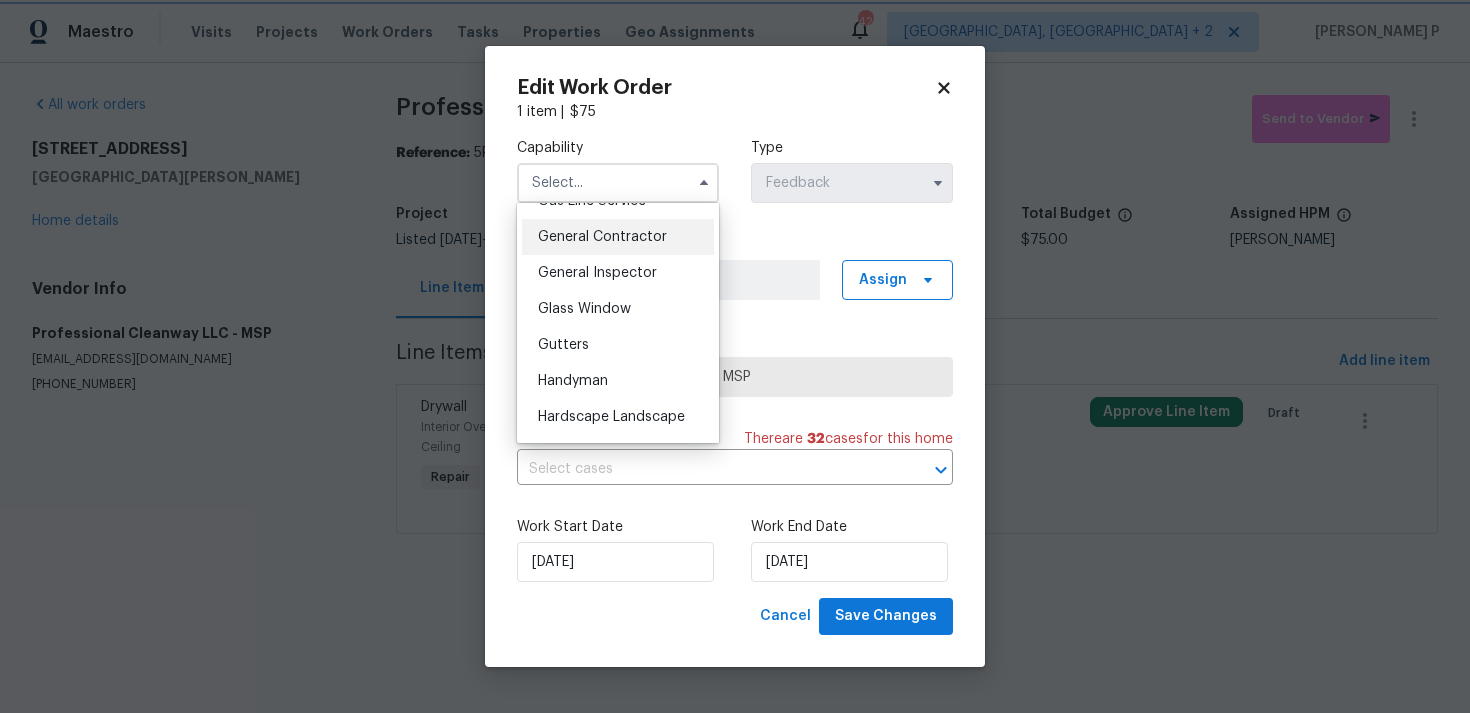 type on "General Contractor" 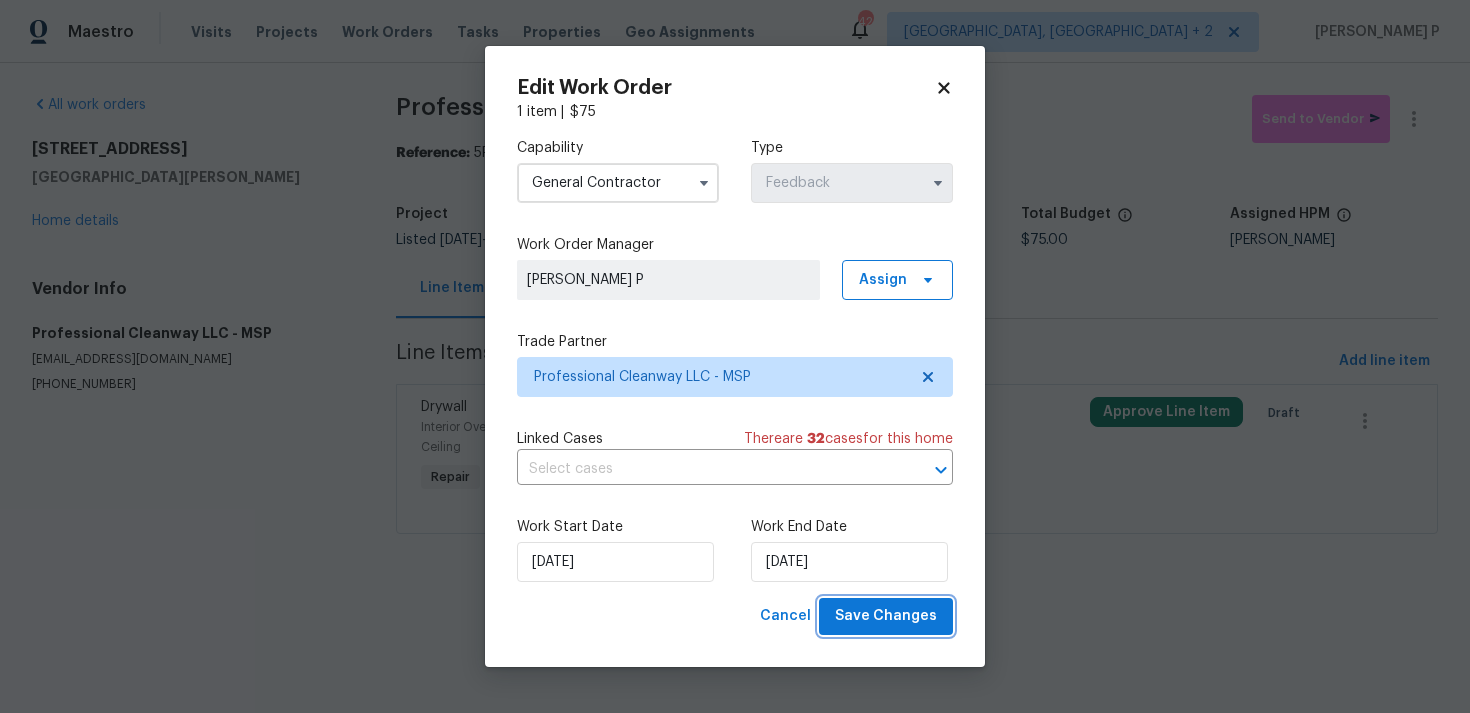 click on "Save Changes" at bounding box center [886, 616] 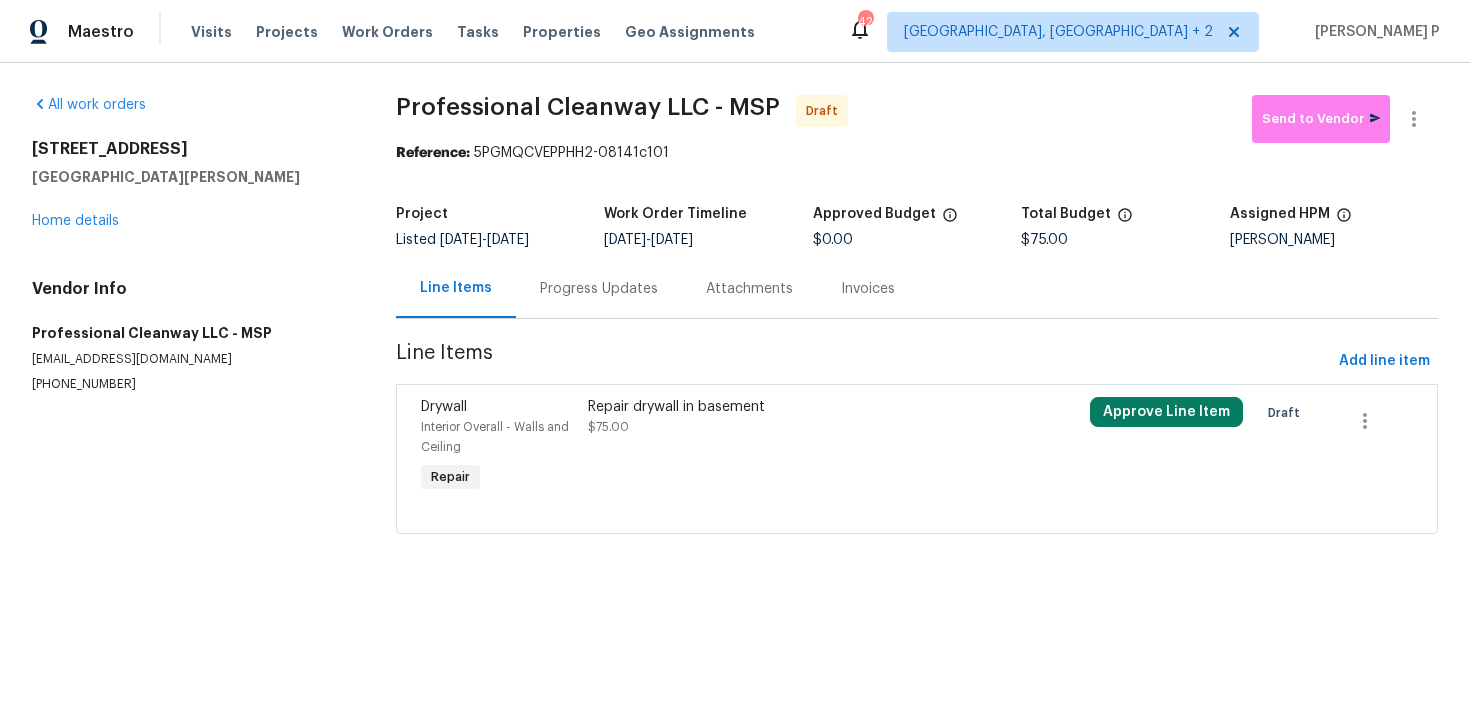 click on "Progress Updates" at bounding box center [599, 289] 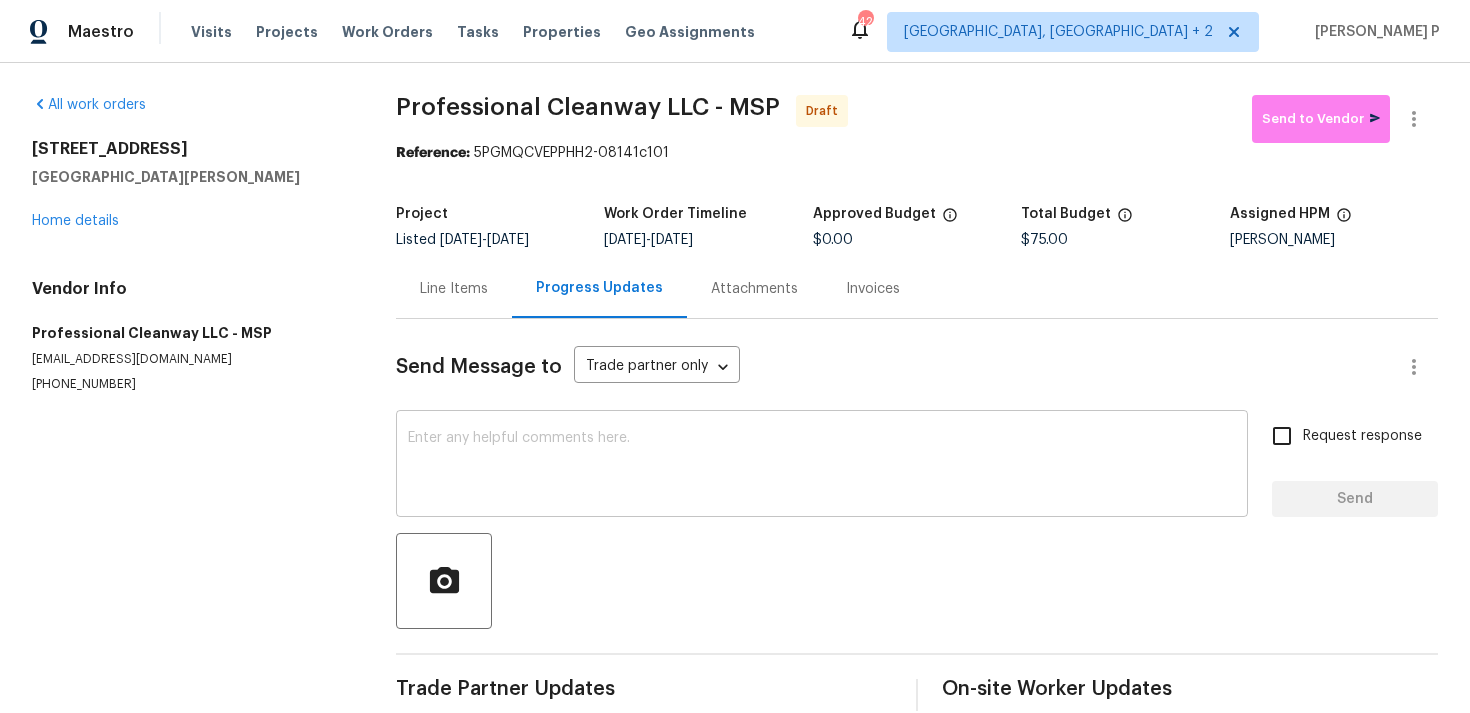 click at bounding box center (822, 466) 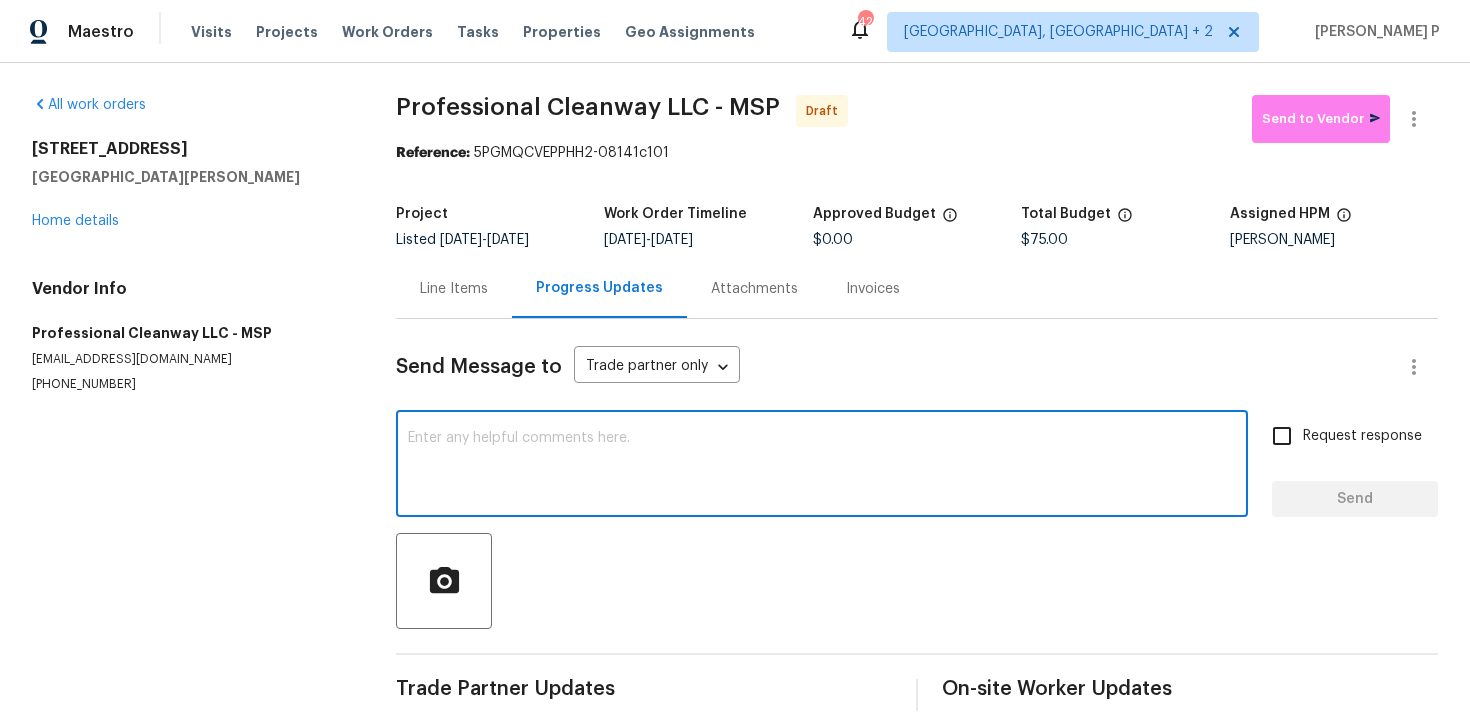 paste on "Hi, this is Ramyasri with Opendoor. I’m confirming you received the WO for the property at (Address). Please review and accept the WO within 24 hours and provide a schedule date. Please disregard the contact information for the HPM included in the WO. Our Centralised LWO Team is responsible for Listed WOs" 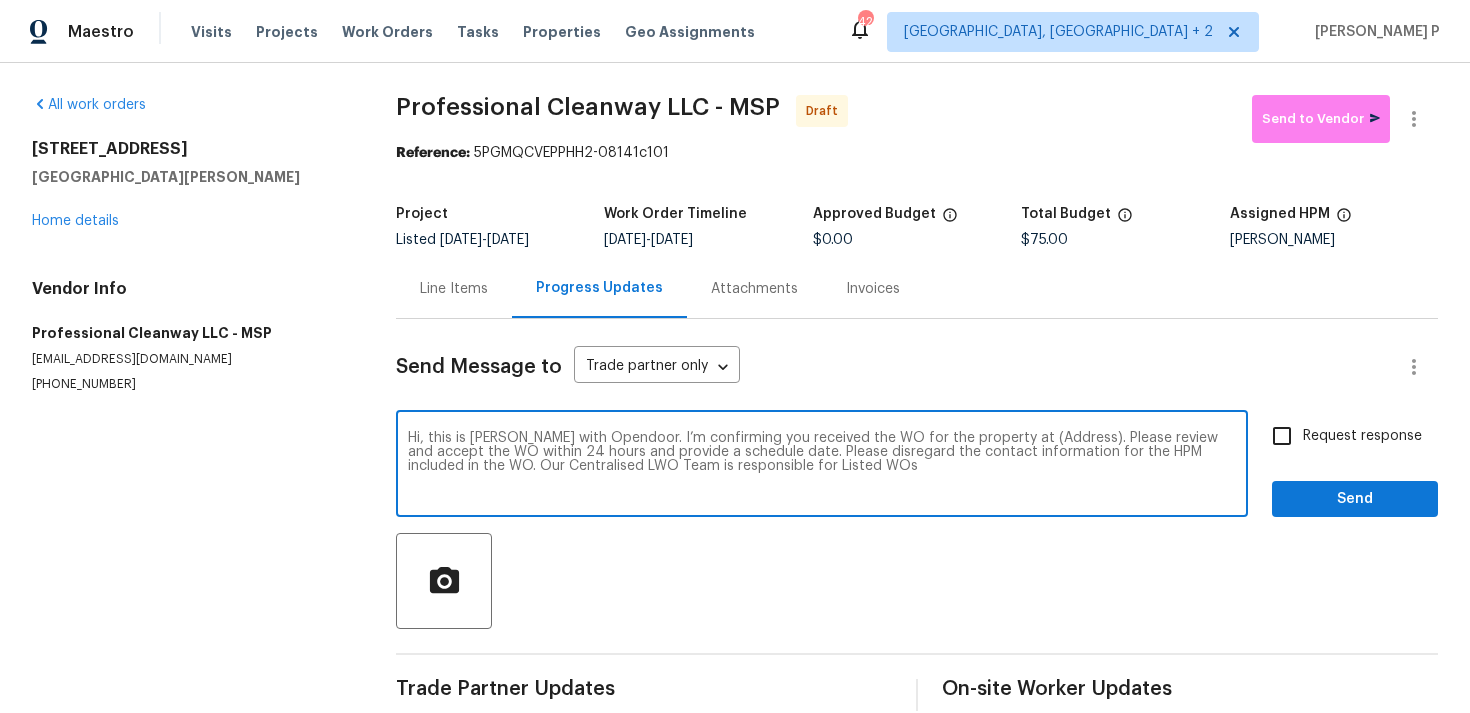 drag, startPoint x: 1001, startPoint y: 438, endPoint x: 1065, endPoint y: 437, distance: 64.00781 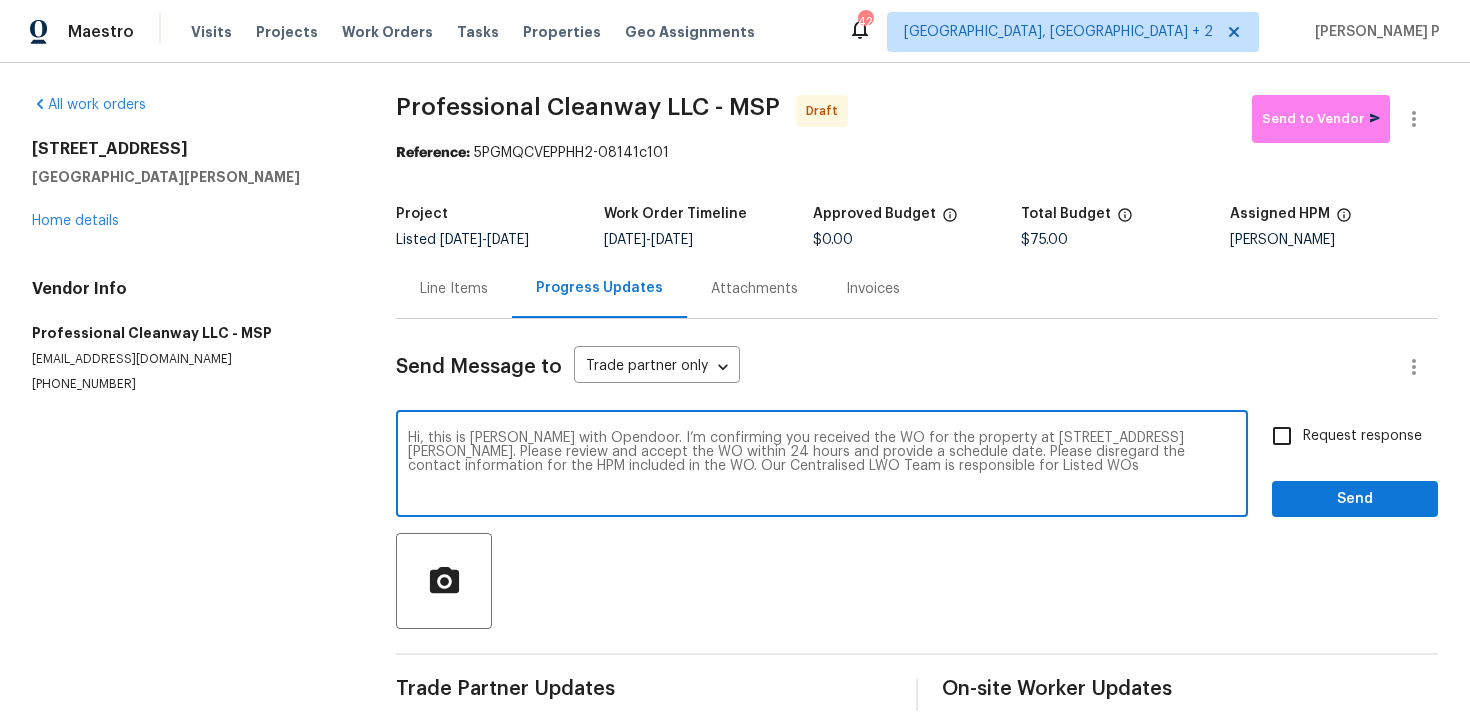 type on "Hi, this is Ramyasri with Opendoor. I’m confirming you received the WO for the property at 1132 Lincoln Ct, St. Paul Park, MN 55071. Please review and accept the WO within 24 hours and provide a schedule date. Please disregard the contact information for the HPM included in the WO. Our Centralised LWO Team is responsible for Listed WOs" 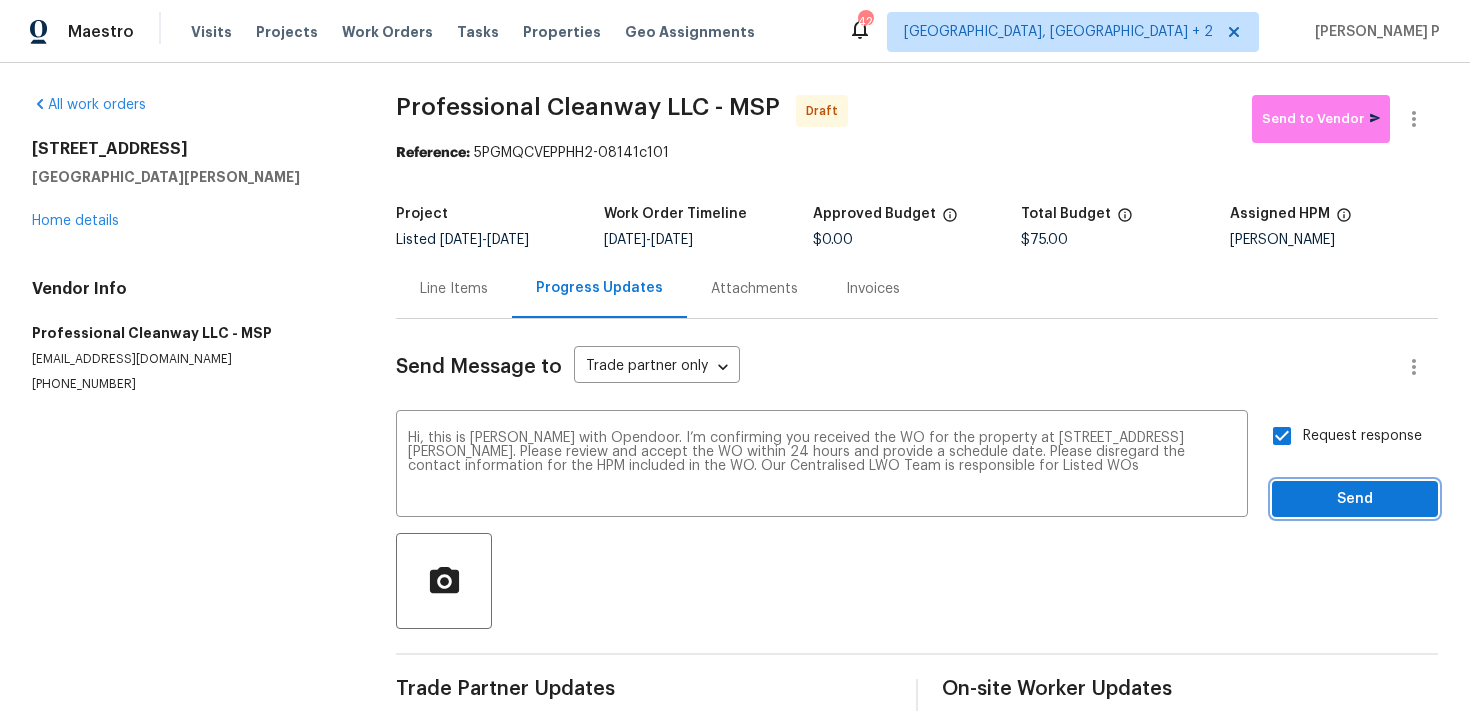 click on "Send" at bounding box center (1355, 499) 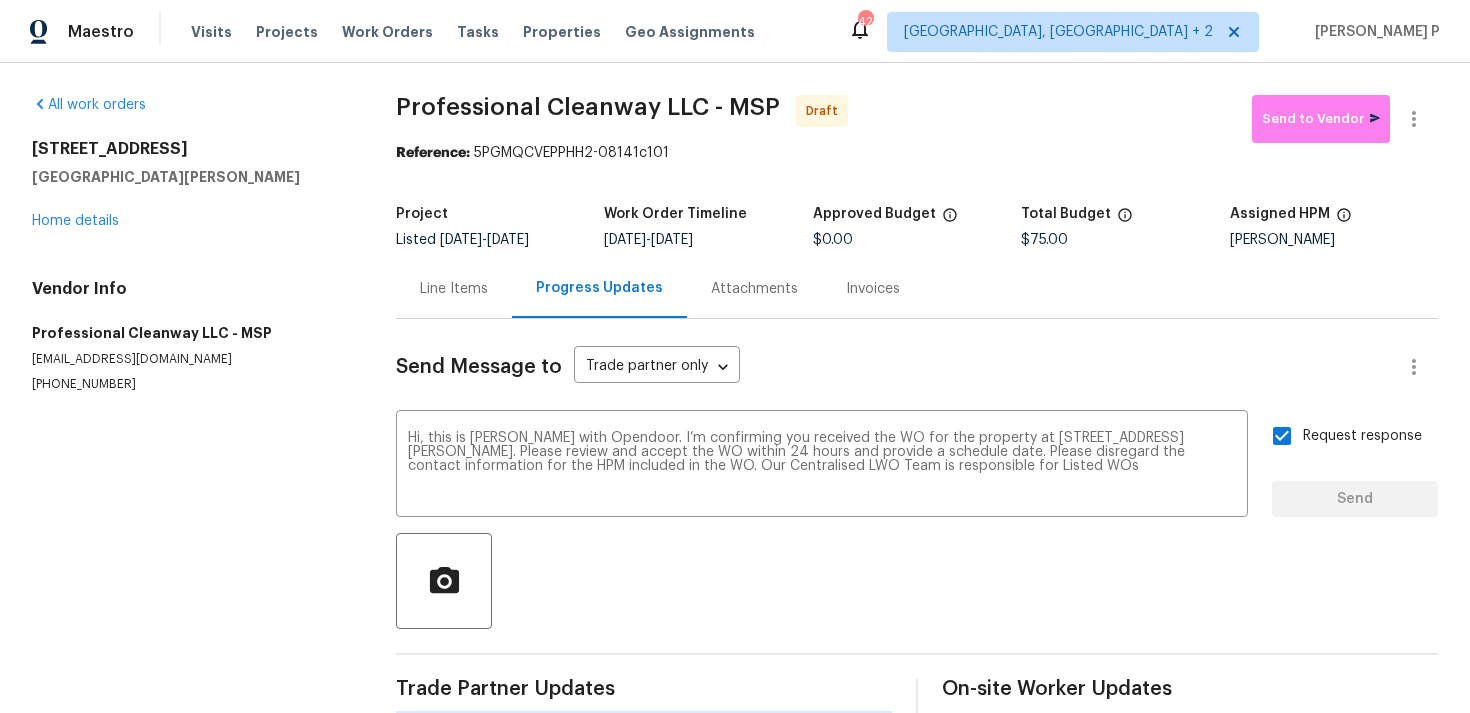 type 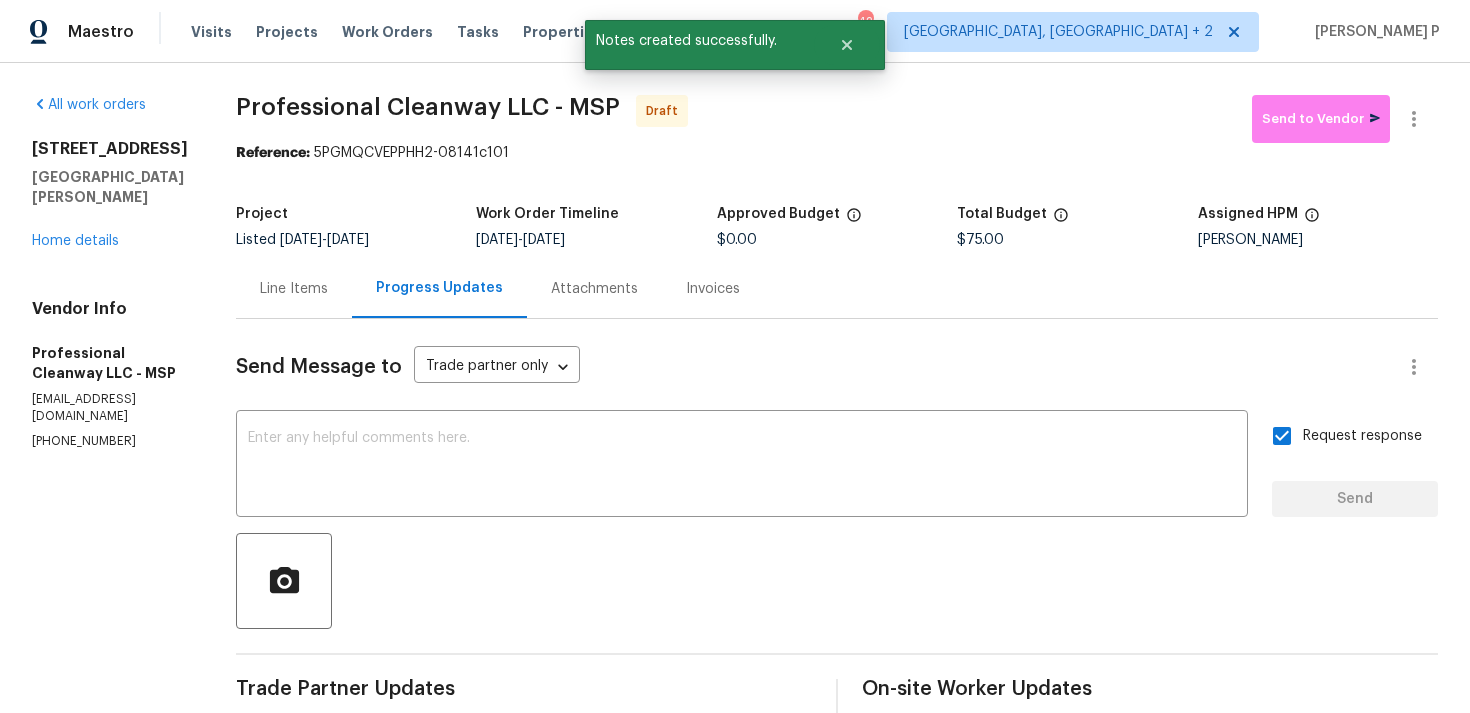 click at bounding box center [837, 581] 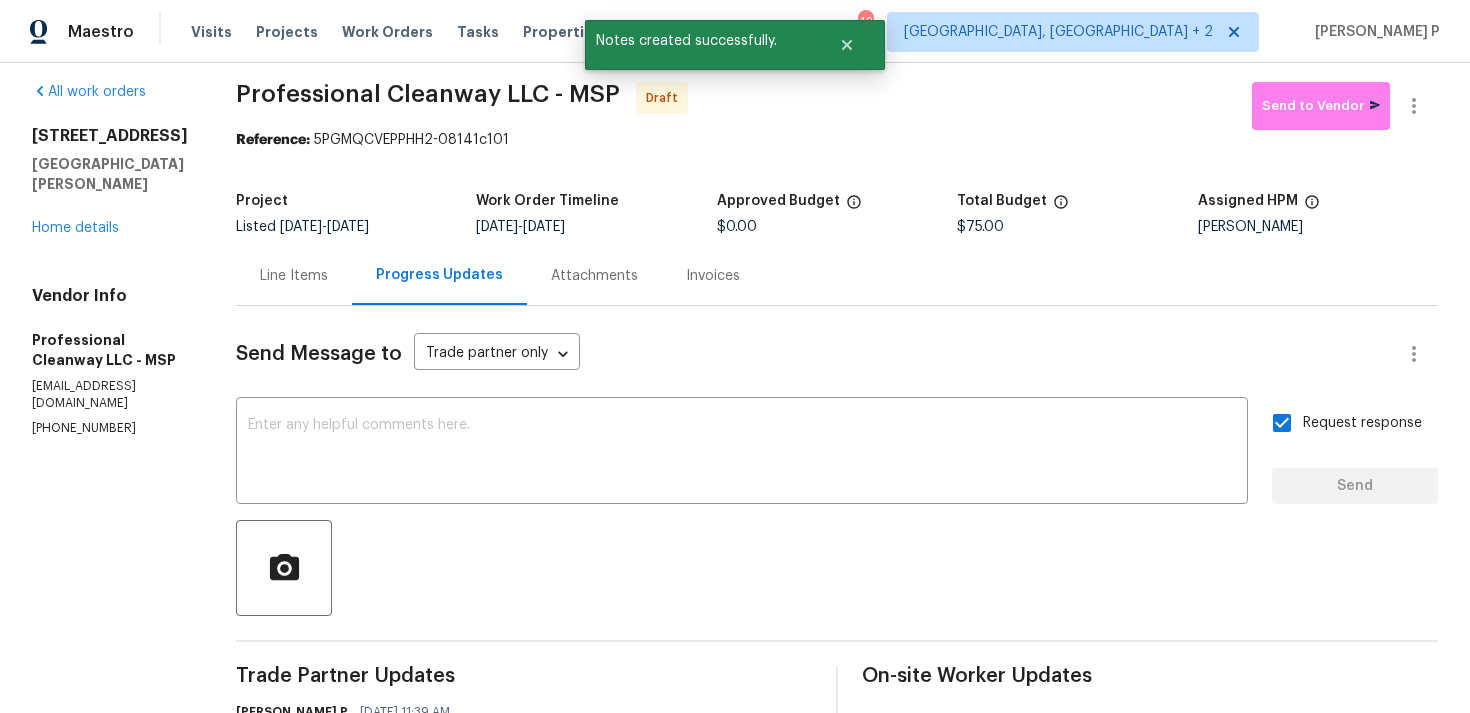 scroll, scrollTop: 0, scrollLeft: 0, axis: both 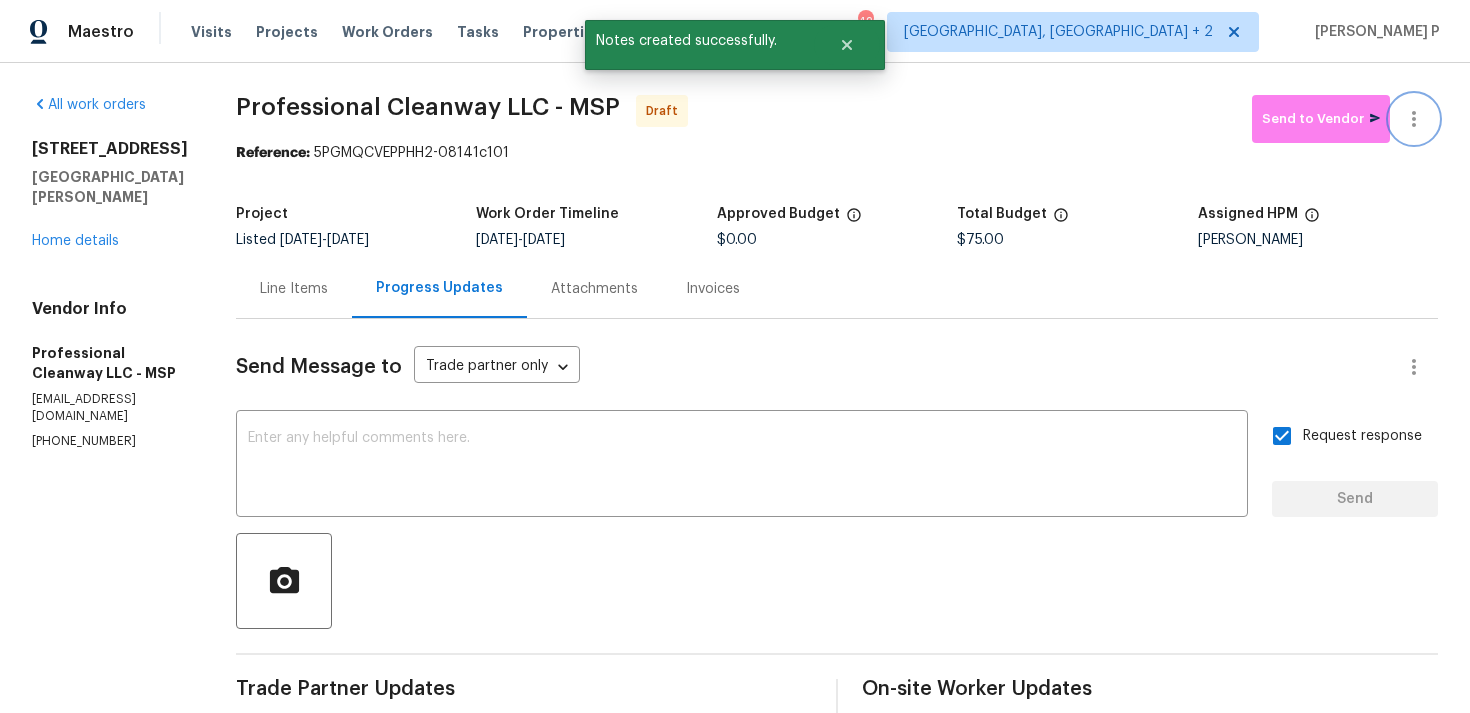 click 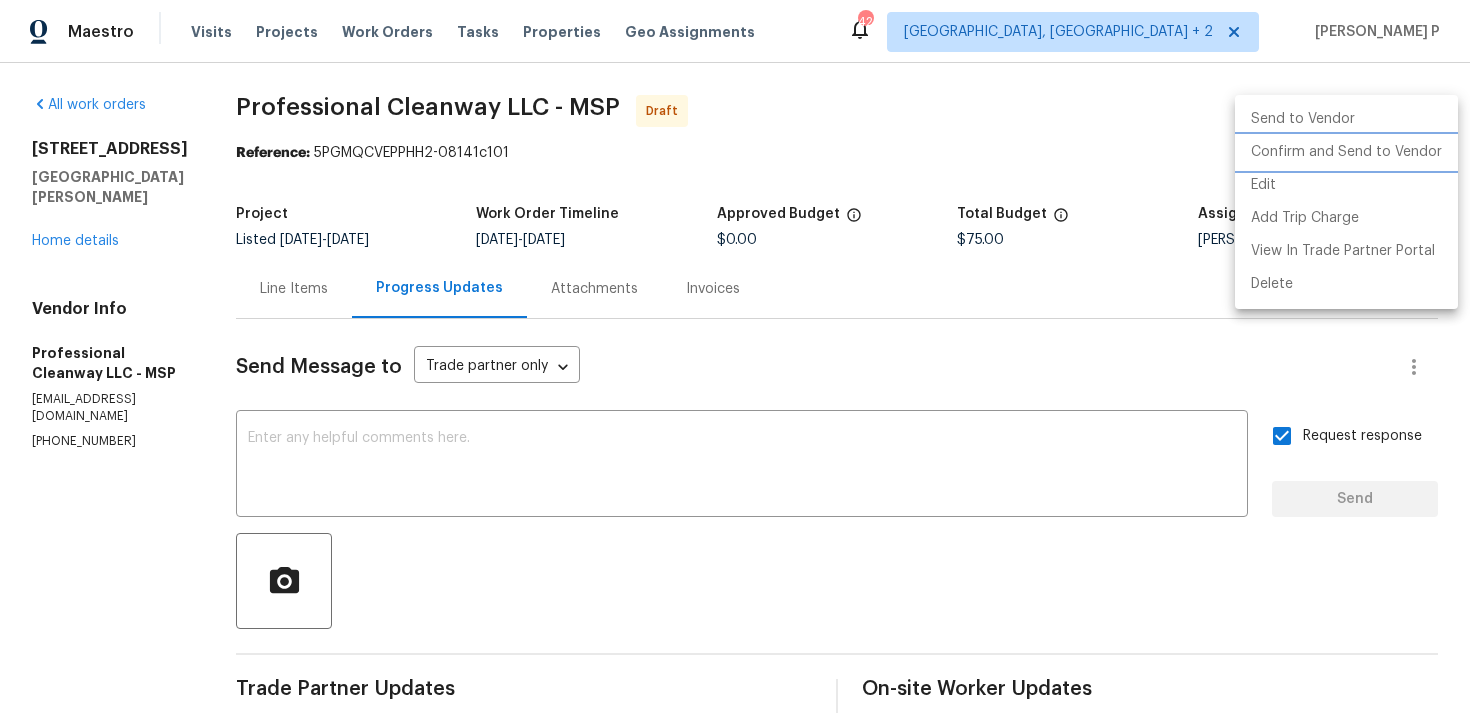 click on "Confirm and Send to Vendor" at bounding box center [1346, 152] 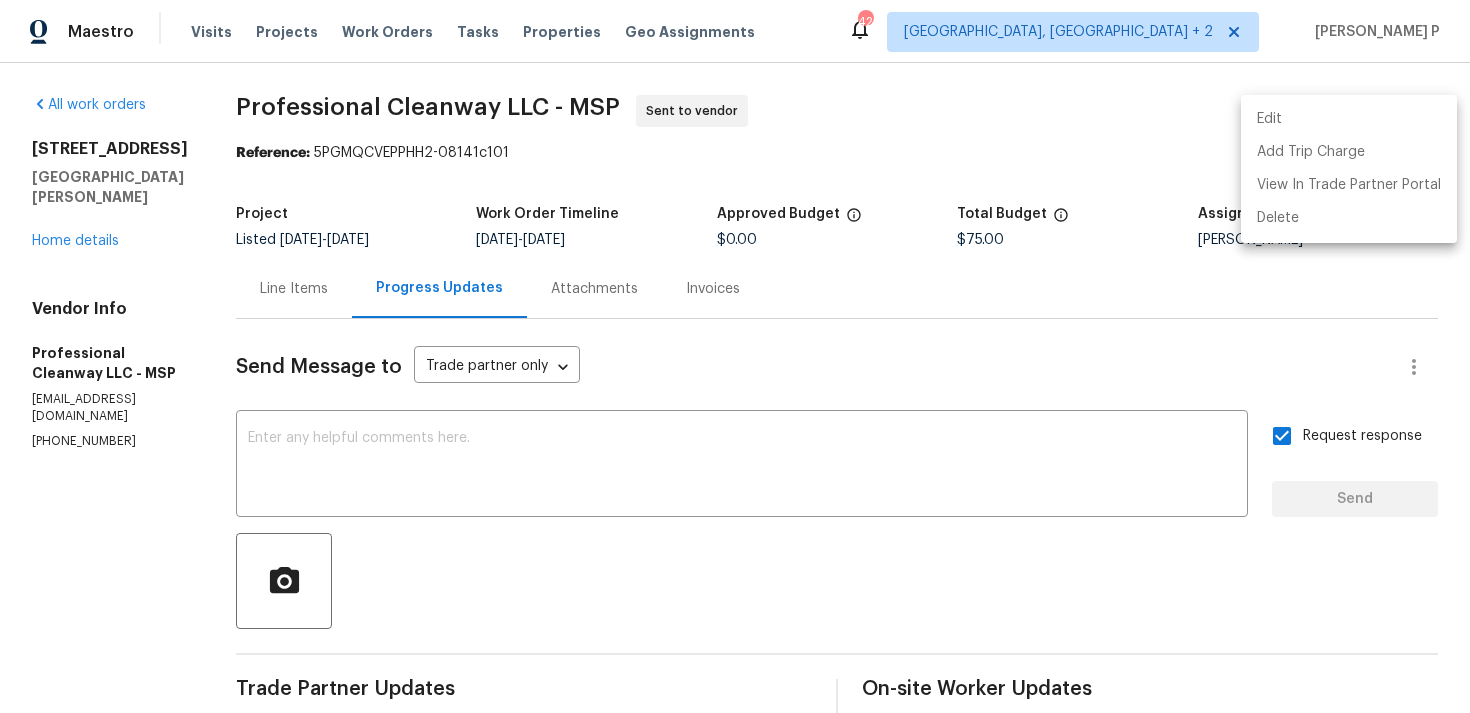 click at bounding box center (735, 356) 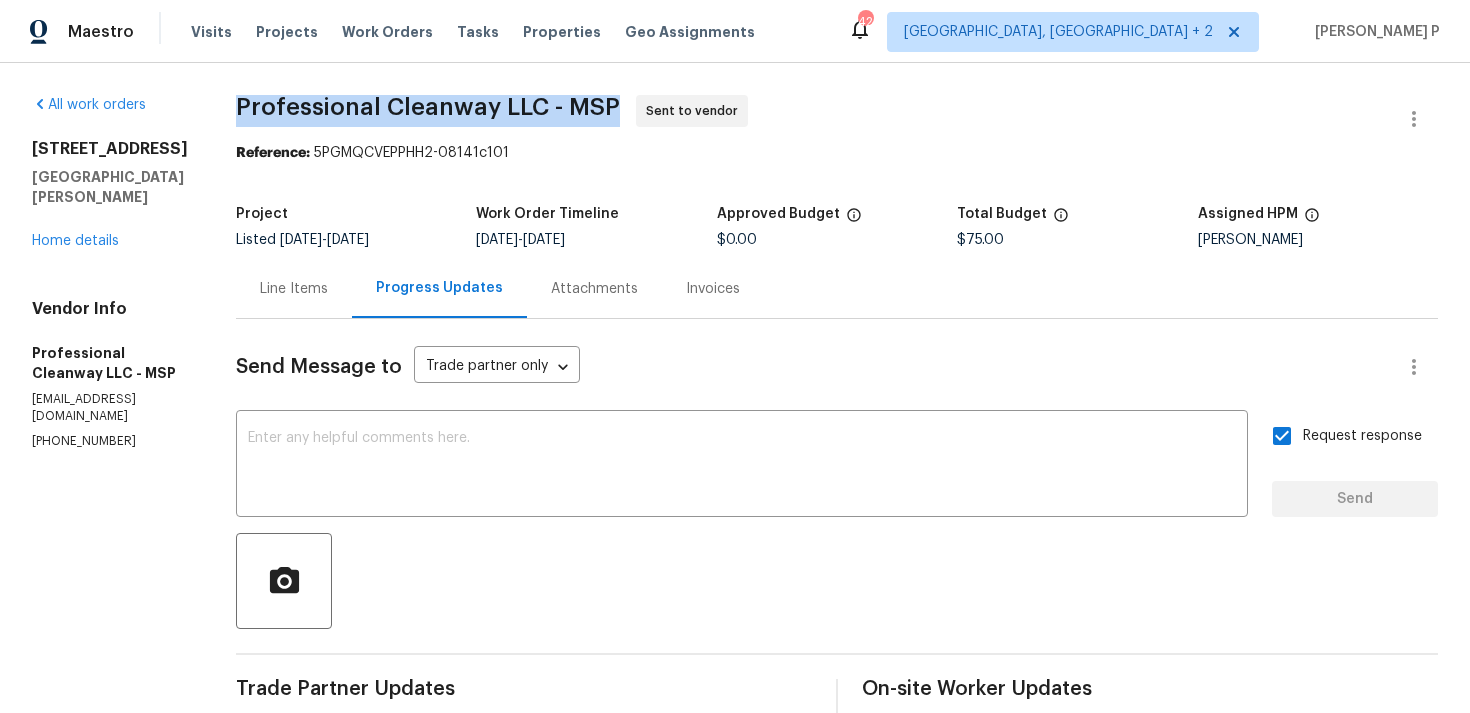 drag, startPoint x: 235, startPoint y: 103, endPoint x: 614, endPoint y: 96, distance: 379.06464 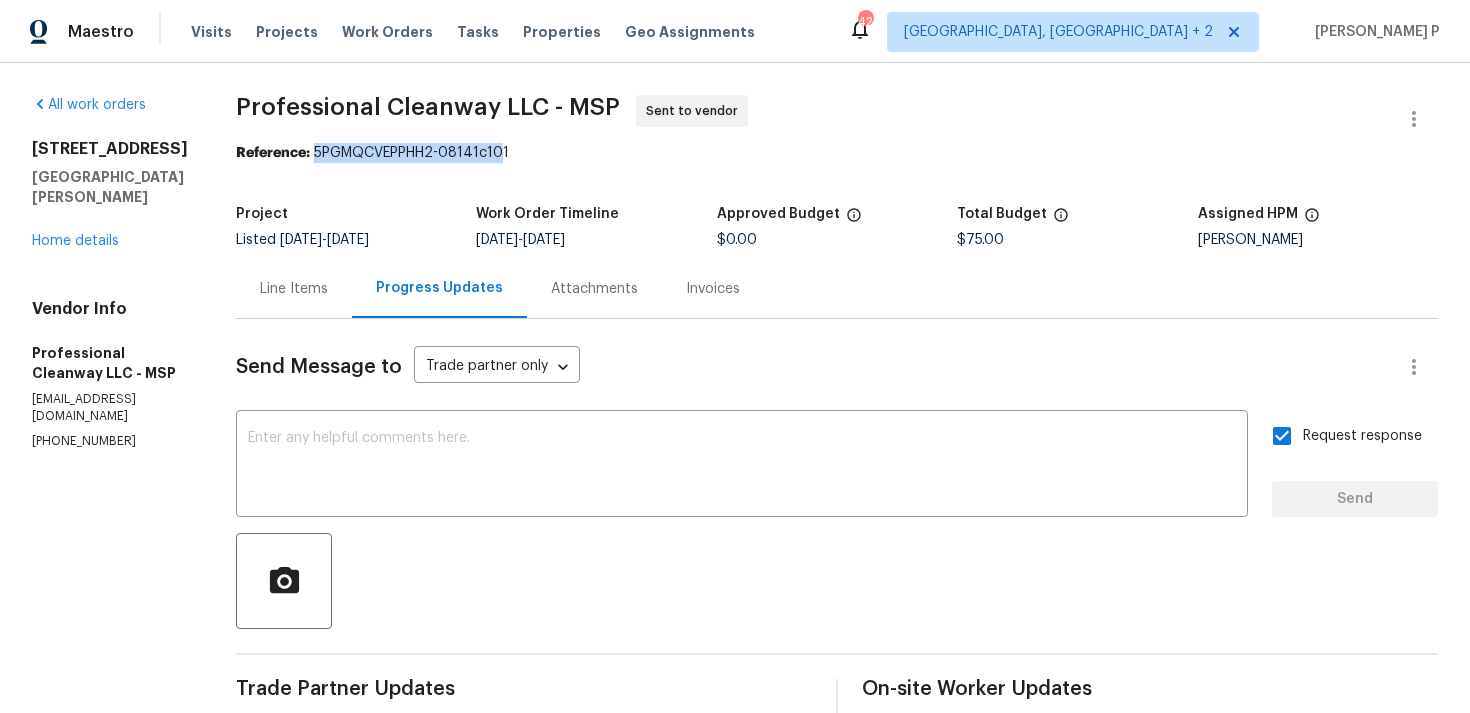 drag, startPoint x: 310, startPoint y: 155, endPoint x: 533, endPoint y: 155, distance: 223 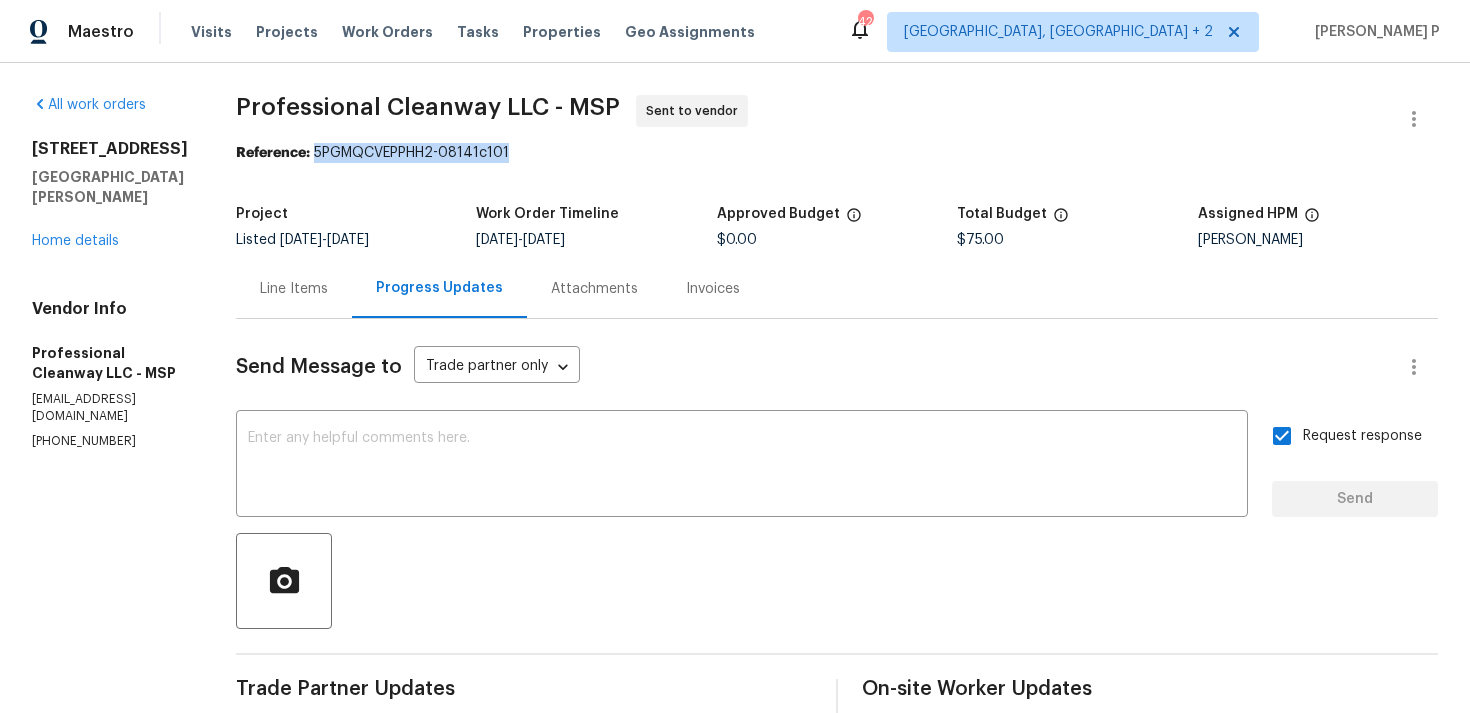 copy on "5PGMQCVEPPHH2-08141c101" 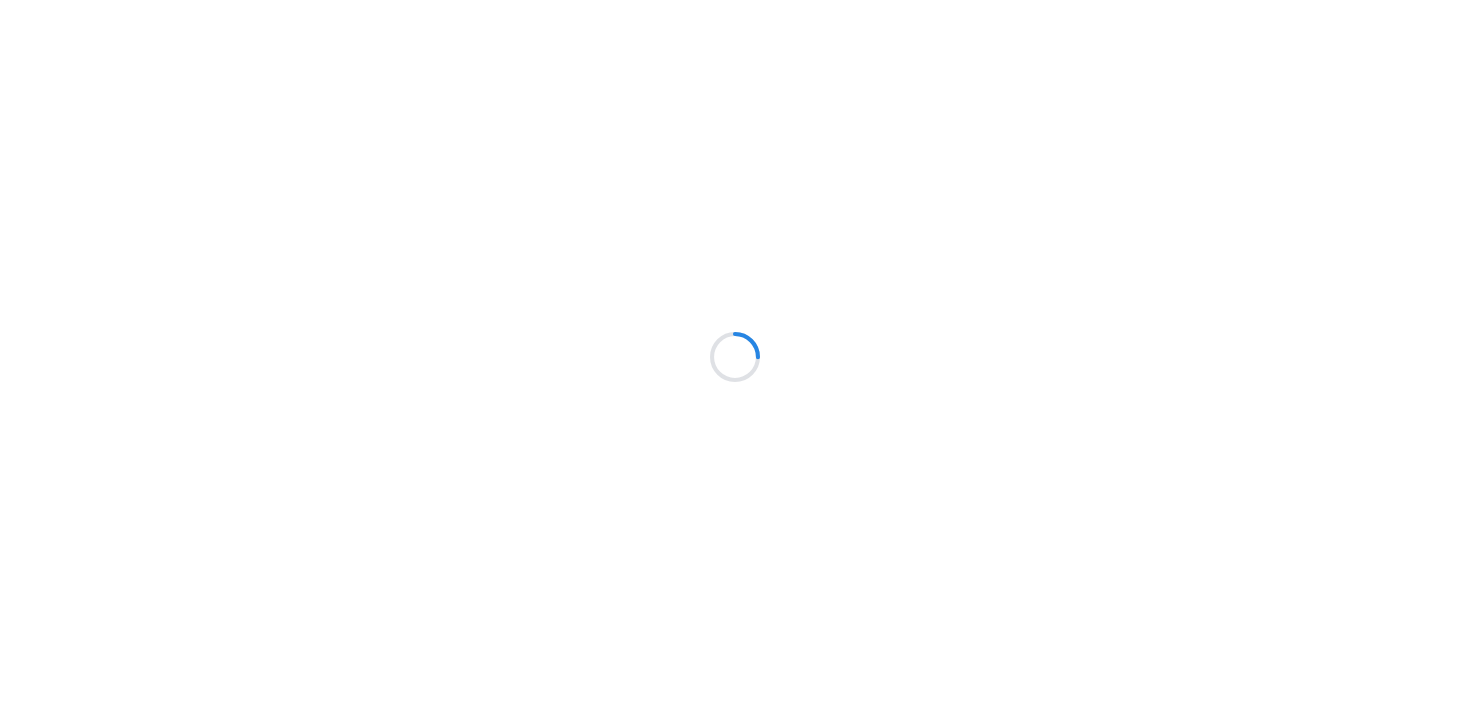 scroll, scrollTop: 0, scrollLeft: 0, axis: both 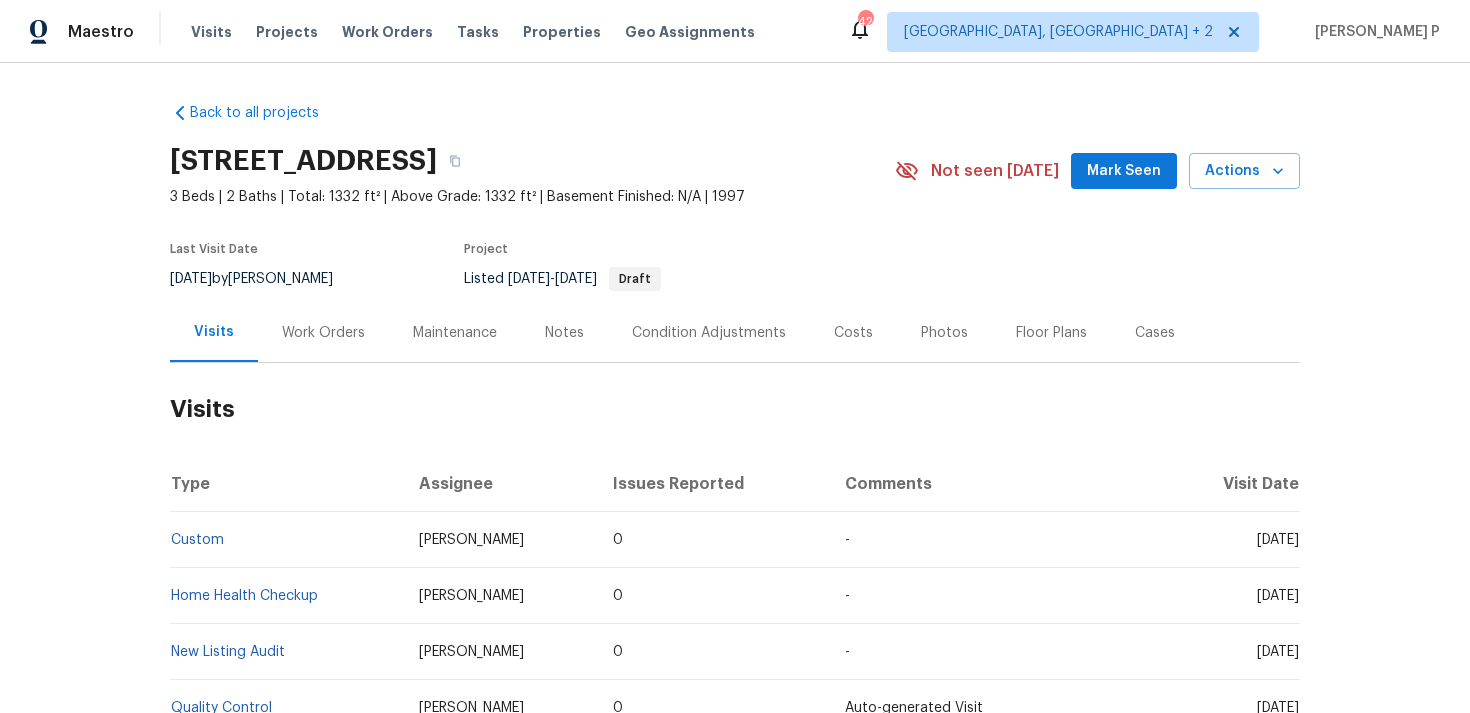 click on "Work Orders" at bounding box center [323, 332] 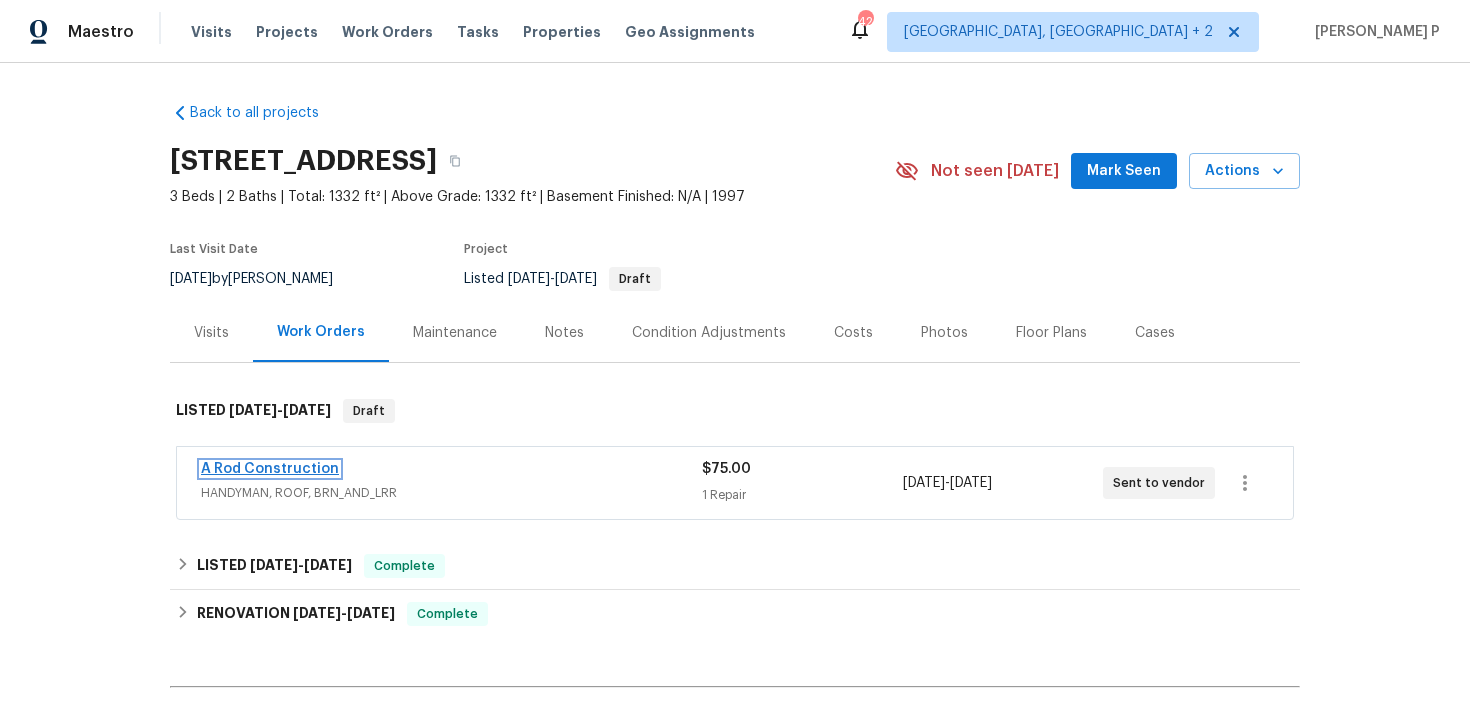 click on "A Rod Construction" at bounding box center (270, 469) 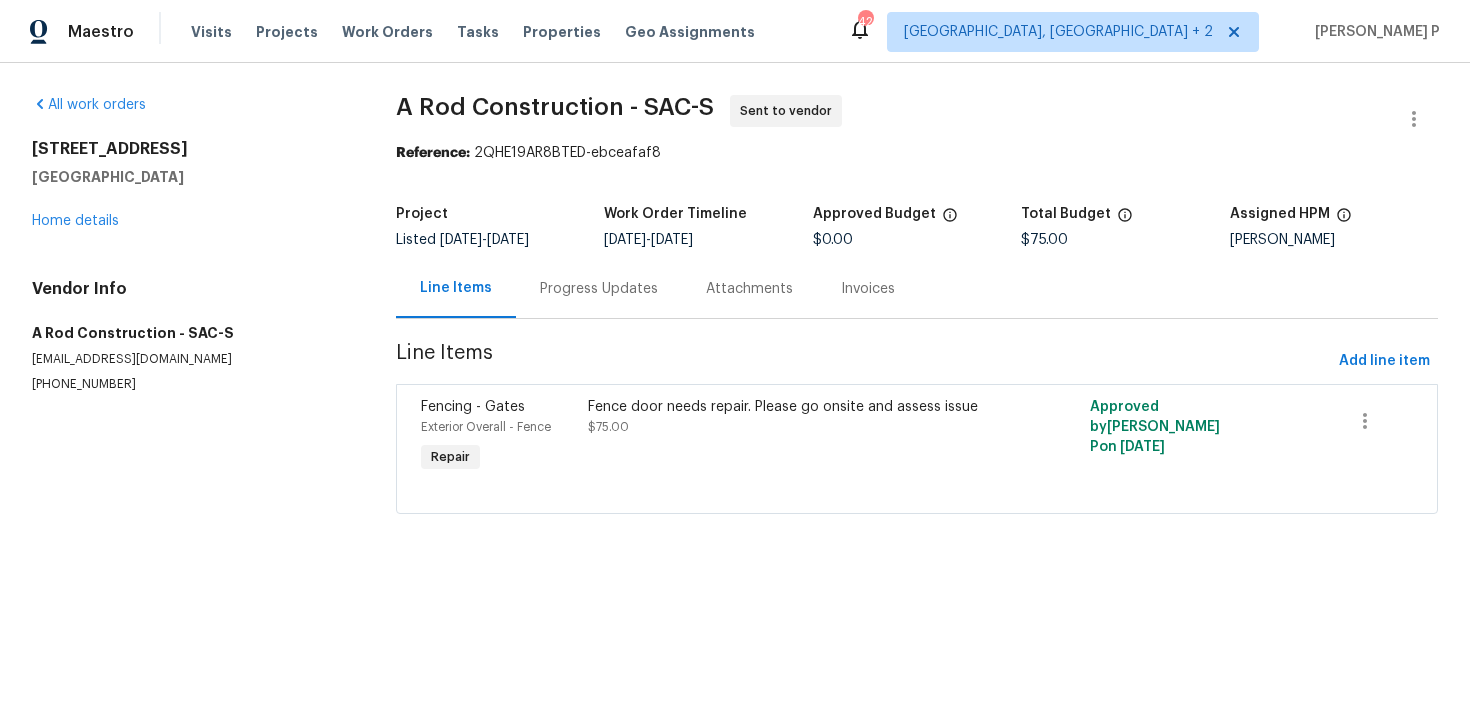 click on "Progress Updates" at bounding box center (599, 289) 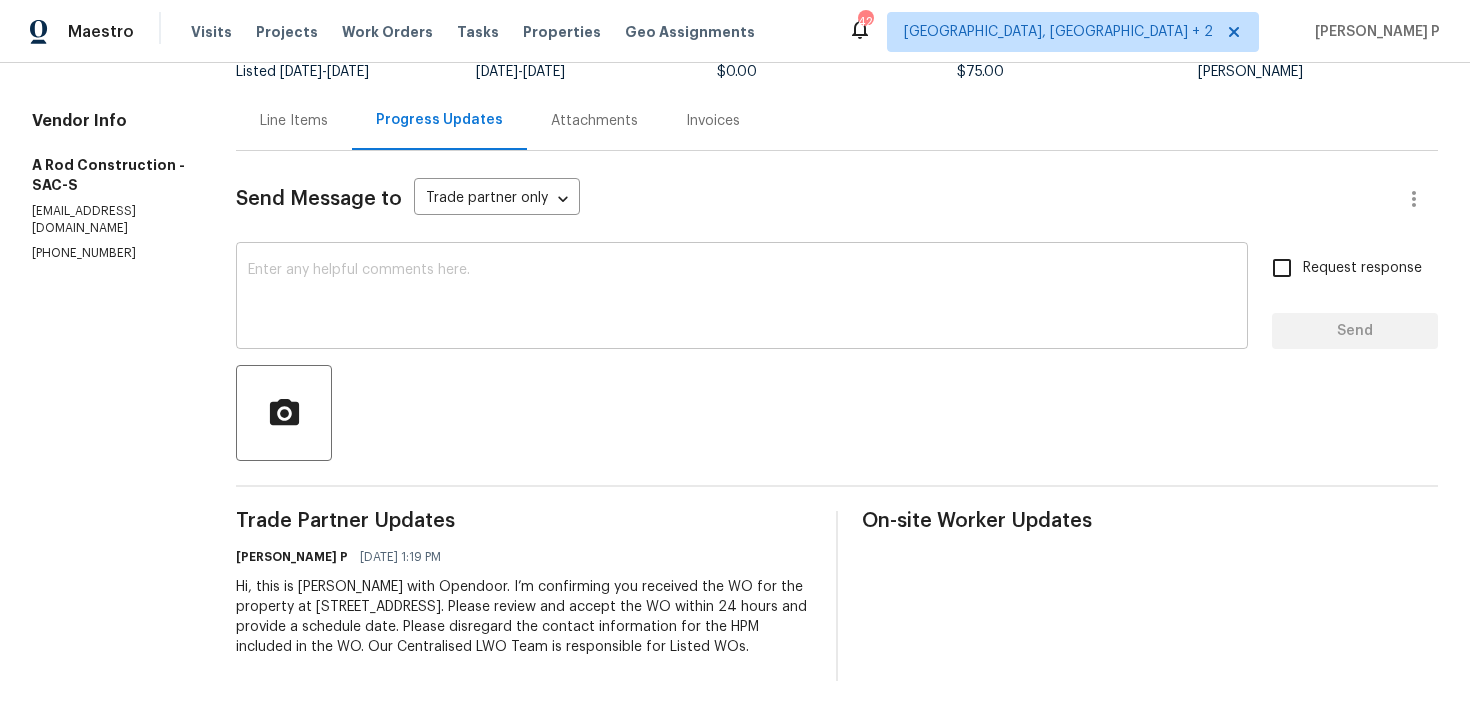 scroll, scrollTop: 0, scrollLeft: 0, axis: both 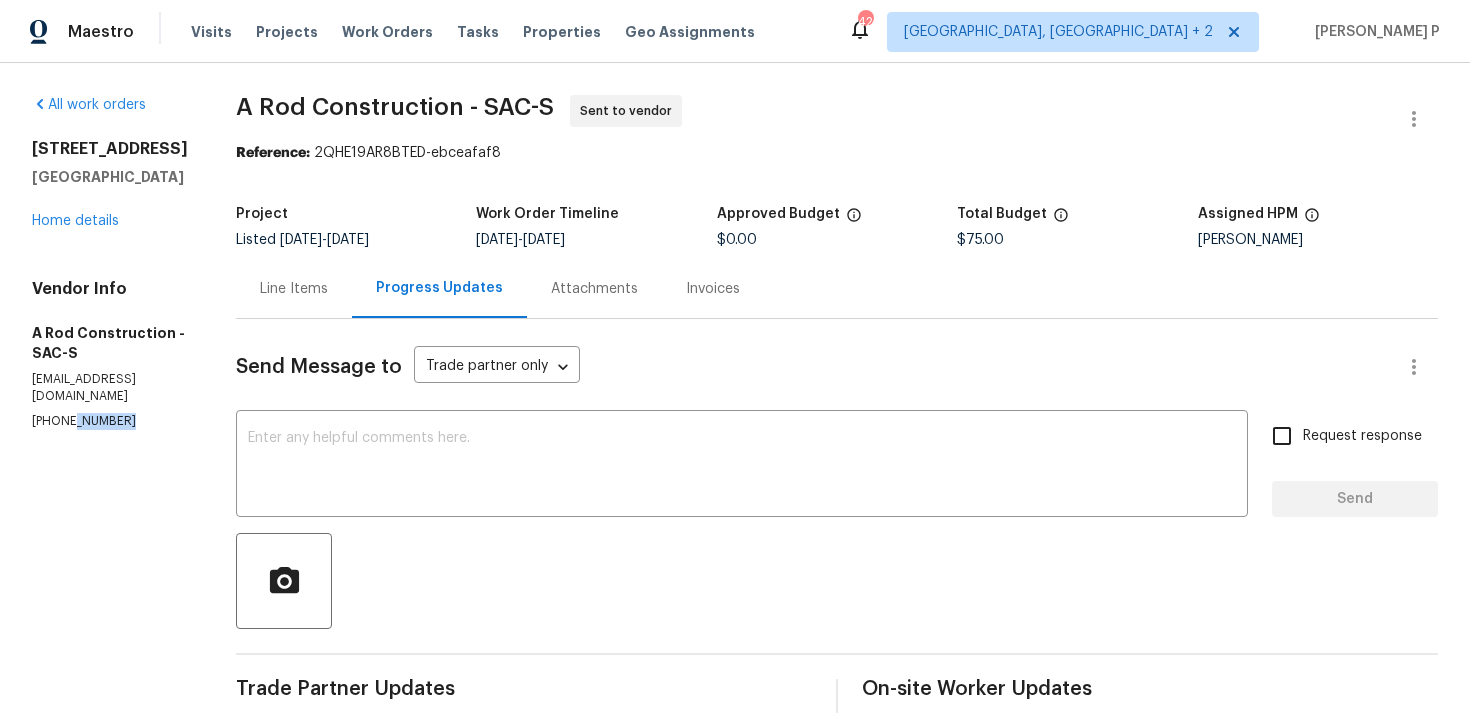 drag, startPoint x: 140, startPoint y: 397, endPoint x: 40, endPoint y: 407, distance: 100.49876 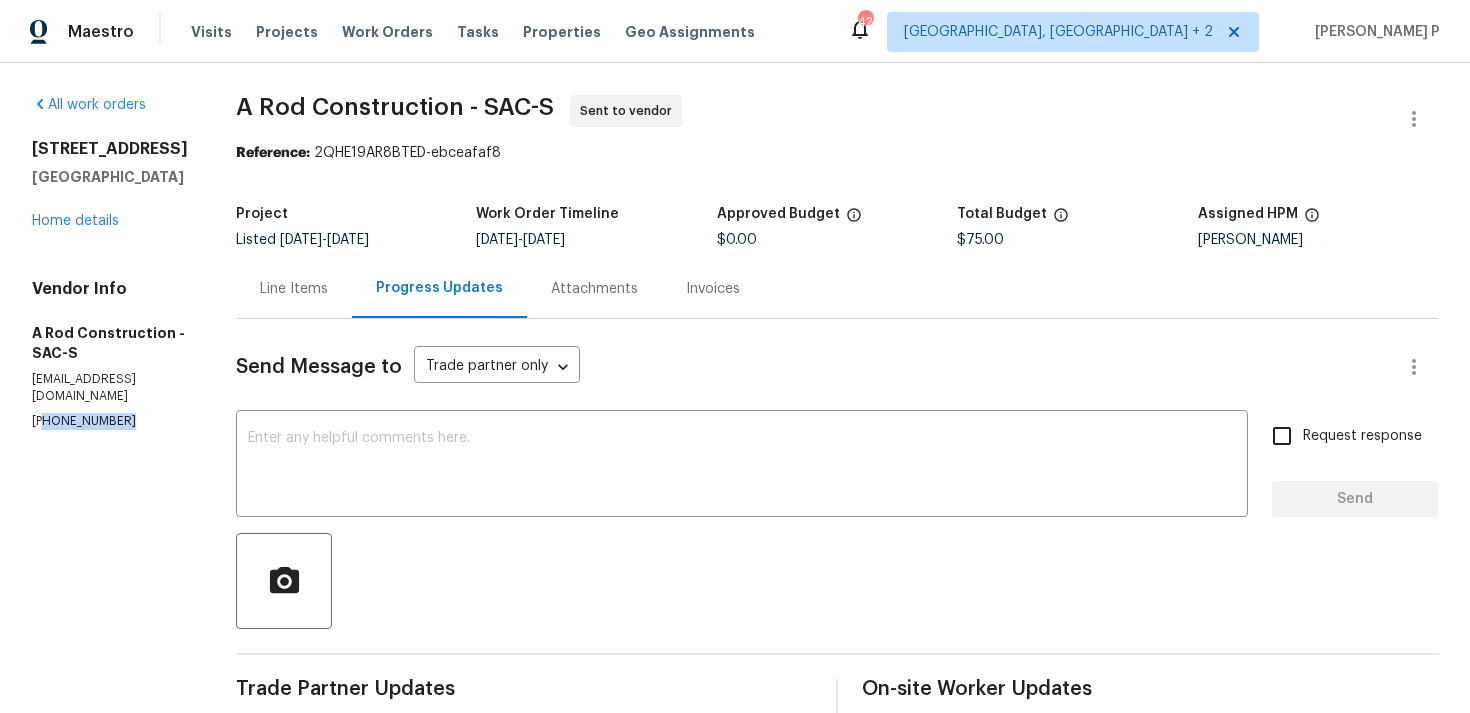 click on "[PHONE_NUMBER]" at bounding box center [110, 421] 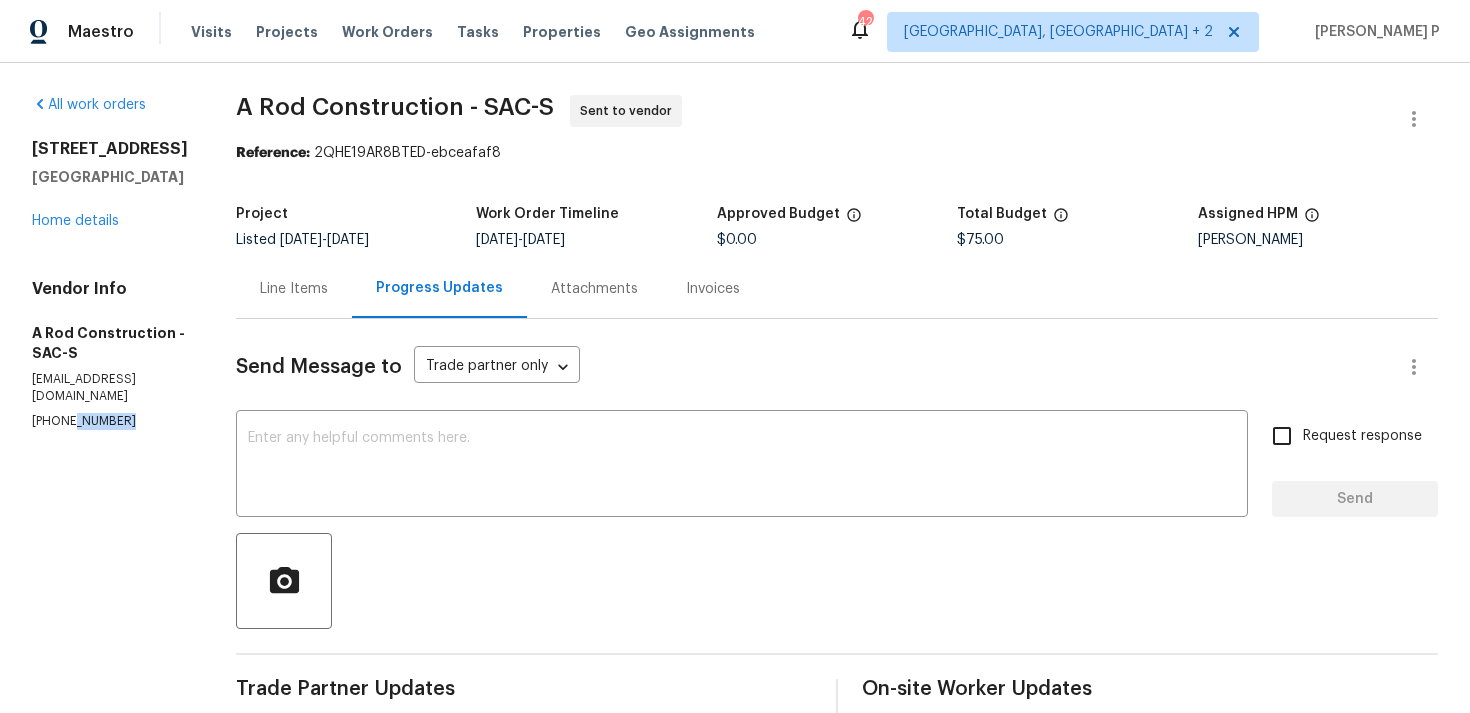 drag, startPoint x: 134, startPoint y: 403, endPoint x: 7, endPoint y: 403, distance: 127 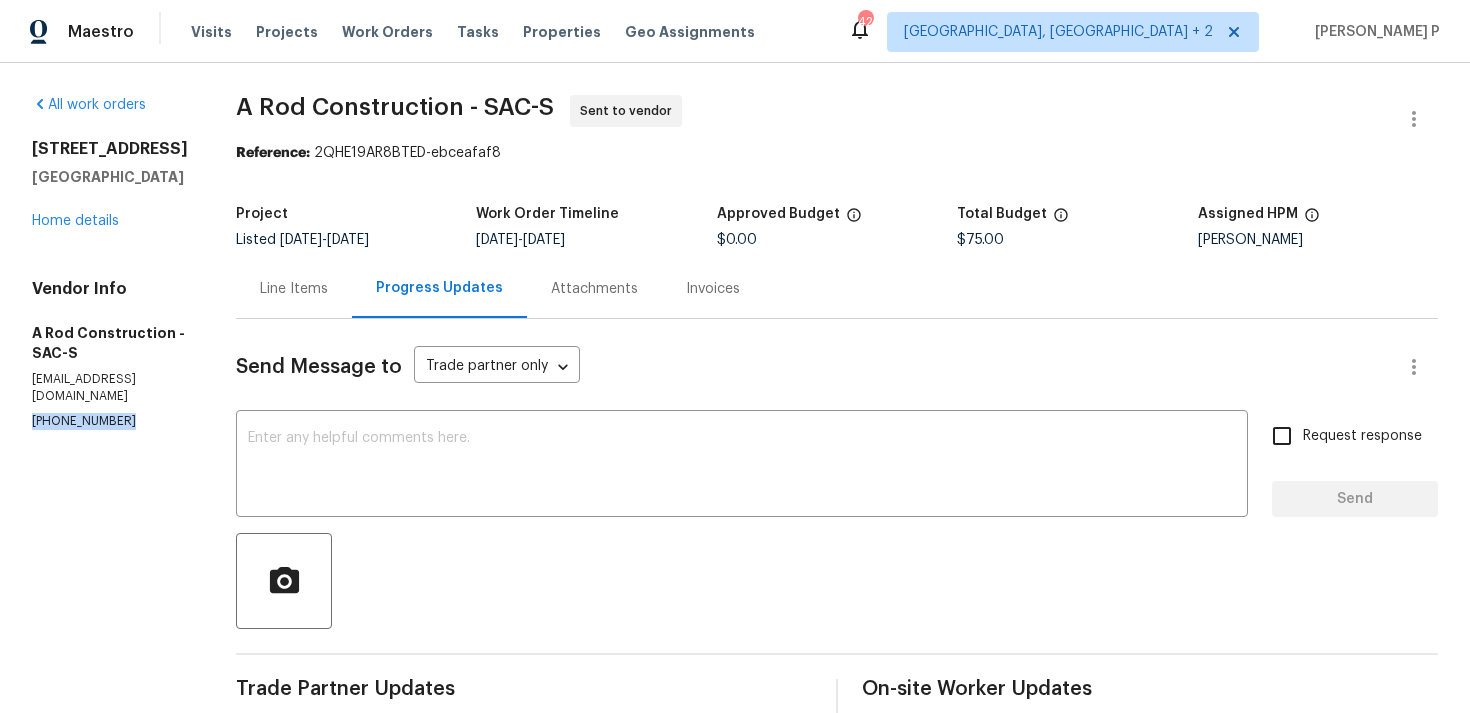 copy on "[PHONE_NUMBER]" 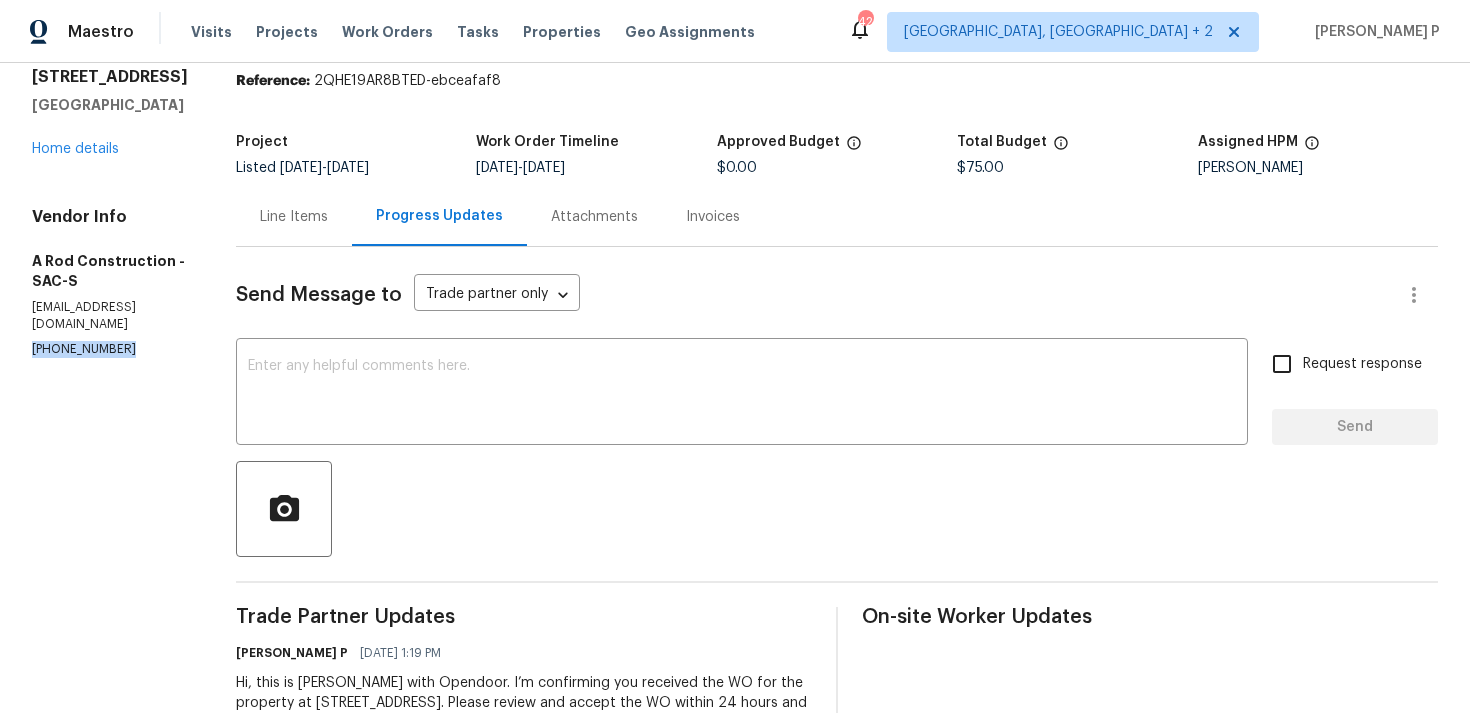 scroll, scrollTop: 0, scrollLeft: 0, axis: both 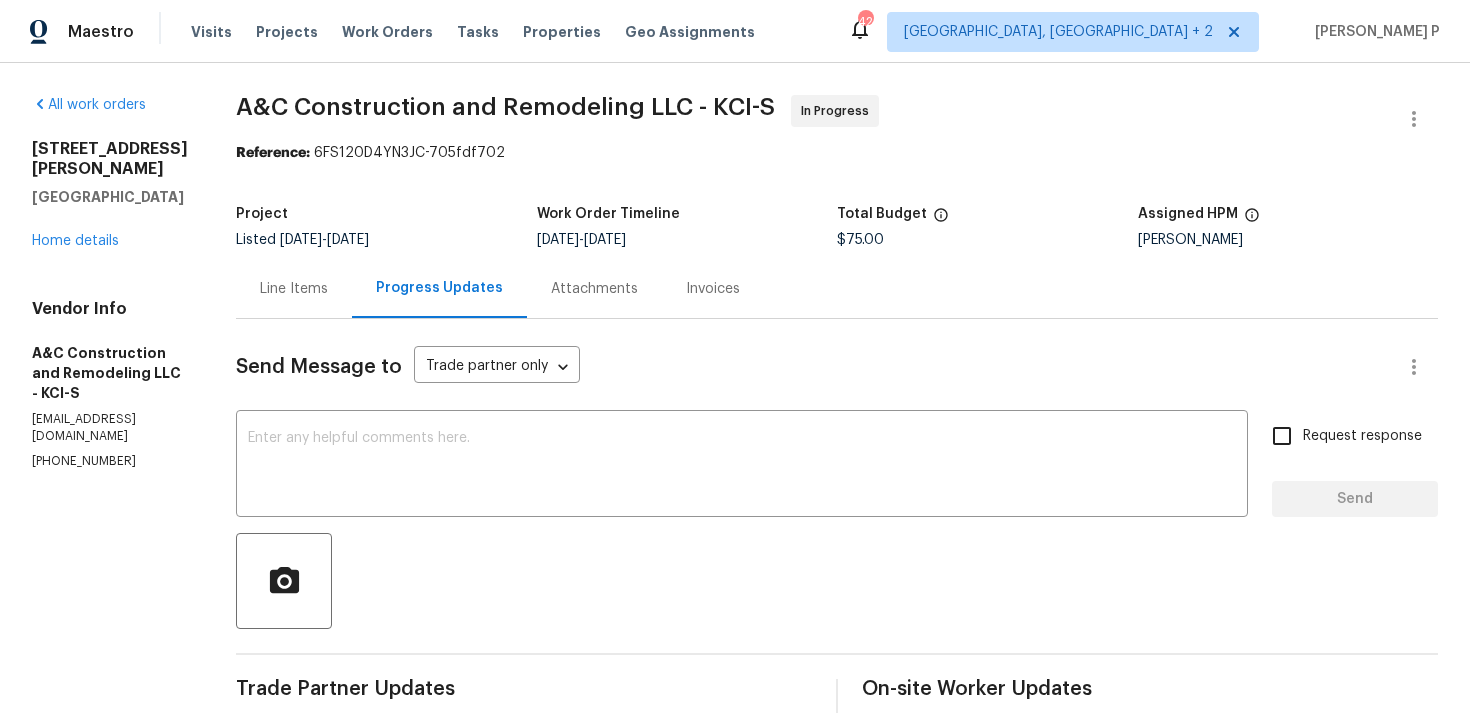 click on "Line Items" at bounding box center [294, 289] 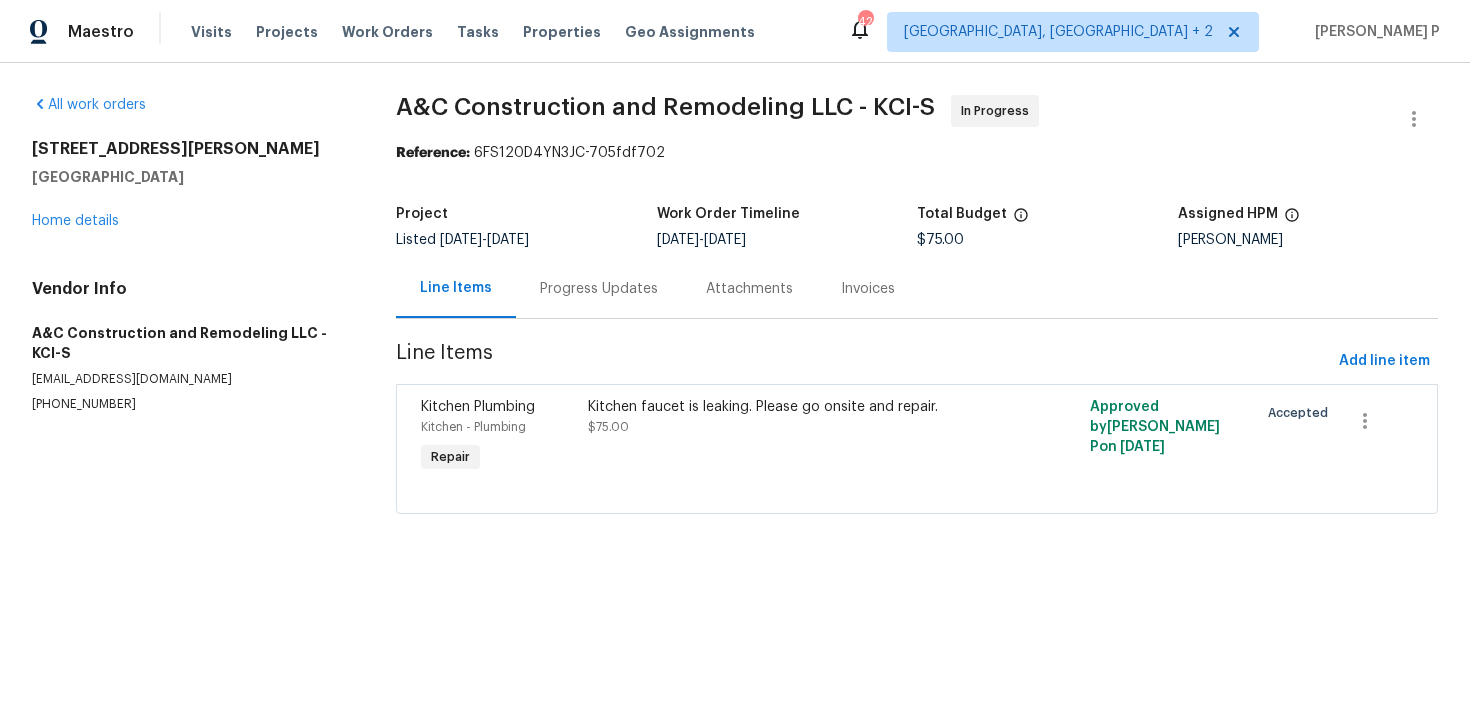 click on "Kitchen faucet is leaking. Please go onsite and repair." at bounding box center (791, 407) 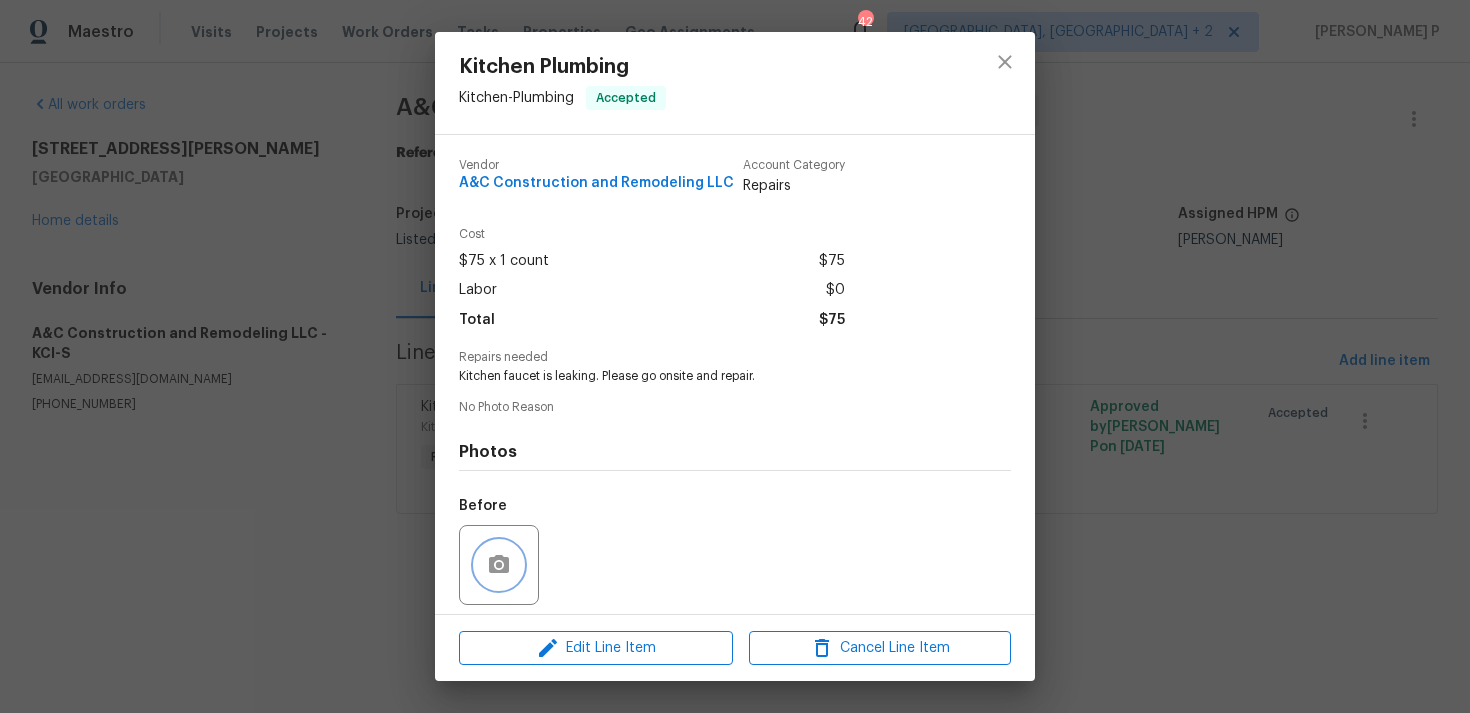 click 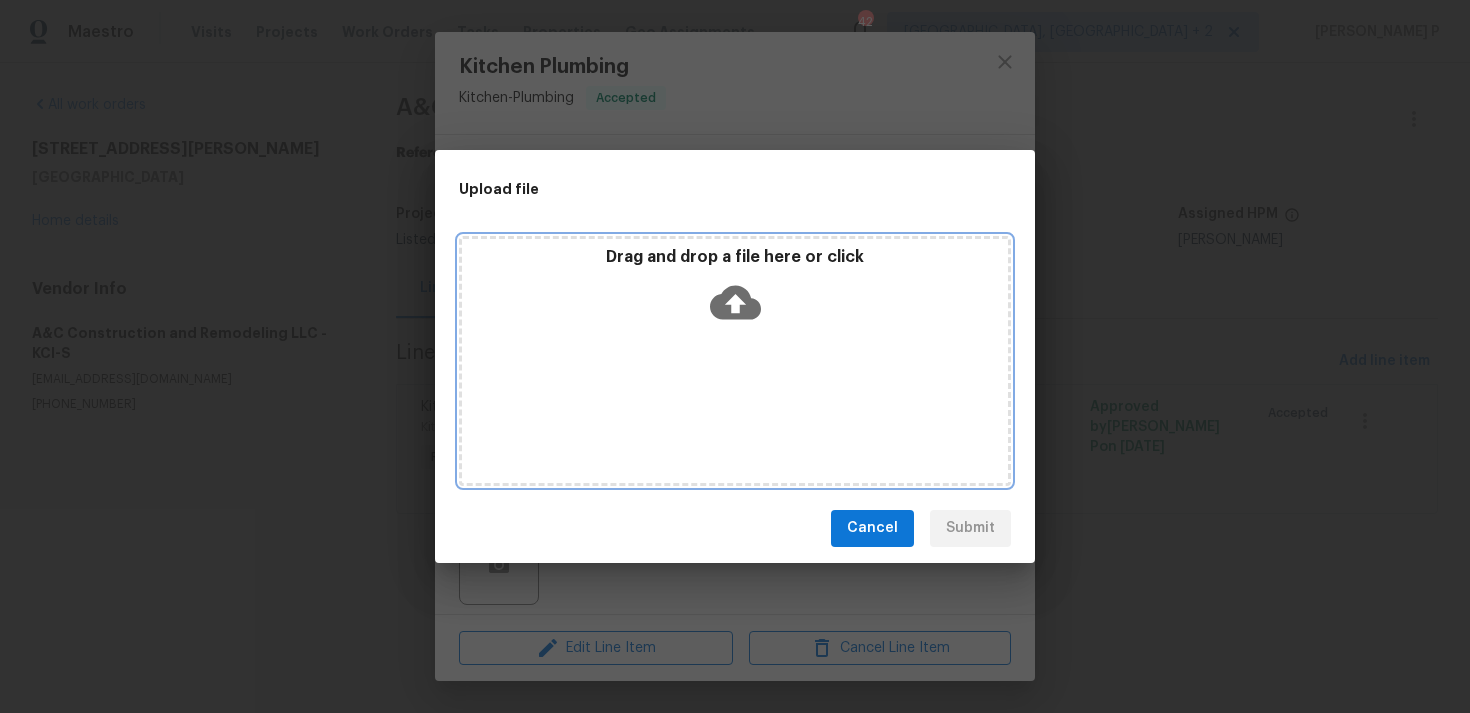 click 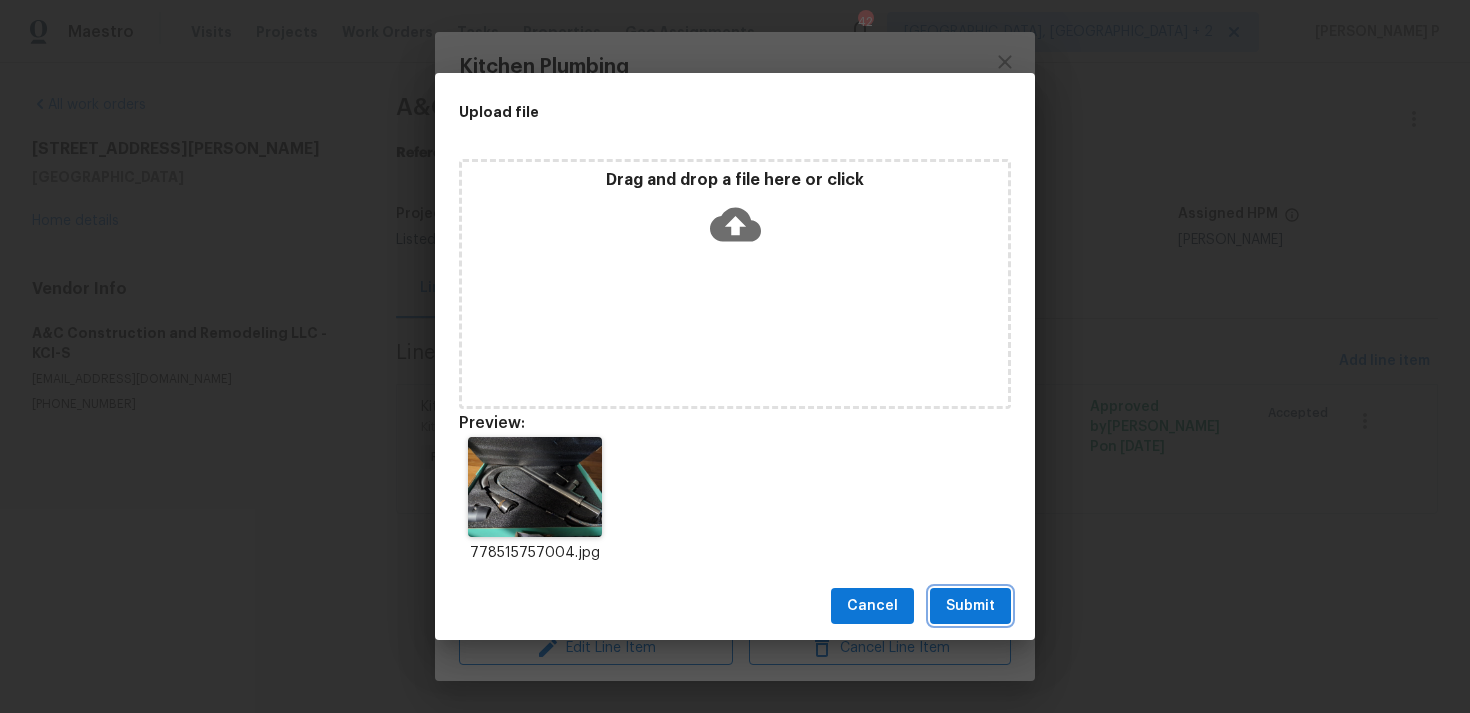 click on "Submit" at bounding box center [970, 606] 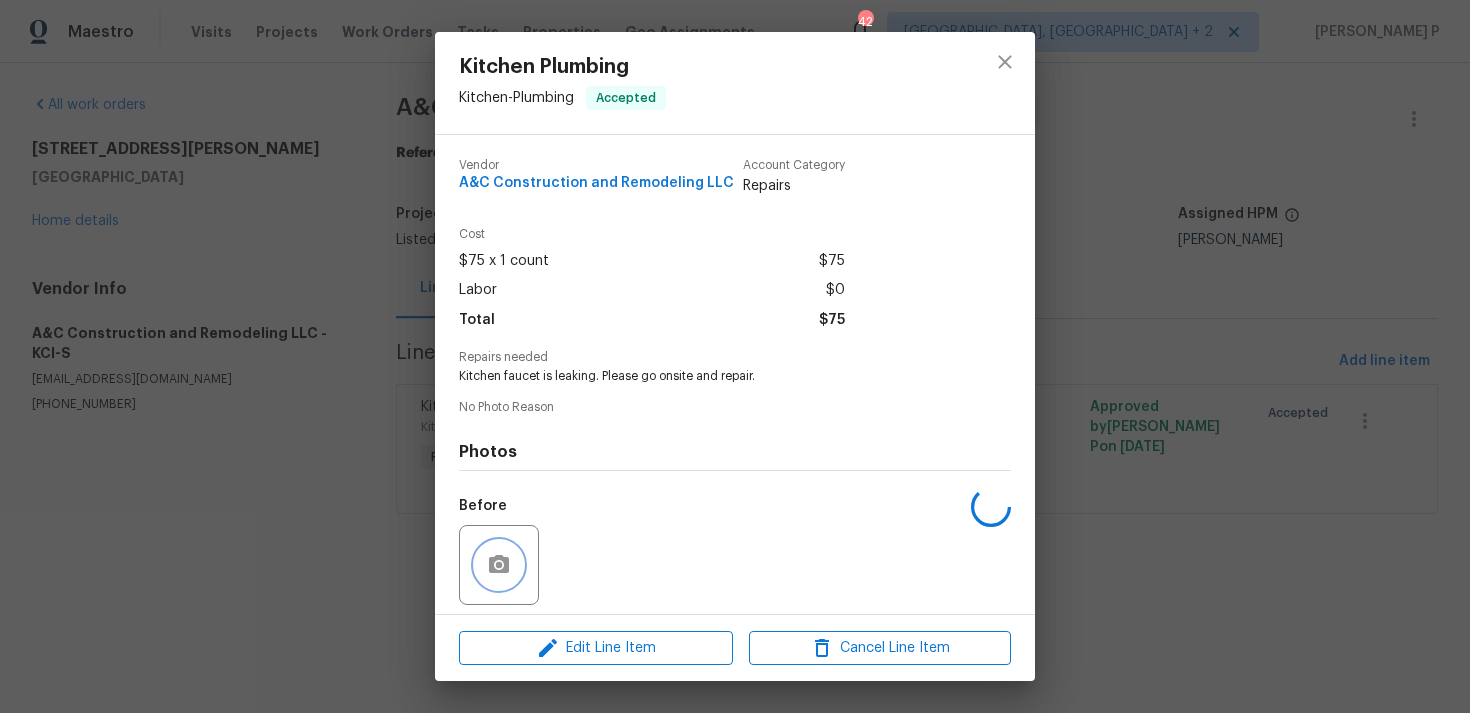 scroll, scrollTop: 141, scrollLeft: 0, axis: vertical 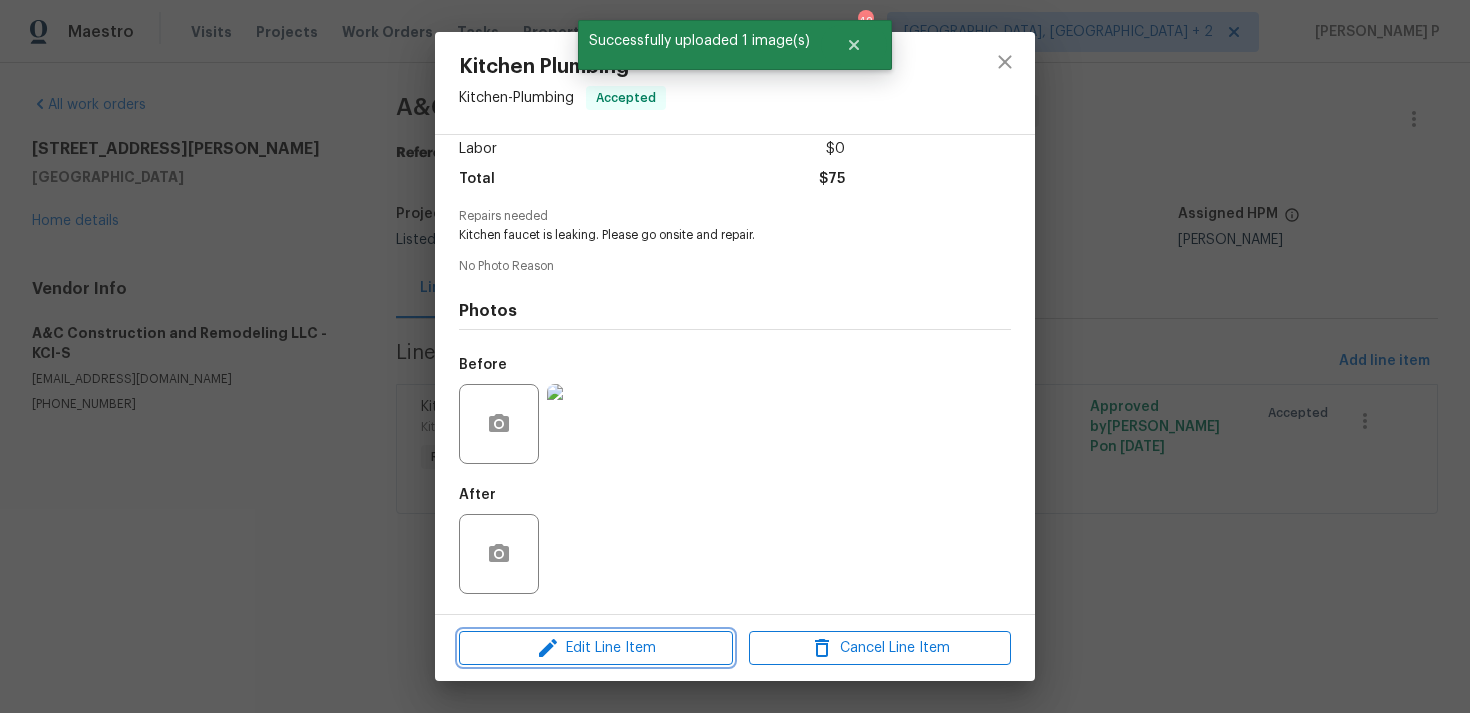 click on "Edit Line Item" at bounding box center (596, 648) 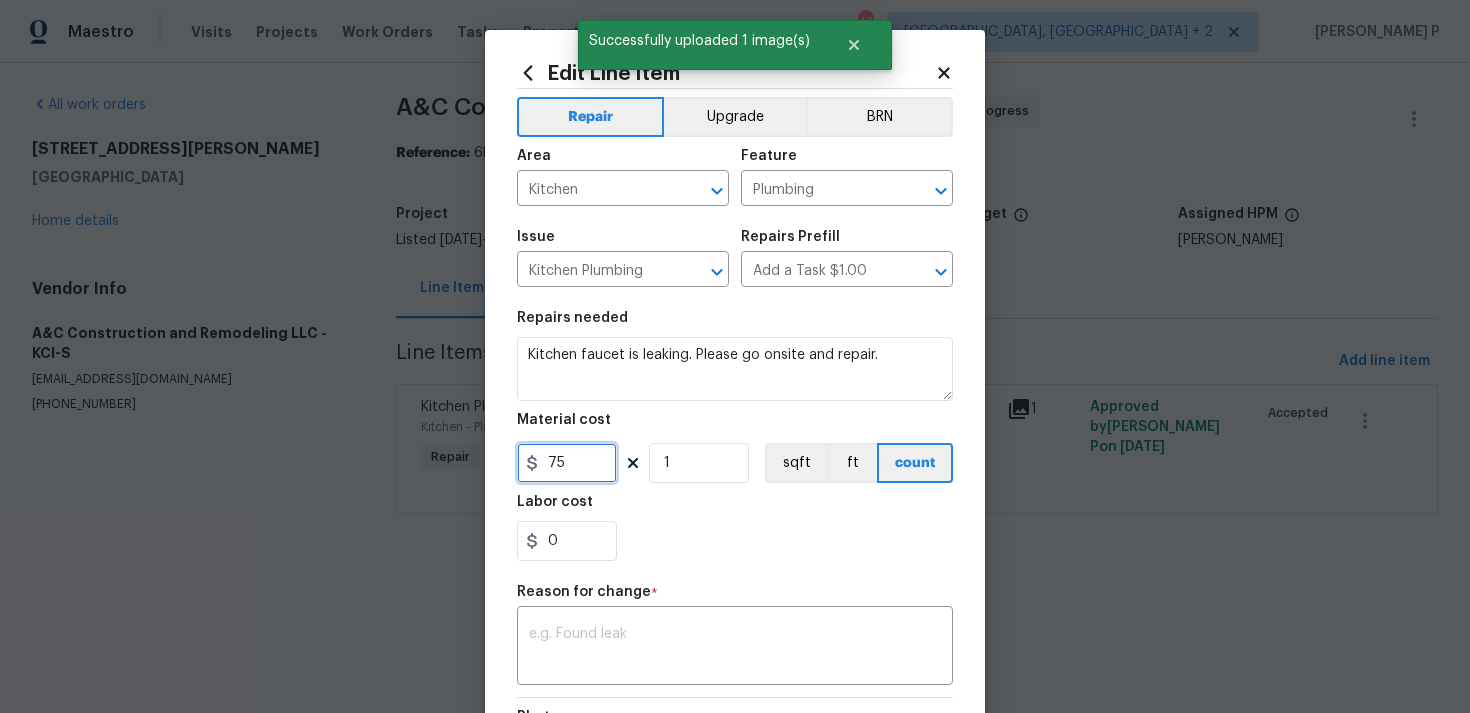 click on "75" at bounding box center (567, 463) 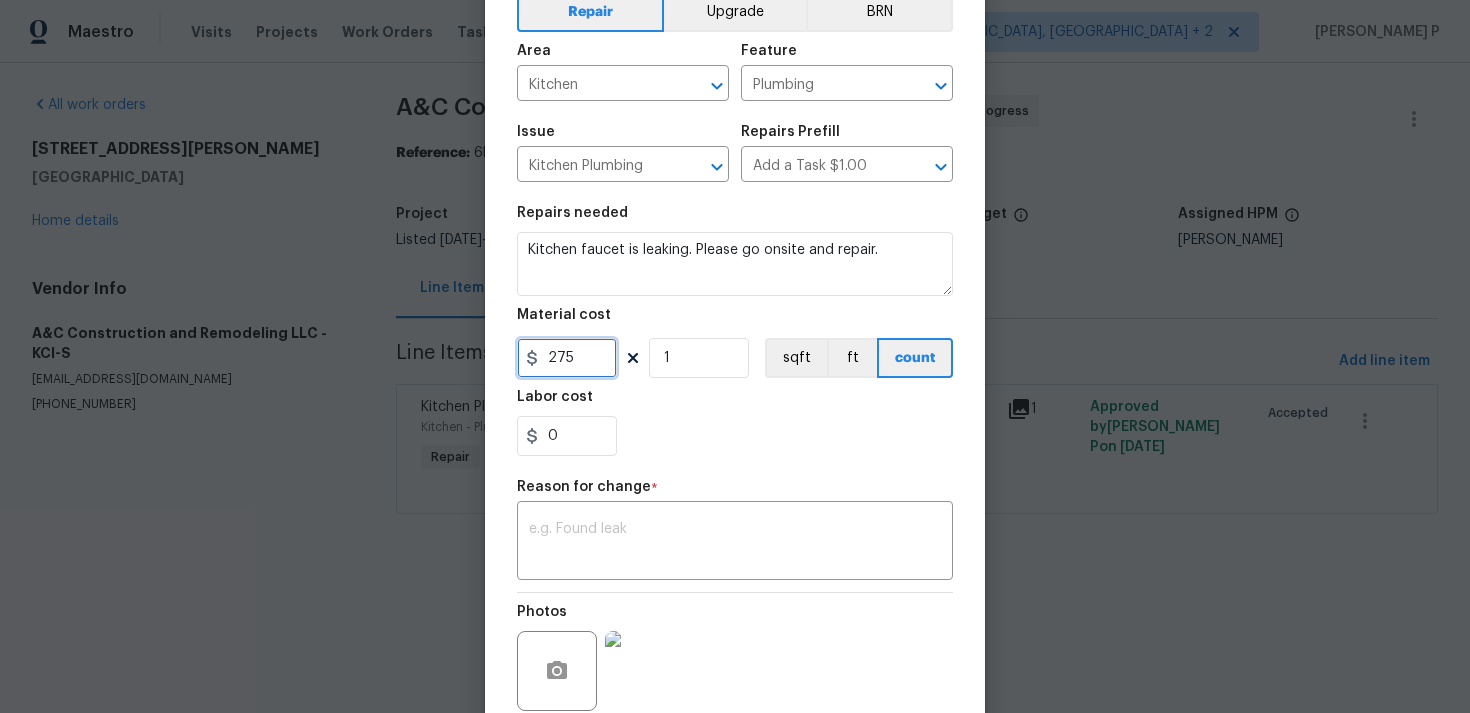 scroll, scrollTop: 273, scrollLeft: 0, axis: vertical 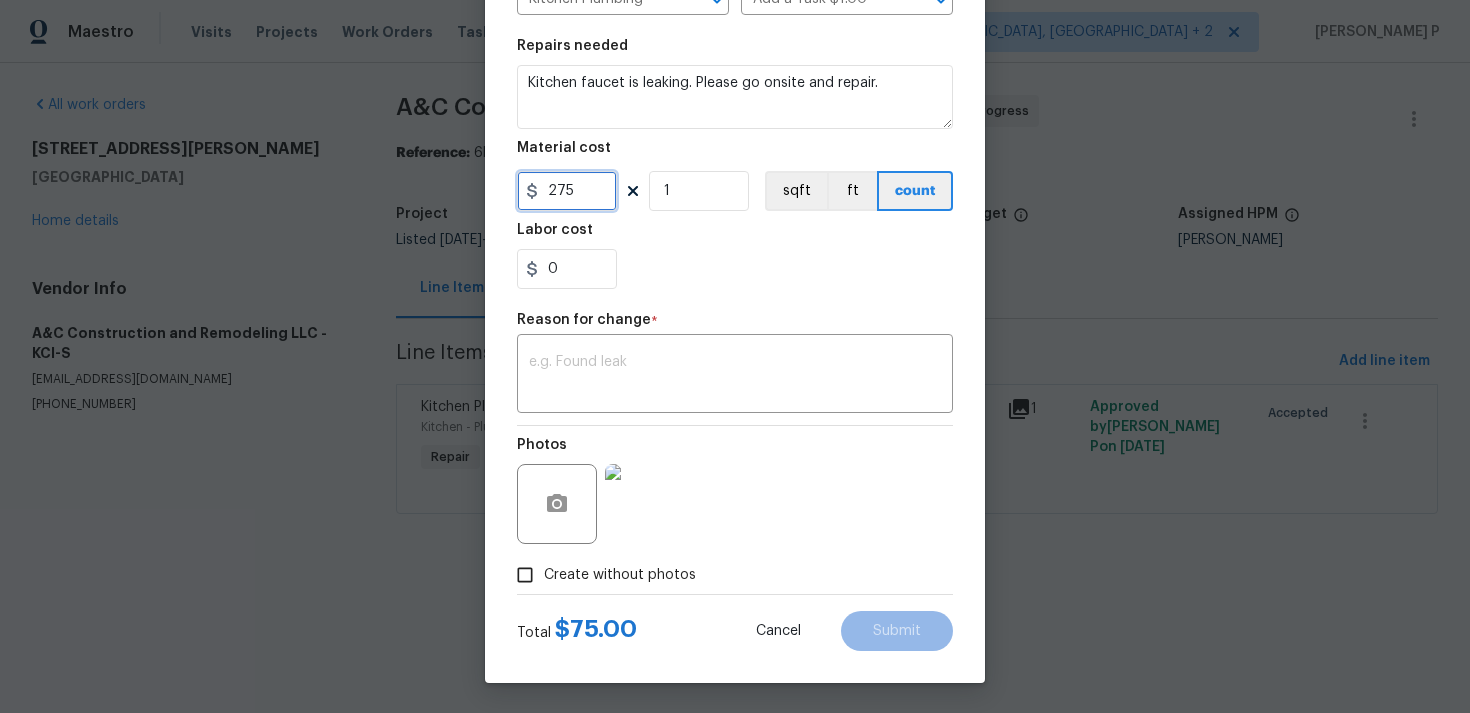 type on "275" 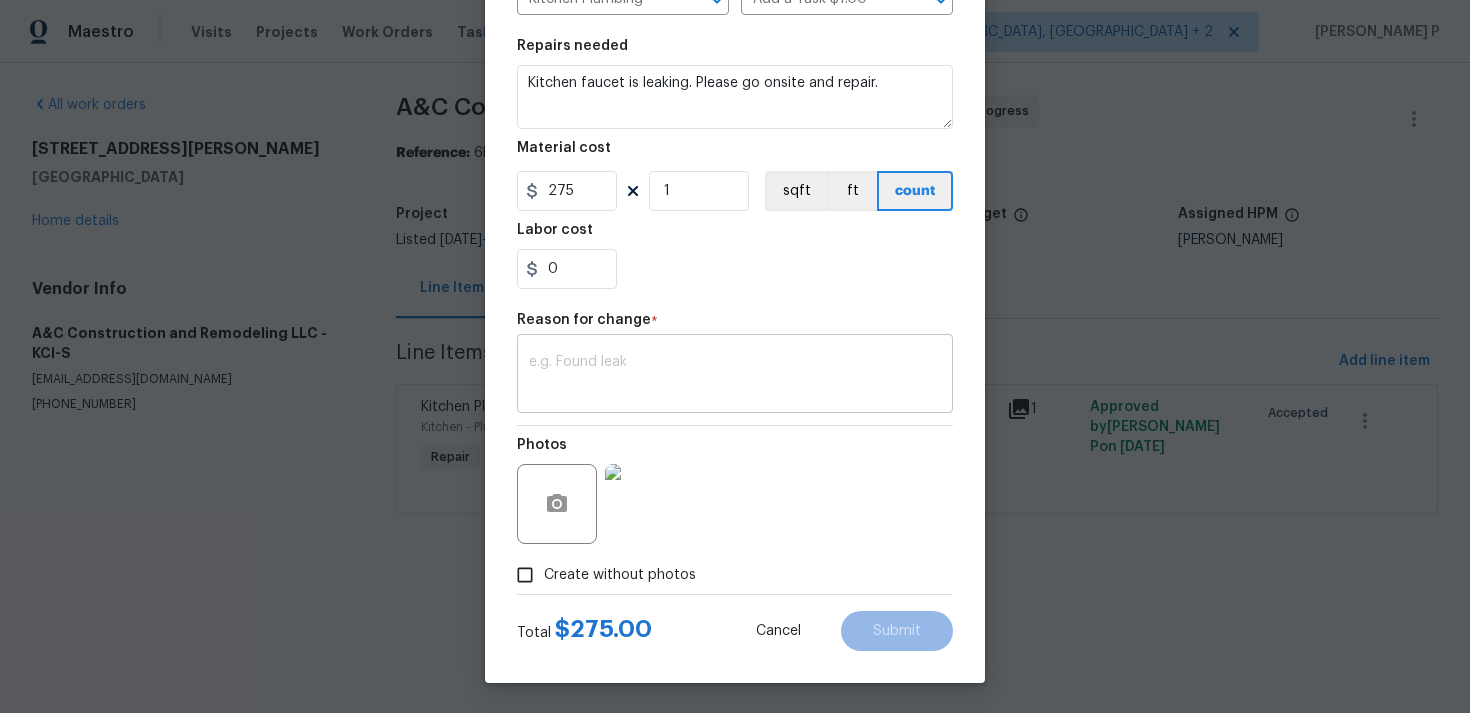 click at bounding box center (735, 376) 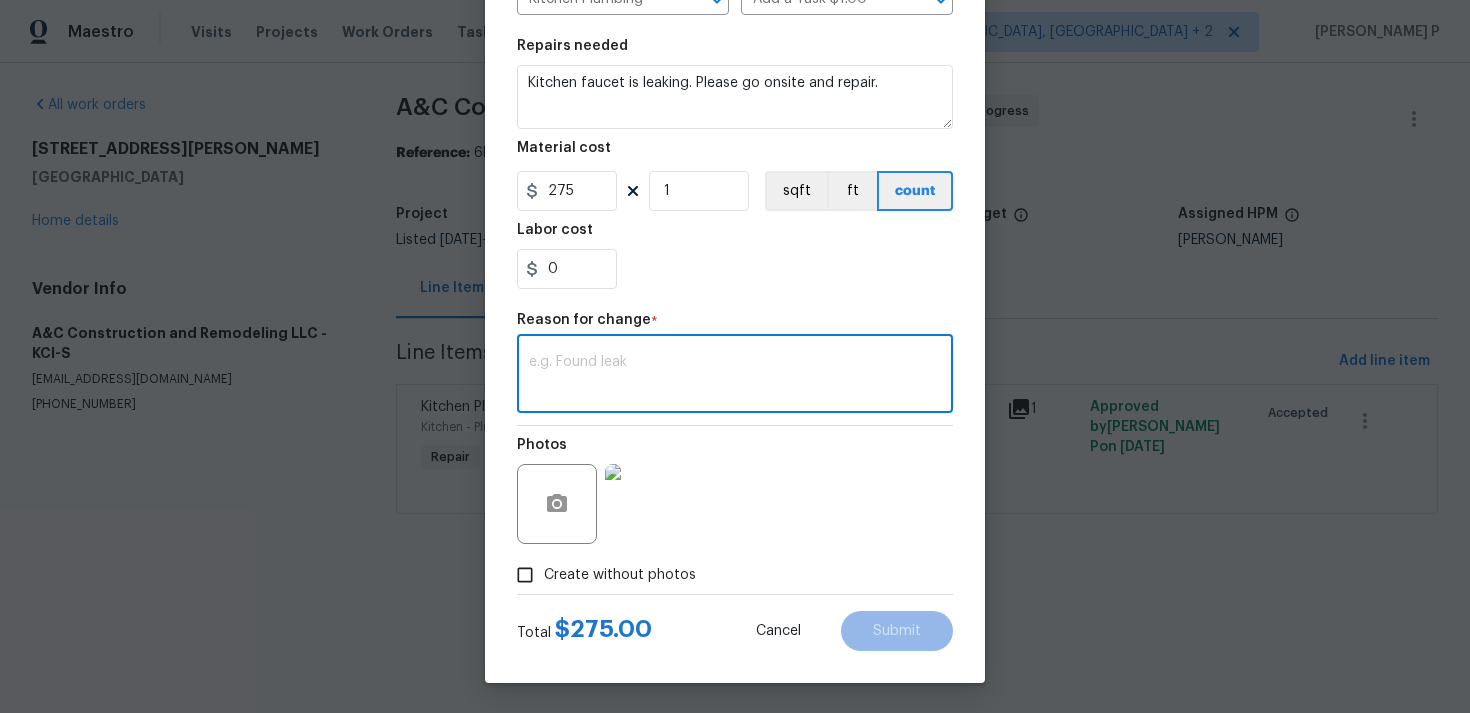 paste on "(RP) Updated per vendor’s final cost." 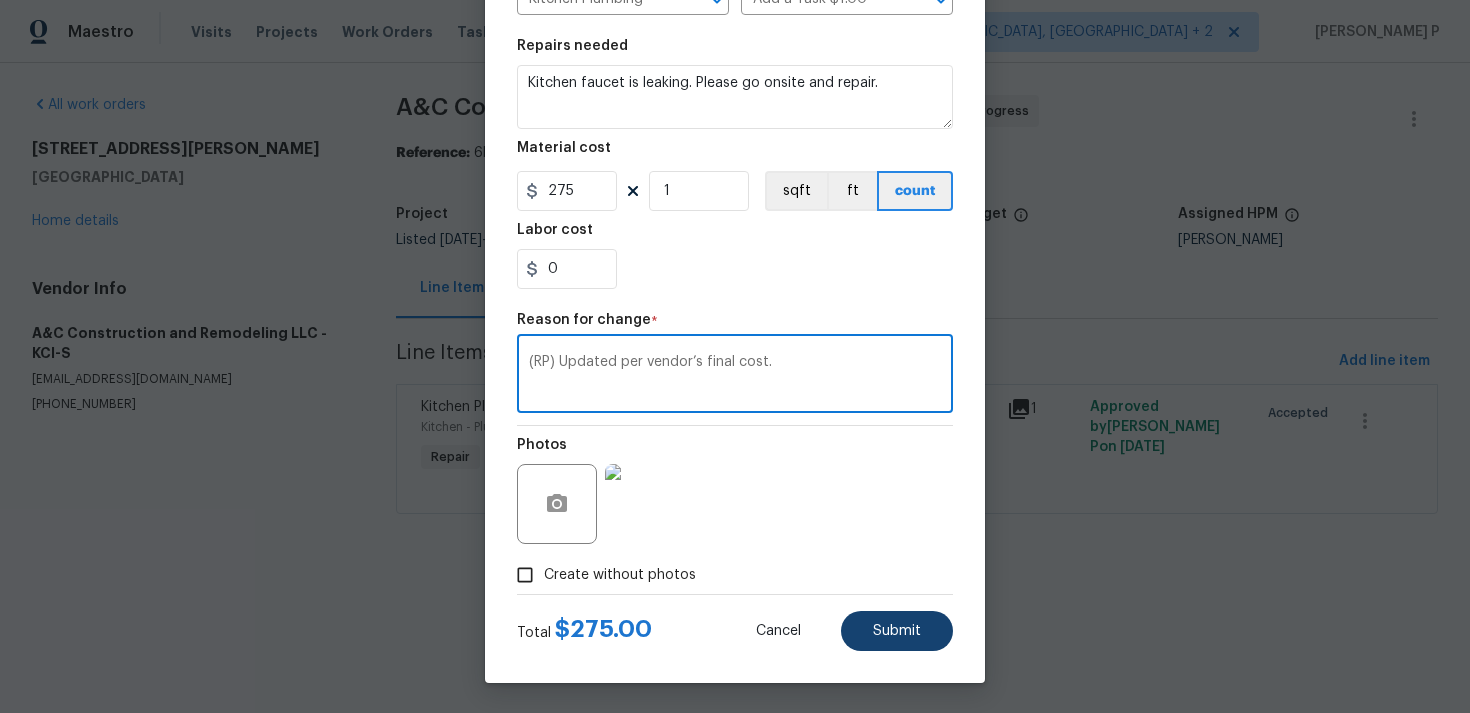 type on "(RP) Updated per vendor’s final cost." 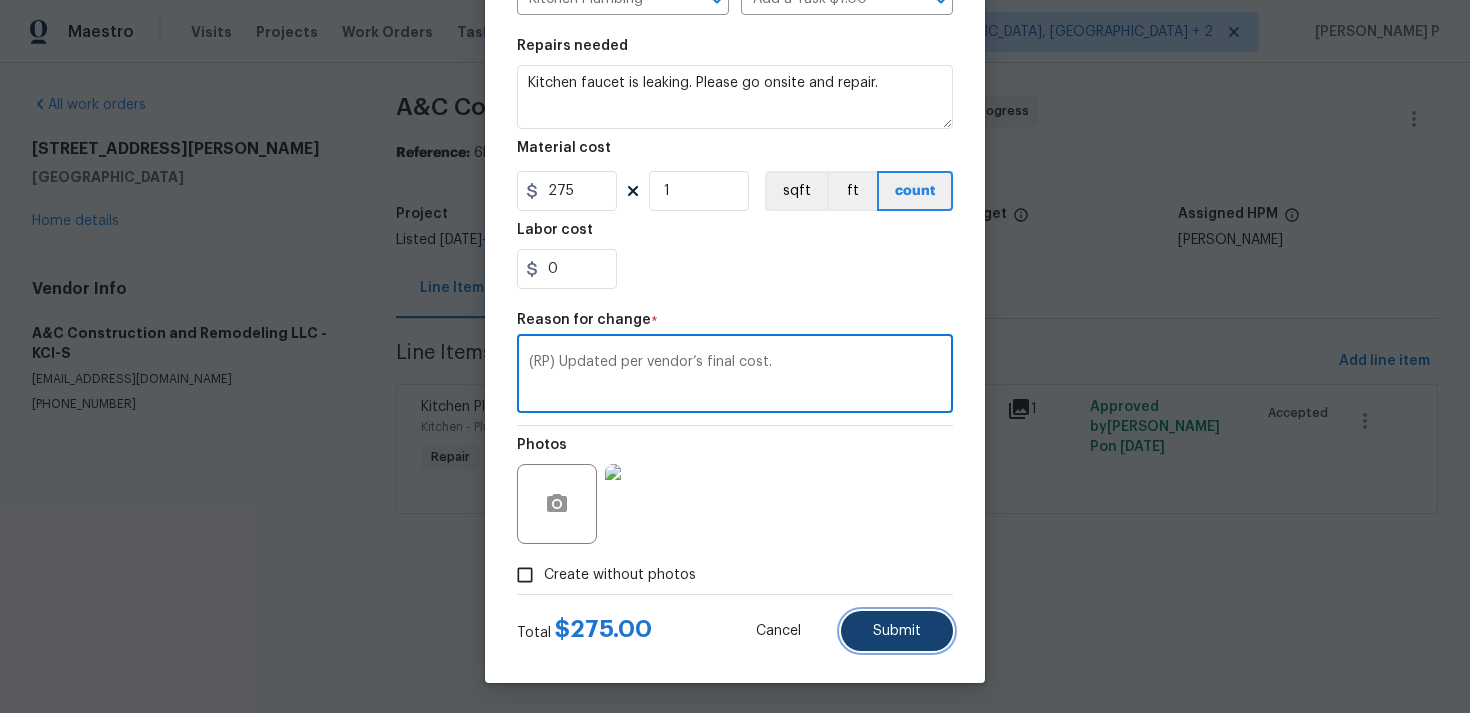 click on "Submit" at bounding box center [897, 631] 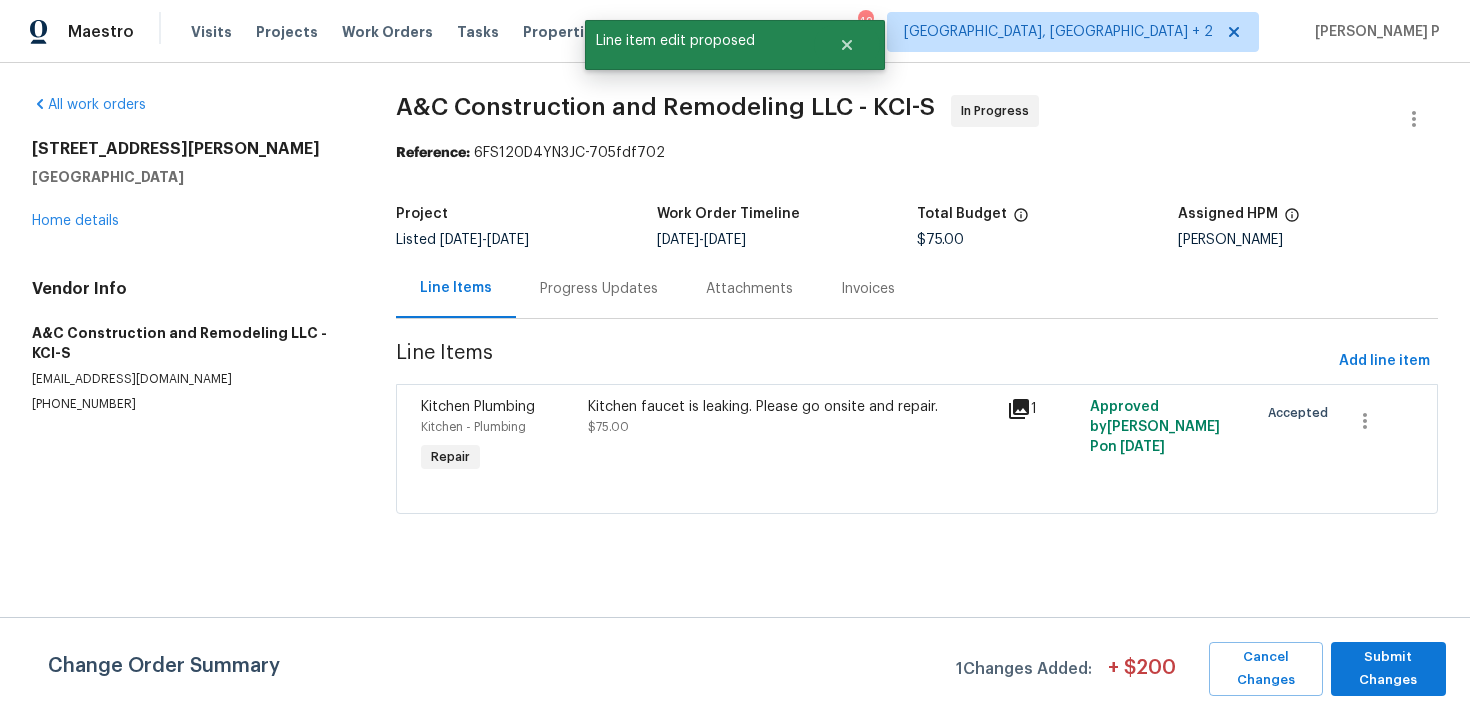 scroll, scrollTop: 0, scrollLeft: 0, axis: both 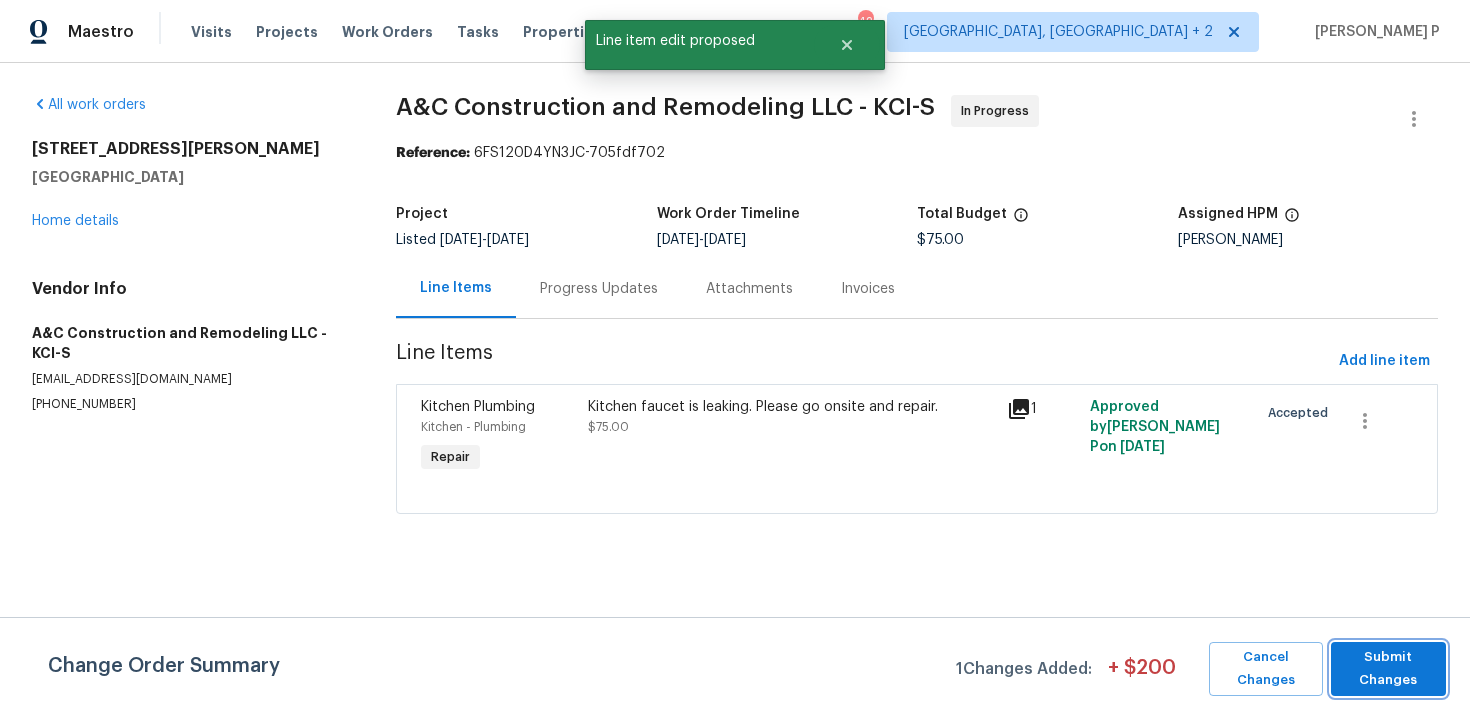 click on "Submit Changes" at bounding box center (1388, 669) 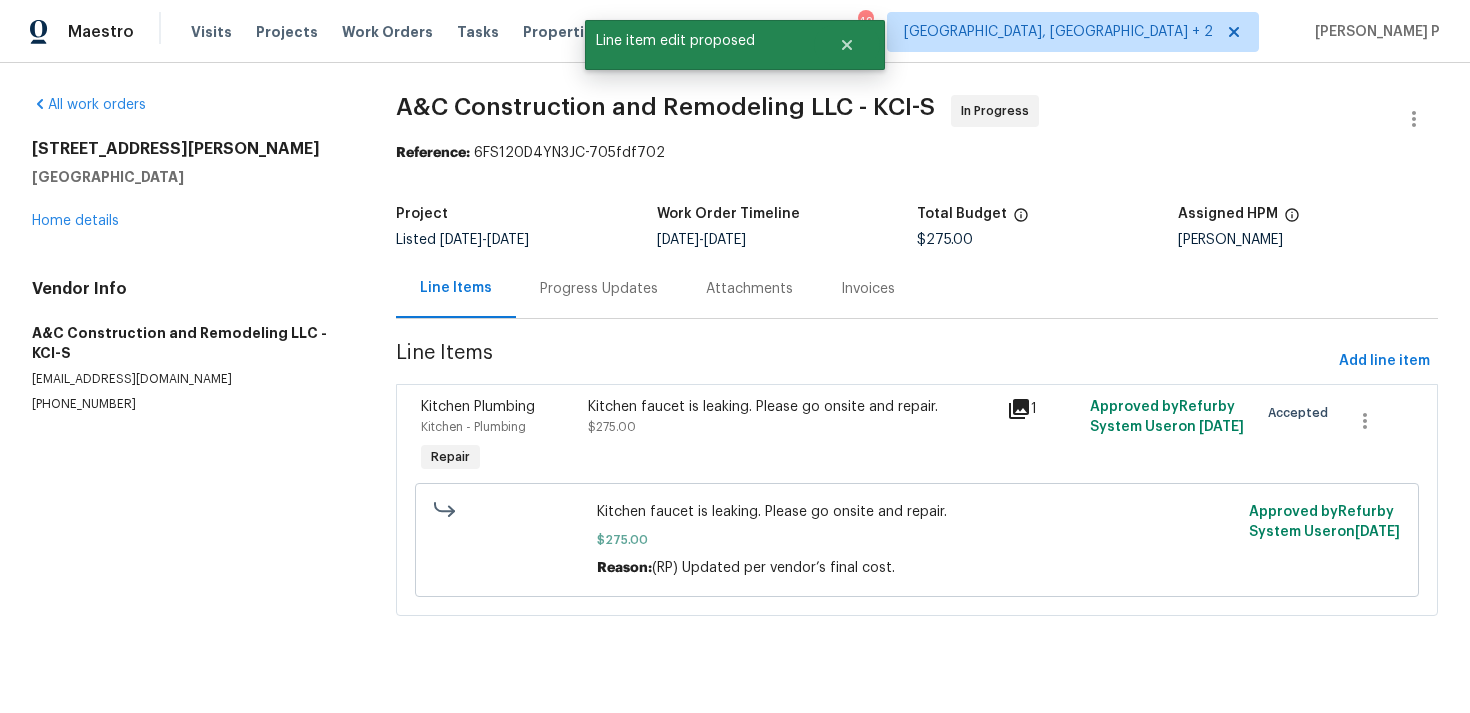 click on "Progress Updates" at bounding box center (599, 288) 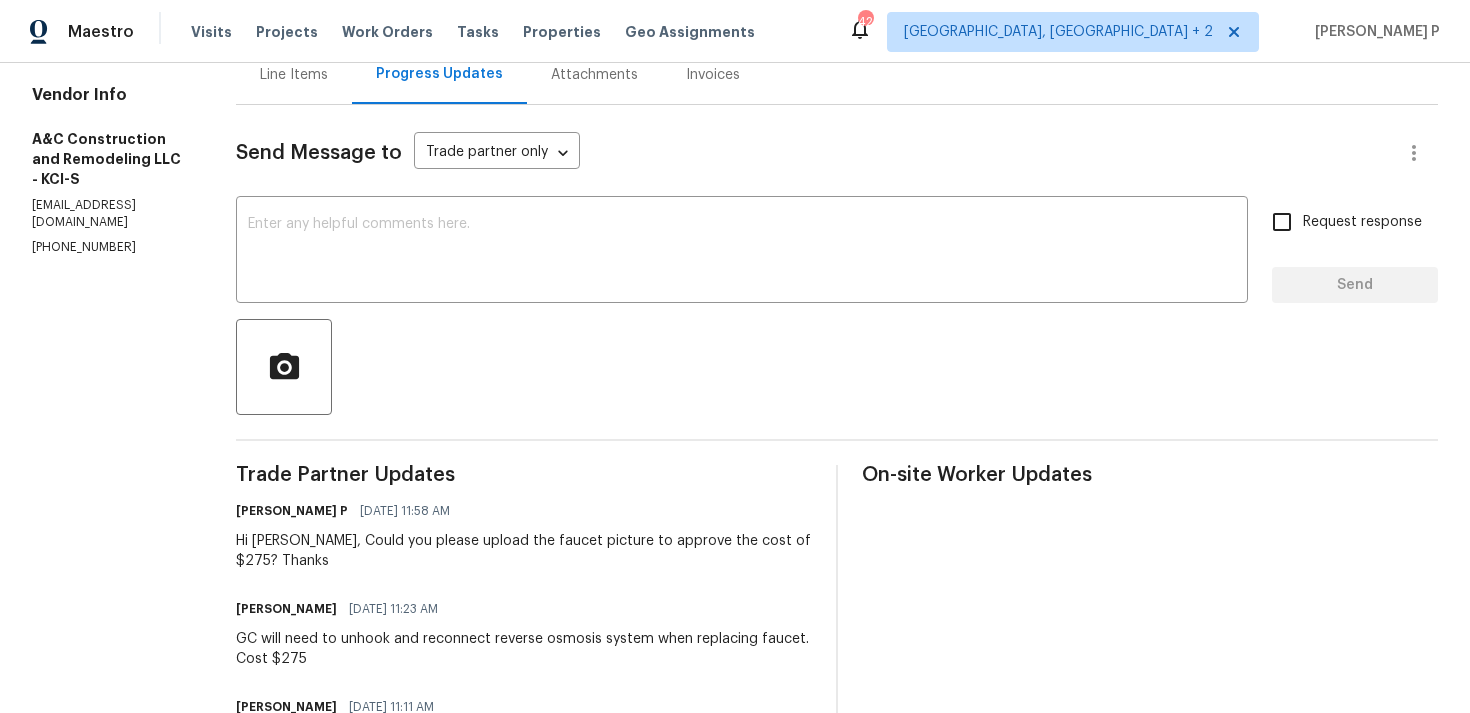 scroll, scrollTop: 129, scrollLeft: 0, axis: vertical 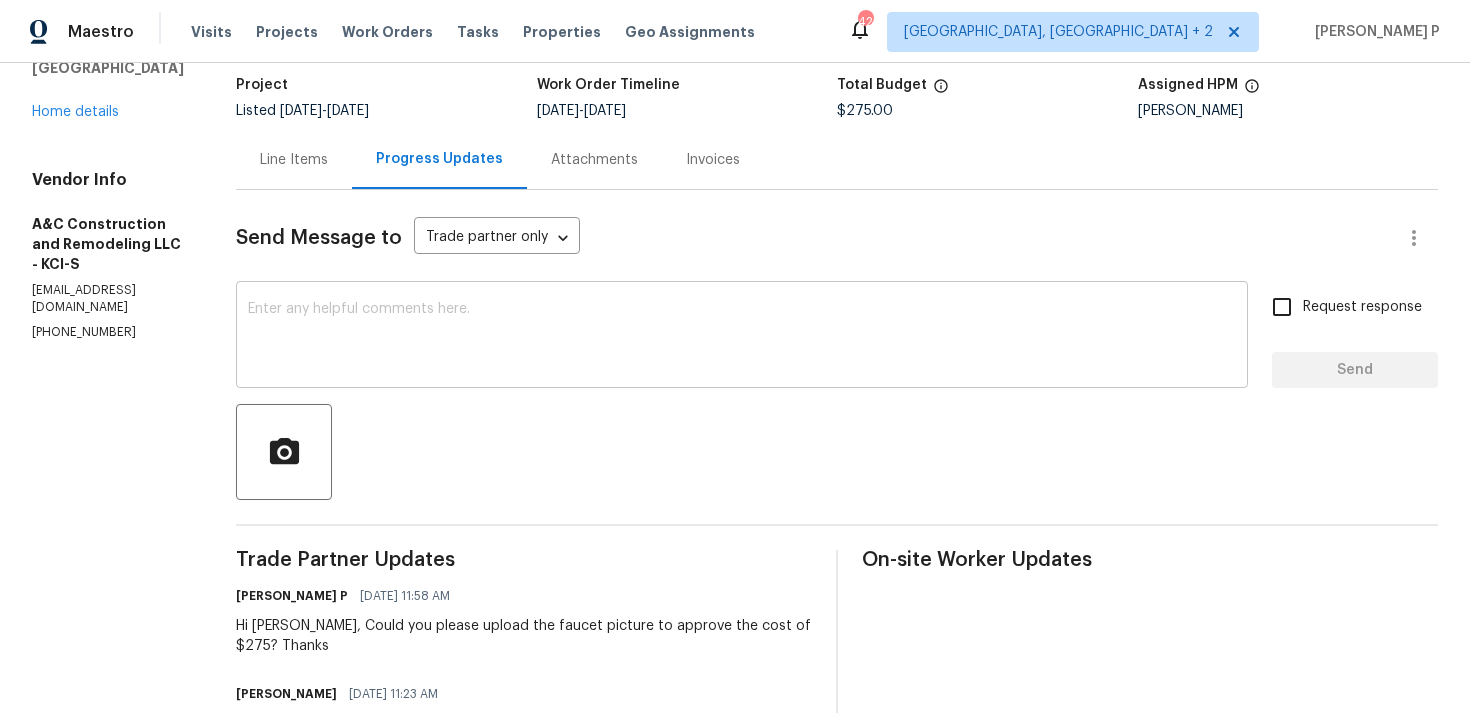 click at bounding box center [742, 337] 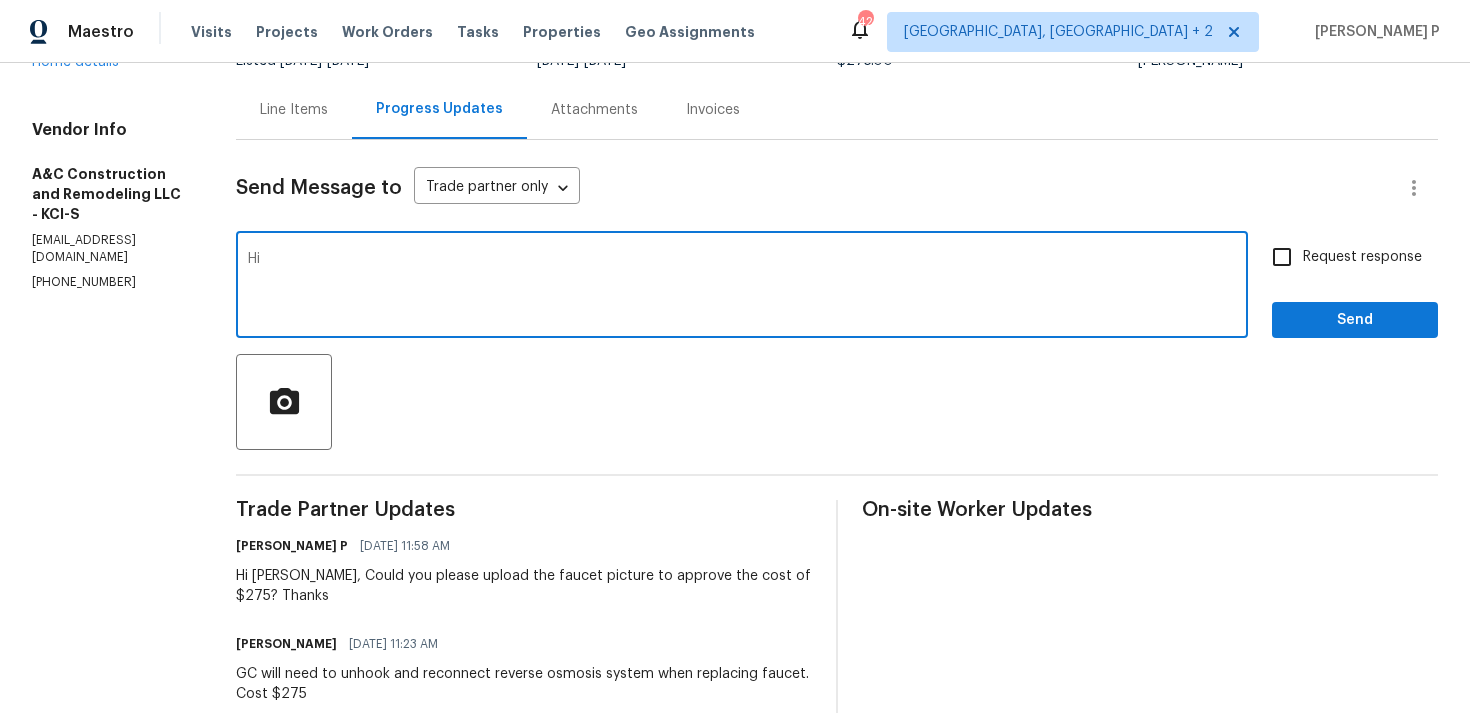 scroll, scrollTop: 177, scrollLeft: 0, axis: vertical 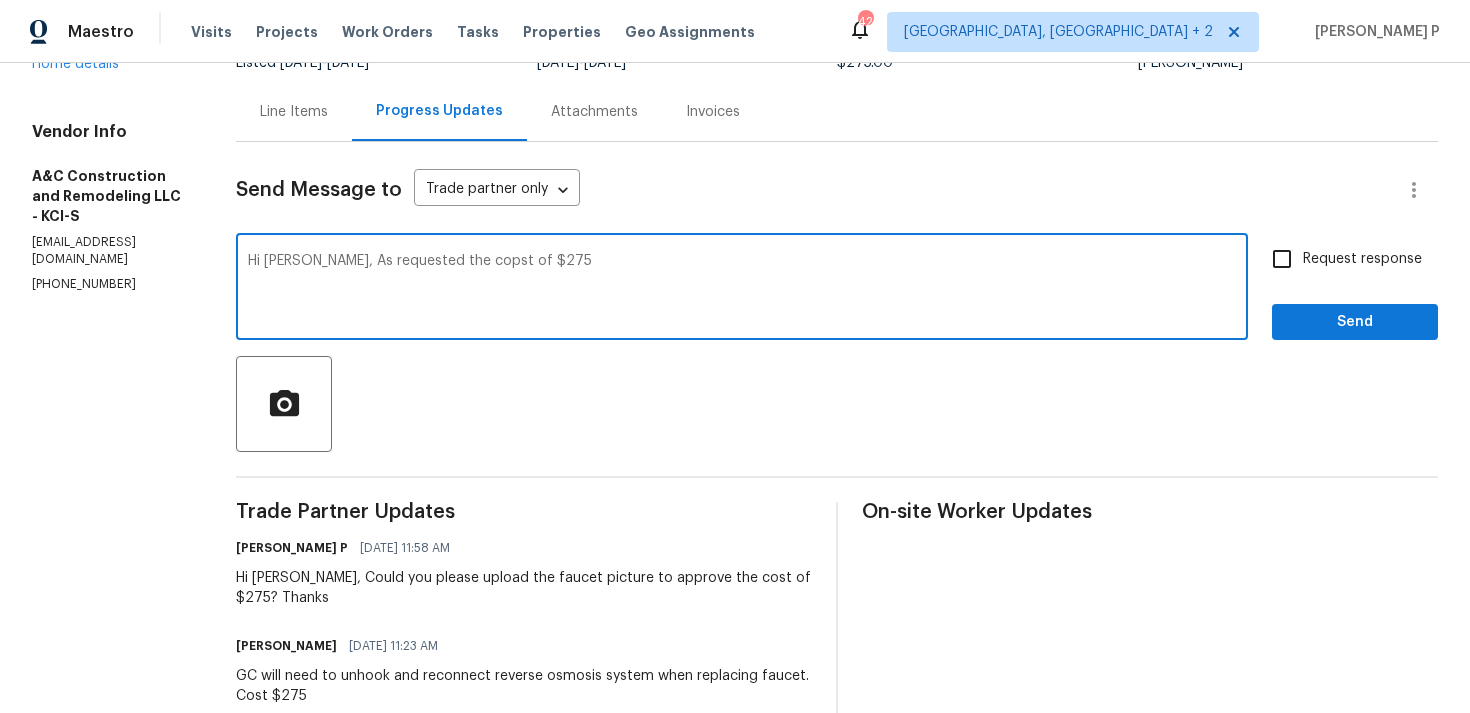 click on "Hi Charles, As requested the copst of $275" at bounding box center (742, 289) 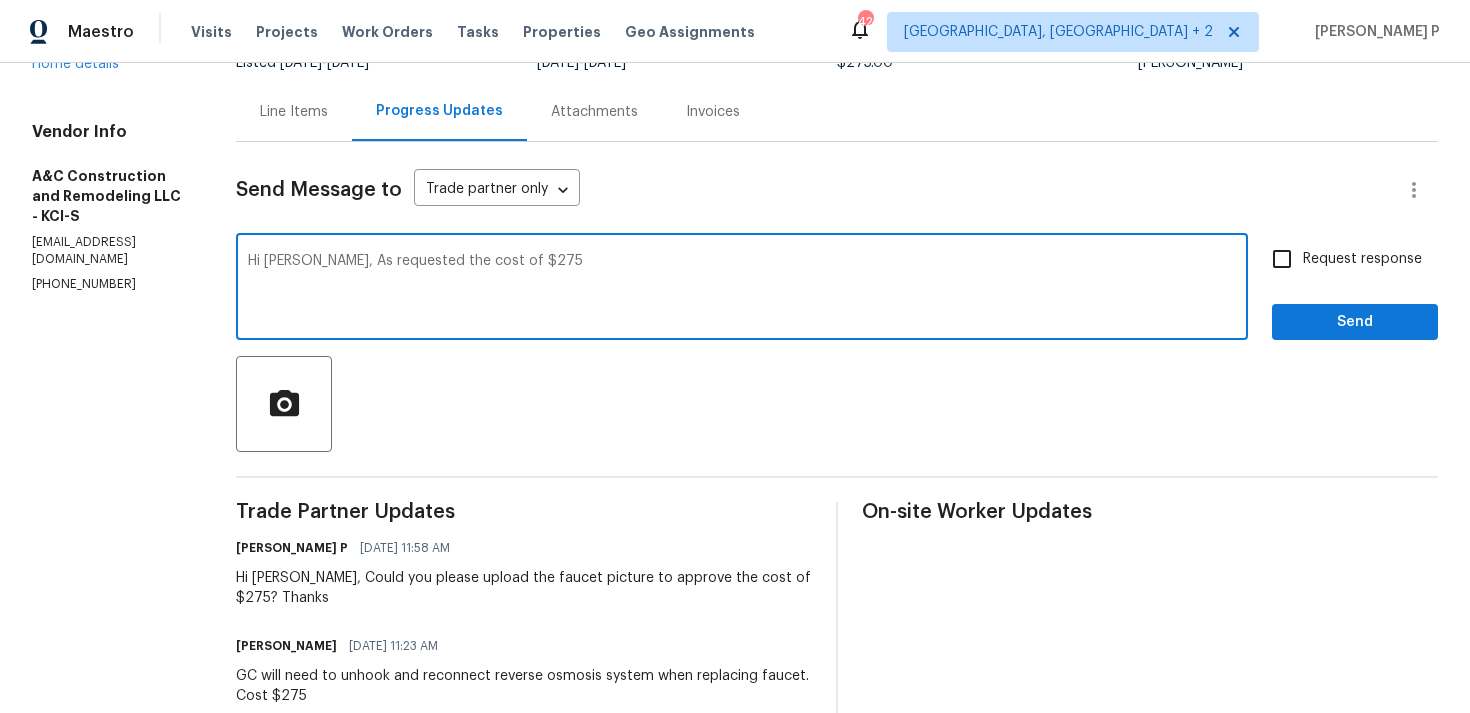 click on "Hi Charles, As requested the cost of $275" at bounding box center (742, 289) 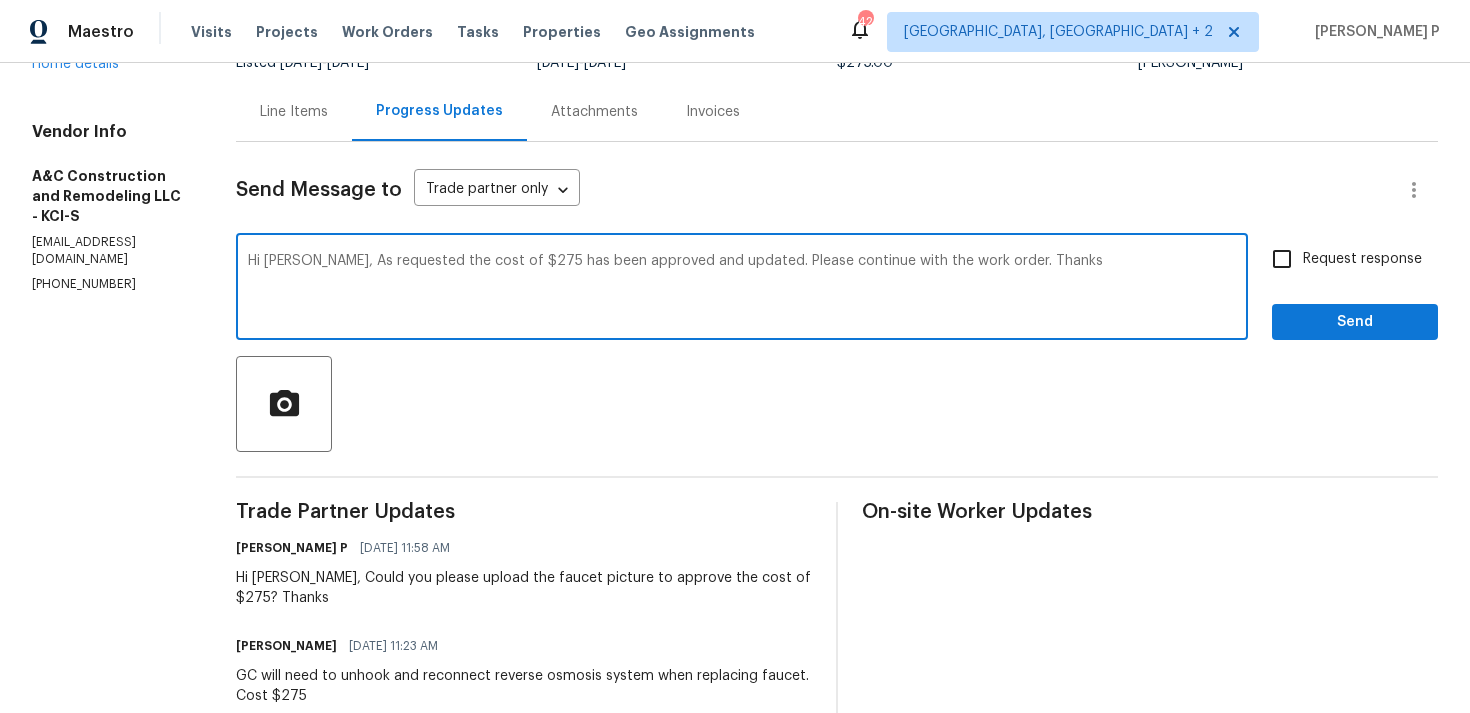type on "Hi Charles, As requested the cost of $275 has been approved and updated. Please continue with the work order. Thanks" 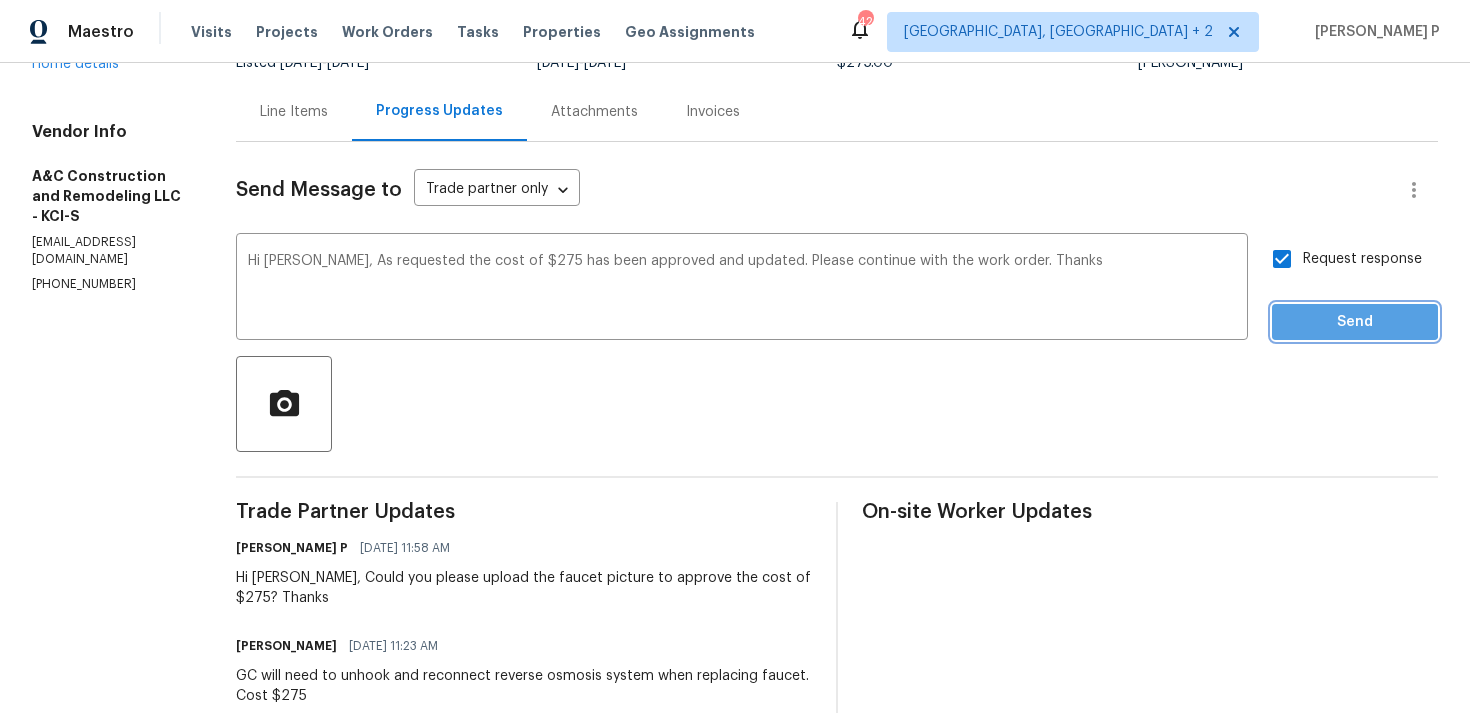 click on "Send" at bounding box center [1355, 322] 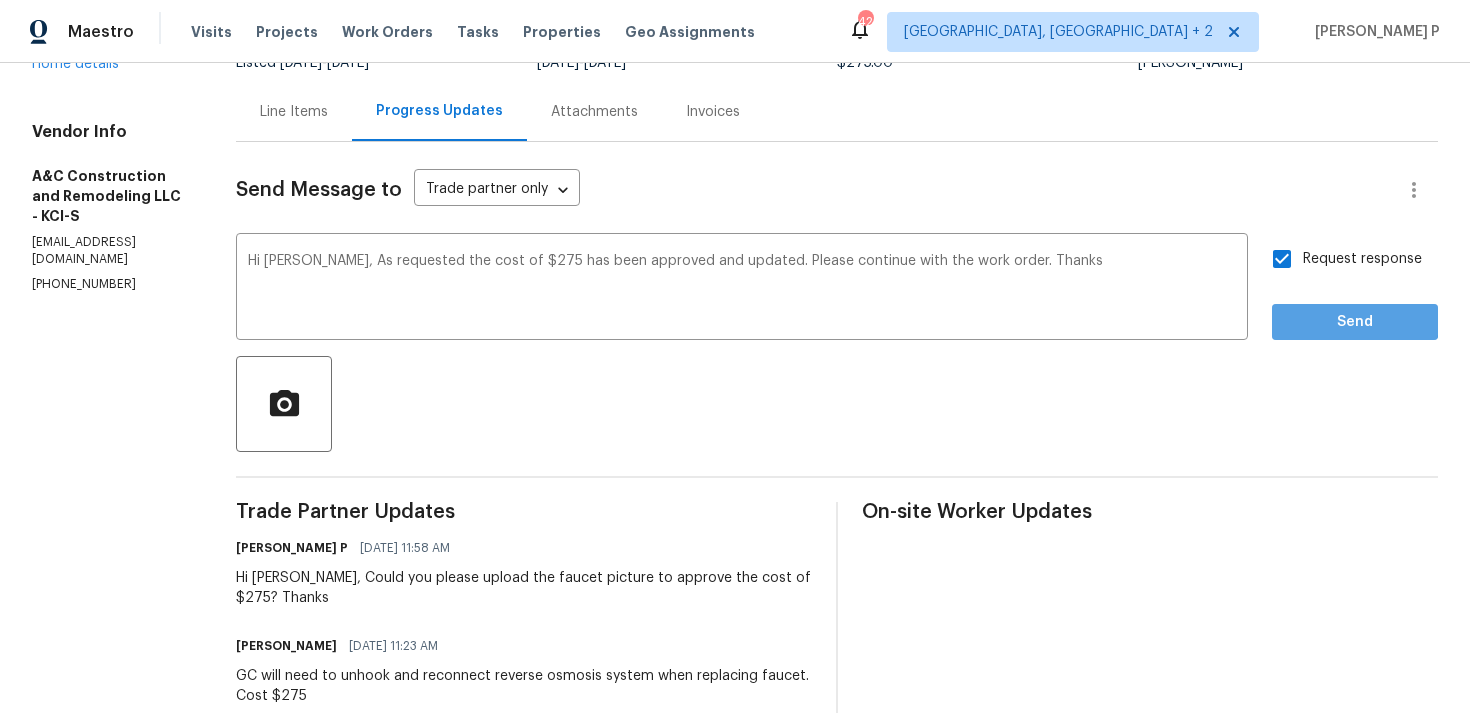scroll, scrollTop: 34, scrollLeft: 0, axis: vertical 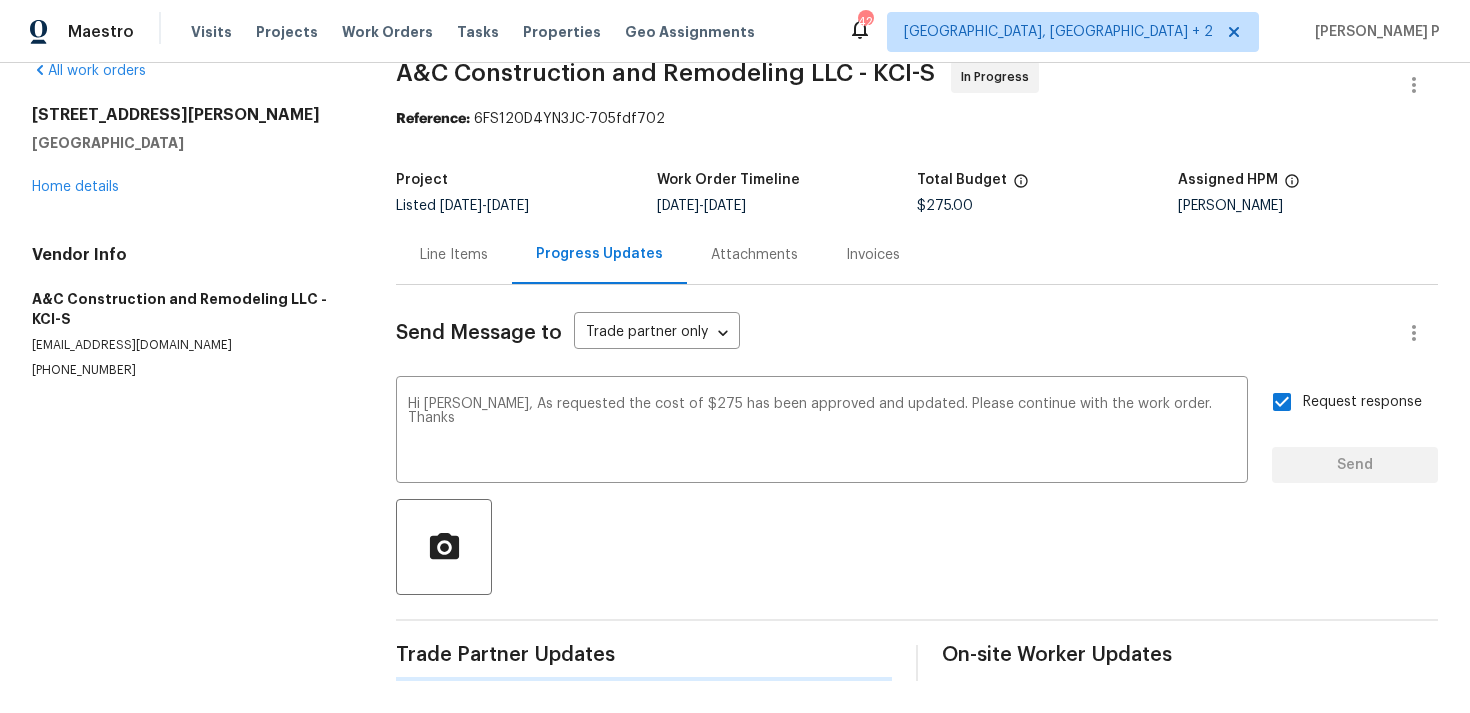 type 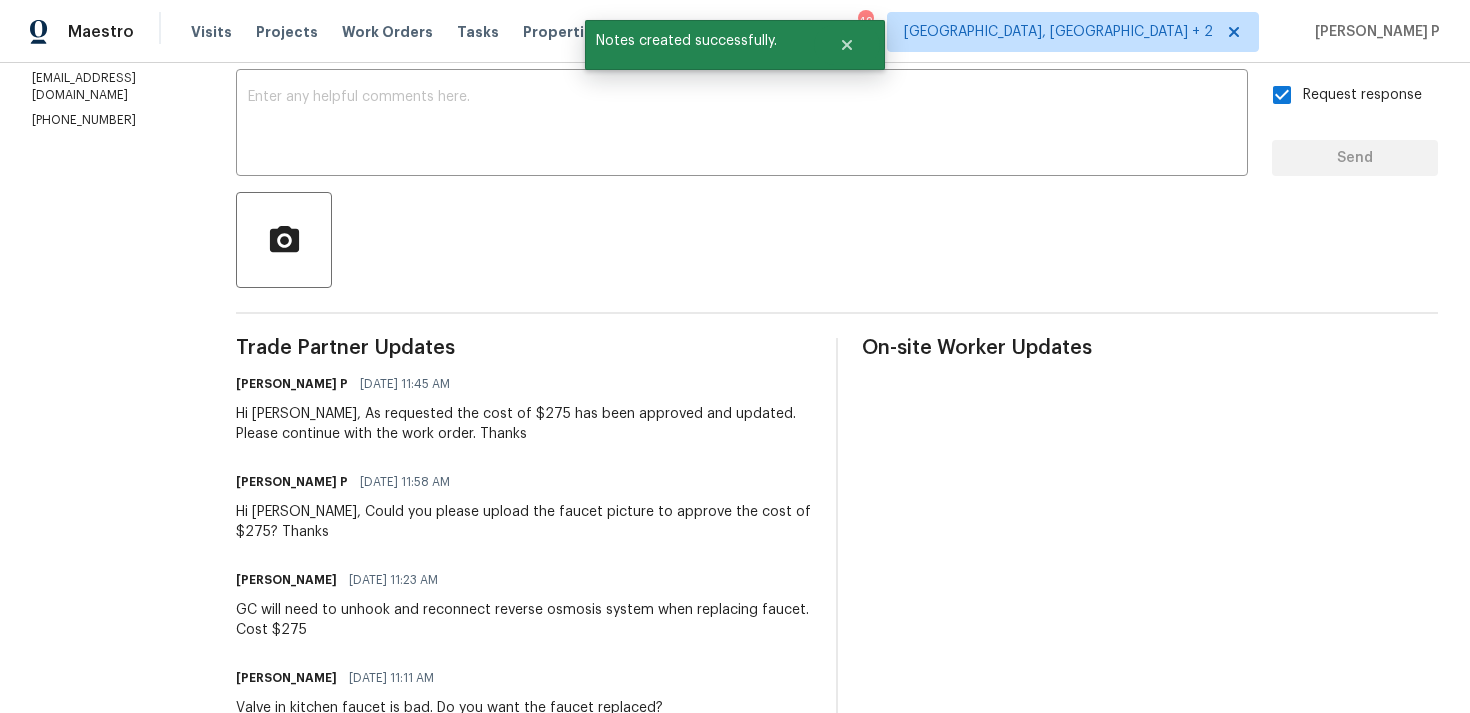 scroll, scrollTop: 380, scrollLeft: 0, axis: vertical 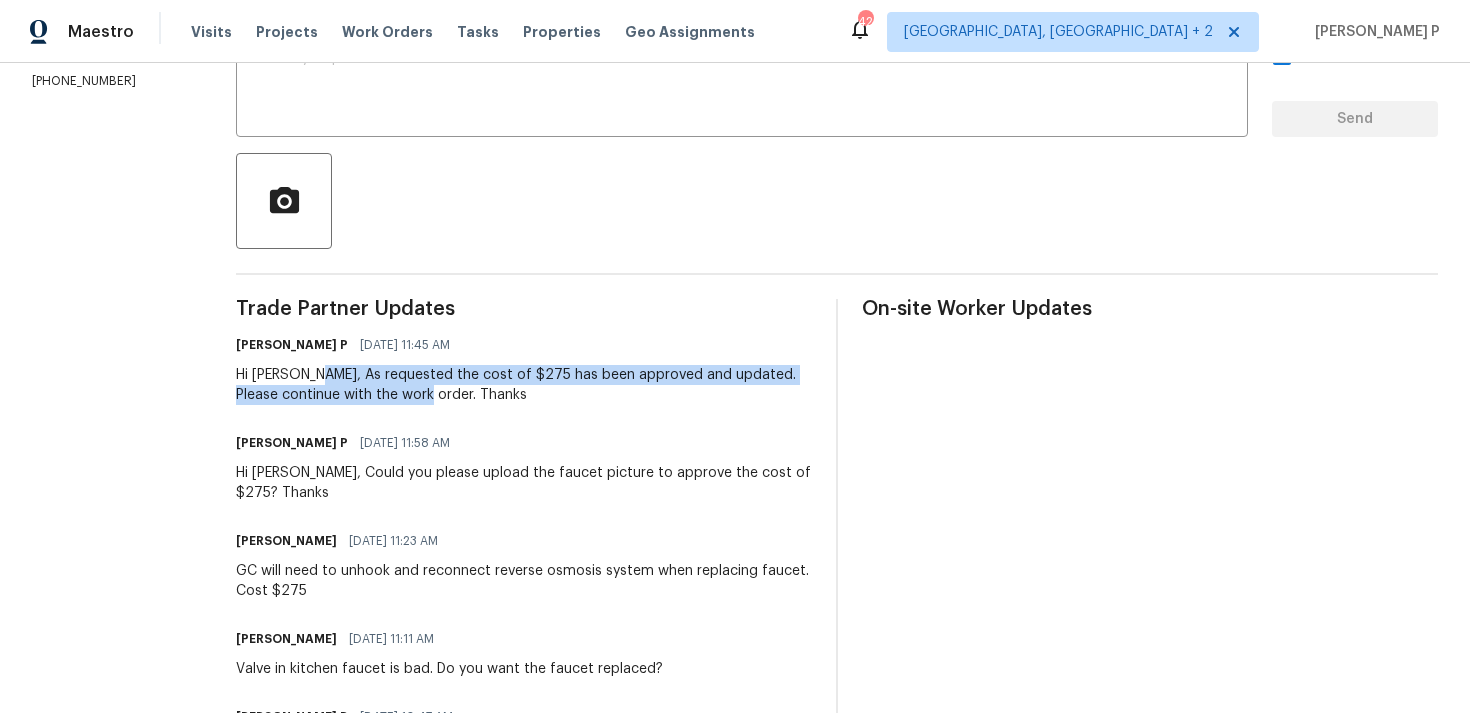 drag, startPoint x: 349, startPoint y: 375, endPoint x: 461, endPoint y: 403, distance: 115.44696 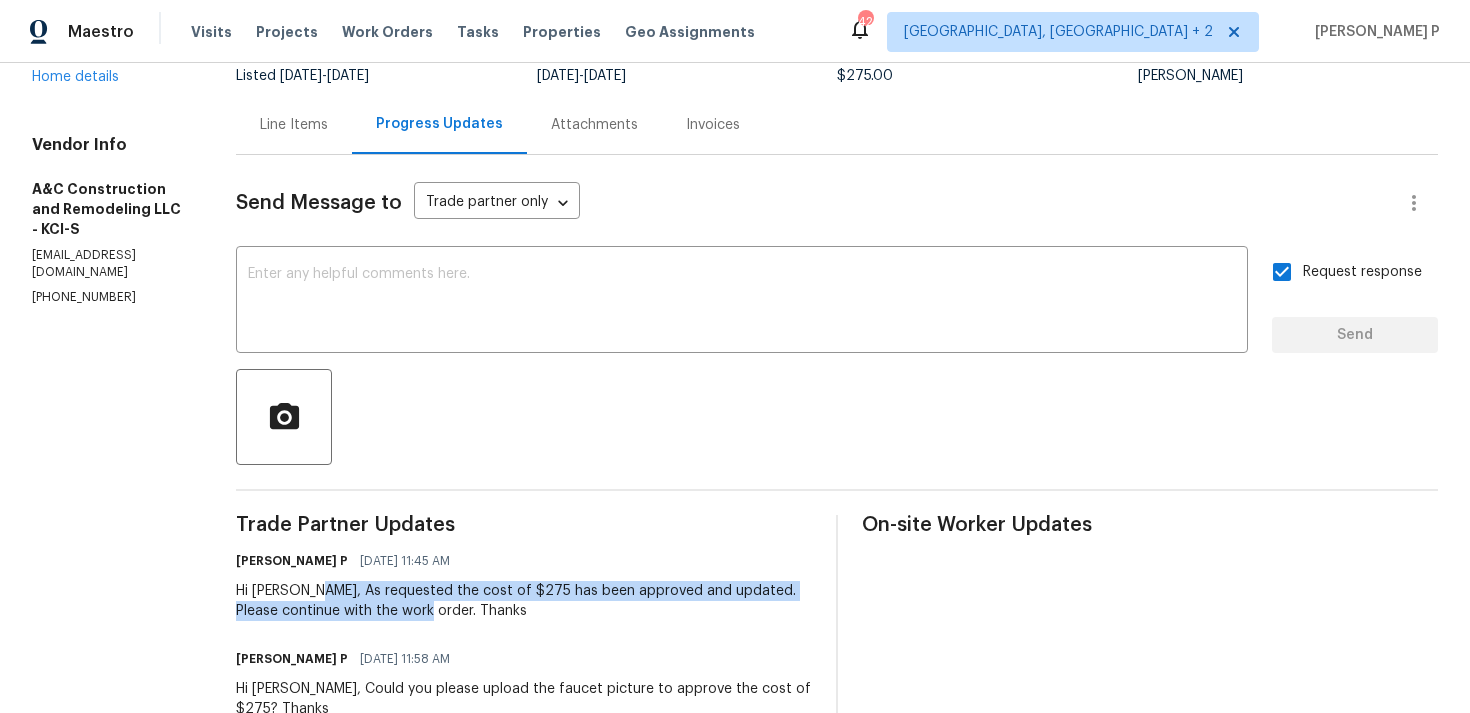 scroll, scrollTop: 0, scrollLeft: 0, axis: both 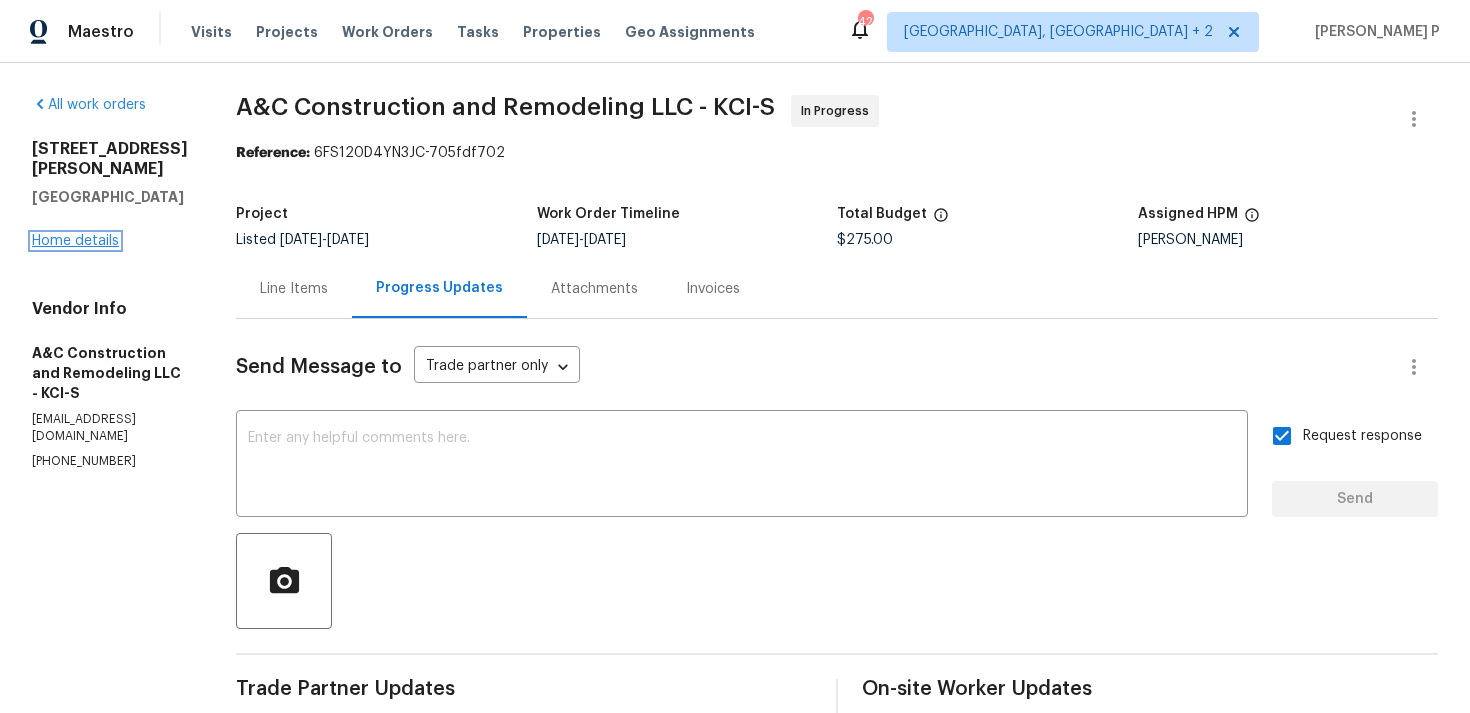 click on "Home details" at bounding box center [75, 241] 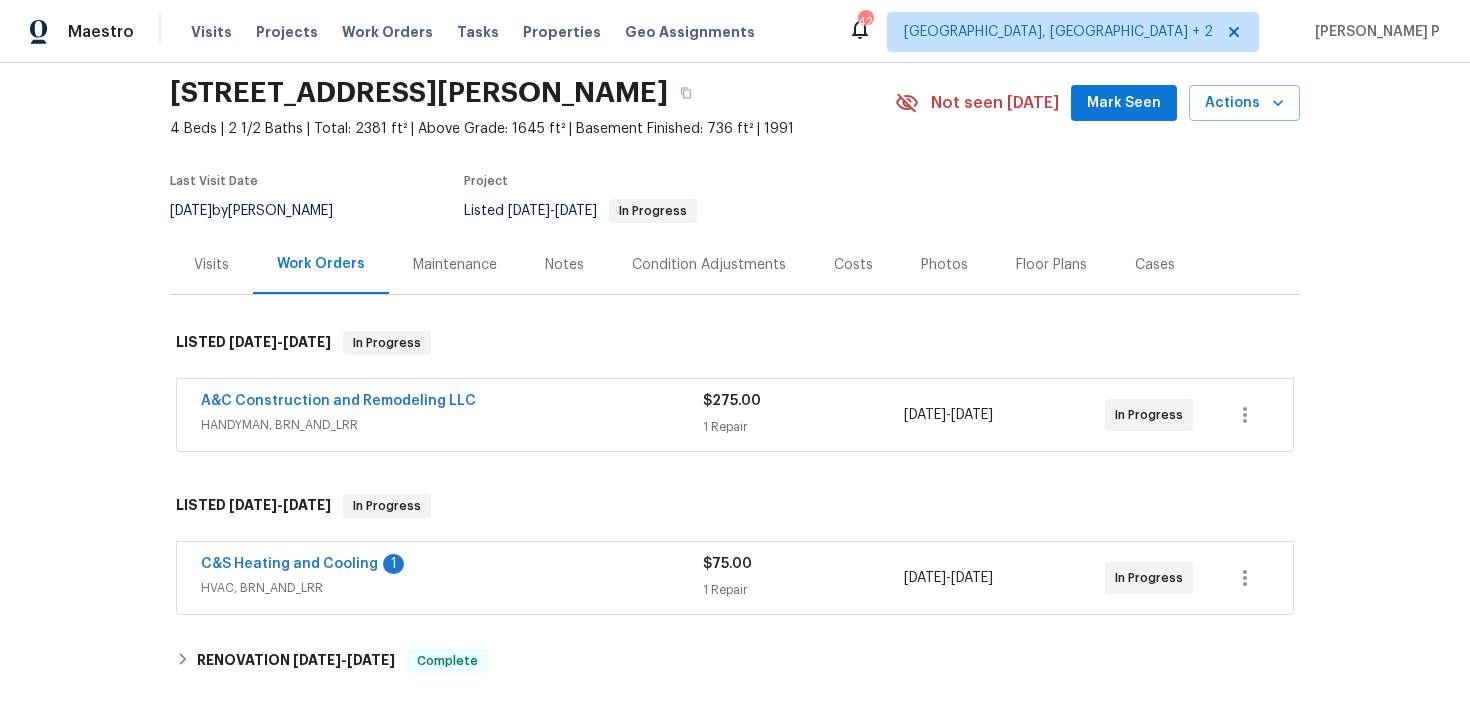 scroll, scrollTop: 133, scrollLeft: 0, axis: vertical 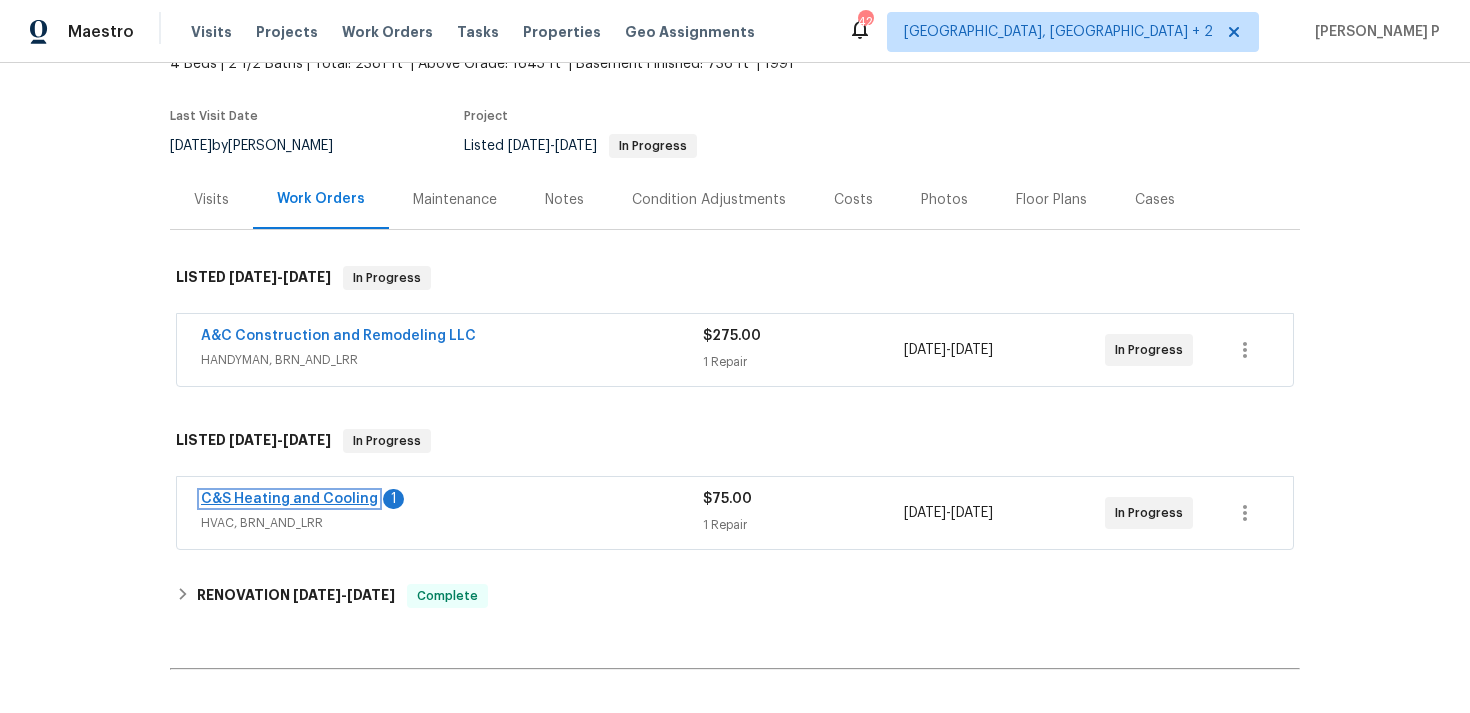 click on "C&S Heating and Cooling" at bounding box center (289, 499) 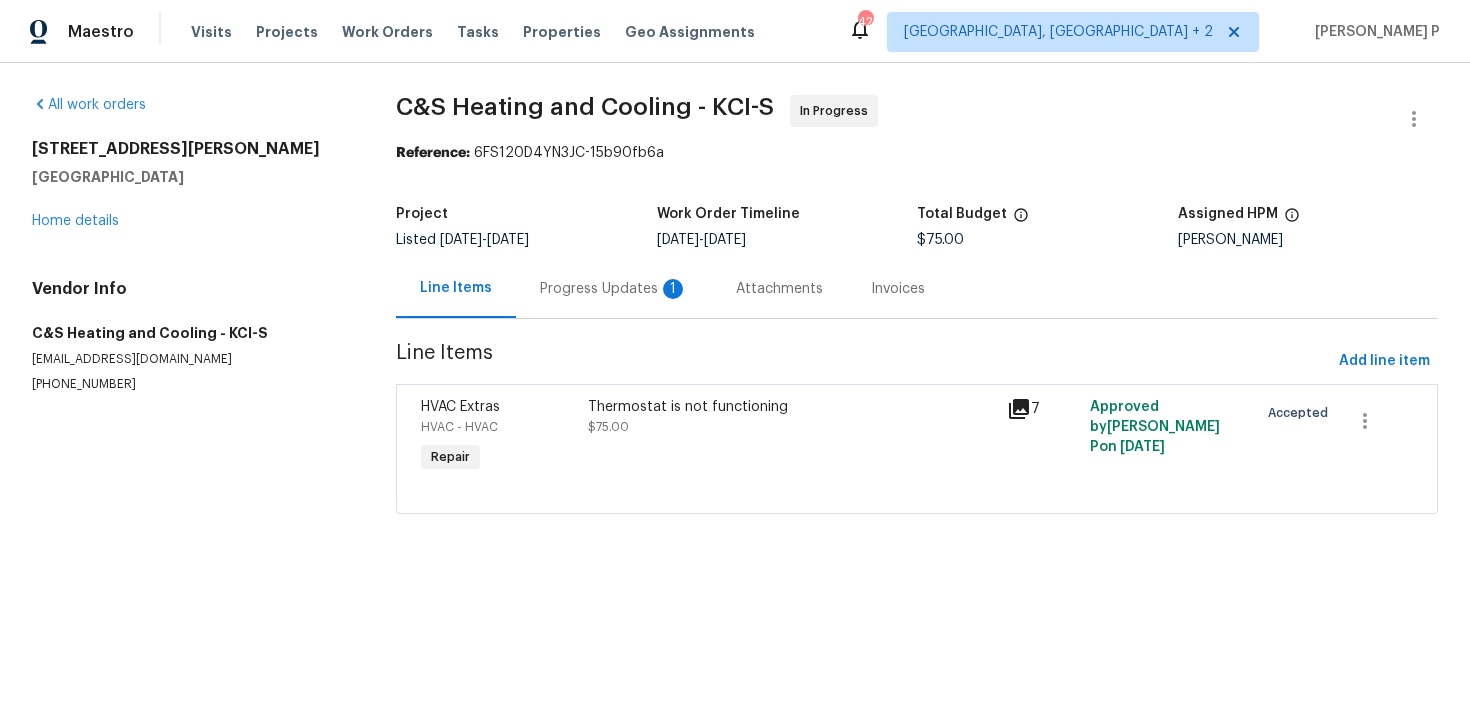 click on "Progress Updates 1" at bounding box center (614, 288) 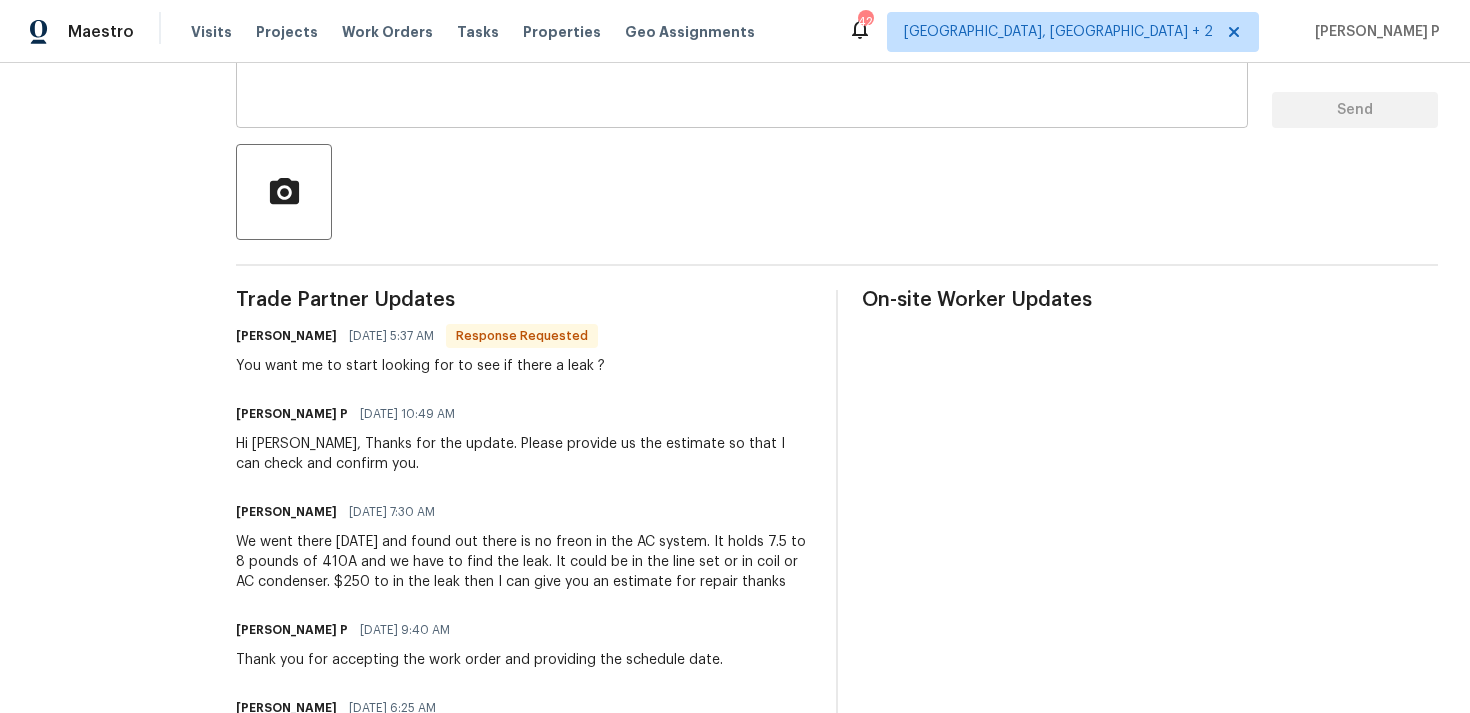 scroll, scrollTop: 263, scrollLeft: 0, axis: vertical 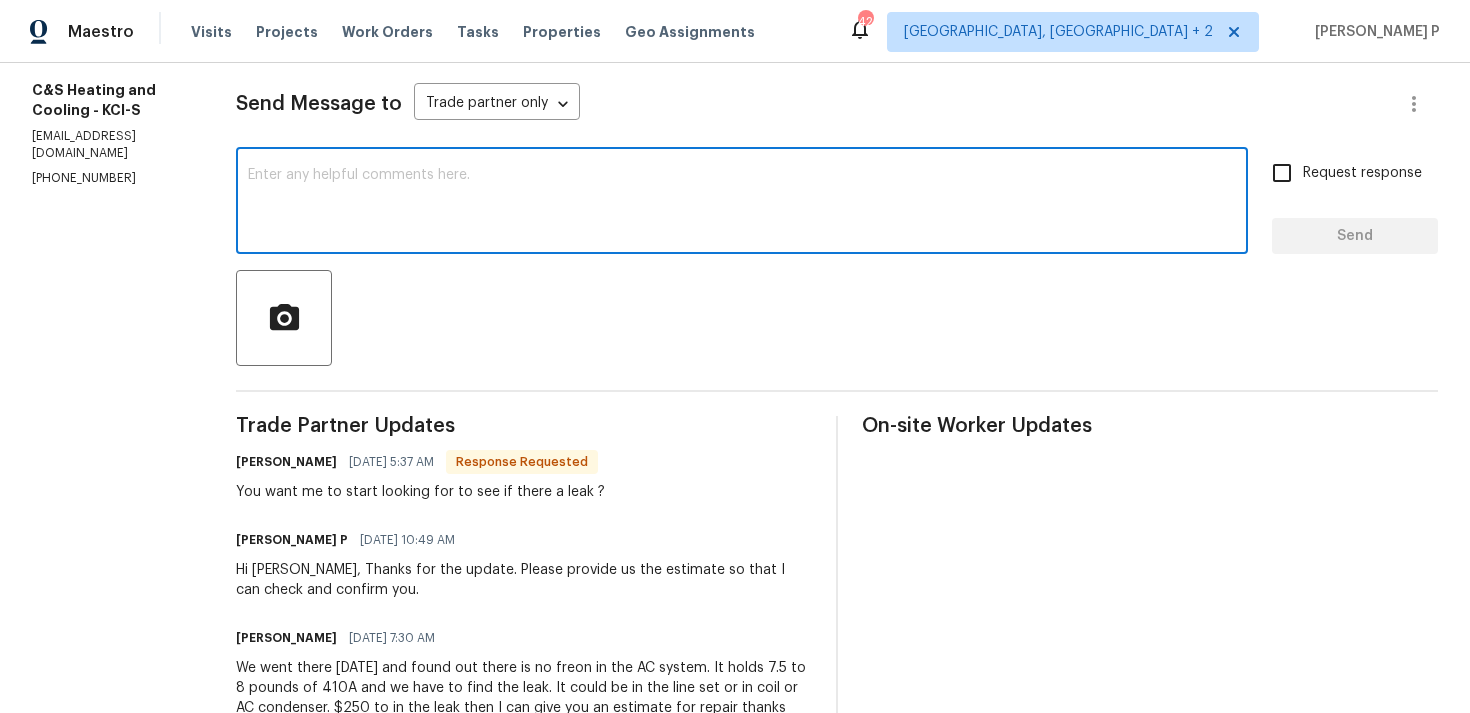 click at bounding box center (742, 203) 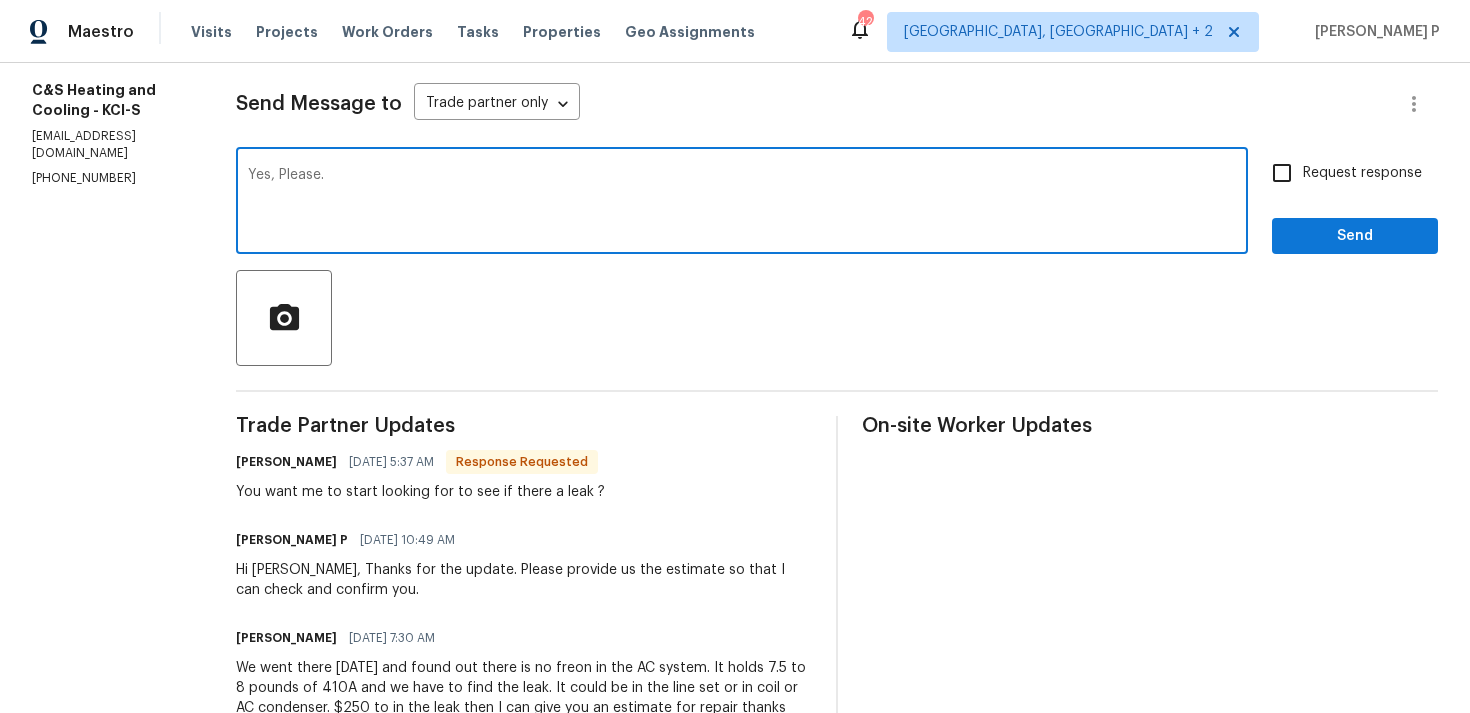 type on "Yes, Please." 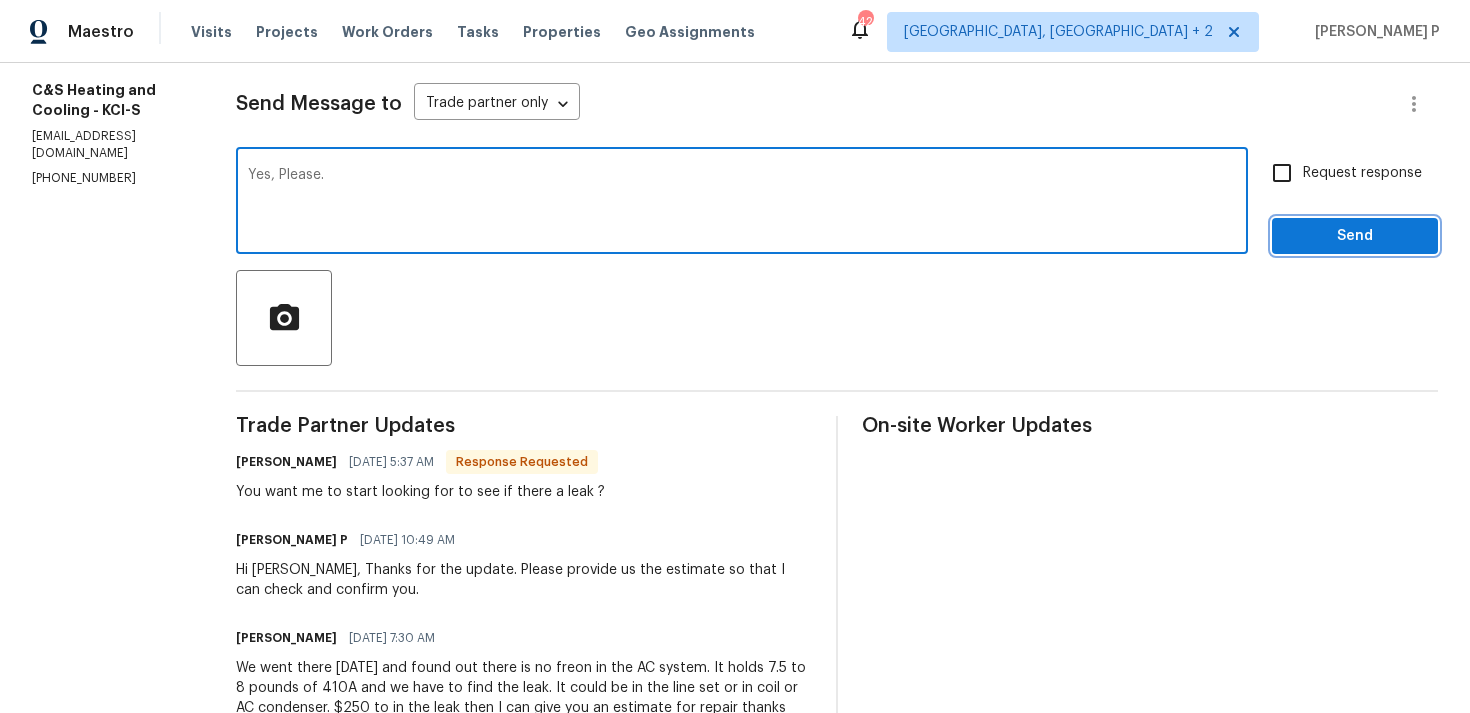 click on "Send" at bounding box center [1355, 236] 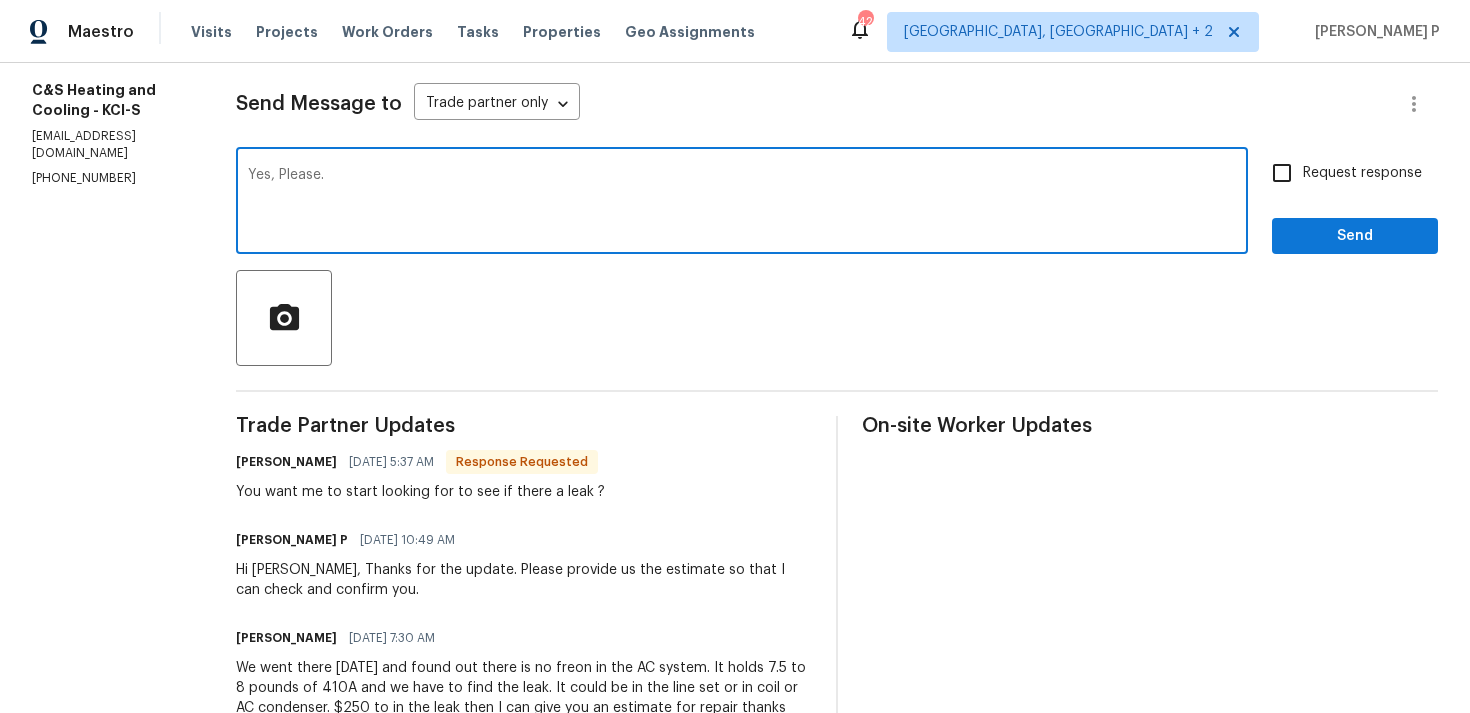 scroll, scrollTop: 34, scrollLeft: 0, axis: vertical 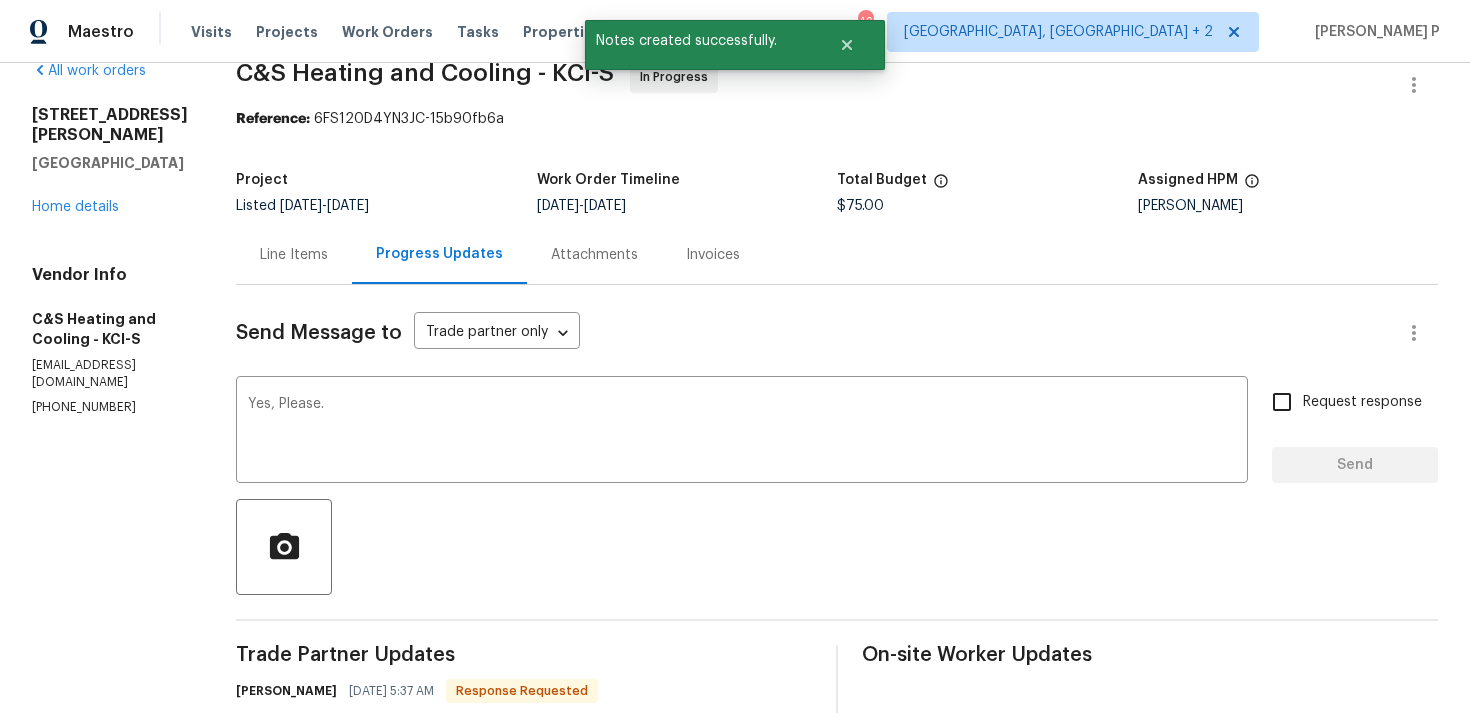 type 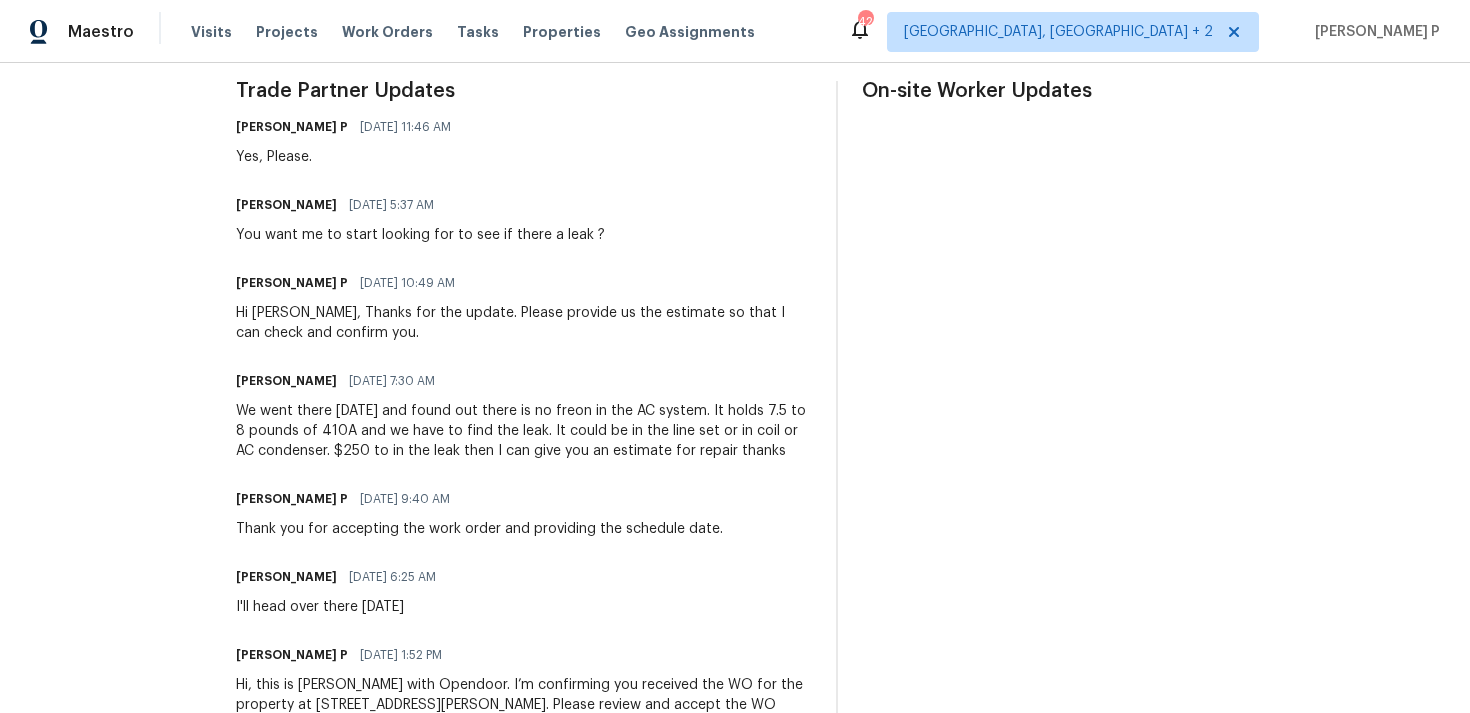 scroll, scrollTop: 625, scrollLeft: 0, axis: vertical 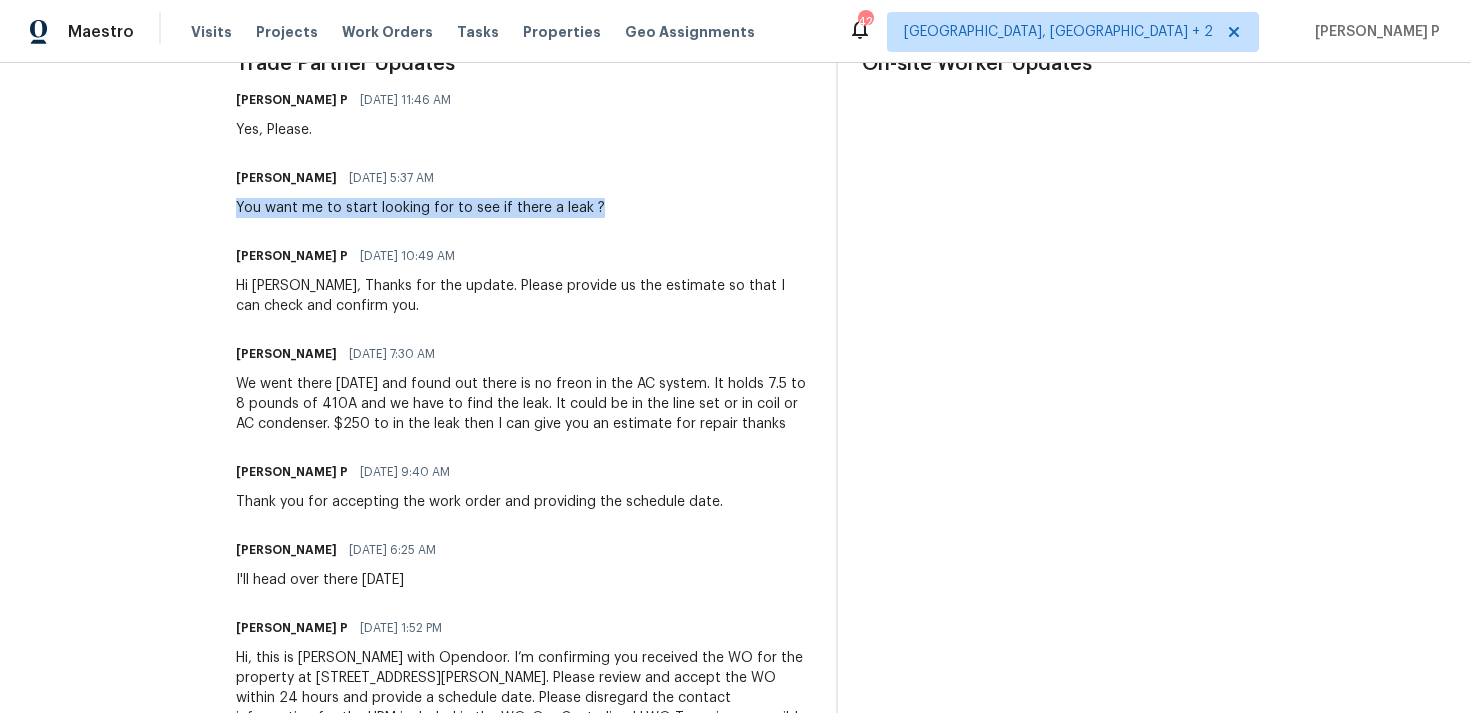 drag, startPoint x: 248, startPoint y: 210, endPoint x: 620, endPoint y: 207, distance: 372.0121 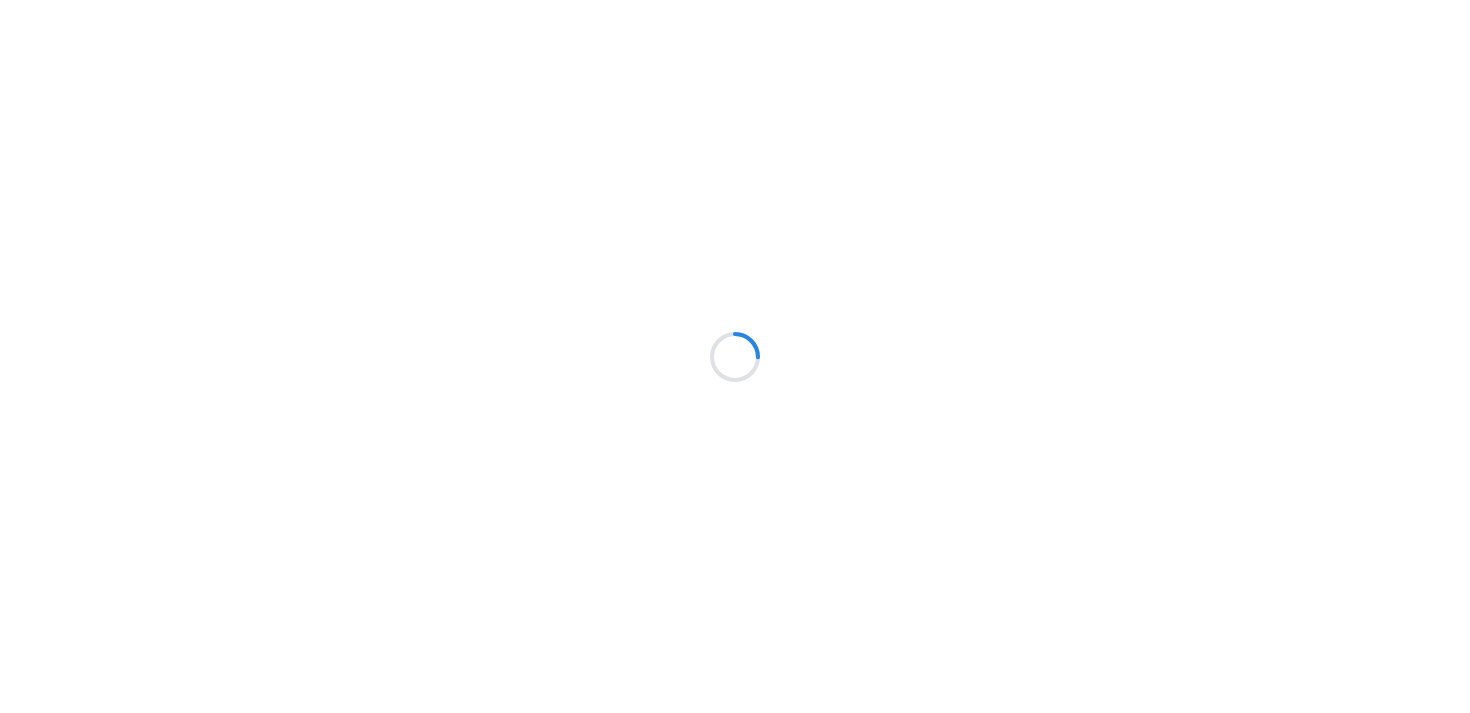 scroll, scrollTop: 0, scrollLeft: 0, axis: both 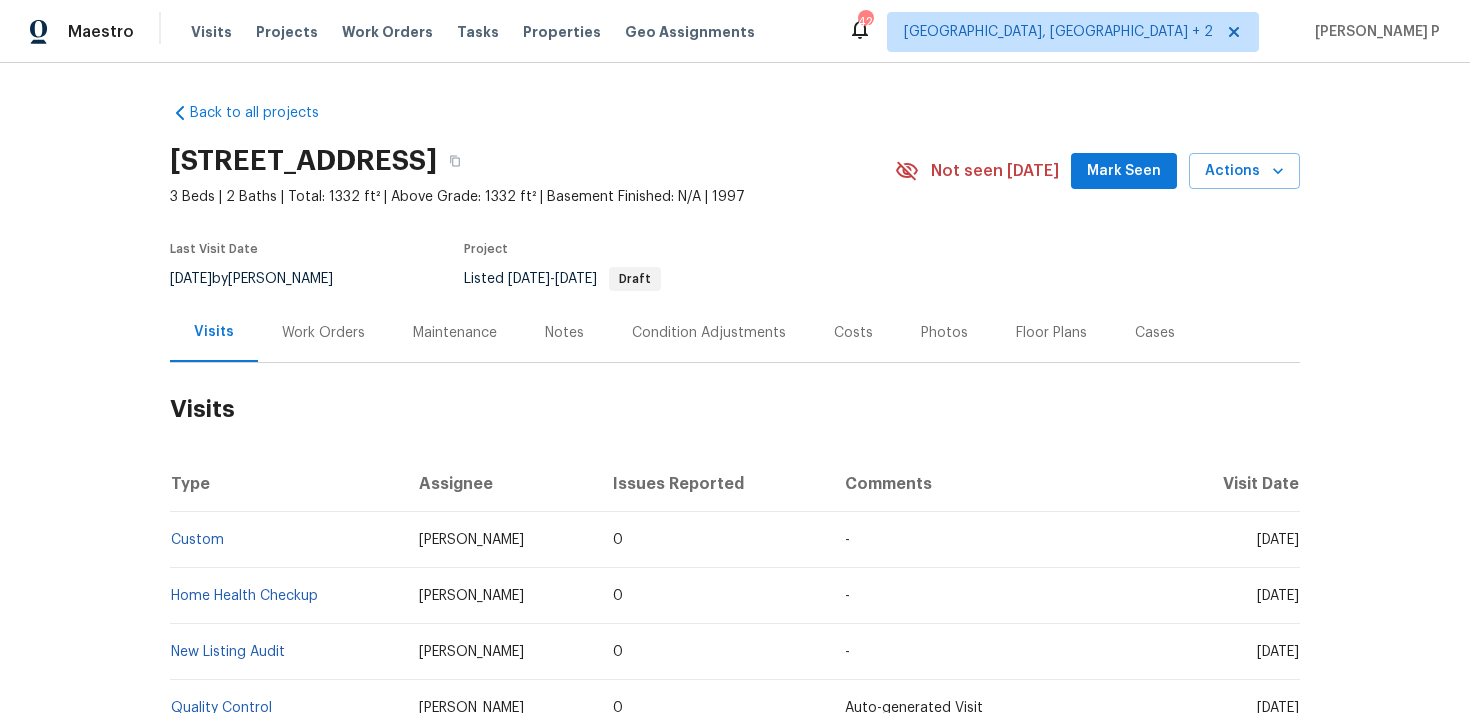 click on "Work Orders" at bounding box center (323, 332) 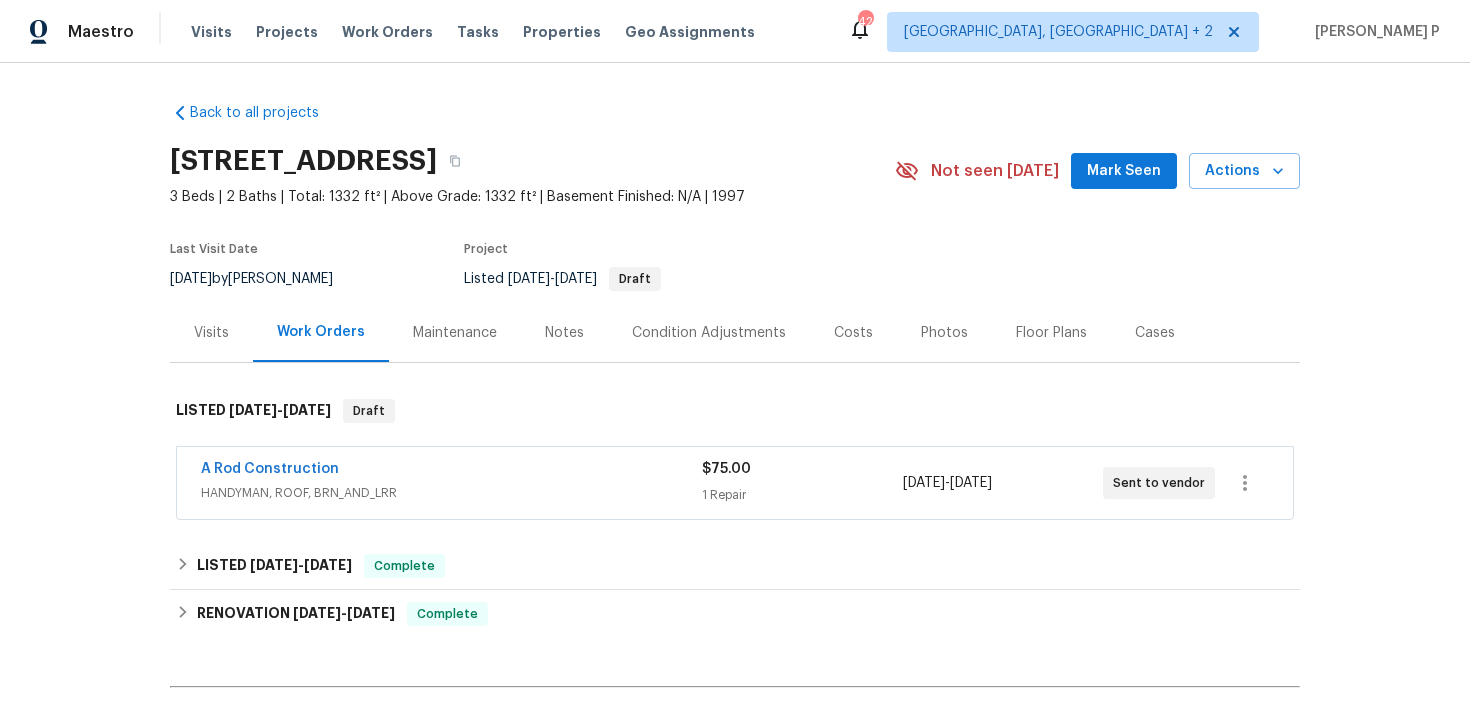 click on "A Rod Construction" at bounding box center [451, 471] 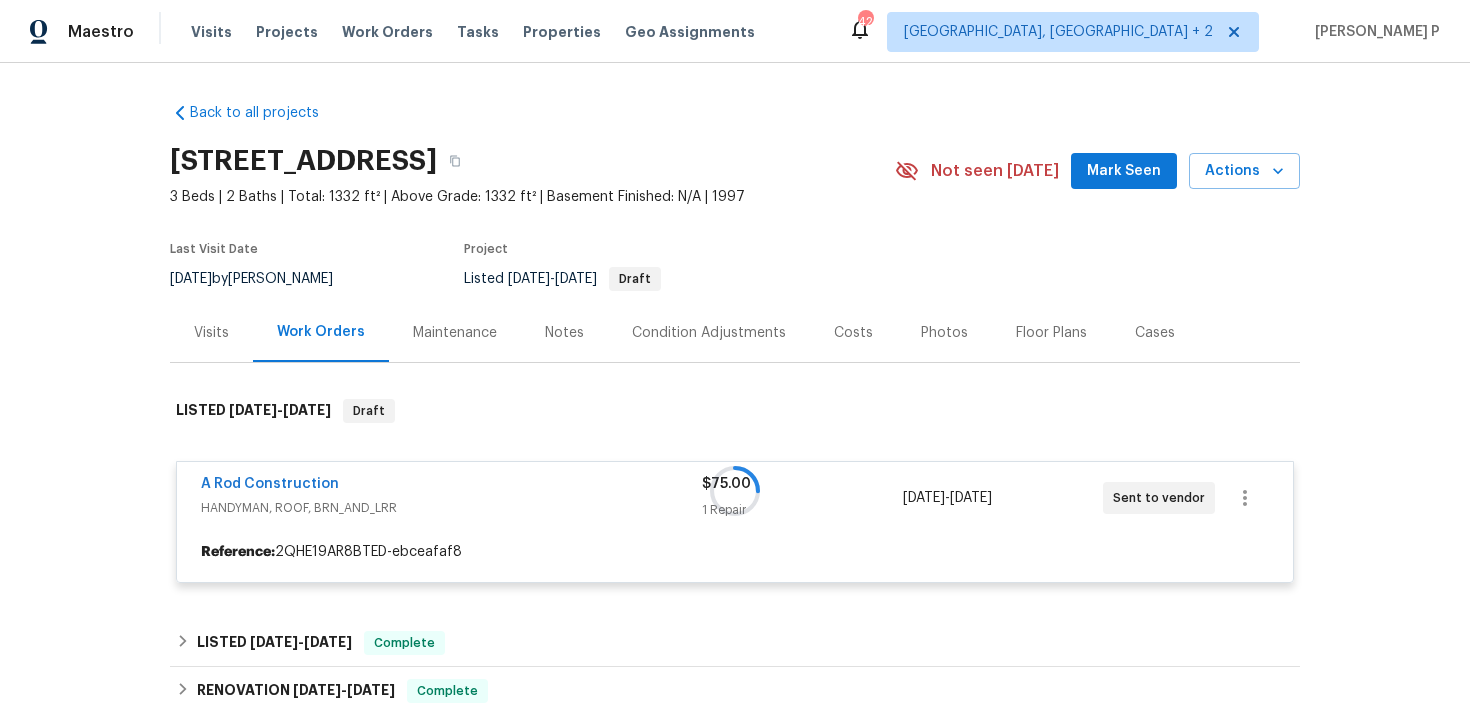 click at bounding box center [735, 491] 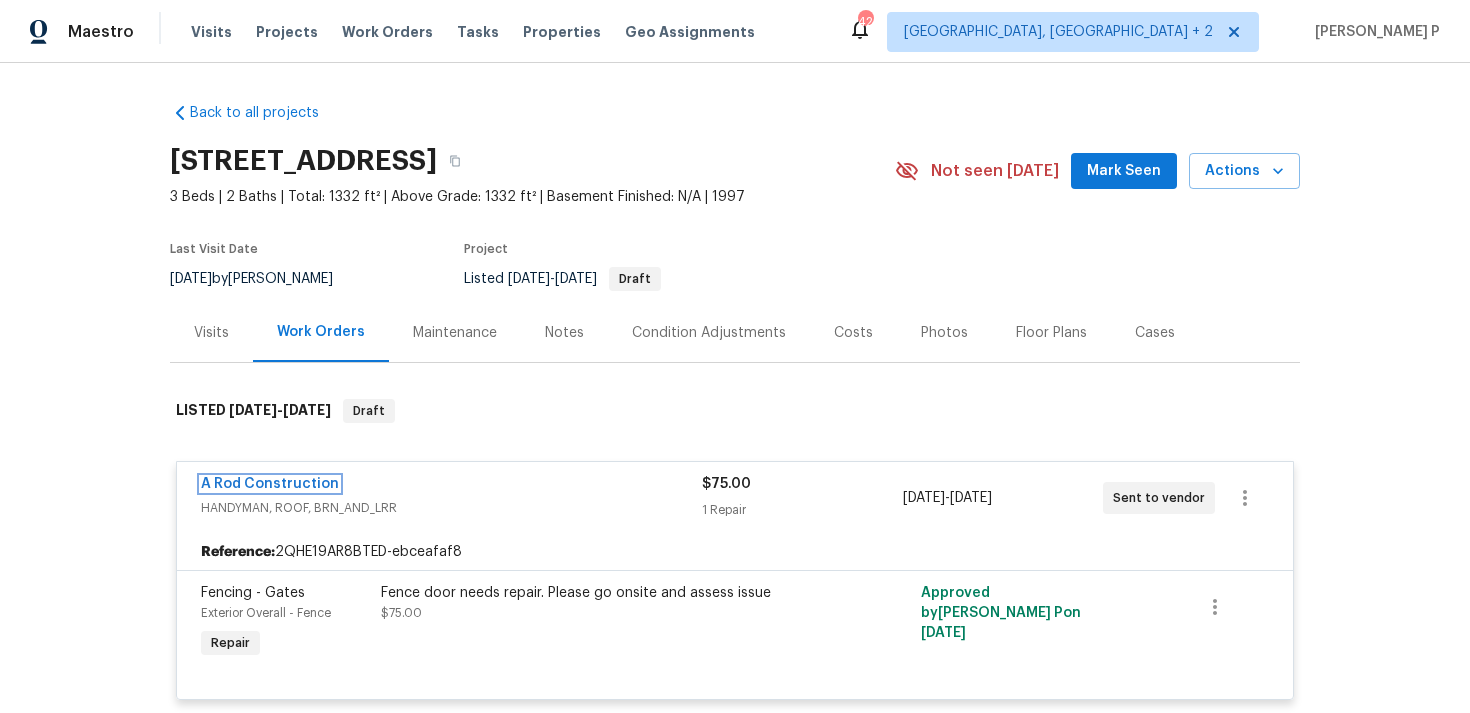 click on "A Rod Construction" at bounding box center [270, 484] 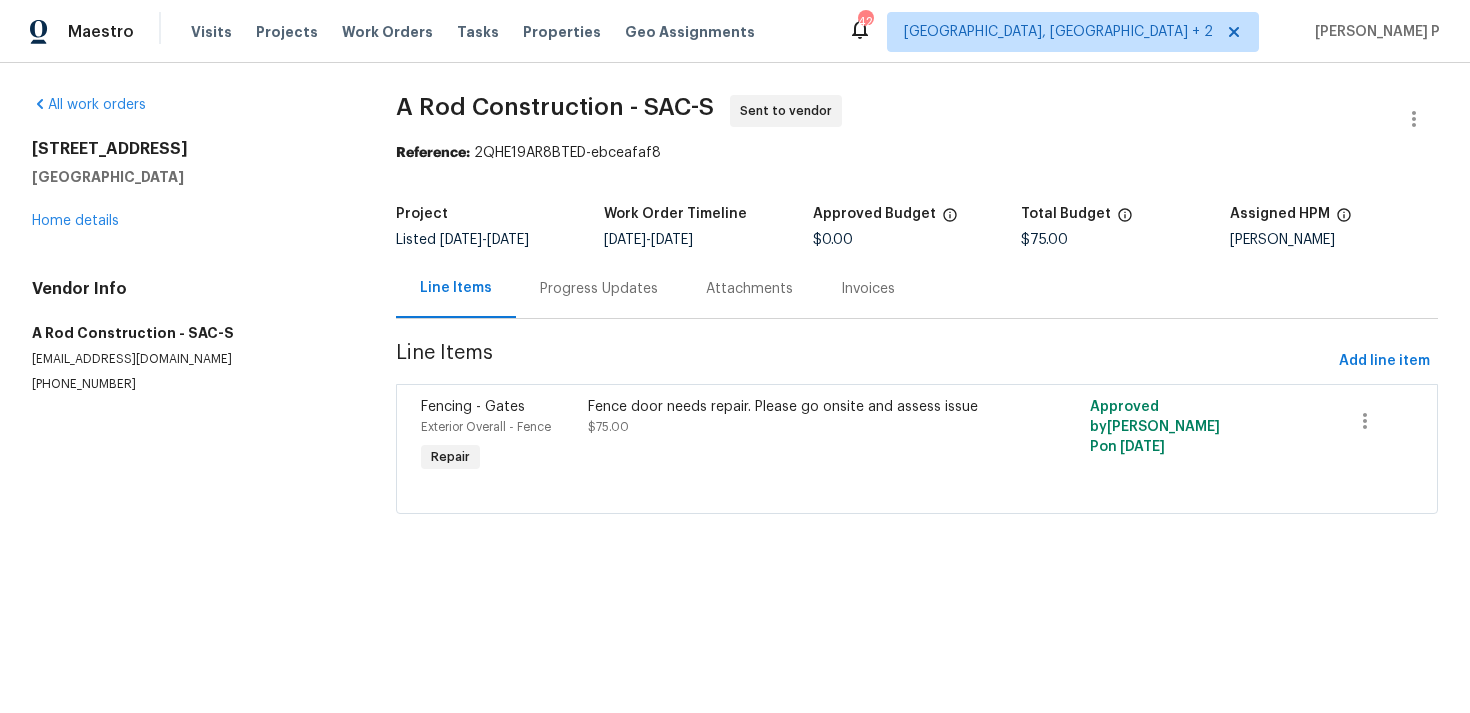 click on "Progress Updates" at bounding box center (599, 288) 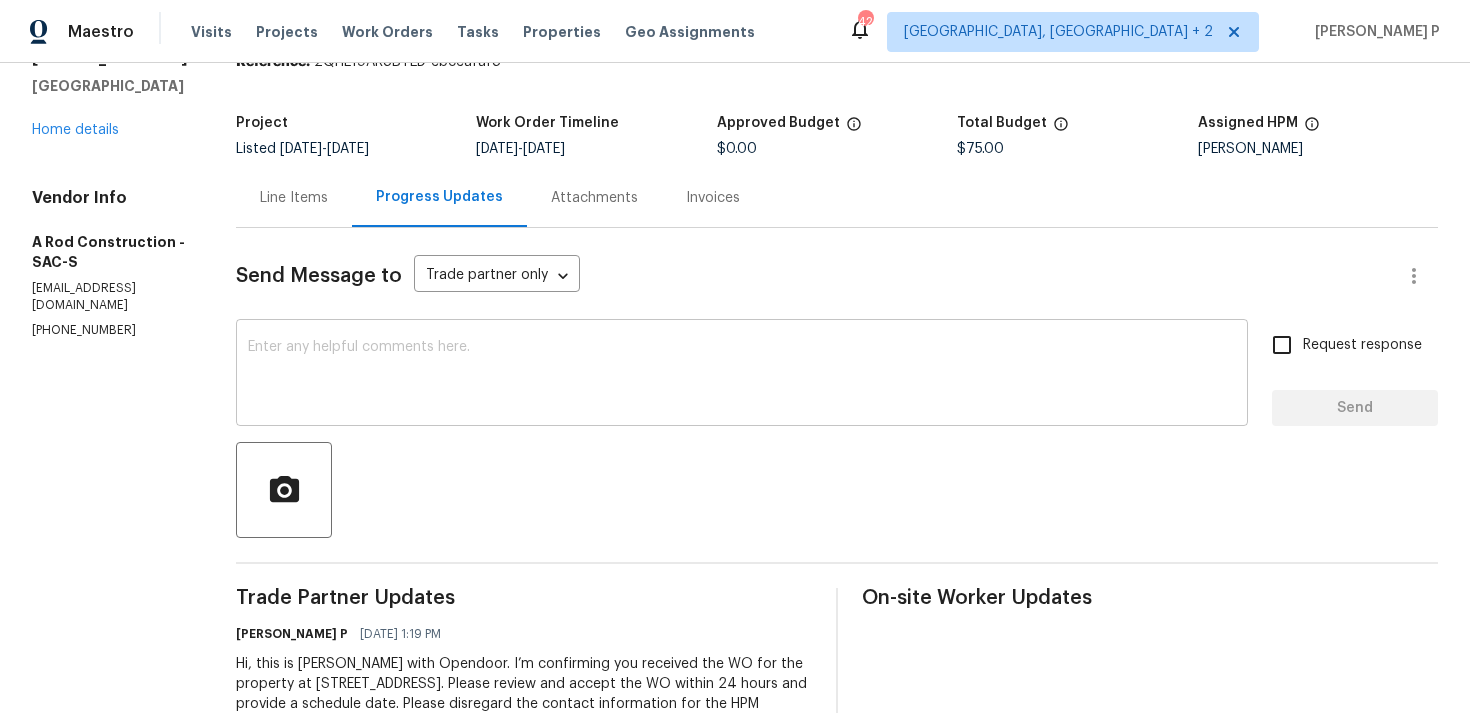 scroll, scrollTop: 0, scrollLeft: 0, axis: both 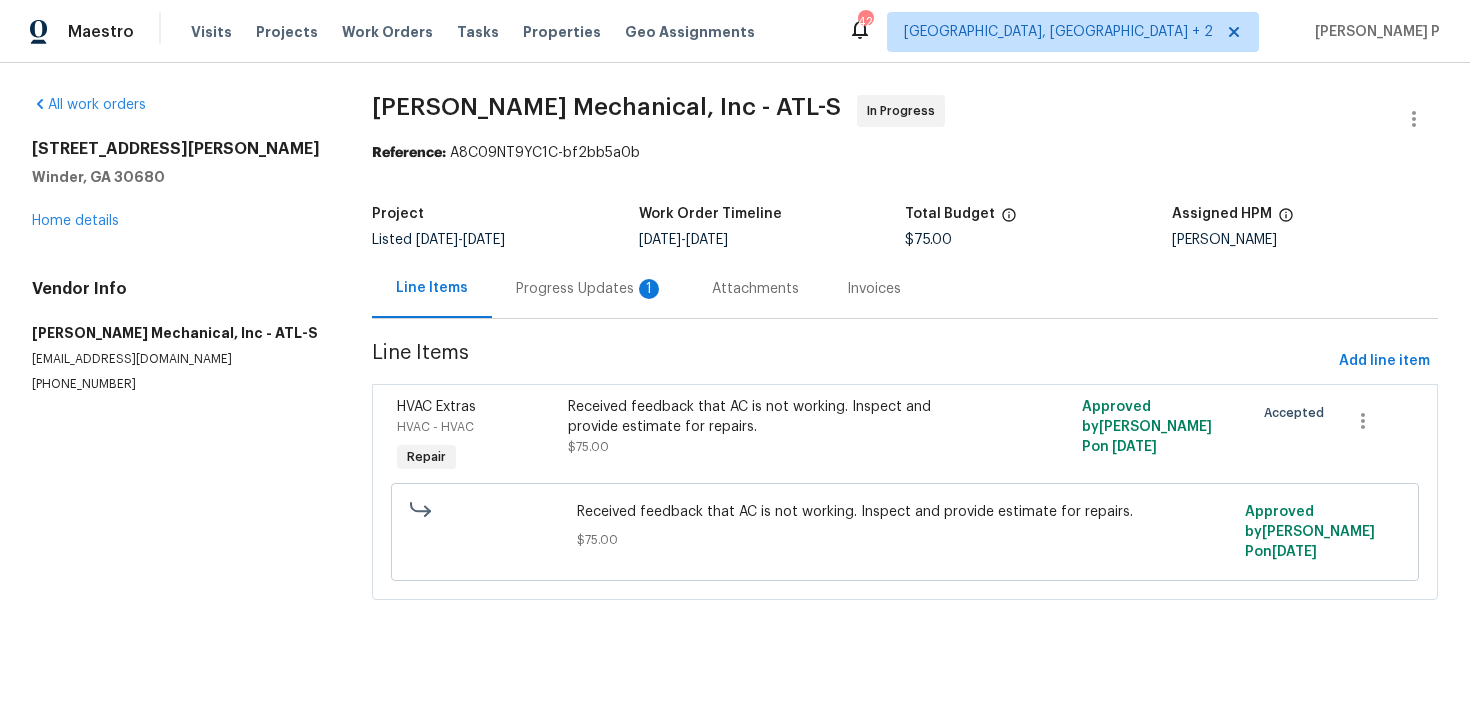 click on "Progress Updates 1" at bounding box center (590, 289) 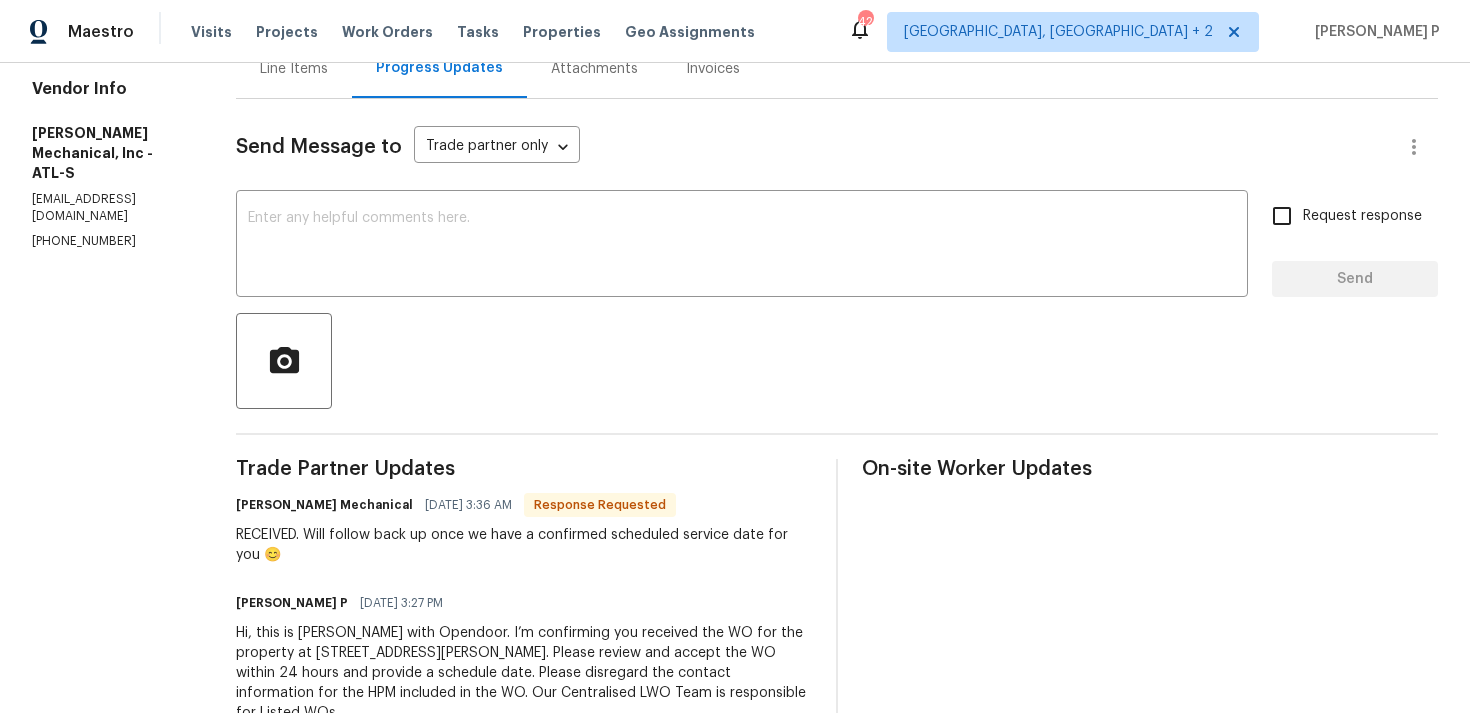scroll, scrollTop: 286, scrollLeft: 0, axis: vertical 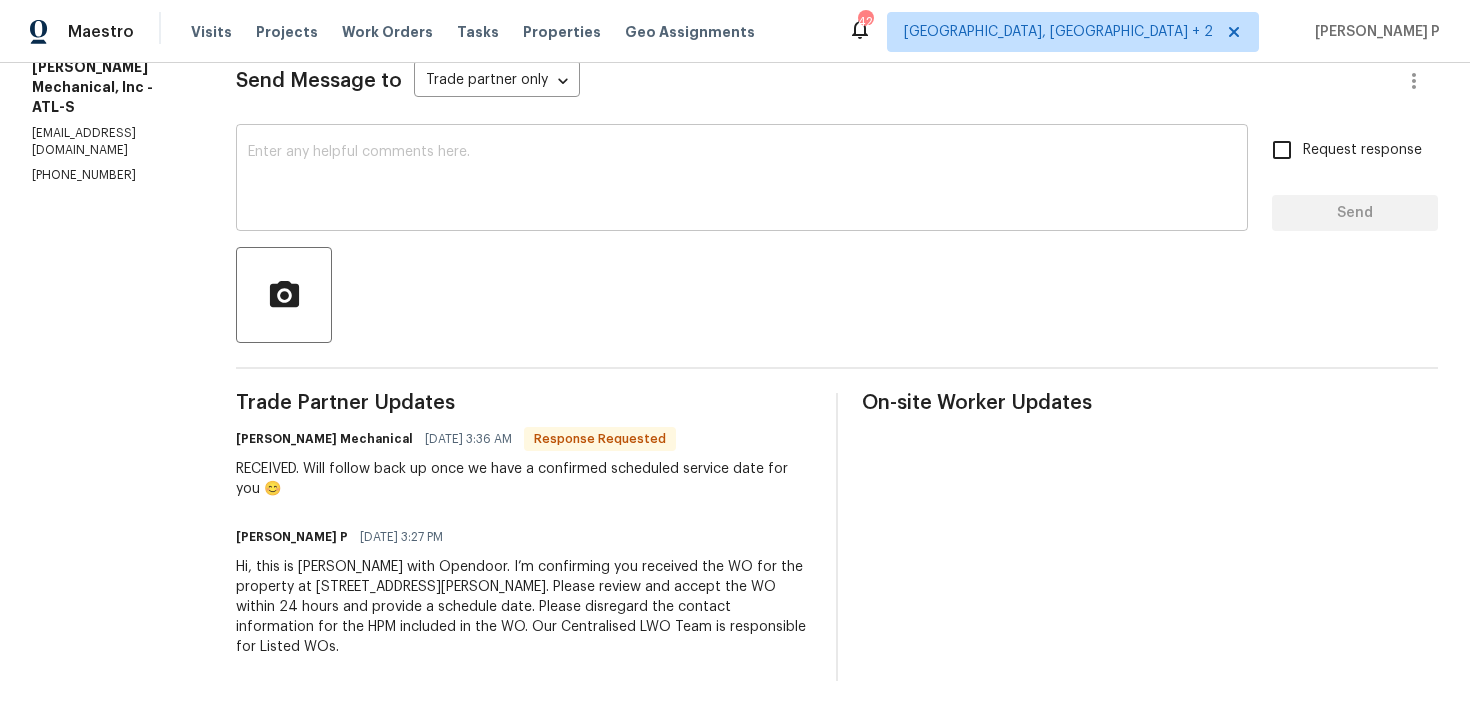 click at bounding box center (742, 180) 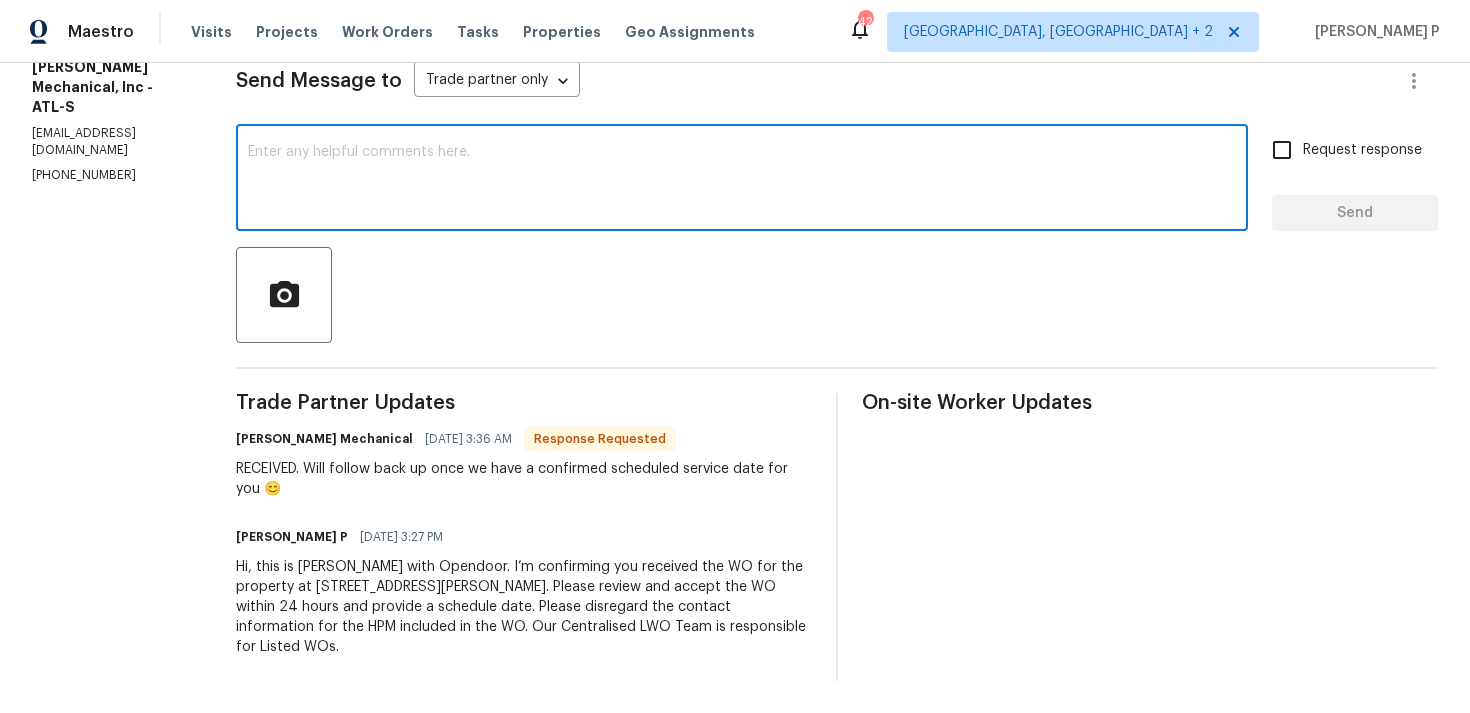 paste on "Thank you for accepting the work order.	 Kindly let us know the scheduled date once it is confirmed." 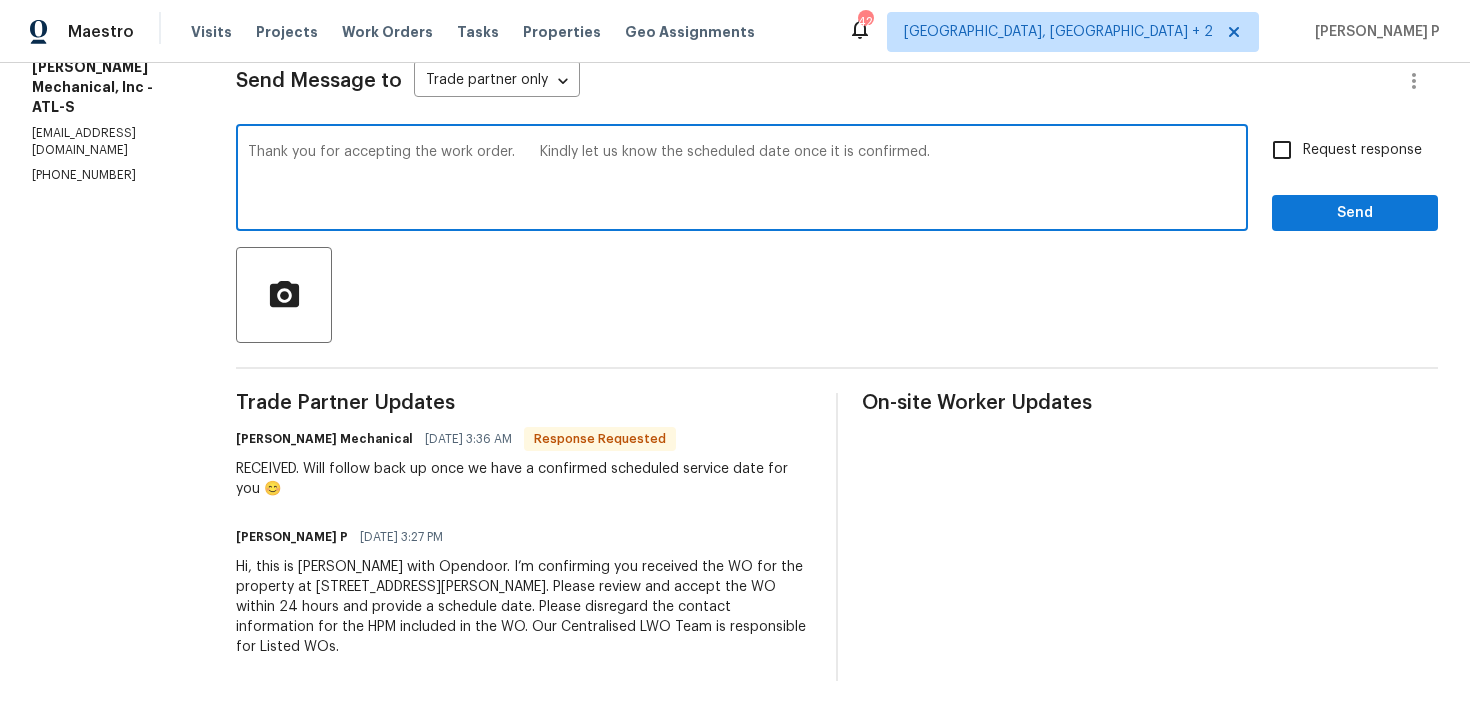 type on "Thank you for accepting the work order.	 Kindly let us know the scheduled date once it is confirmed." 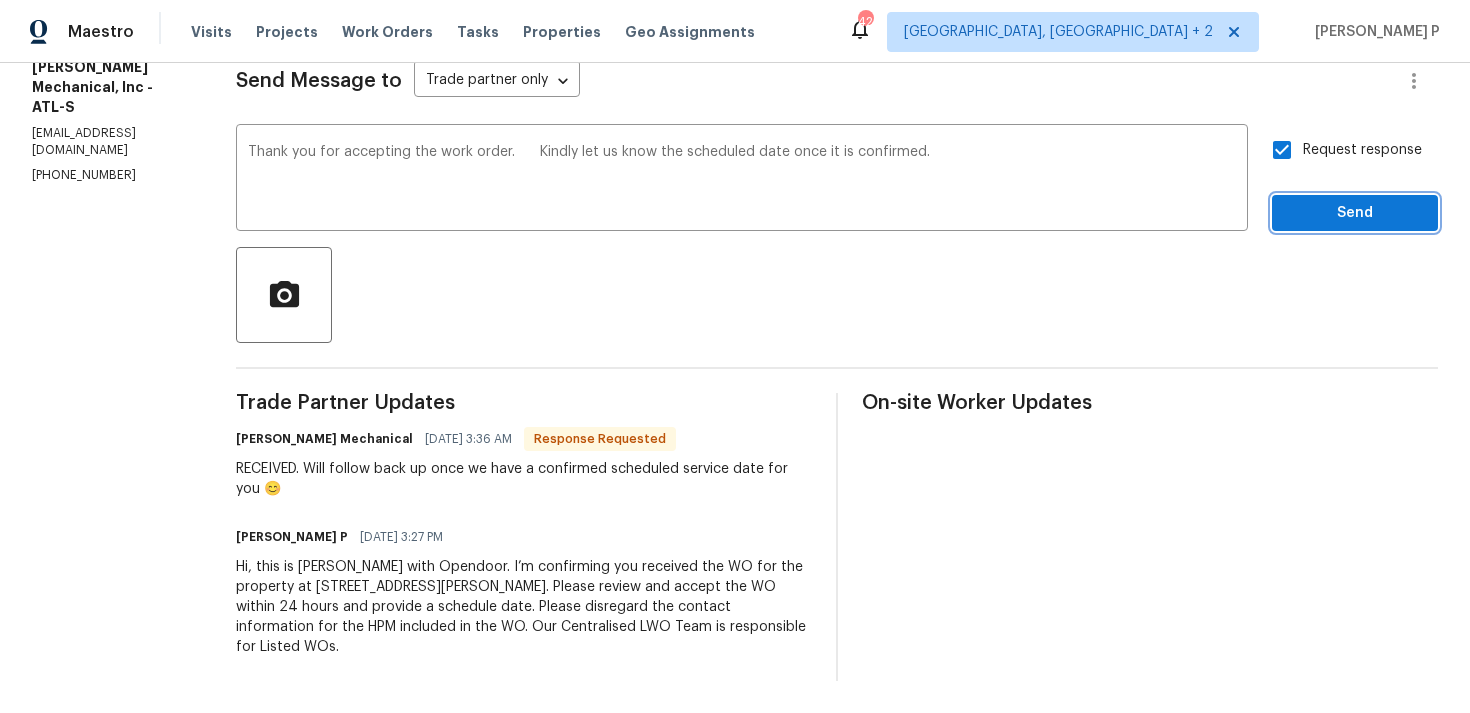 click on "Send" at bounding box center [1355, 213] 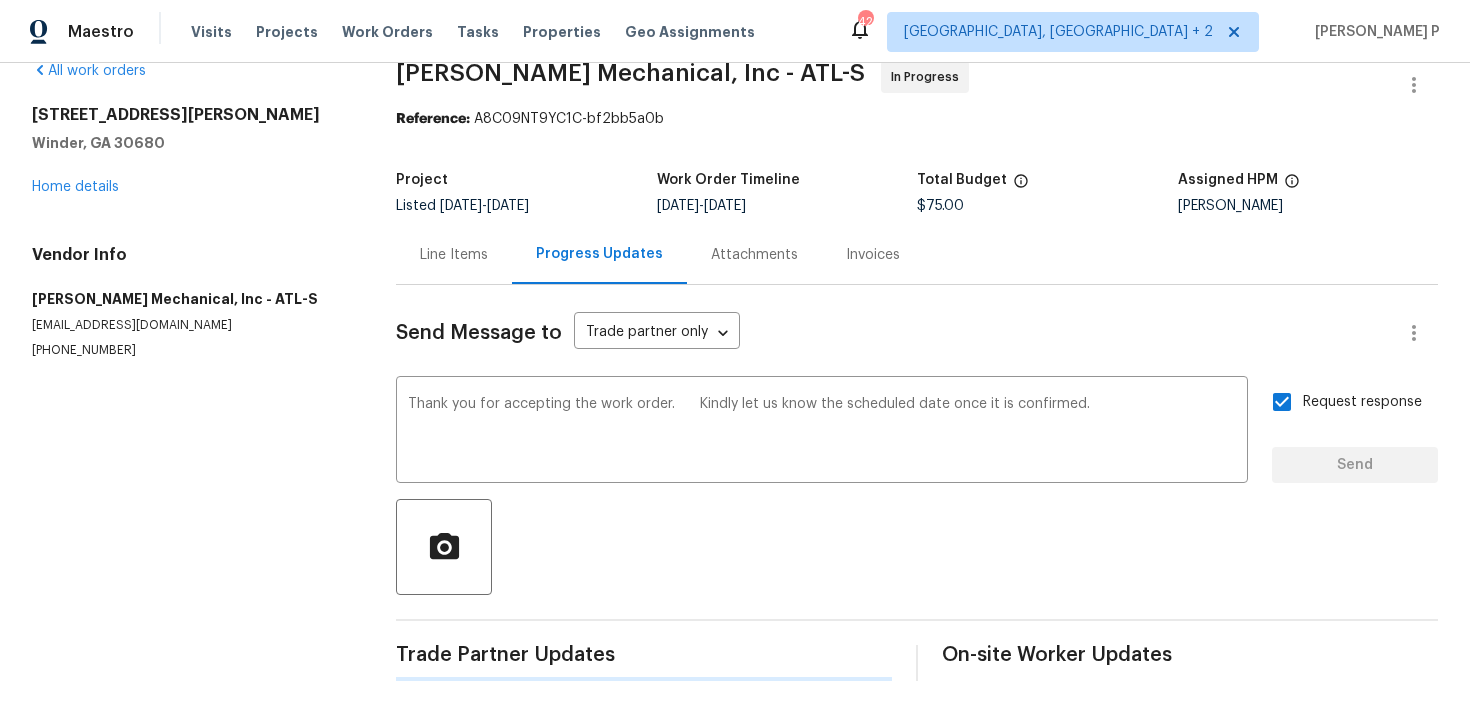 scroll, scrollTop: 34, scrollLeft: 0, axis: vertical 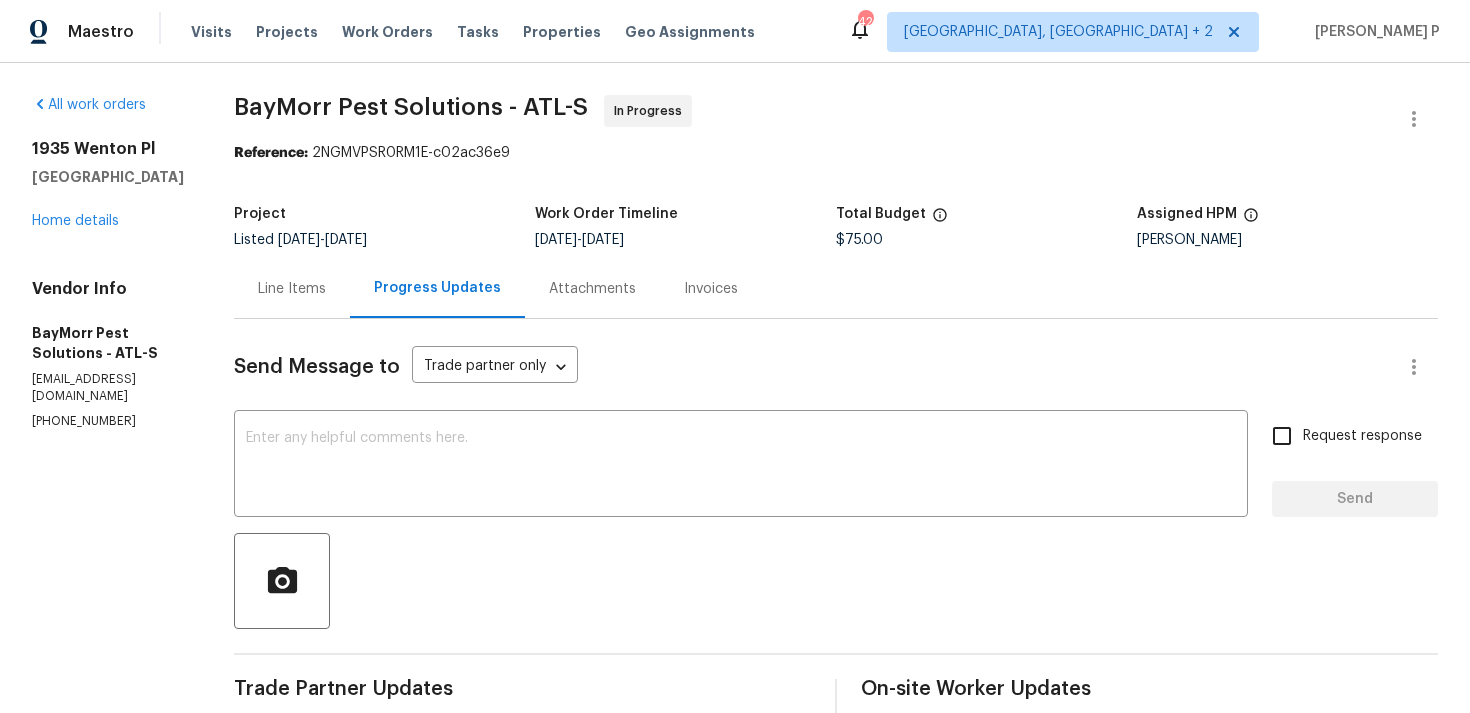 click on "Line Items" at bounding box center [292, 288] 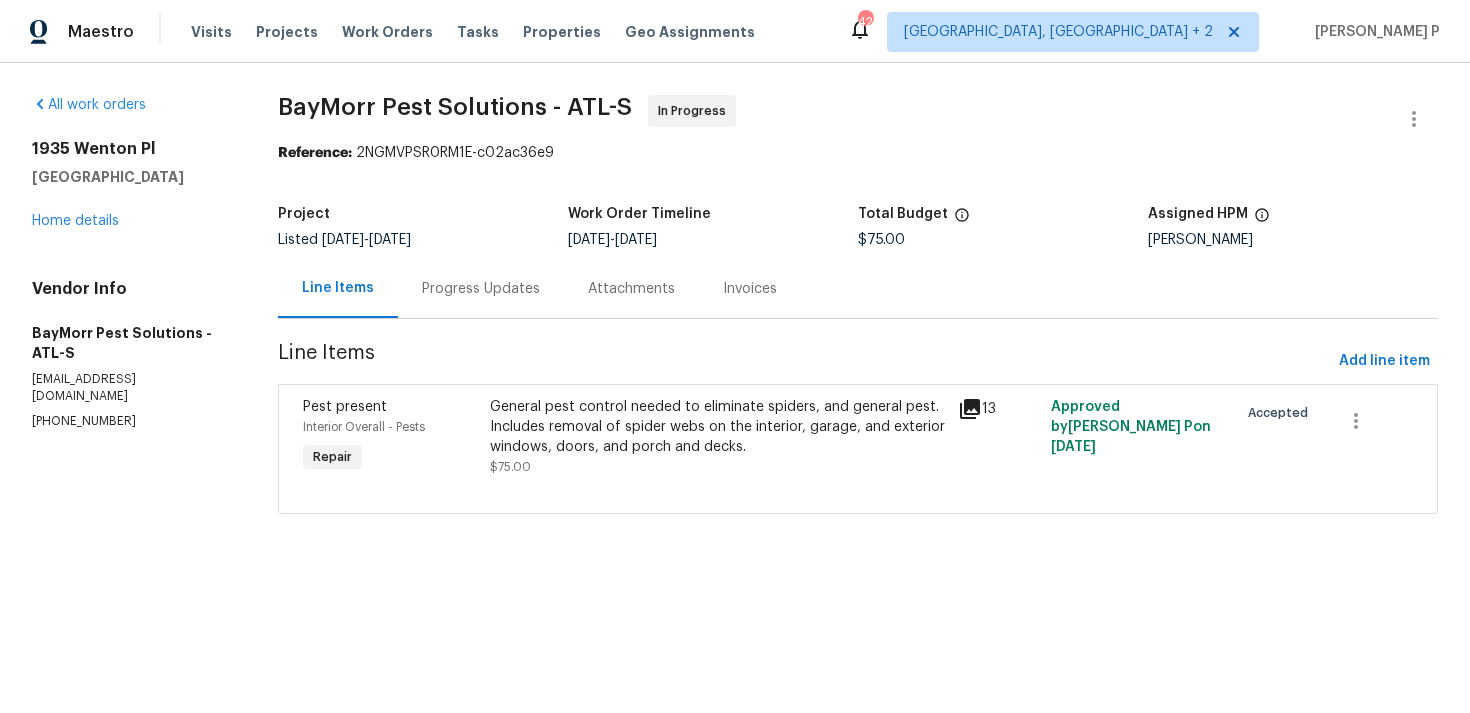 click on "General pest control needed to eliminate spiders, and general pest. Includes removal of spider webs on the interior, garage, and exterior windows, doors, and porch and decks." at bounding box center [717, 427] 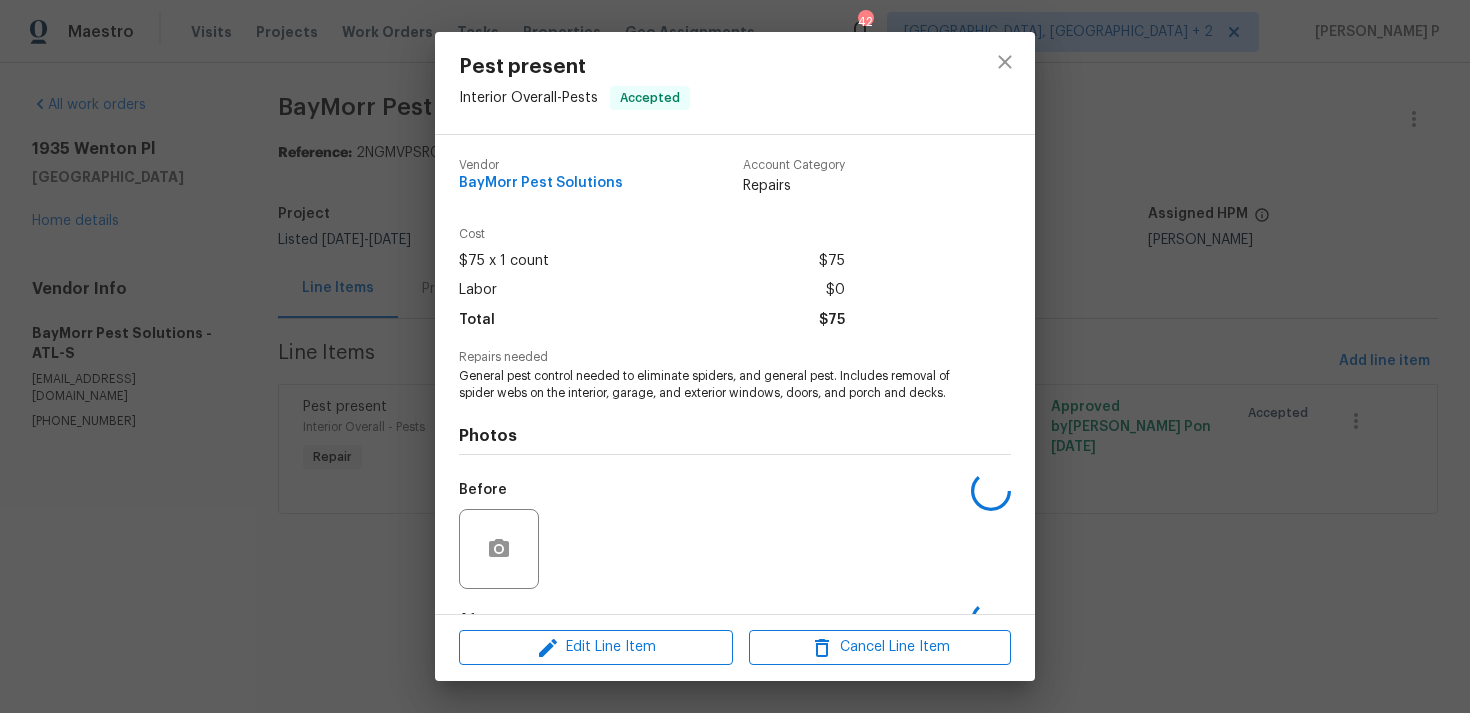 scroll, scrollTop: 125, scrollLeft: 0, axis: vertical 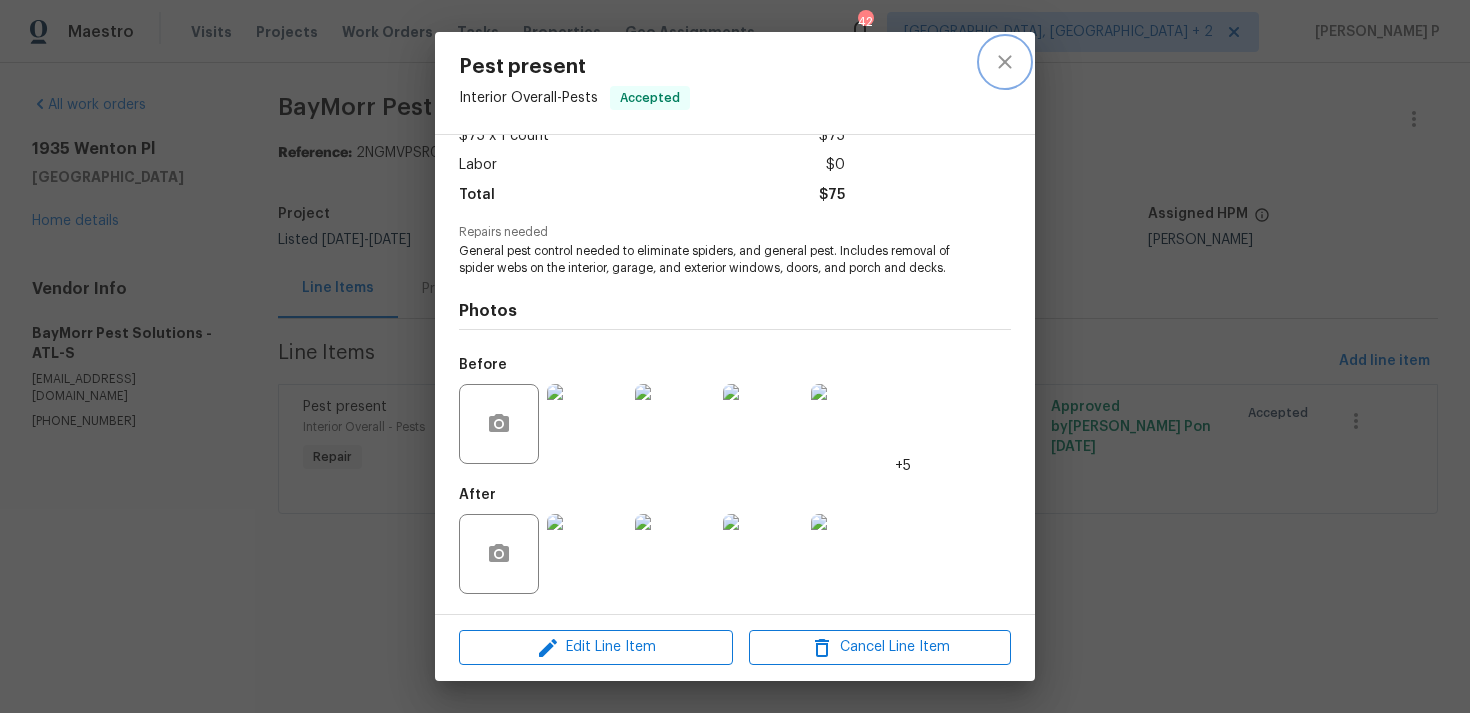 click 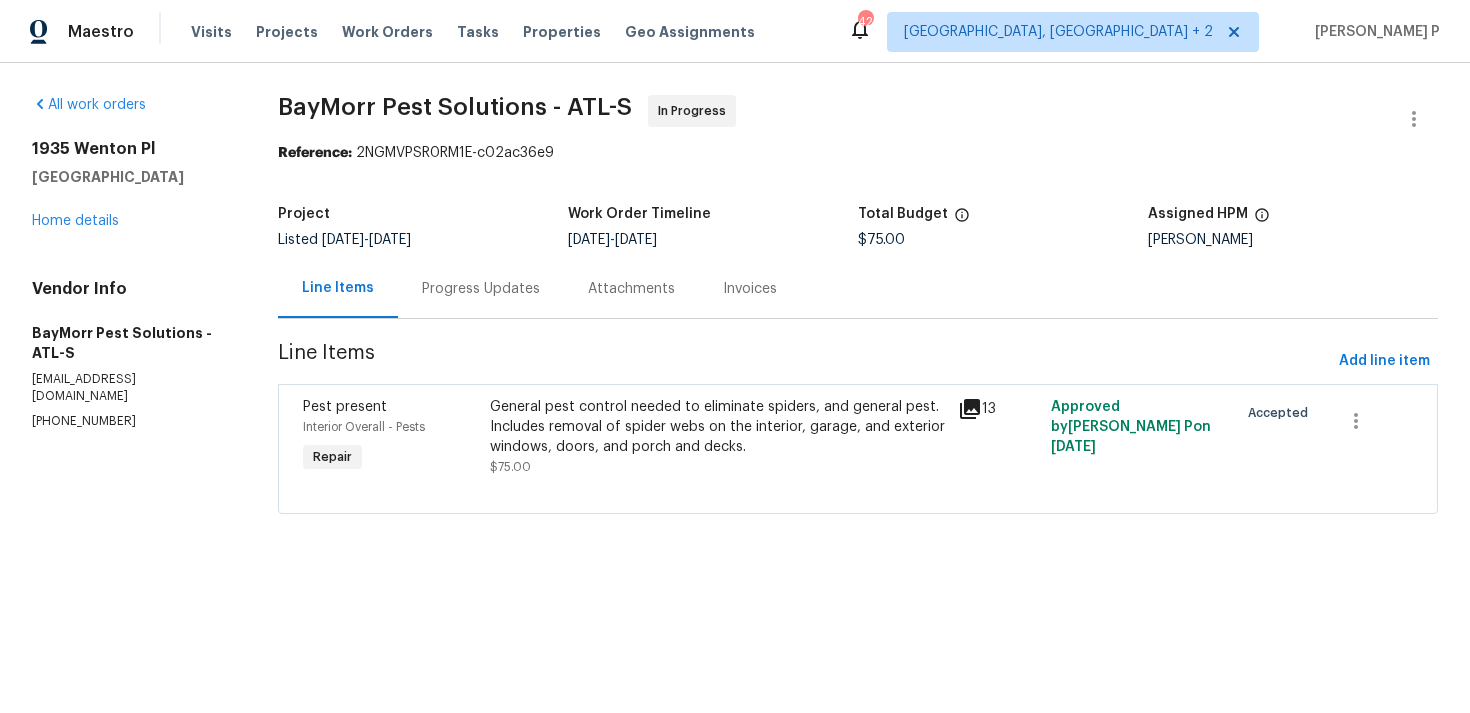 click on "Progress Updates" at bounding box center (481, 289) 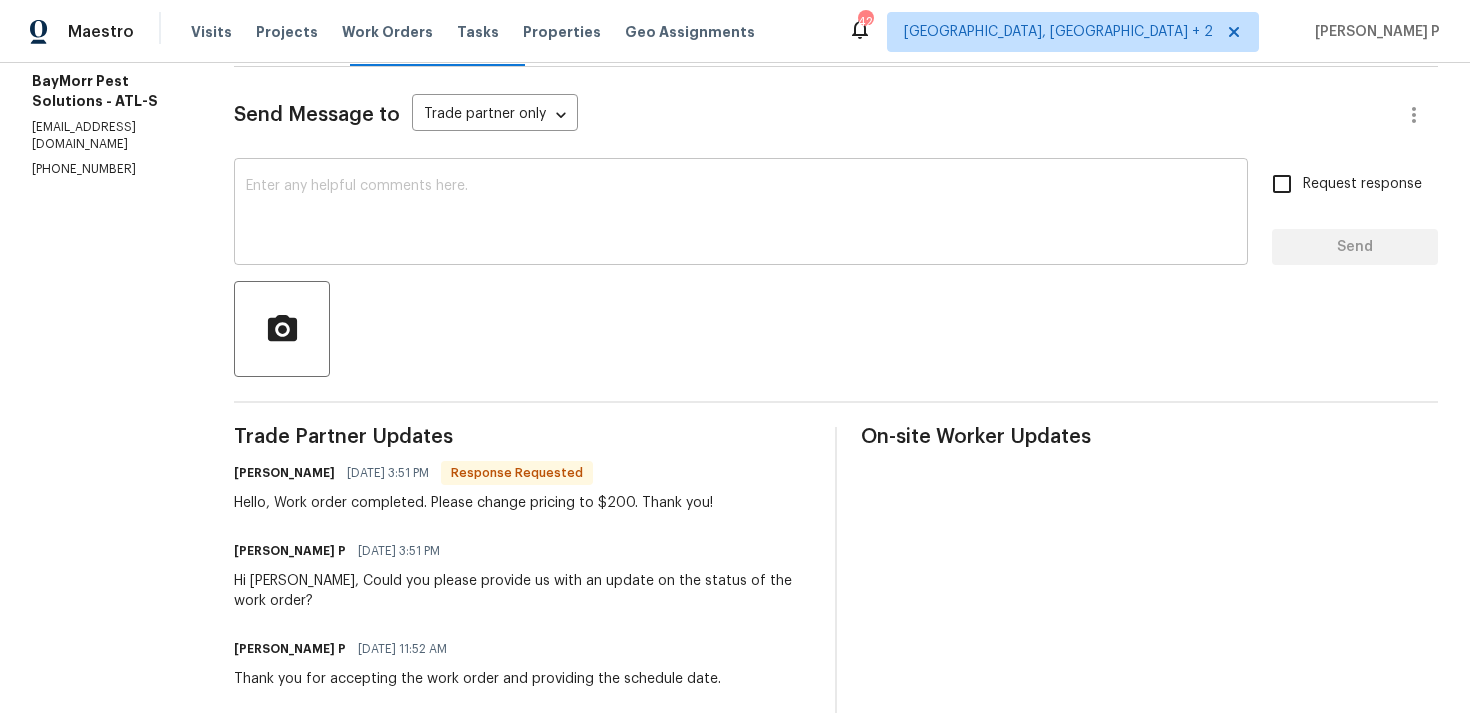scroll, scrollTop: 0, scrollLeft: 0, axis: both 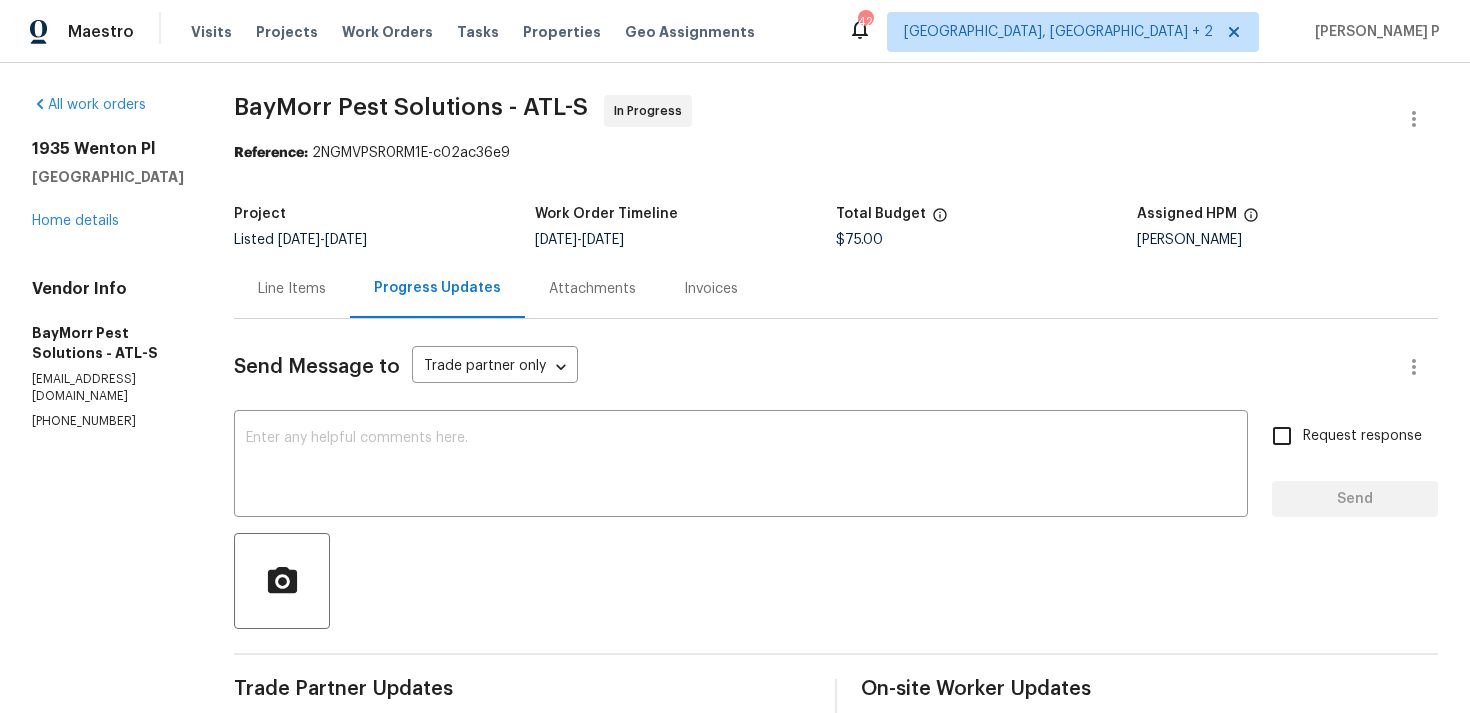 click on "Line Items" at bounding box center [292, 289] 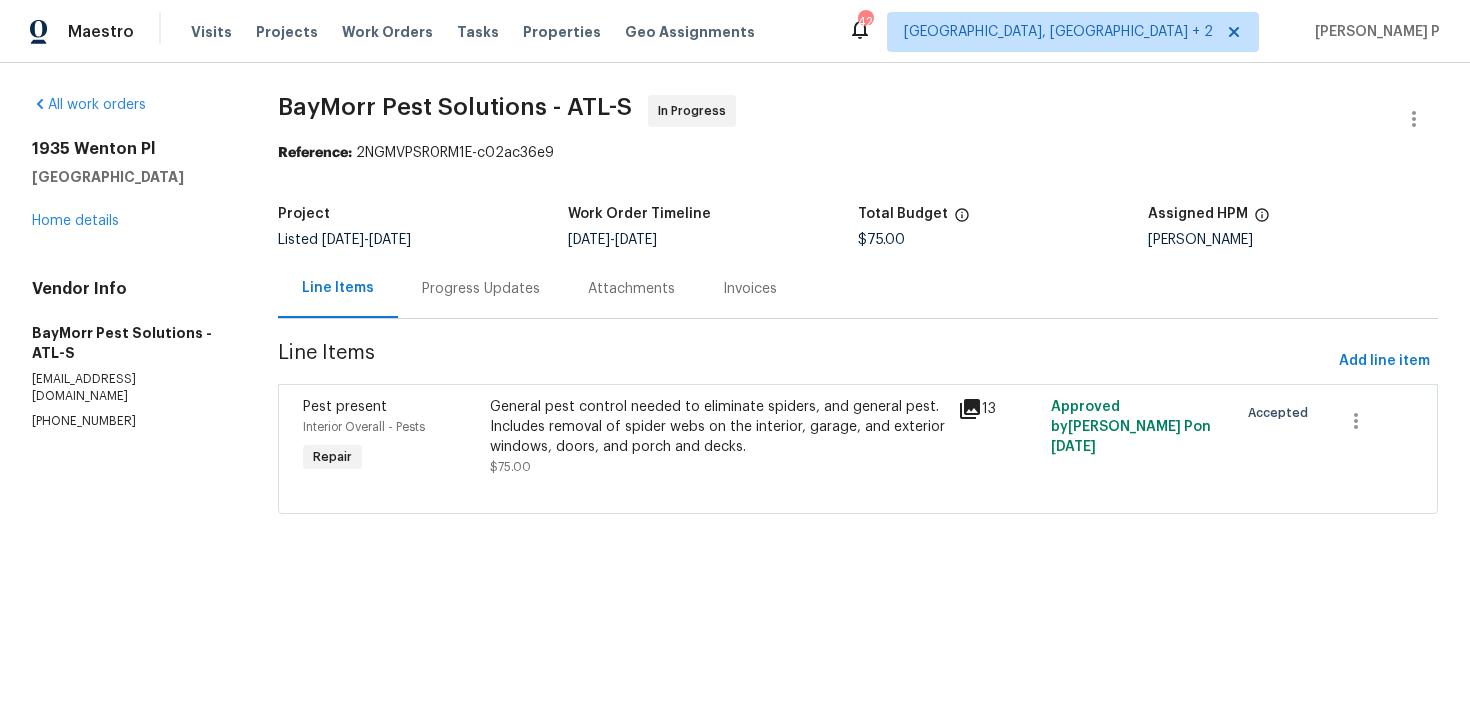 click on "General pest control needed to eliminate spiders, and general pest. Includes removal of spider webs on the interior, garage, and exterior windows, doors, and porch and decks." at bounding box center [717, 427] 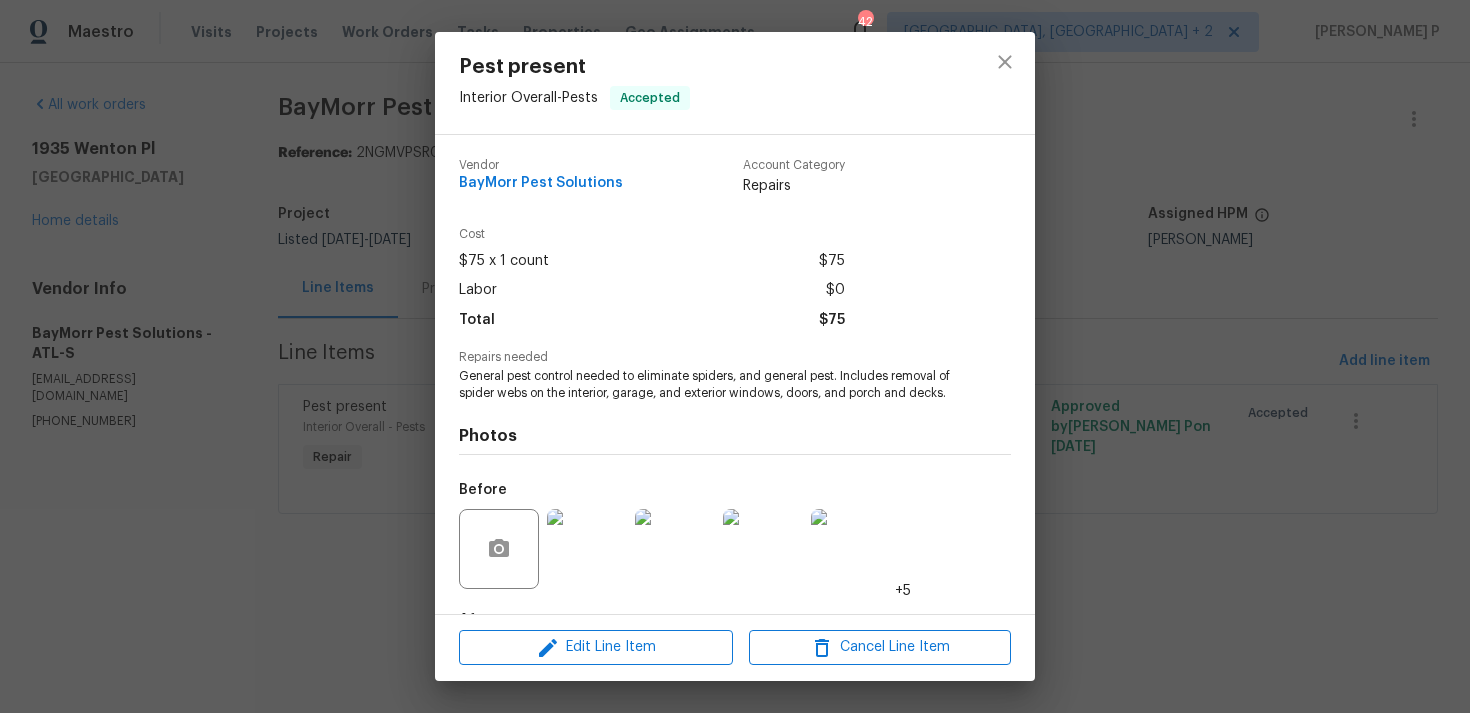 scroll, scrollTop: 125, scrollLeft: 0, axis: vertical 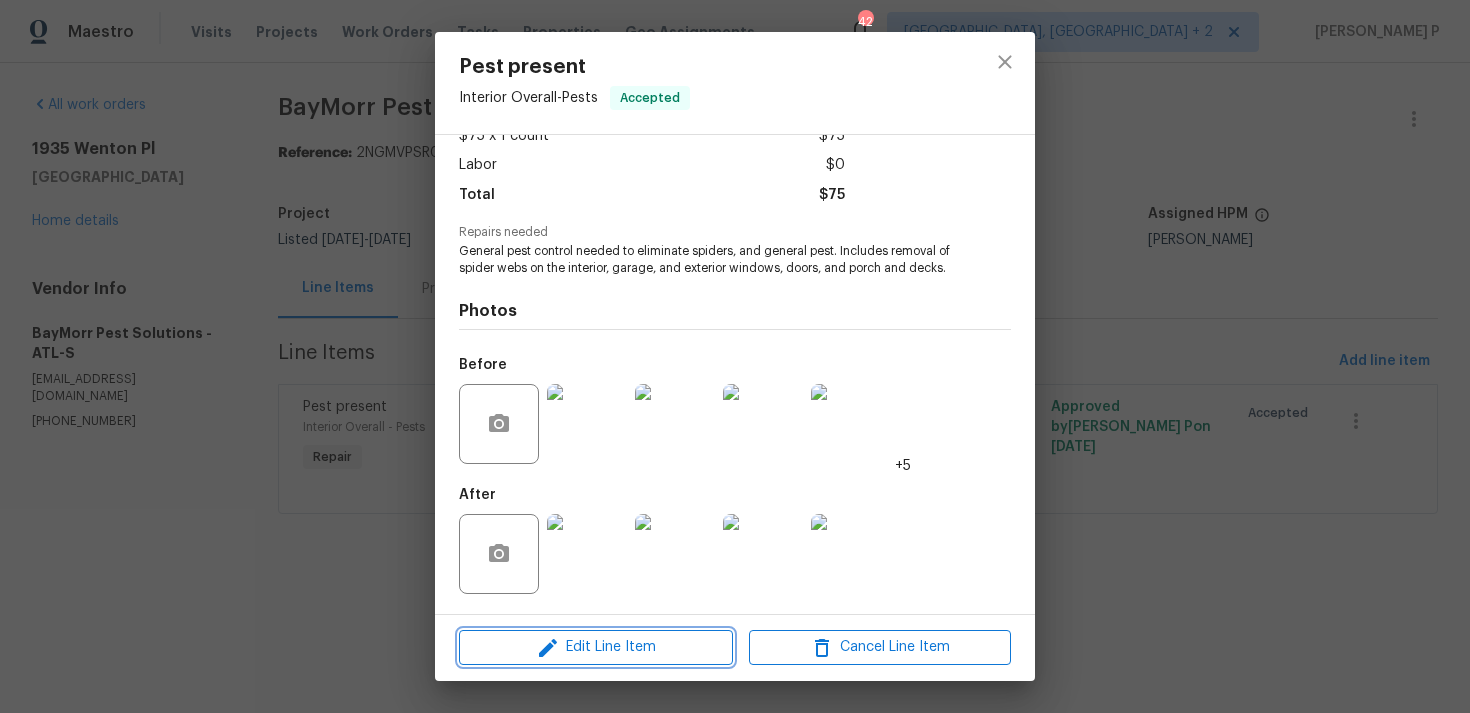 click on "Edit Line Item" at bounding box center (596, 647) 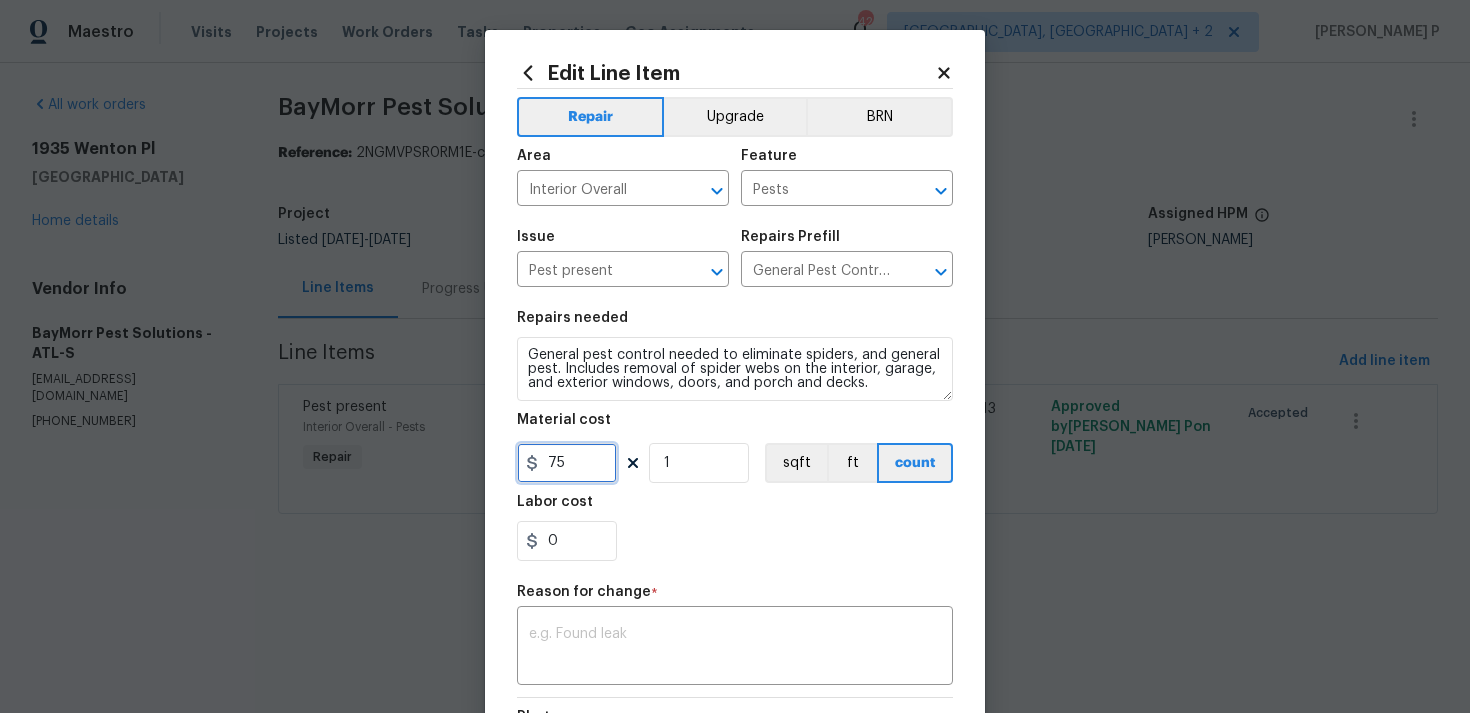 click on "75" at bounding box center [567, 463] 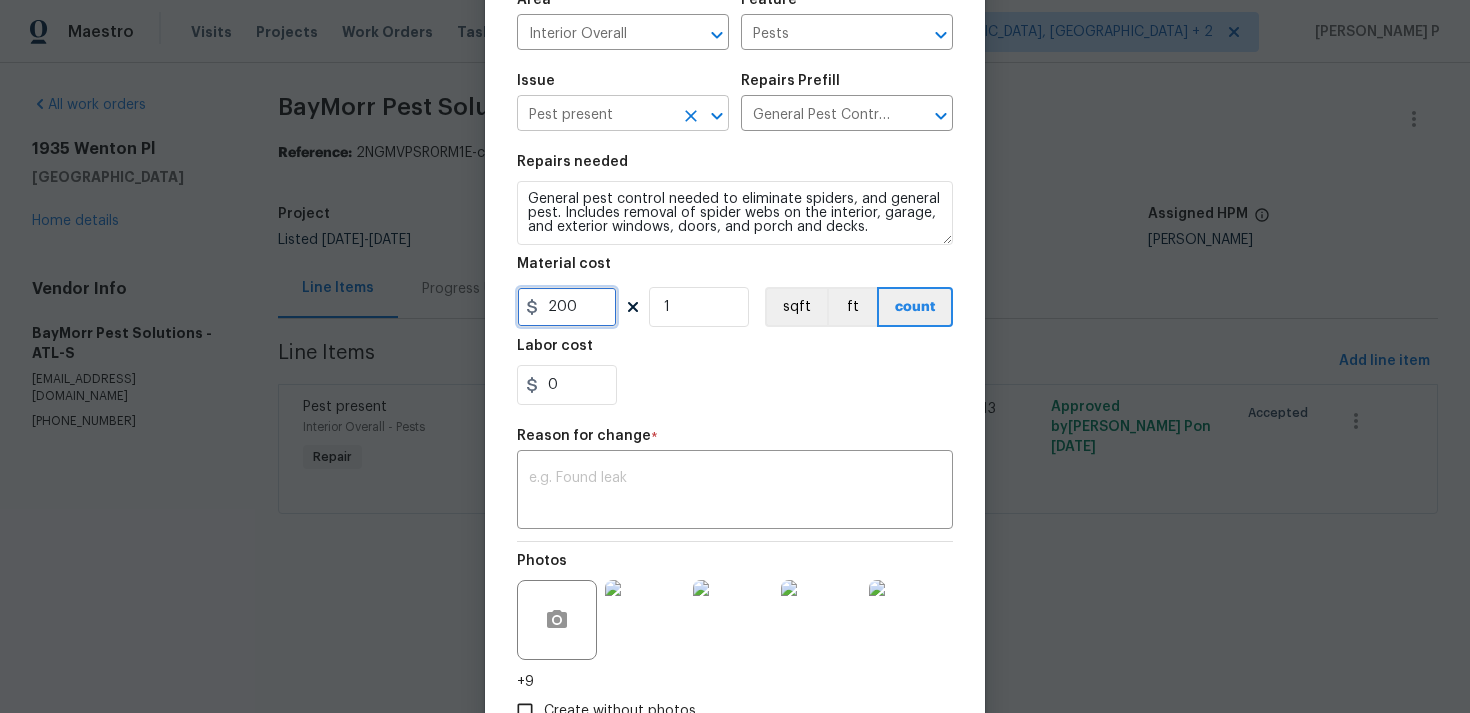 scroll, scrollTop: 164, scrollLeft: 0, axis: vertical 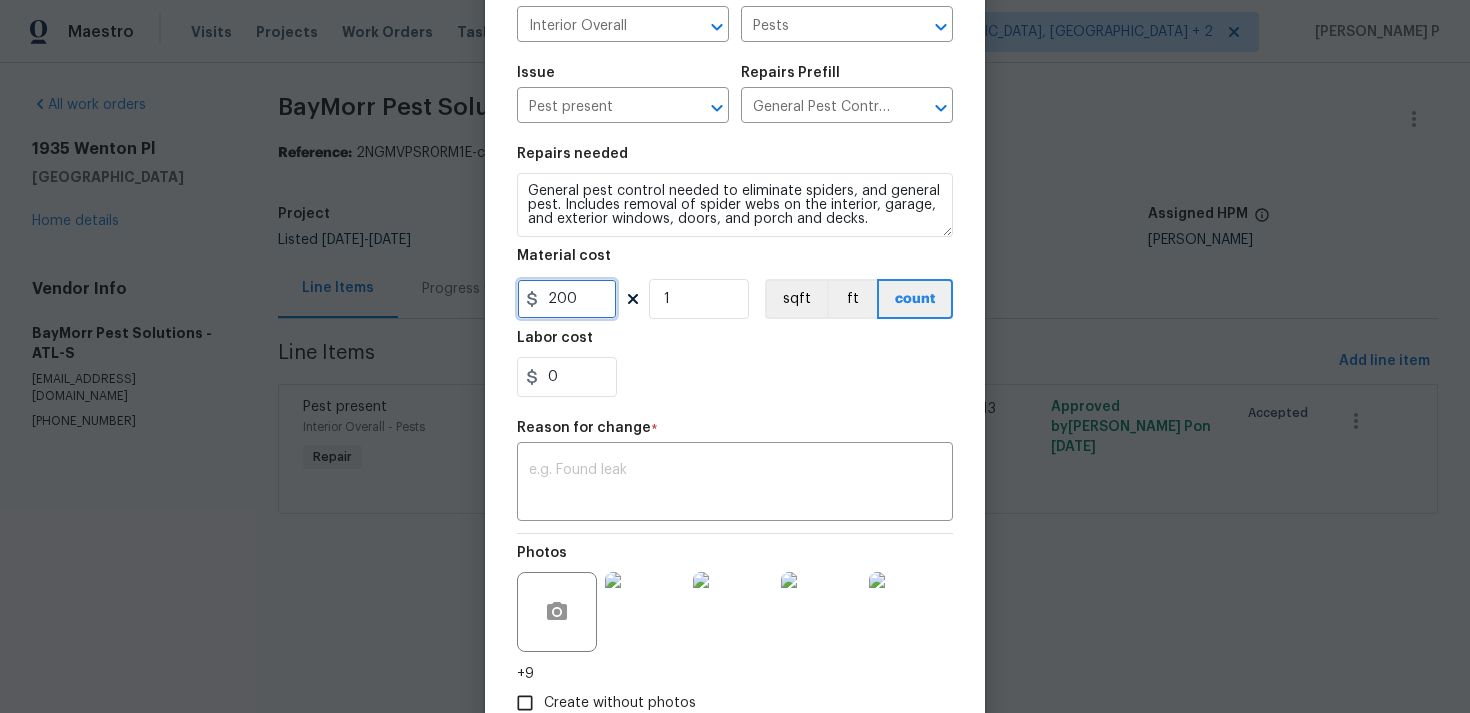type on "200" 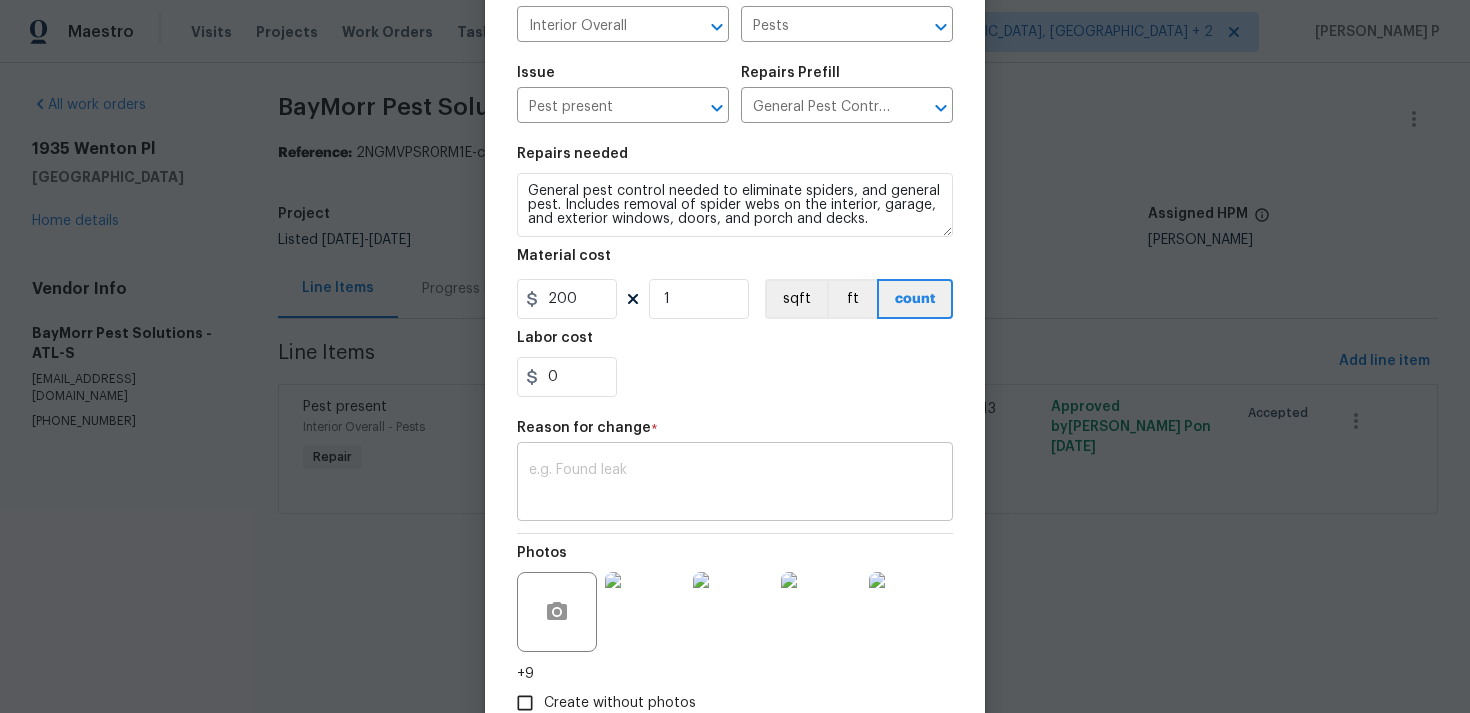 click on "x ​" at bounding box center (735, 484) 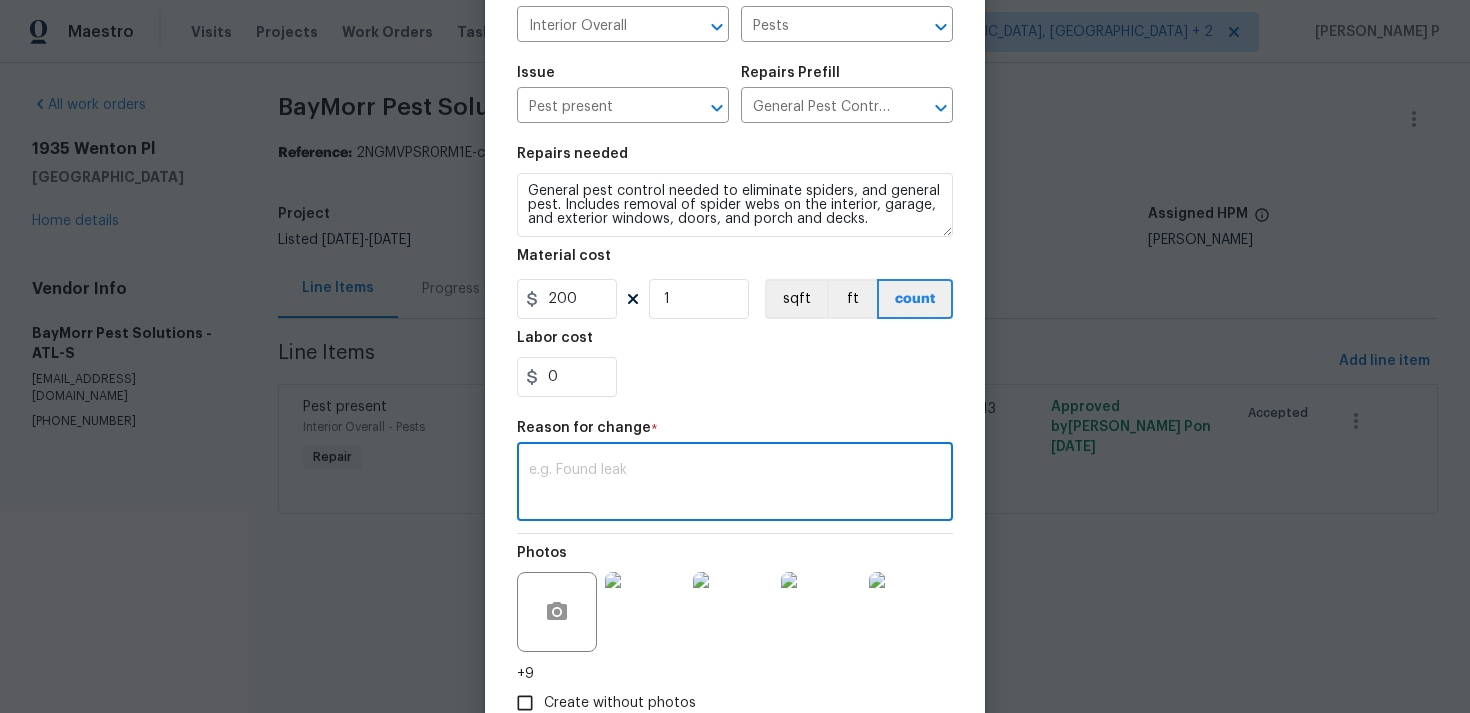 paste on "(RP) Updated per vendor’s final cost." 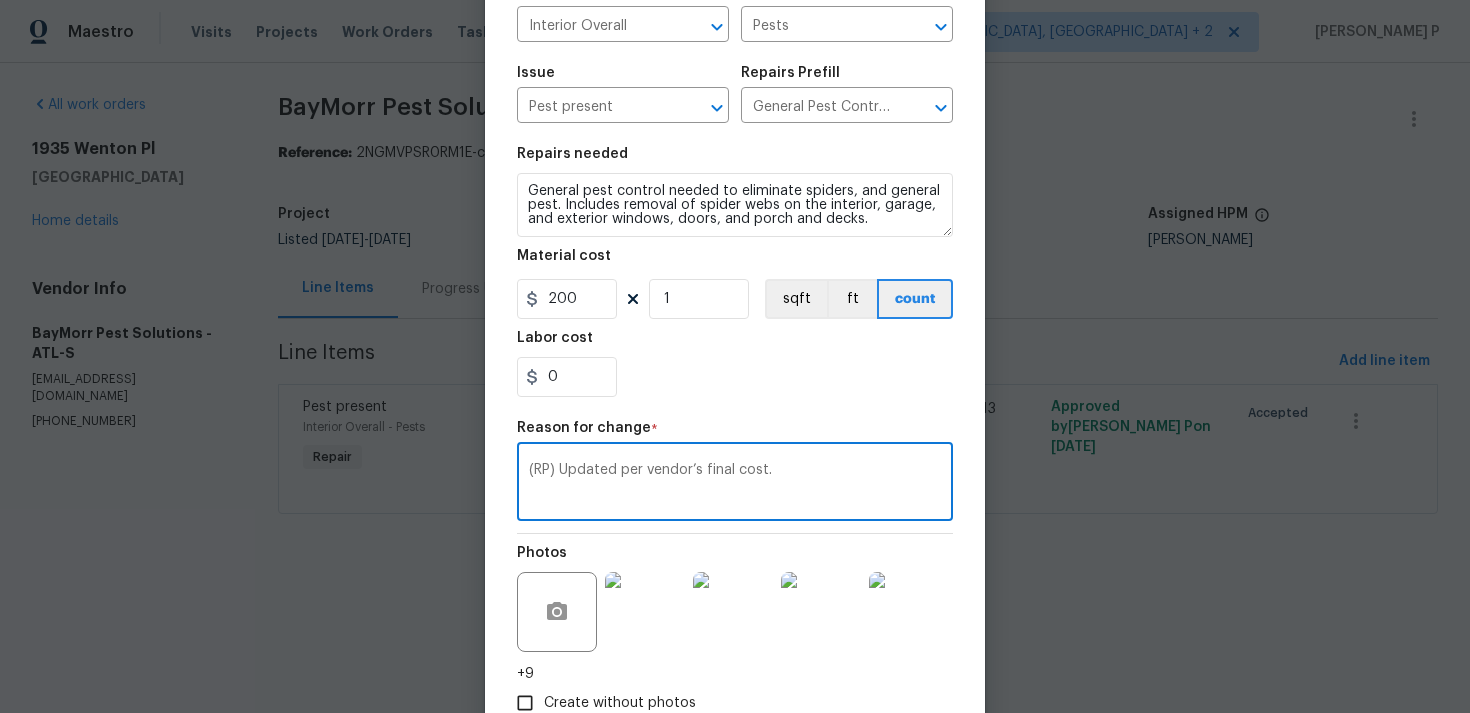 scroll, scrollTop: 293, scrollLeft: 0, axis: vertical 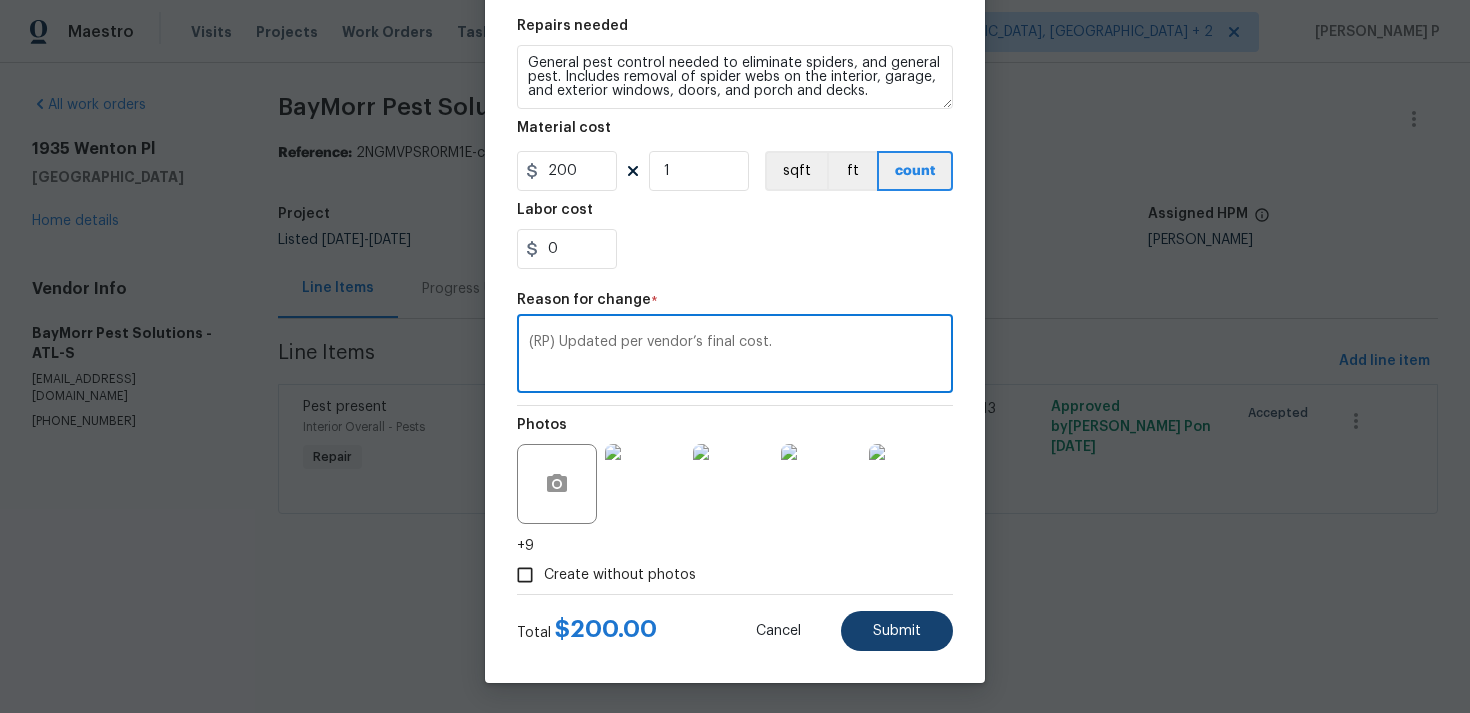 type on "(RP) Updated per vendor’s final cost." 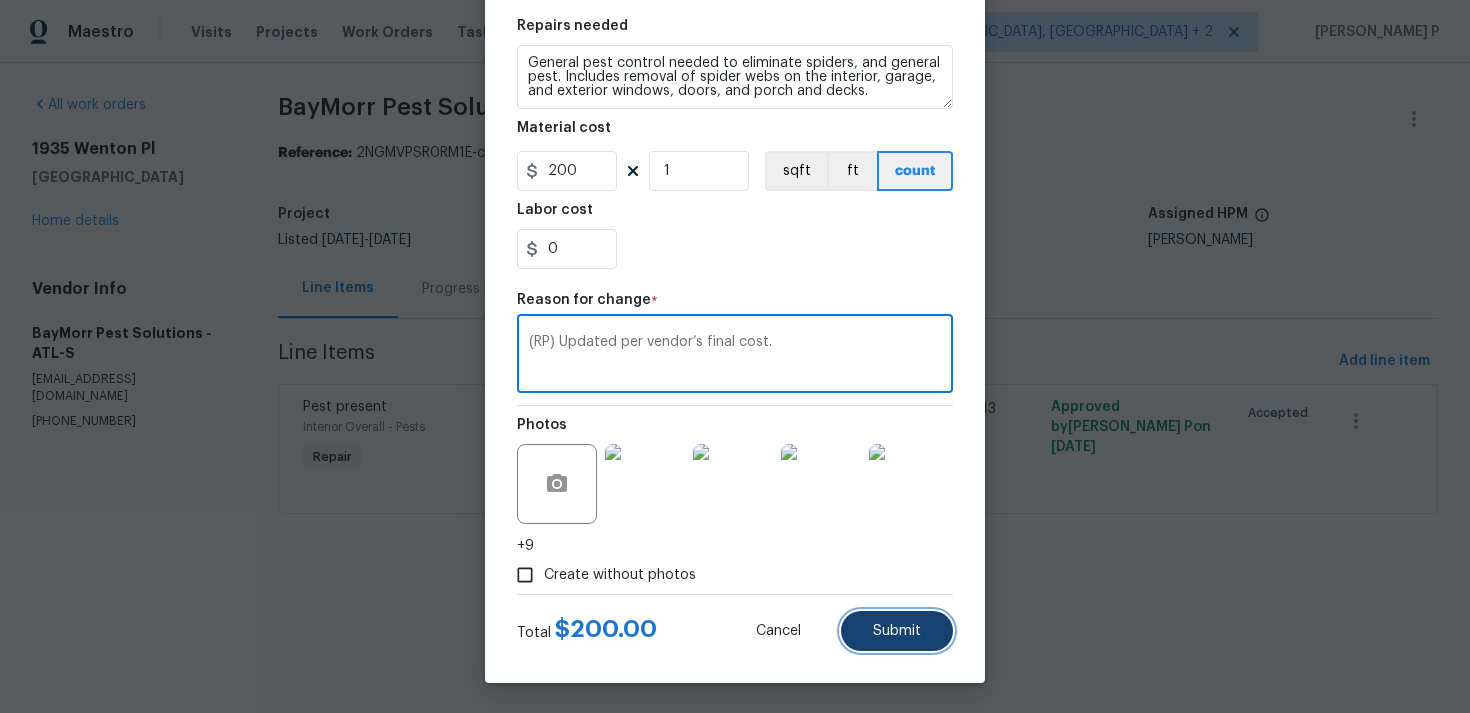 click on "Submit" at bounding box center (897, 631) 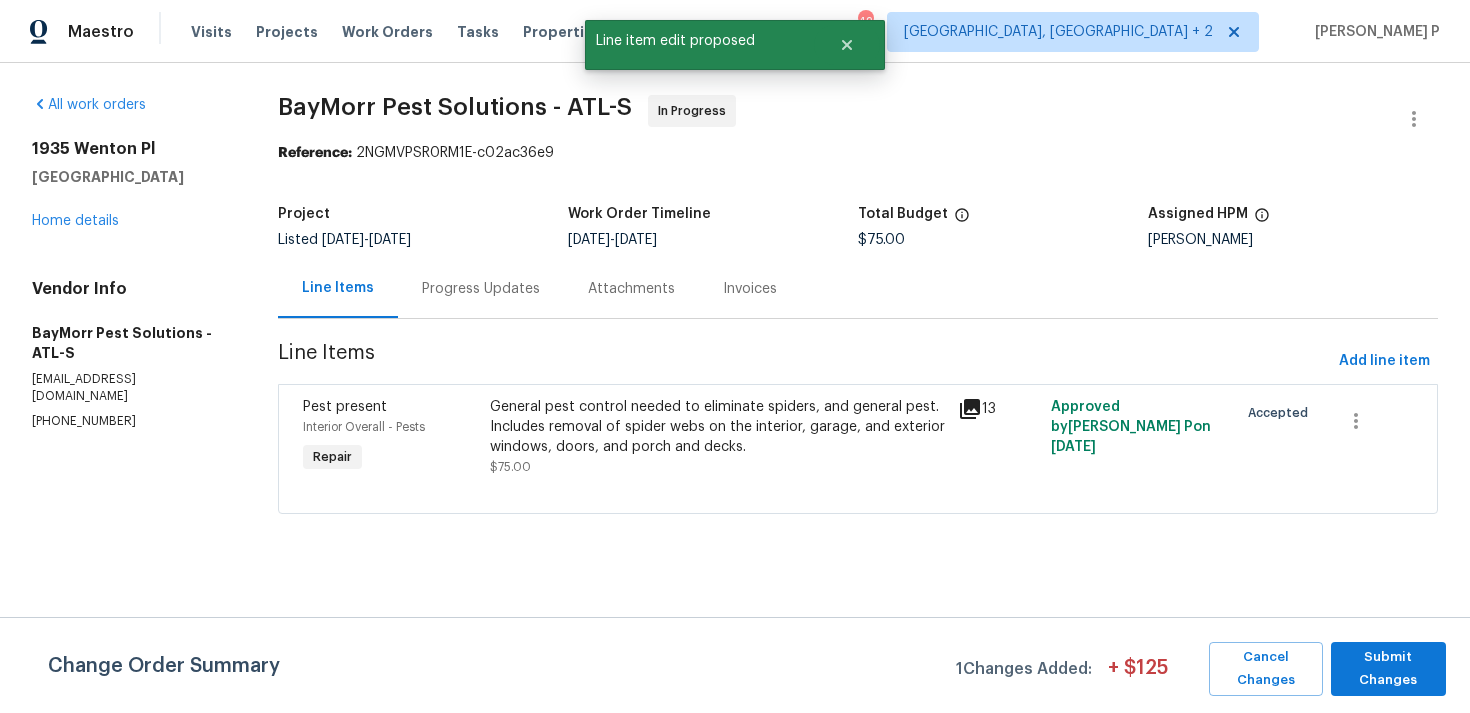scroll, scrollTop: 0, scrollLeft: 0, axis: both 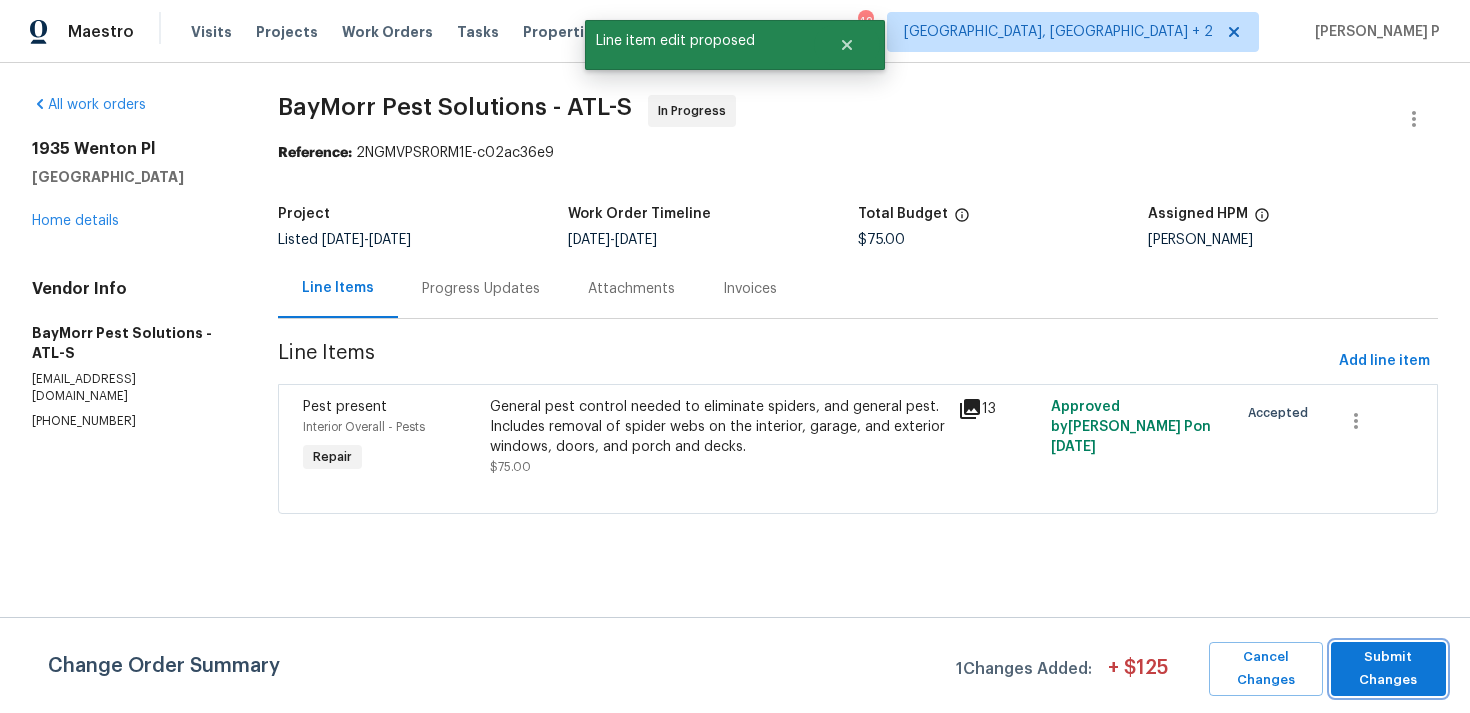 click on "Submit Changes" at bounding box center (1388, 669) 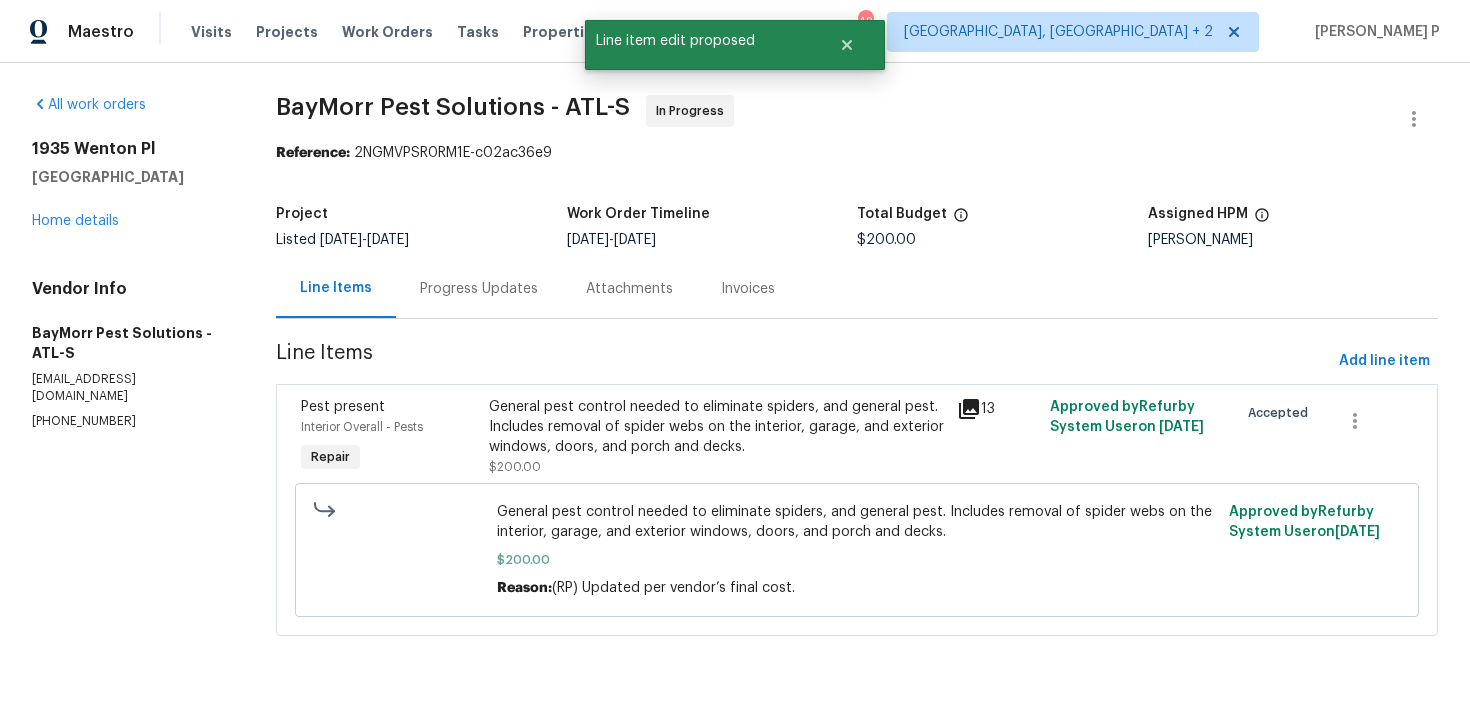 click on "Progress Updates" at bounding box center (479, 288) 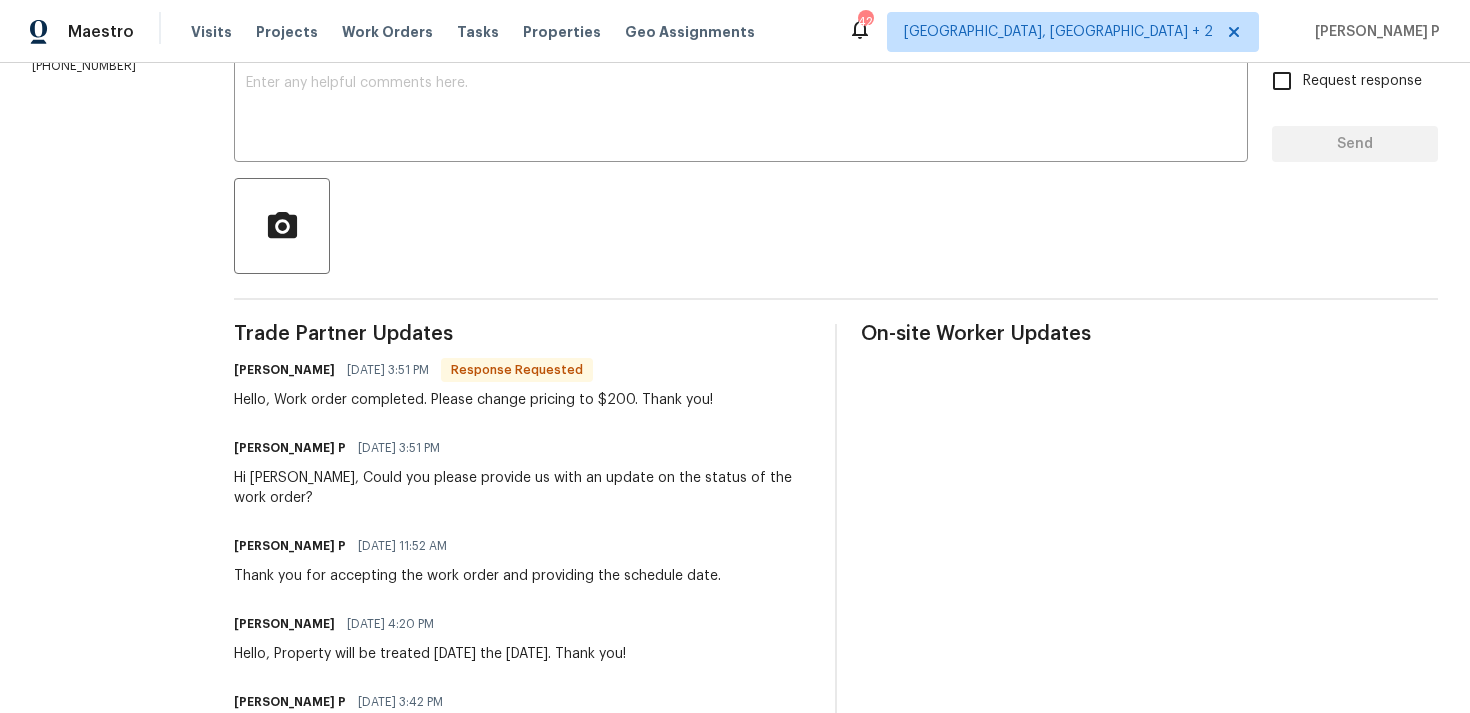 scroll, scrollTop: 254, scrollLeft: 0, axis: vertical 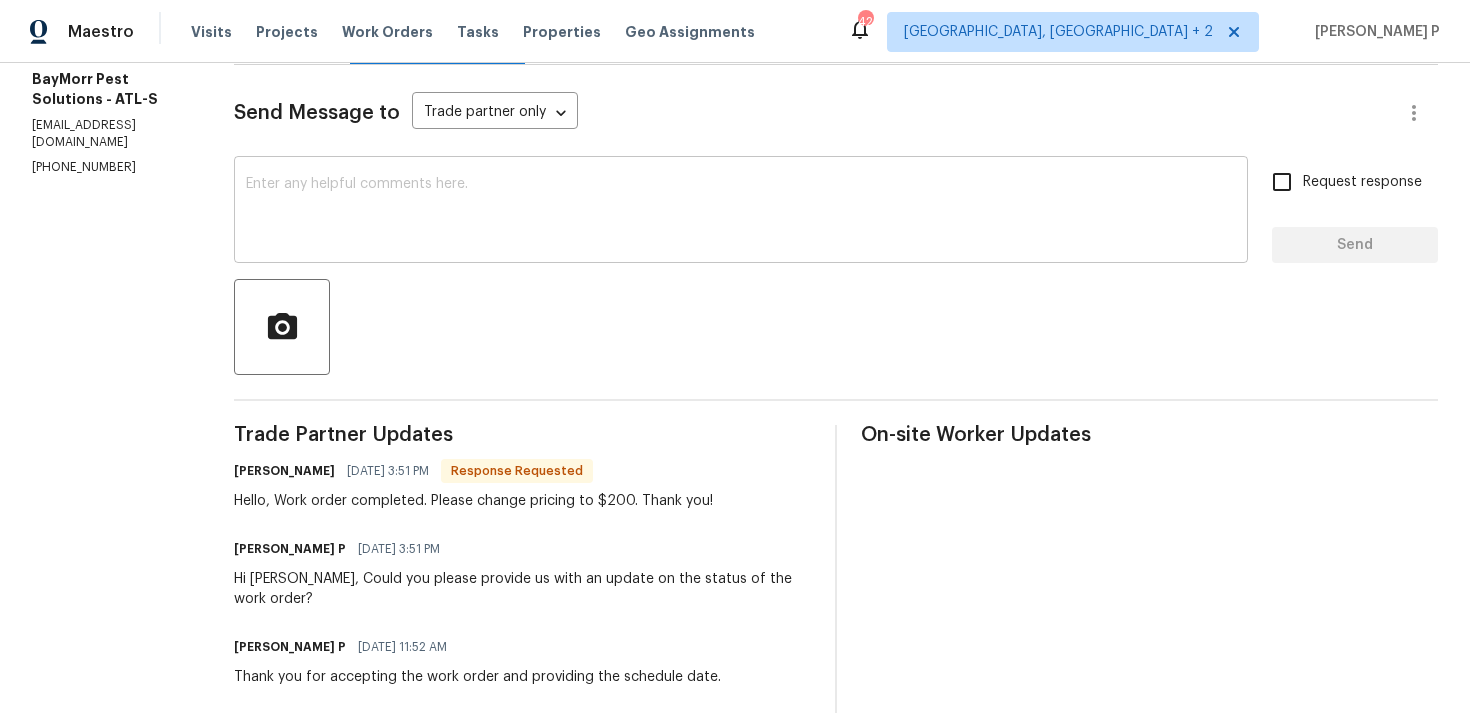 click at bounding box center (741, 212) 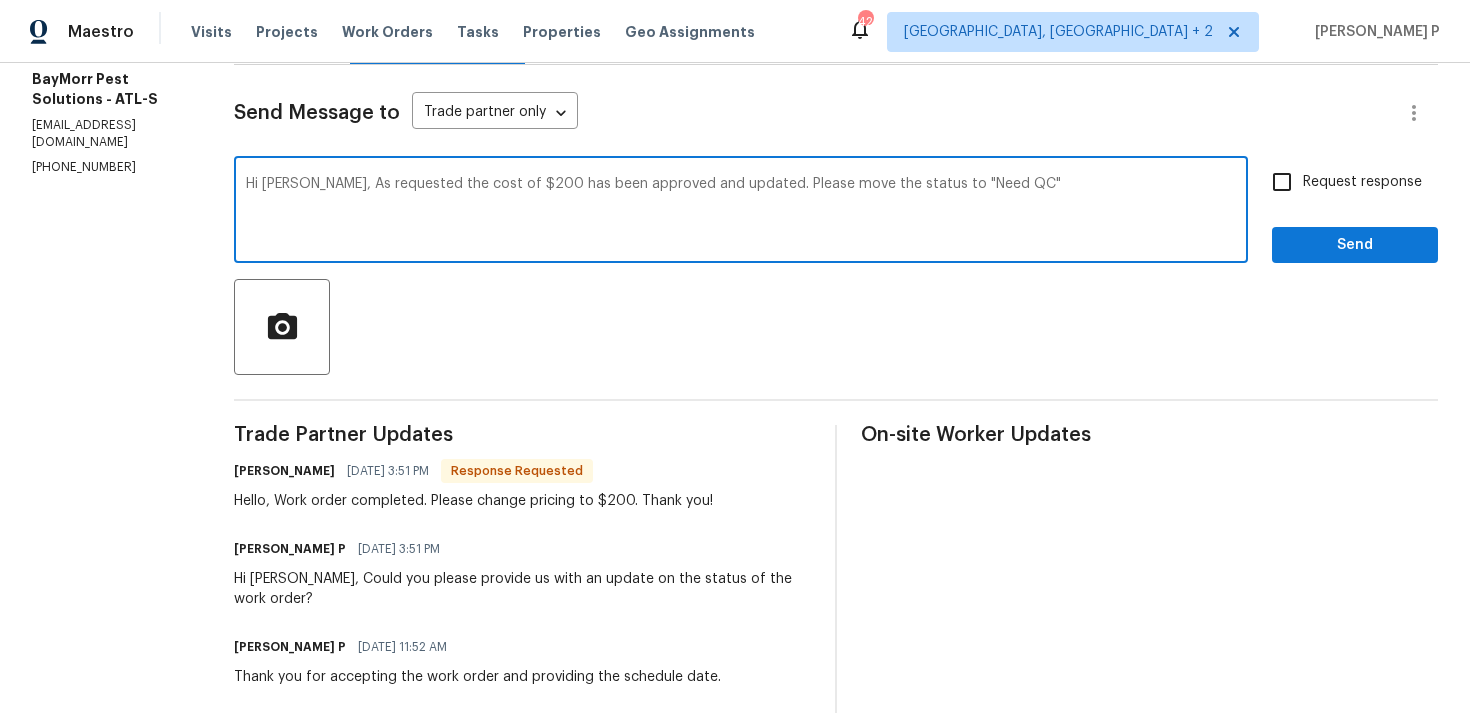 click on "Hi Todd, As requested the cost of $200 has been approved and updated. Please move the status to "Need QC"" at bounding box center [741, 212] 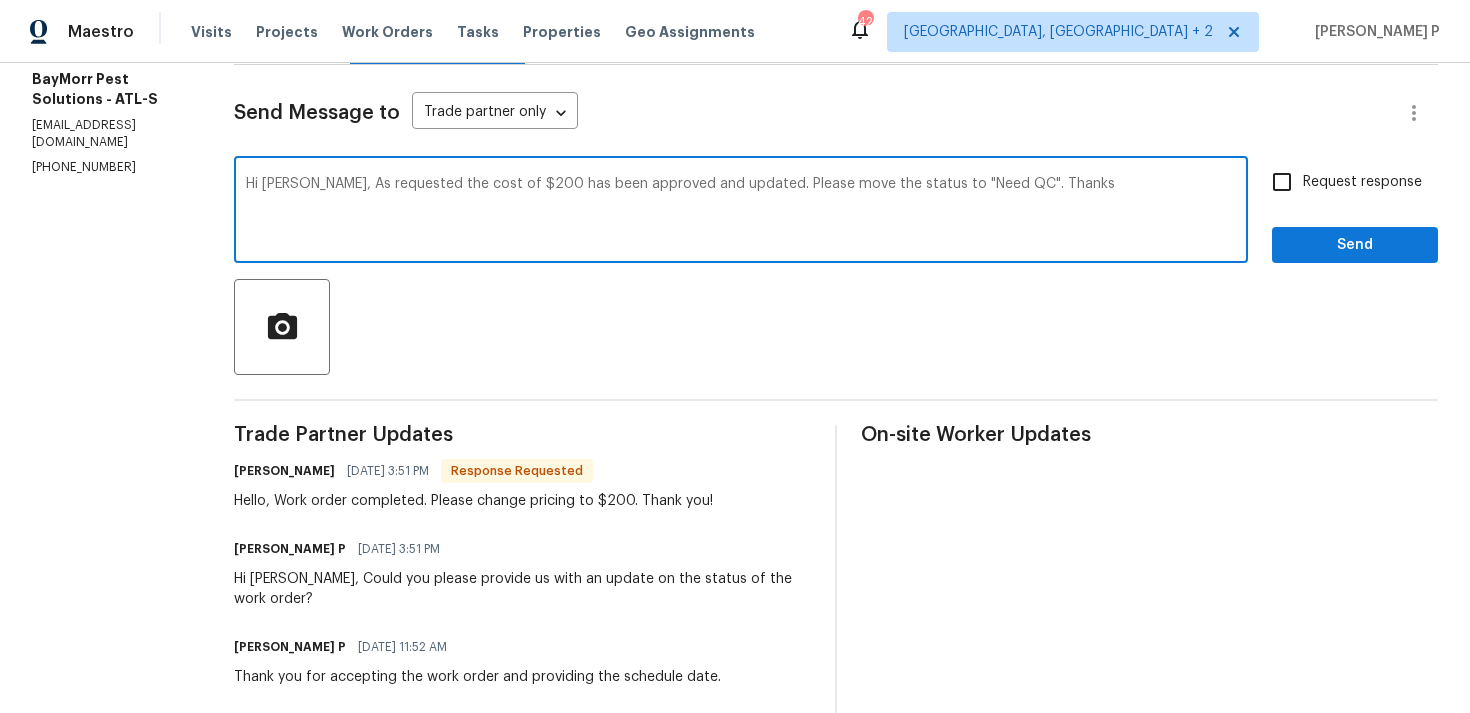 type on "Hi Todd, As requested the cost of $200 has been approved and updated. Please move the status to "Need QC". Thanks" 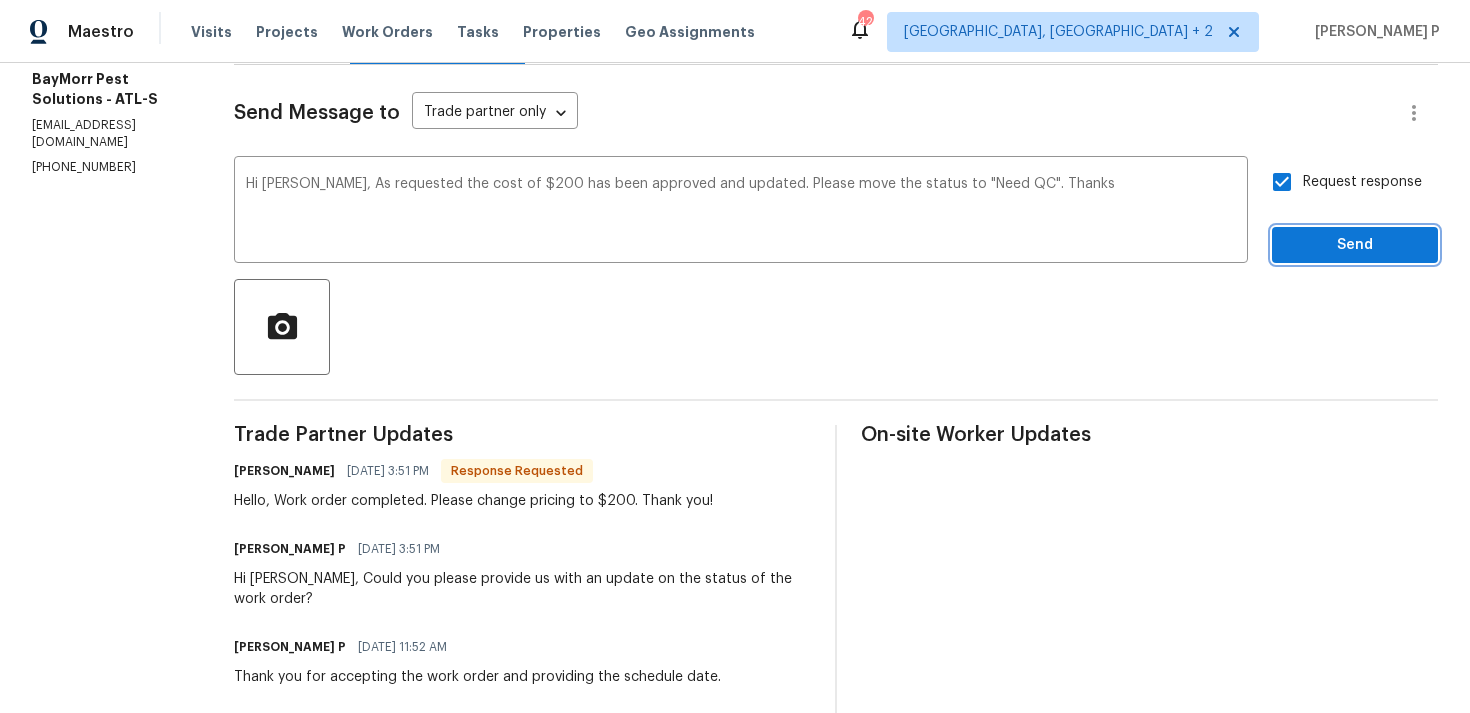 click on "Send" at bounding box center [1355, 245] 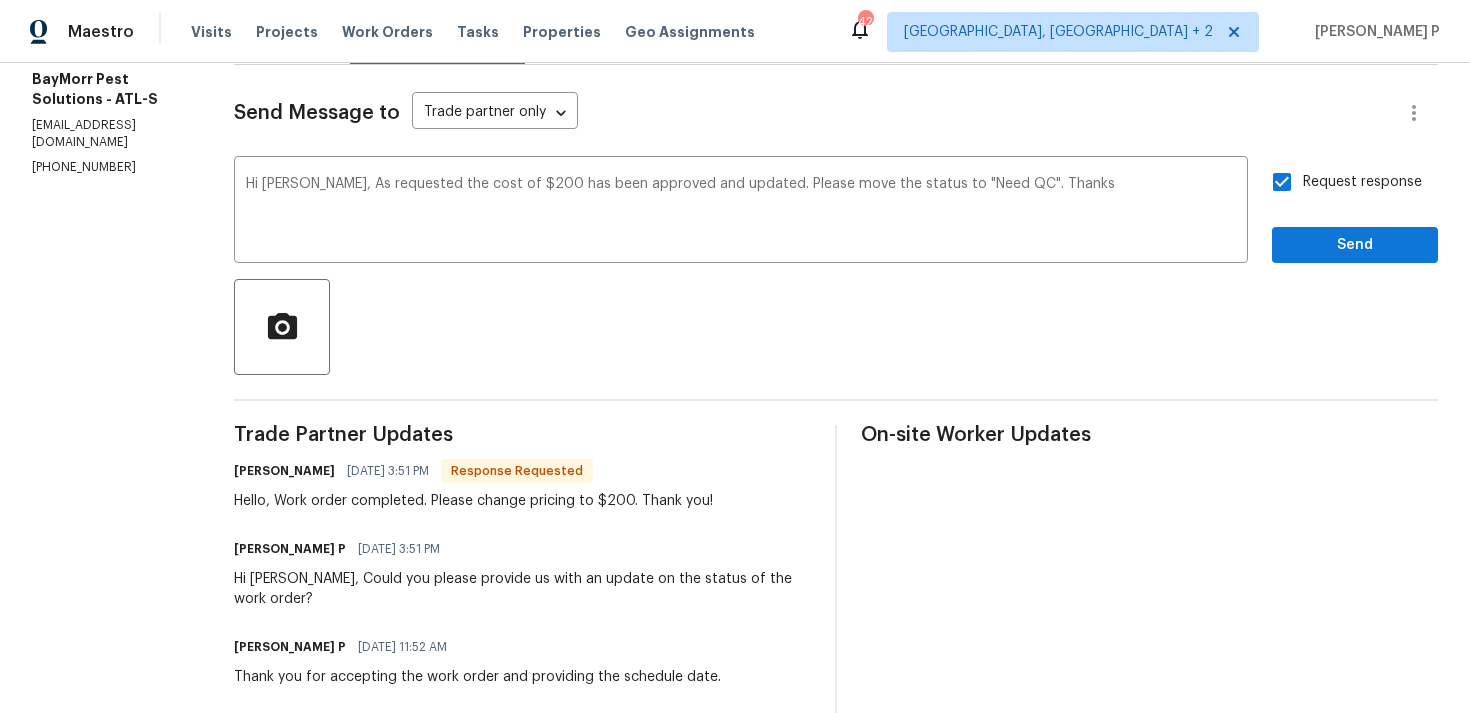 scroll, scrollTop: 34, scrollLeft: 0, axis: vertical 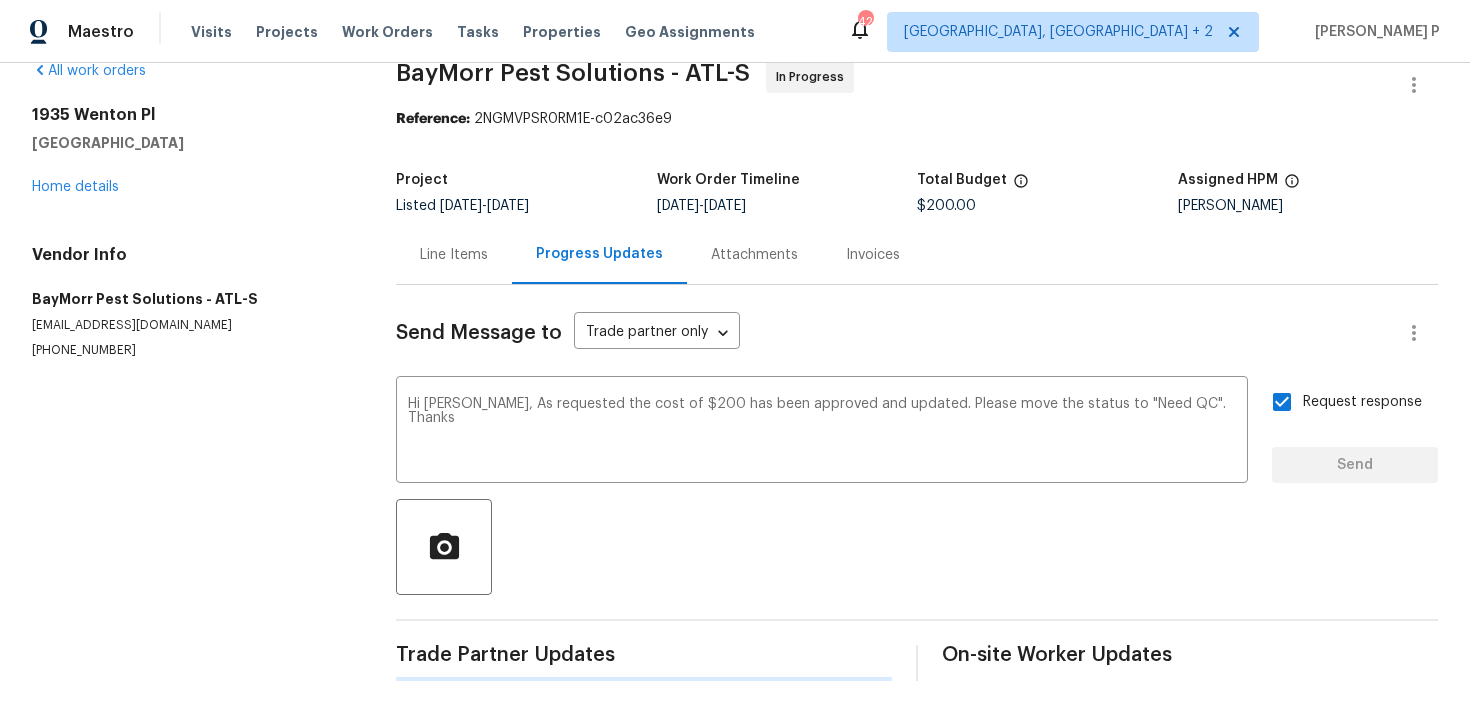 type 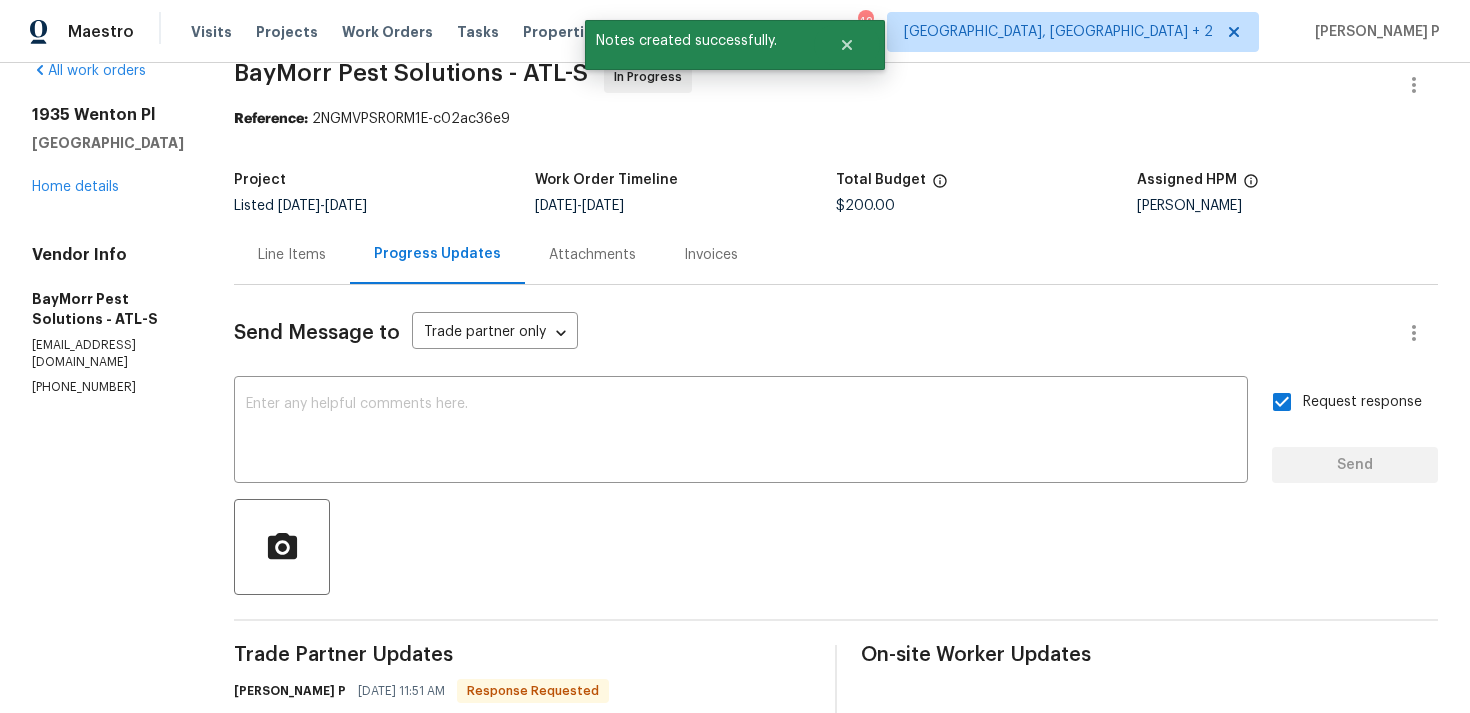 scroll, scrollTop: 254, scrollLeft: 0, axis: vertical 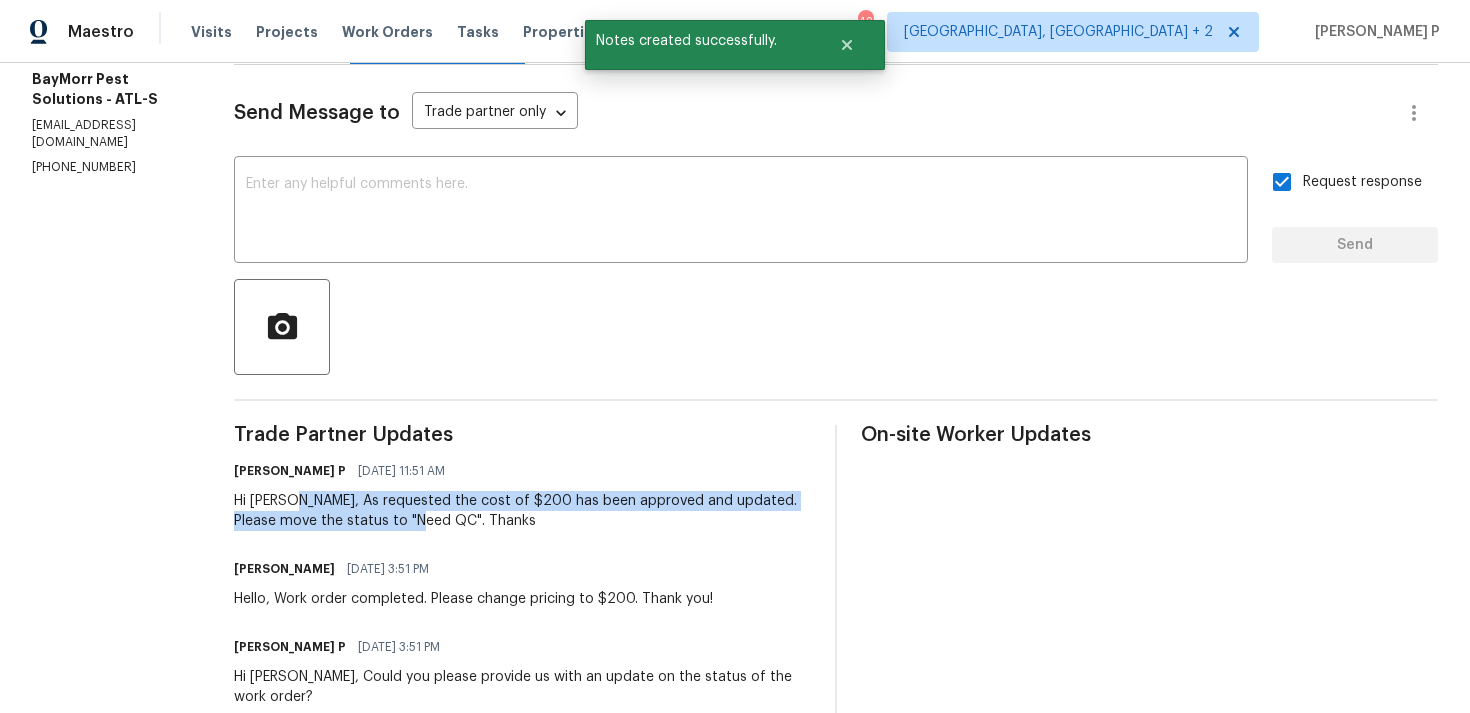 drag, startPoint x: 289, startPoint y: 503, endPoint x: 393, endPoint y: 521, distance: 105.546196 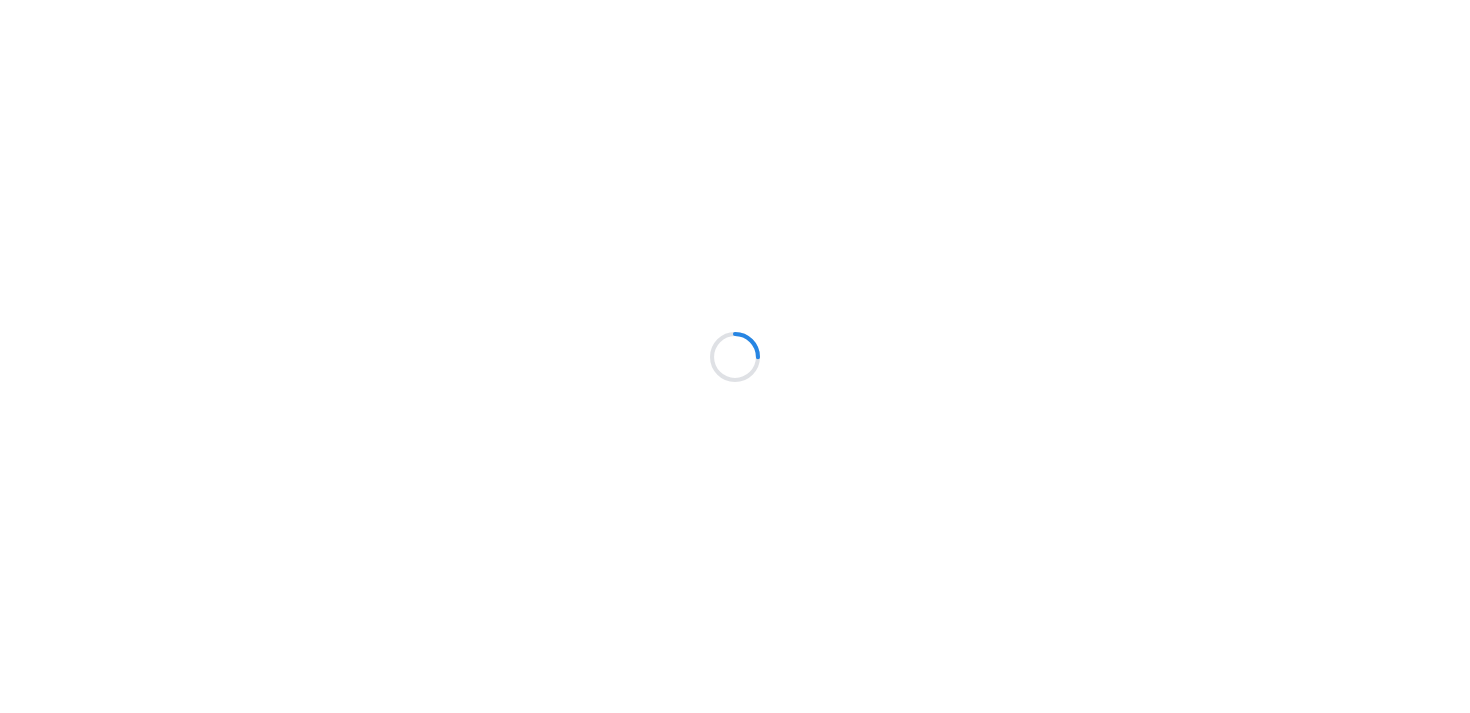 scroll, scrollTop: 0, scrollLeft: 0, axis: both 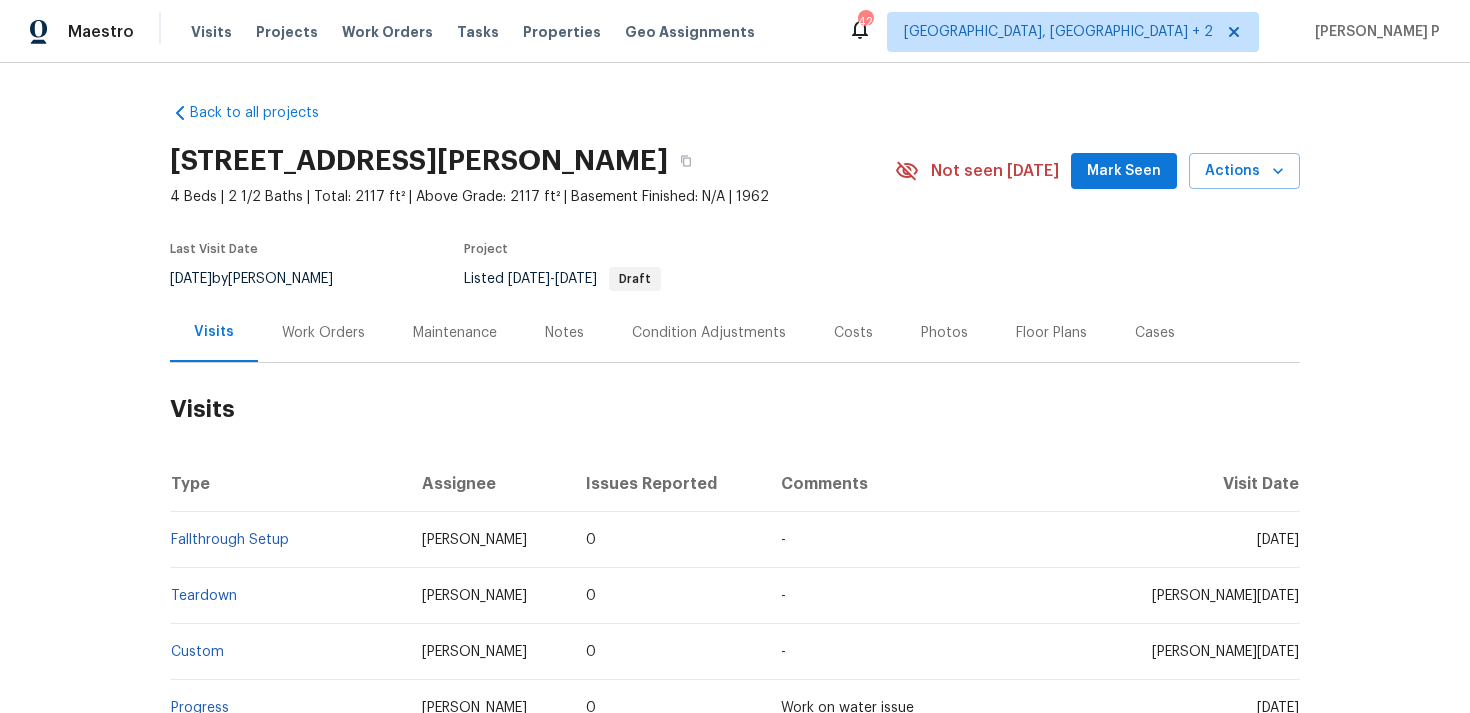 click on "Work Orders" at bounding box center (323, 333) 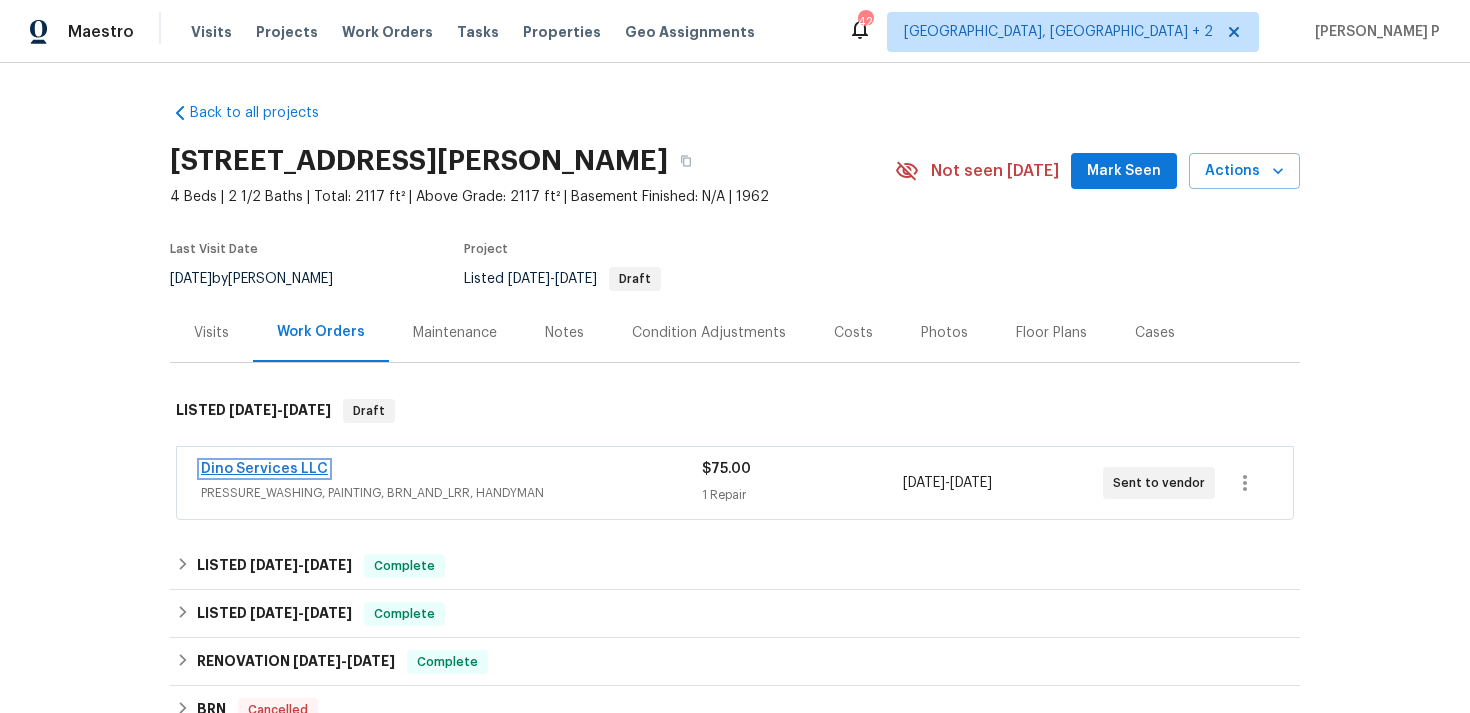 click on "Dino Services LLC" at bounding box center (264, 469) 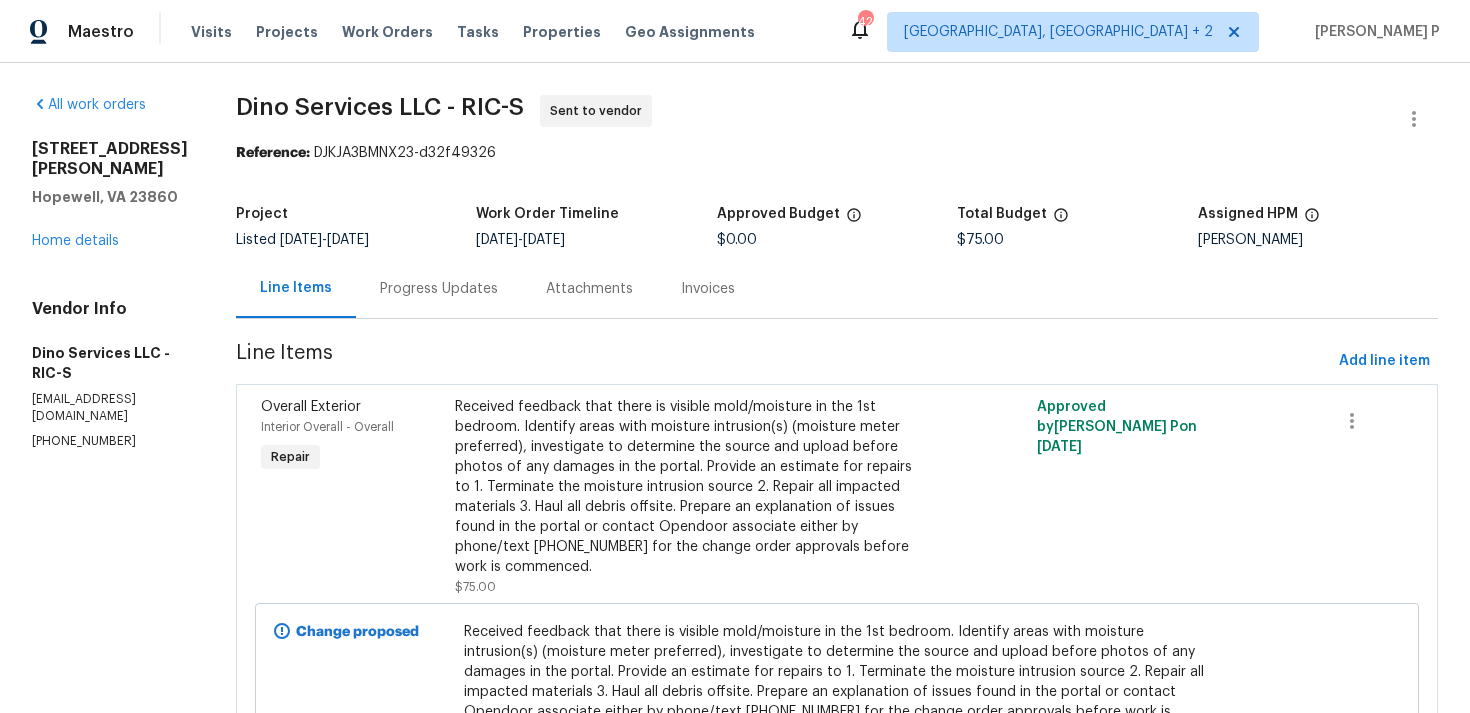 click on "Progress Updates" at bounding box center [439, 289] 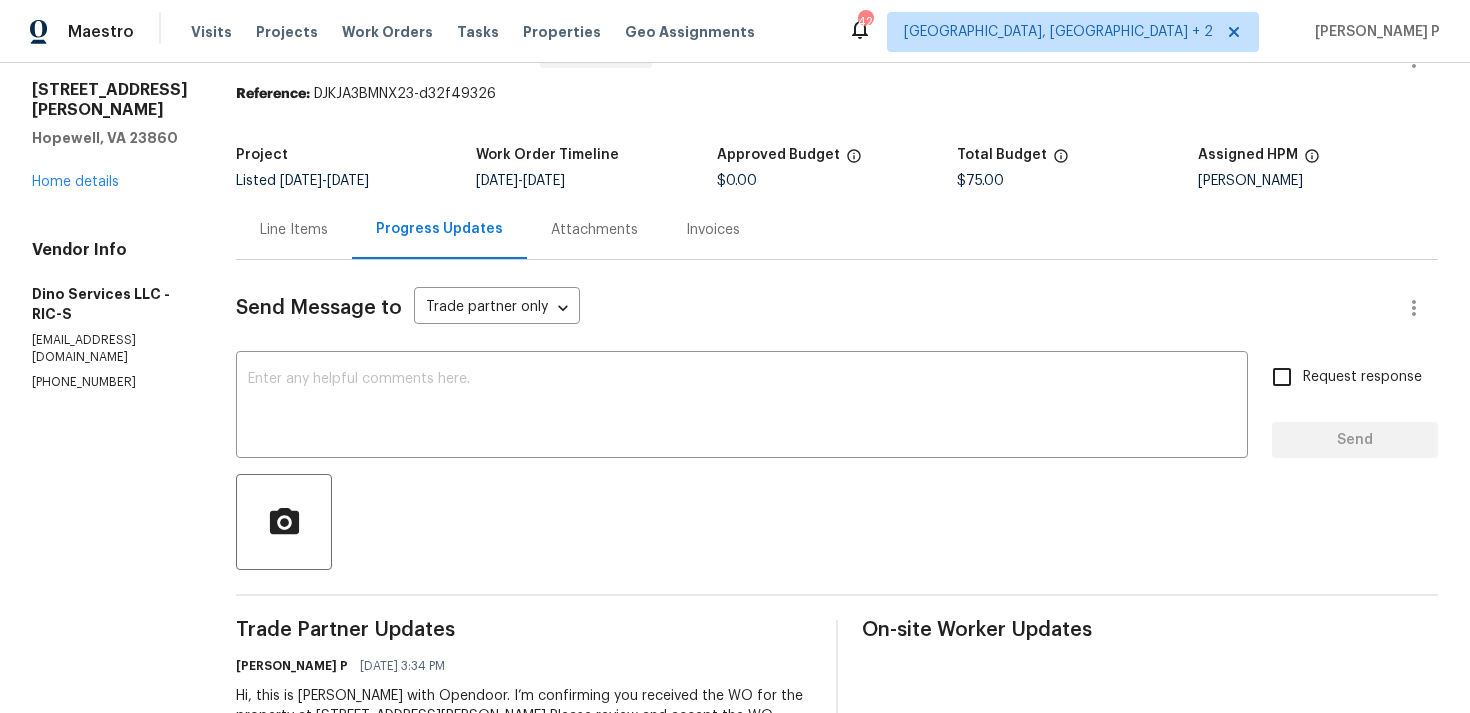 scroll, scrollTop: 0, scrollLeft: 0, axis: both 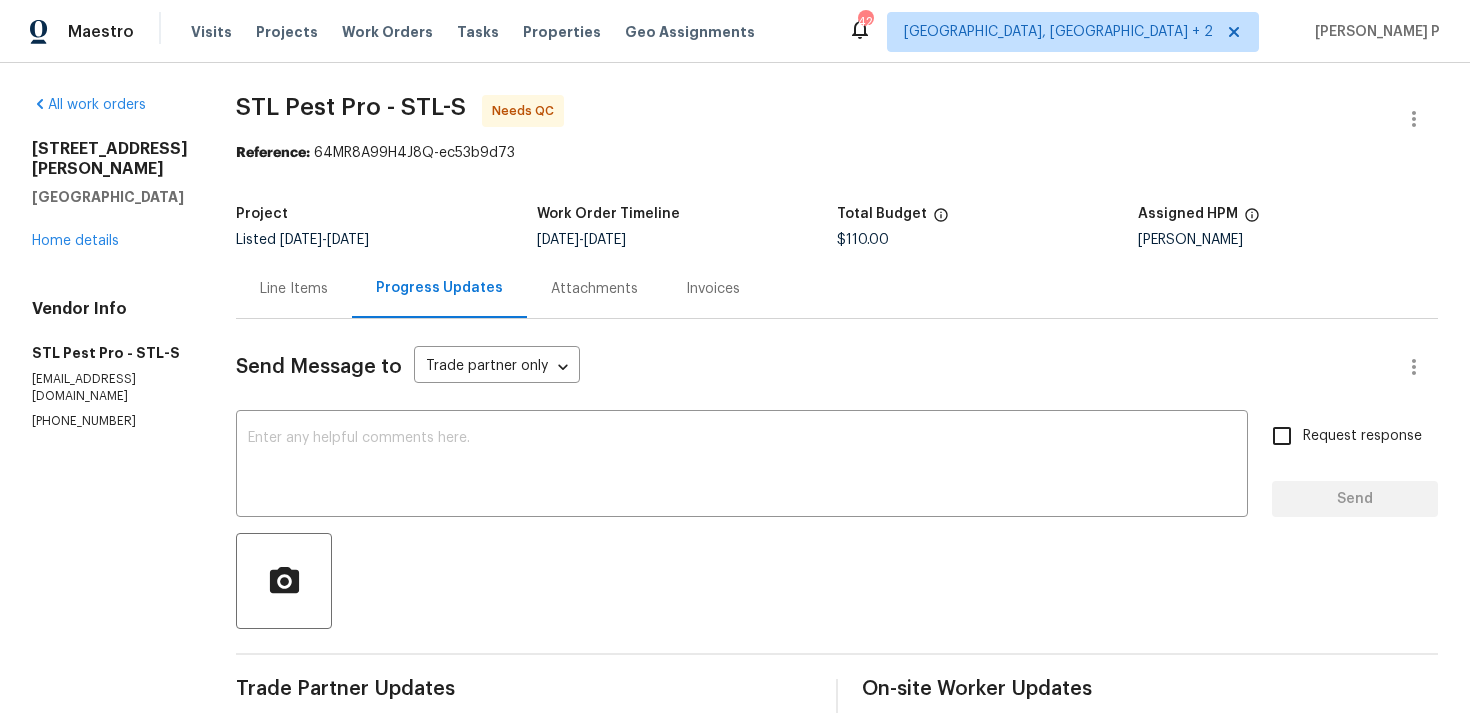 click on "Line Items" at bounding box center (294, 289) 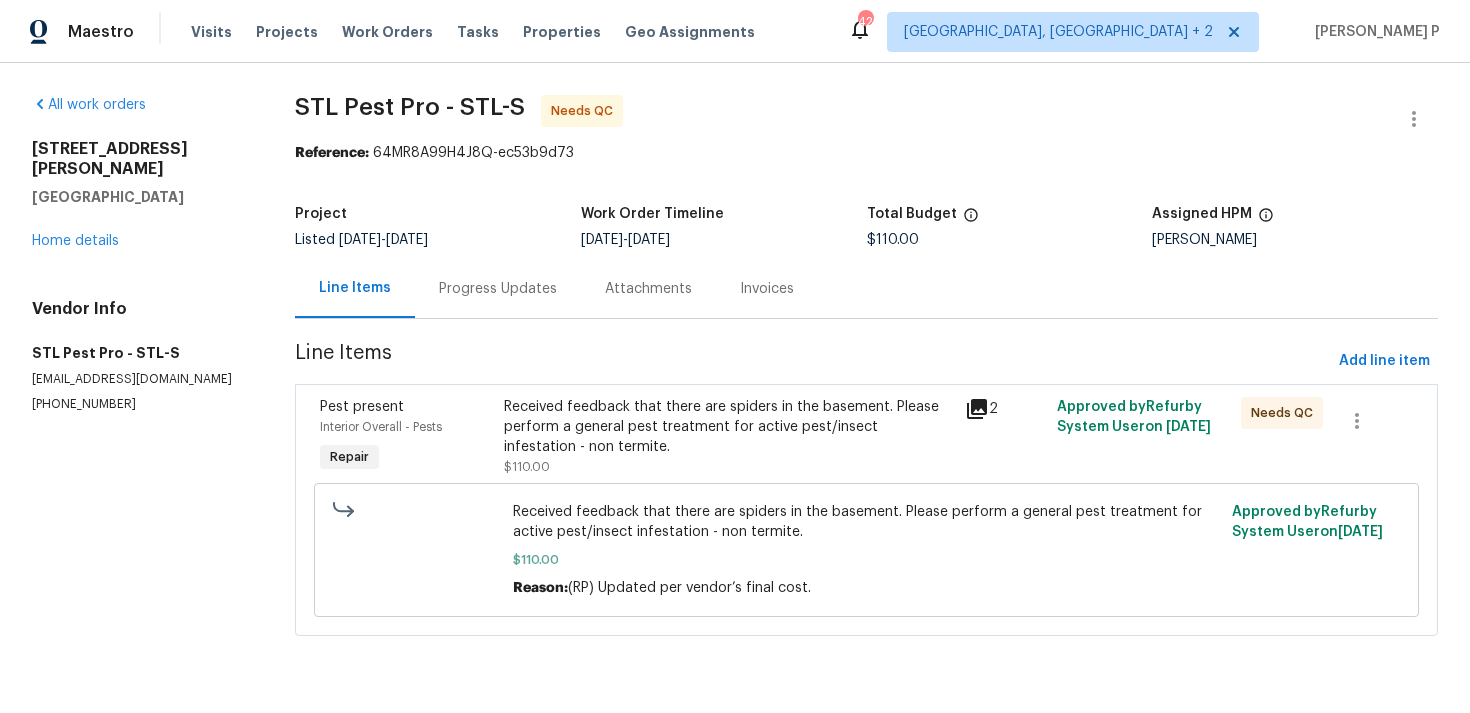 click on "Progress Updates" at bounding box center [498, 289] 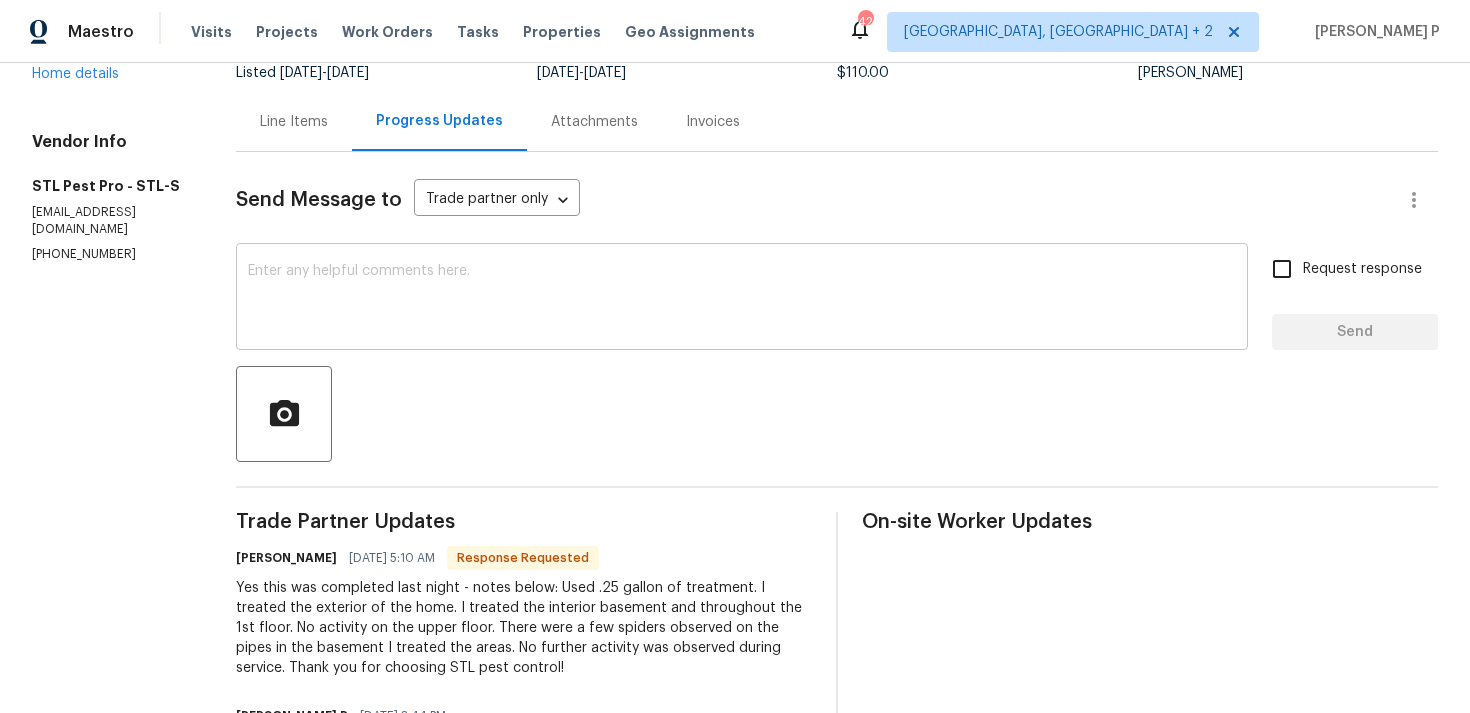 scroll, scrollTop: 0, scrollLeft: 0, axis: both 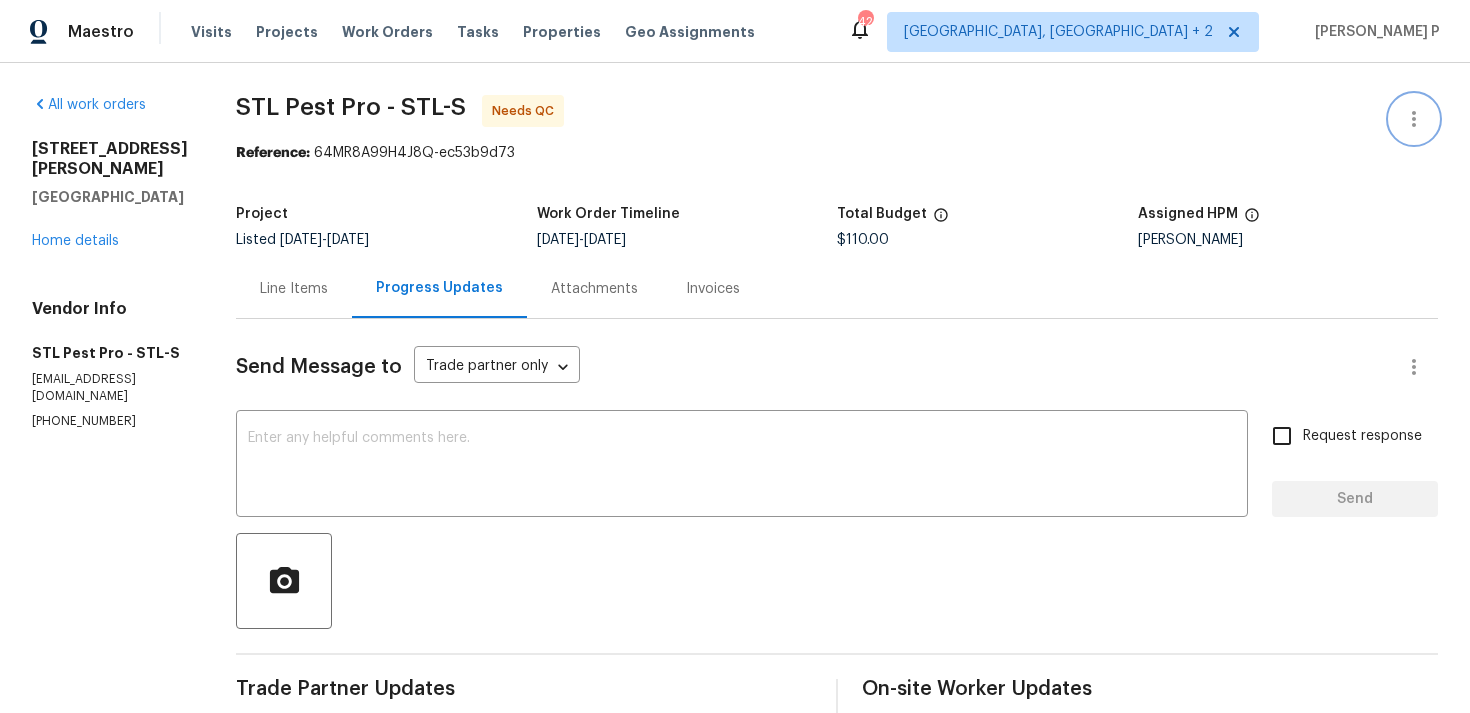 click at bounding box center [1414, 119] 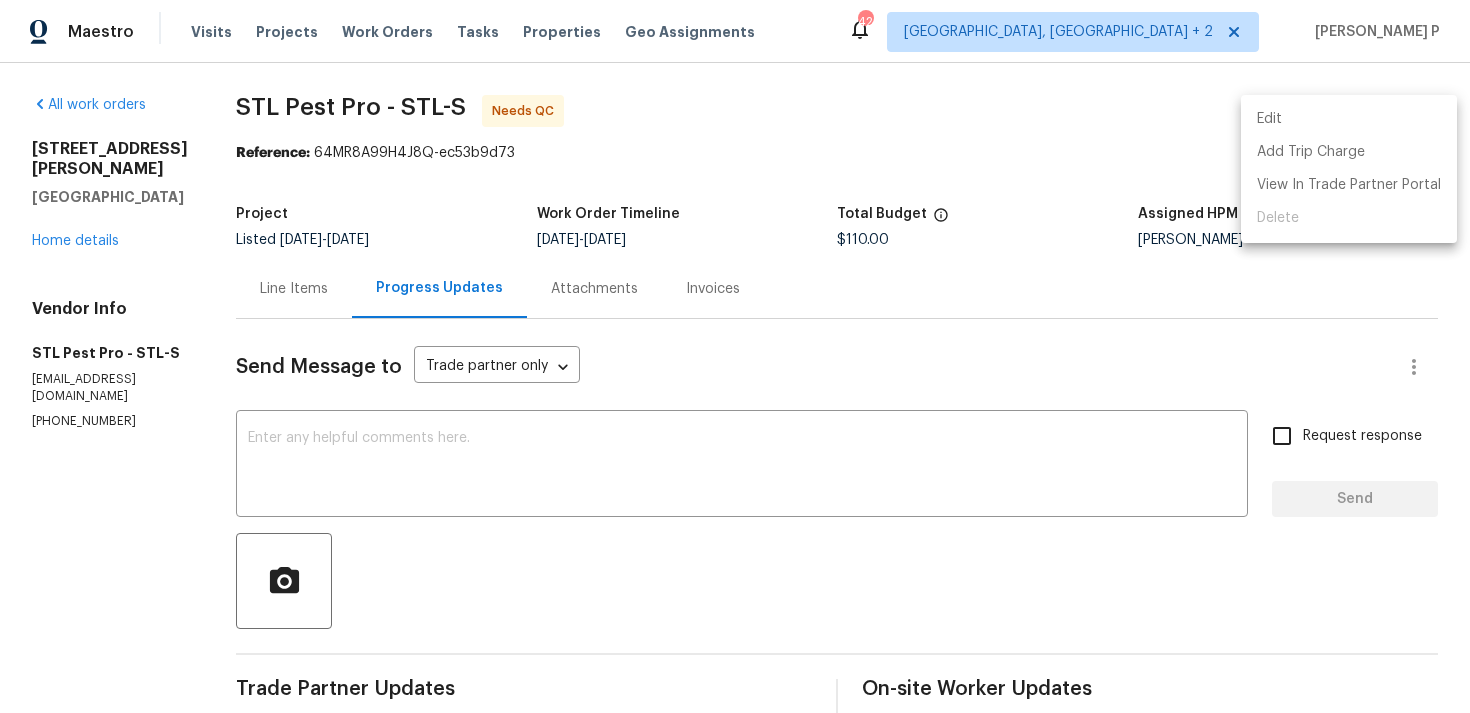 click on "Edit" at bounding box center (1349, 119) 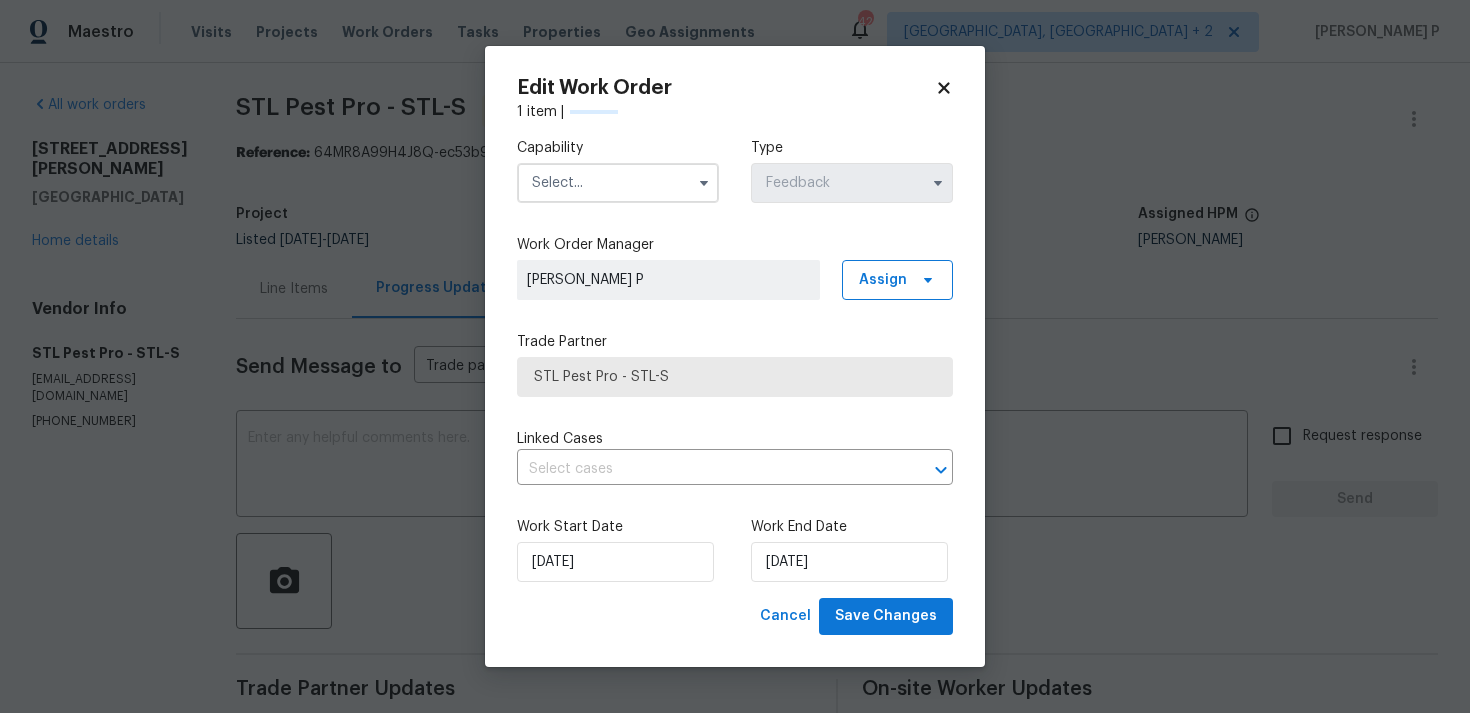 click at bounding box center [618, 183] 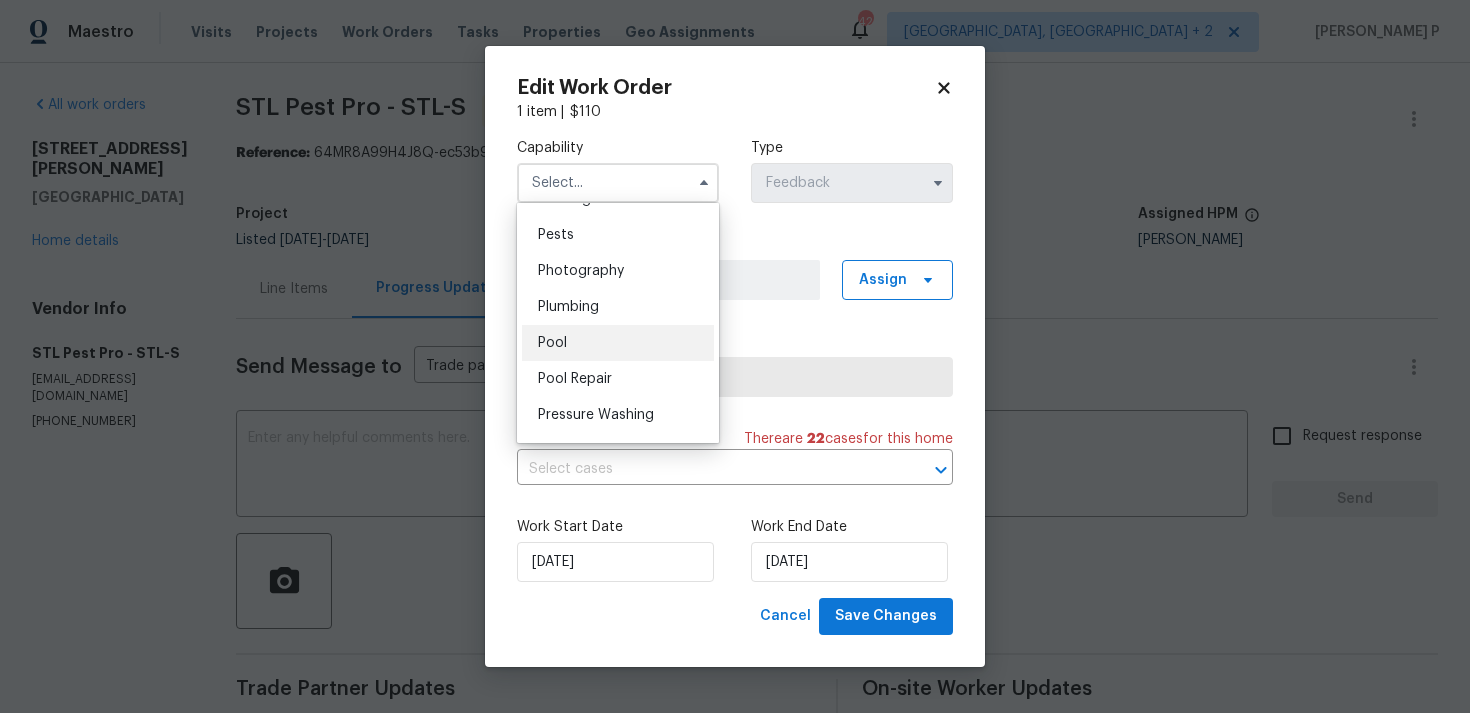 scroll, scrollTop: 1708, scrollLeft: 0, axis: vertical 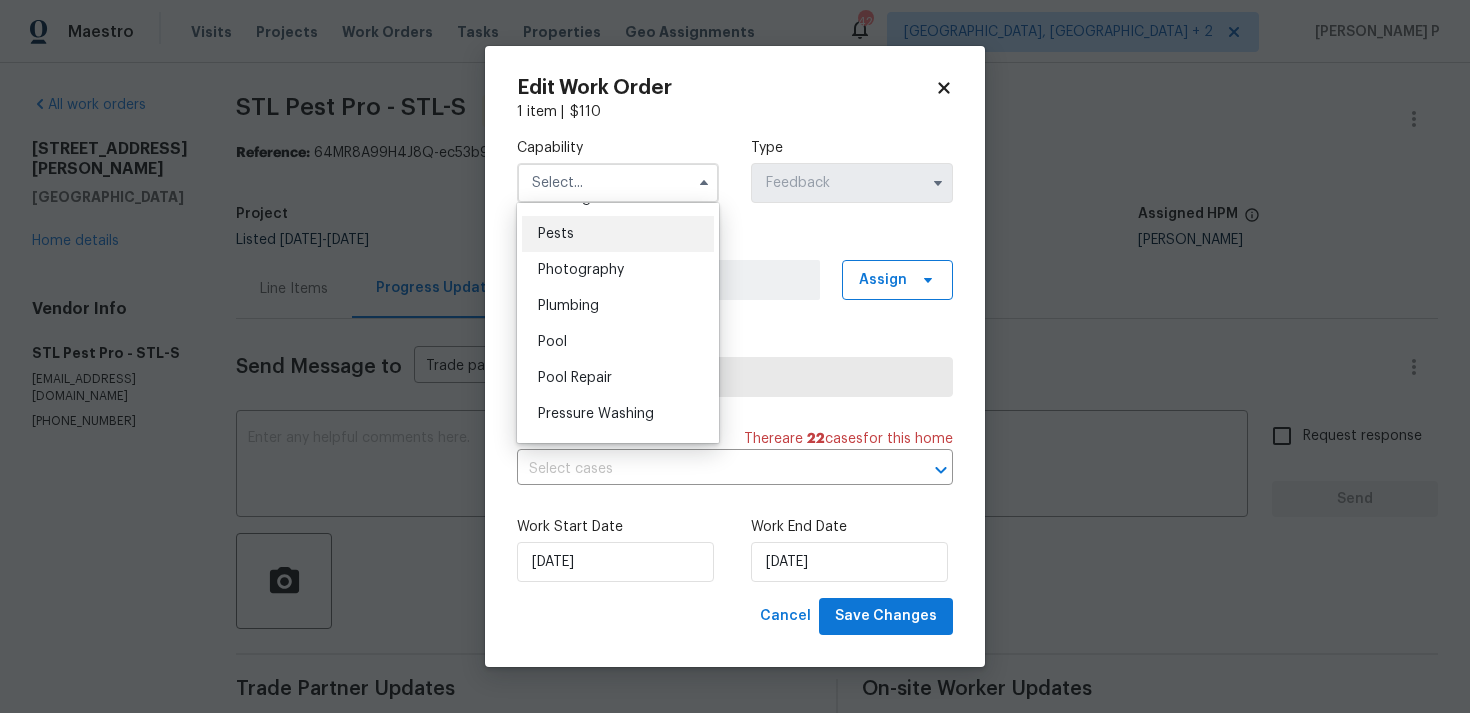 click on "Pests" at bounding box center (618, 234) 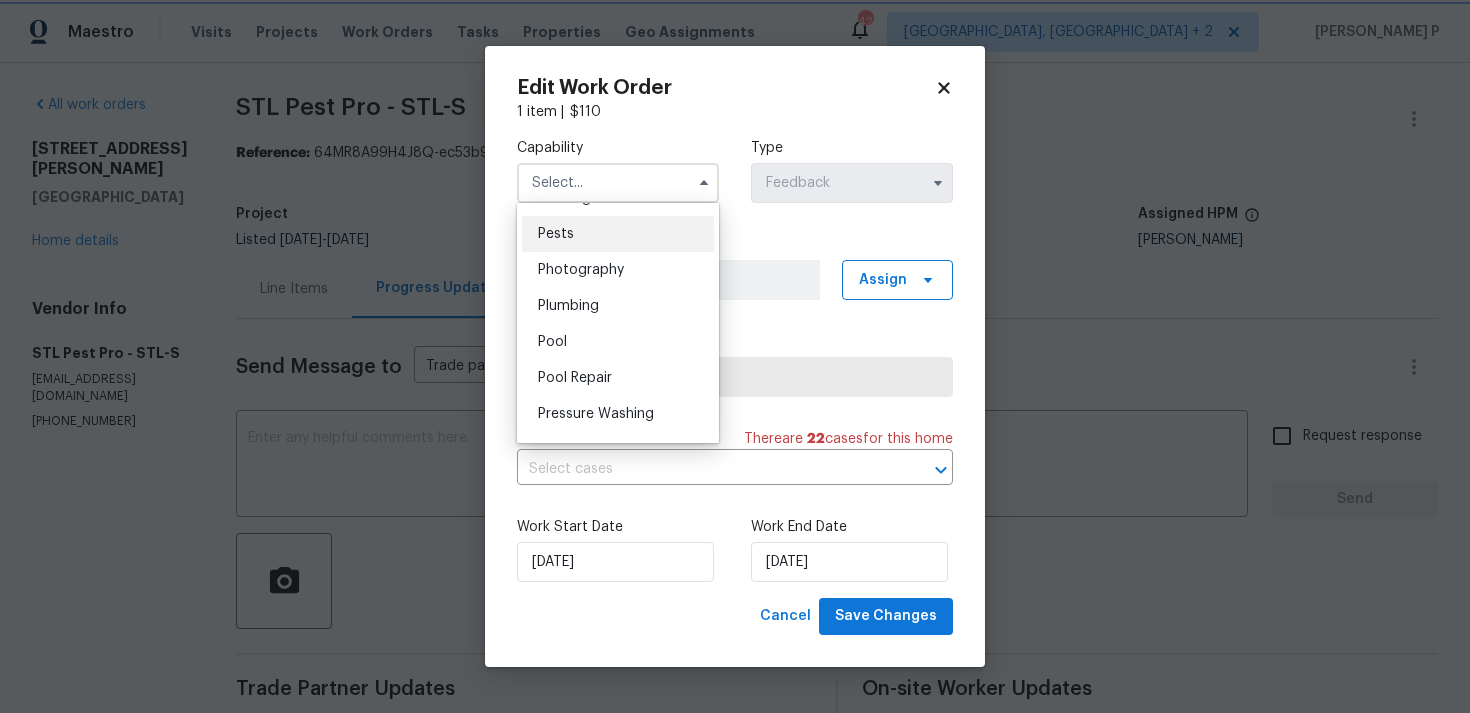 type on "Pests" 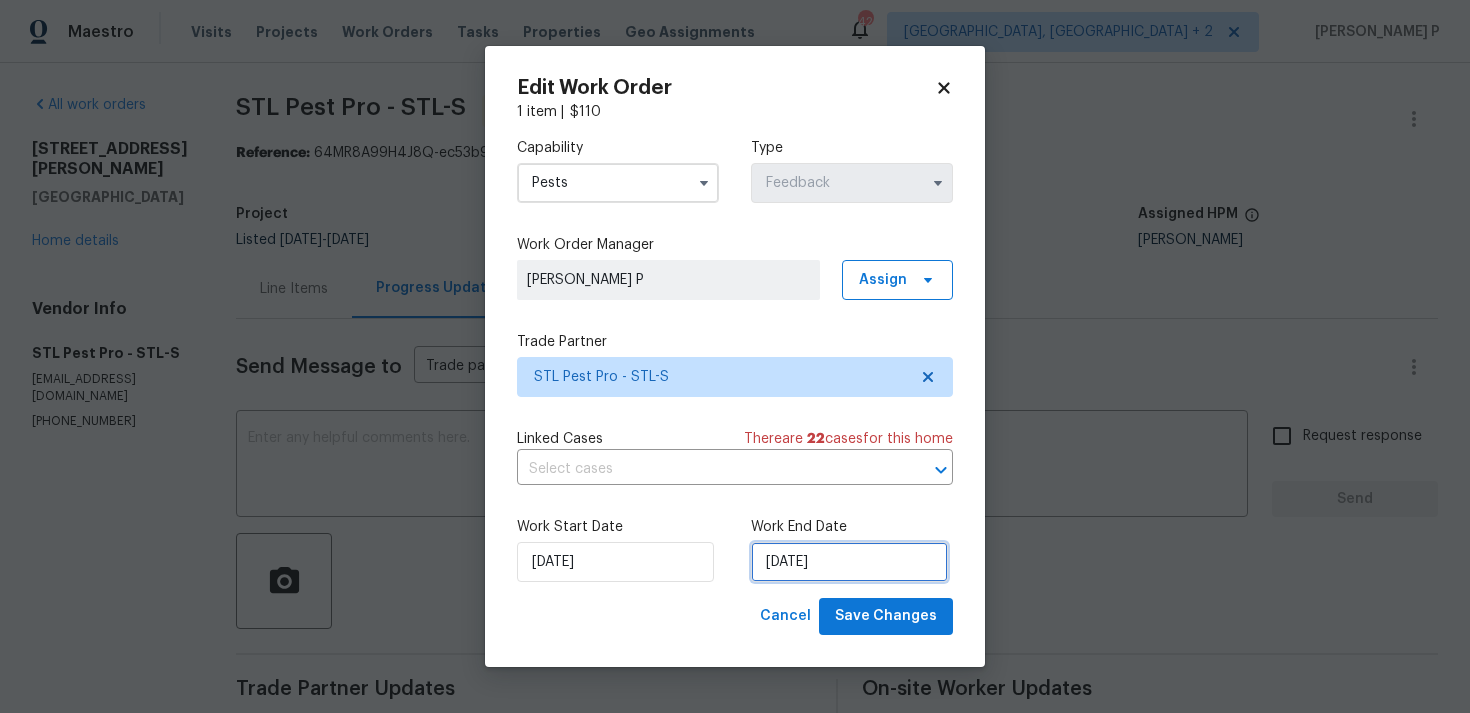 click on "[DATE]" at bounding box center [849, 562] 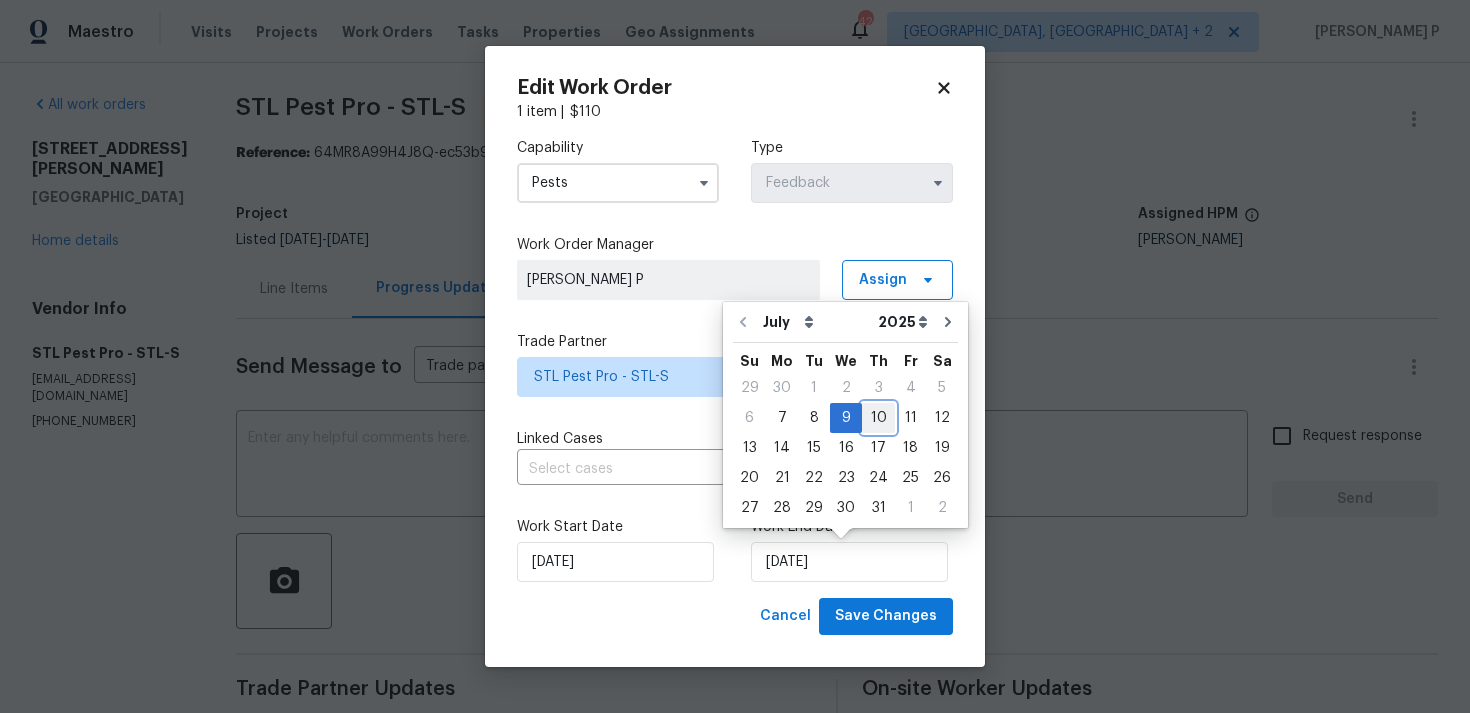 click on "10" at bounding box center [878, 418] 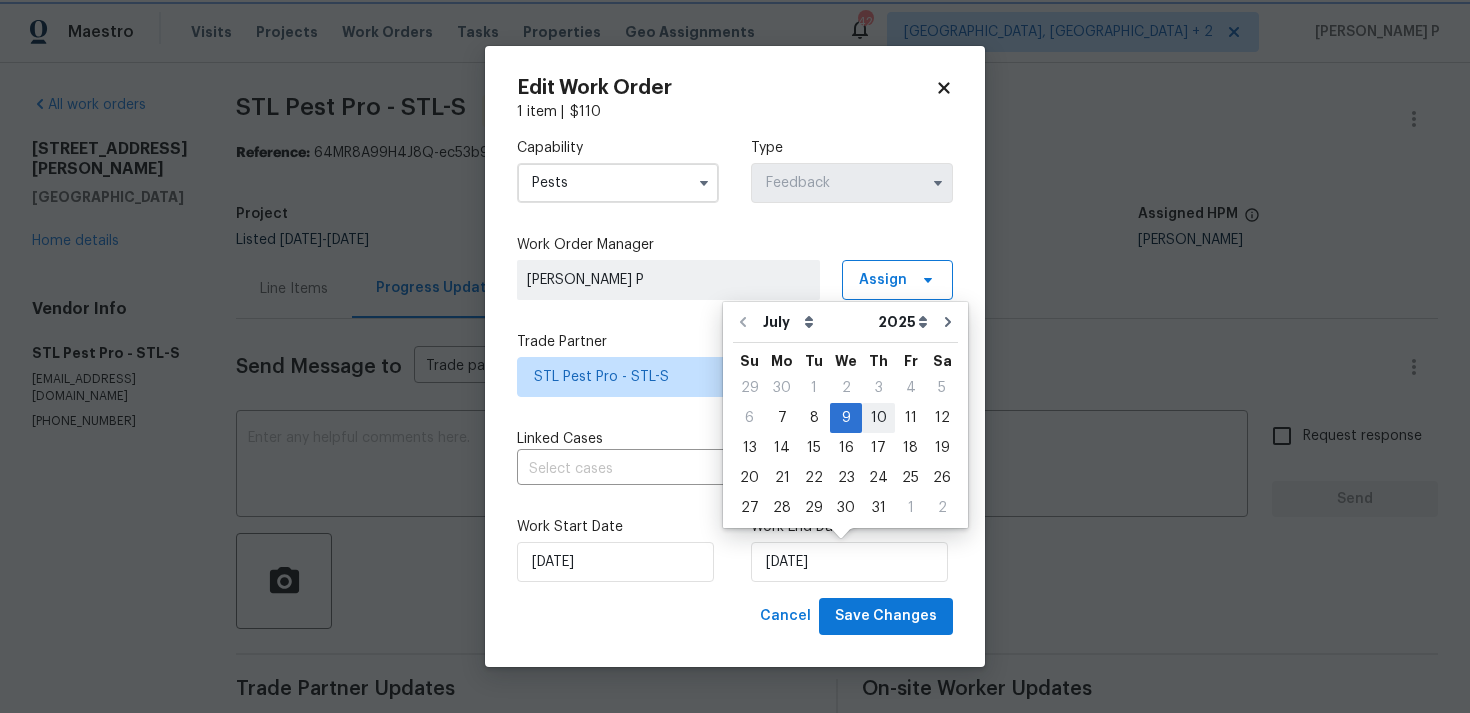 type on "10/07/2025" 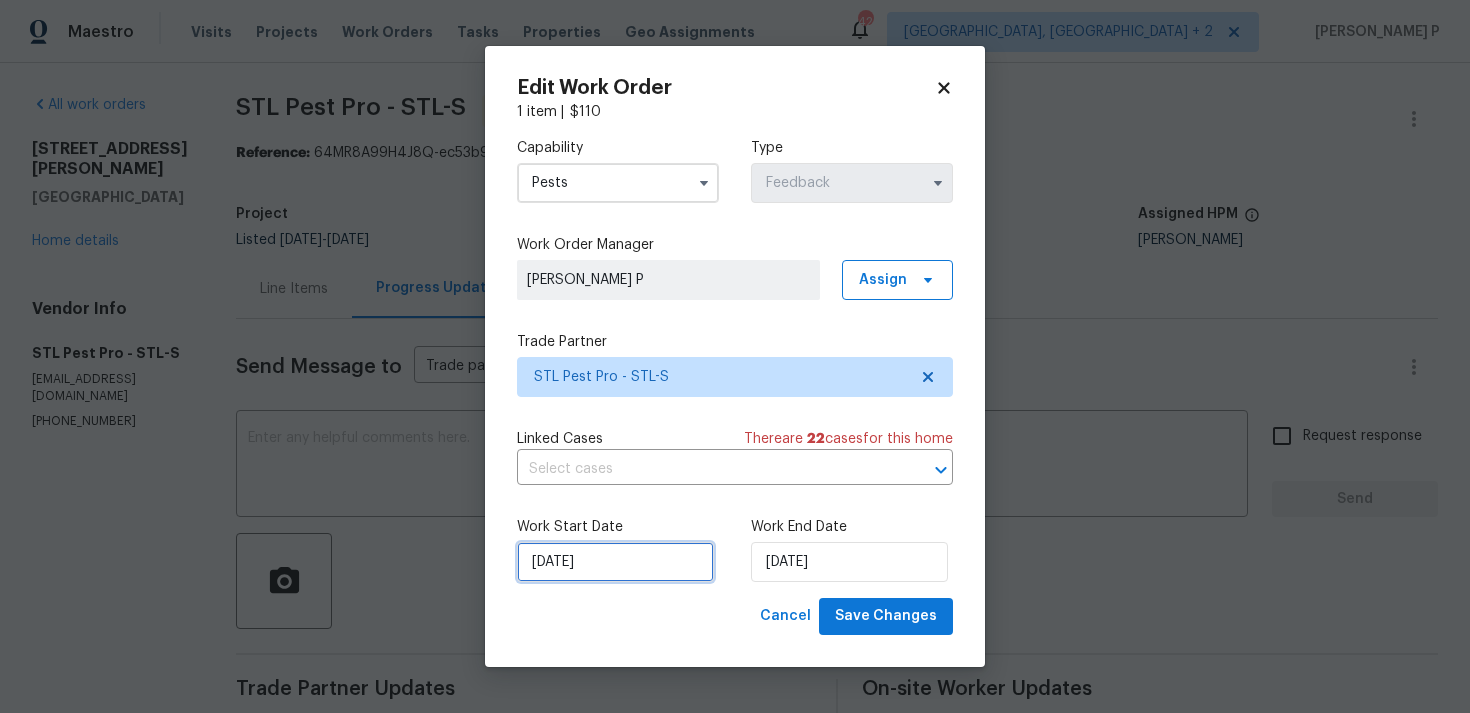 click on "07/07/2025" at bounding box center [615, 562] 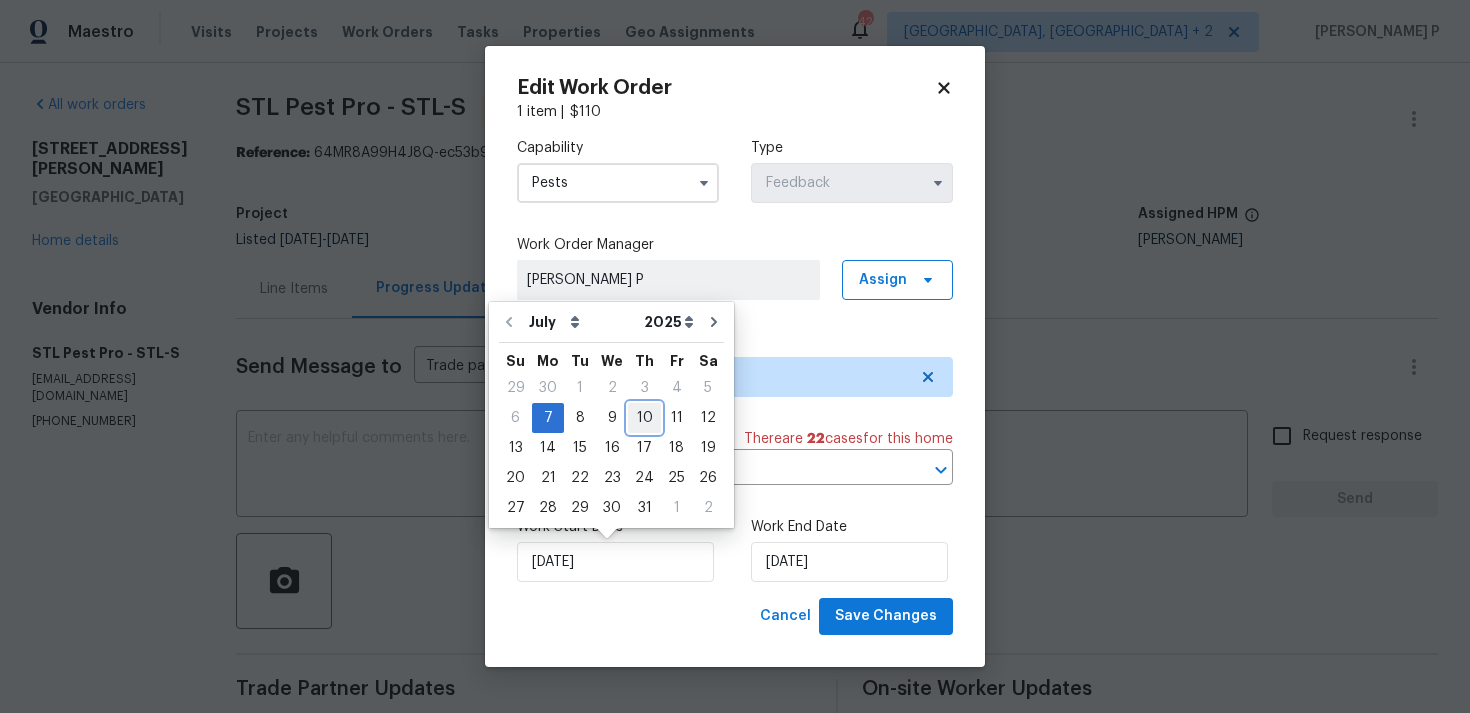 click on "10" at bounding box center [644, 418] 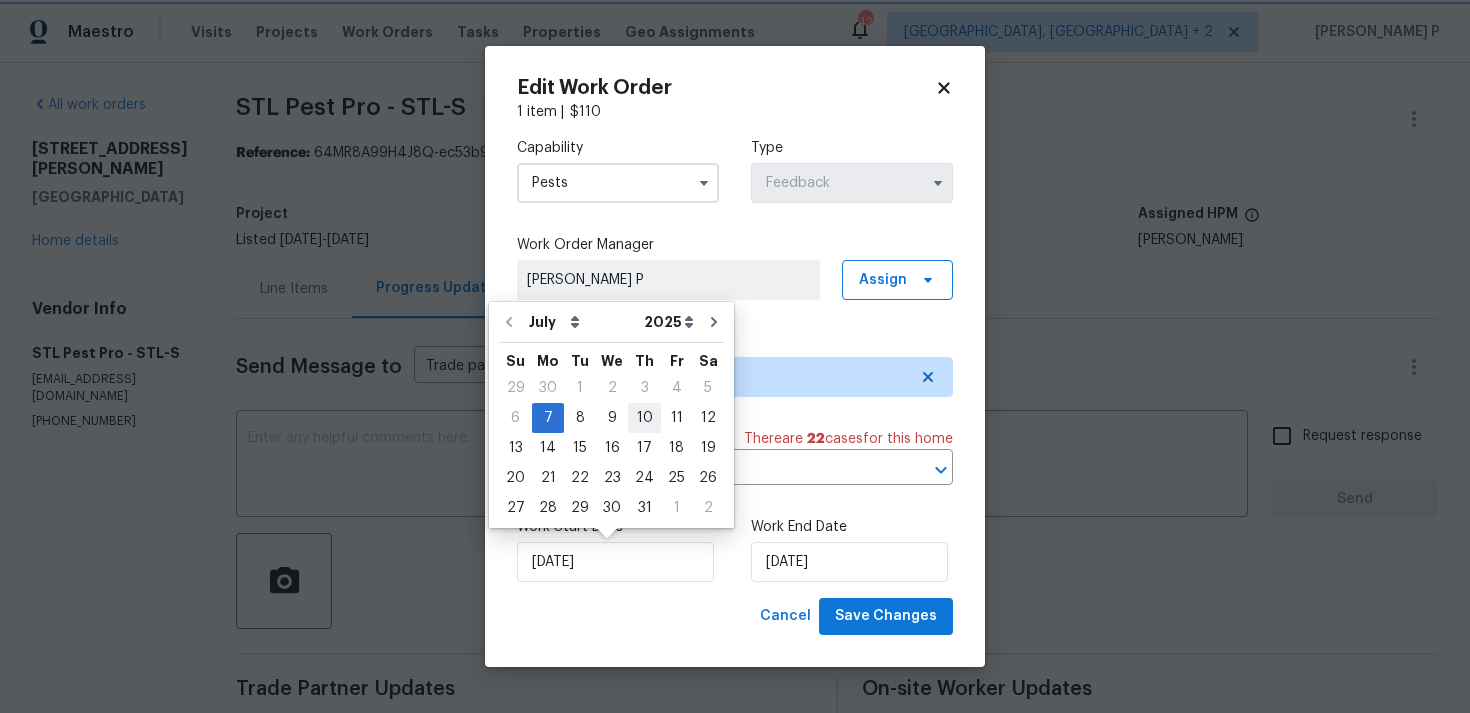 type on "10/07/2025" 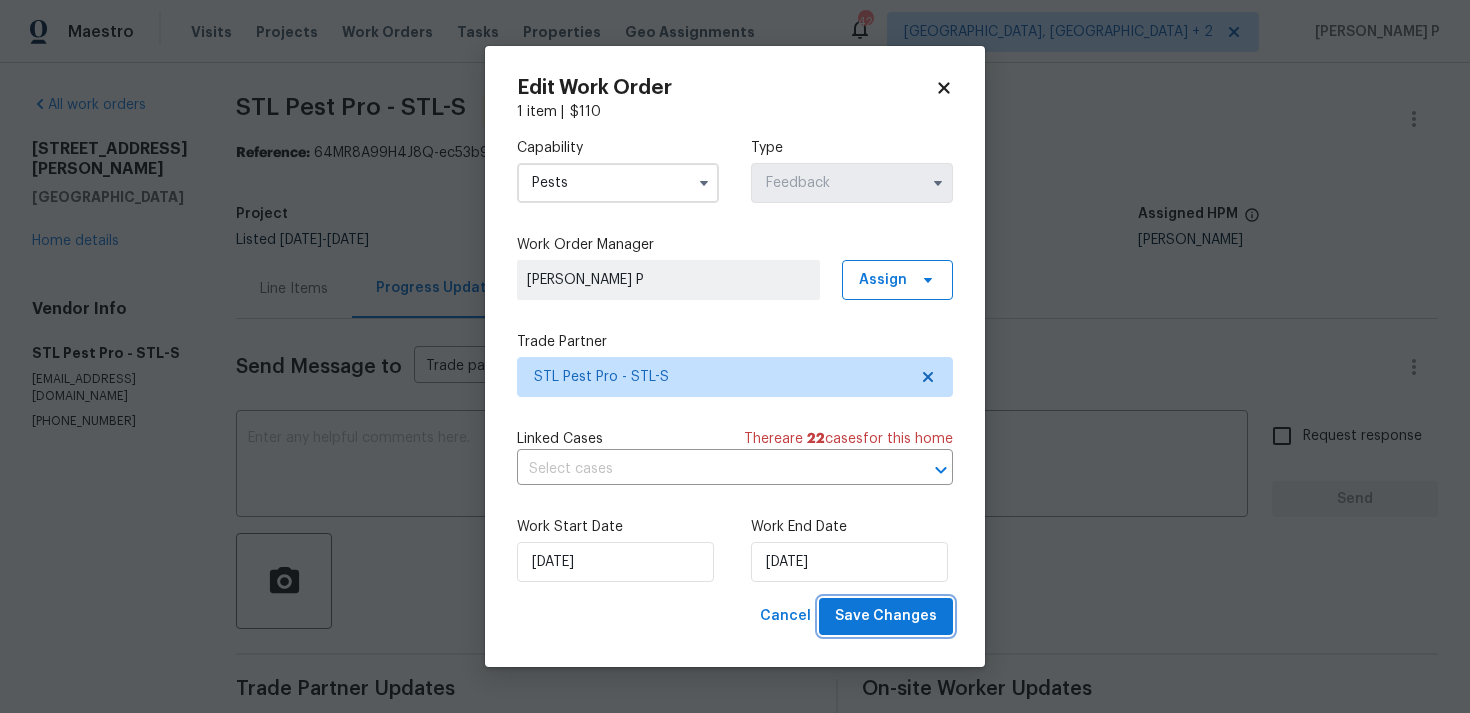 click on "Save Changes" at bounding box center (886, 616) 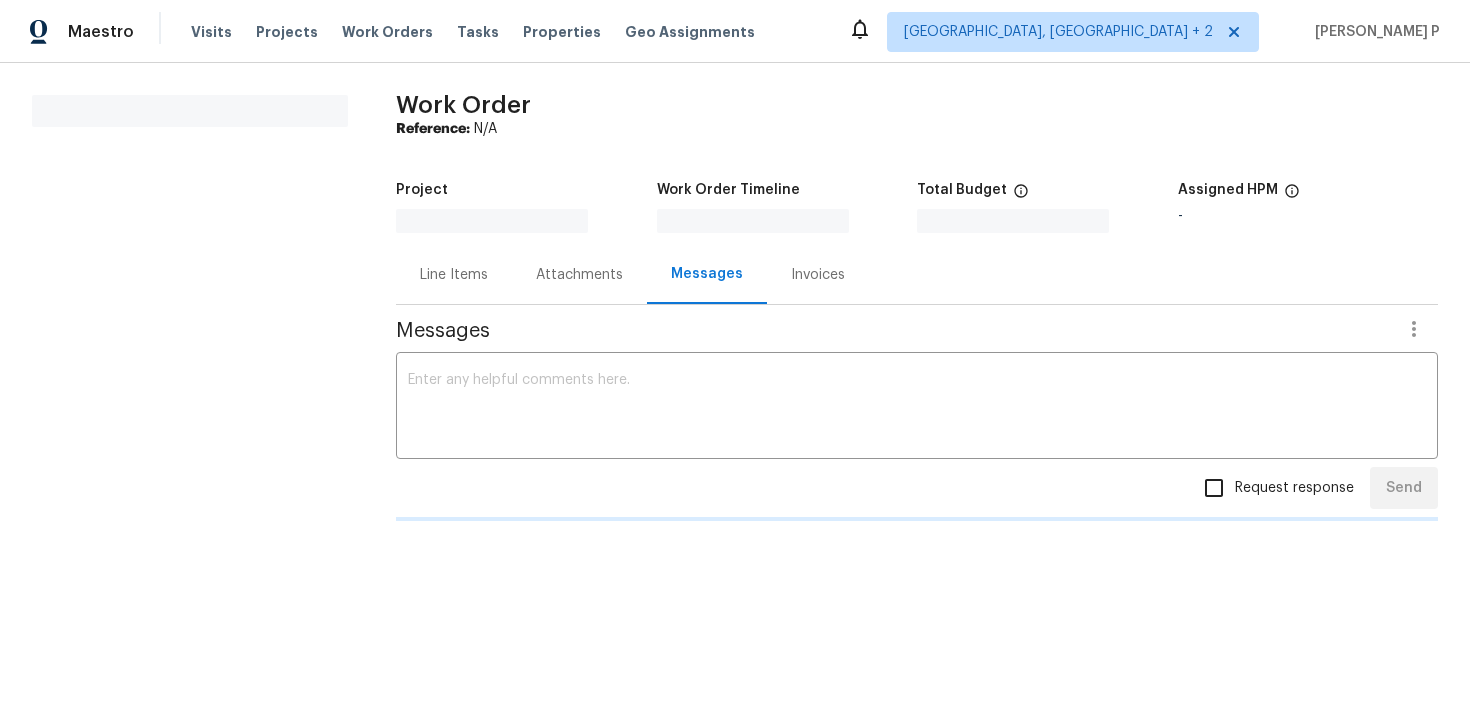 scroll, scrollTop: 0, scrollLeft: 0, axis: both 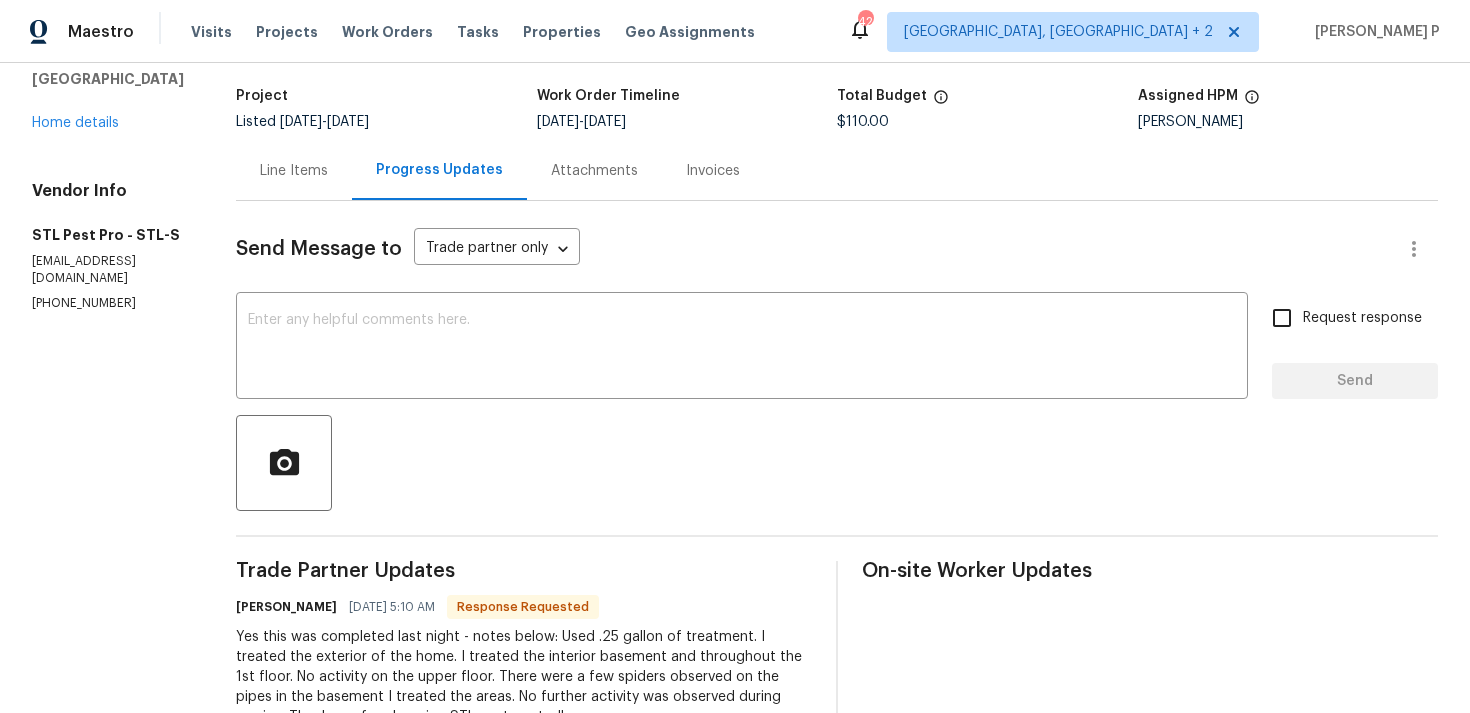 click on "Line Items" at bounding box center (294, 171) 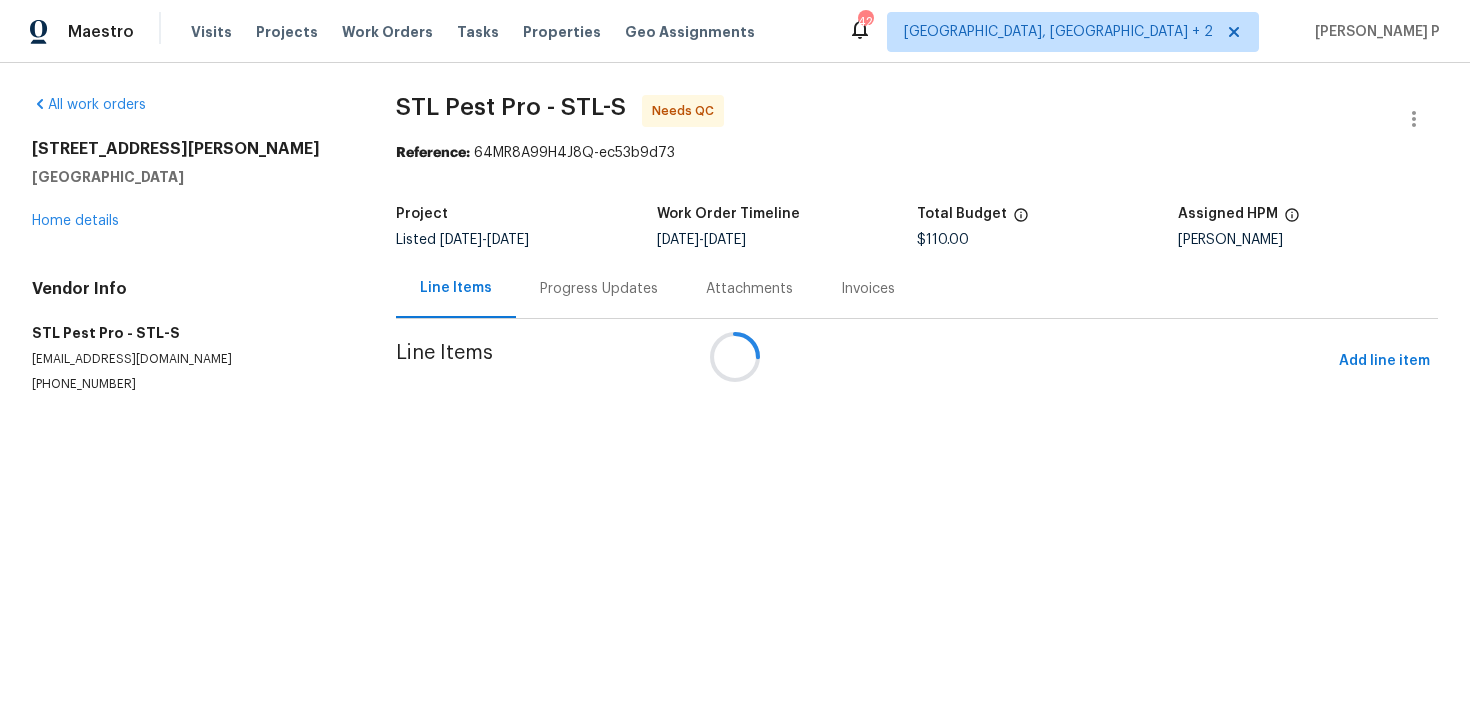 scroll, scrollTop: 0, scrollLeft: 0, axis: both 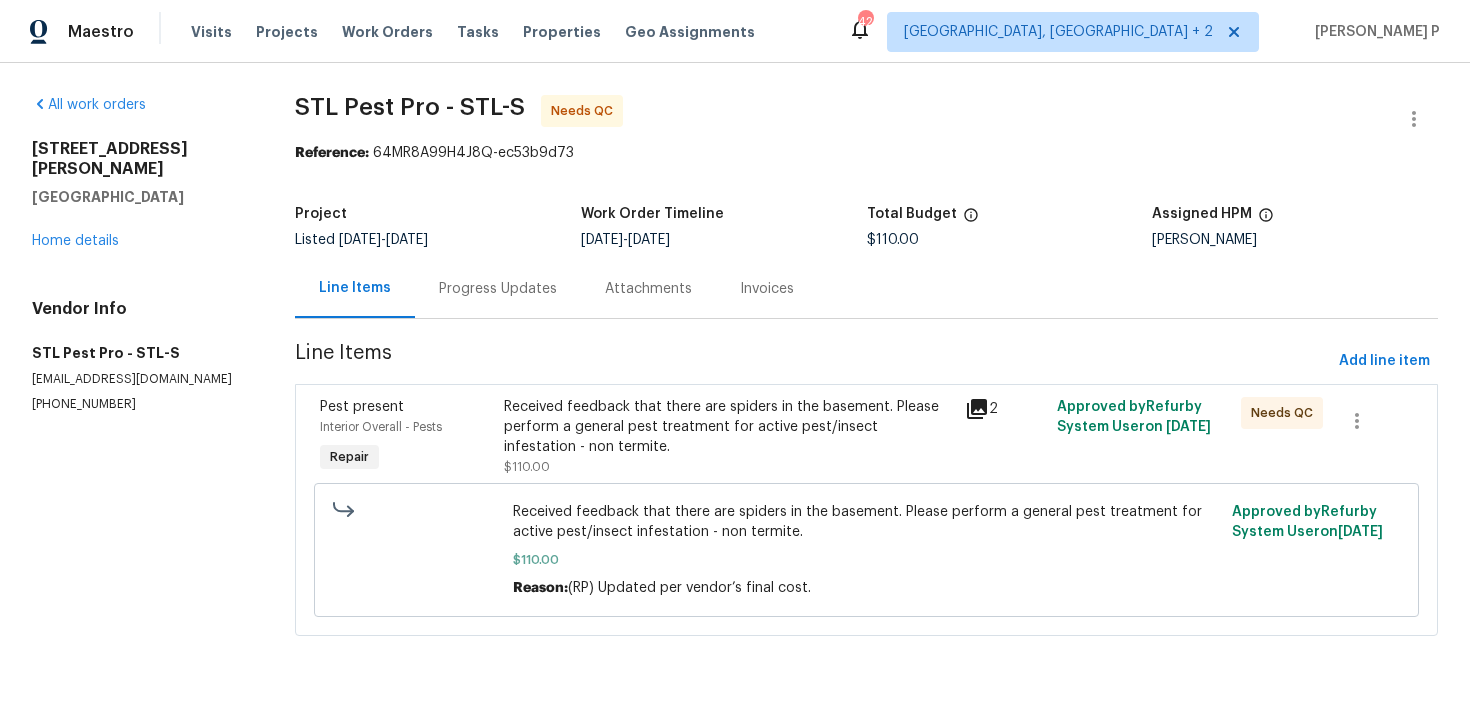 click on "Progress Updates" at bounding box center (498, 288) 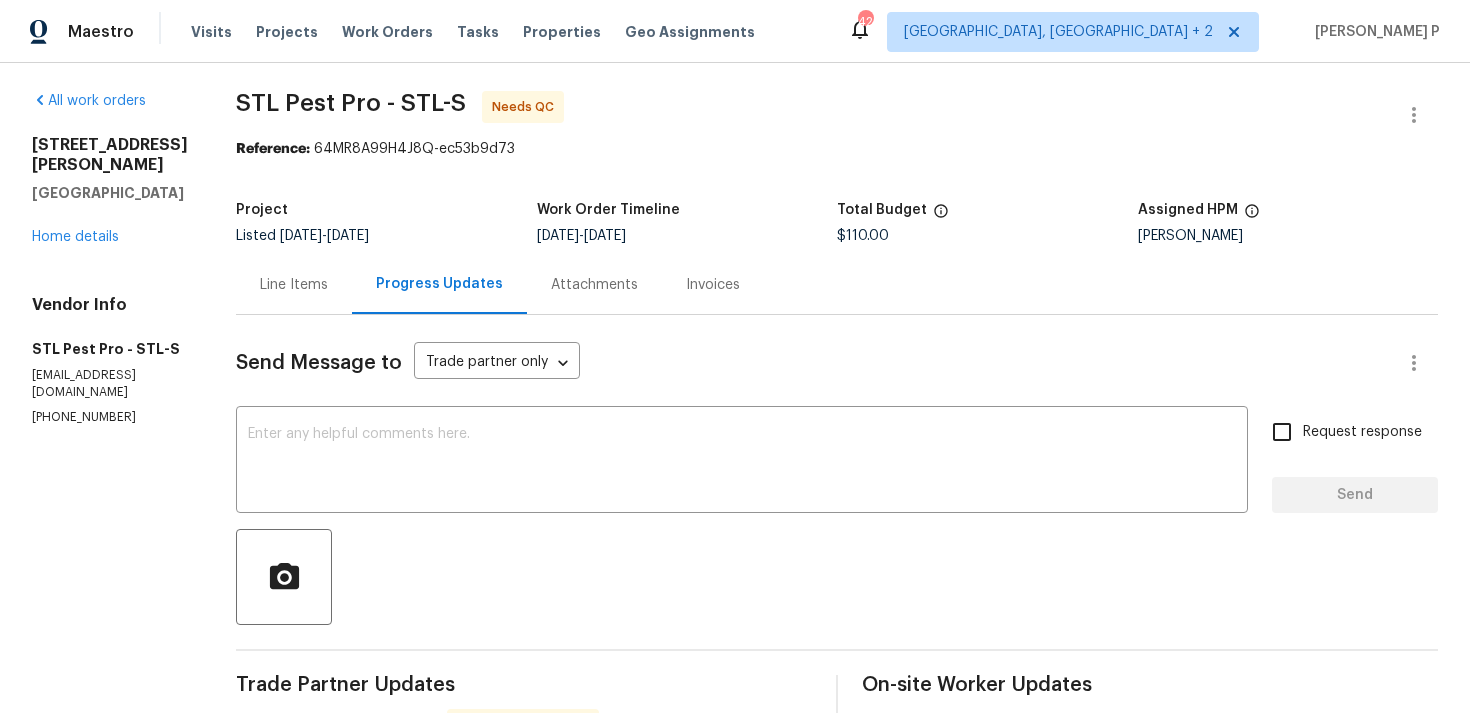 scroll, scrollTop: 0, scrollLeft: 0, axis: both 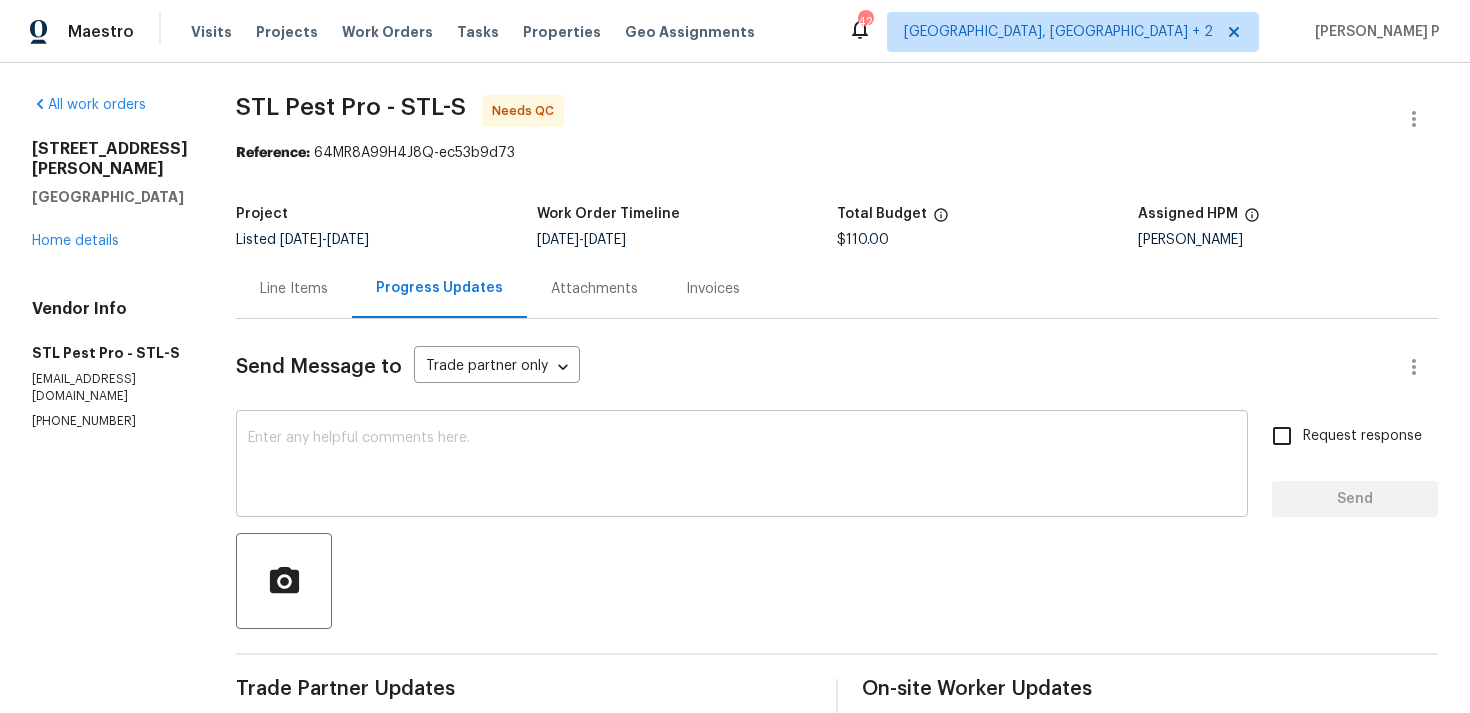 click at bounding box center (742, 466) 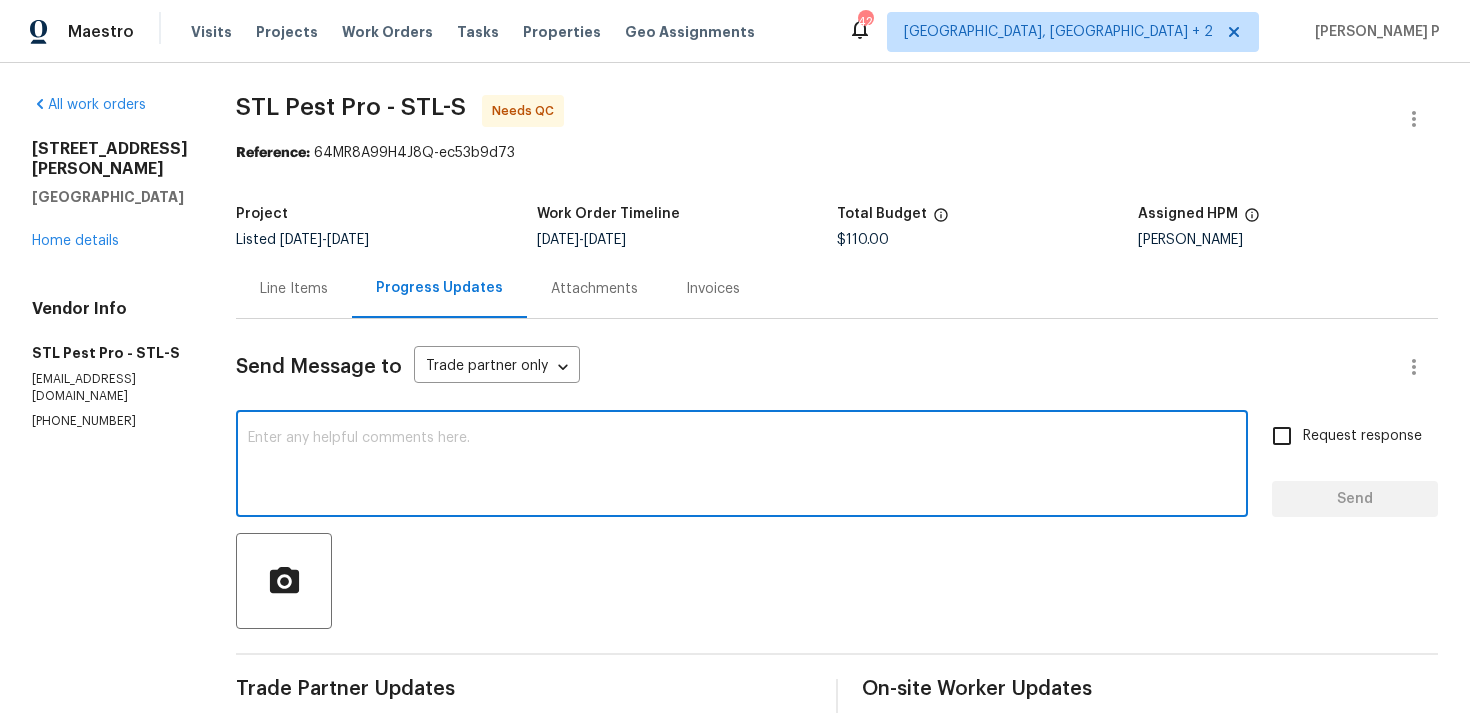 type on "w" 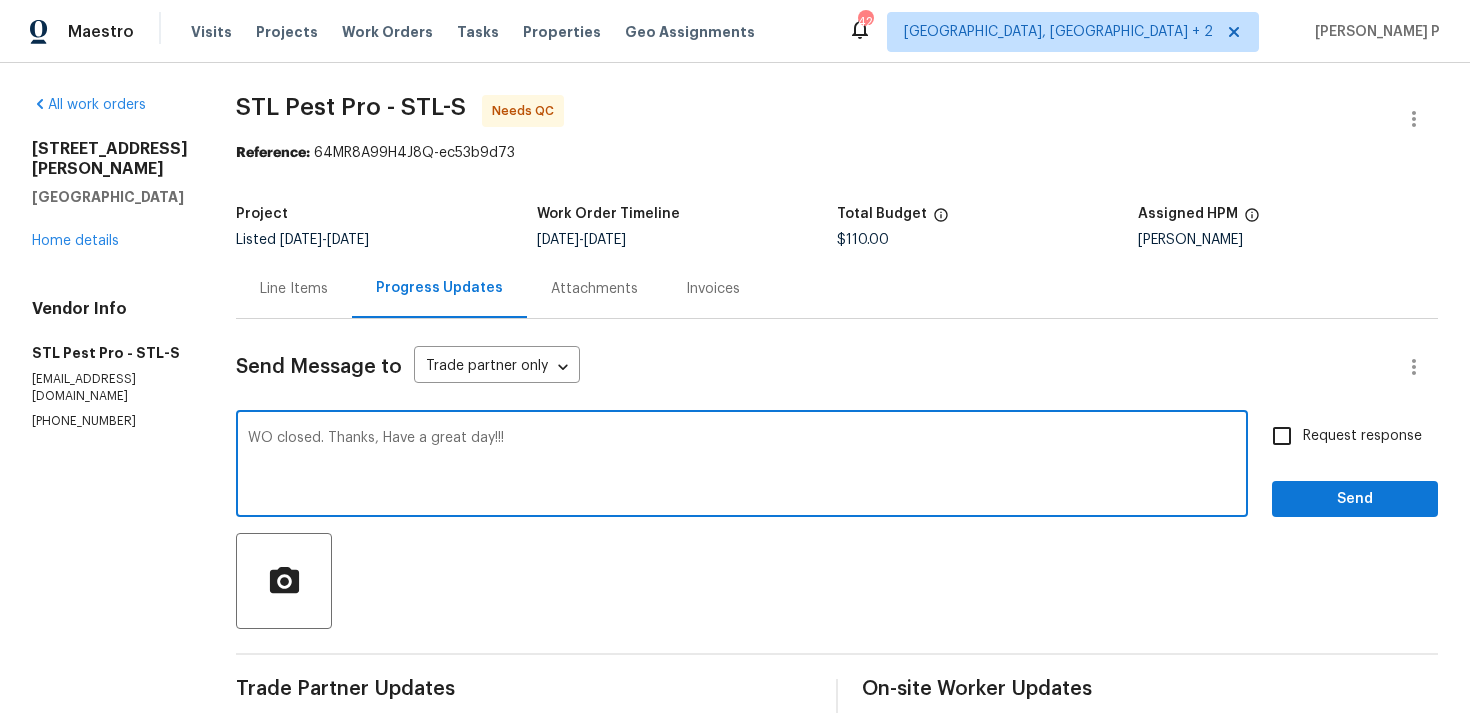 type on "WO closed. Thanks, Have a great day!!!" 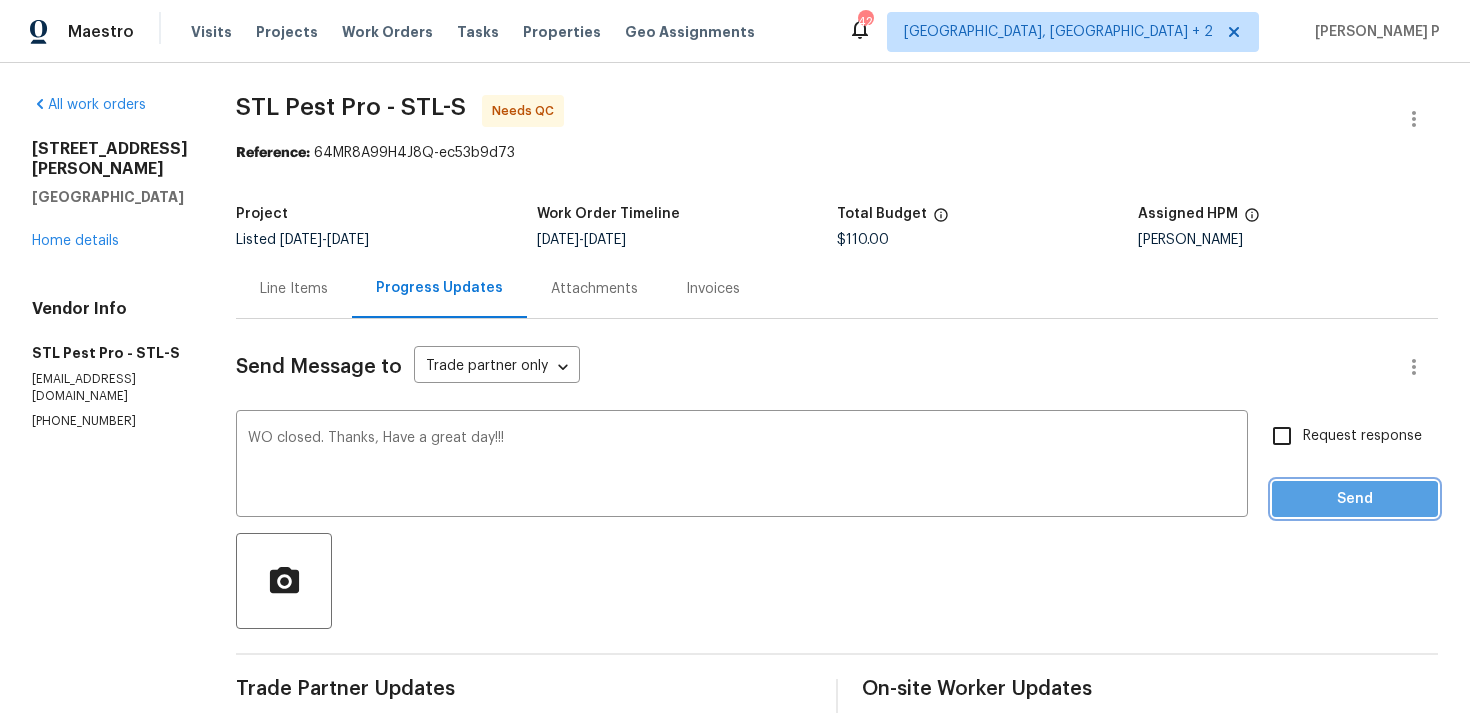 click on "Send" at bounding box center (1355, 499) 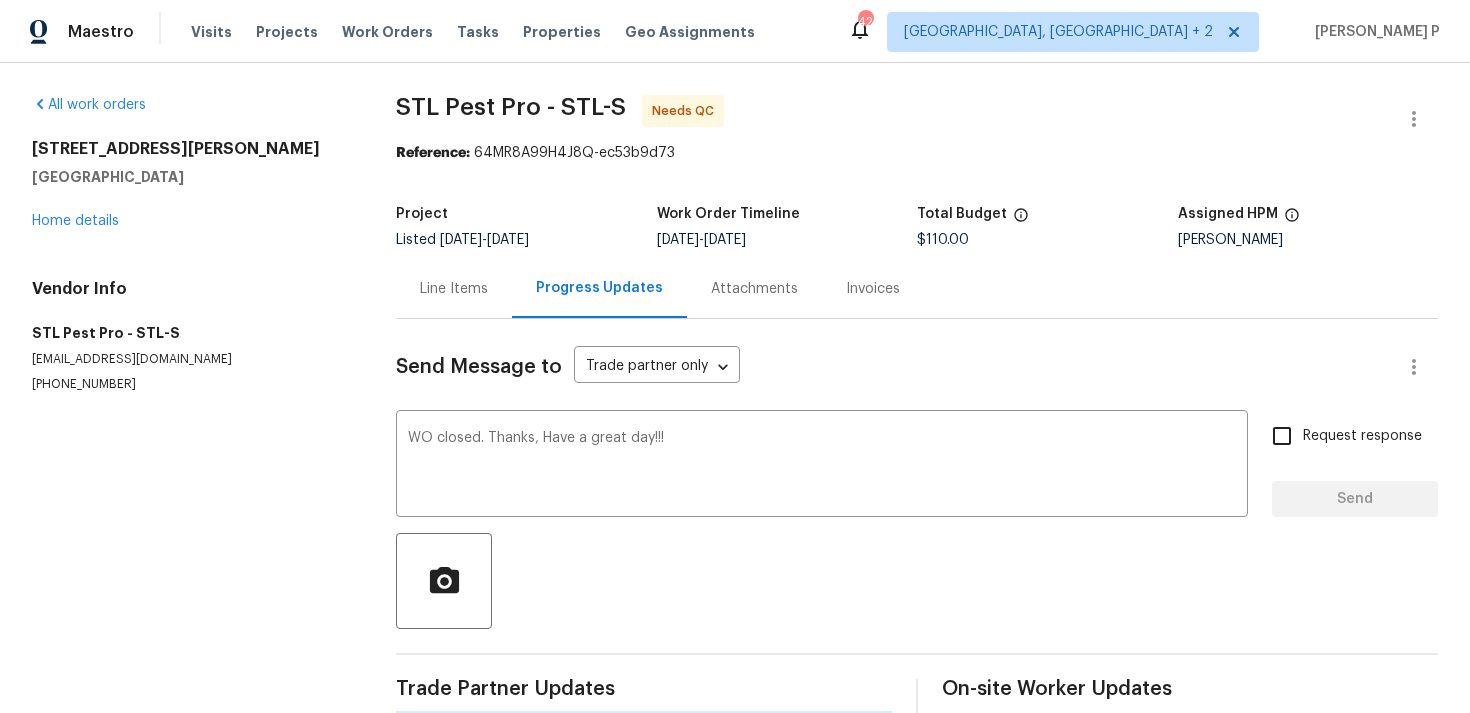 type 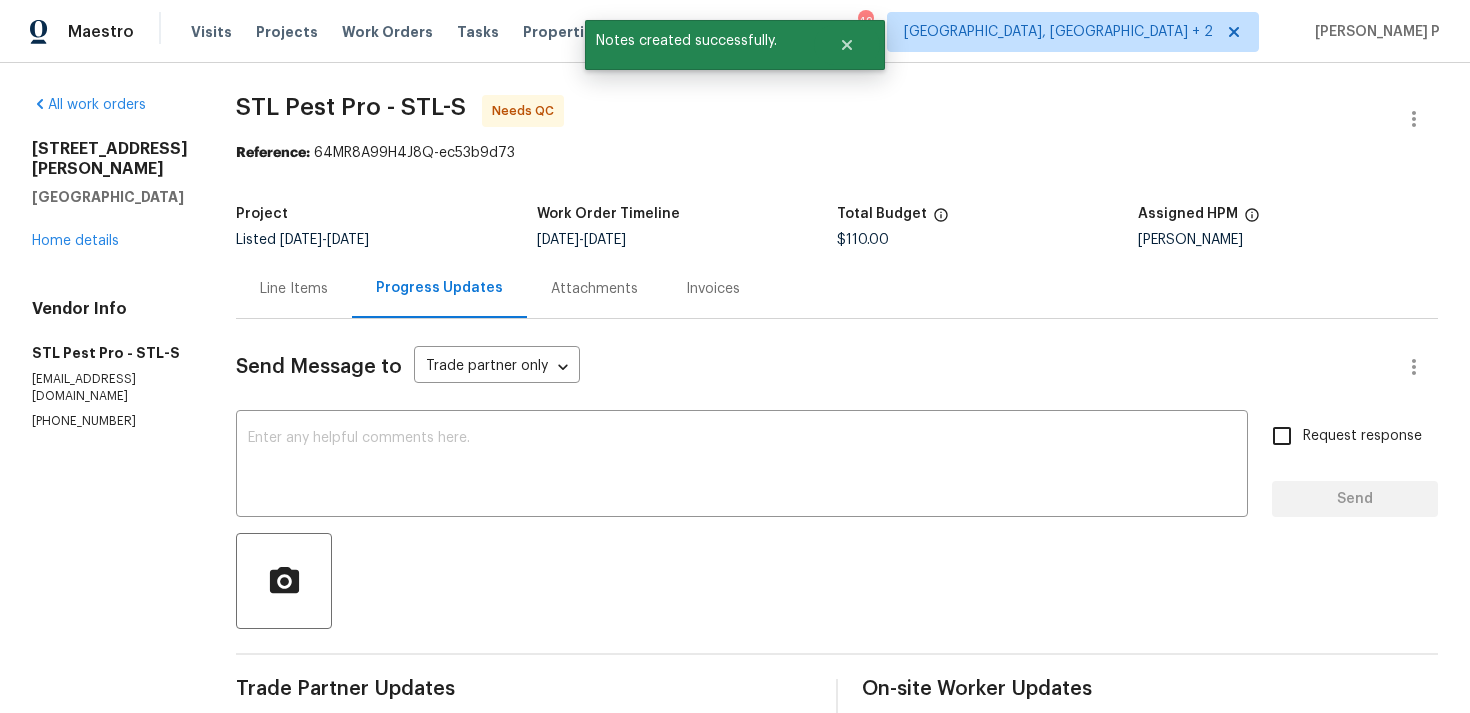 click on "Line Items" at bounding box center (294, 289) 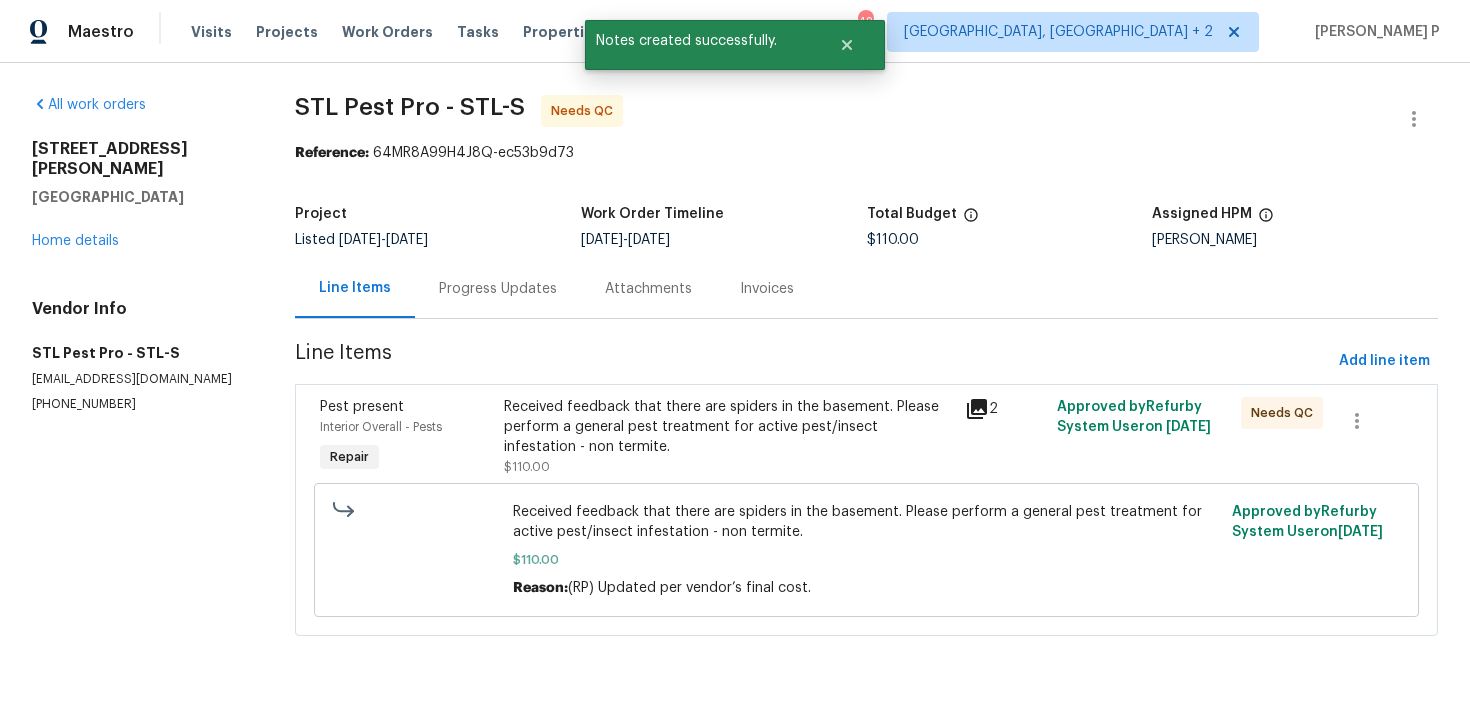 click on "Received feedback that there are spiders in the basement. Please perform a general pest treatment for active pest/insect infestation - non termite." at bounding box center (728, 427) 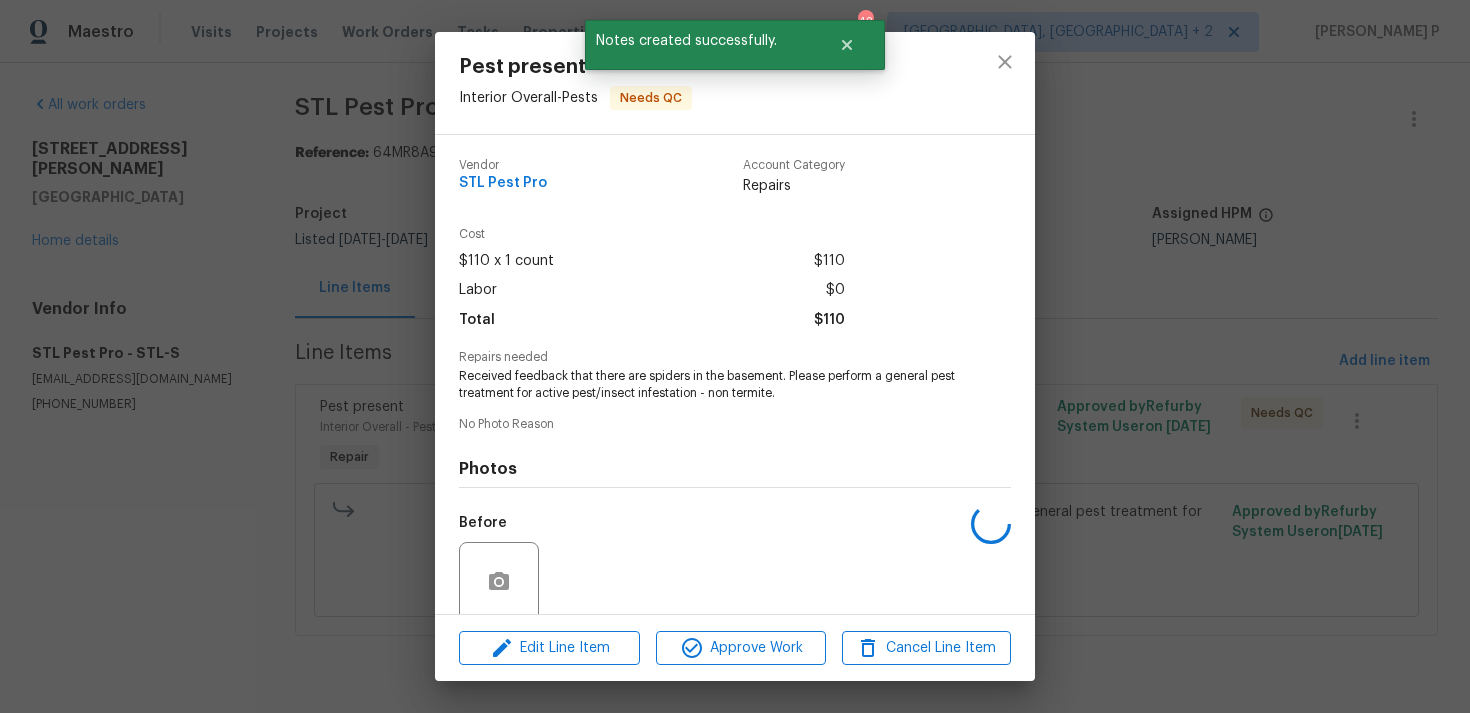 scroll, scrollTop: 157, scrollLeft: 0, axis: vertical 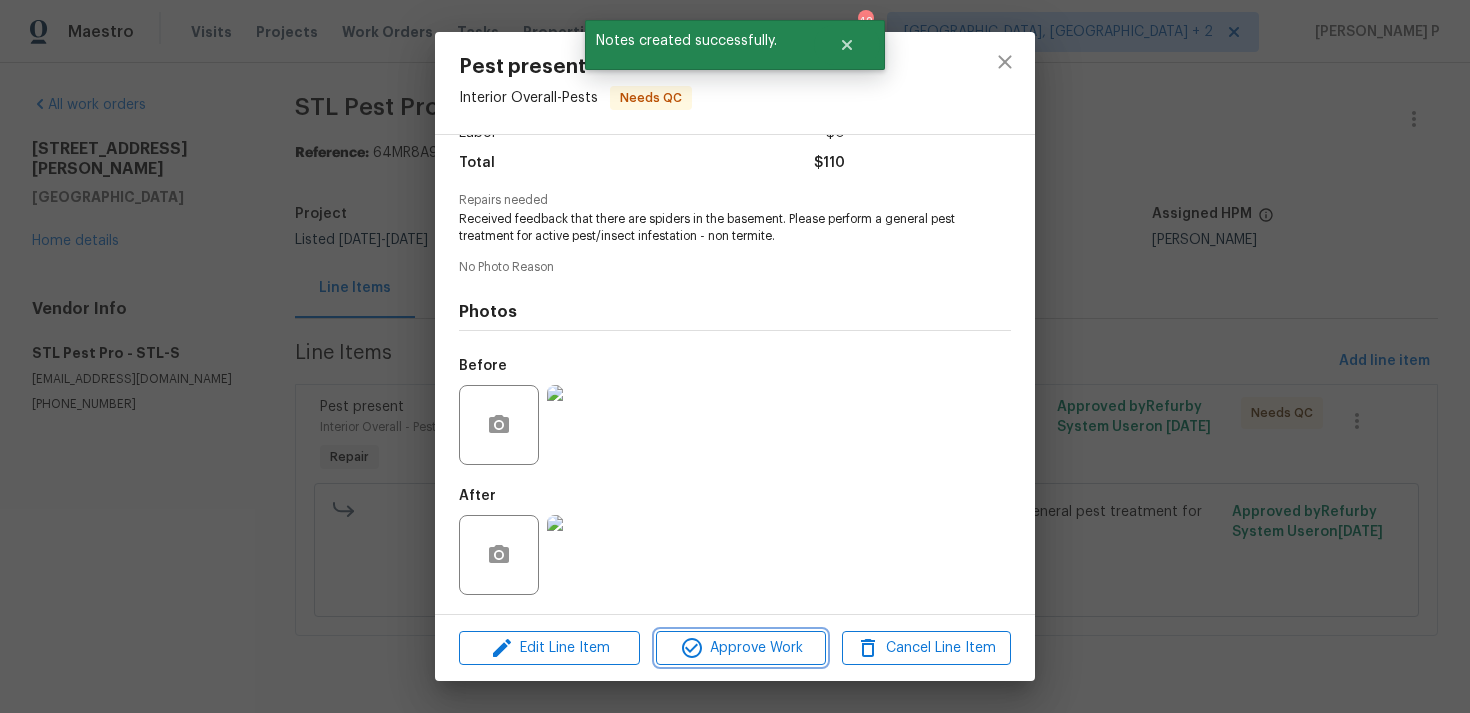 click on "Approve Work" at bounding box center [740, 648] 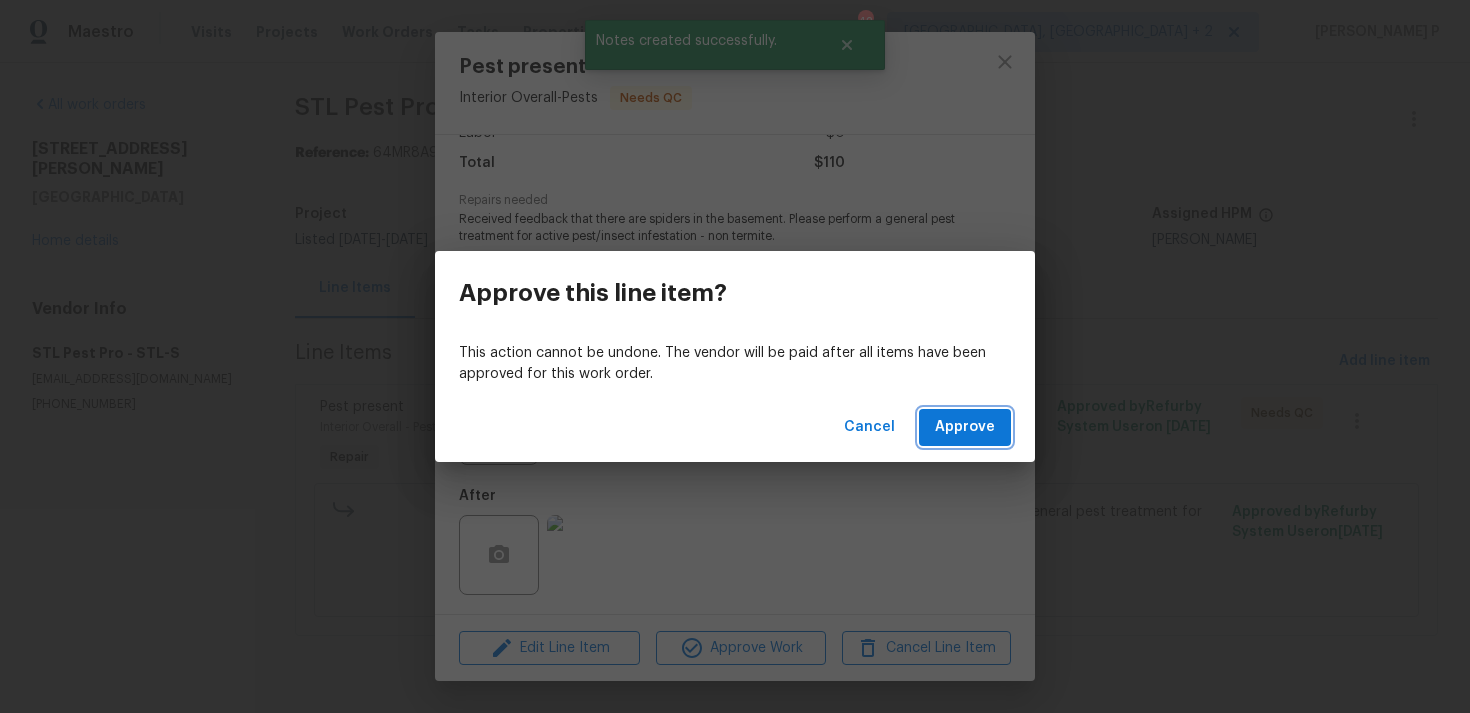 click on "Approve" at bounding box center [965, 427] 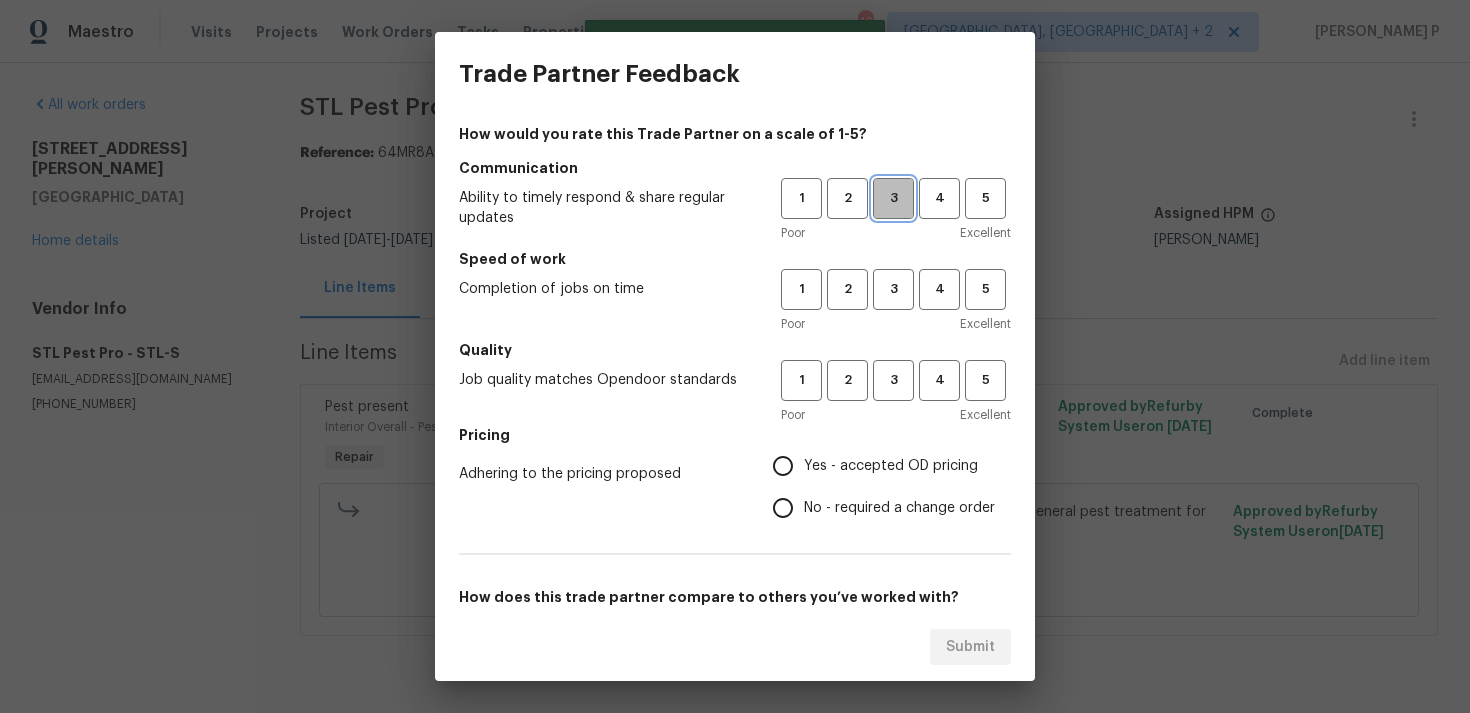 click on "3" at bounding box center [893, 198] 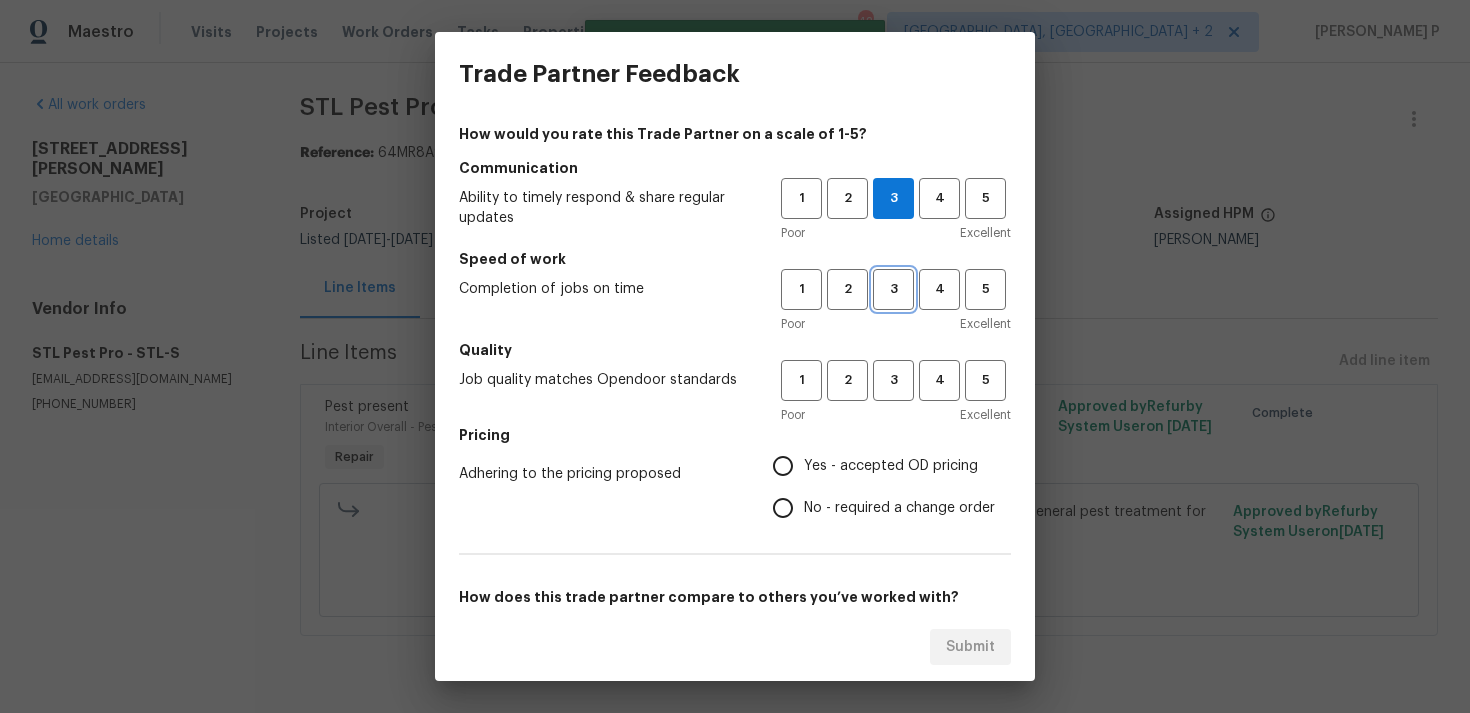 click on "3" at bounding box center (893, 289) 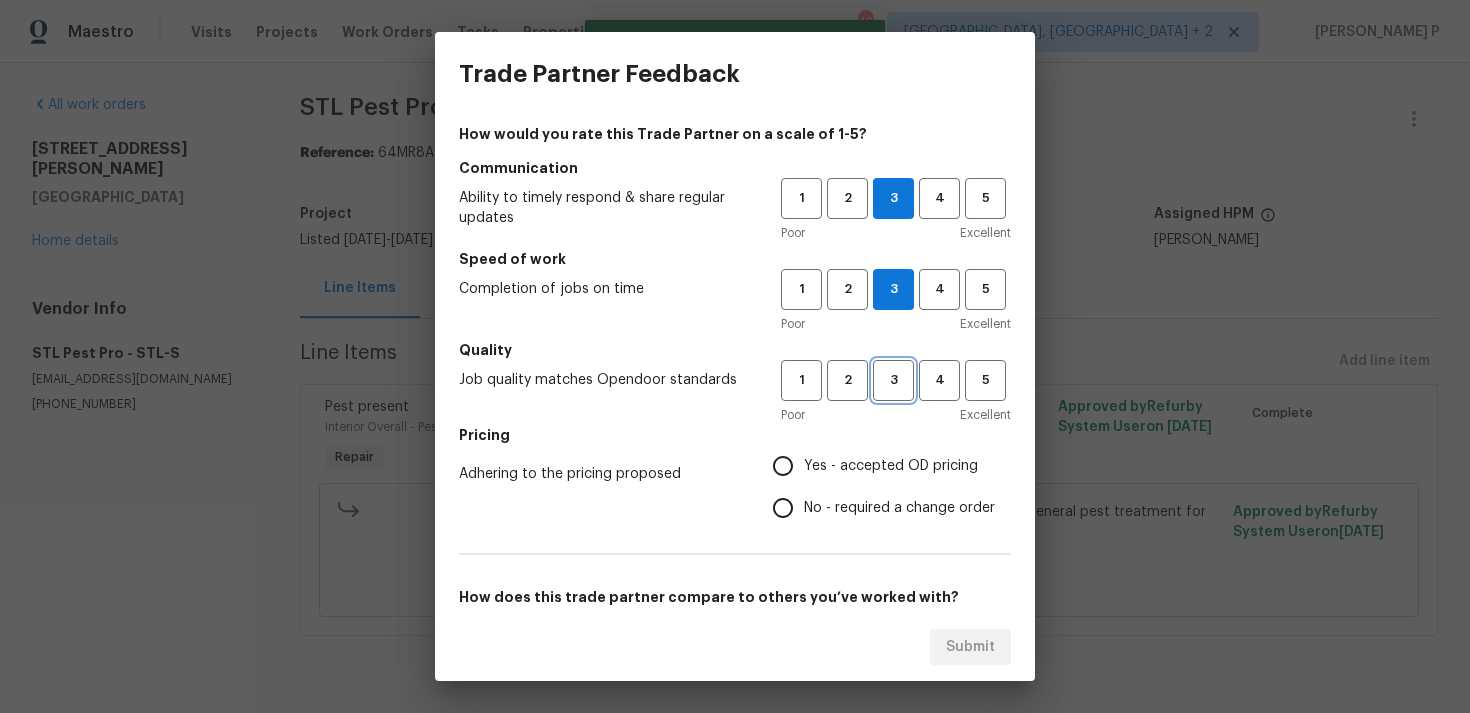 click on "3" at bounding box center (893, 380) 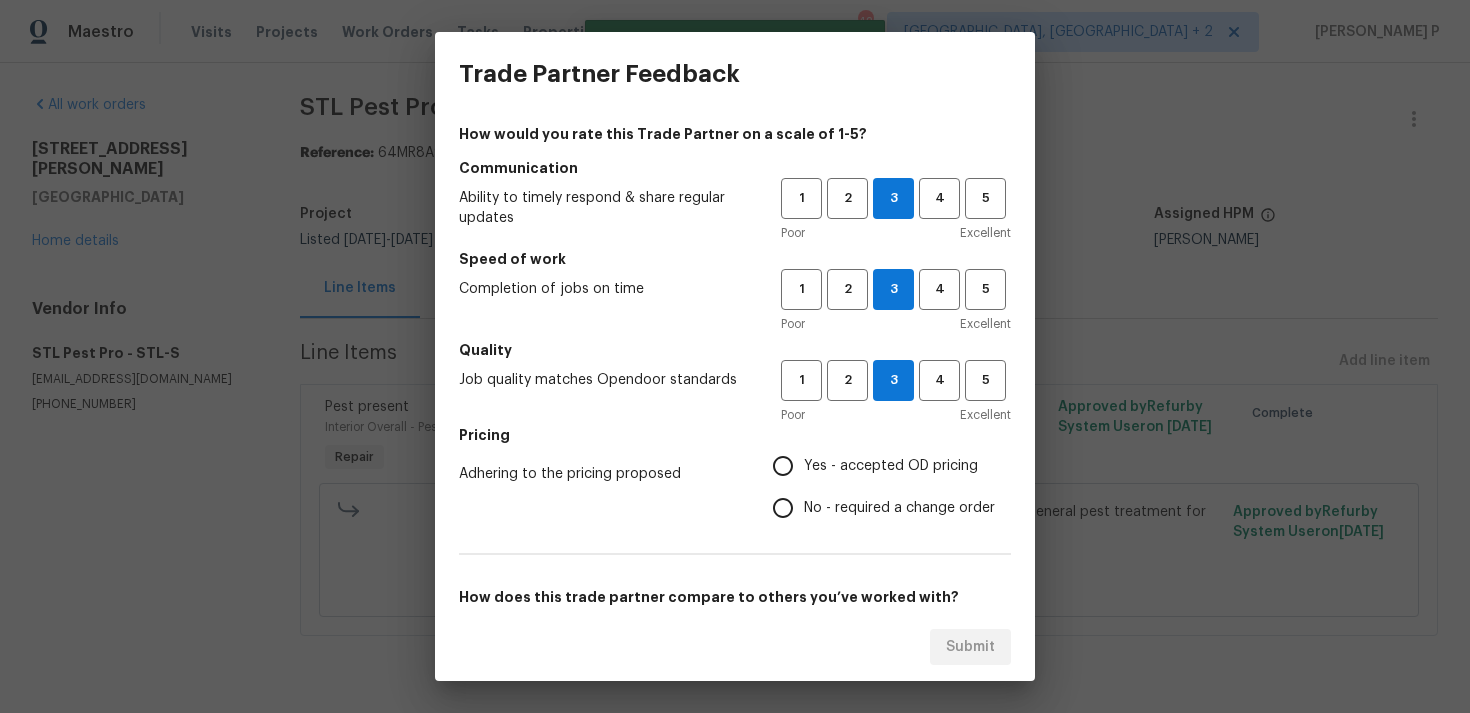 click on "No - required a change order" at bounding box center (899, 508) 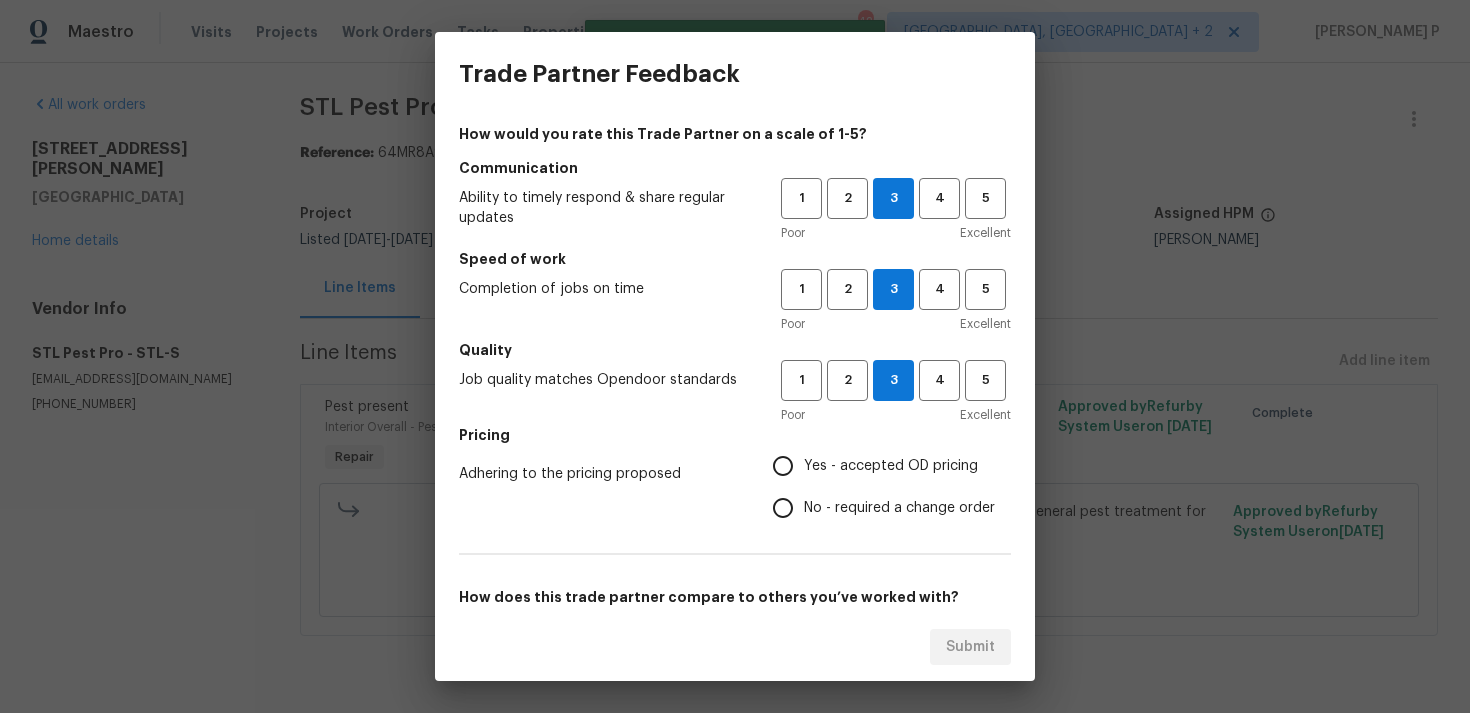 click on "No - required a change order" at bounding box center [783, 508] 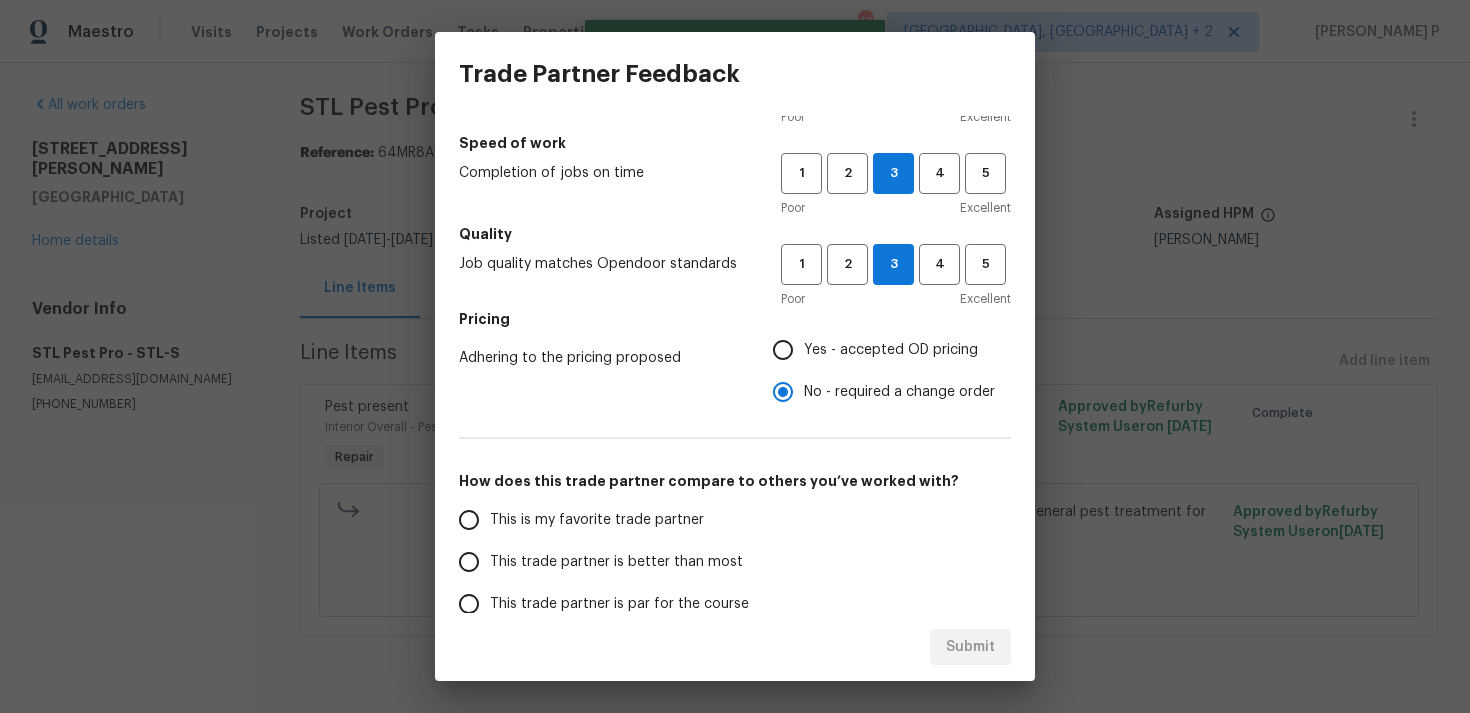 scroll, scrollTop: 302, scrollLeft: 0, axis: vertical 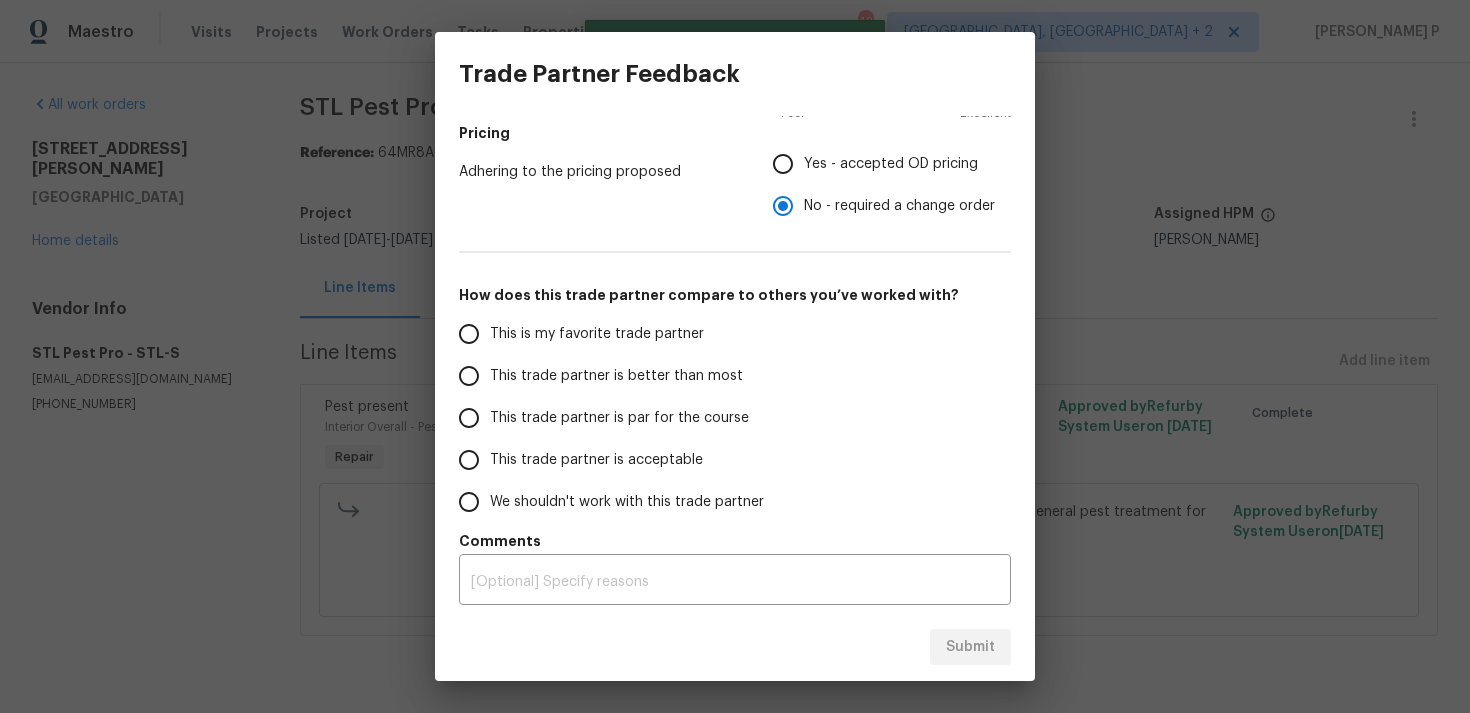 click on "This trade partner is par for the course" at bounding box center (619, 418) 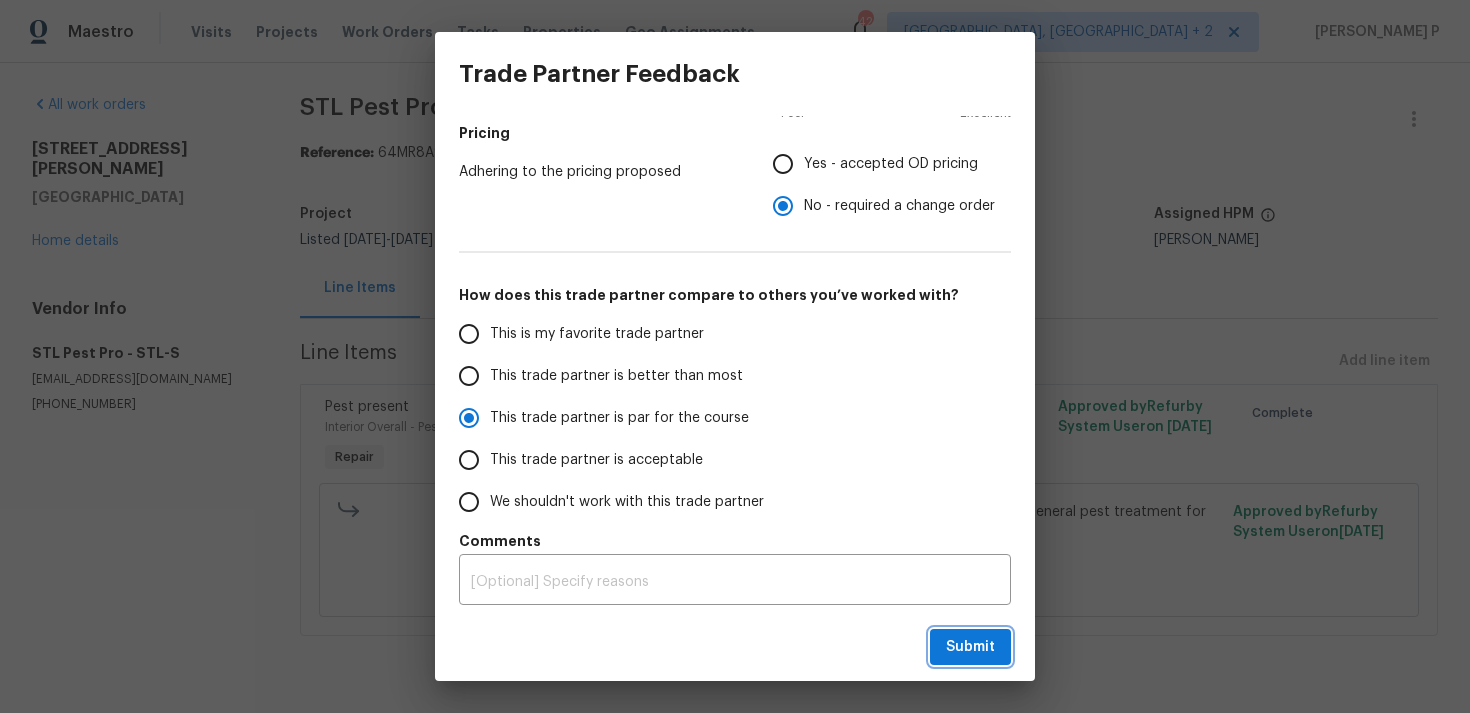 click on "Submit" at bounding box center [970, 647] 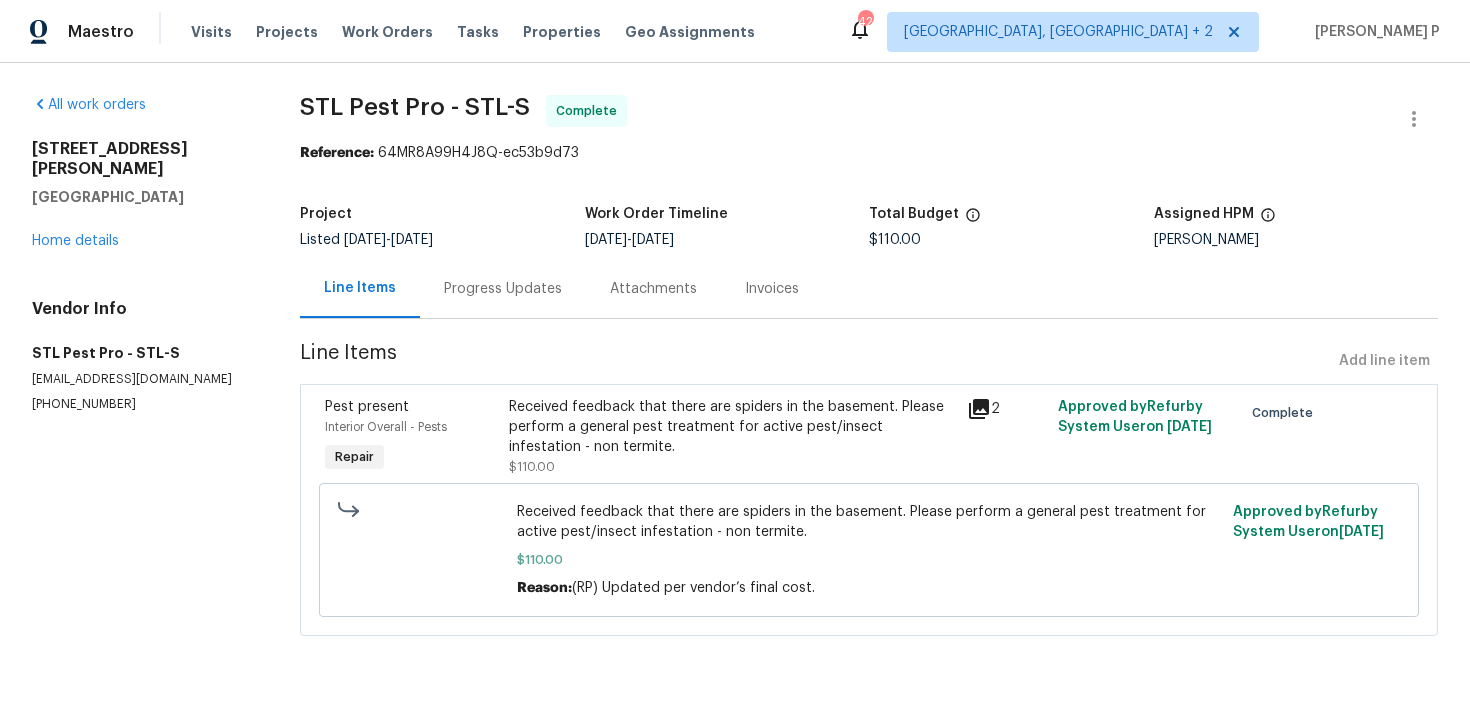click on "Progress Updates" at bounding box center [503, 288] 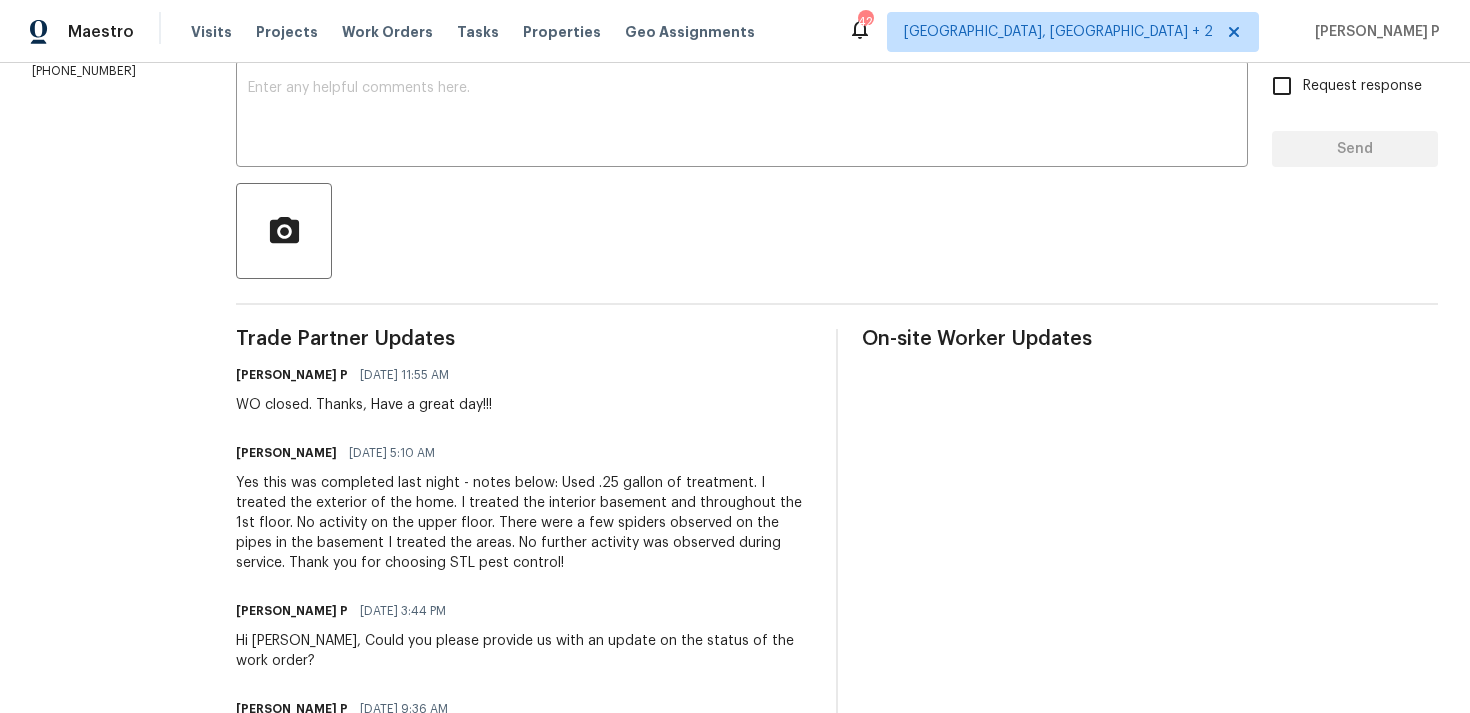 scroll, scrollTop: 361, scrollLeft: 0, axis: vertical 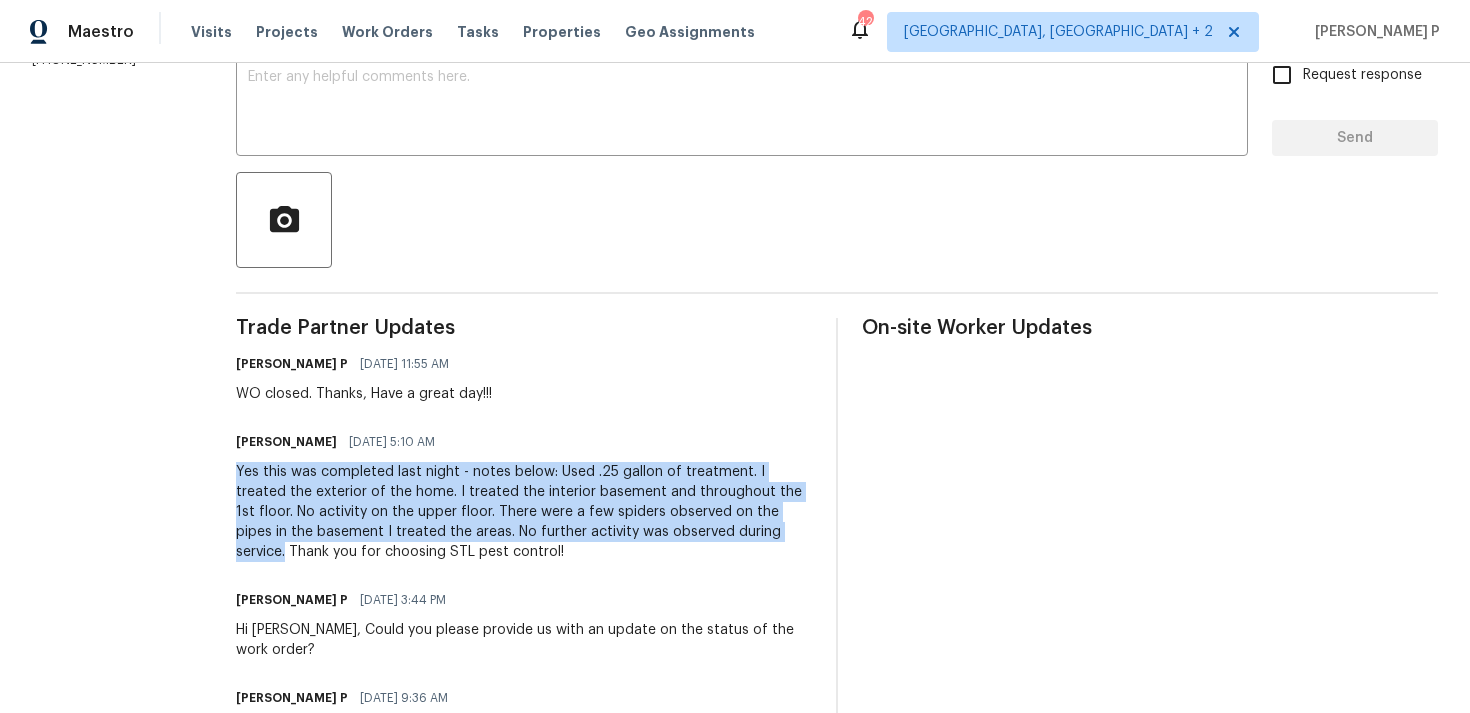 drag, startPoint x: 222, startPoint y: 475, endPoint x: 729, endPoint y: 530, distance: 509.97452 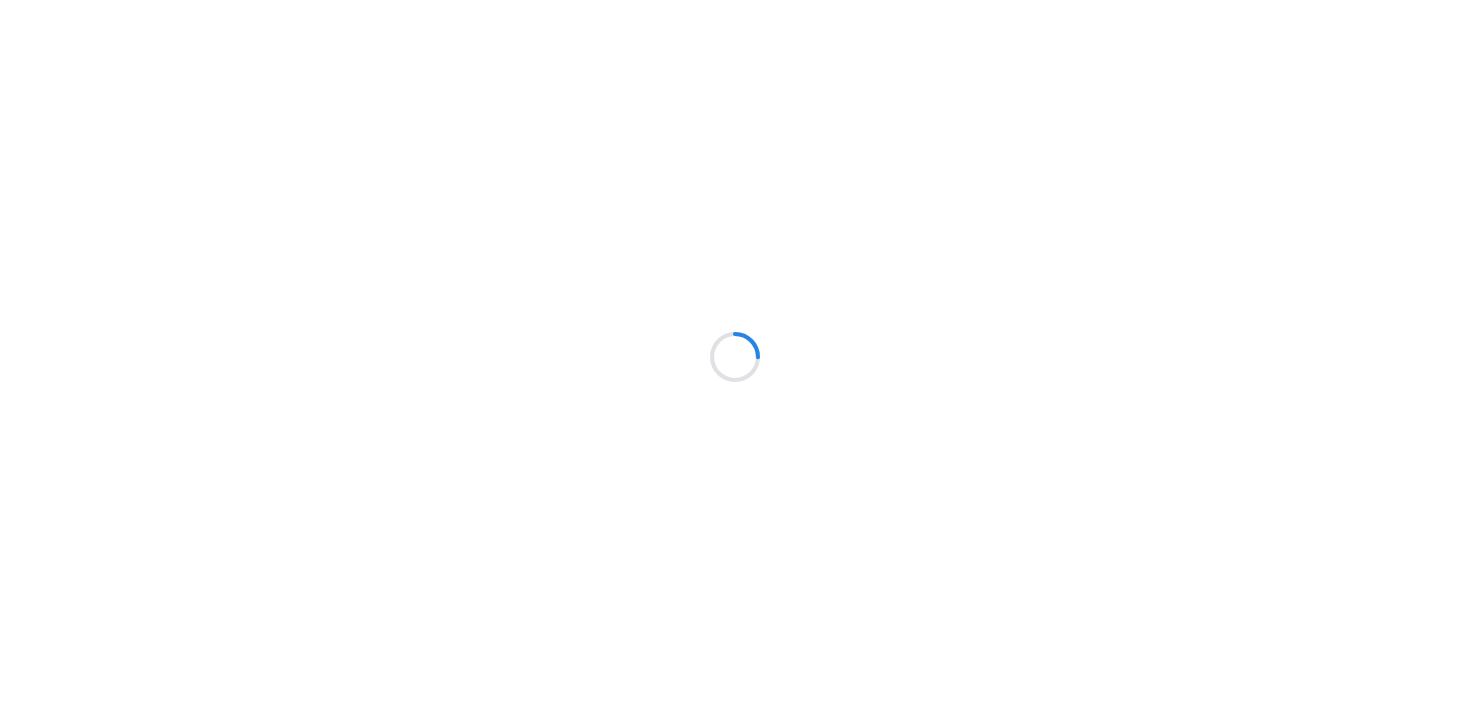 scroll, scrollTop: 0, scrollLeft: 0, axis: both 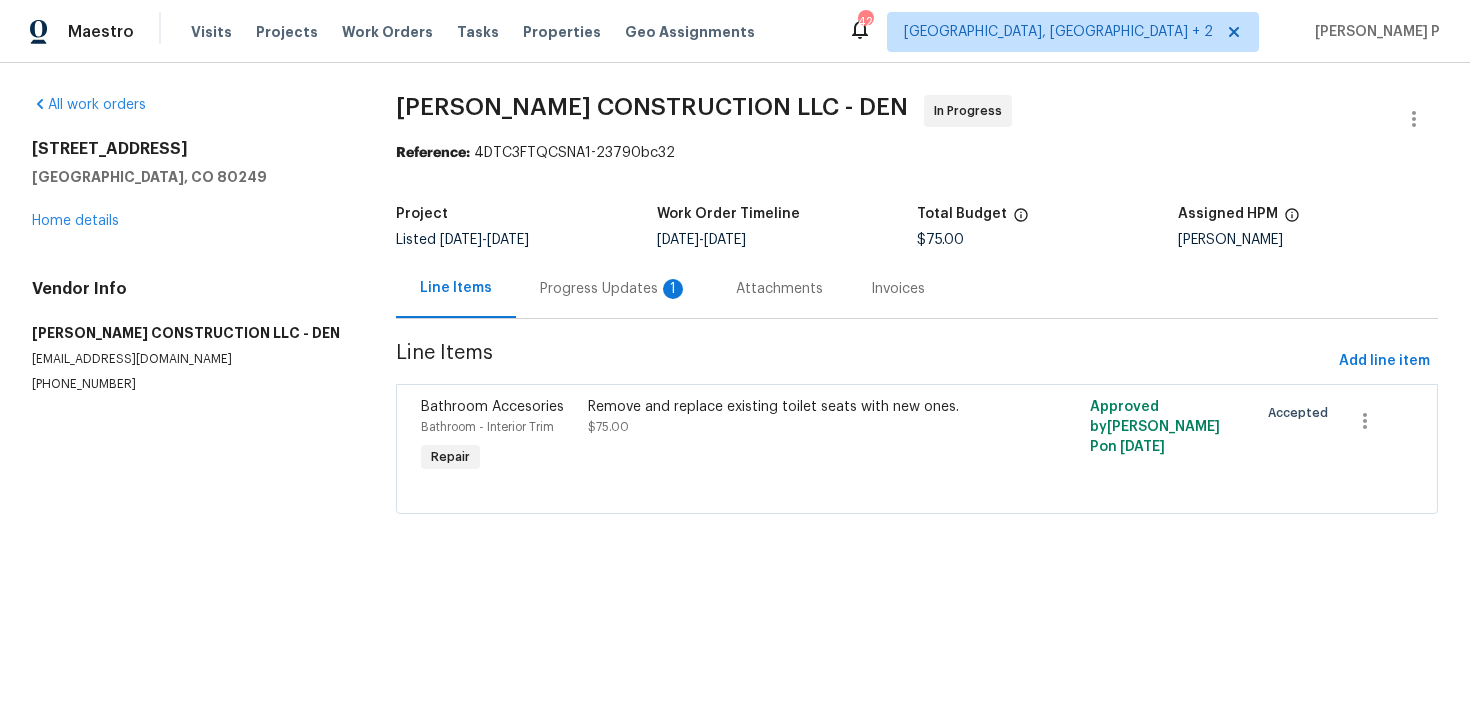 click on "Progress Updates 1" at bounding box center (614, 288) 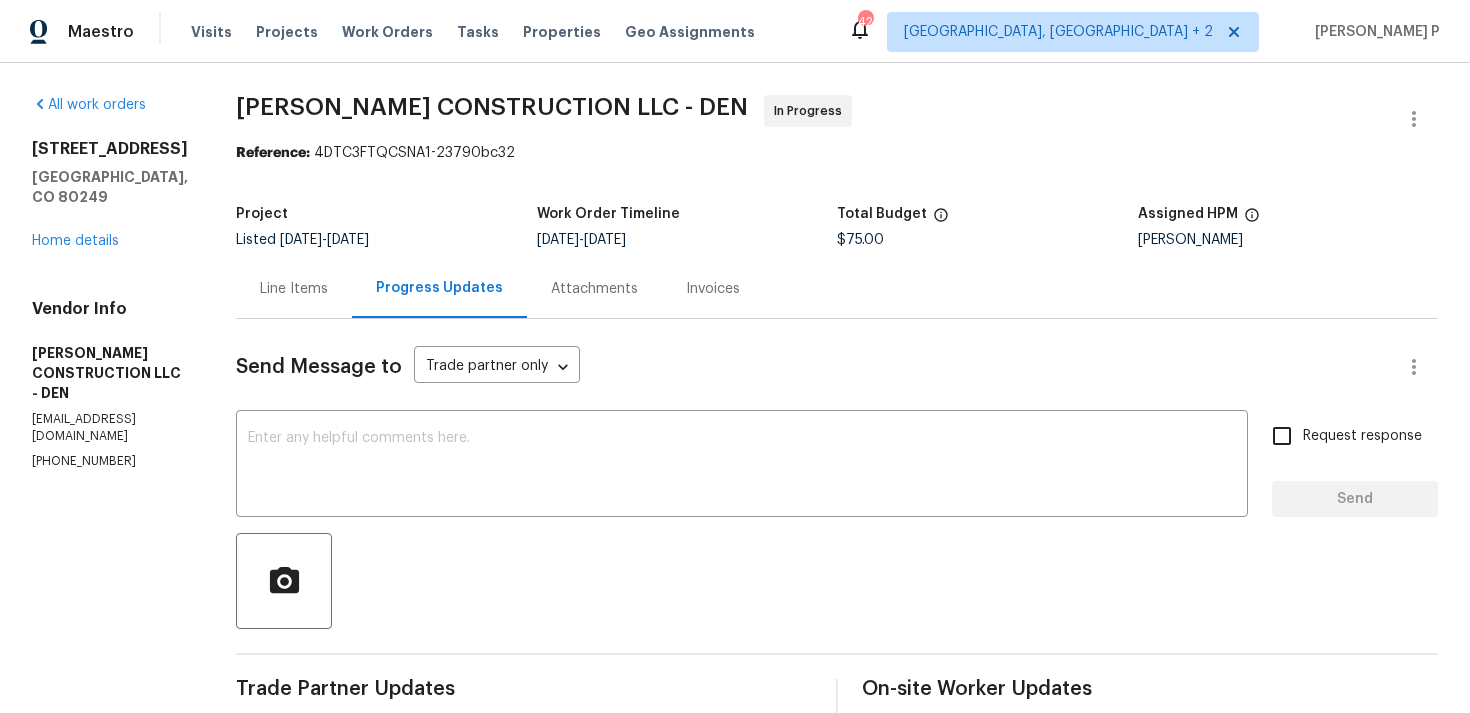 click on "Attachments" at bounding box center [594, 288] 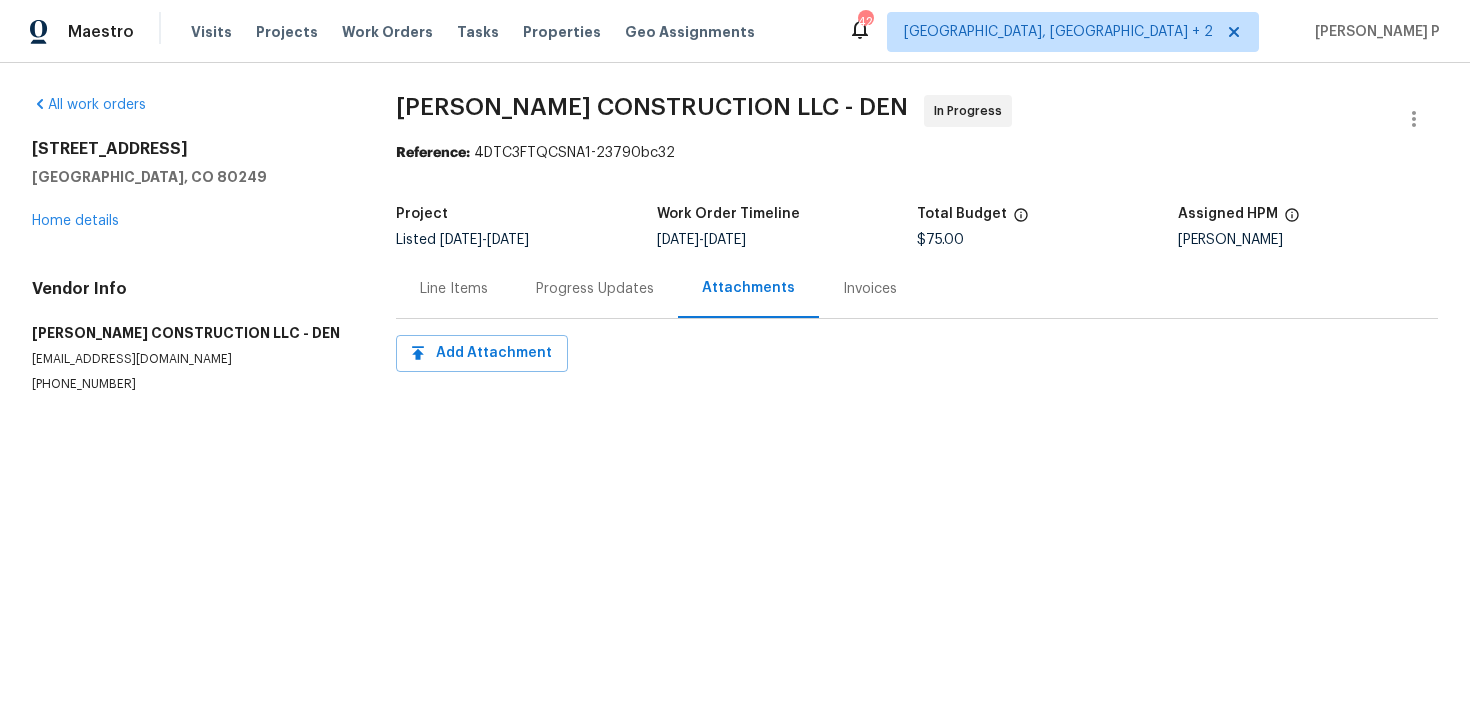 click on "Progress Updates" at bounding box center [595, 289] 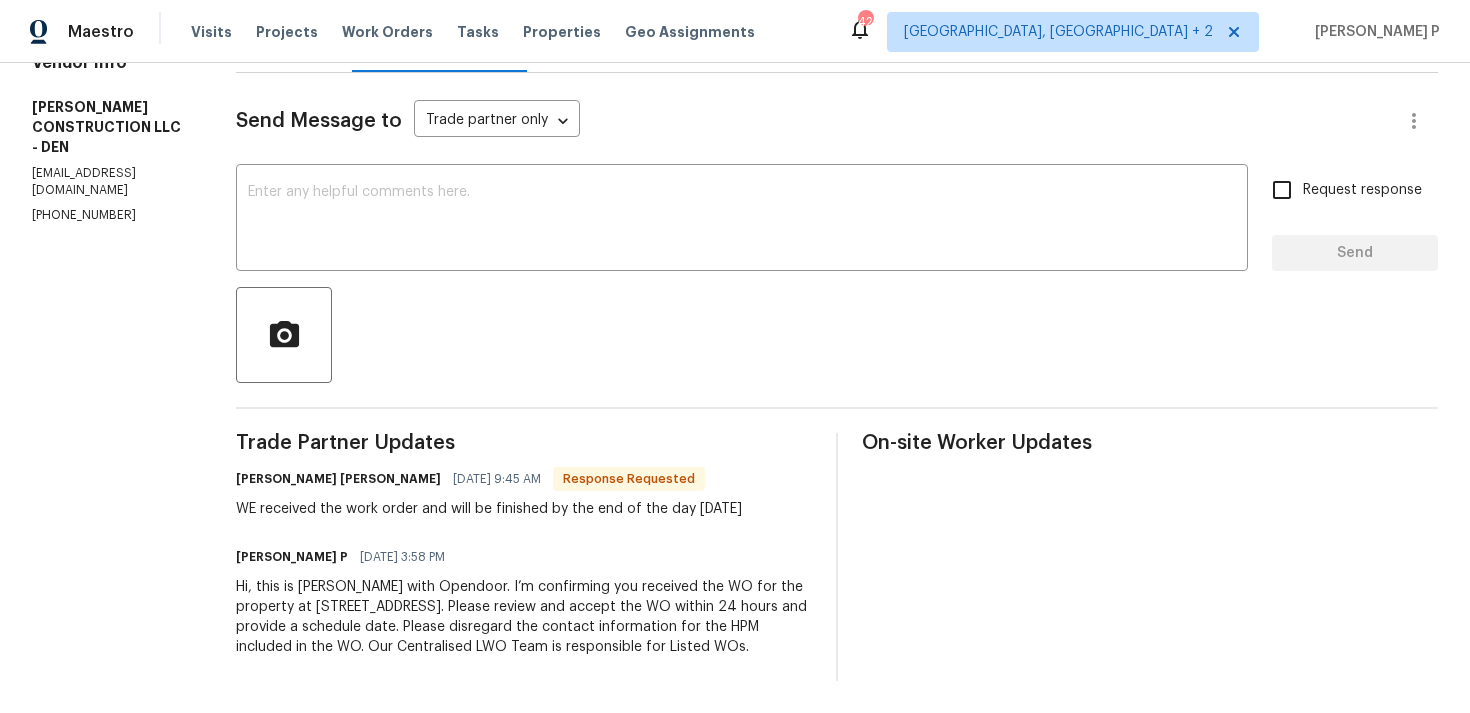 scroll, scrollTop: 245, scrollLeft: 0, axis: vertical 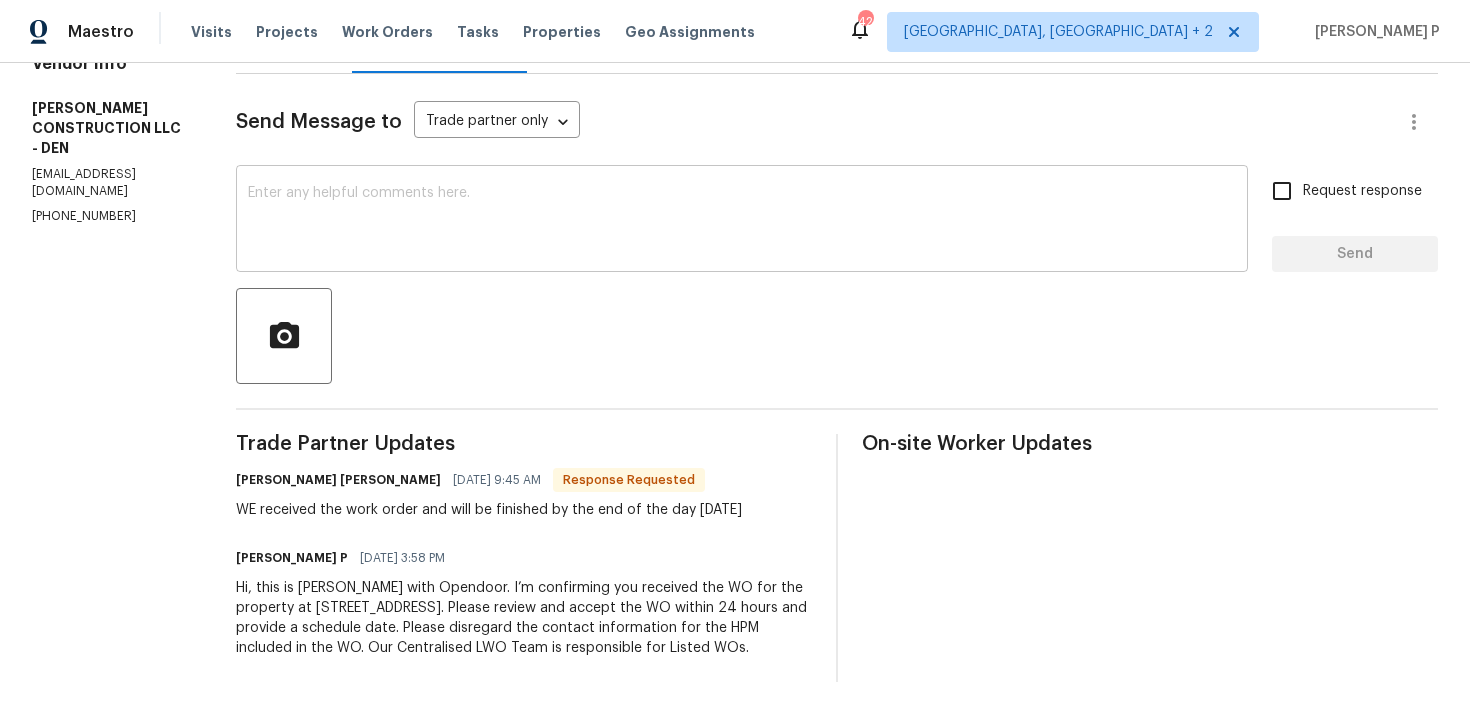 click at bounding box center [742, 221] 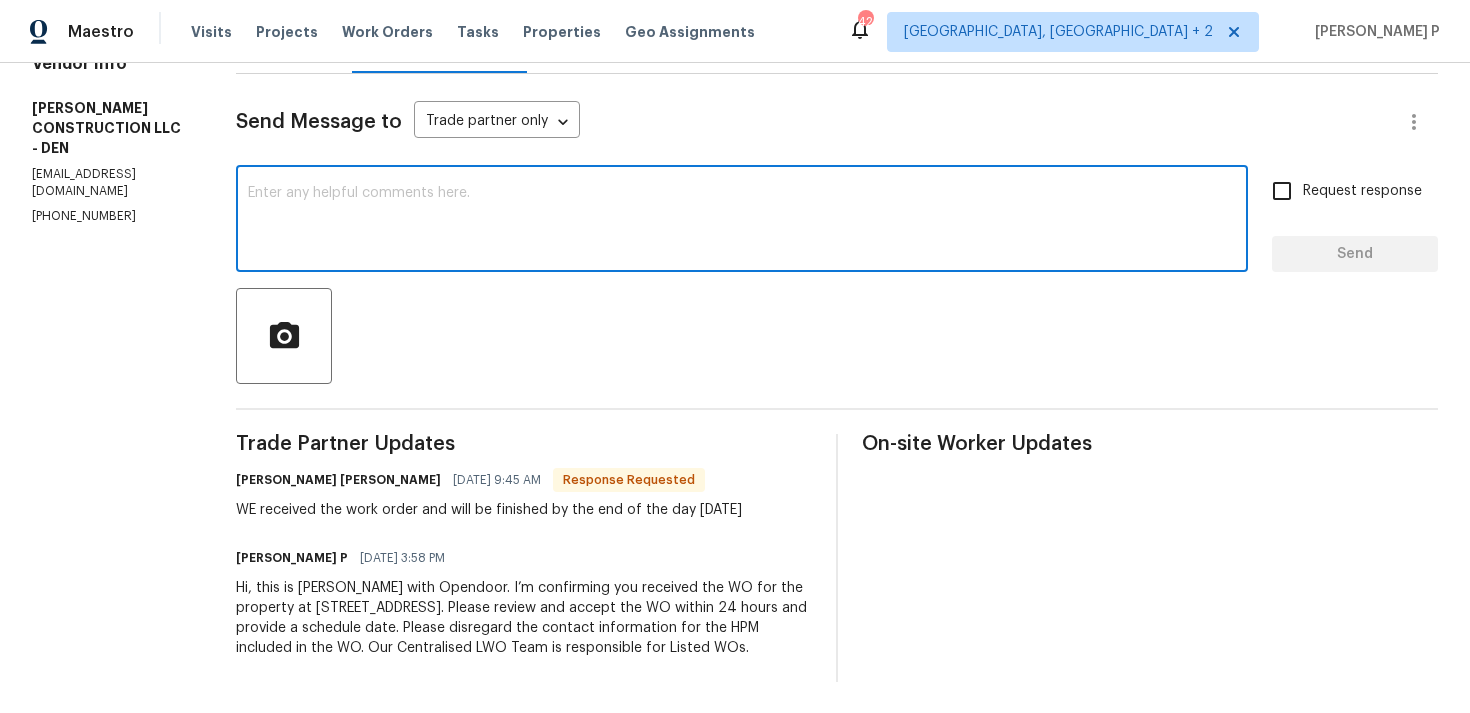 click at bounding box center (742, 221) 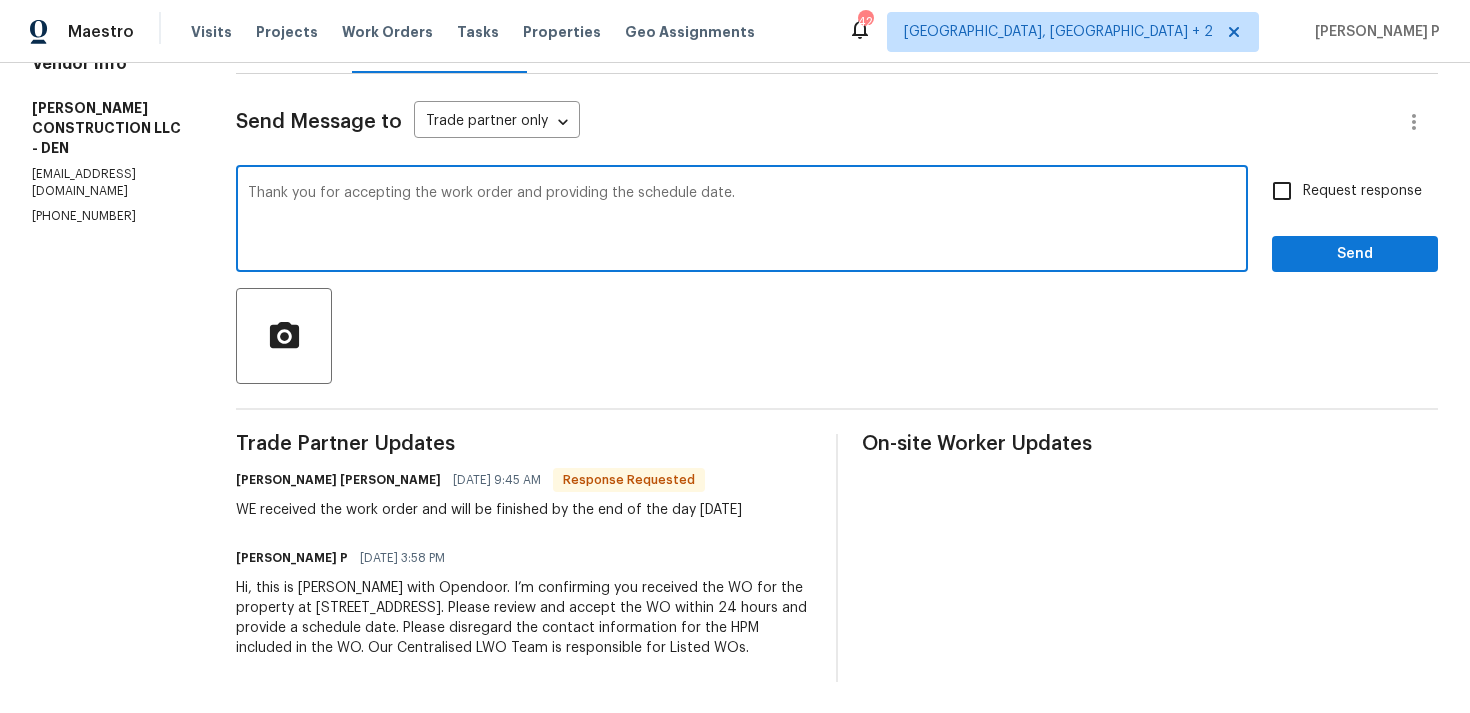 type on "Thank you for accepting the work order and providing the schedule date." 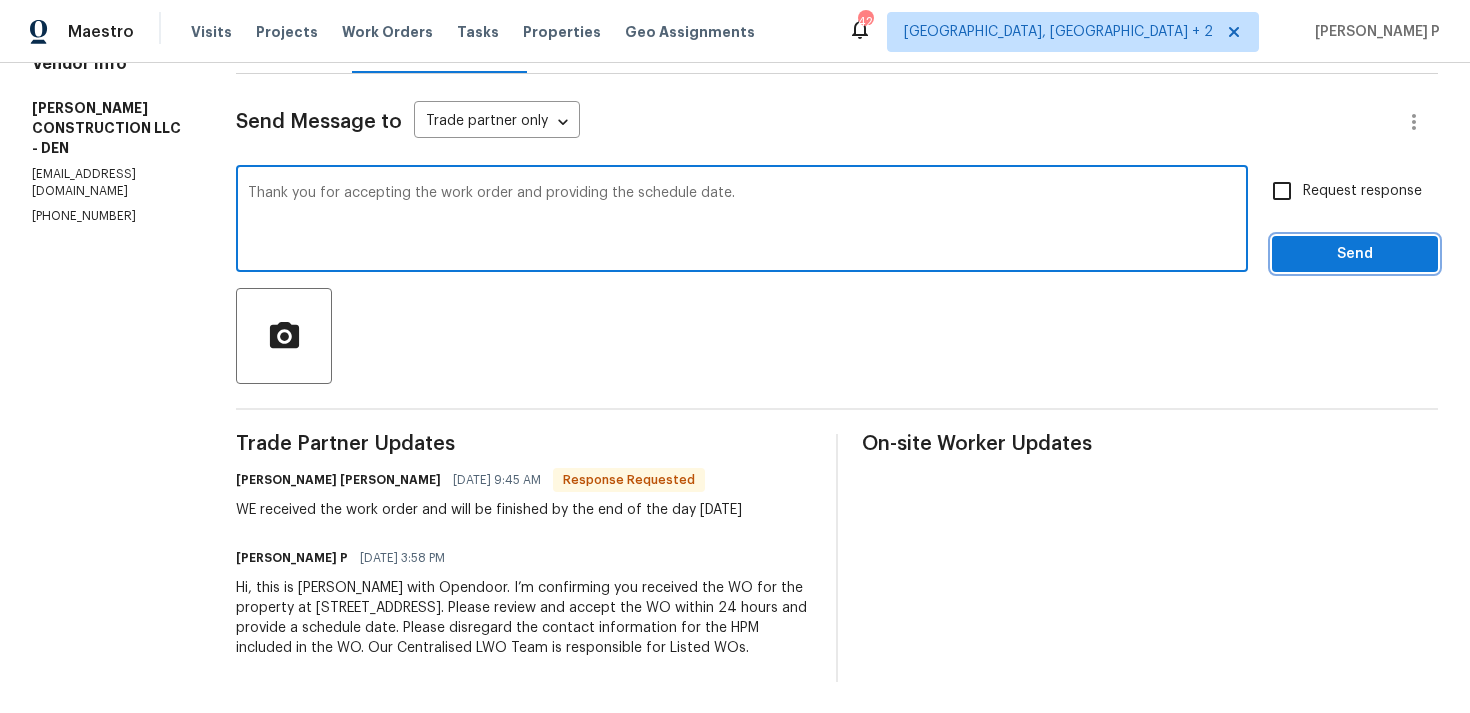 click on "Send" at bounding box center [1355, 254] 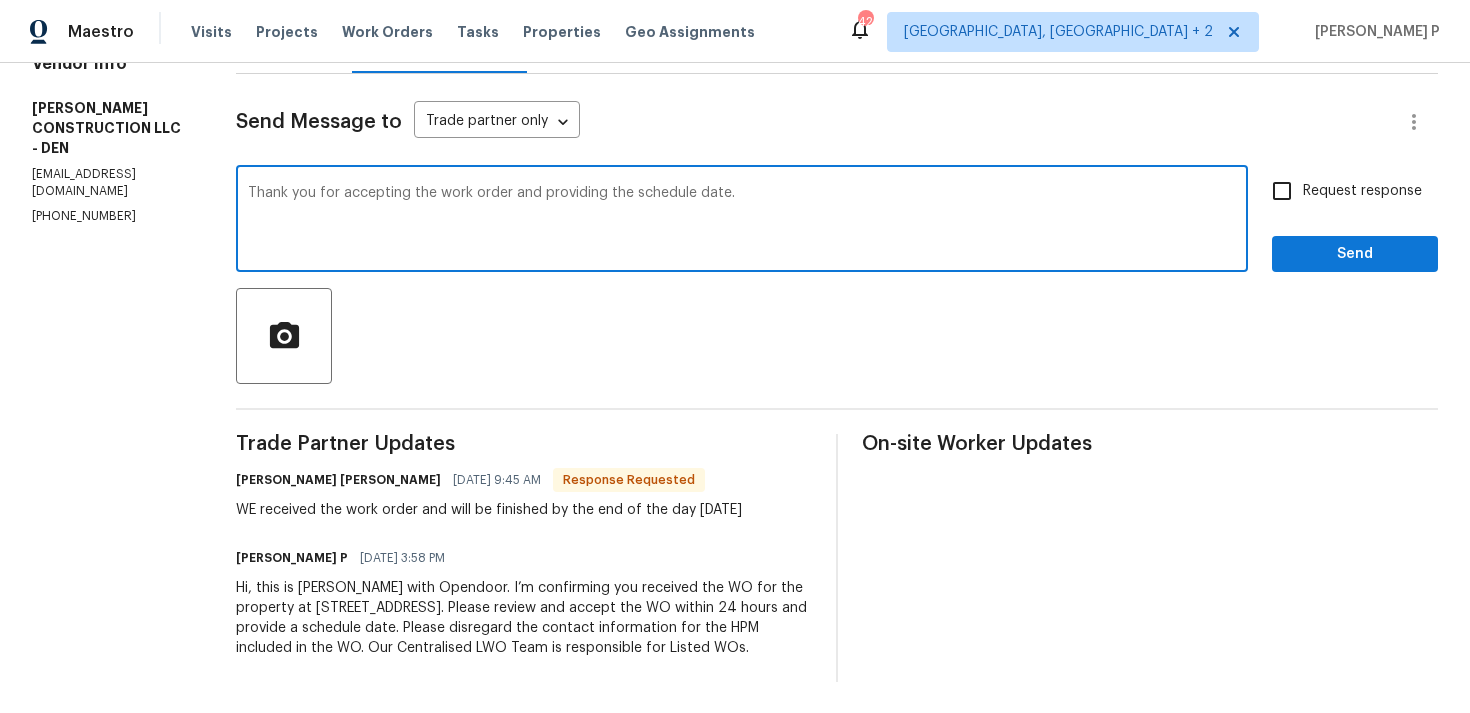 scroll, scrollTop: 34, scrollLeft: 0, axis: vertical 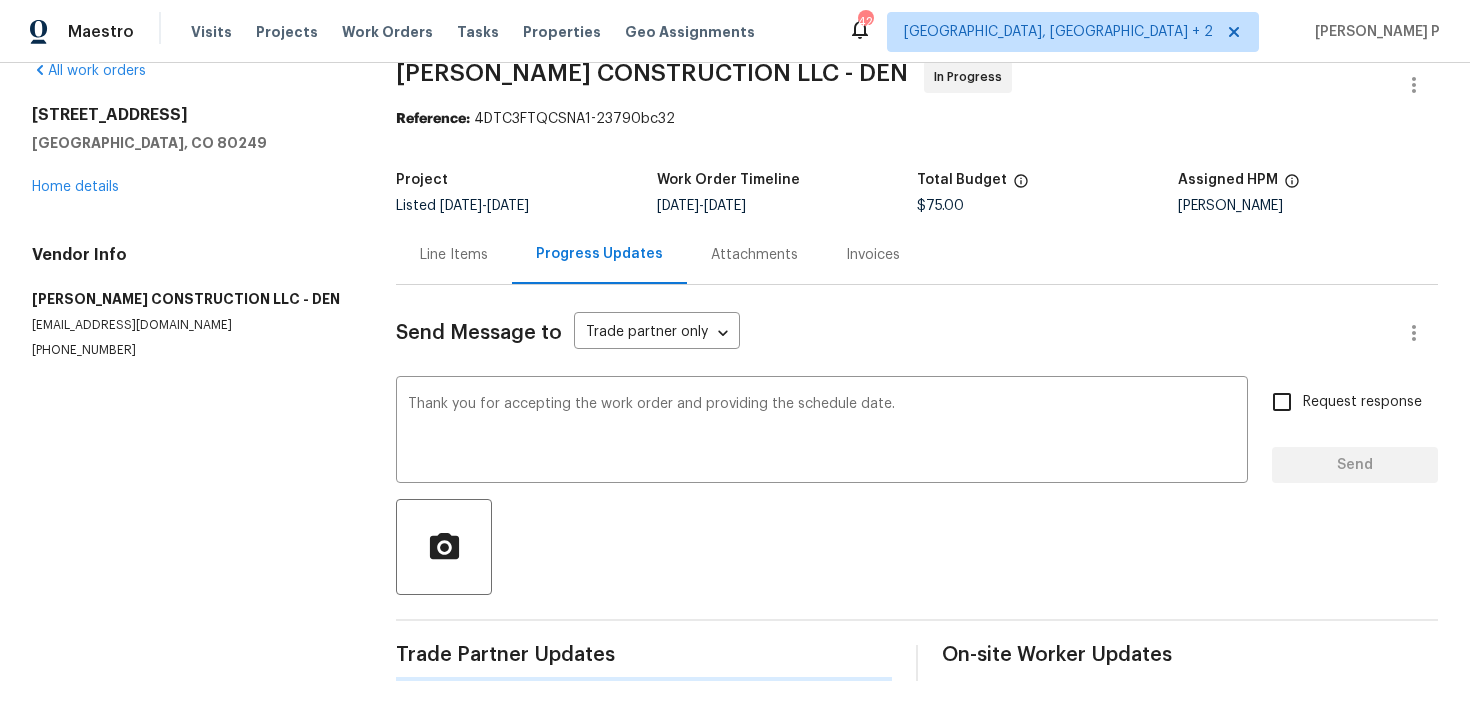 type 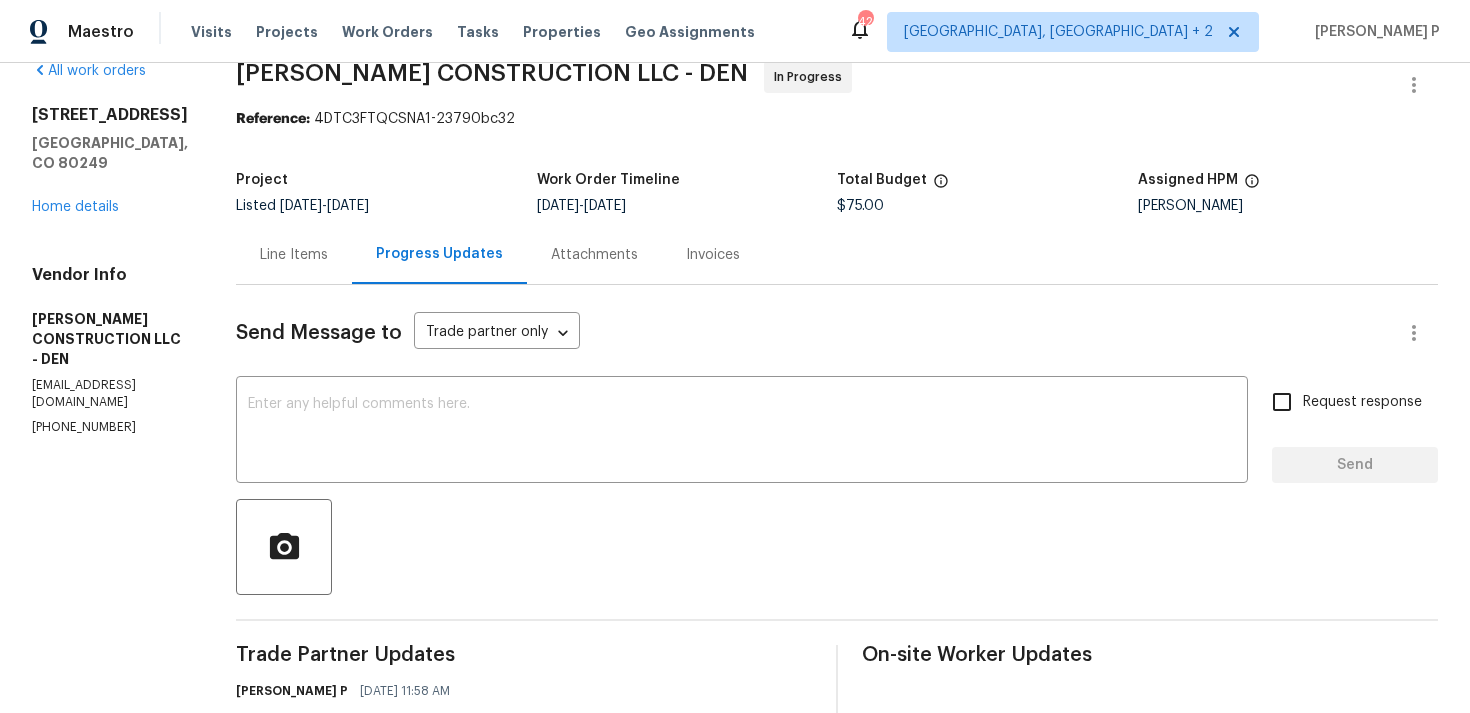 scroll, scrollTop: 245, scrollLeft: 0, axis: vertical 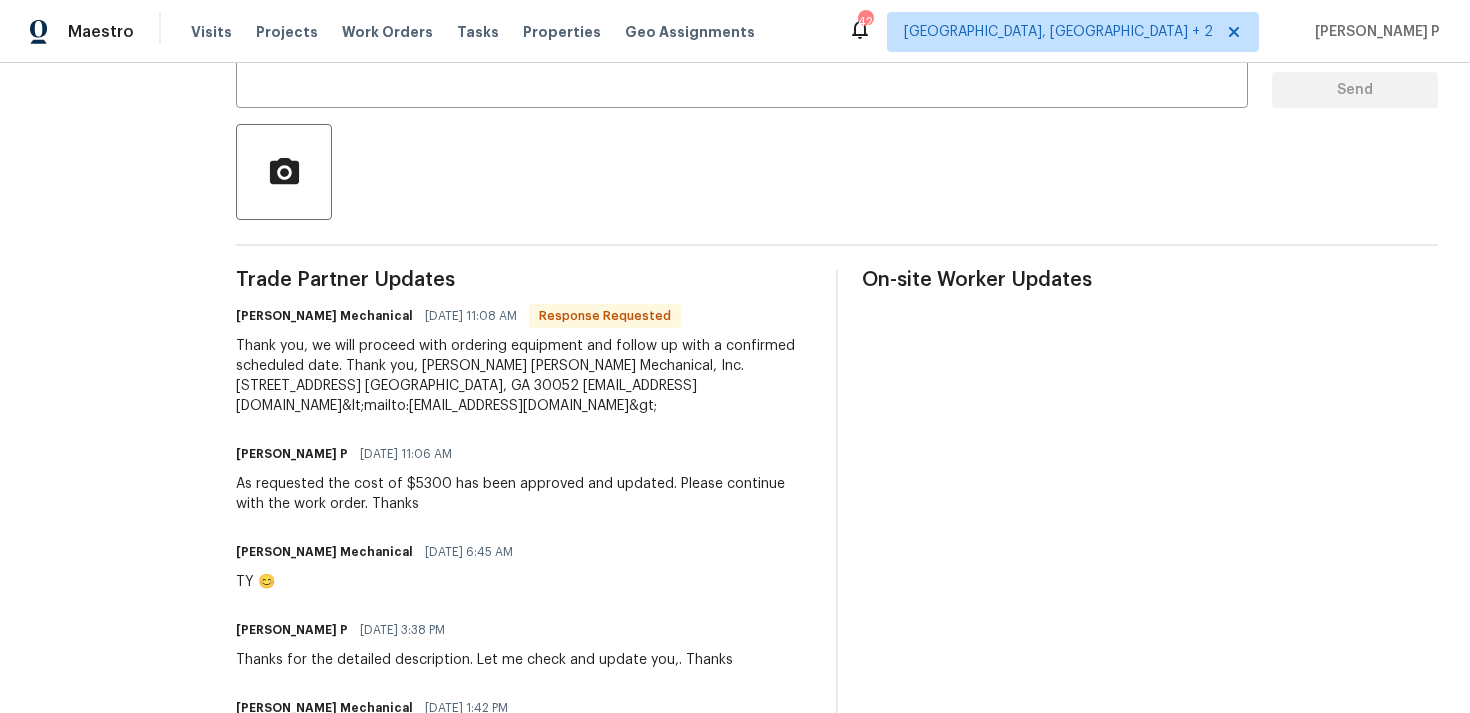 click on "Thank you, we will proceed with ordering equipment and follow up with a confirmed scheduled date.
Thank you,
[PERSON_NAME]
[PERSON_NAME] Mechanical, Inc.
[STREET_ADDRESS]
[GEOGRAPHIC_DATA], GA 30052
[EMAIL_ADDRESS][DOMAIN_NAME]&lt;mailto:[EMAIL_ADDRESS][DOMAIN_NAME]&gt;" at bounding box center [524, 376] 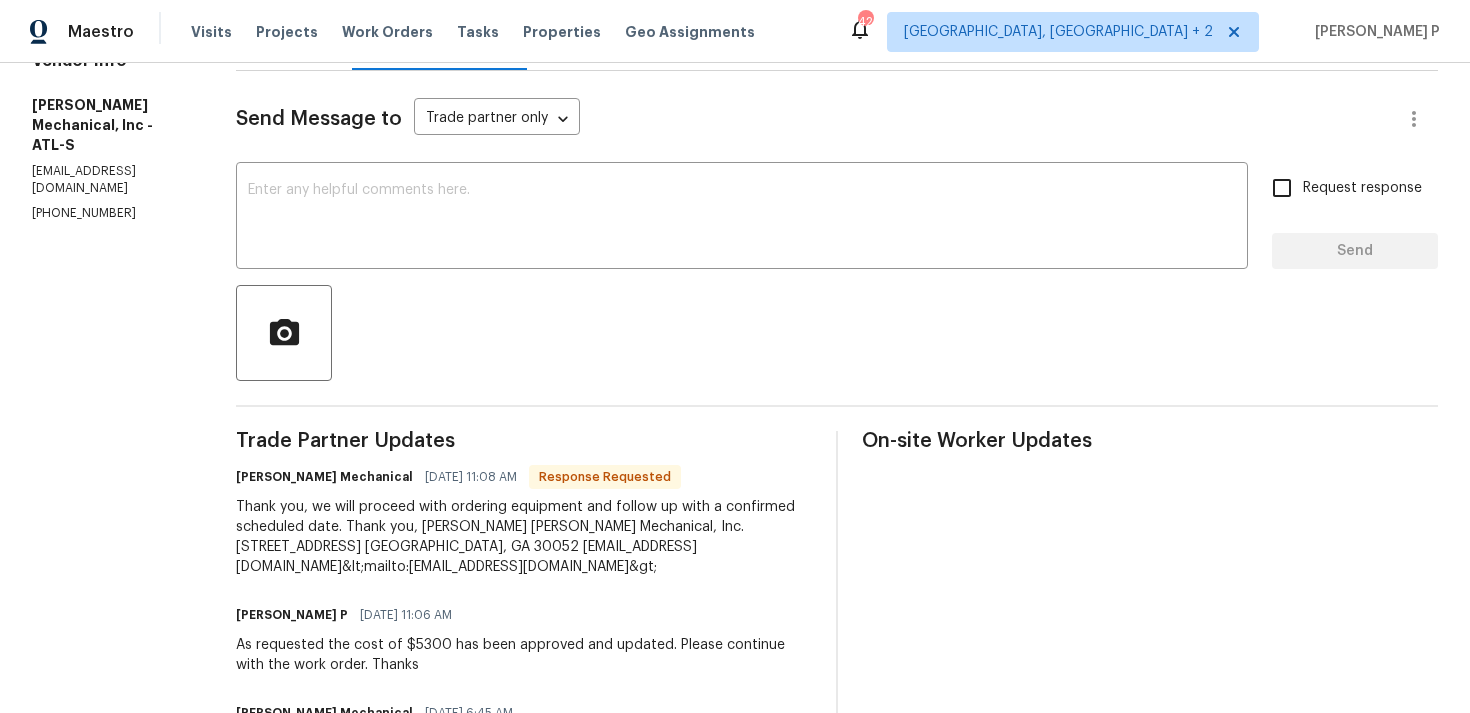 scroll, scrollTop: 232, scrollLeft: 0, axis: vertical 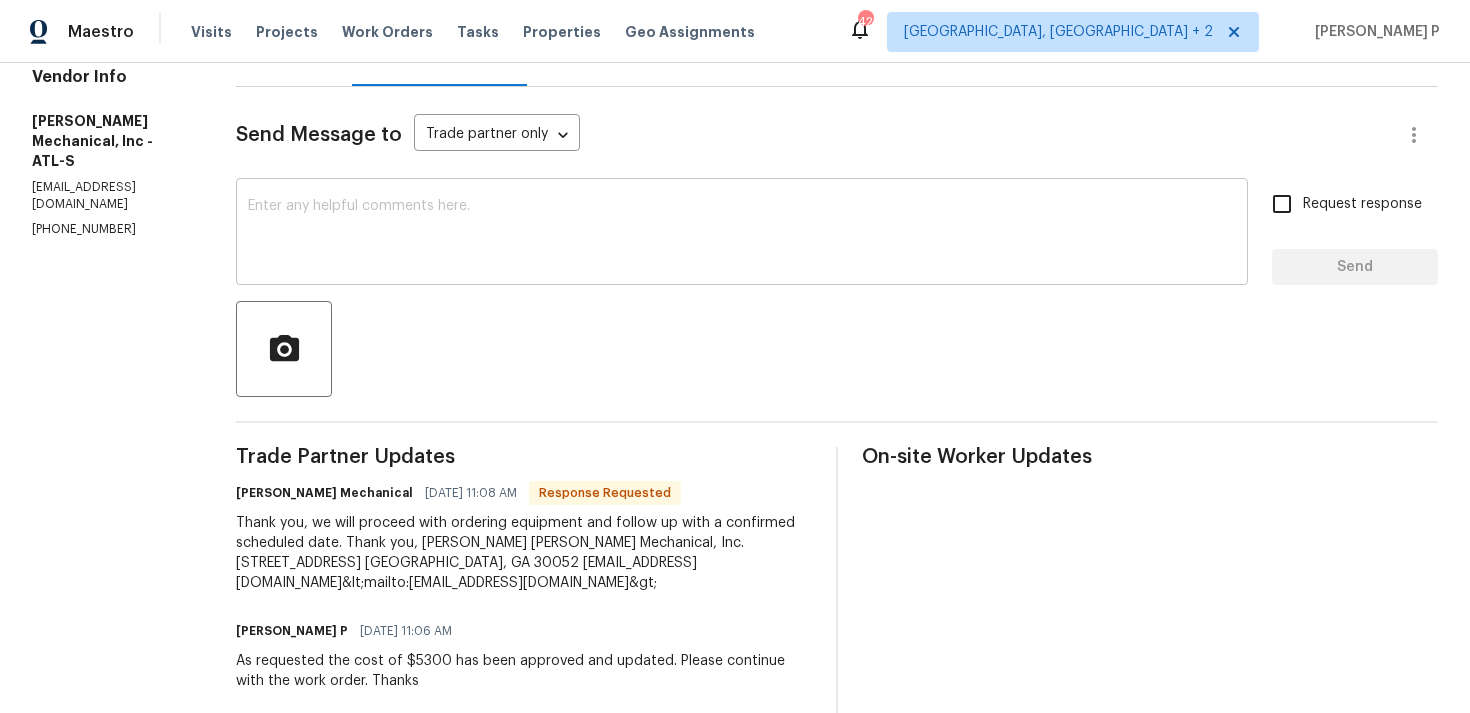 click at bounding box center [742, 234] 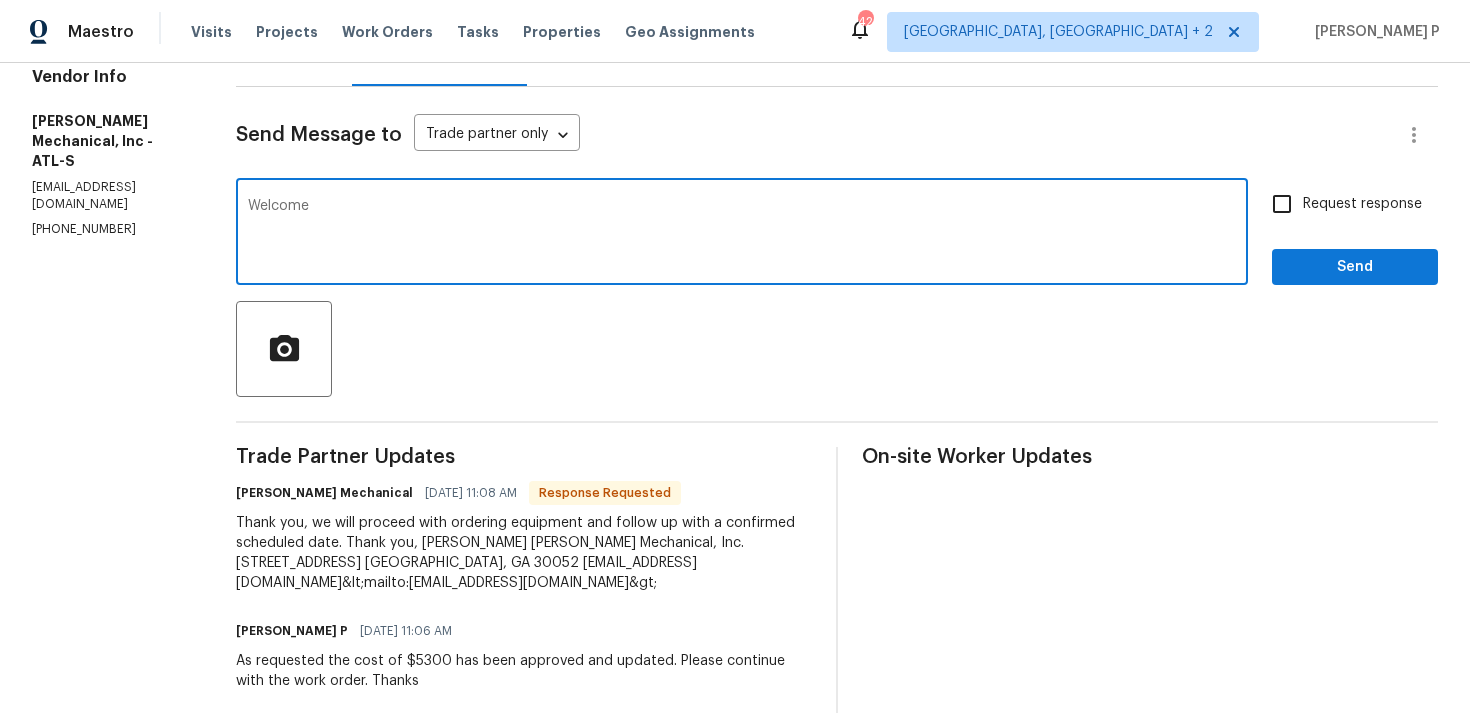 type on "Welcome" 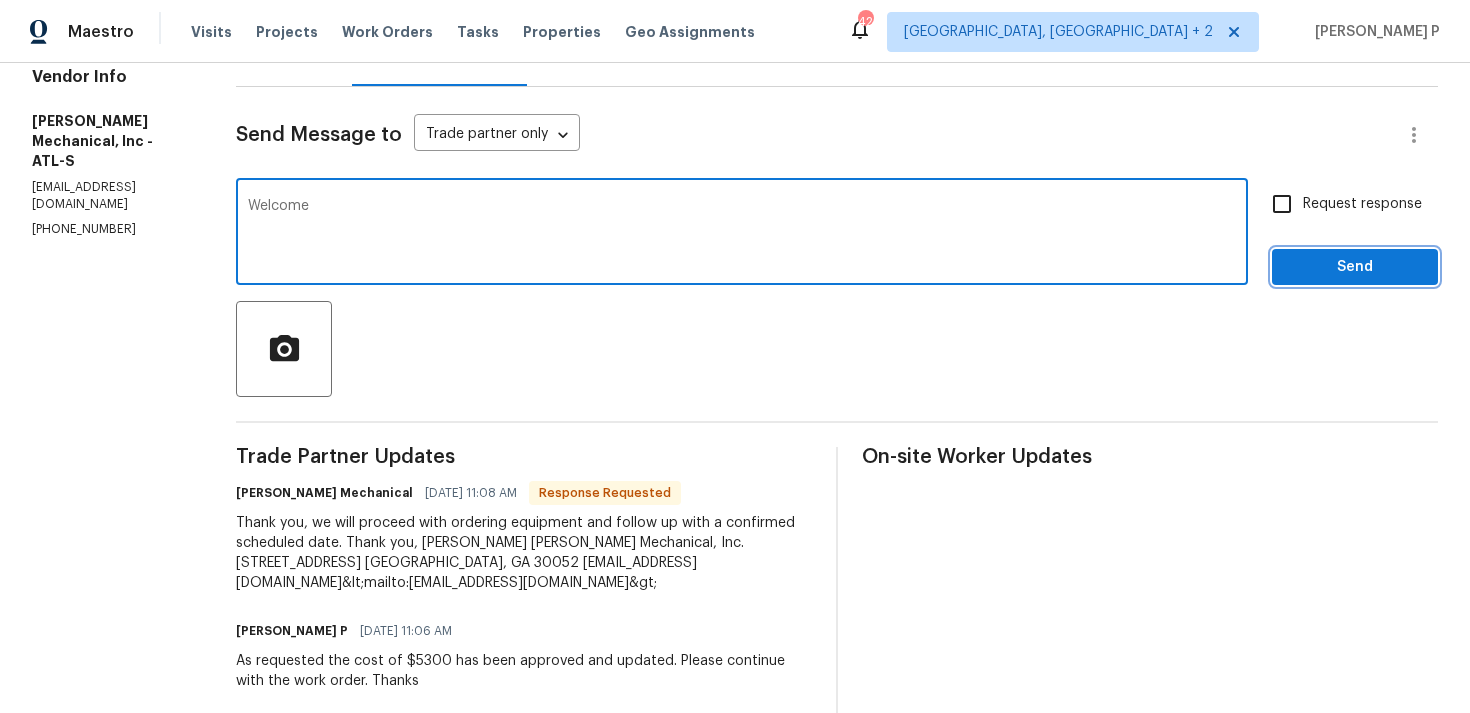 click on "Send" at bounding box center [1355, 267] 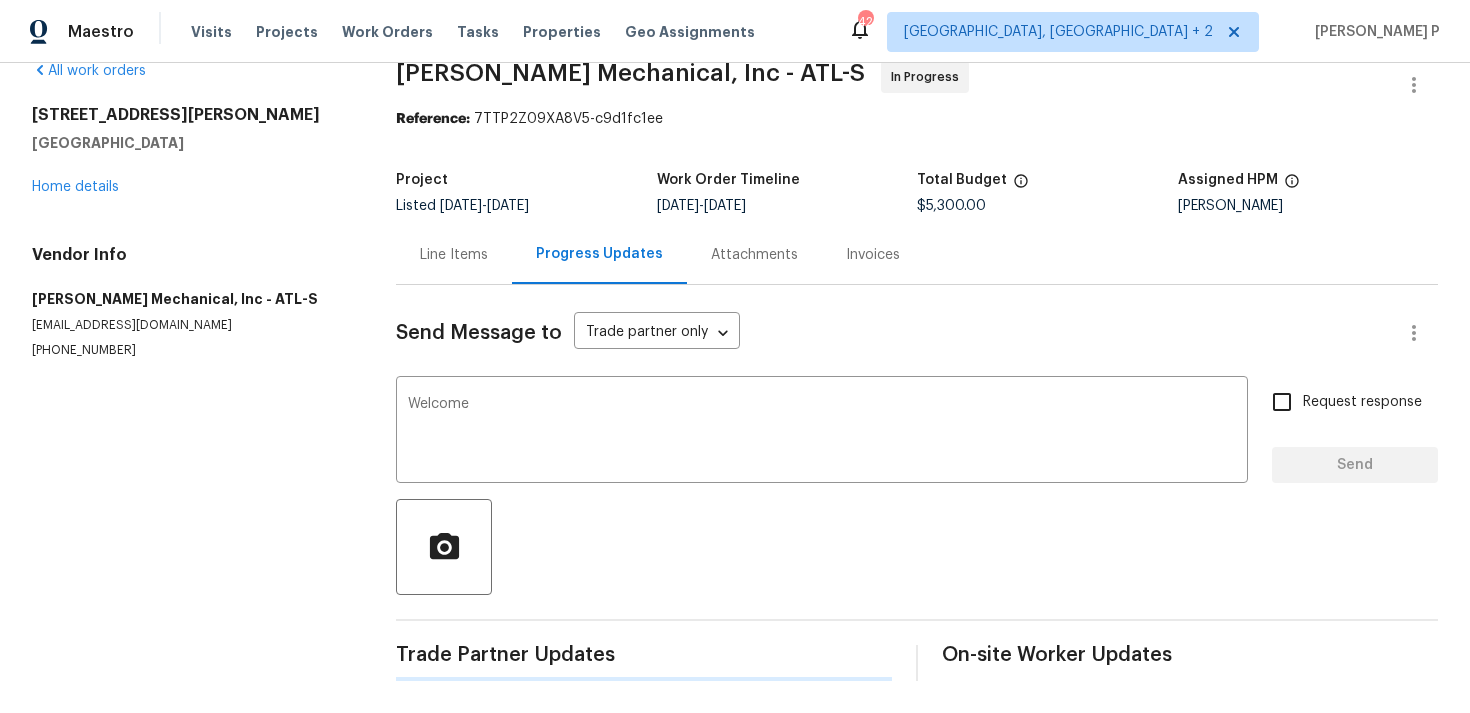scroll, scrollTop: 34, scrollLeft: 0, axis: vertical 